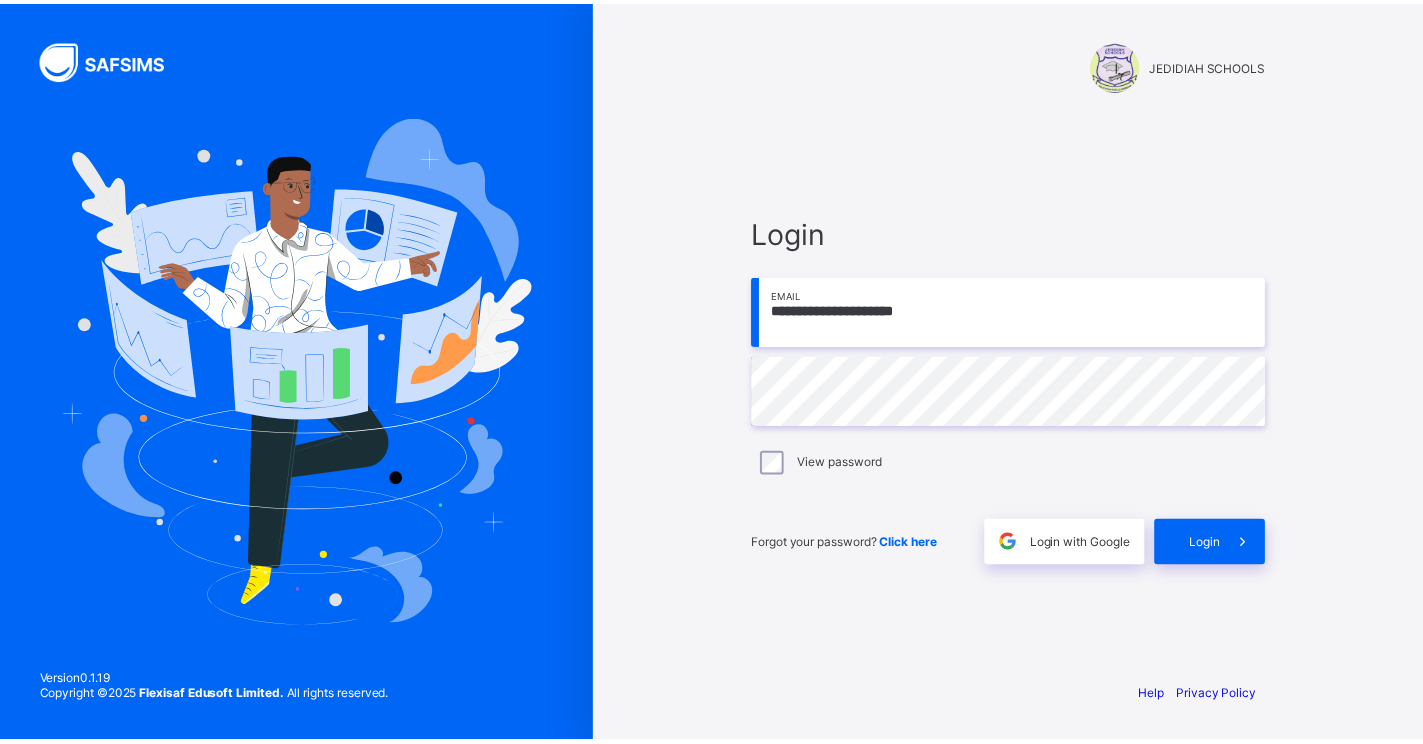 scroll, scrollTop: 0, scrollLeft: 0, axis: both 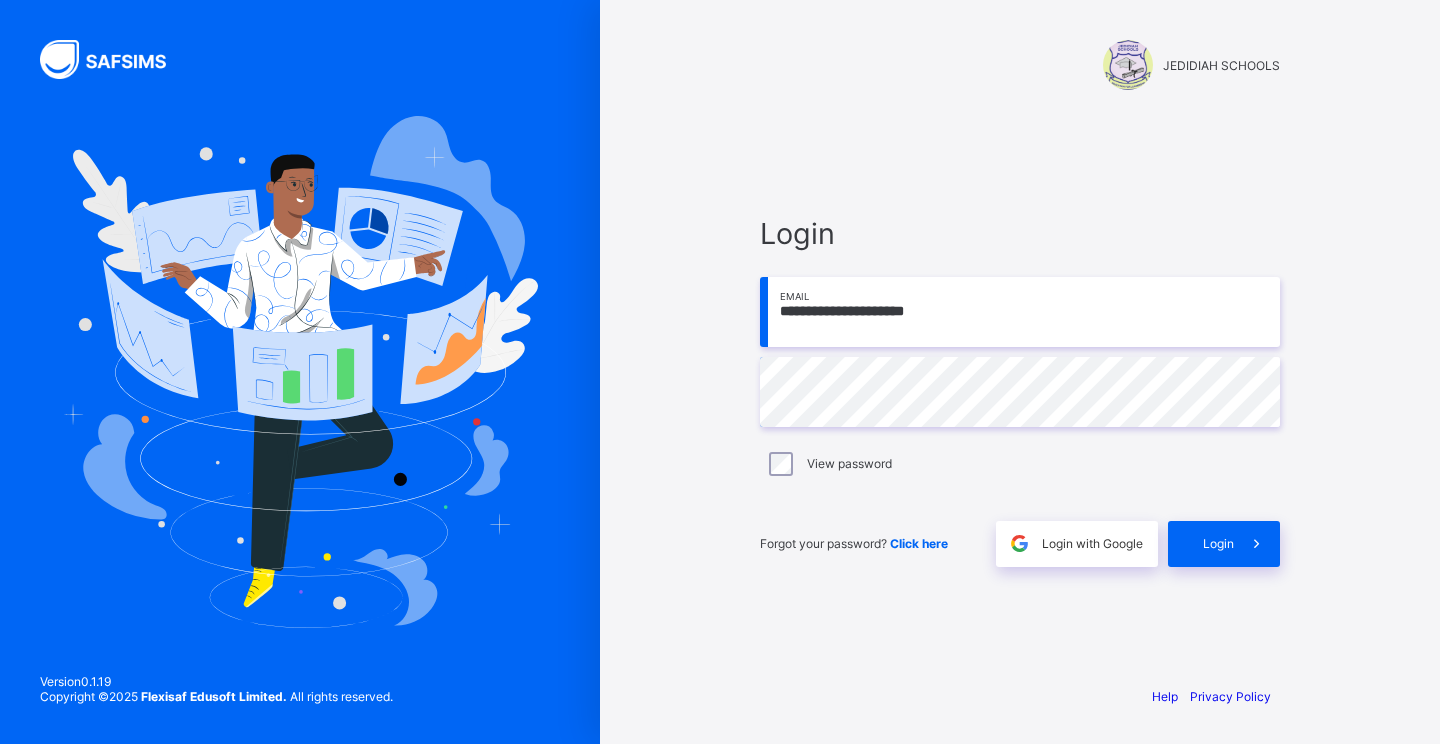 type on "**********" 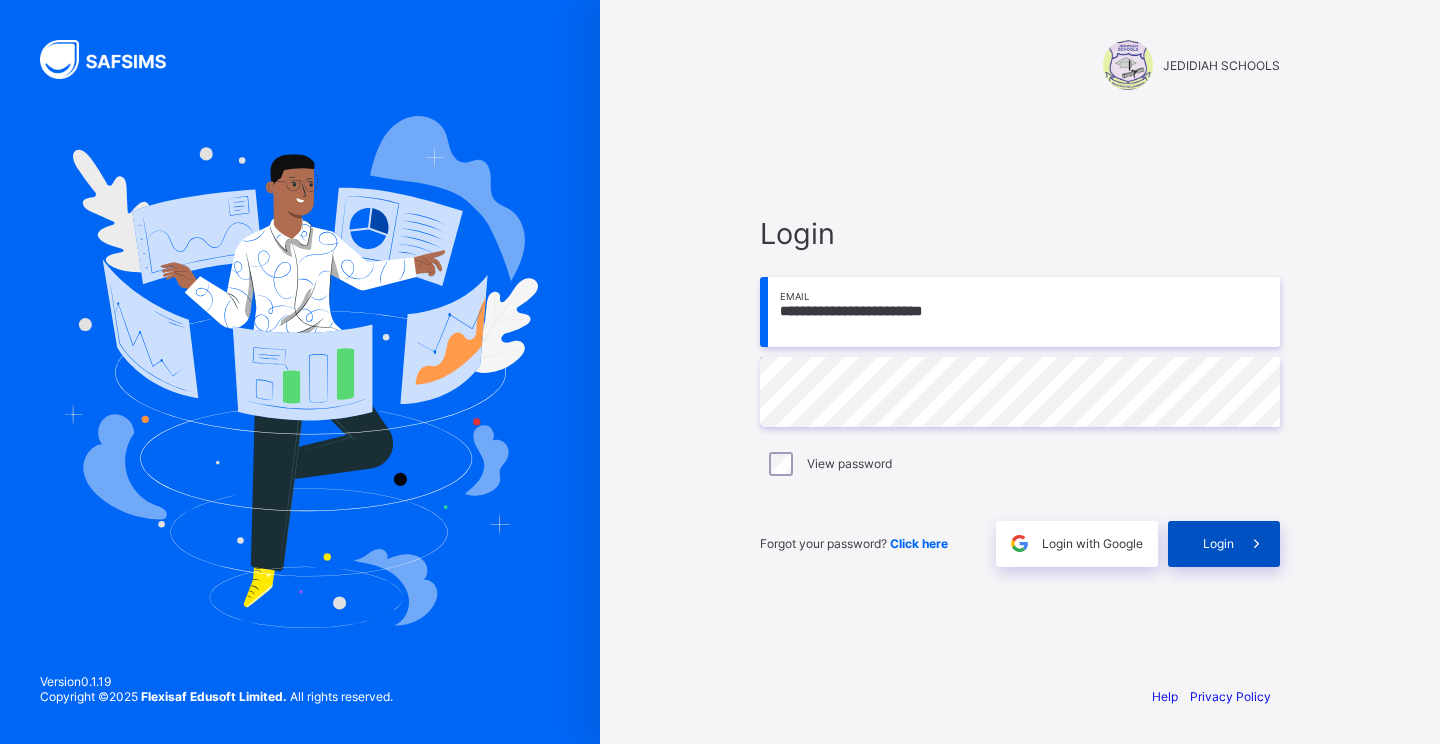 click on "Login" at bounding box center [1218, 543] 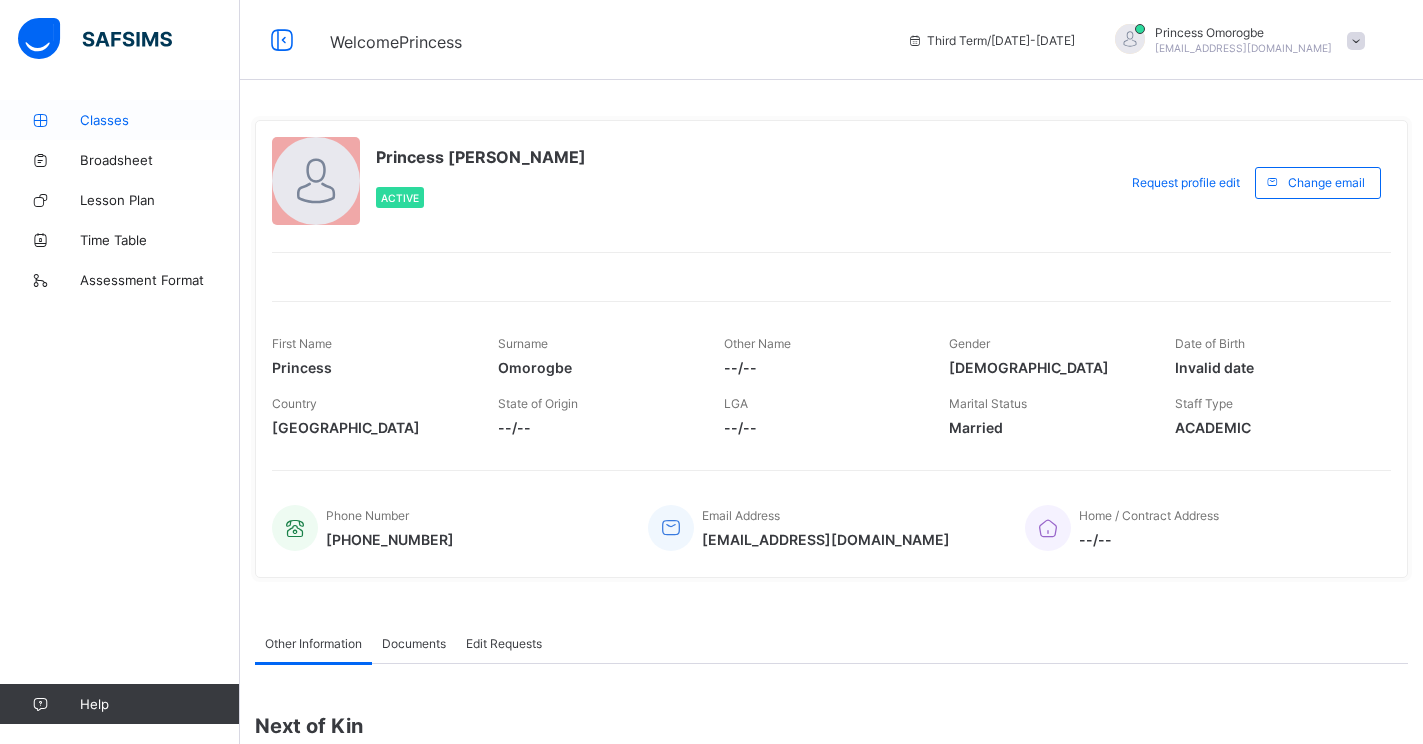 click on "Classes" at bounding box center (160, 120) 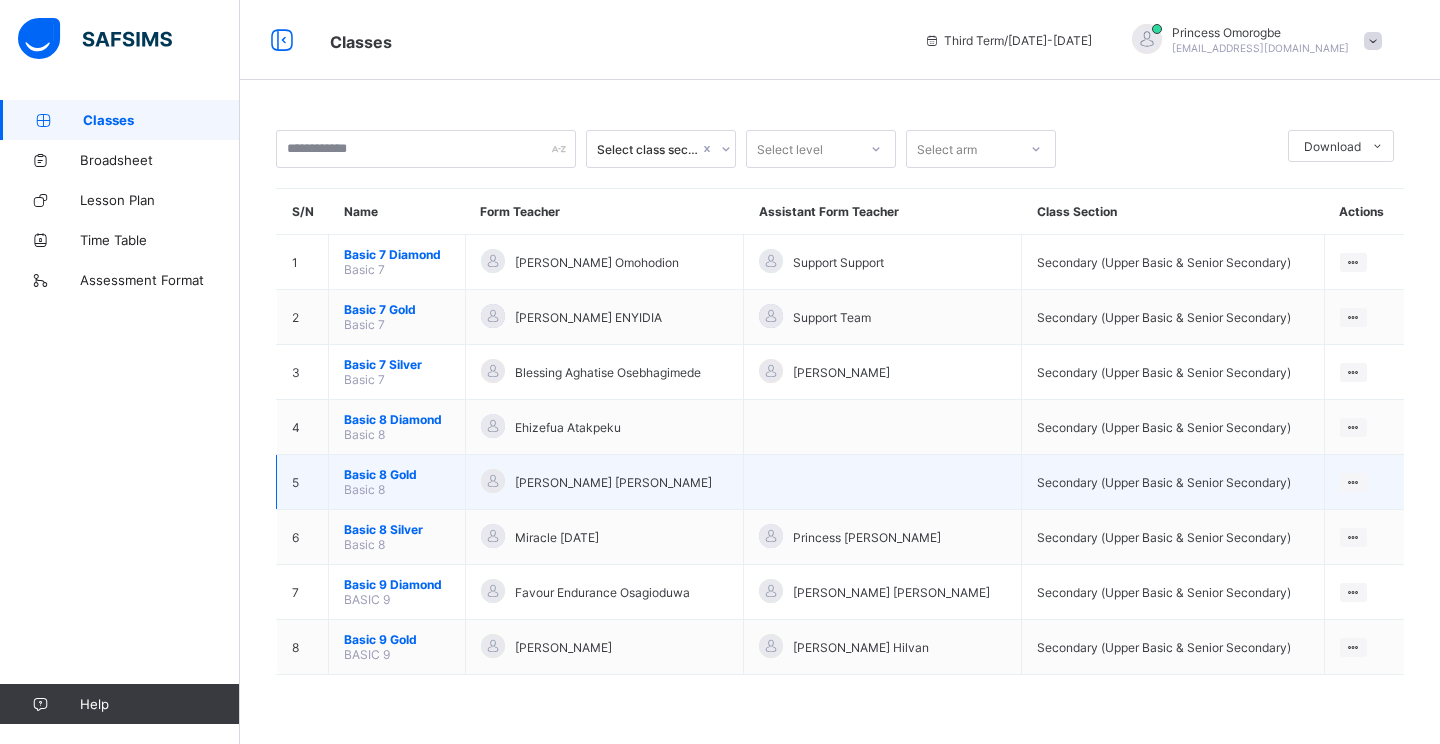 click on "Basic 8   Gold   Basic 8" at bounding box center (397, 482) 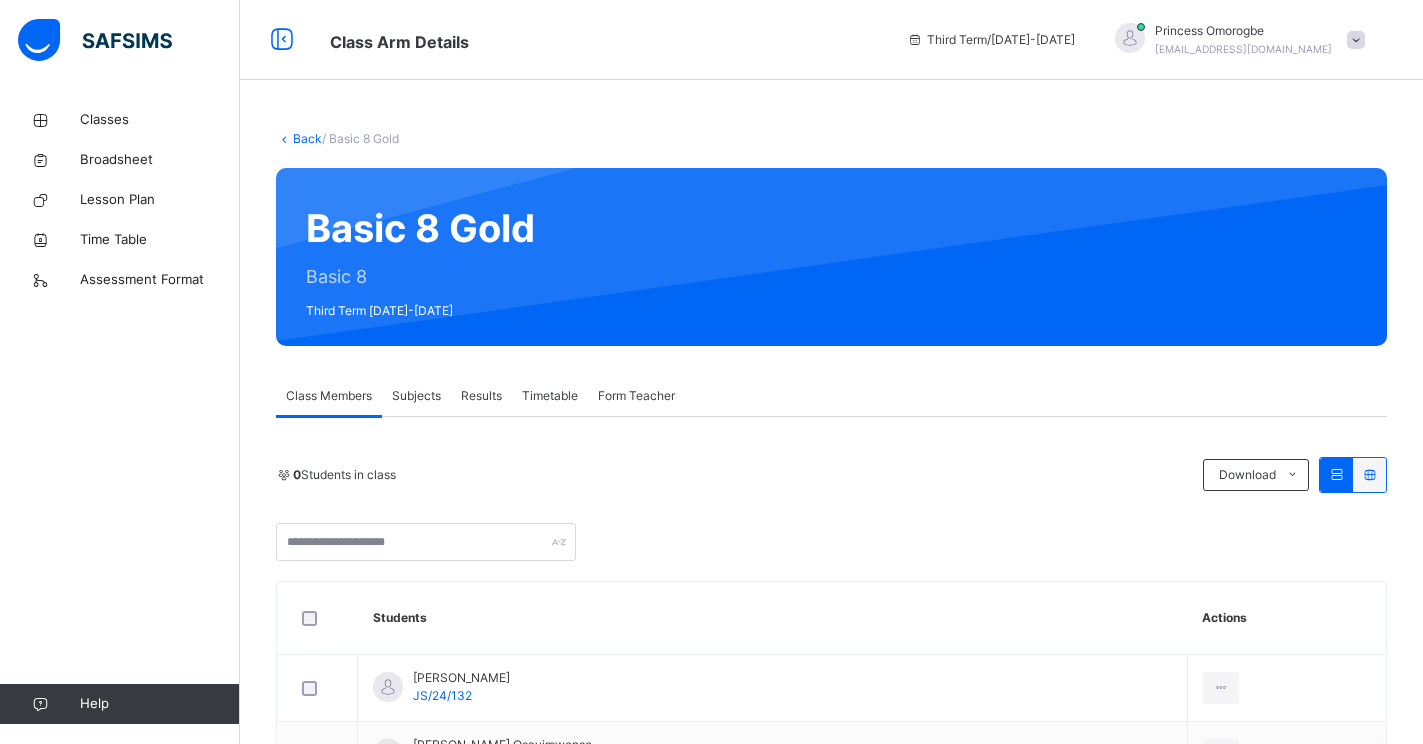 click on "Subjects" at bounding box center (416, 396) 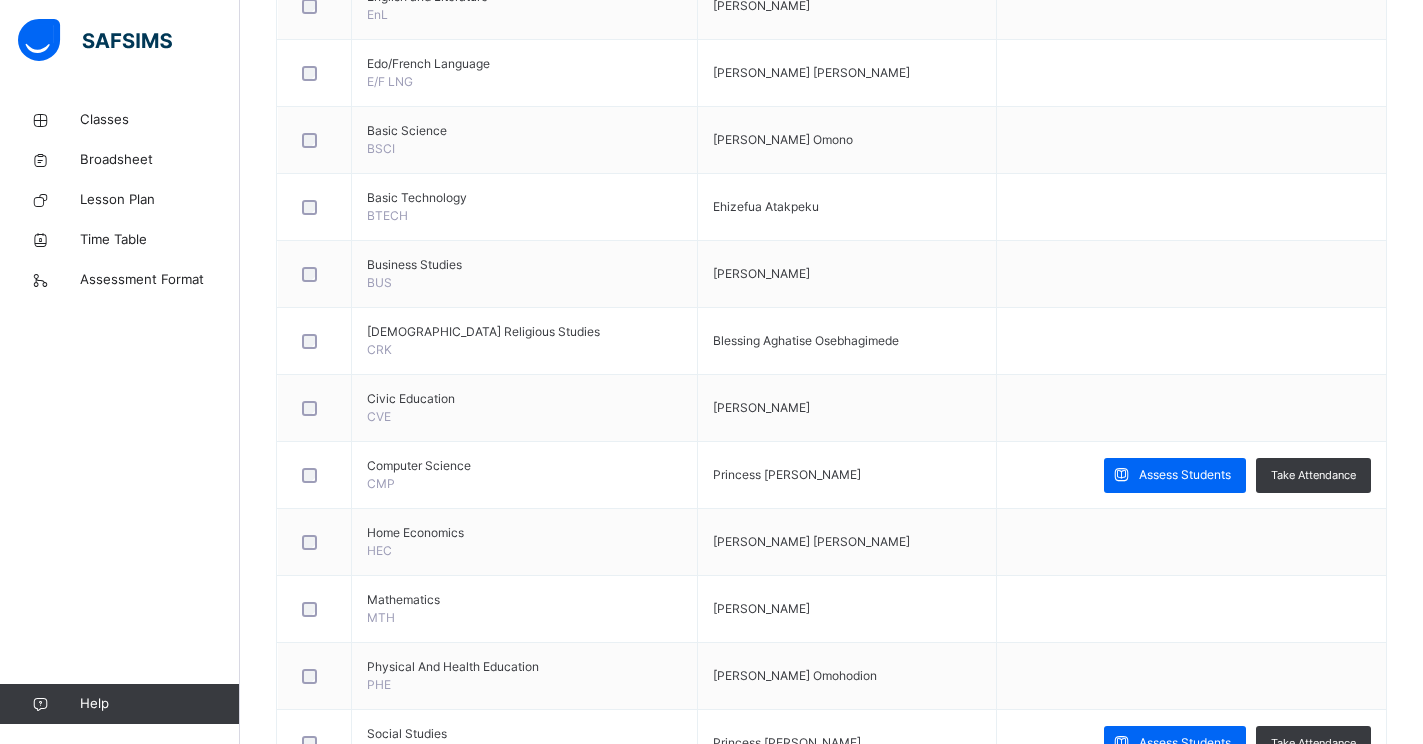 scroll, scrollTop: 787, scrollLeft: 0, axis: vertical 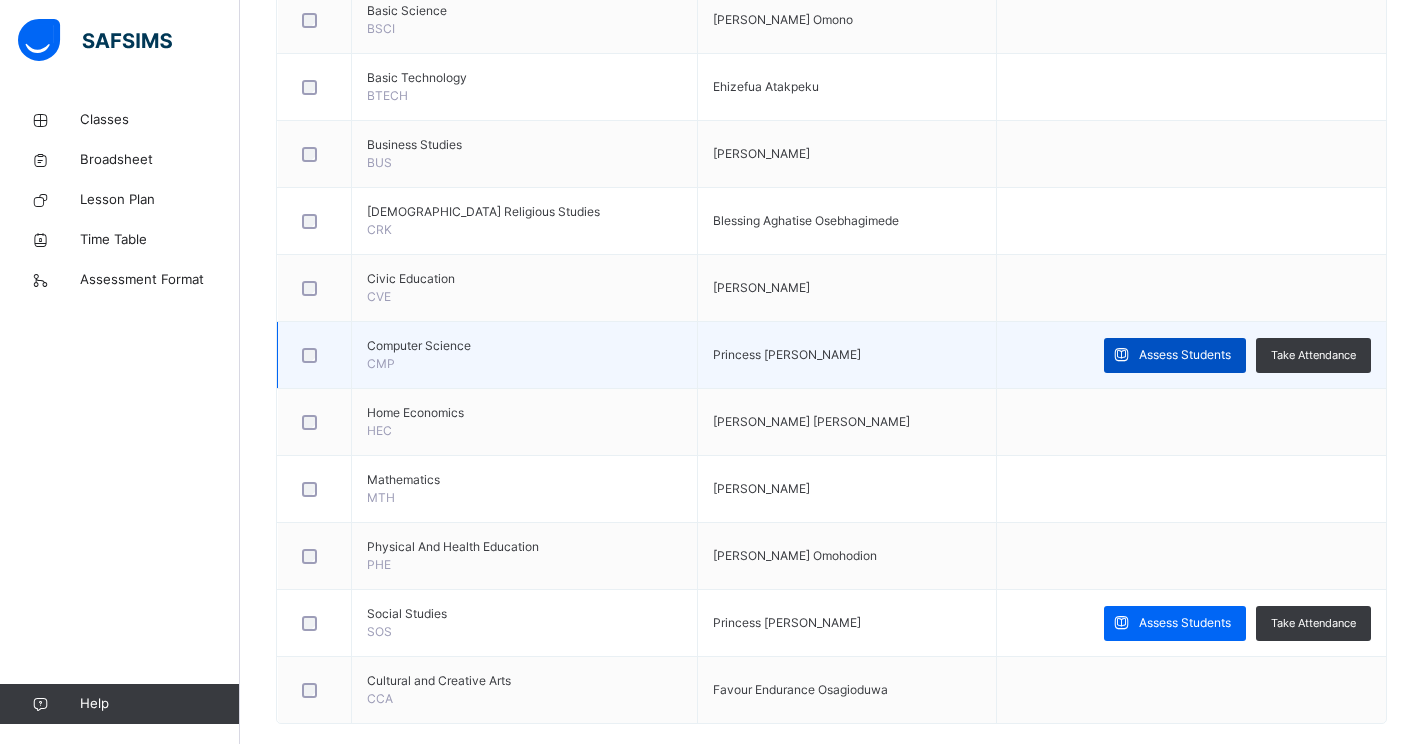 click on "Assess Students" at bounding box center [1185, 355] 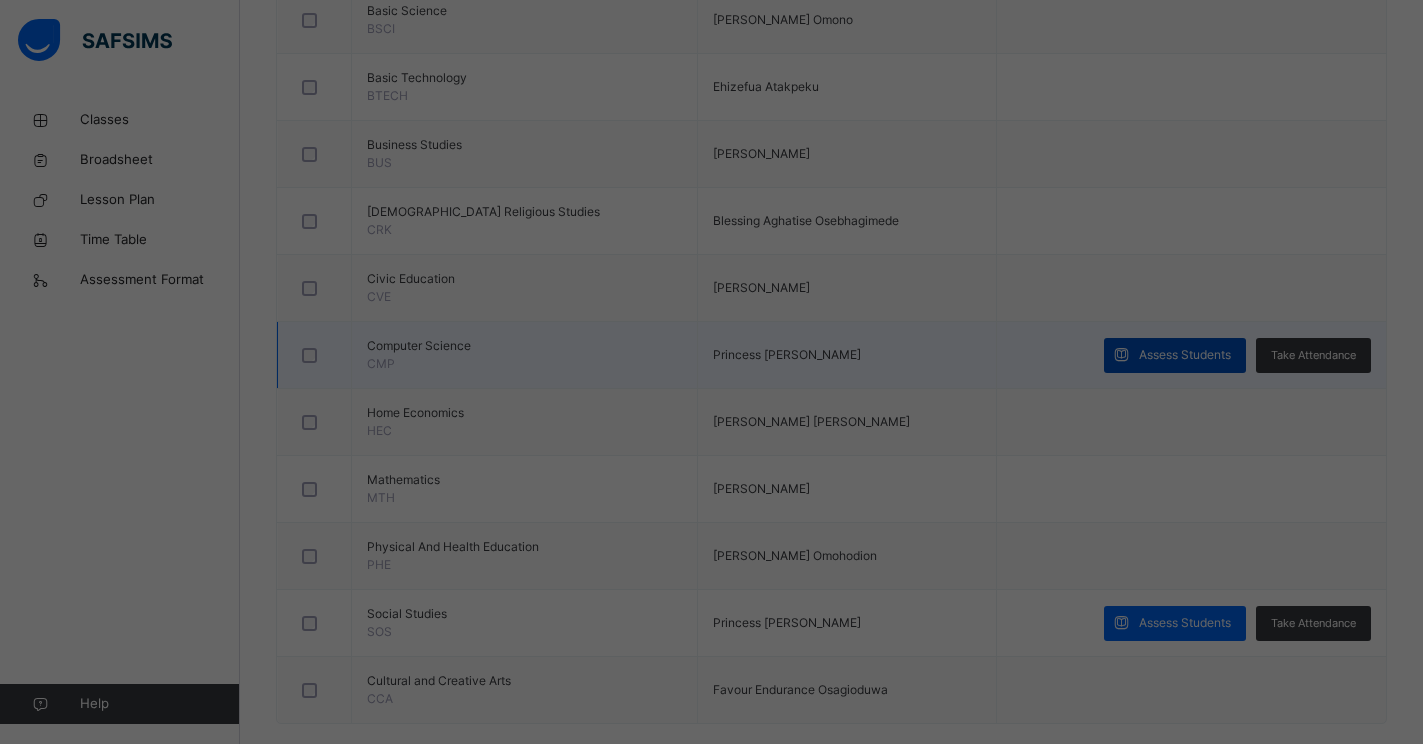 click at bounding box center [711, 372] 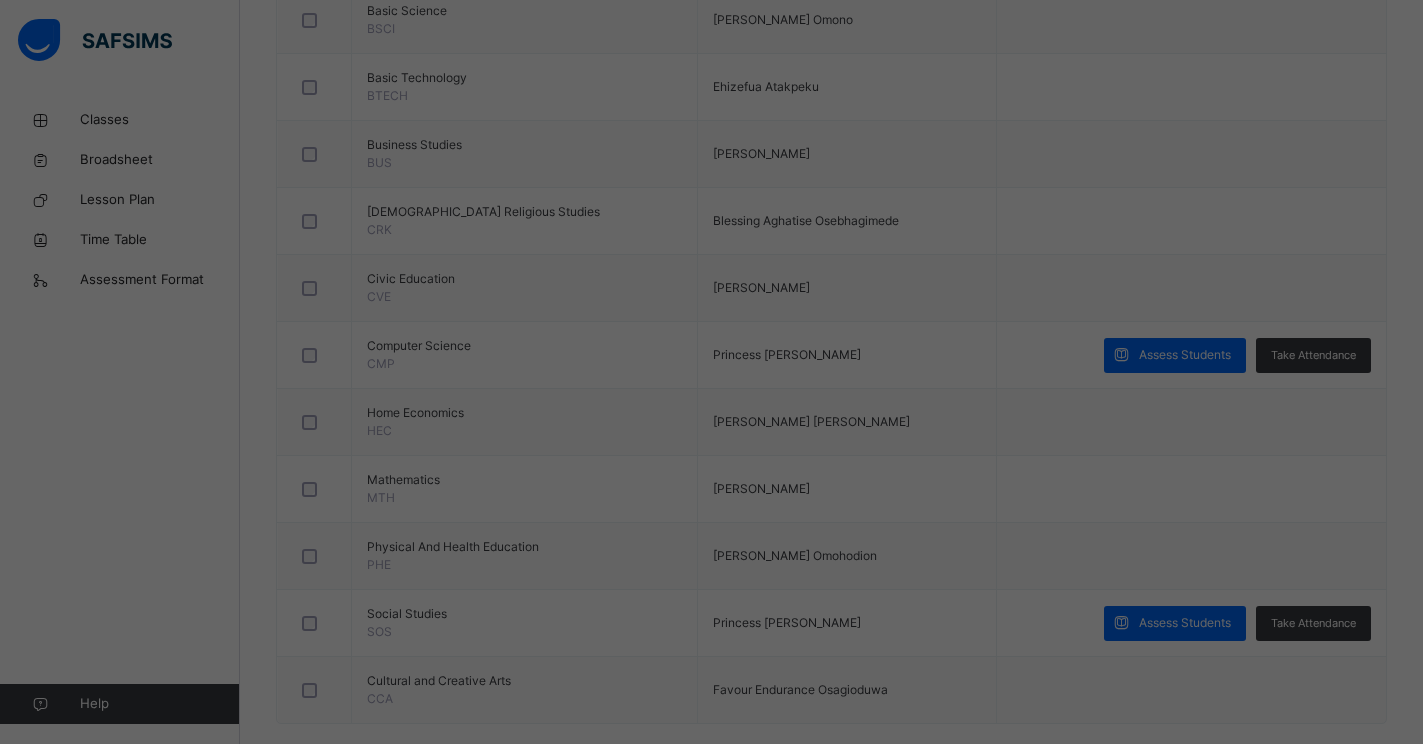 click at bounding box center [711, 372] 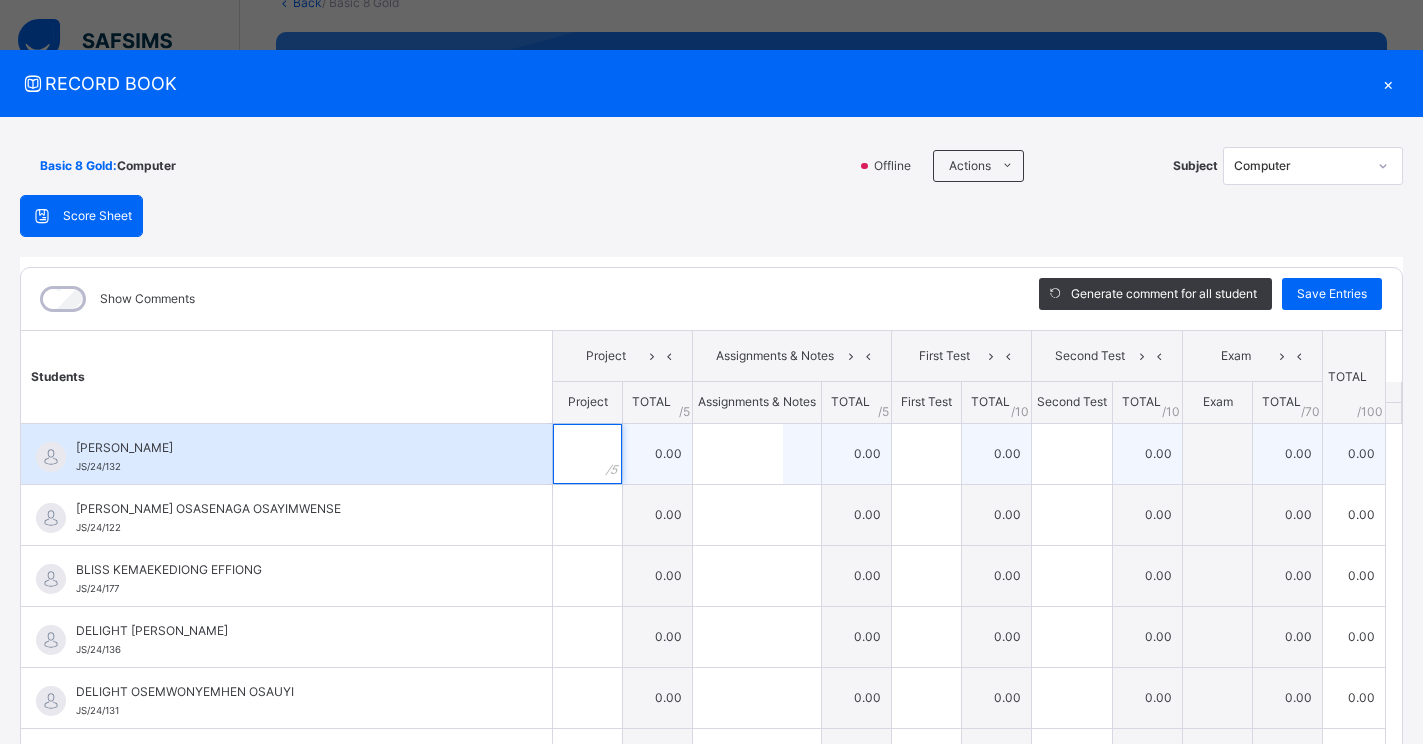 click at bounding box center [587, 454] 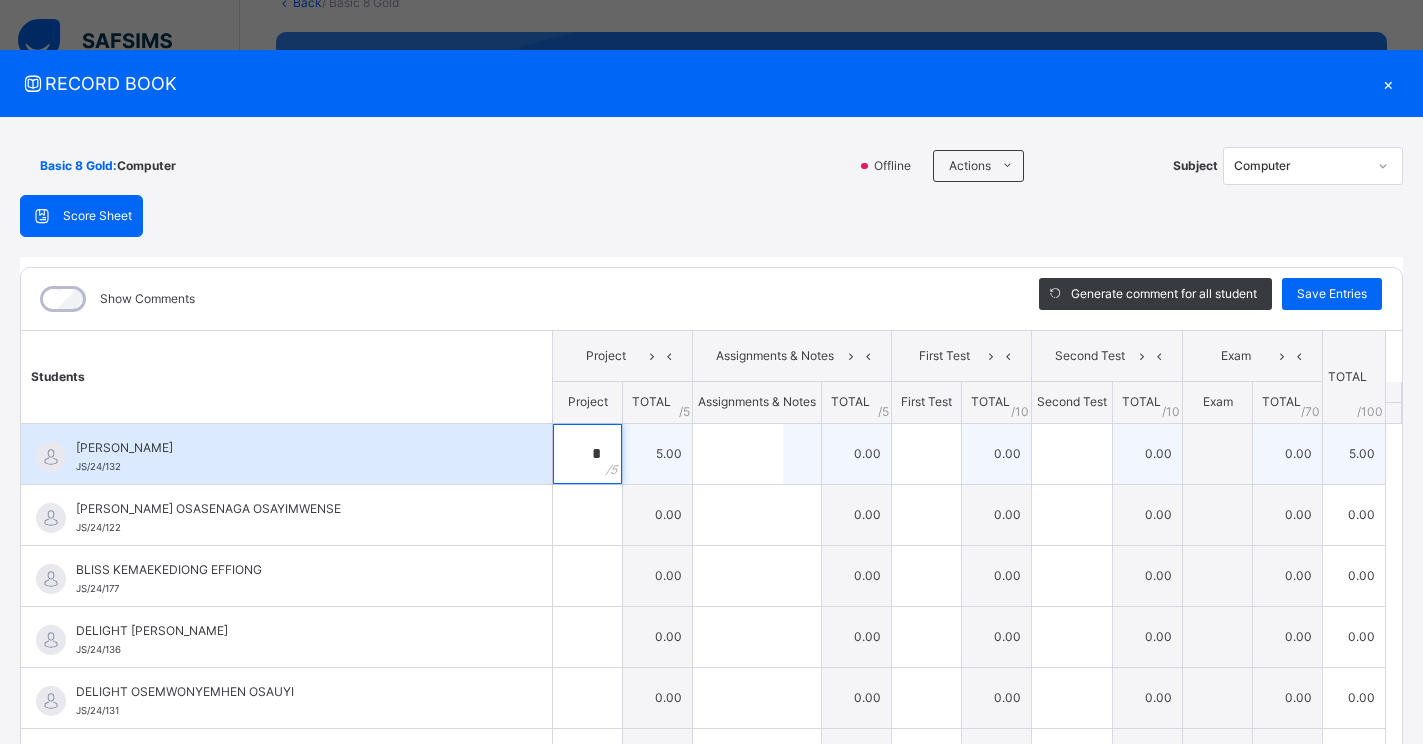 type on "*" 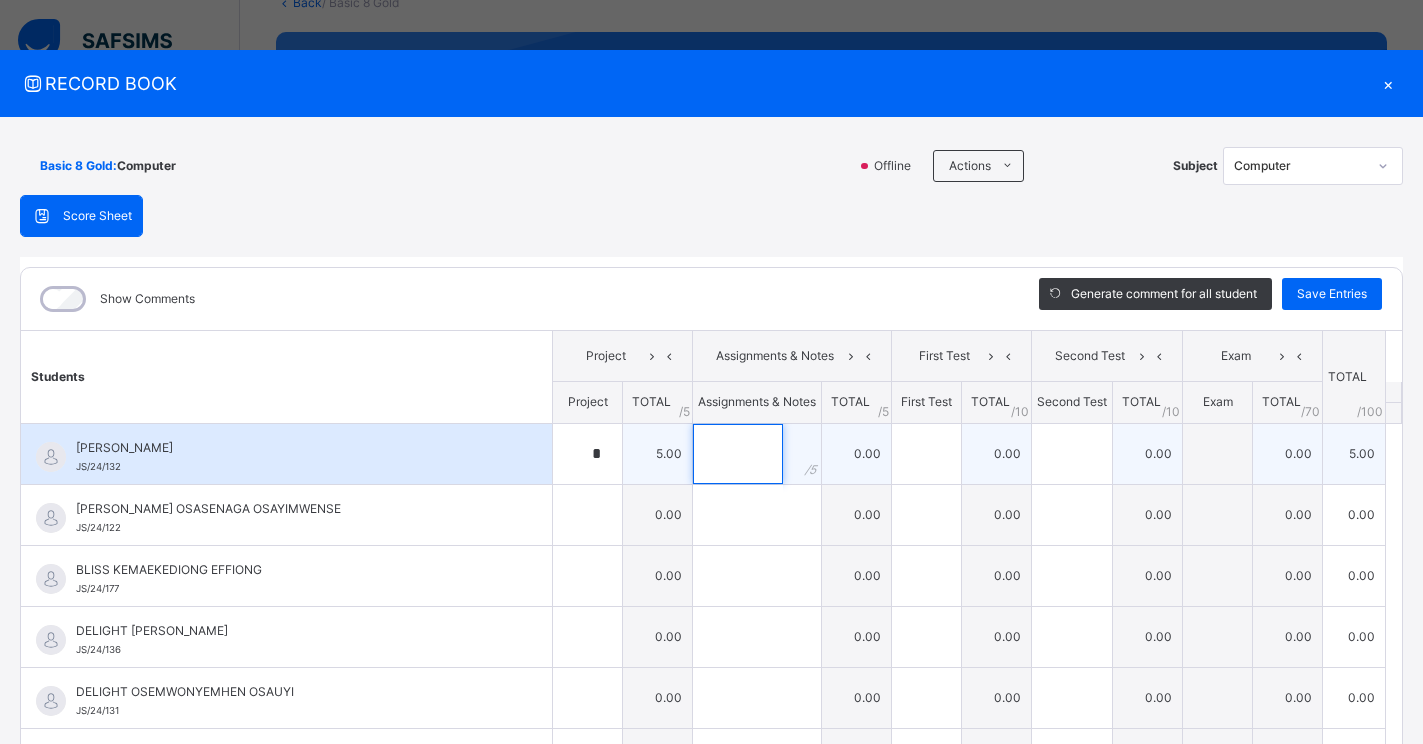 click at bounding box center (738, 454) 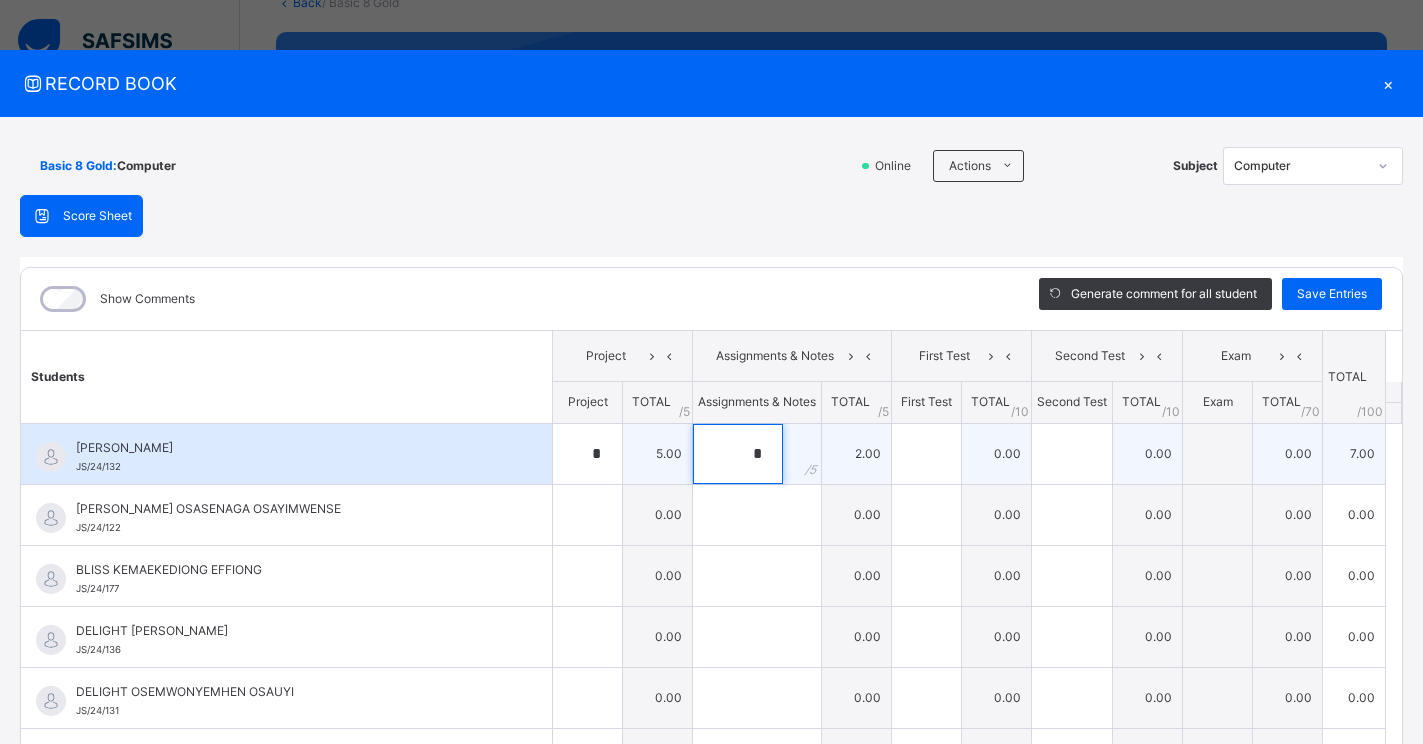 type on "*" 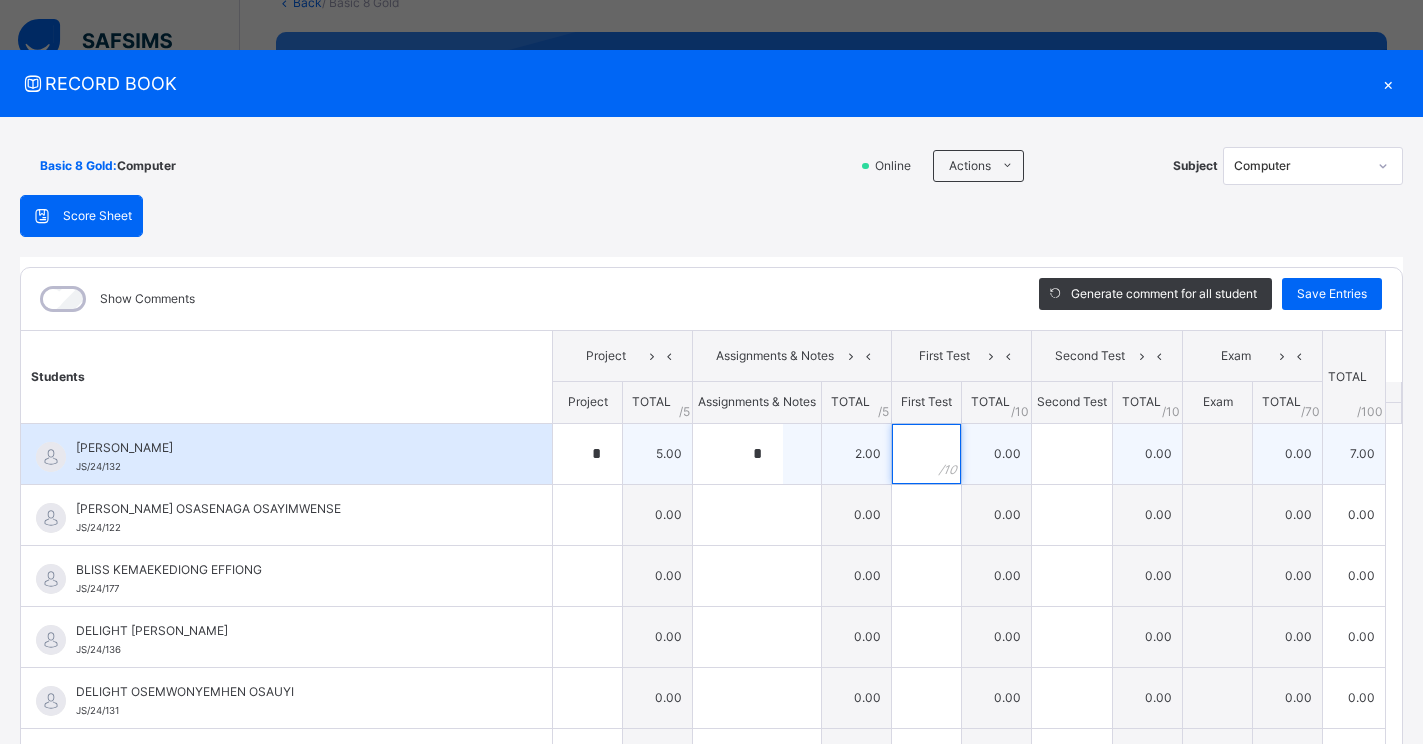 click at bounding box center [926, 454] 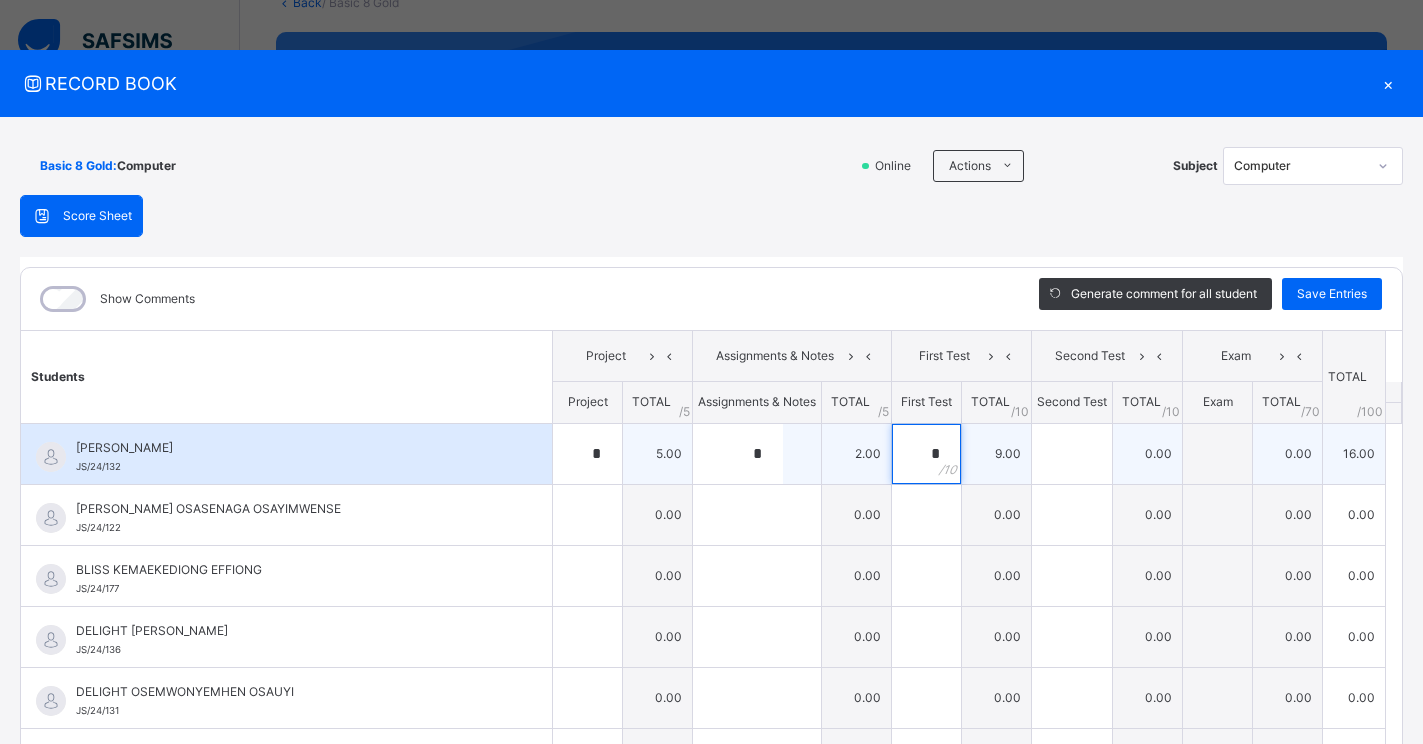 type on "*" 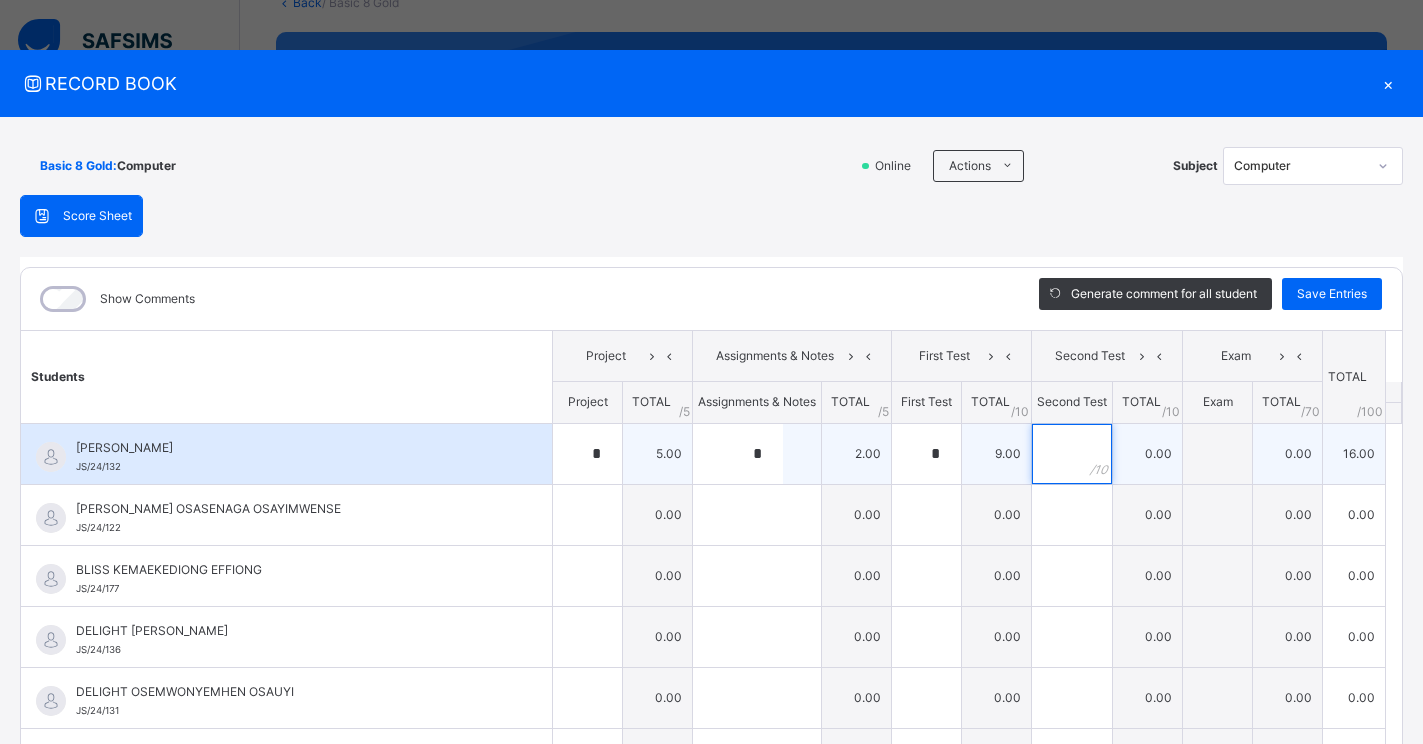 click at bounding box center [1072, 454] 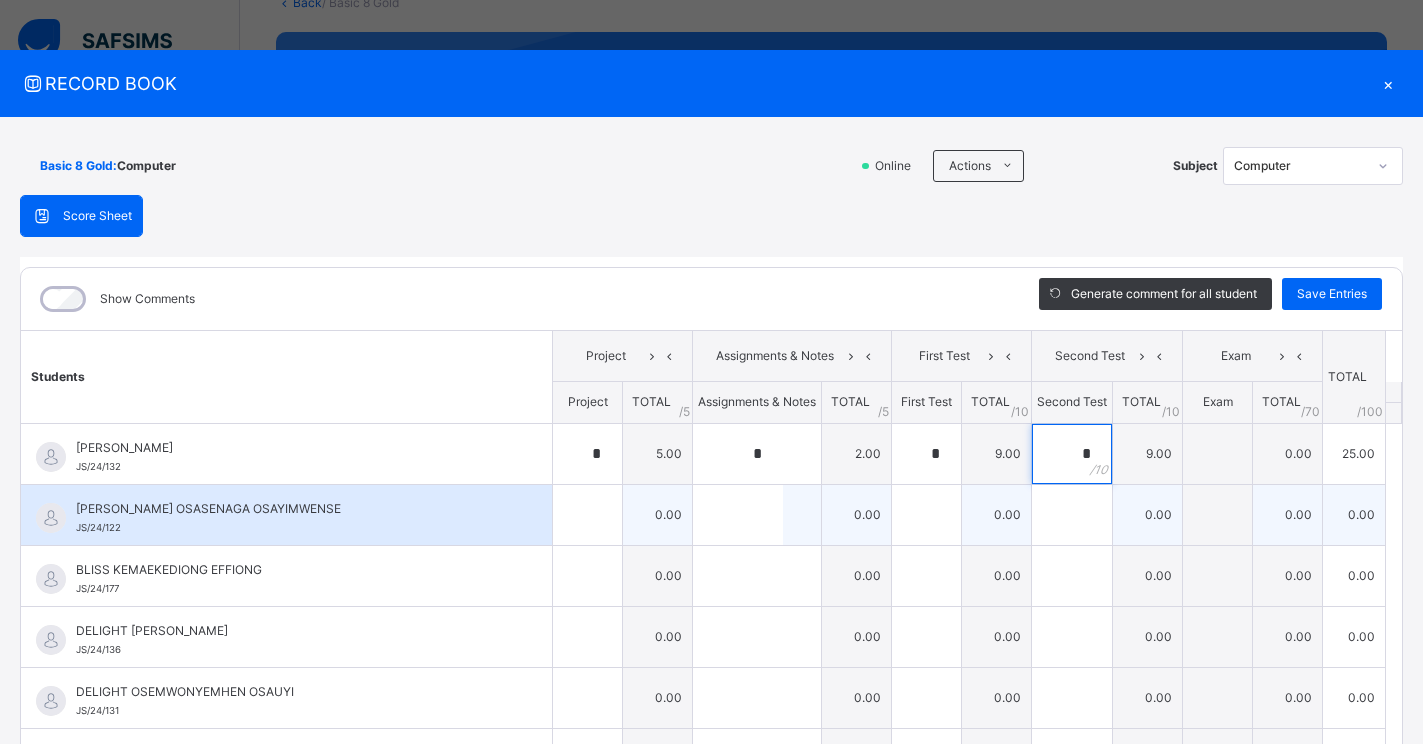 type on "*" 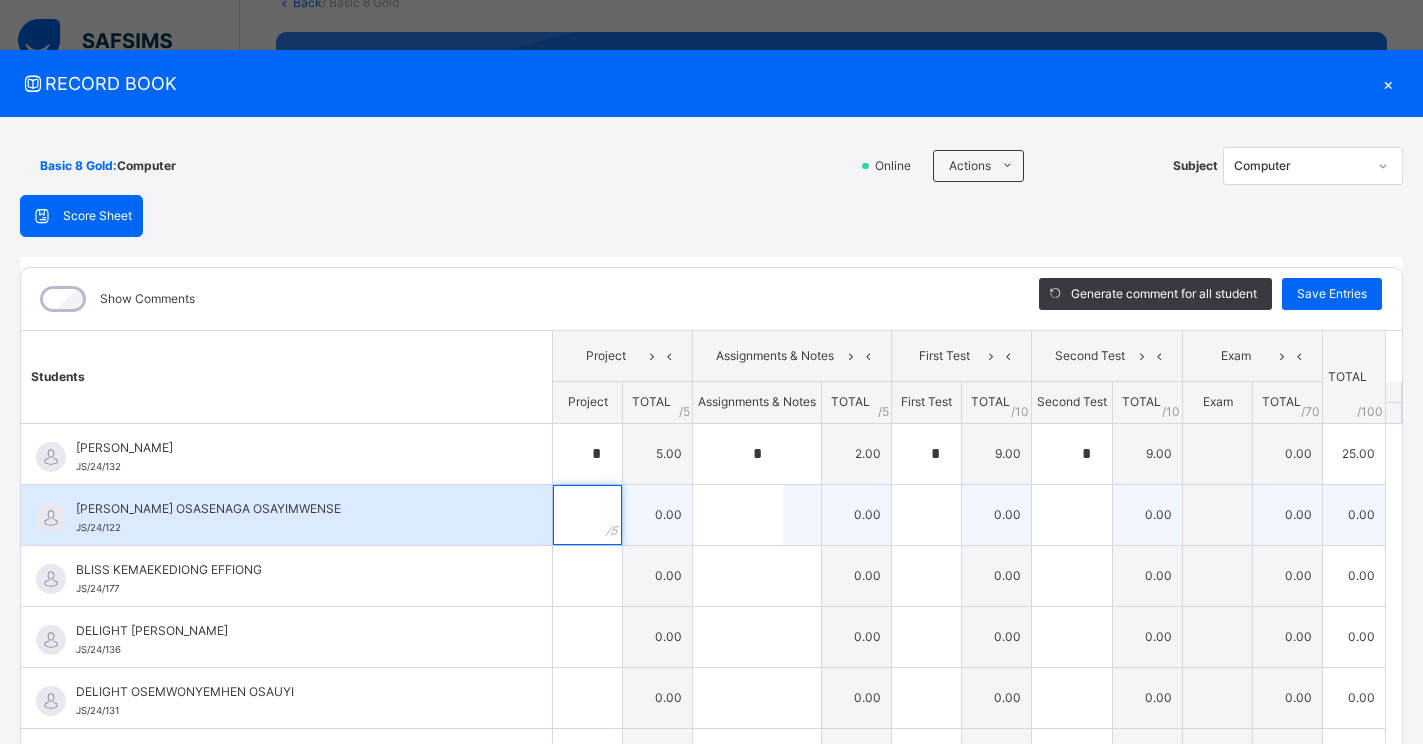 click at bounding box center (587, 515) 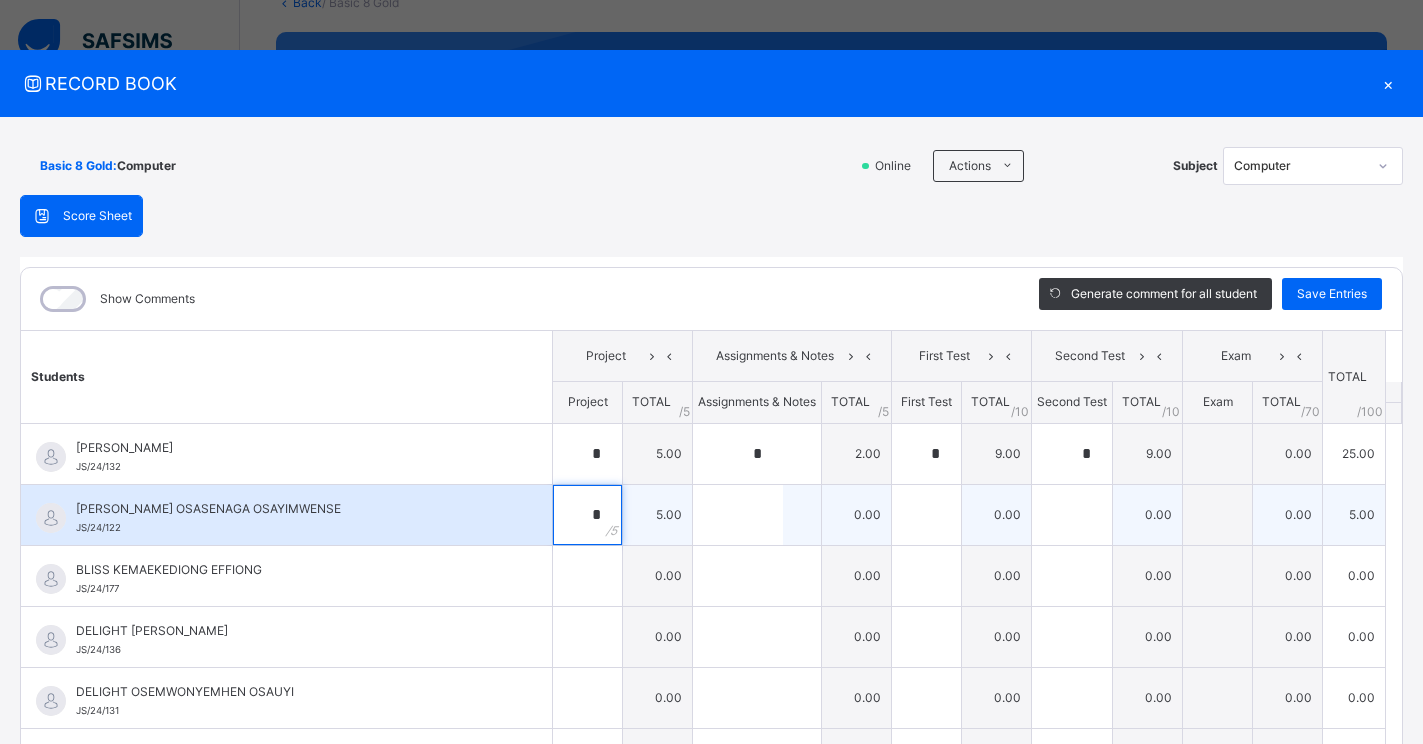 type on "*" 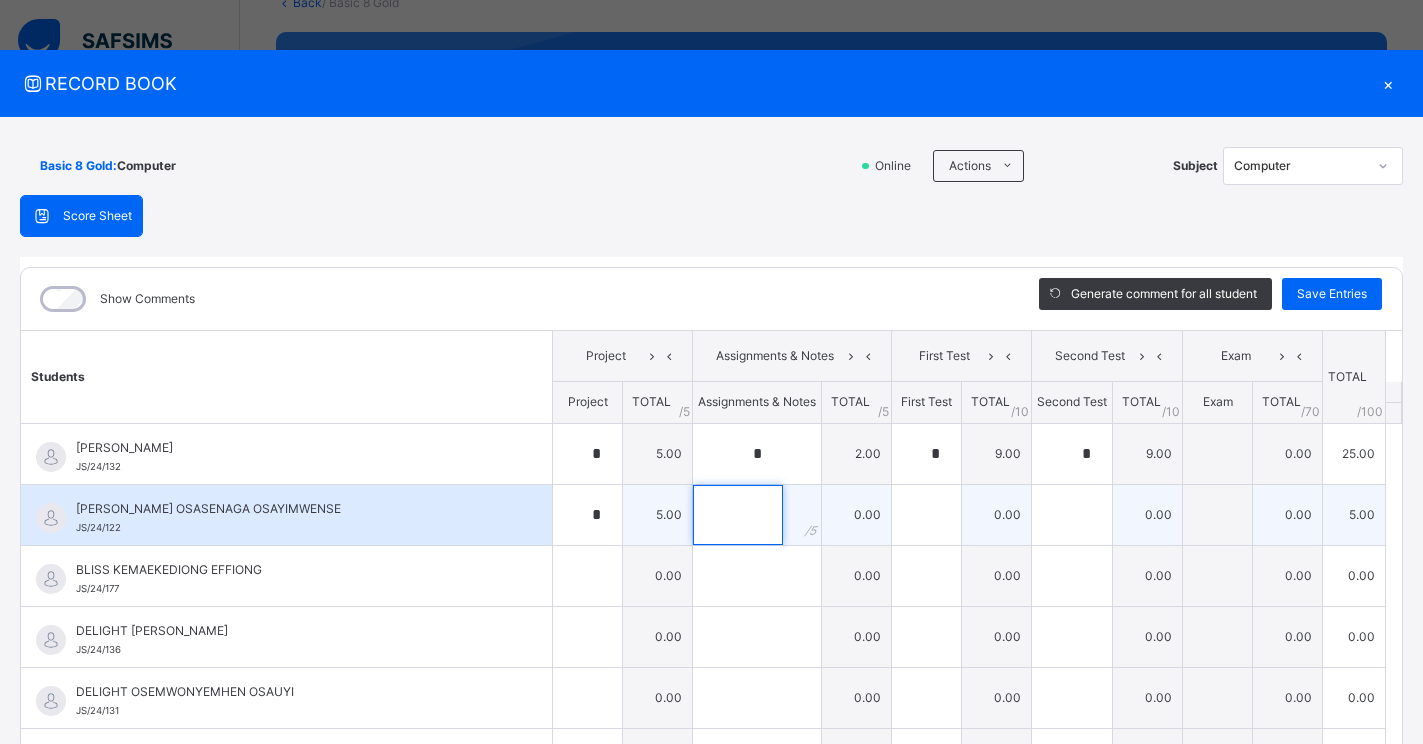 click at bounding box center [738, 515] 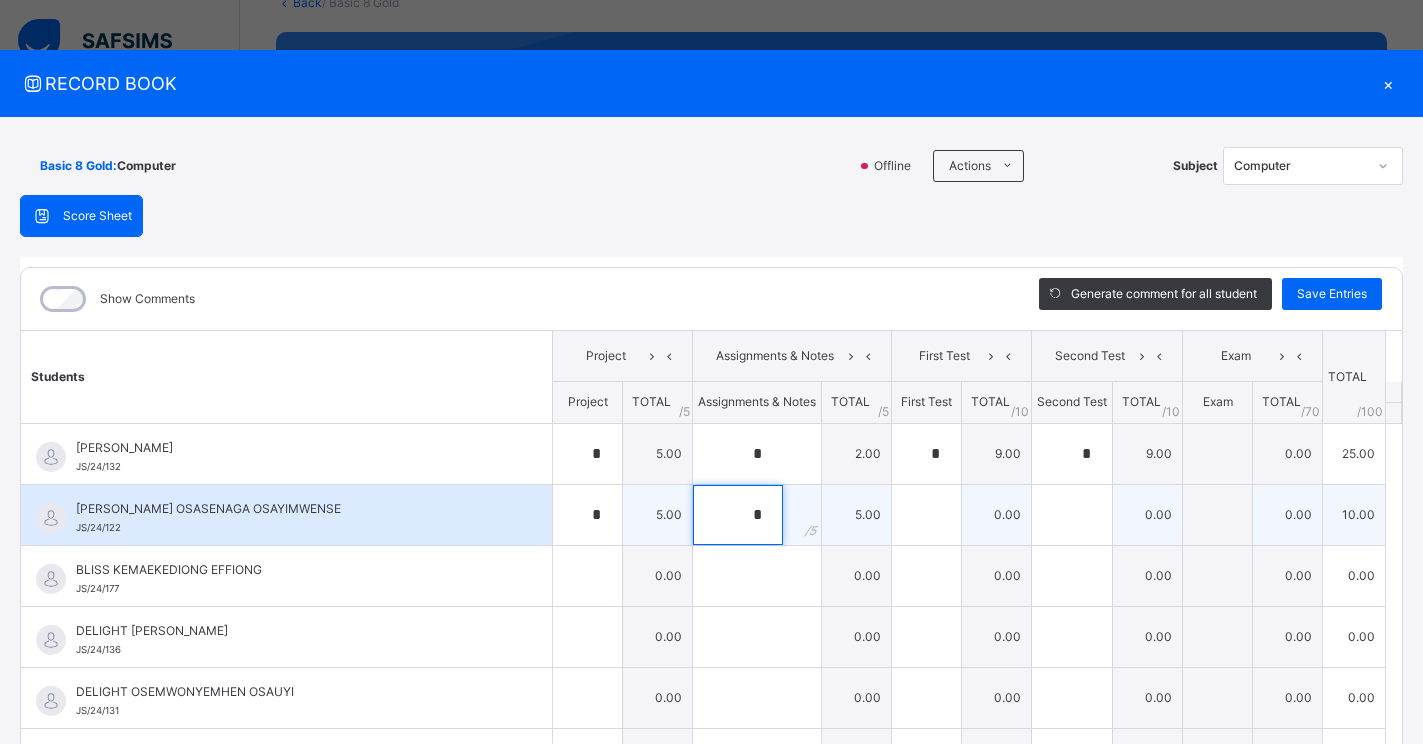 type on "*" 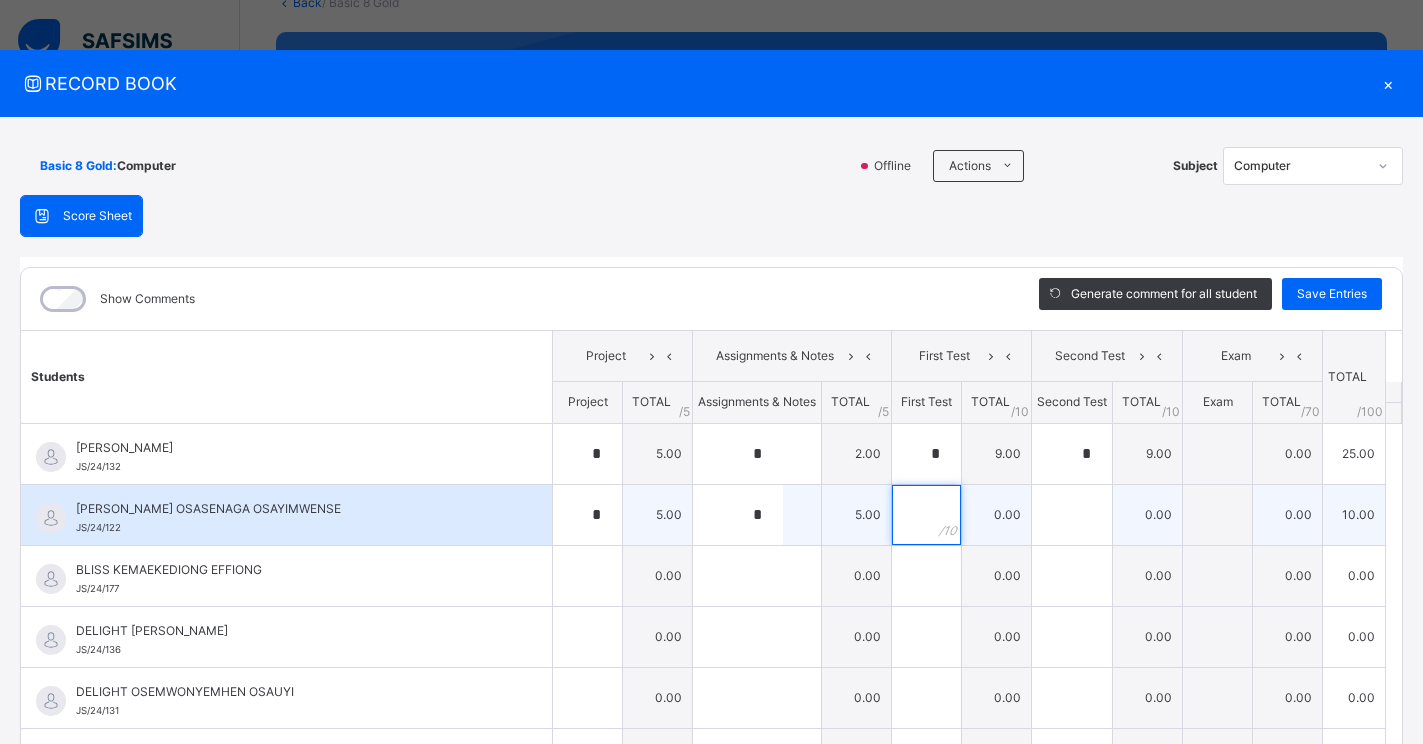 click at bounding box center [926, 515] 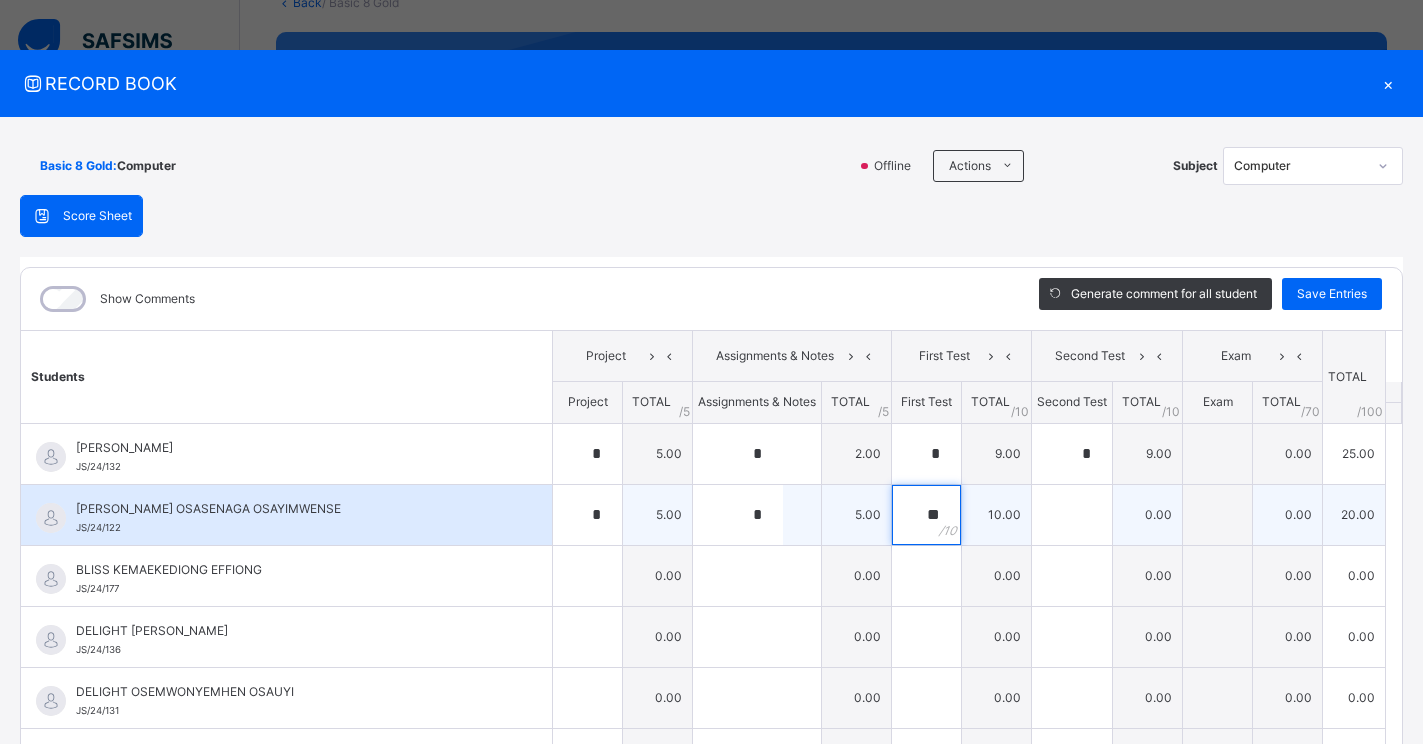 type on "**" 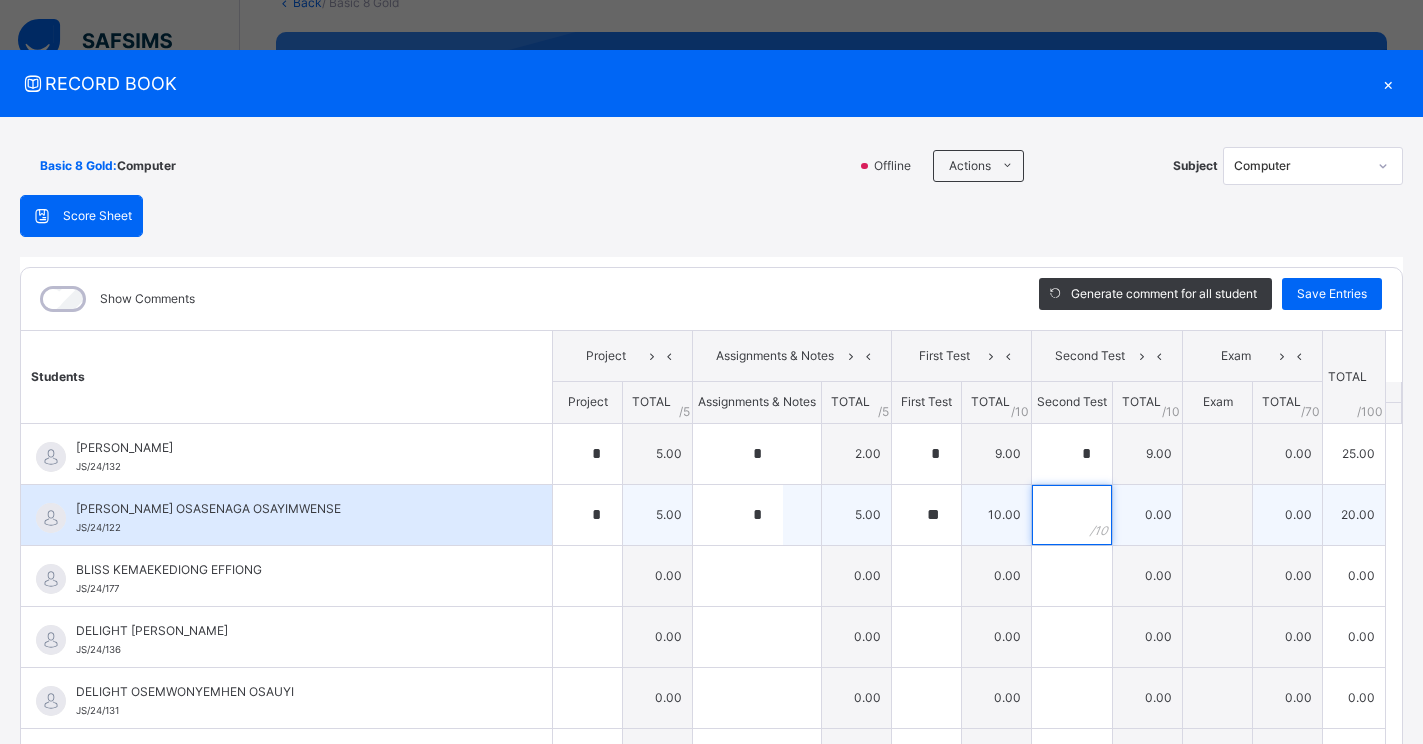 click at bounding box center [1072, 515] 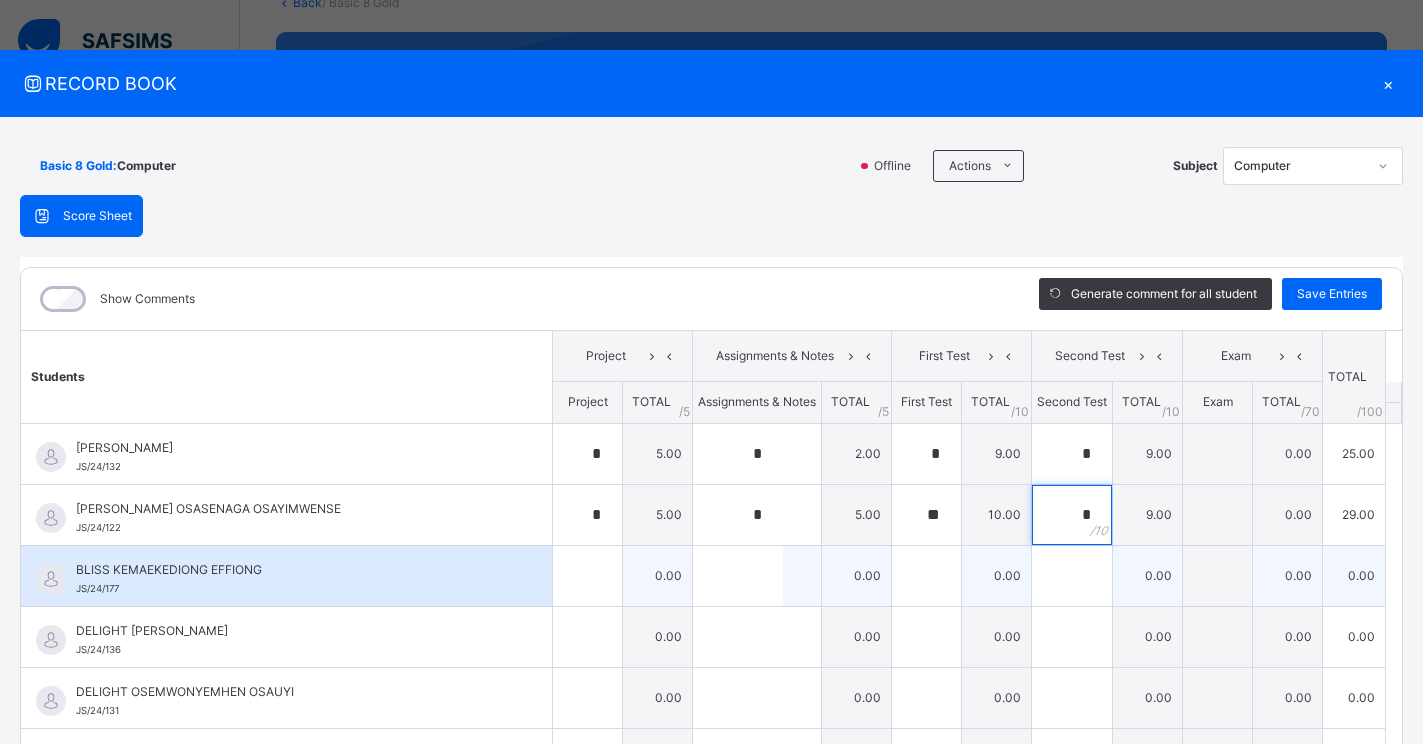 type on "*" 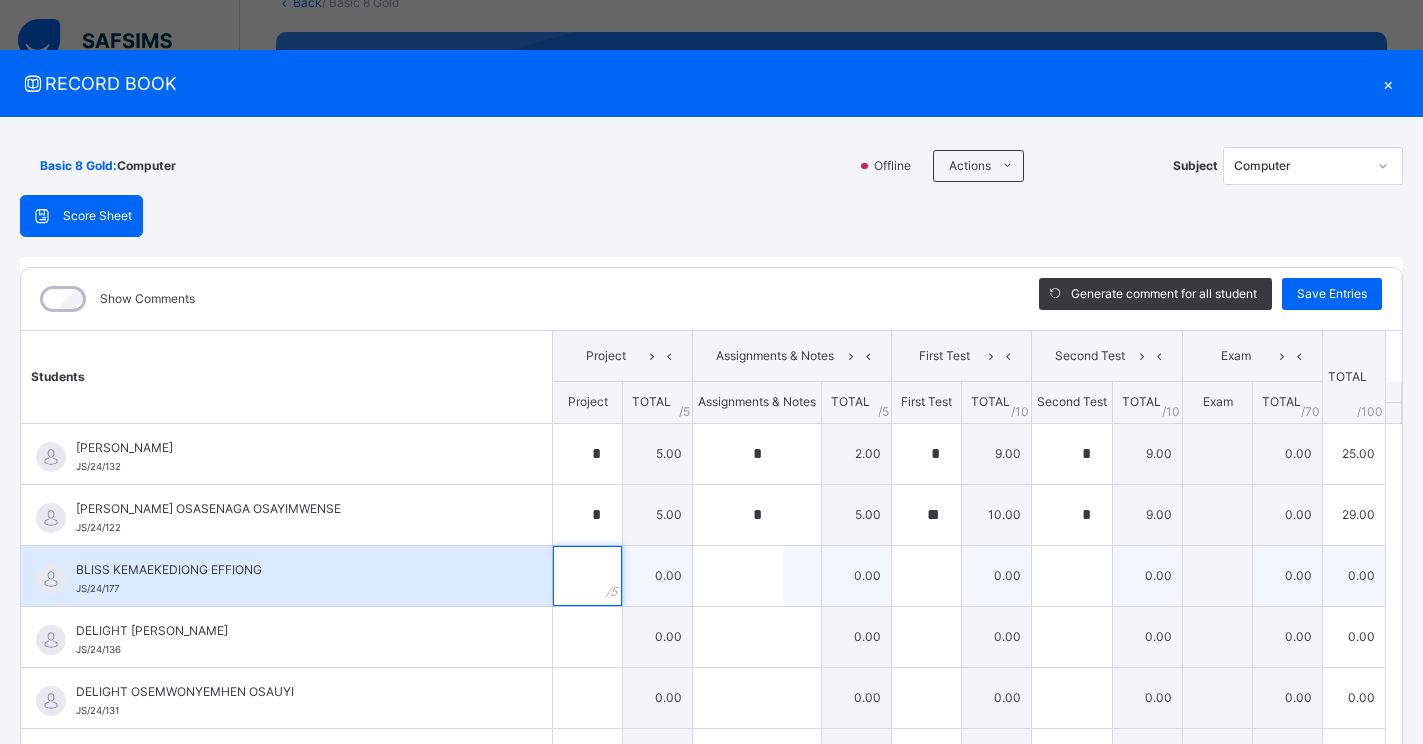click at bounding box center [587, 576] 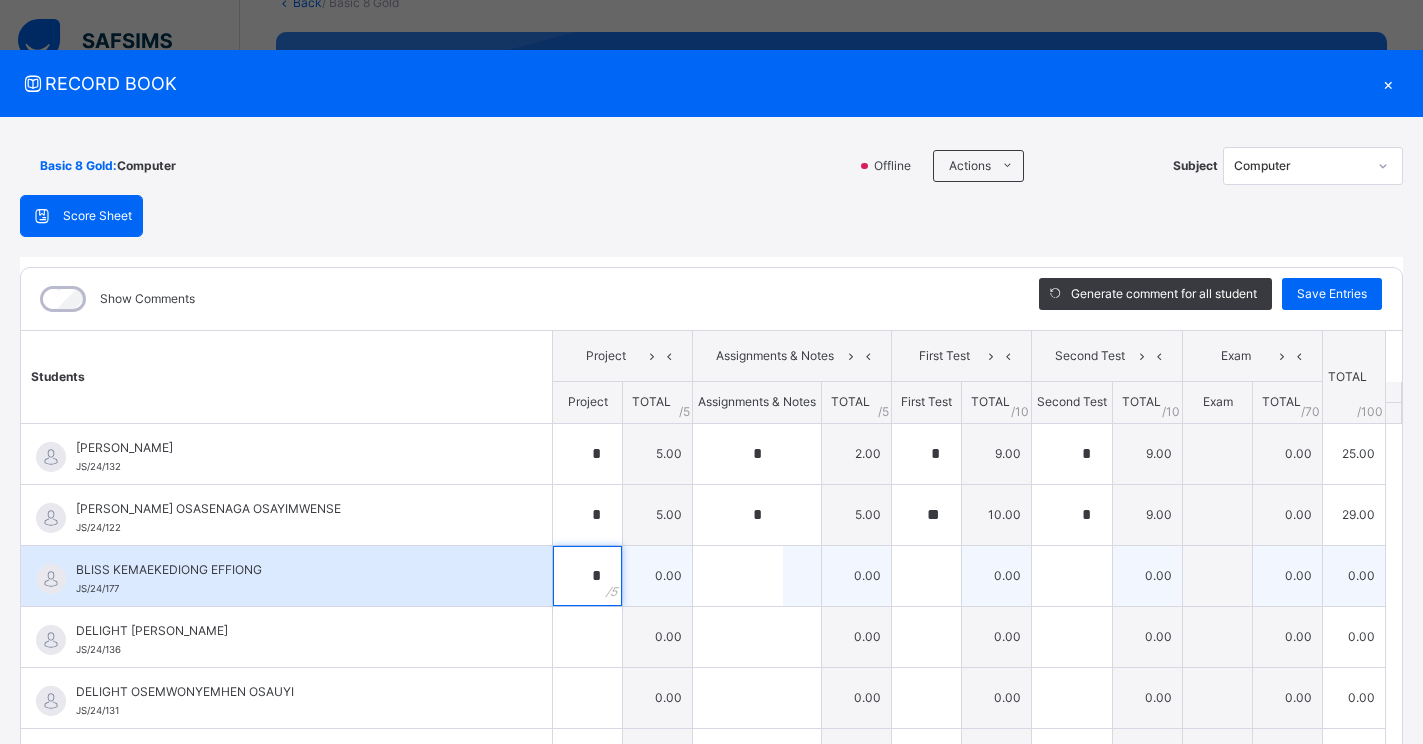 type on "*" 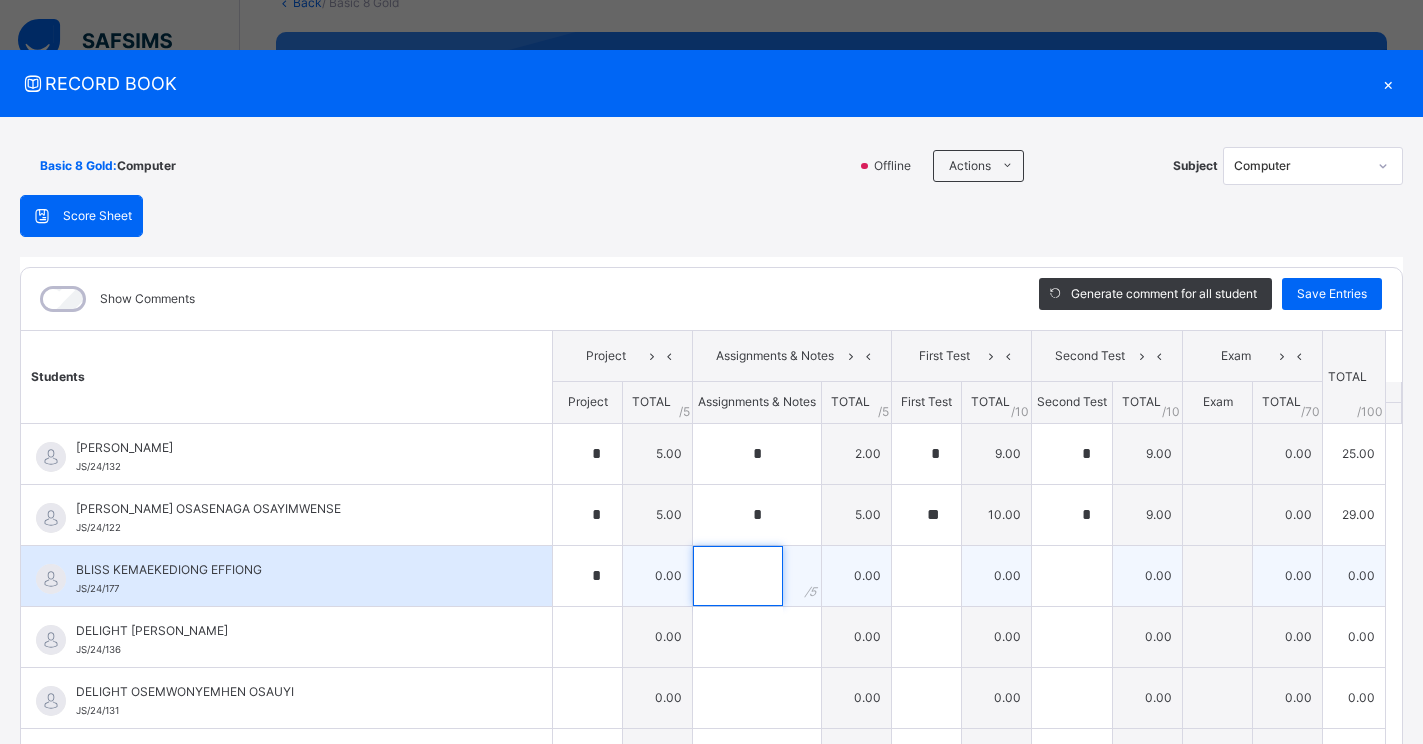 click at bounding box center [738, 576] 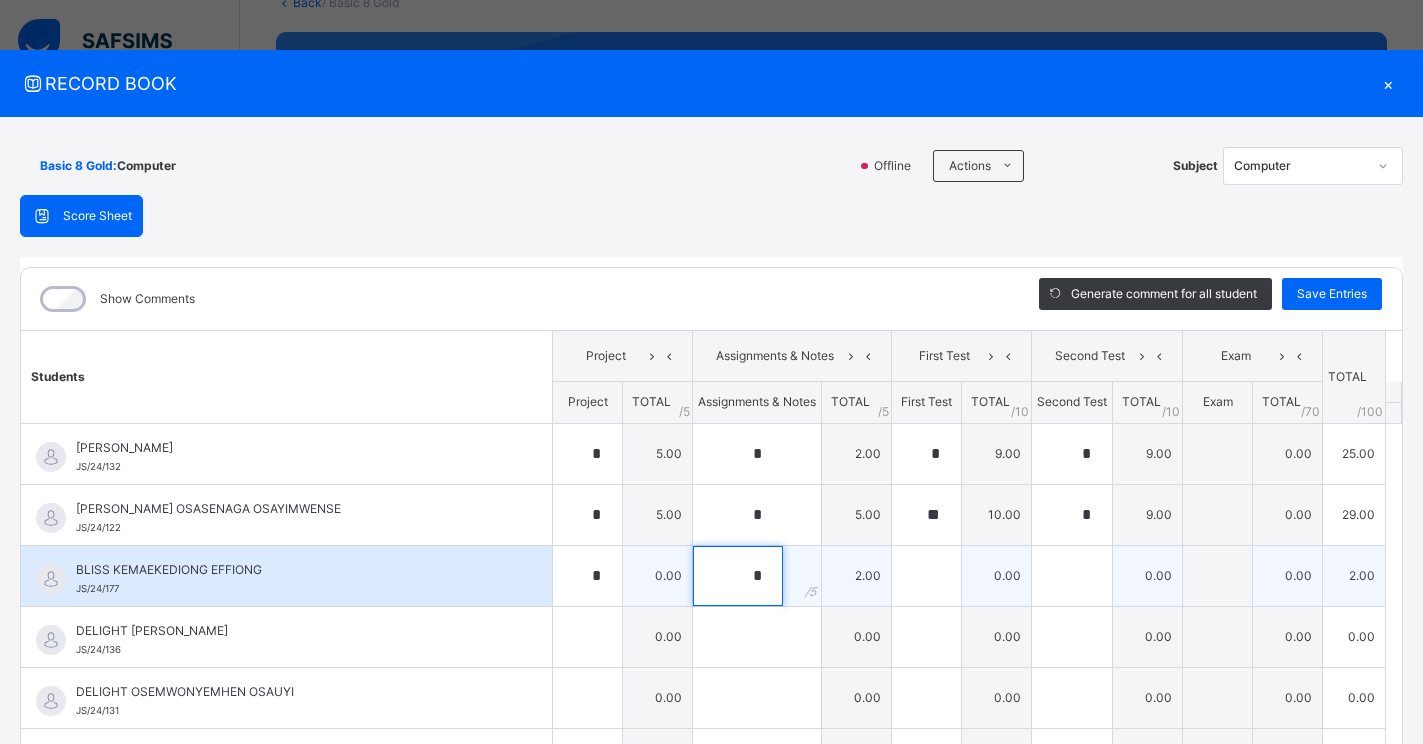 type on "*" 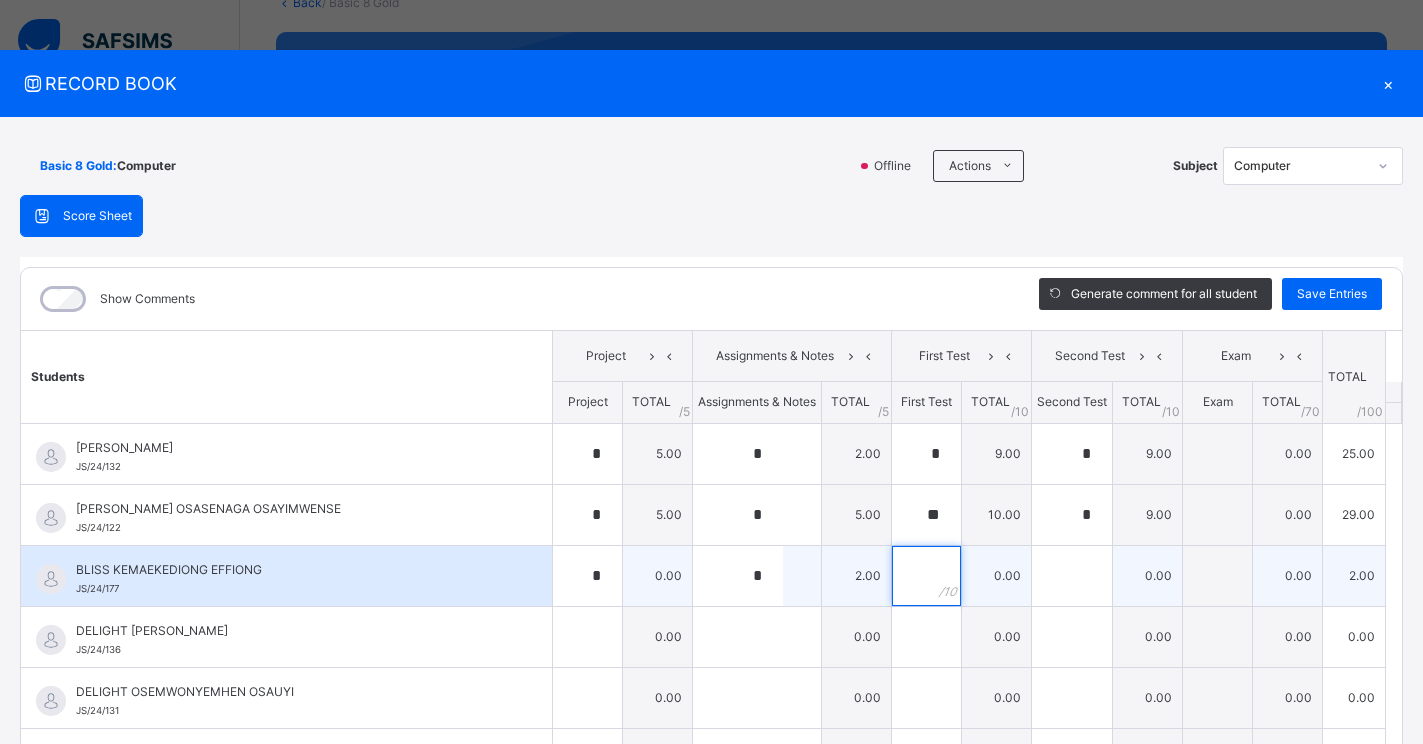 click at bounding box center (926, 576) 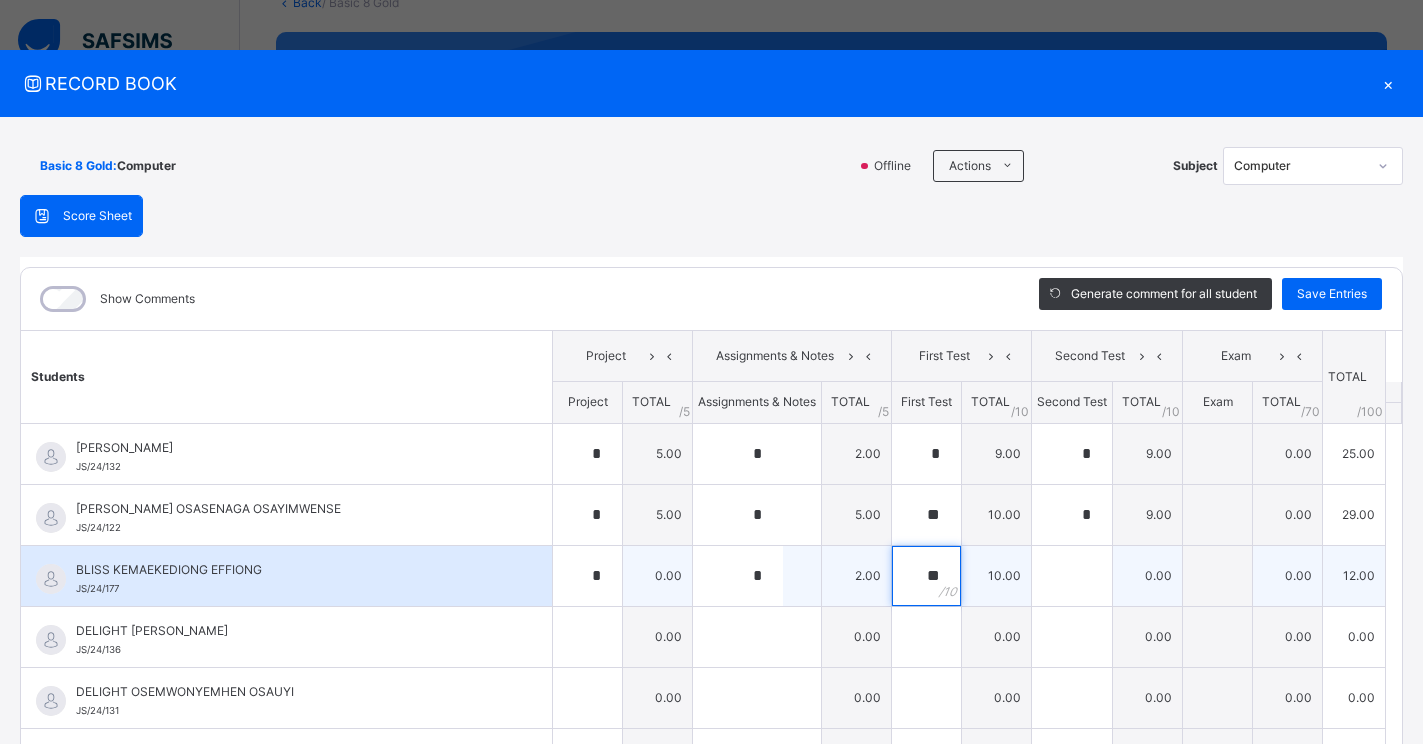 type on "**" 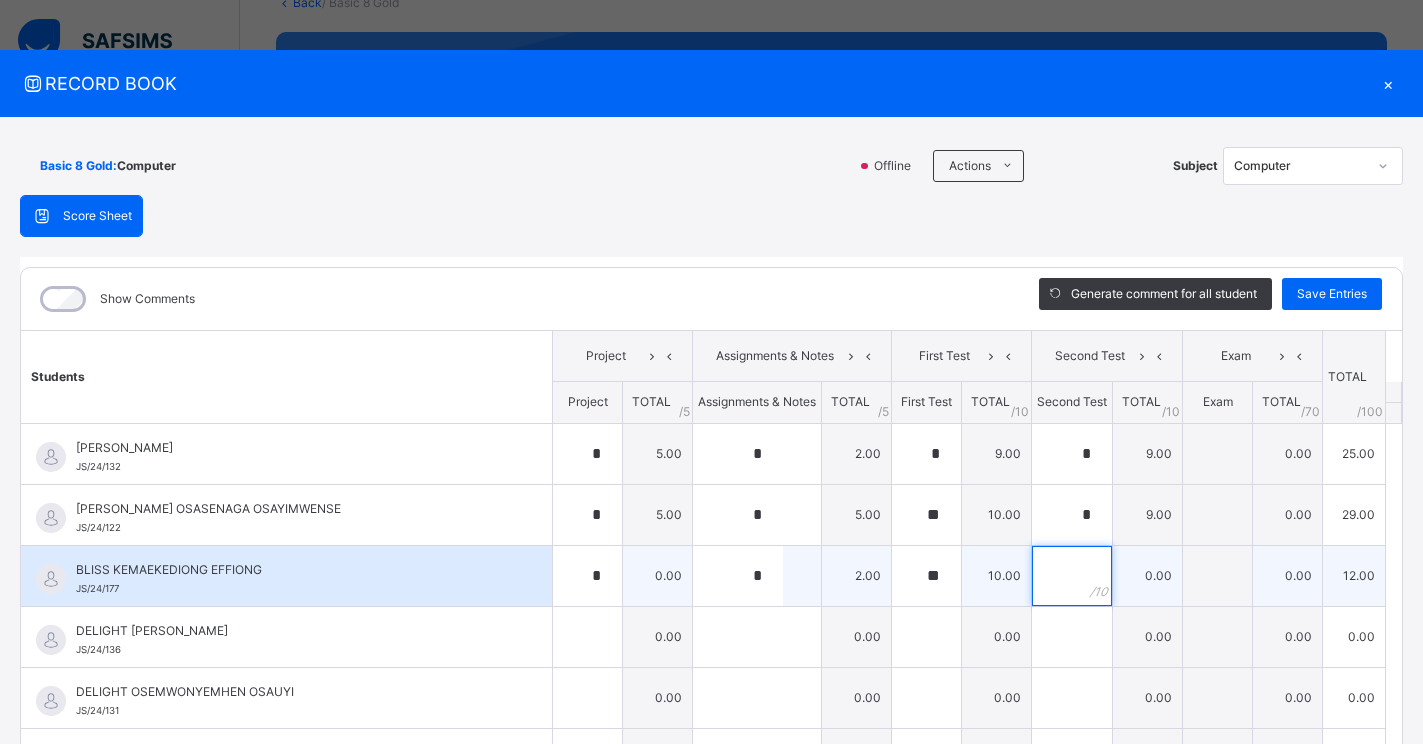 click at bounding box center (1072, 576) 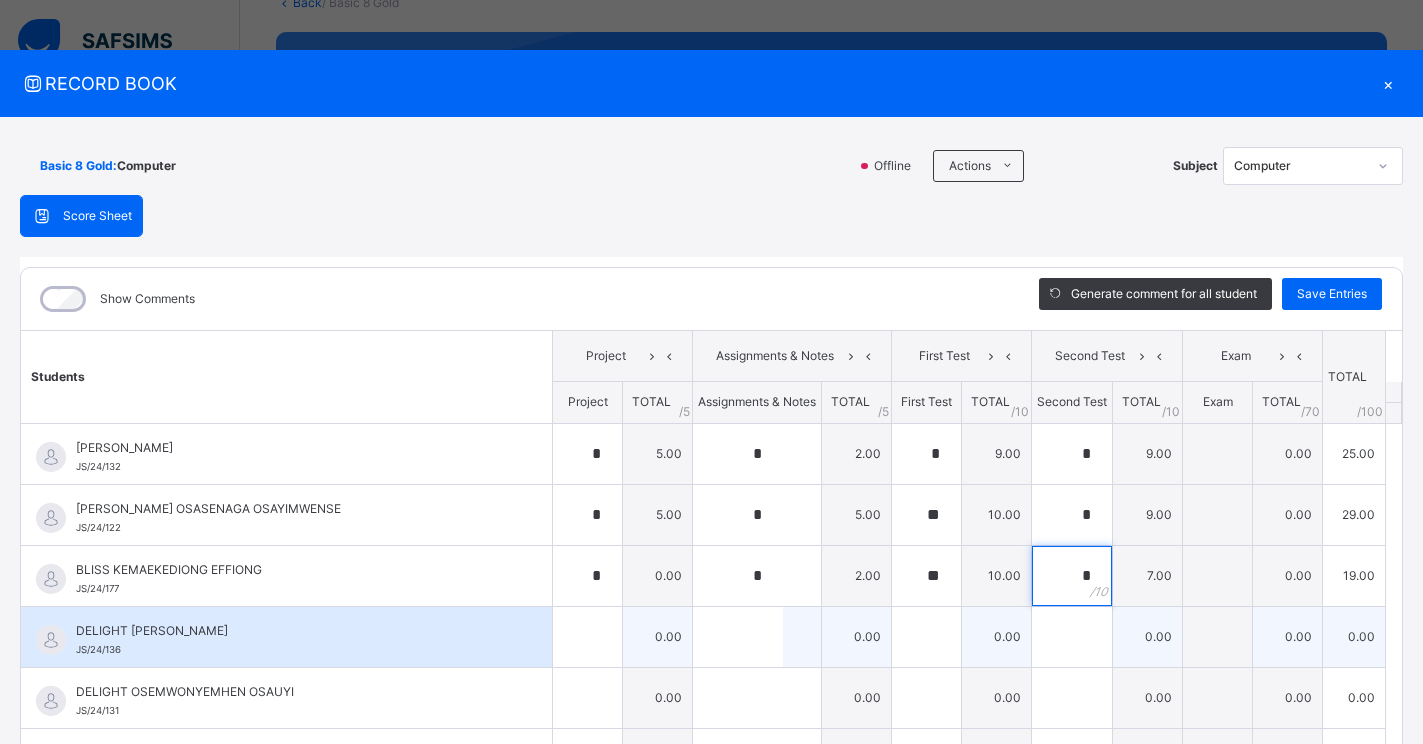 type on "*" 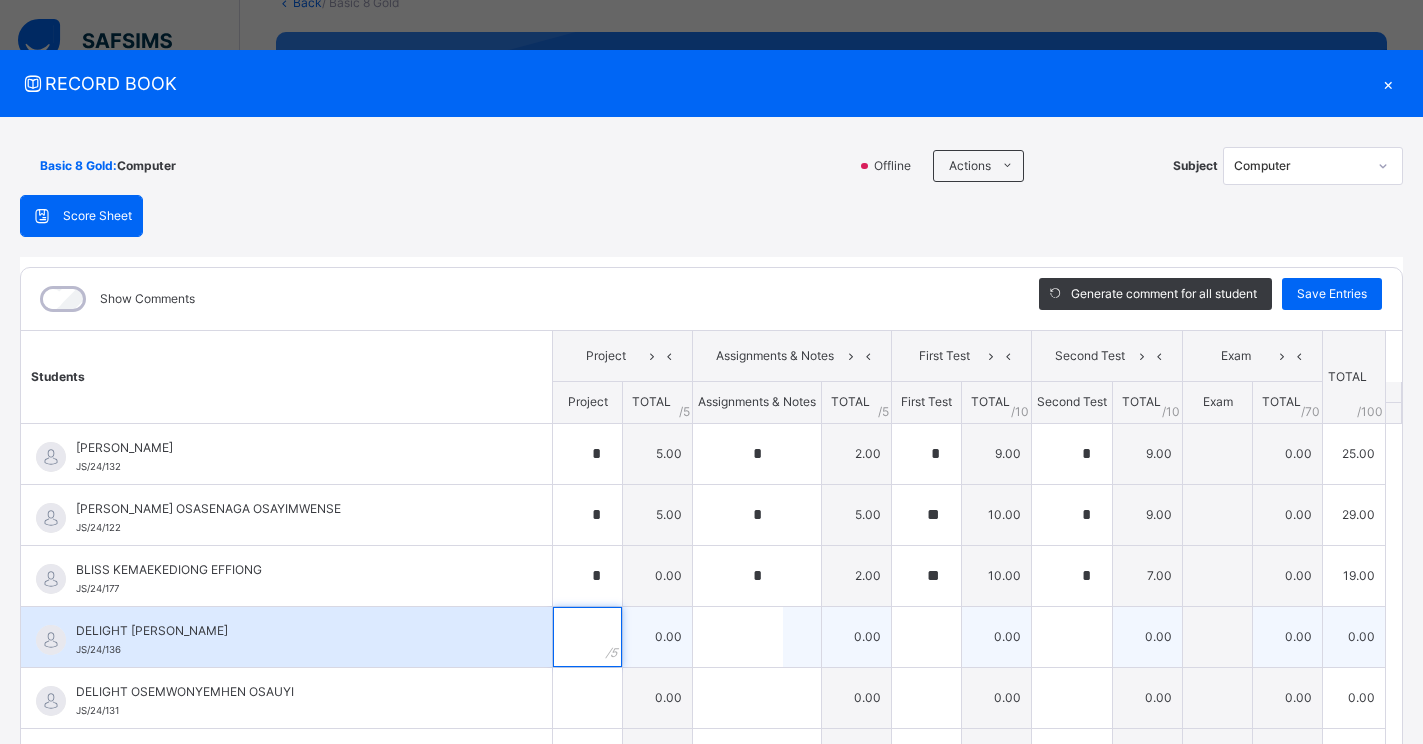 click at bounding box center (587, 637) 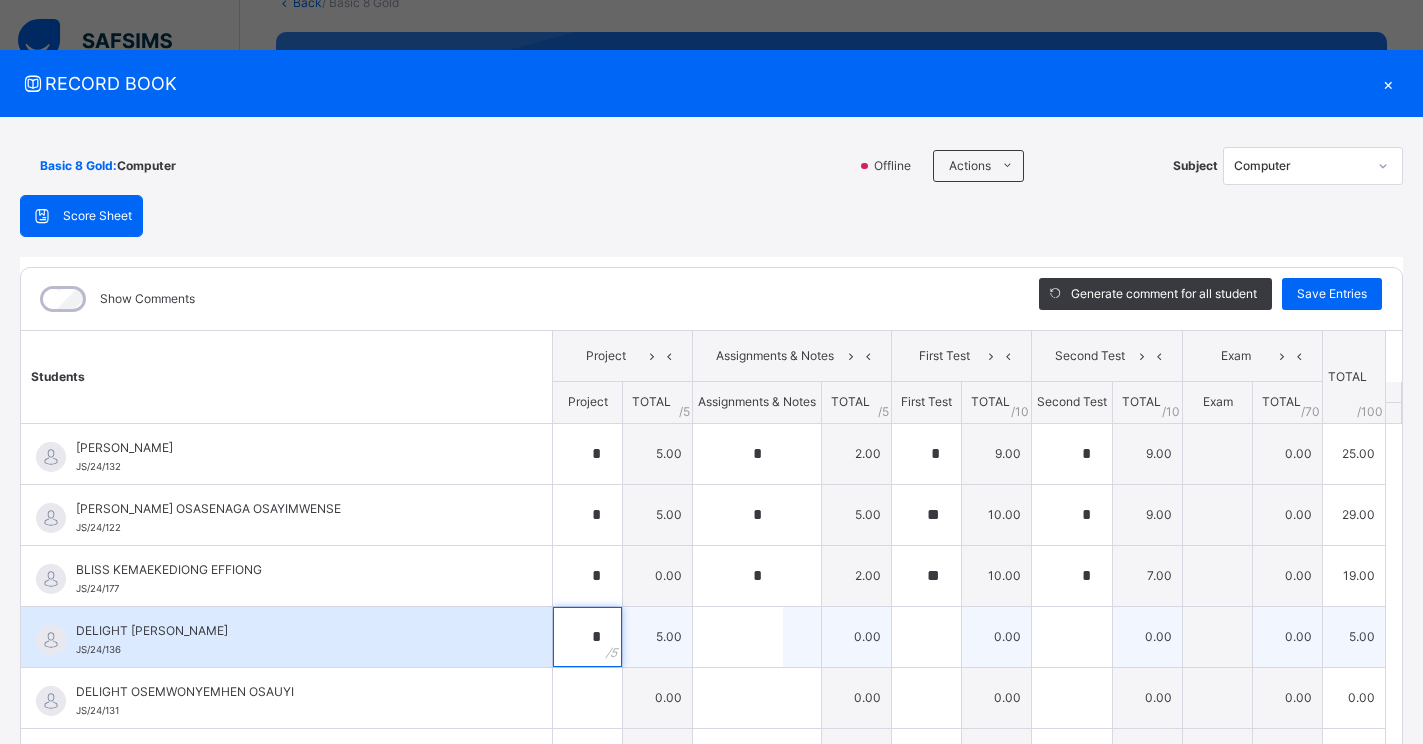type on "*" 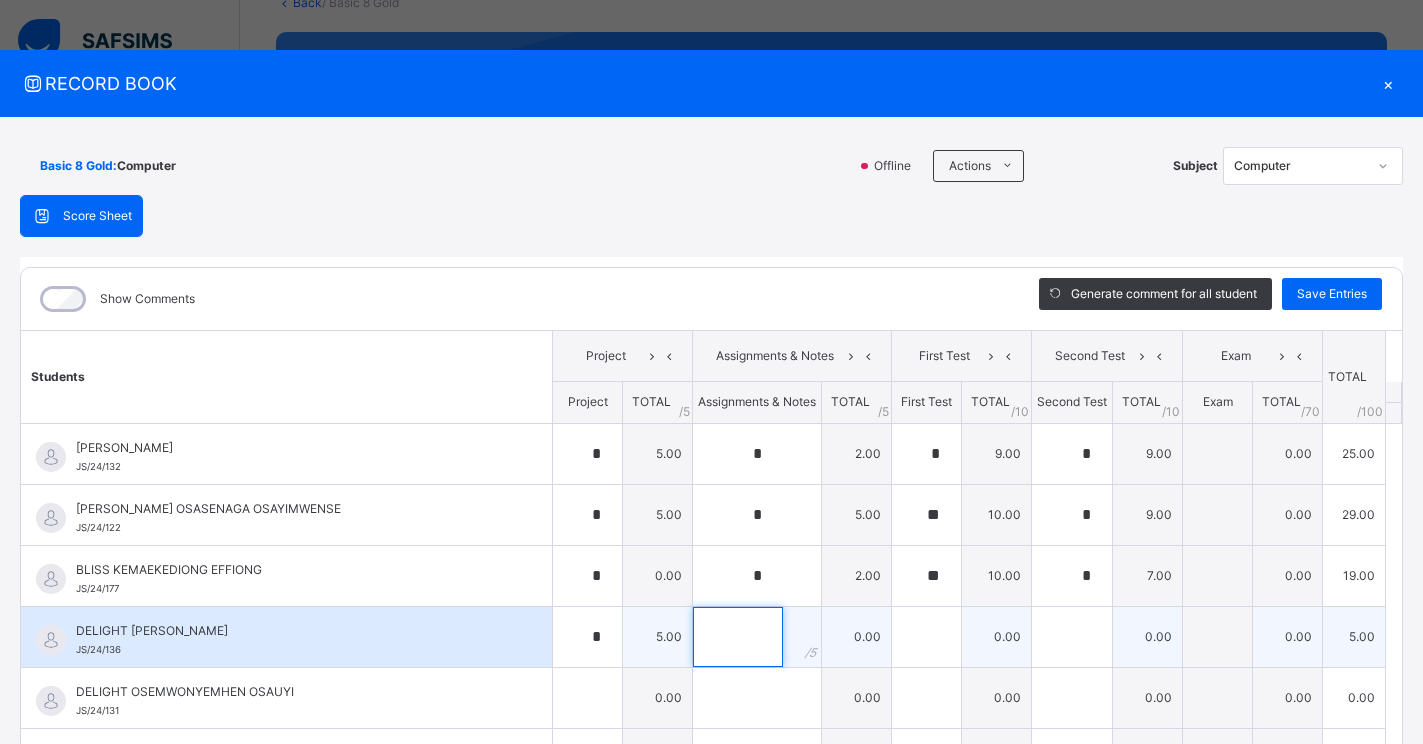 click at bounding box center [738, 637] 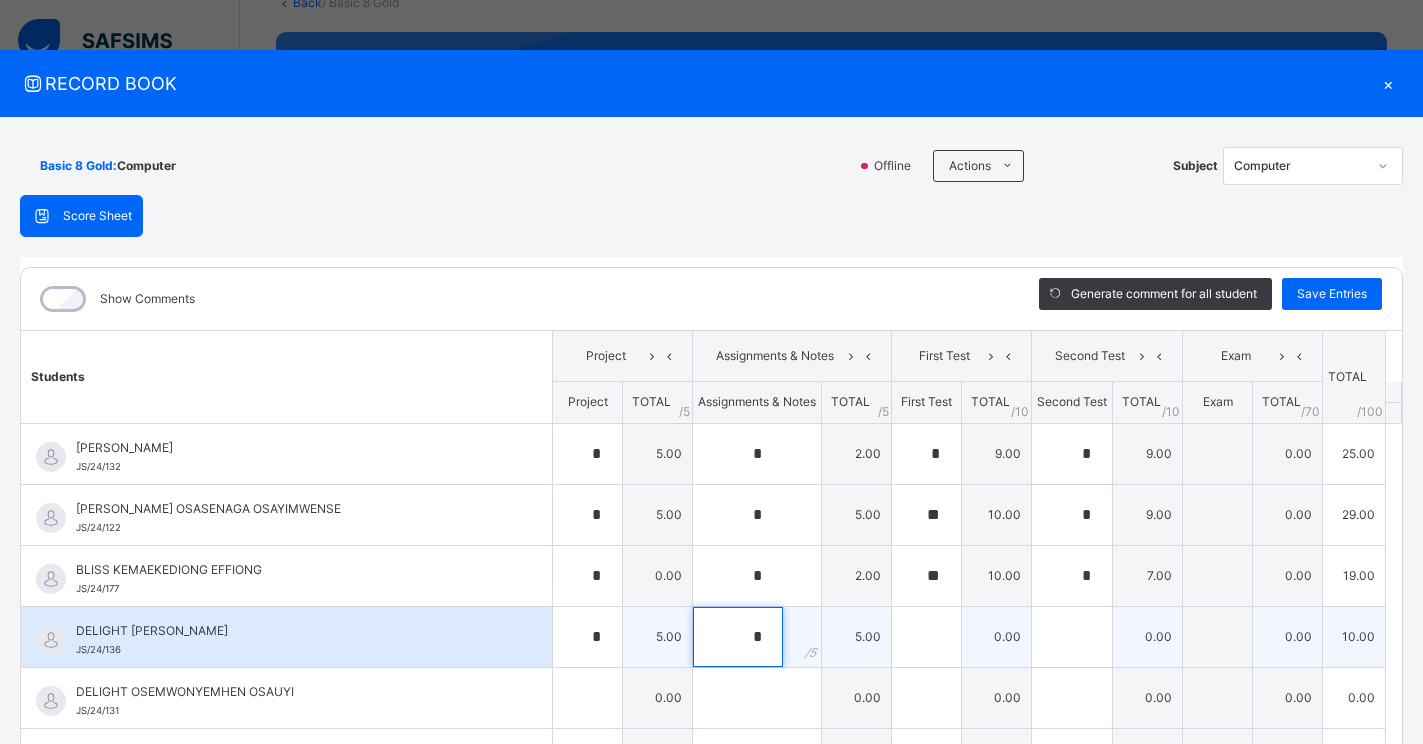 type on "*" 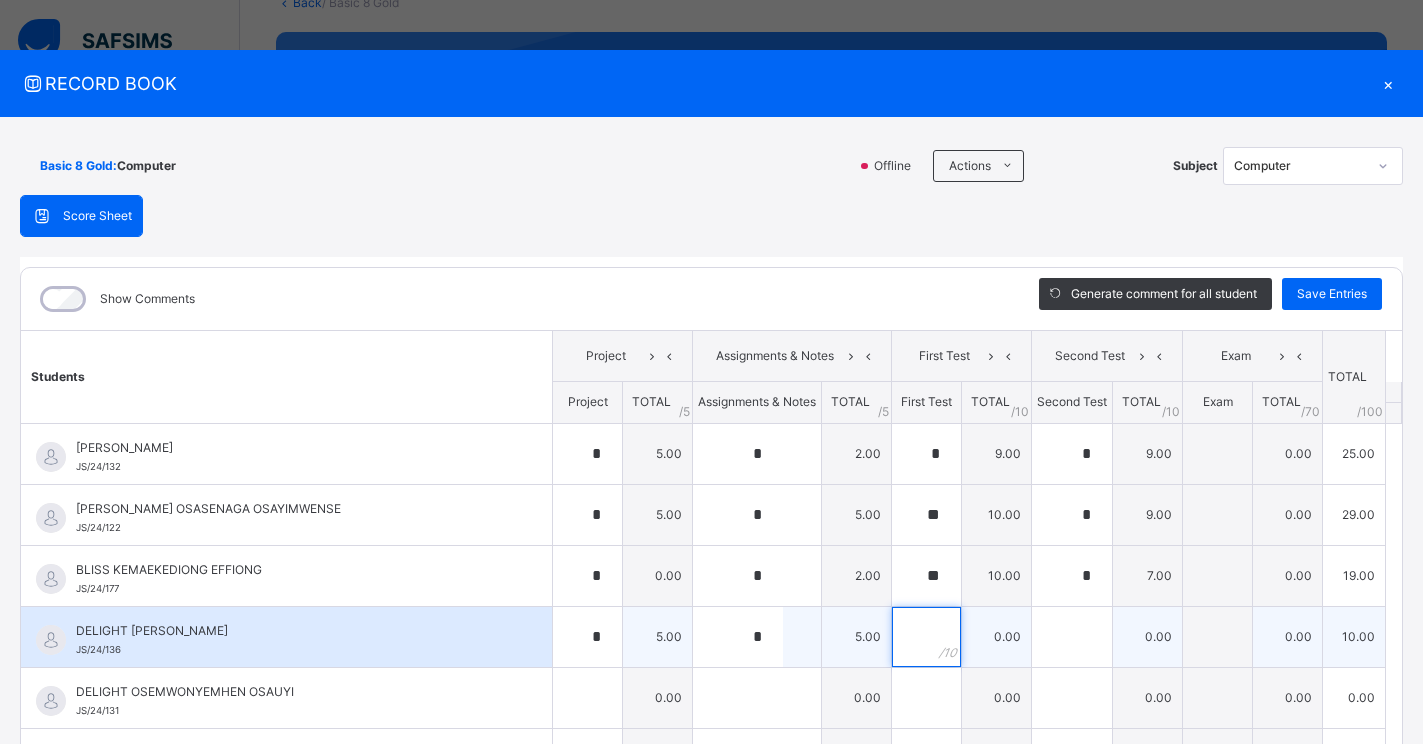 click at bounding box center (926, 637) 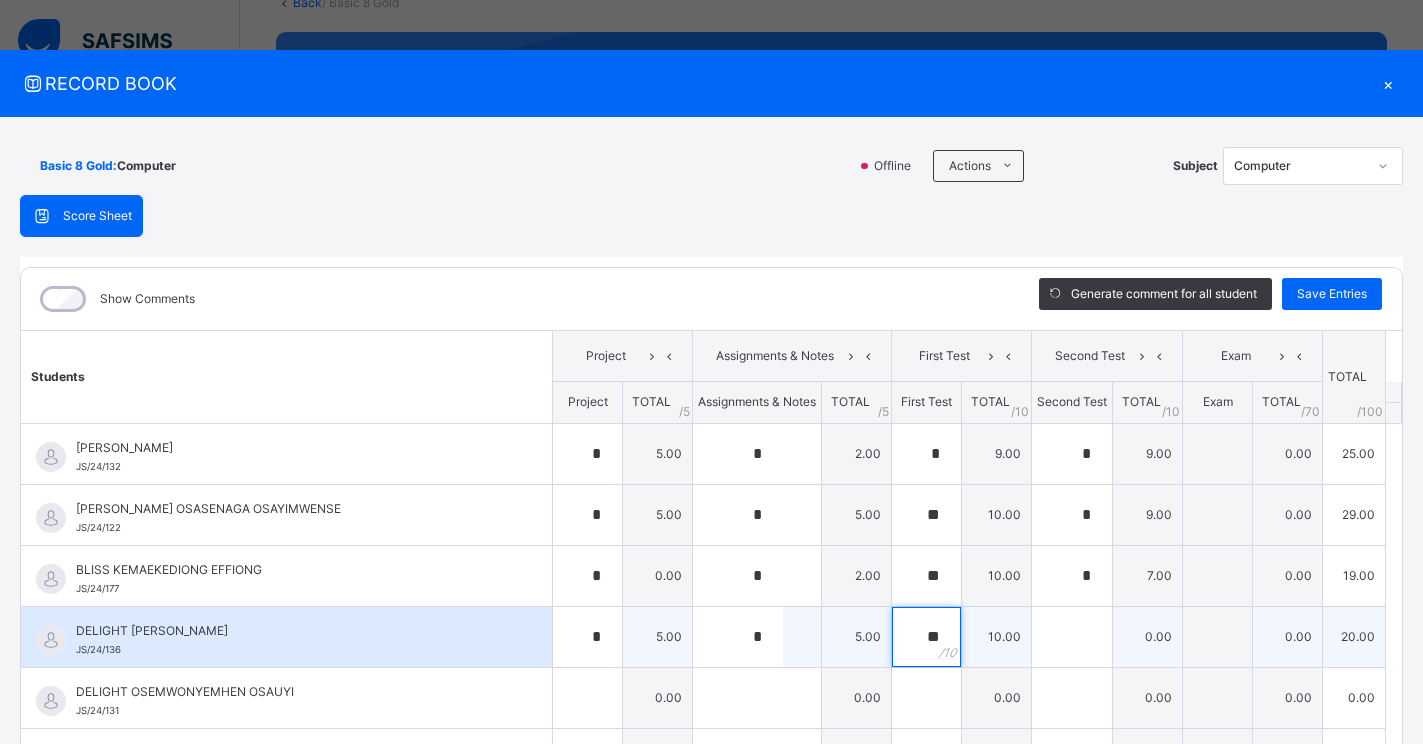 type on "**" 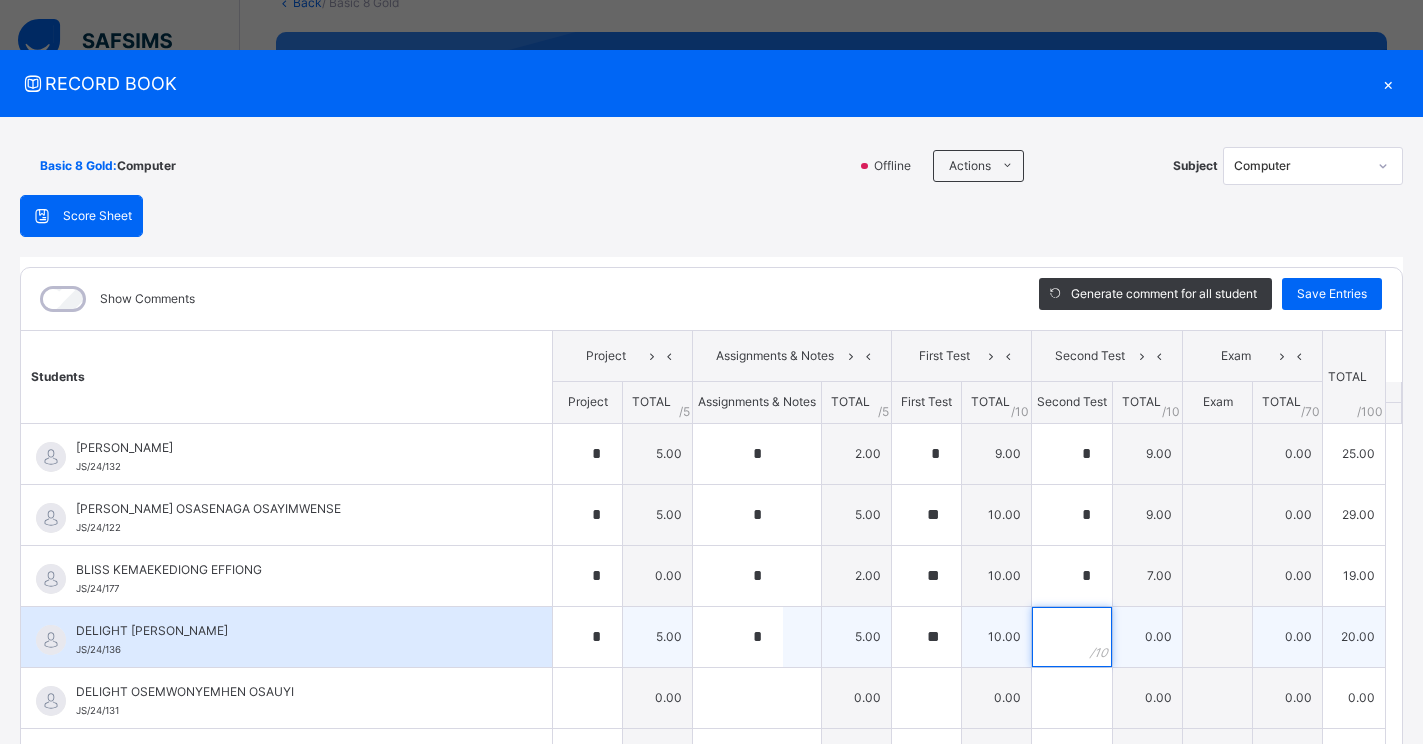 click at bounding box center [1072, 637] 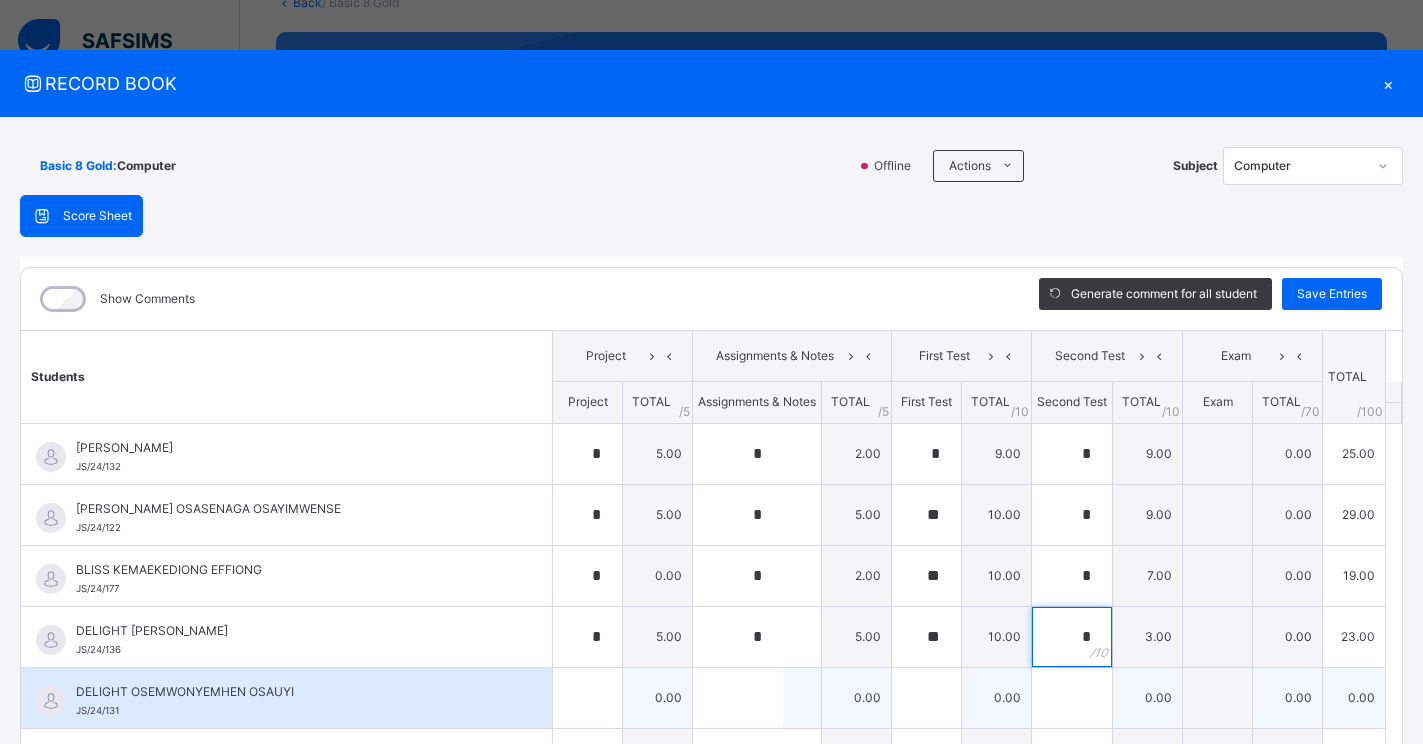type on "*" 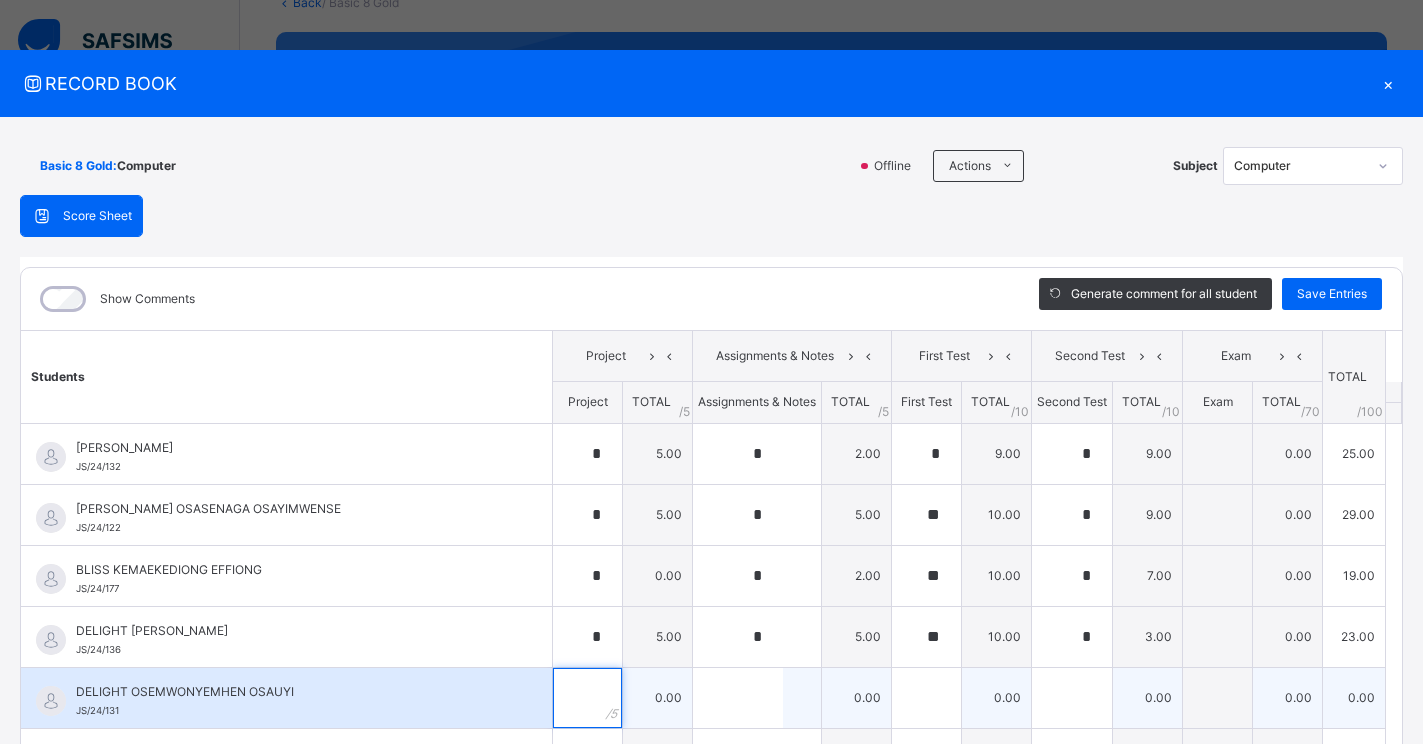 click at bounding box center (587, 698) 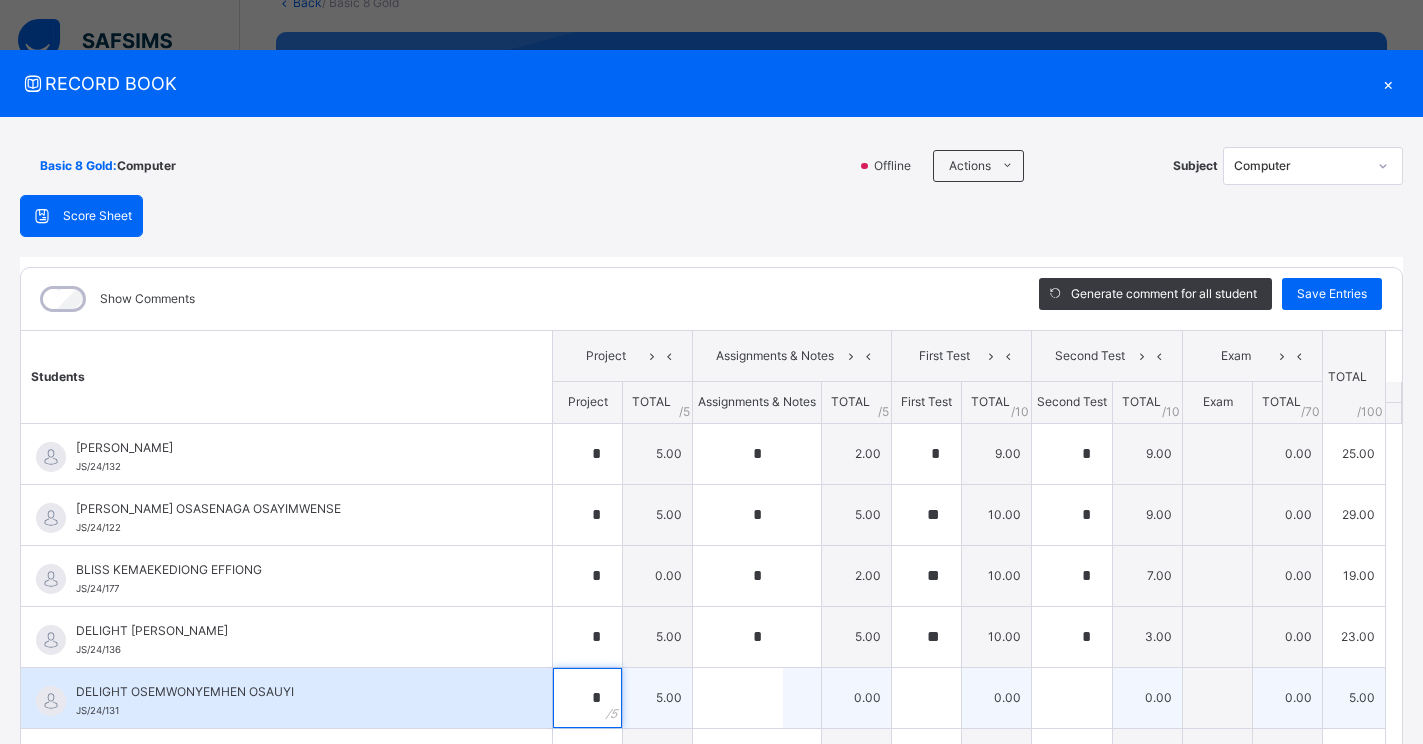 type on "*" 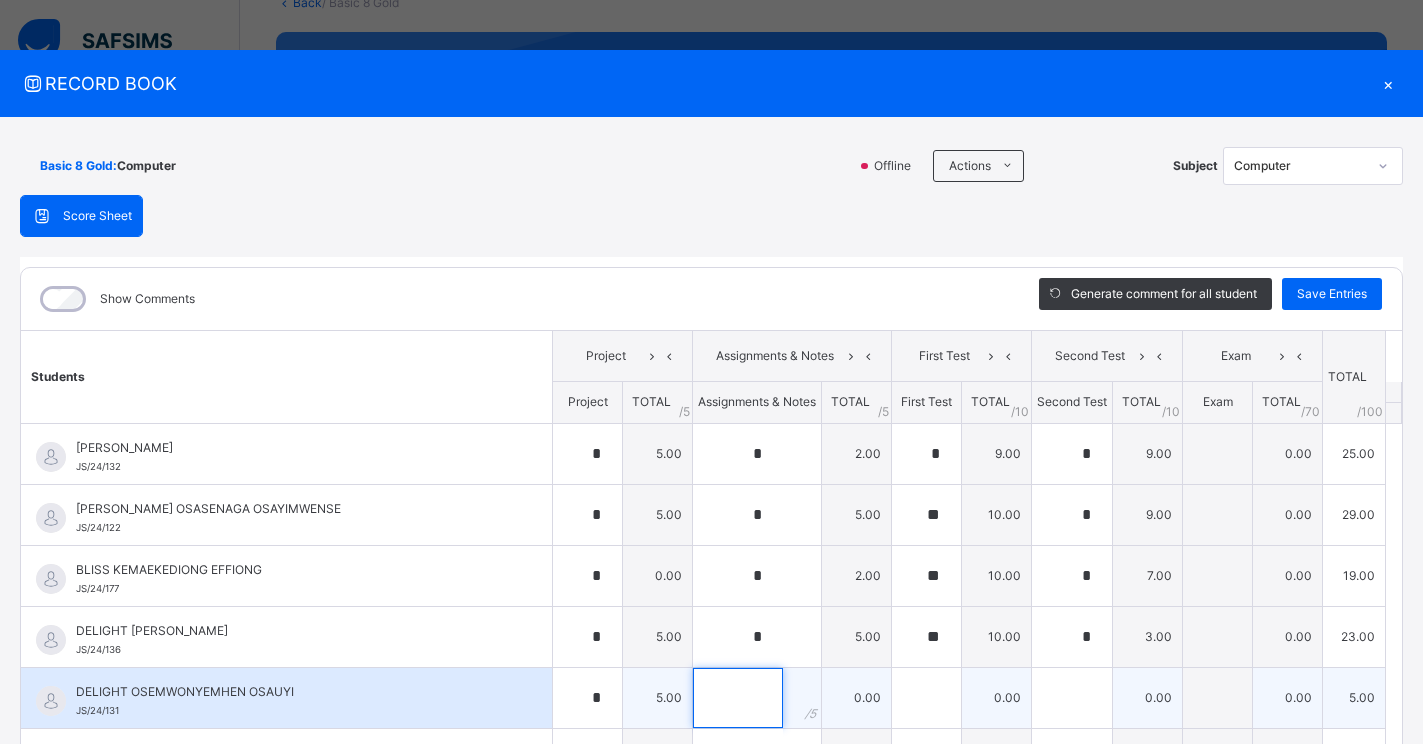 click at bounding box center [738, 698] 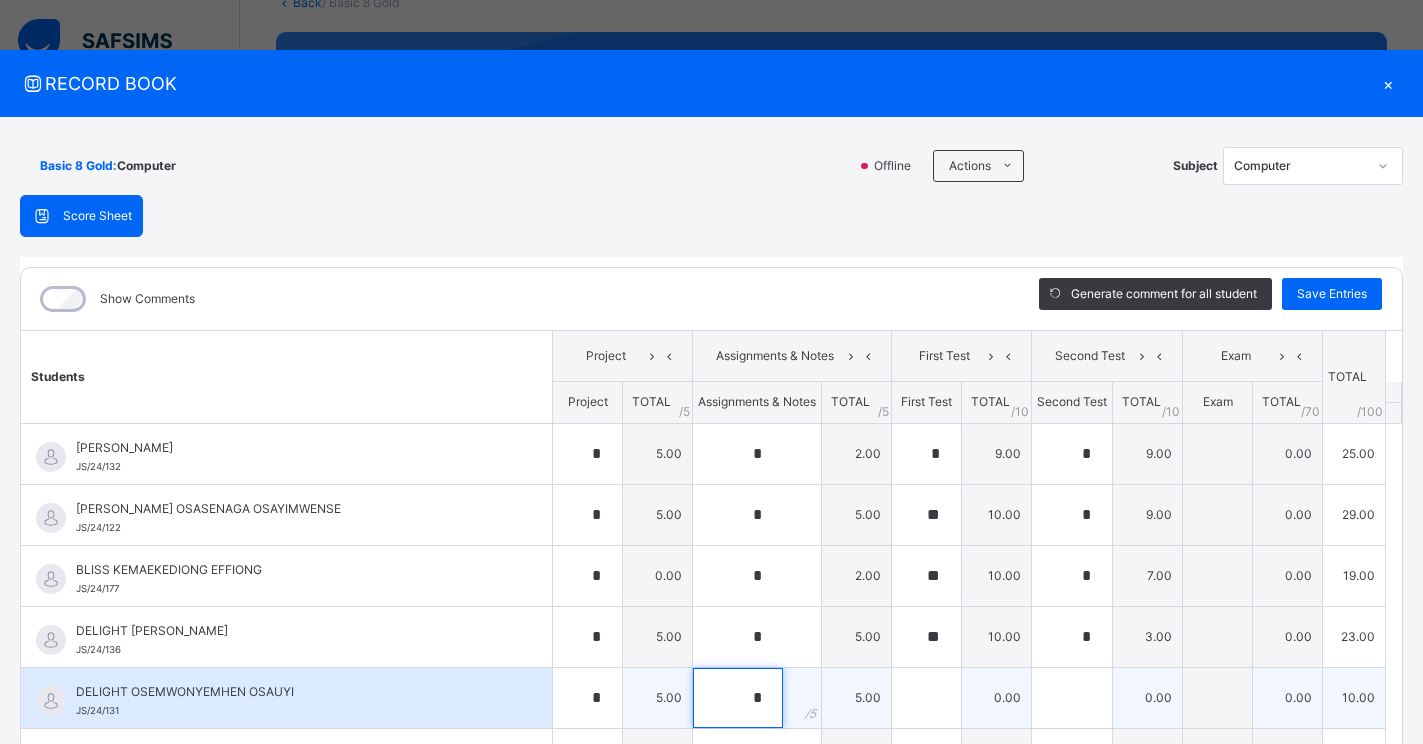 type on "*" 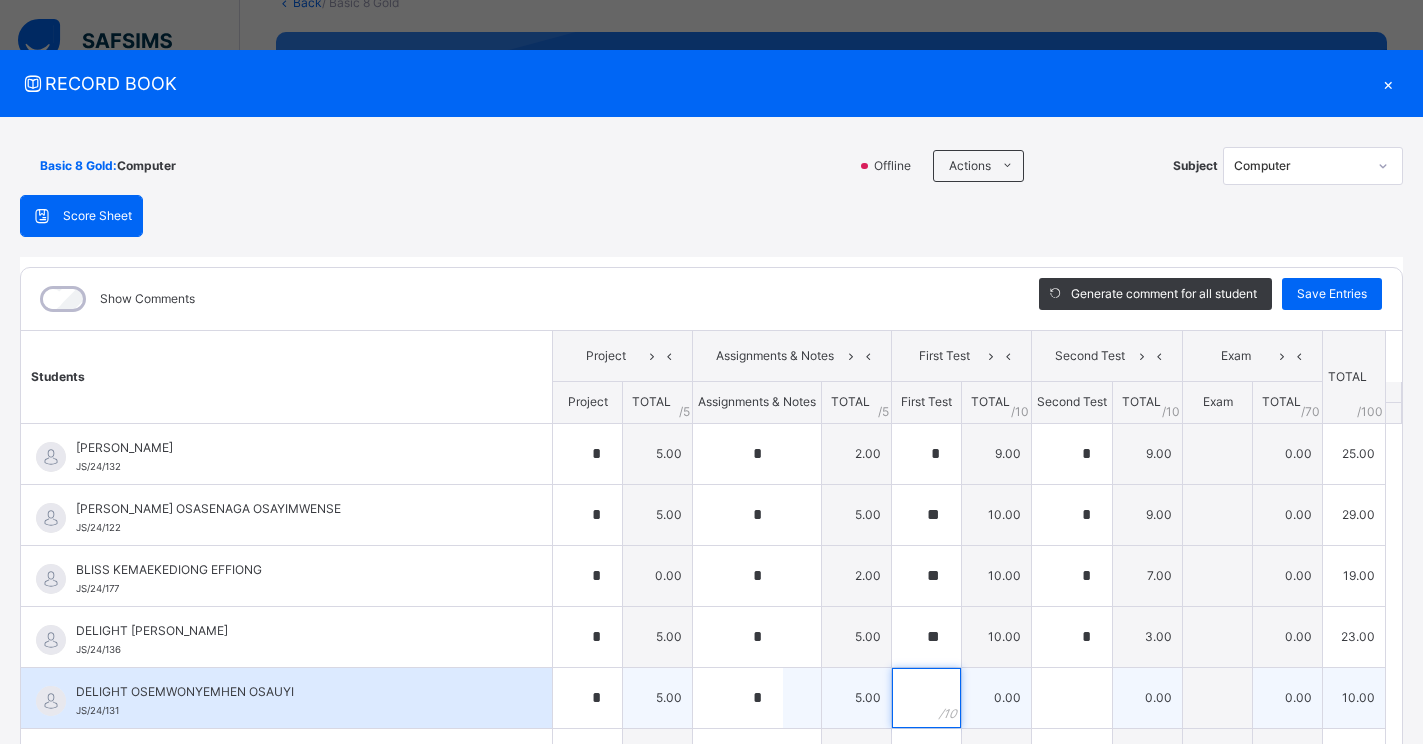 click at bounding box center (926, 698) 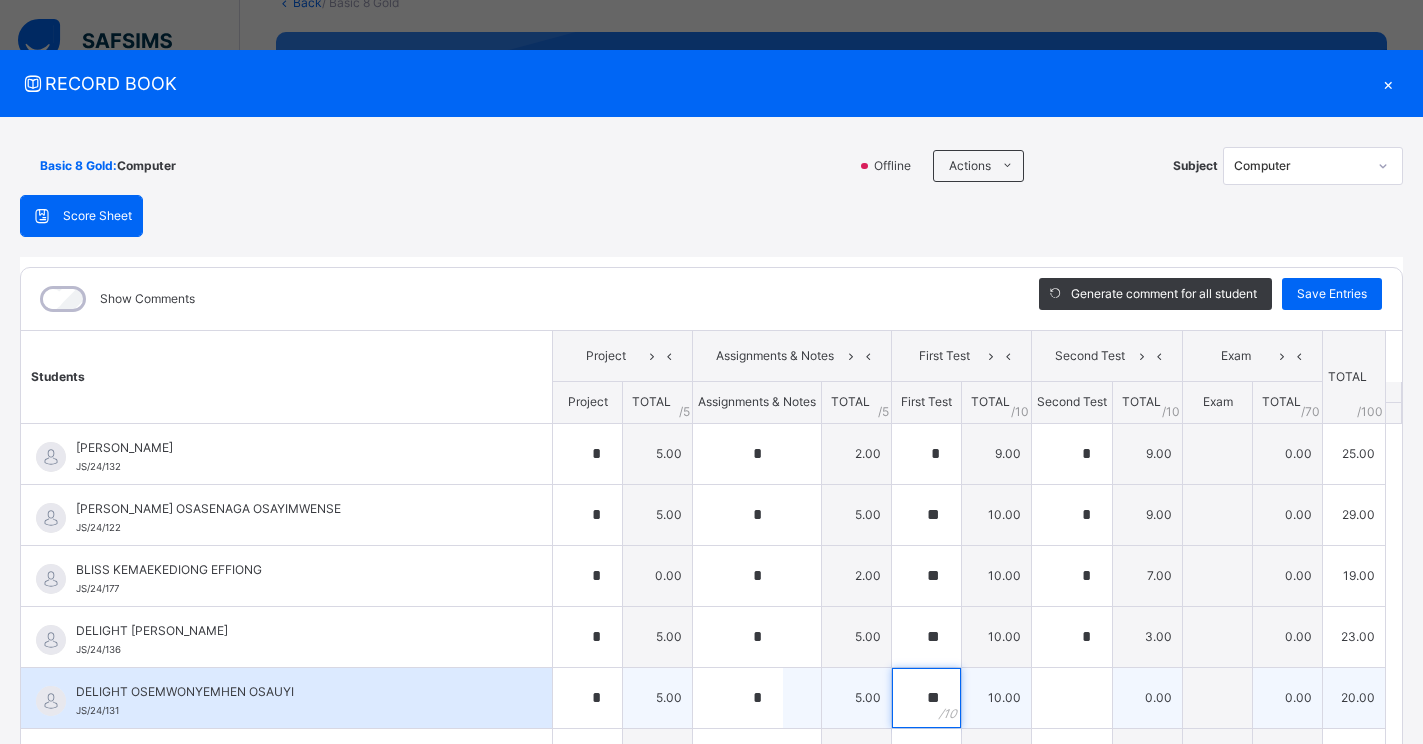 type on "**" 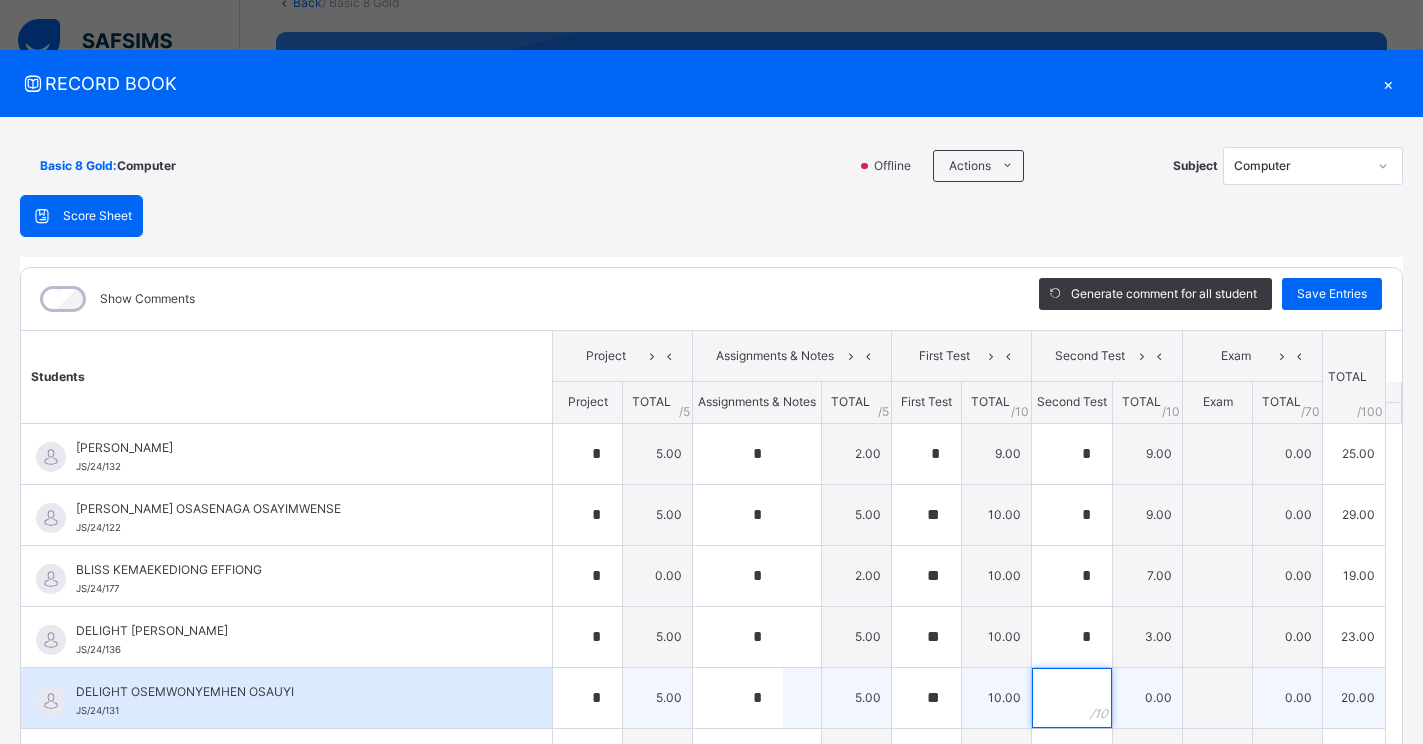 click at bounding box center (1072, 698) 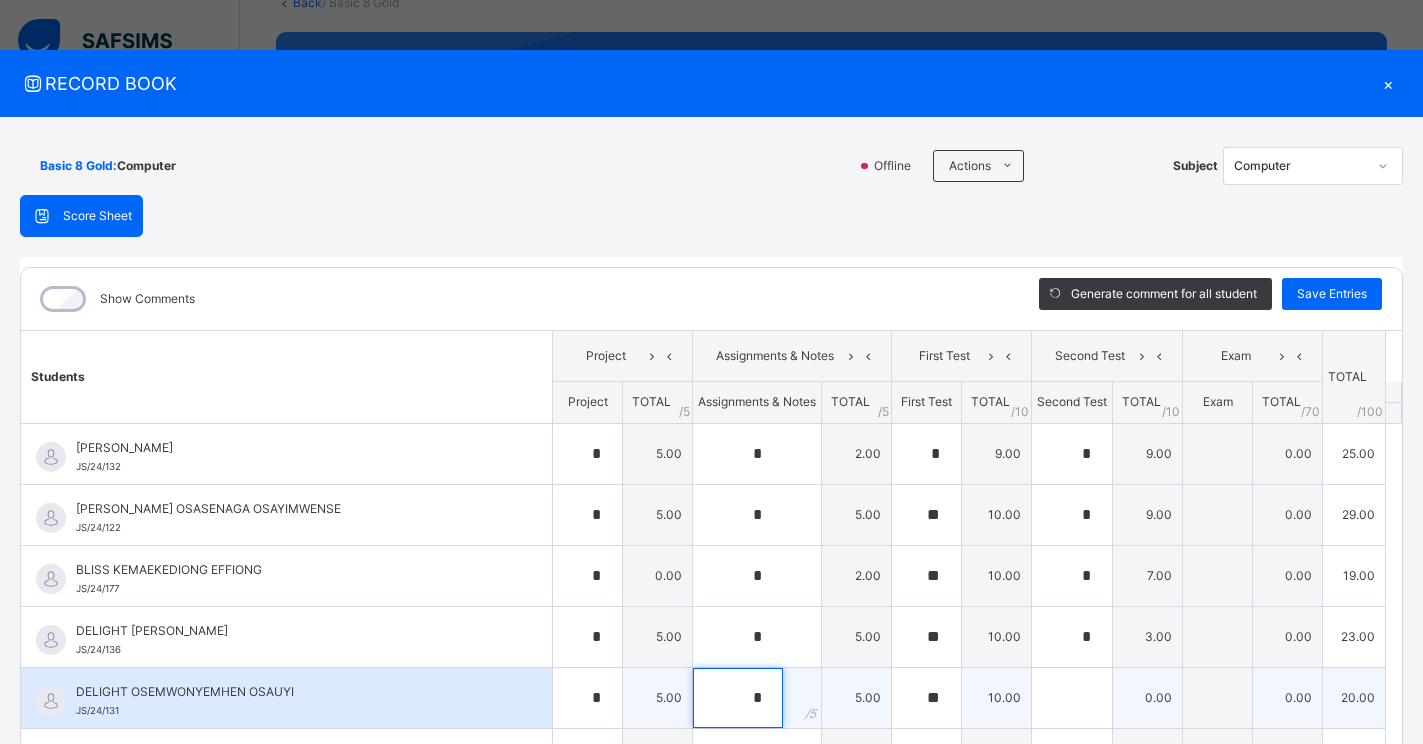 click on "*" at bounding box center [738, 698] 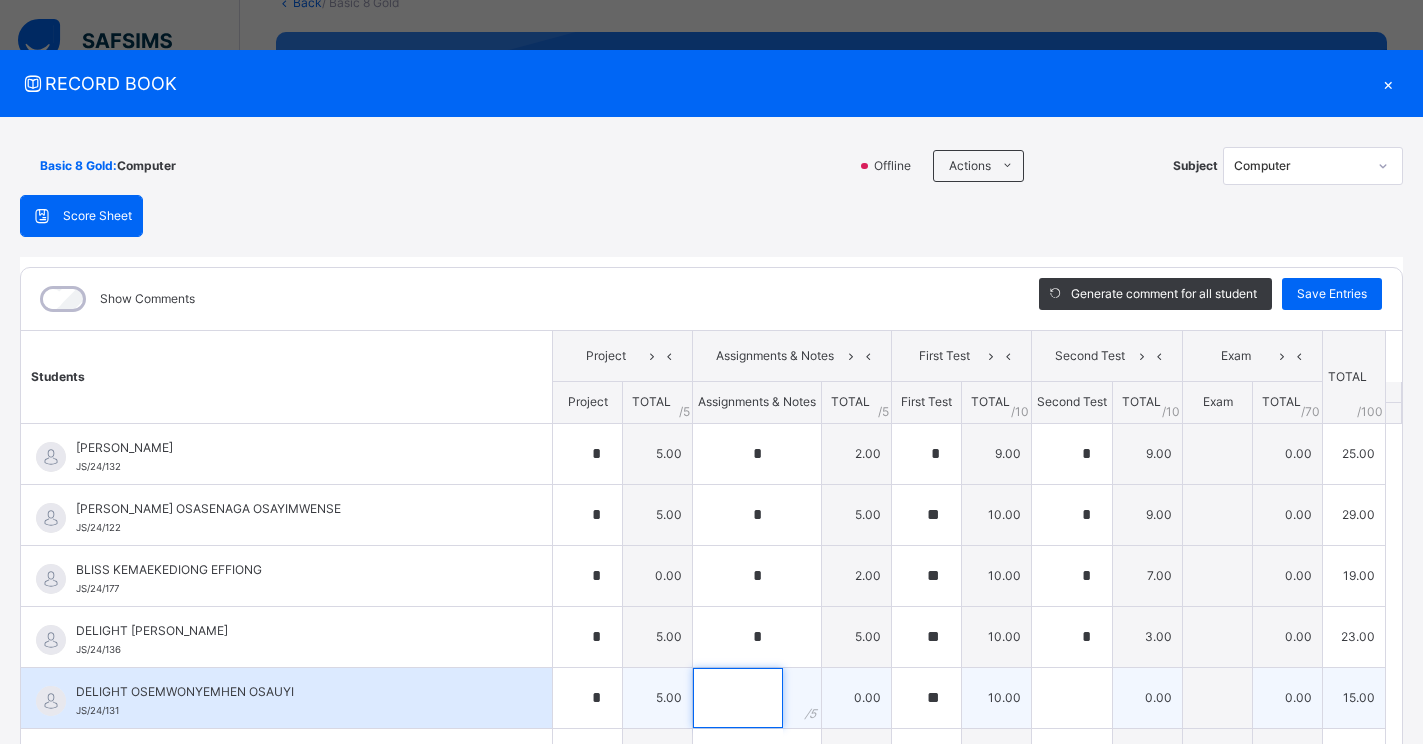 type on "*" 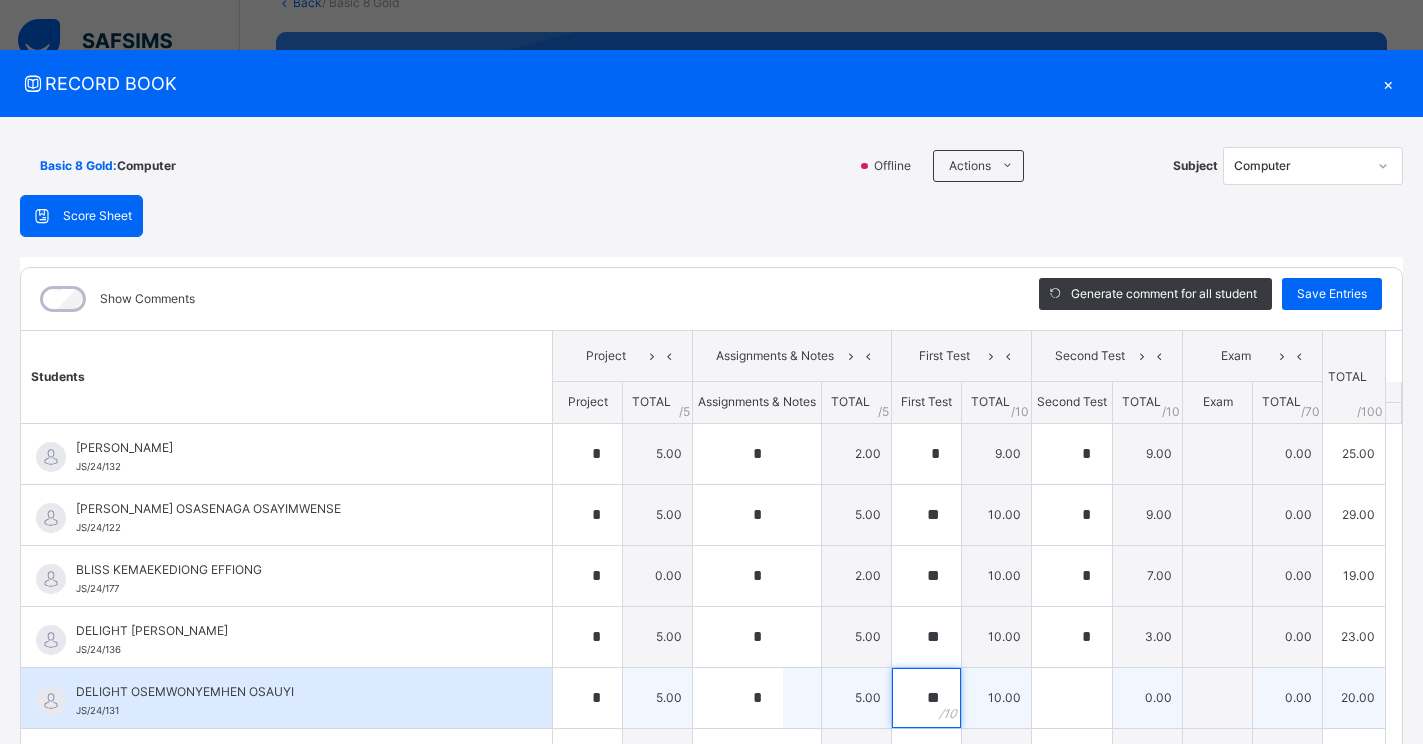 click on "**" at bounding box center (926, 698) 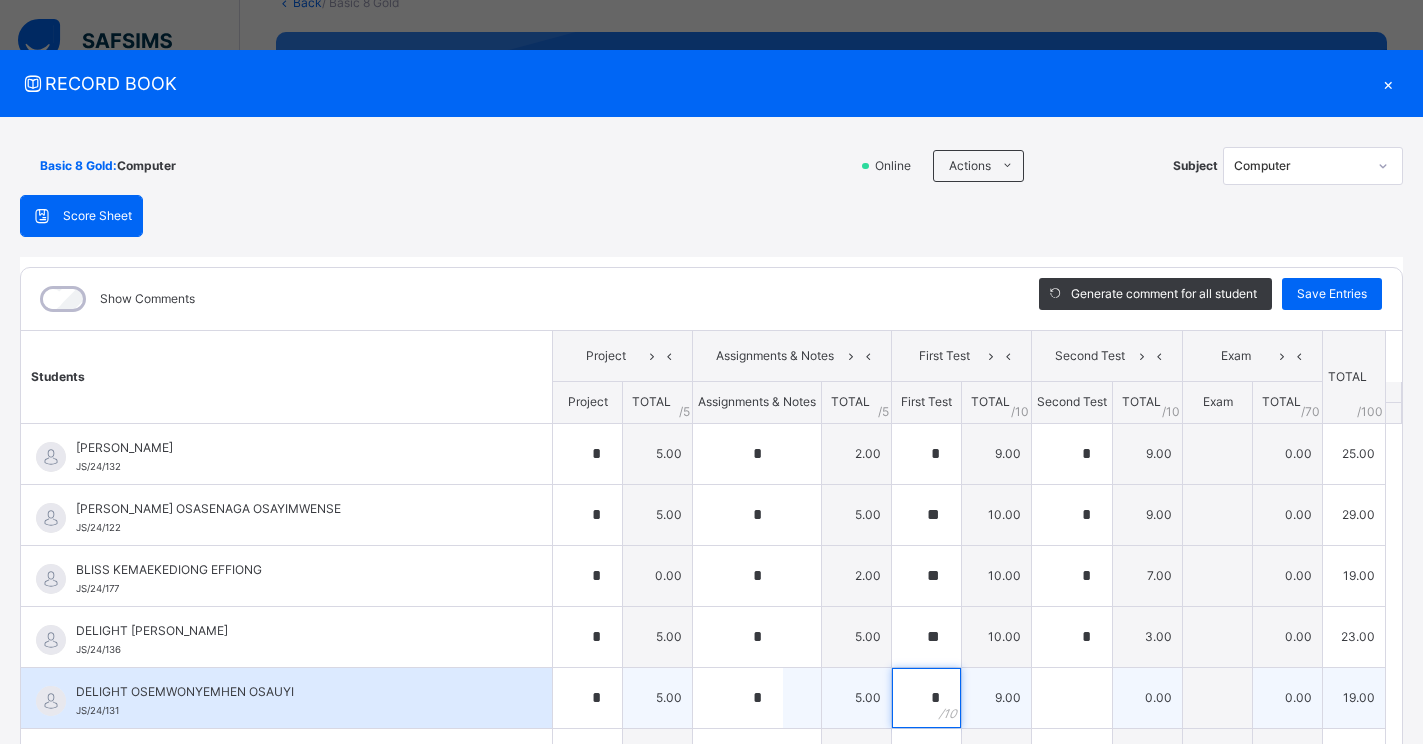 type on "*" 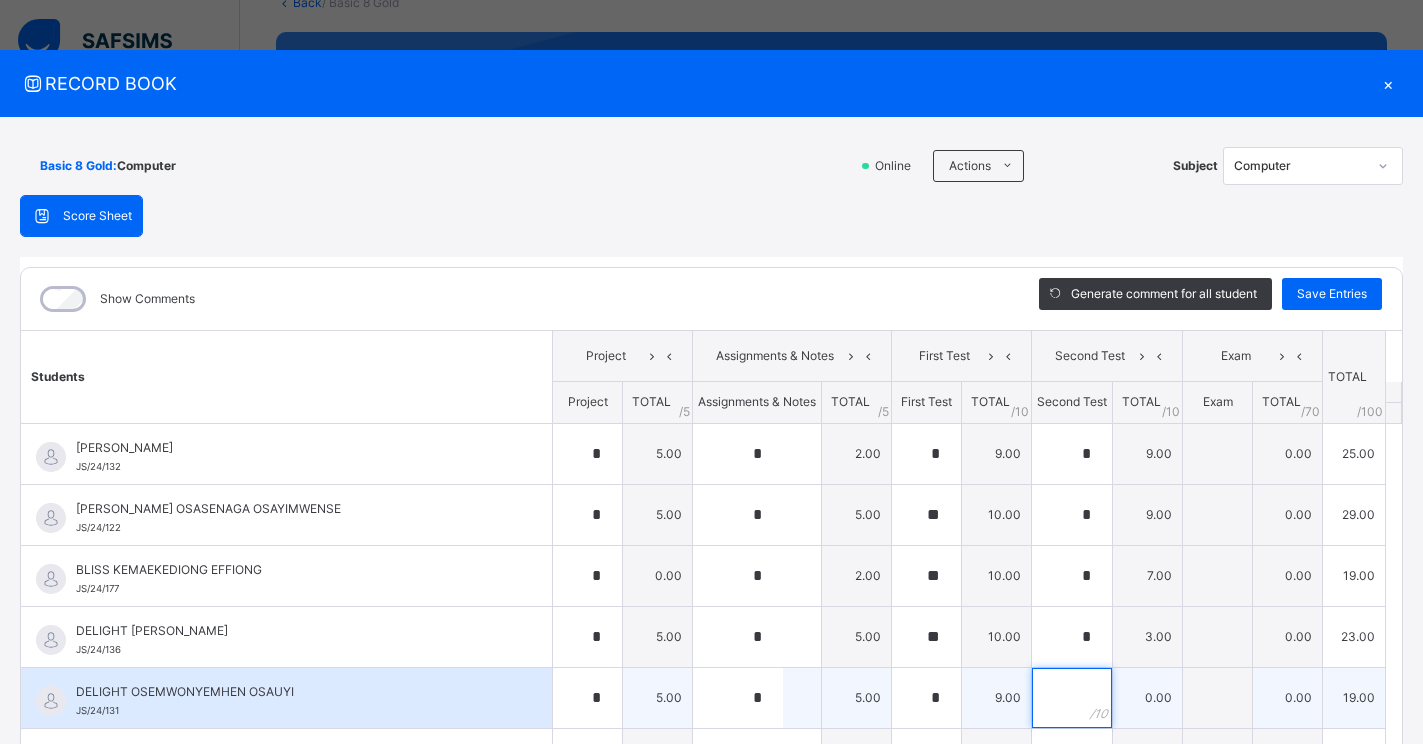 click at bounding box center (1072, 698) 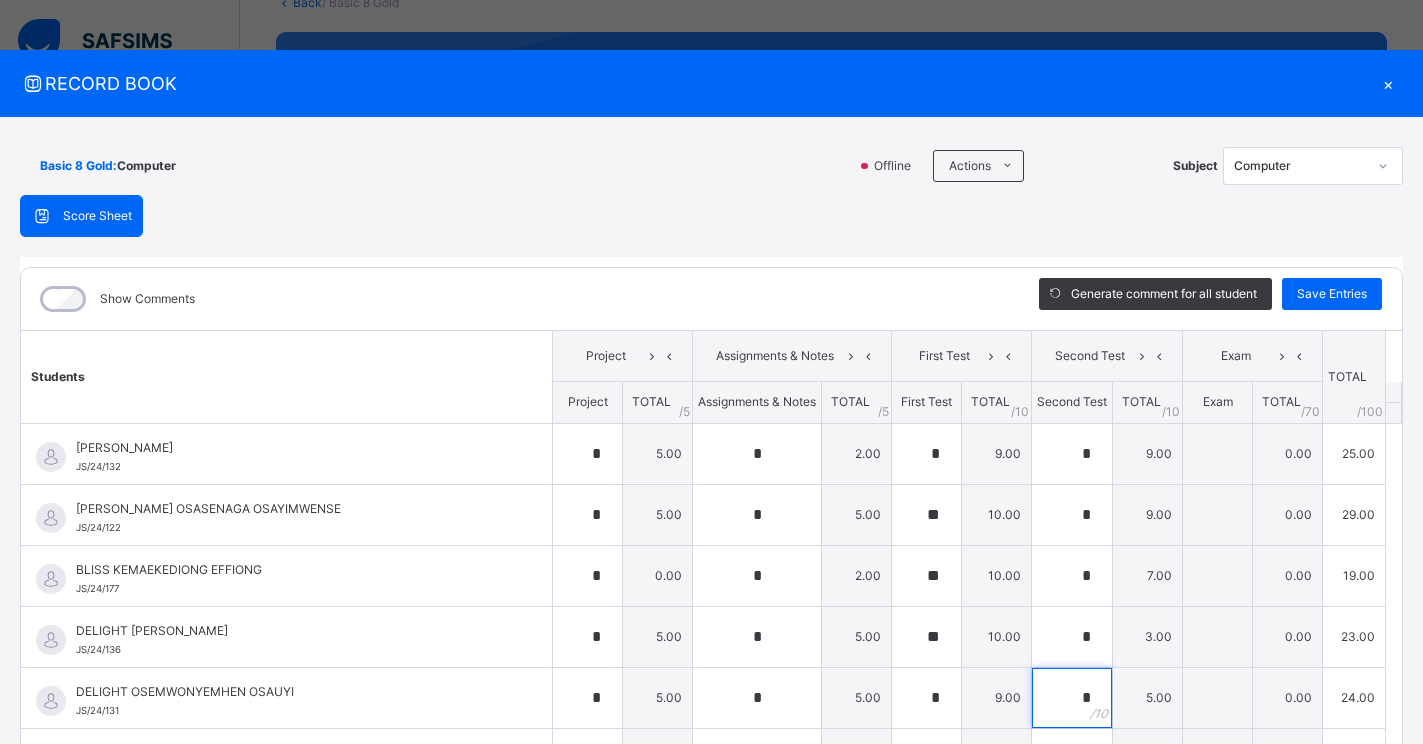 scroll, scrollTop: 176, scrollLeft: 0, axis: vertical 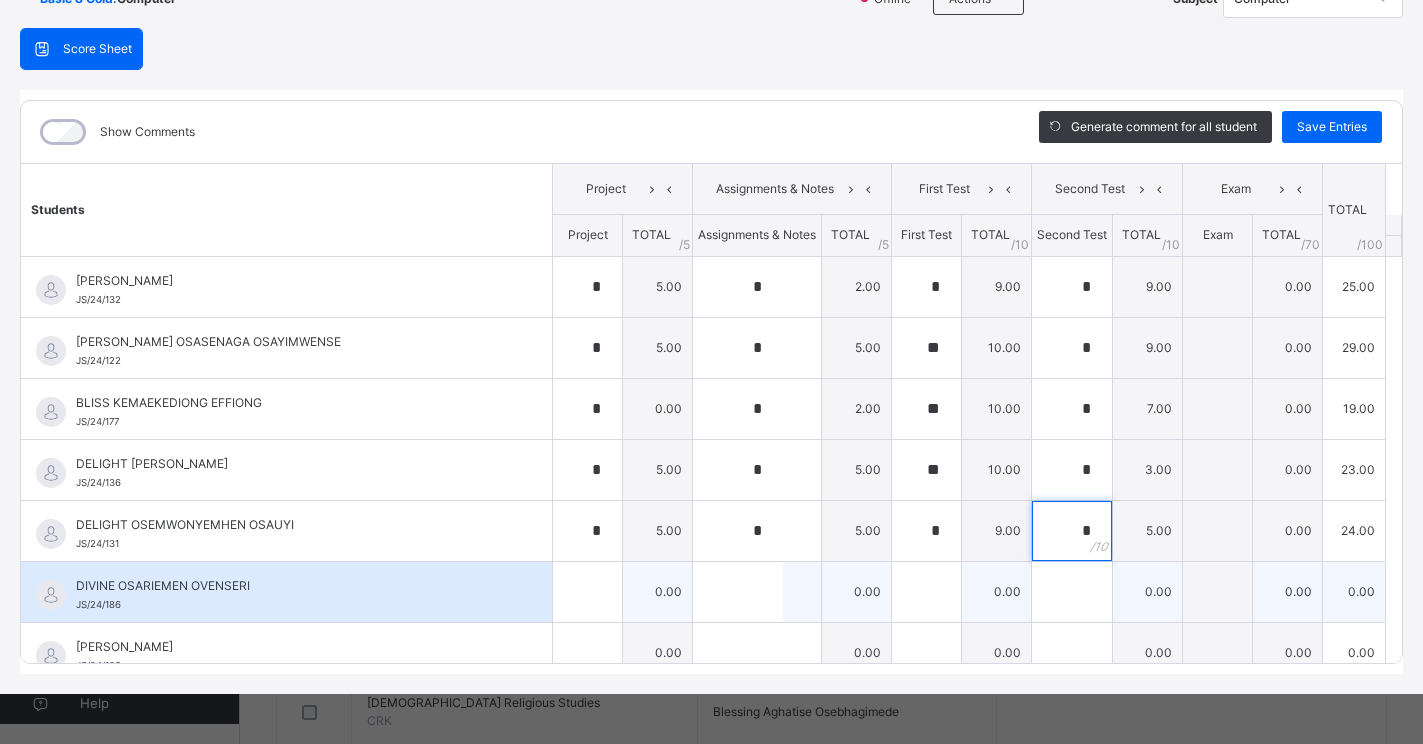 type on "*" 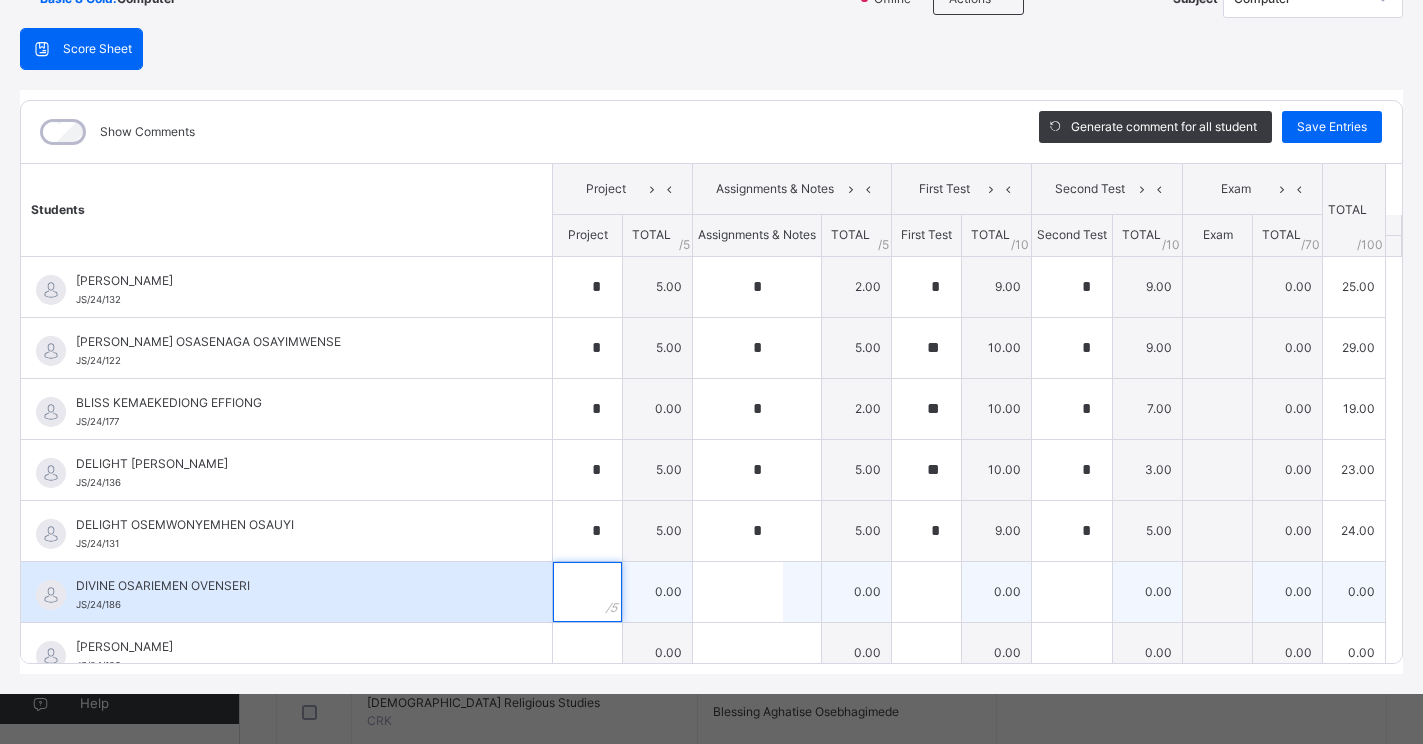 click at bounding box center (587, 592) 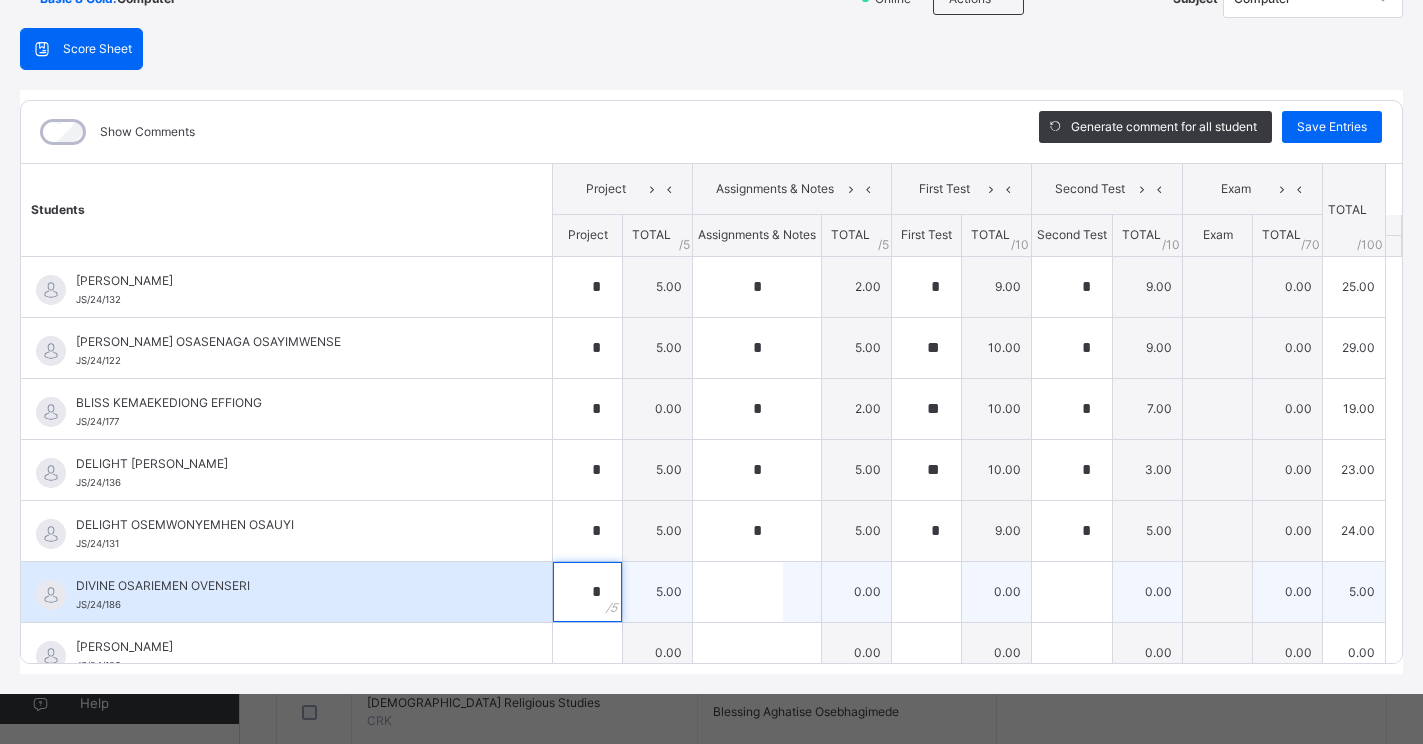 type on "*" 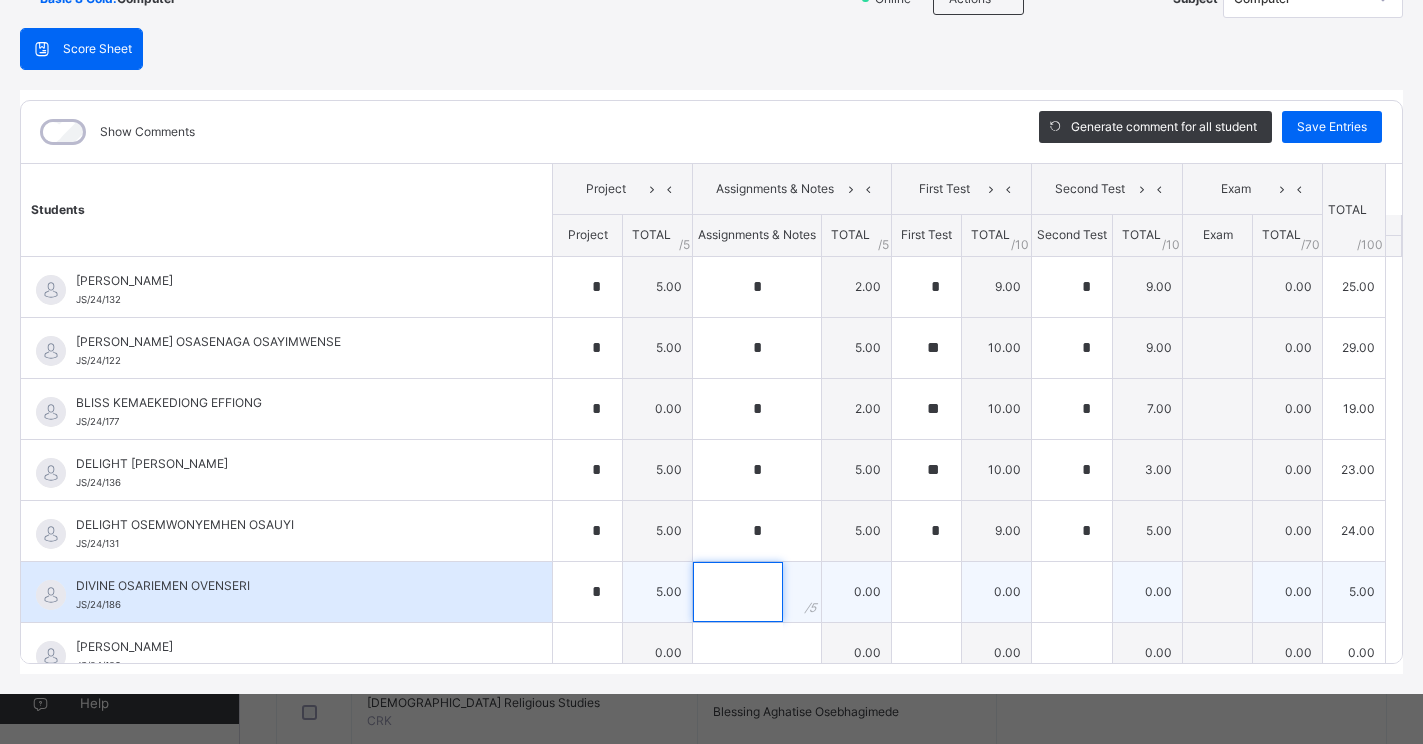 click at bounding box center (738, 592) 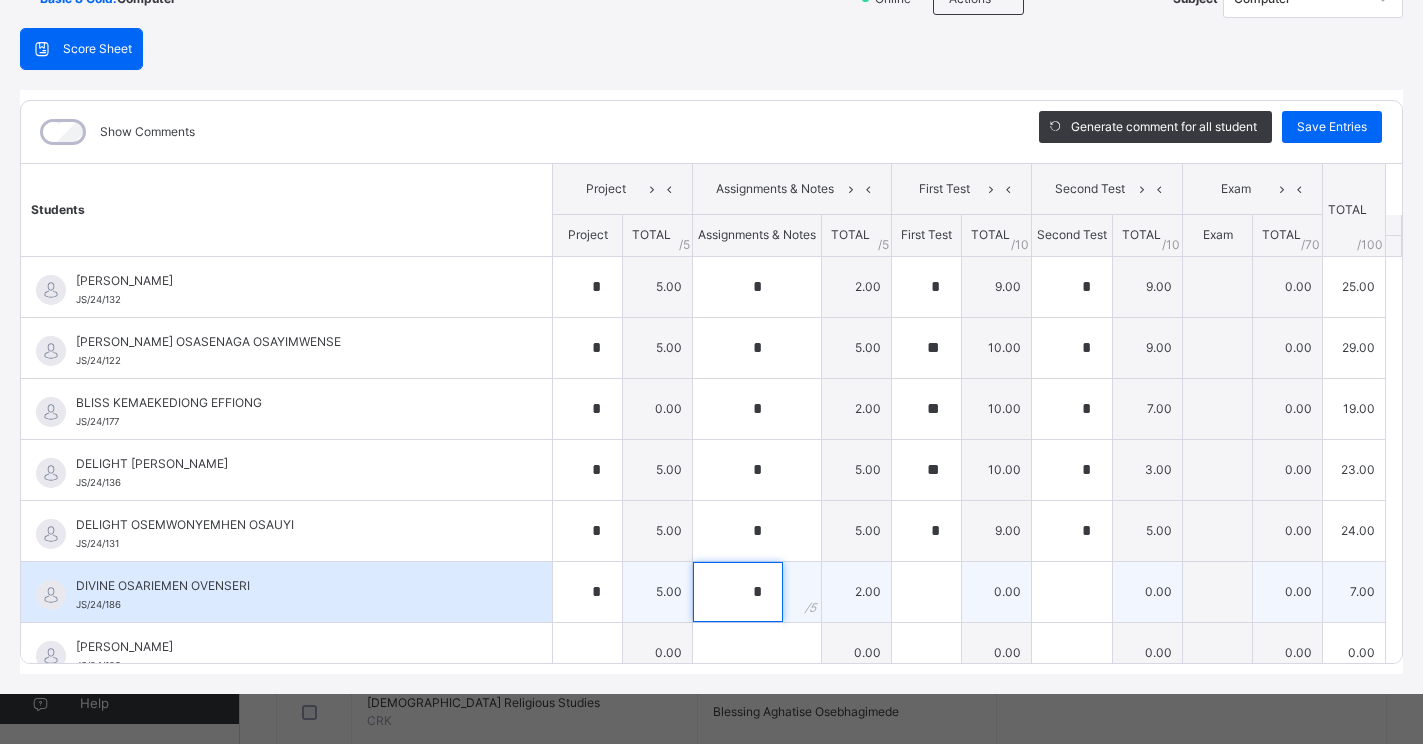 type on "*" 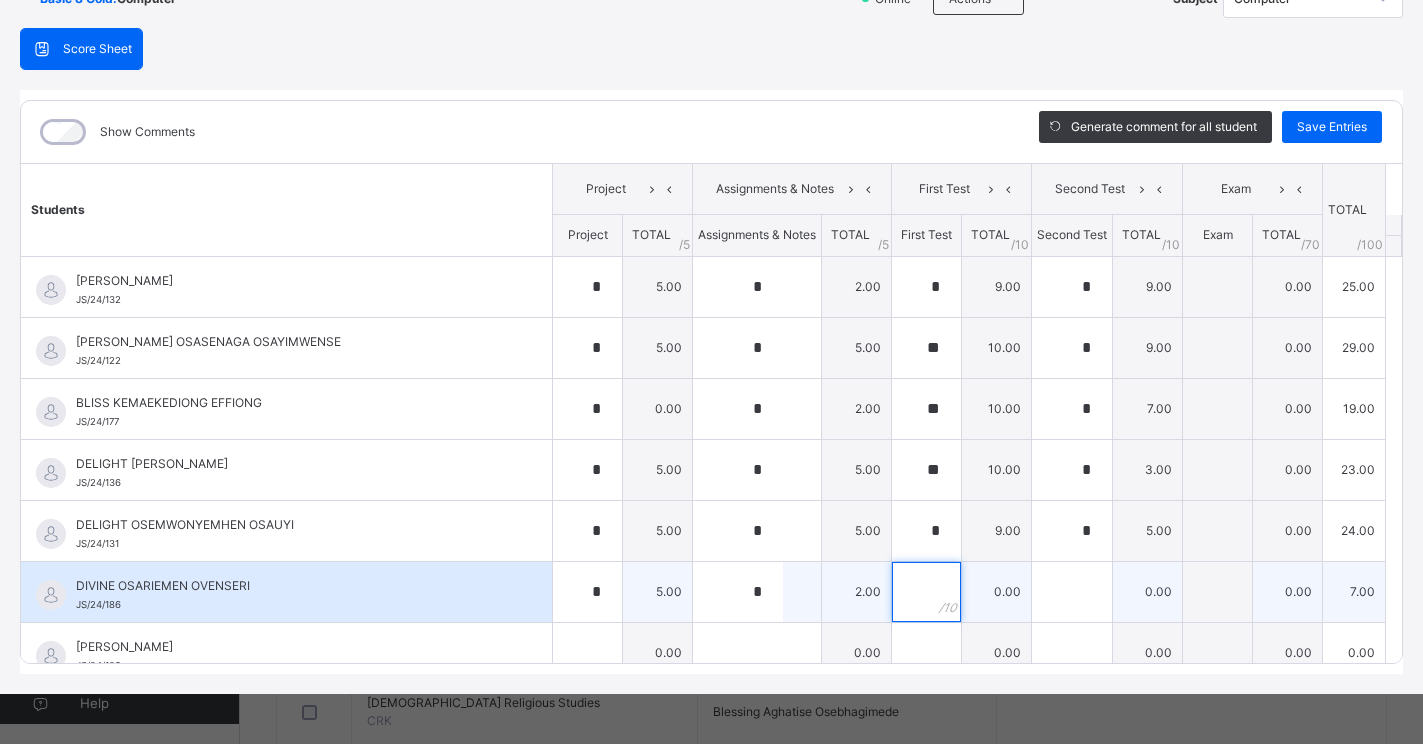 click at bounding box center (926, 592) 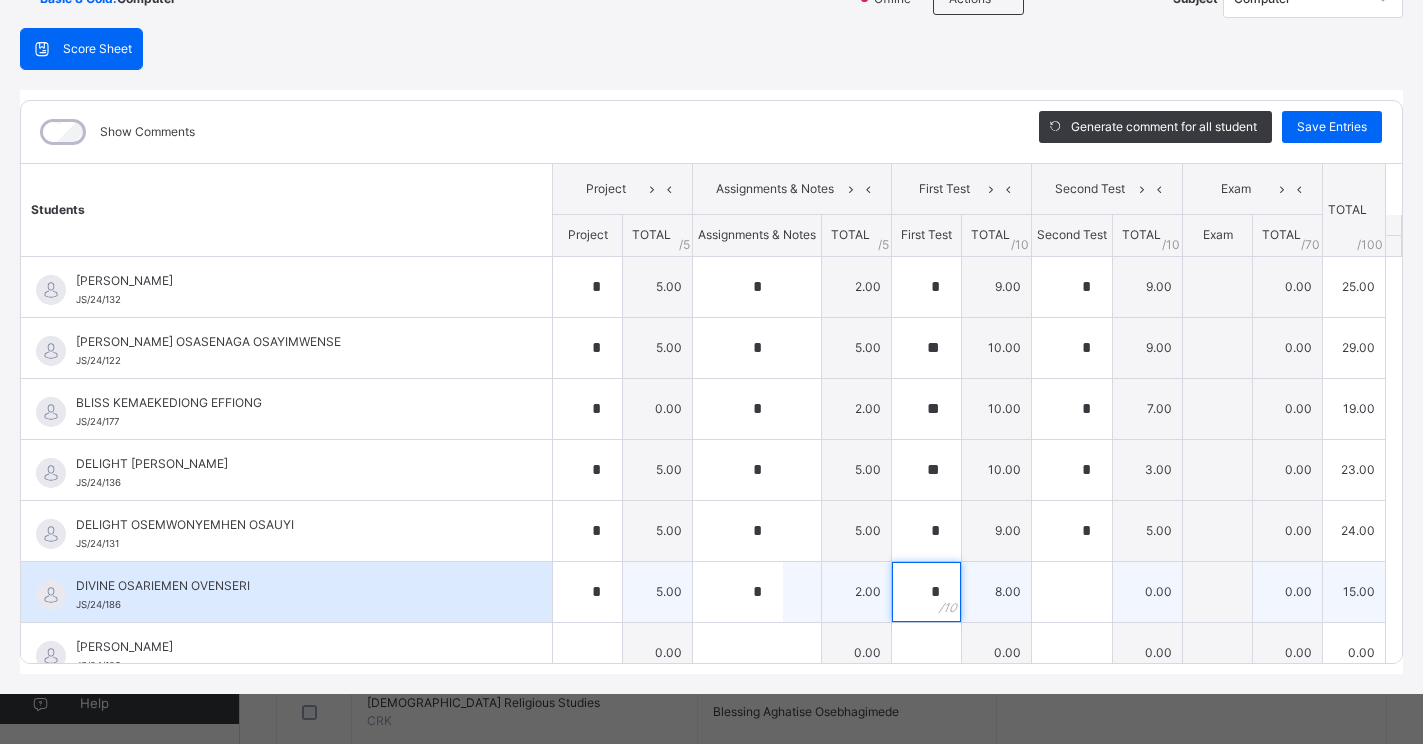 type on "*" 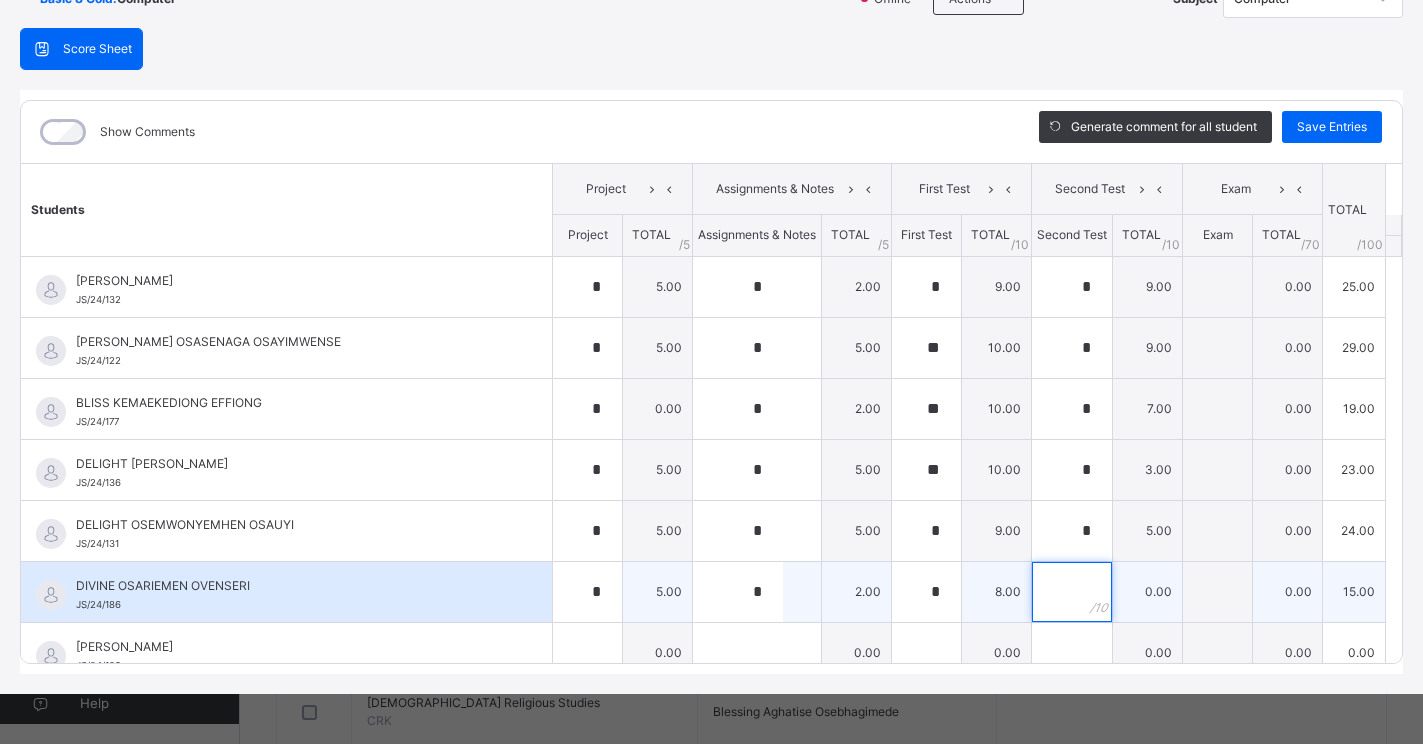 click at bounding box center (1072, 592) 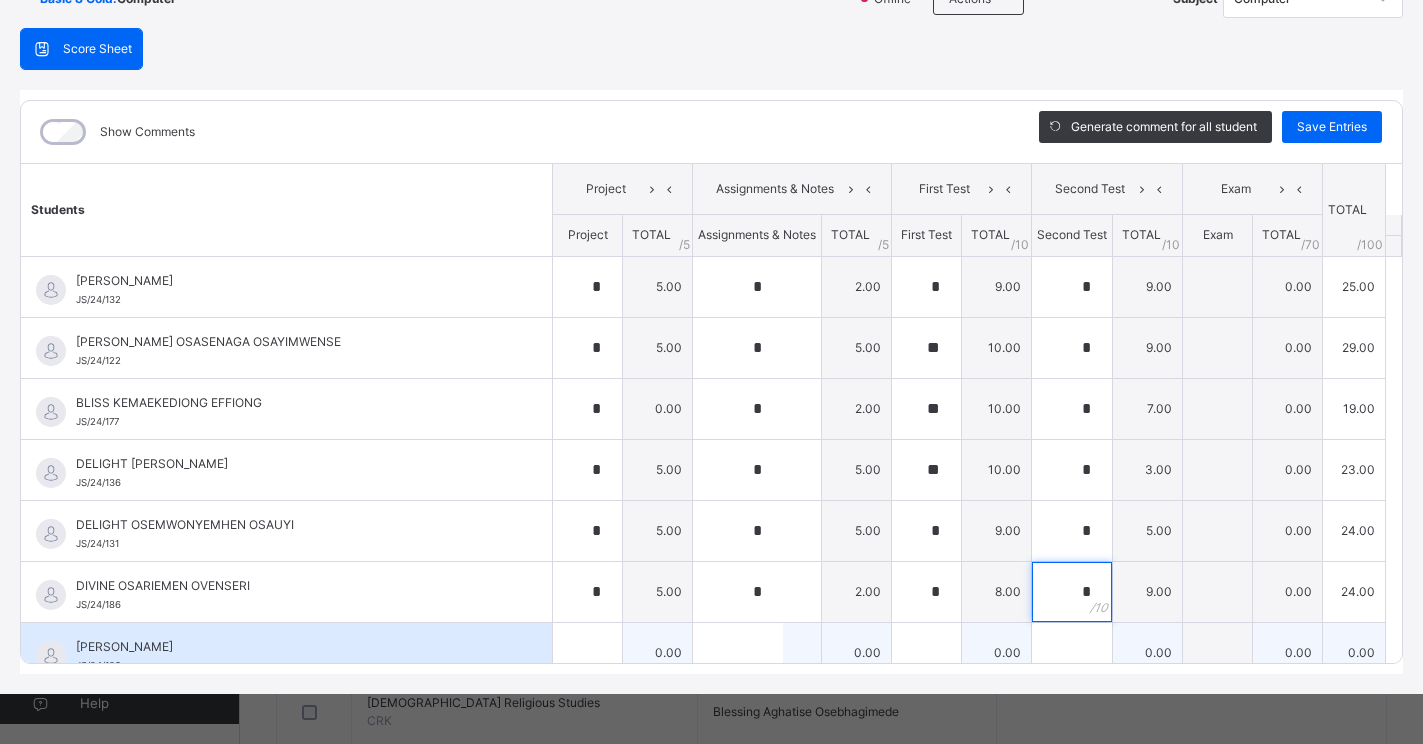 type on "*" 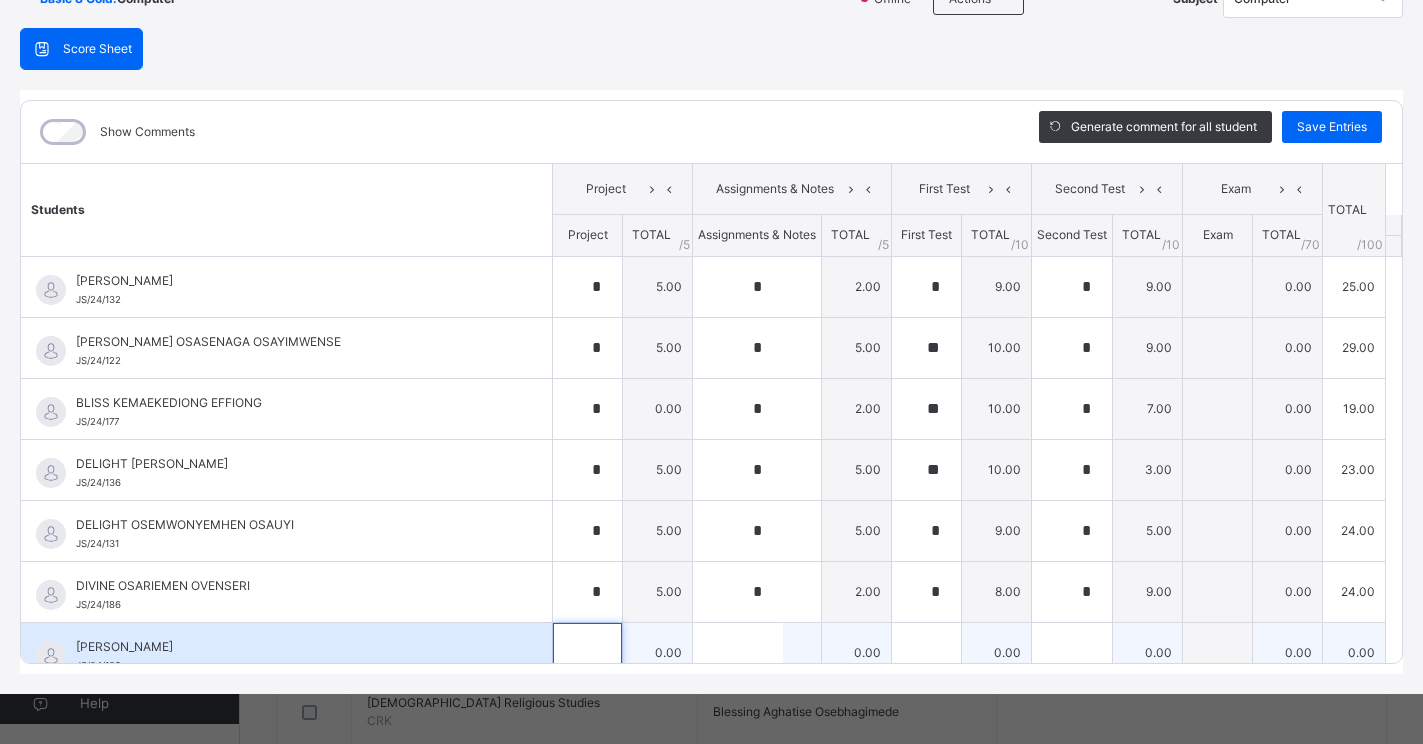 click at bounding box center [587, 653] 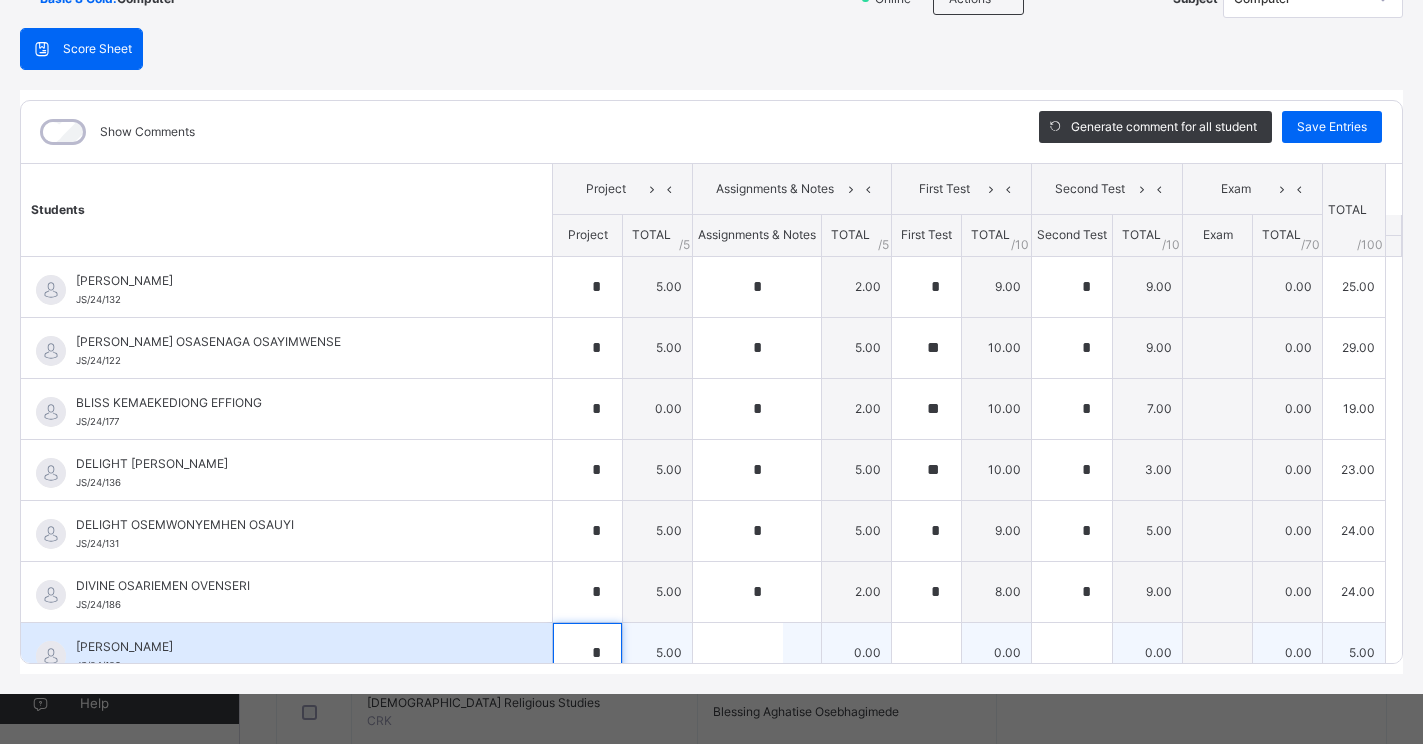 type on "*" 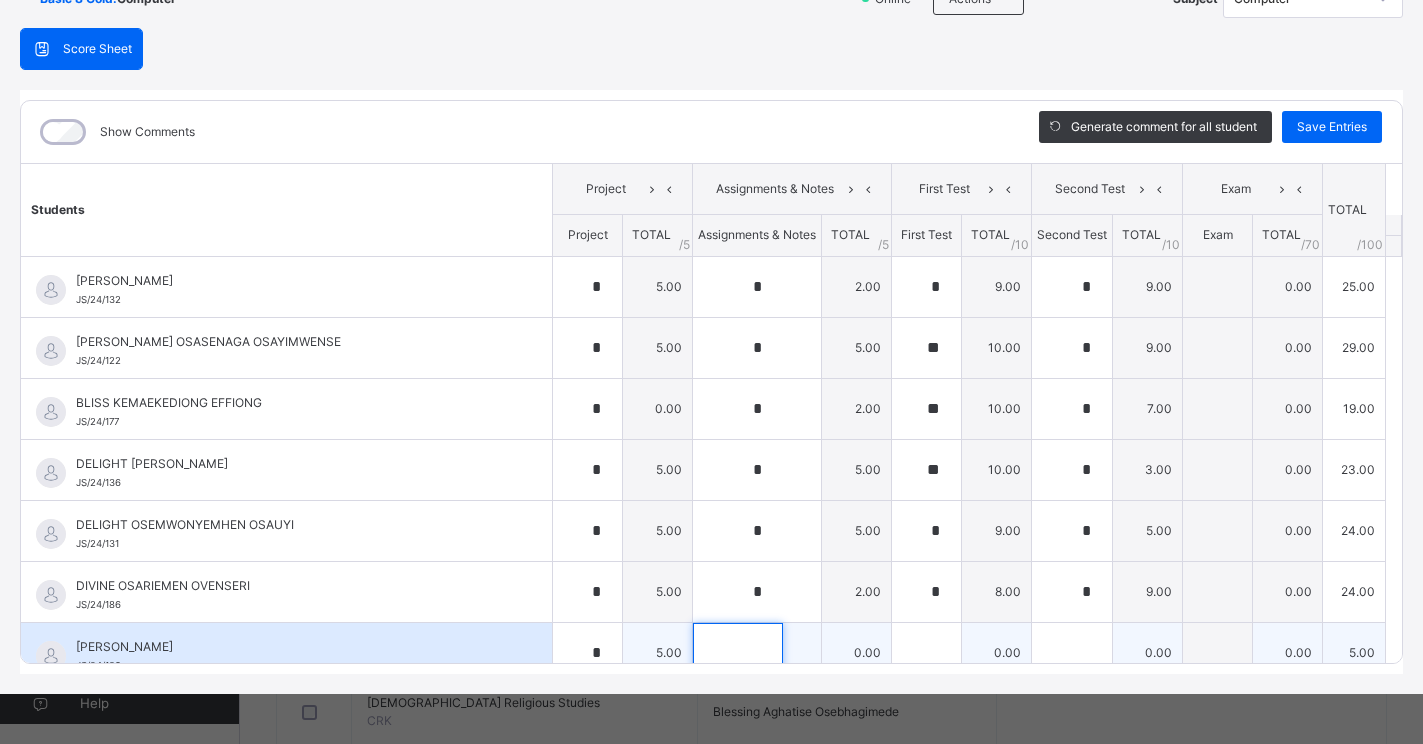 click at bounding box center [738, 653] 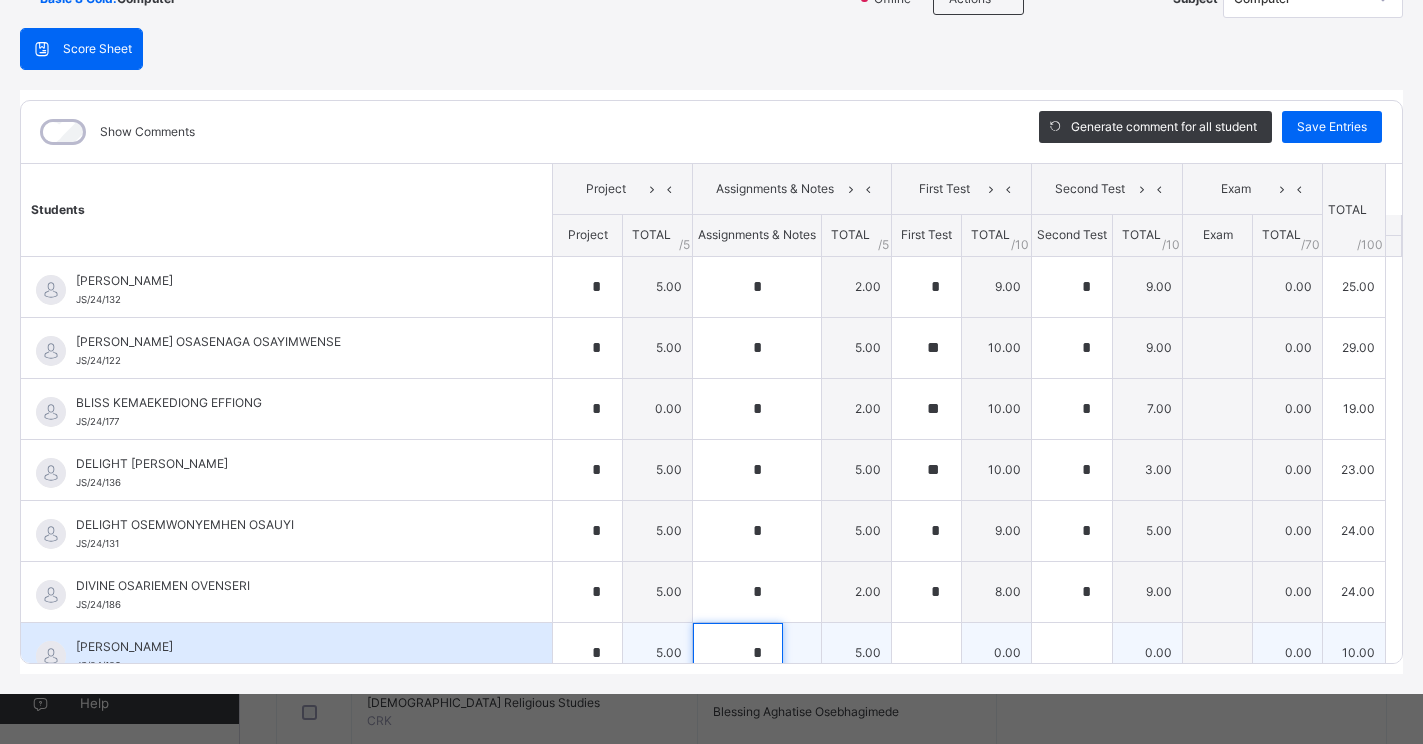 type on "*" 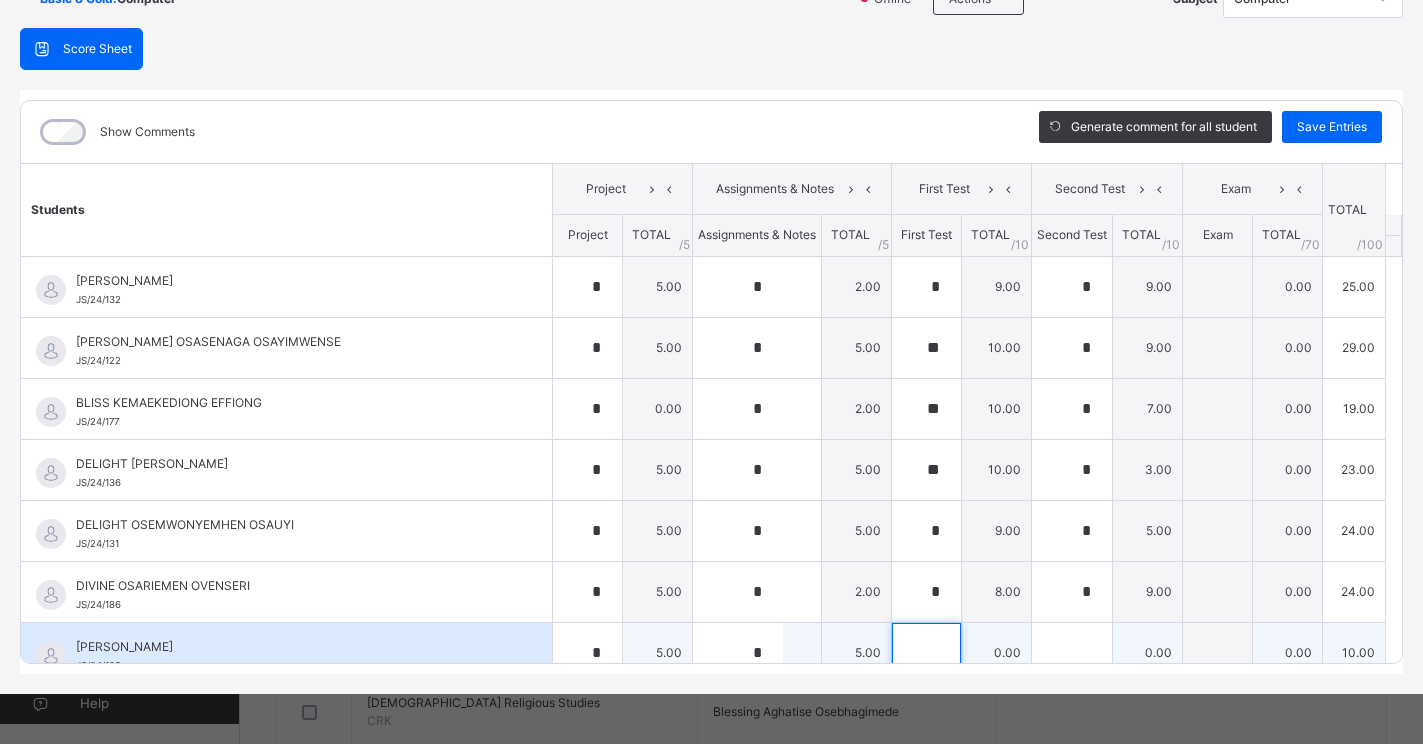 click at bounding box center (926, 653) 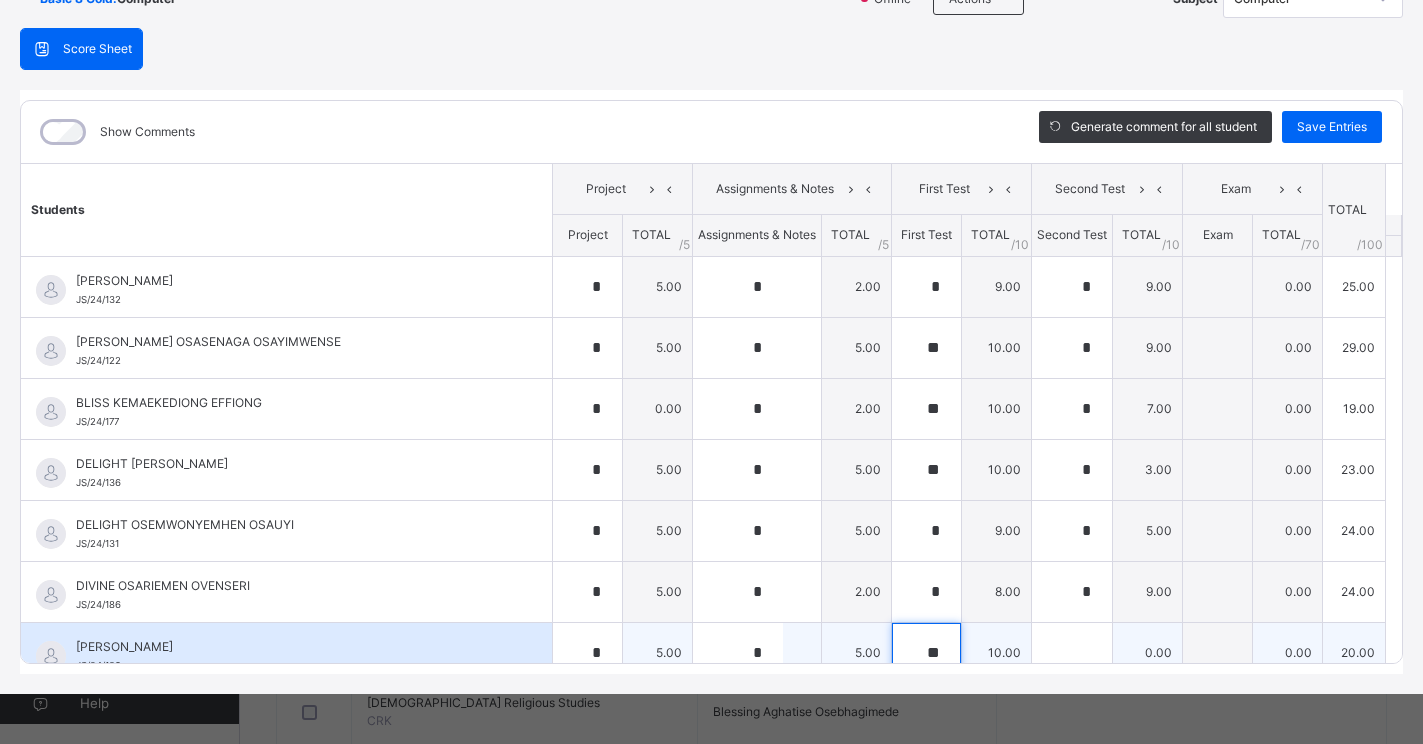 type on "**" 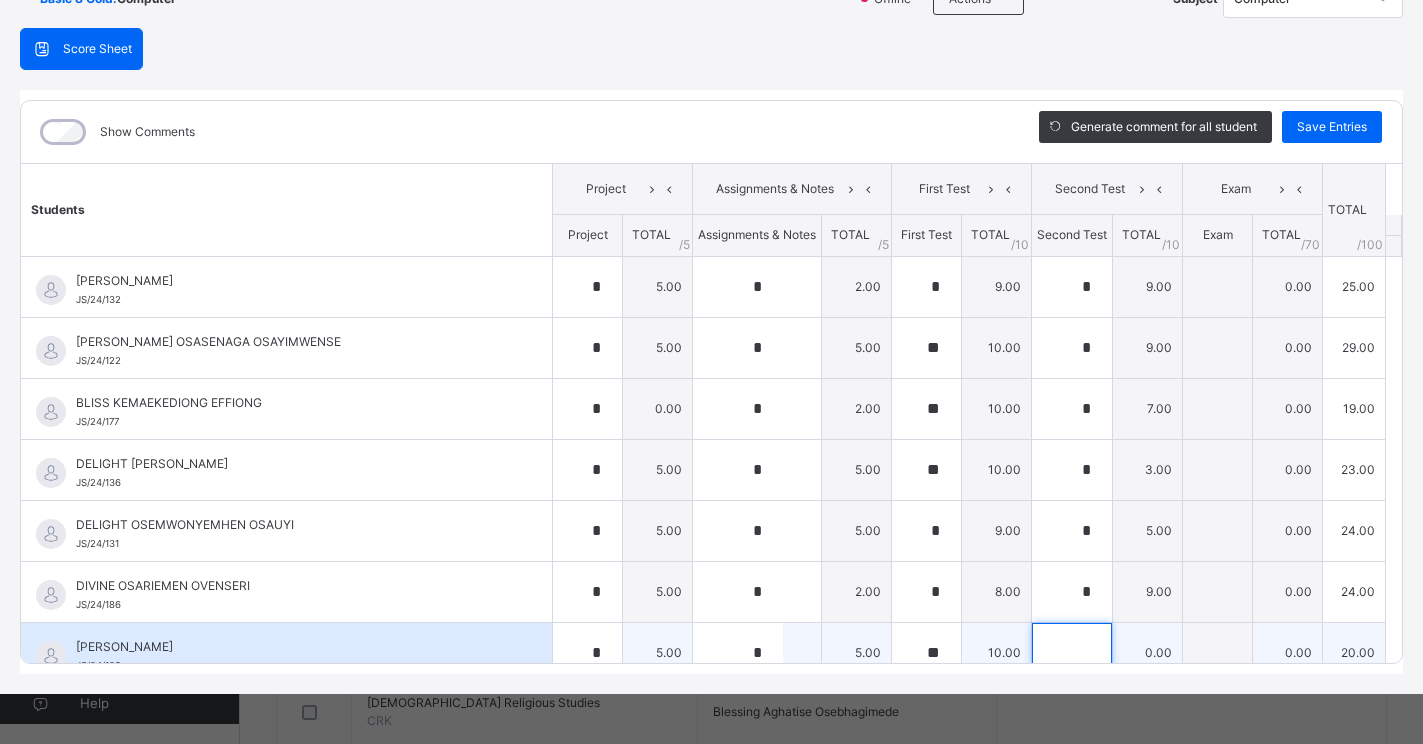 click at bounding box center (1072, 653) 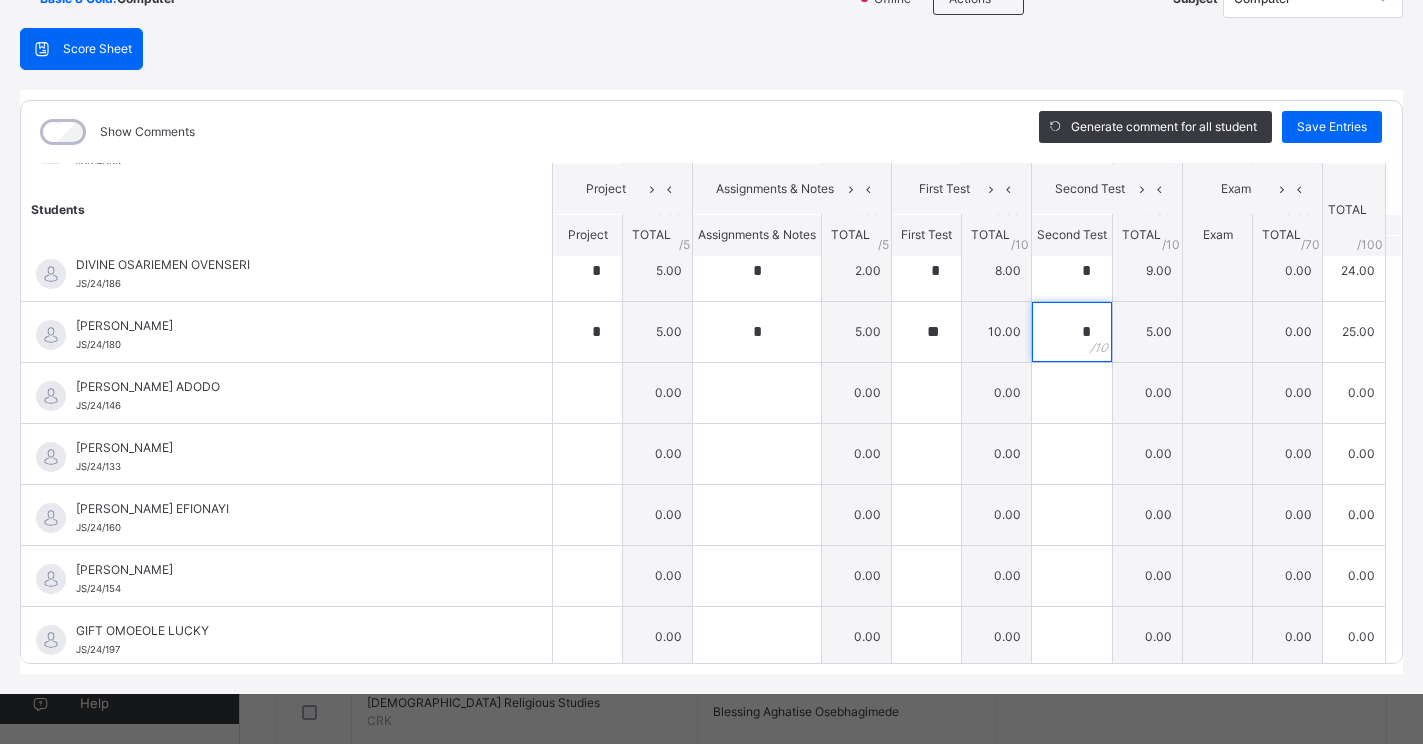 scroll, scrollTop: 360, scrollLeft: 0, axis: vertical 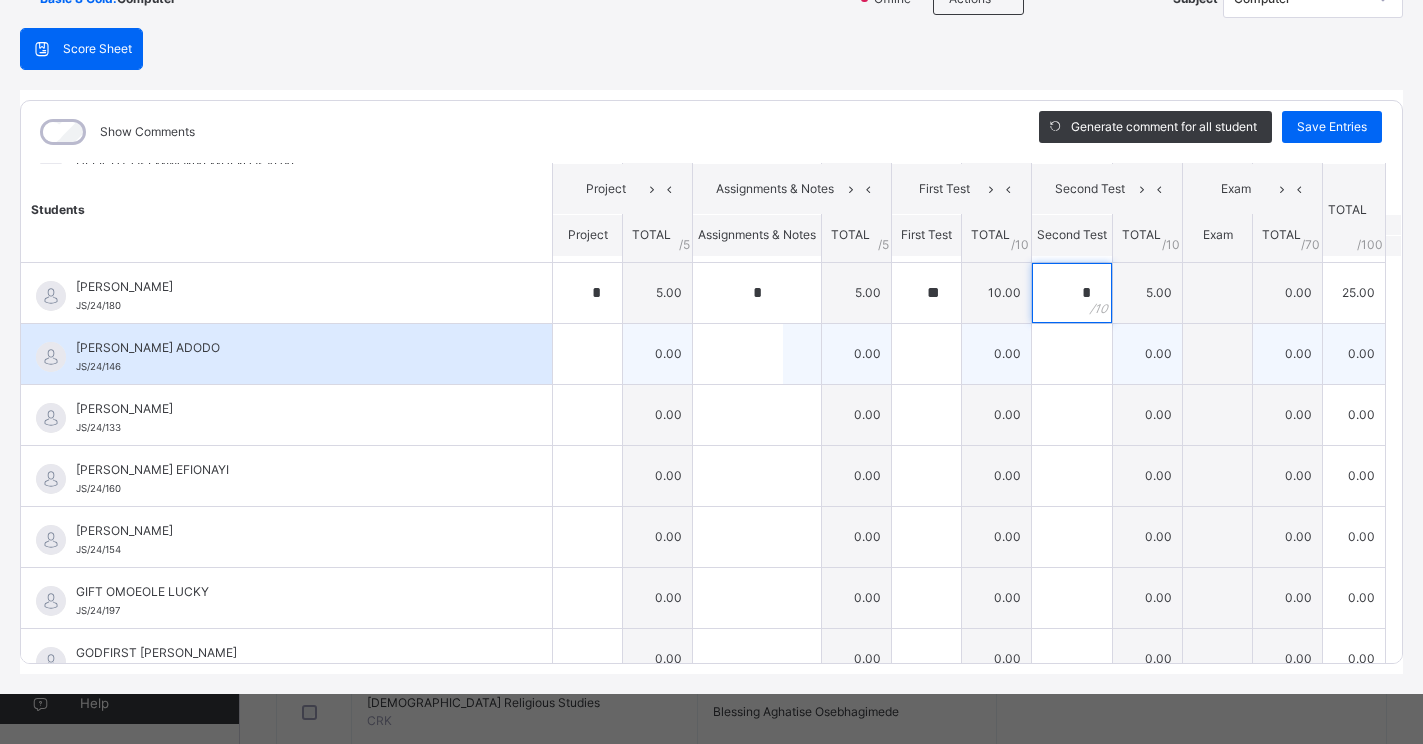 type on "*" 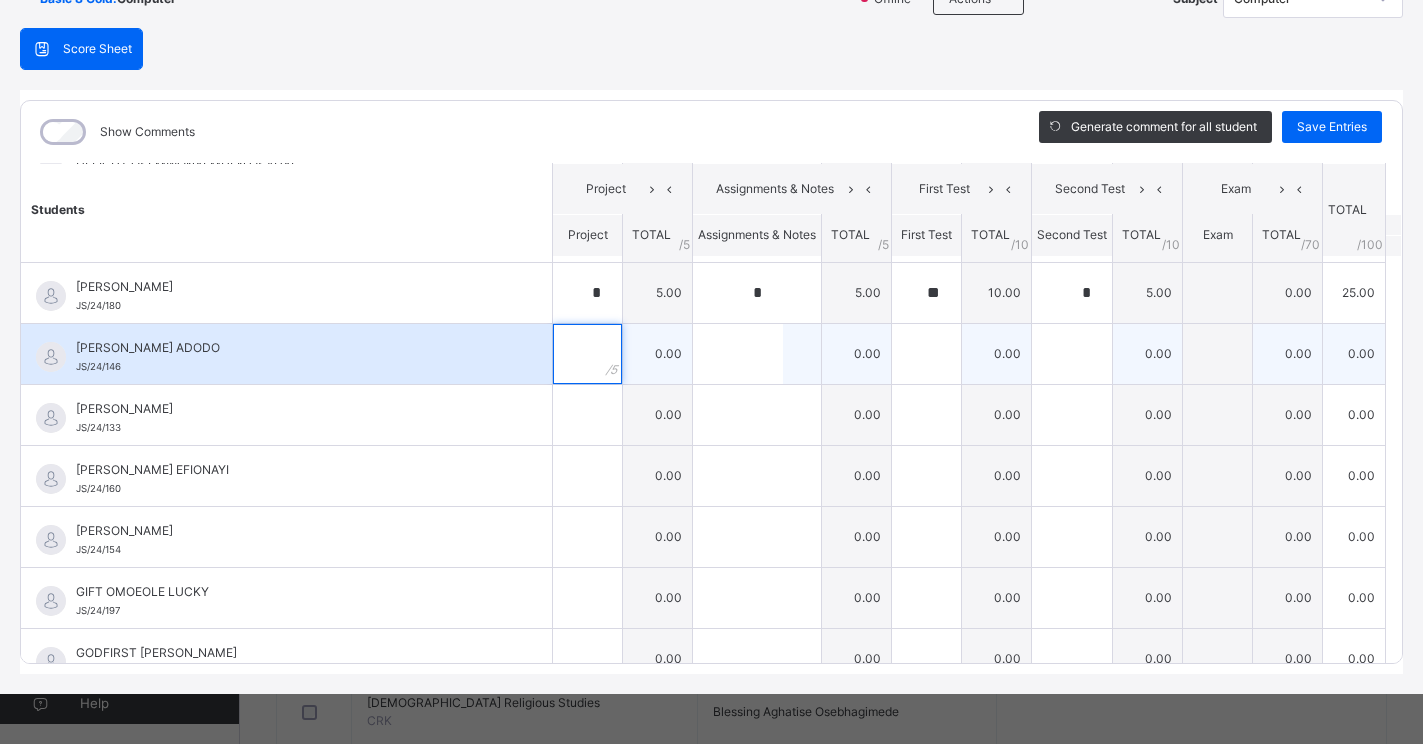 click at bounding box center (587, 354) 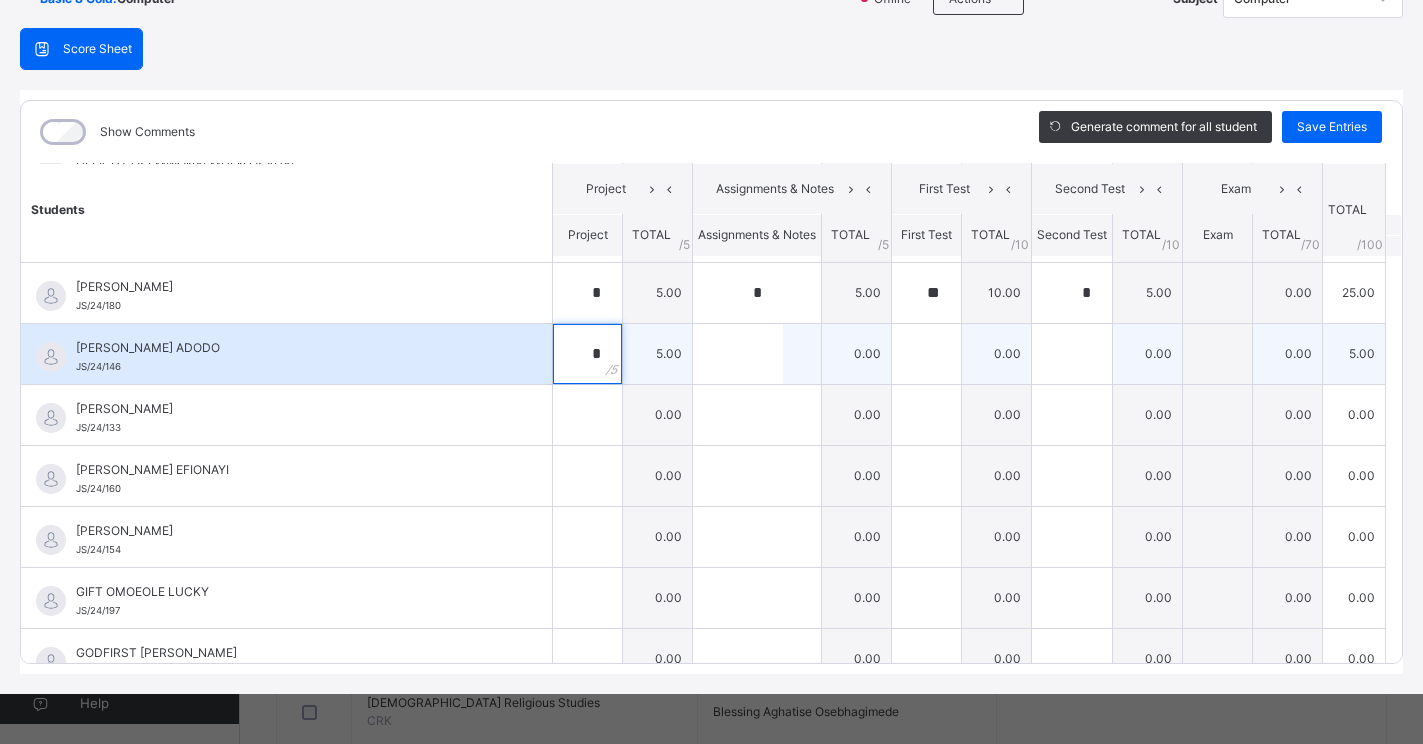 type on "*" 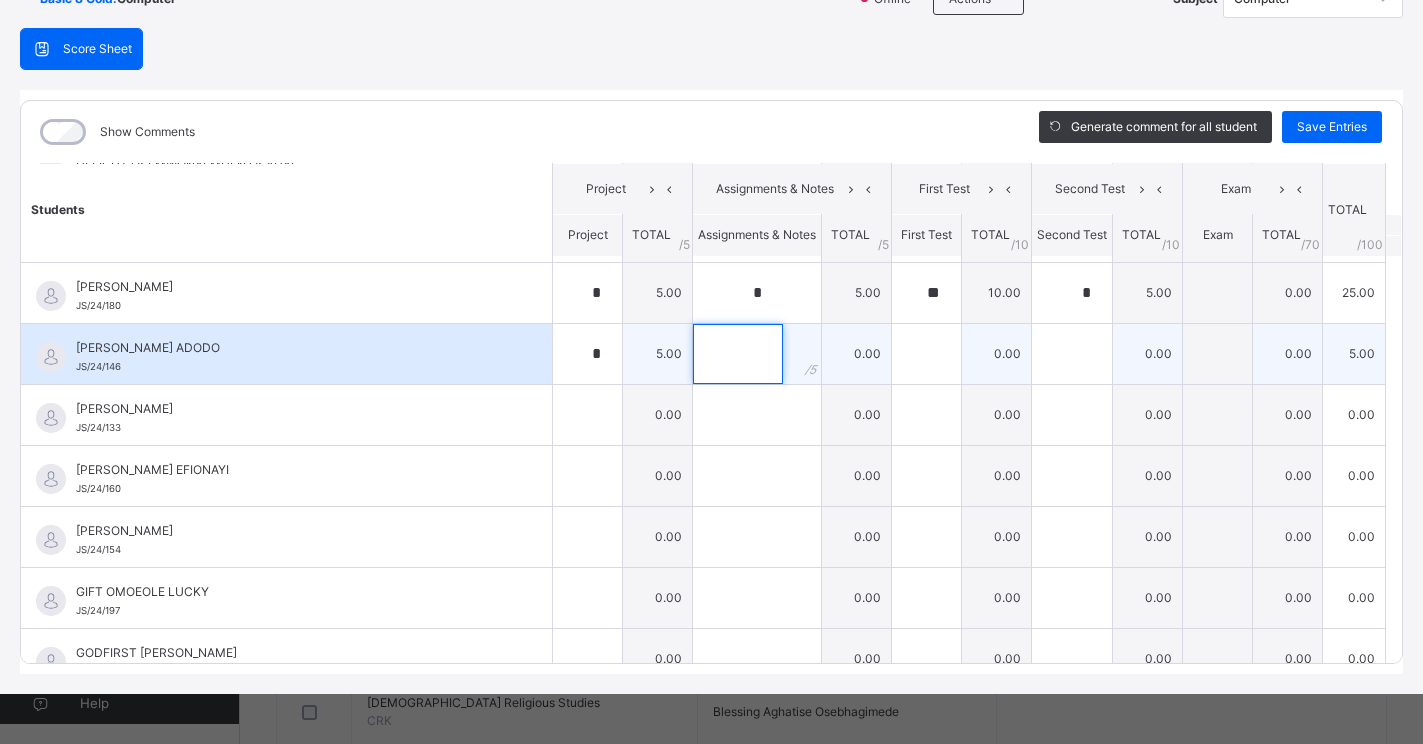 click at bounding box center (738, 354) 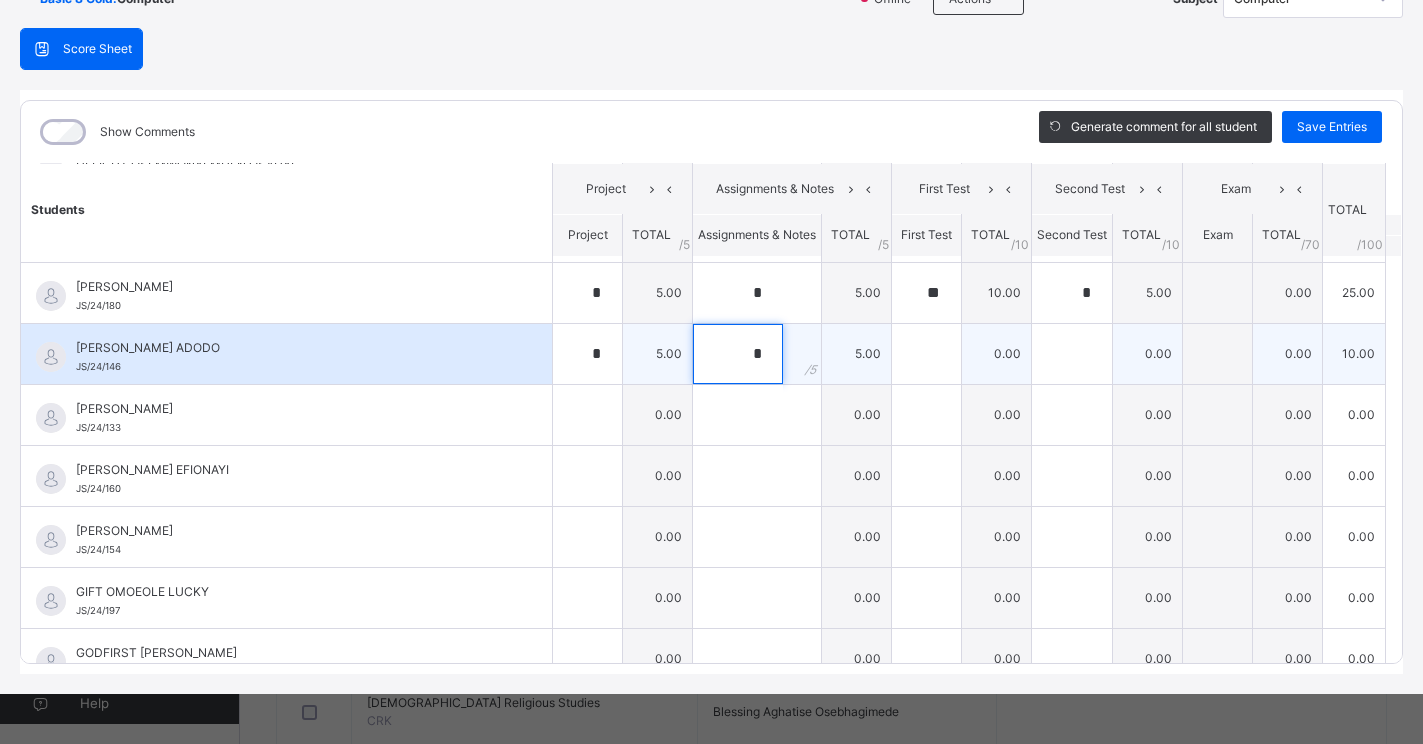 type on "*" 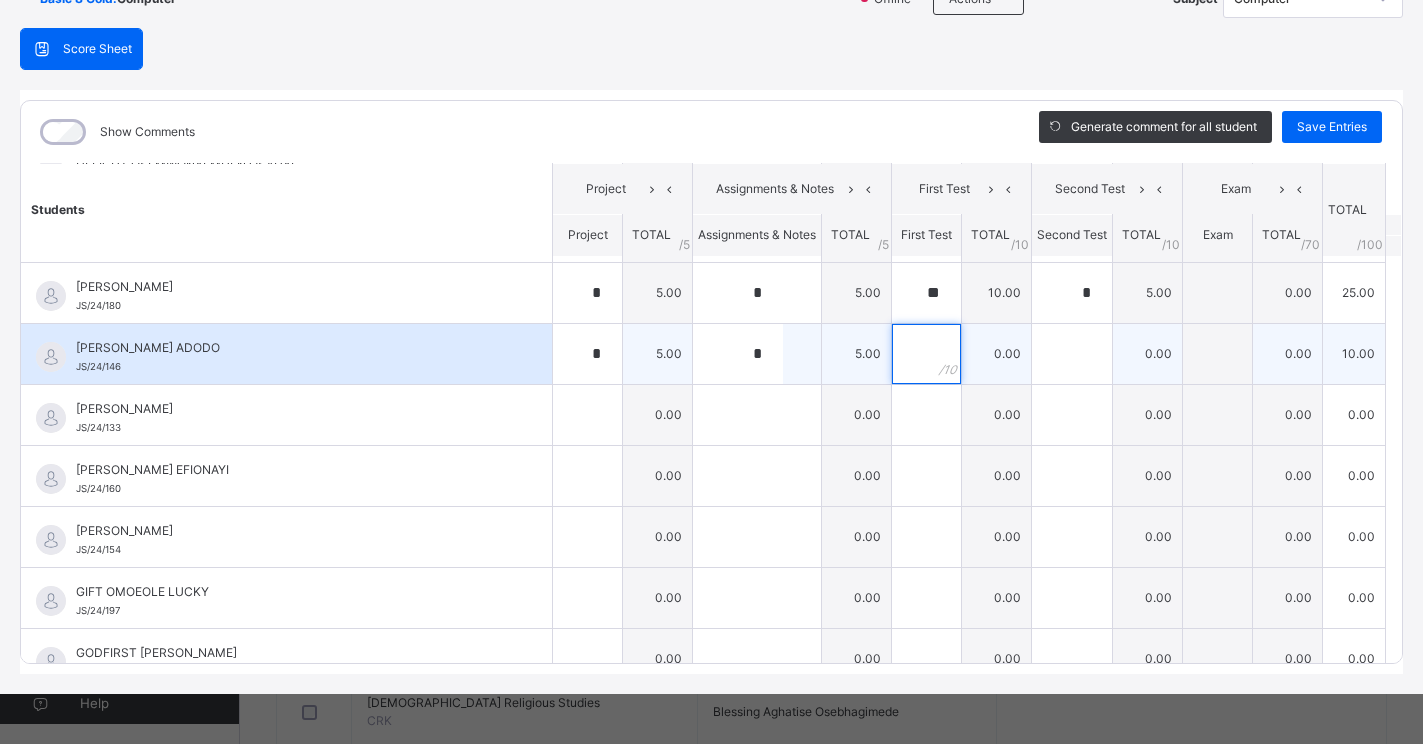 click at bounding box center [926, 354] 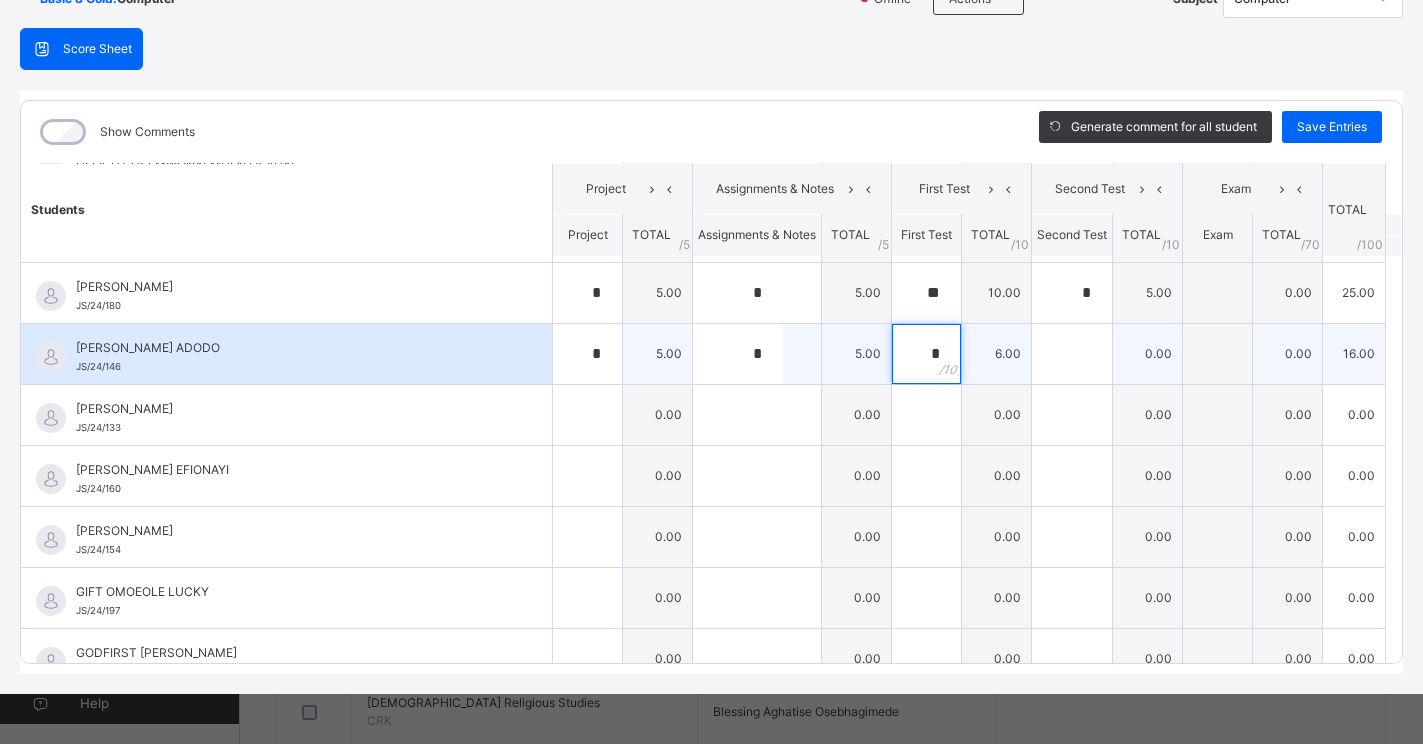 type on "*" 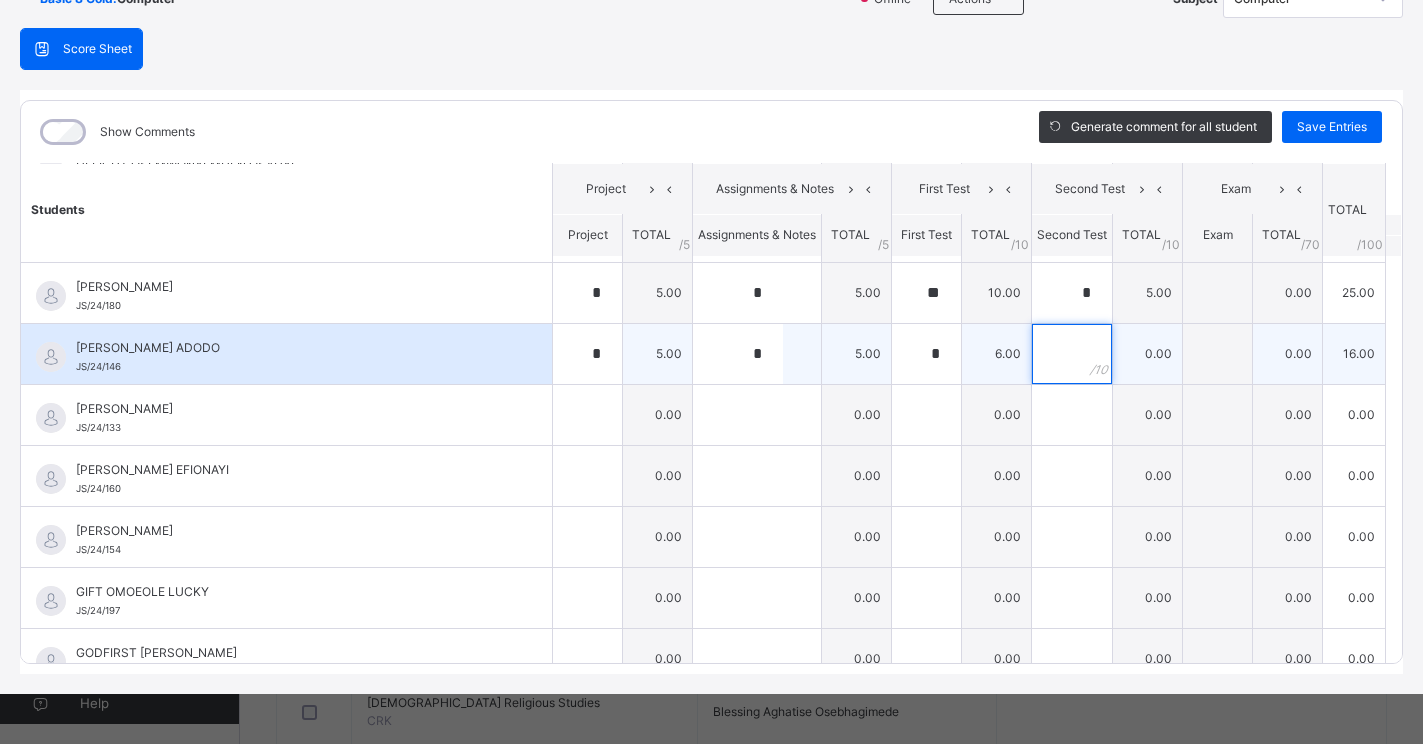 click at bounding box center (1072, 354) 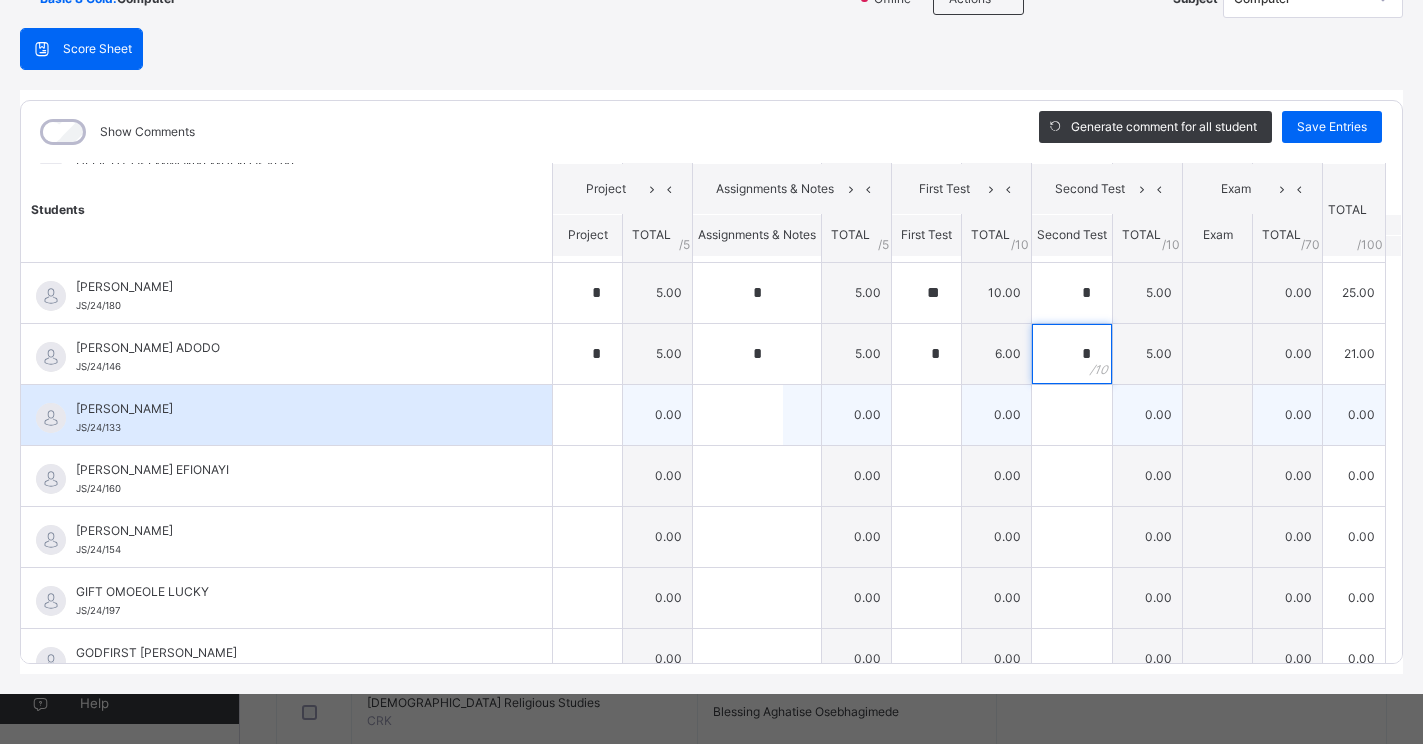 type on "*" 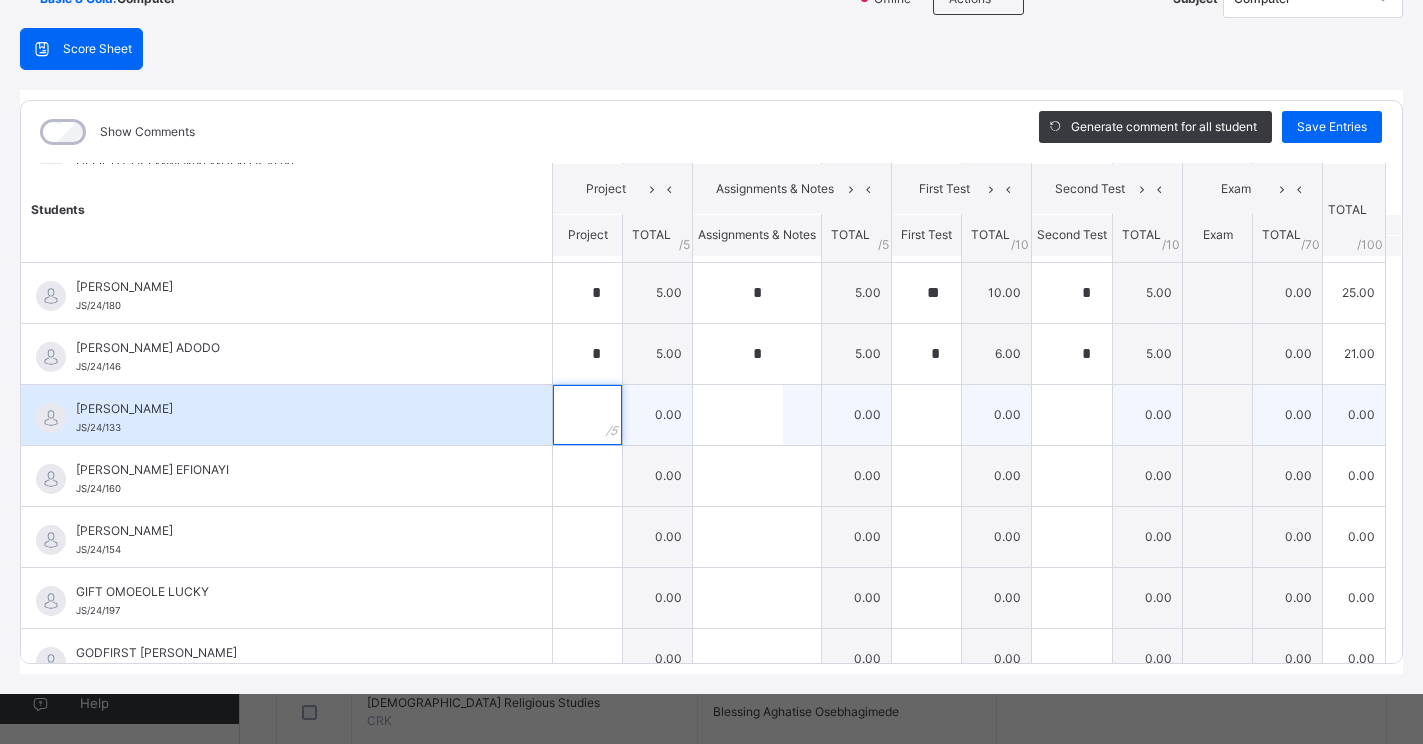 click at bounding box center [587, 415] 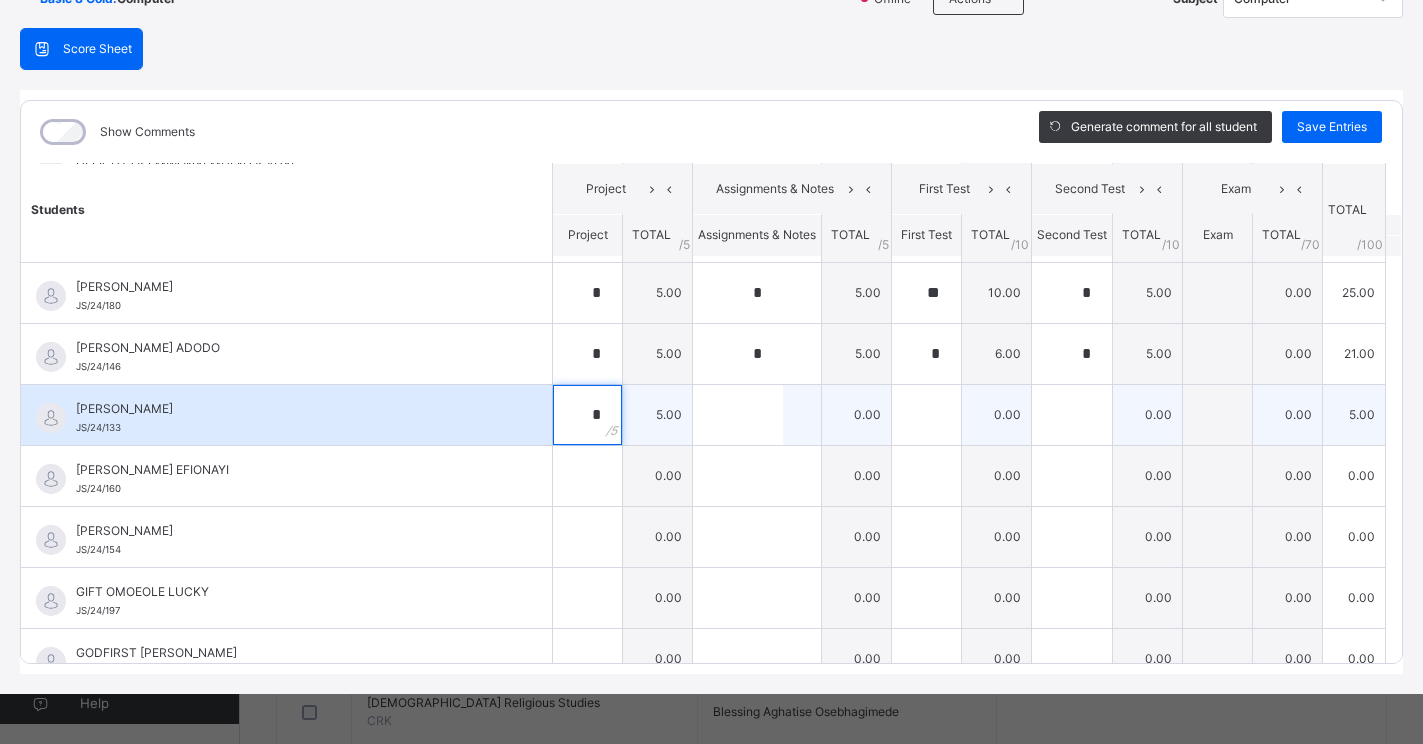 type on "*" 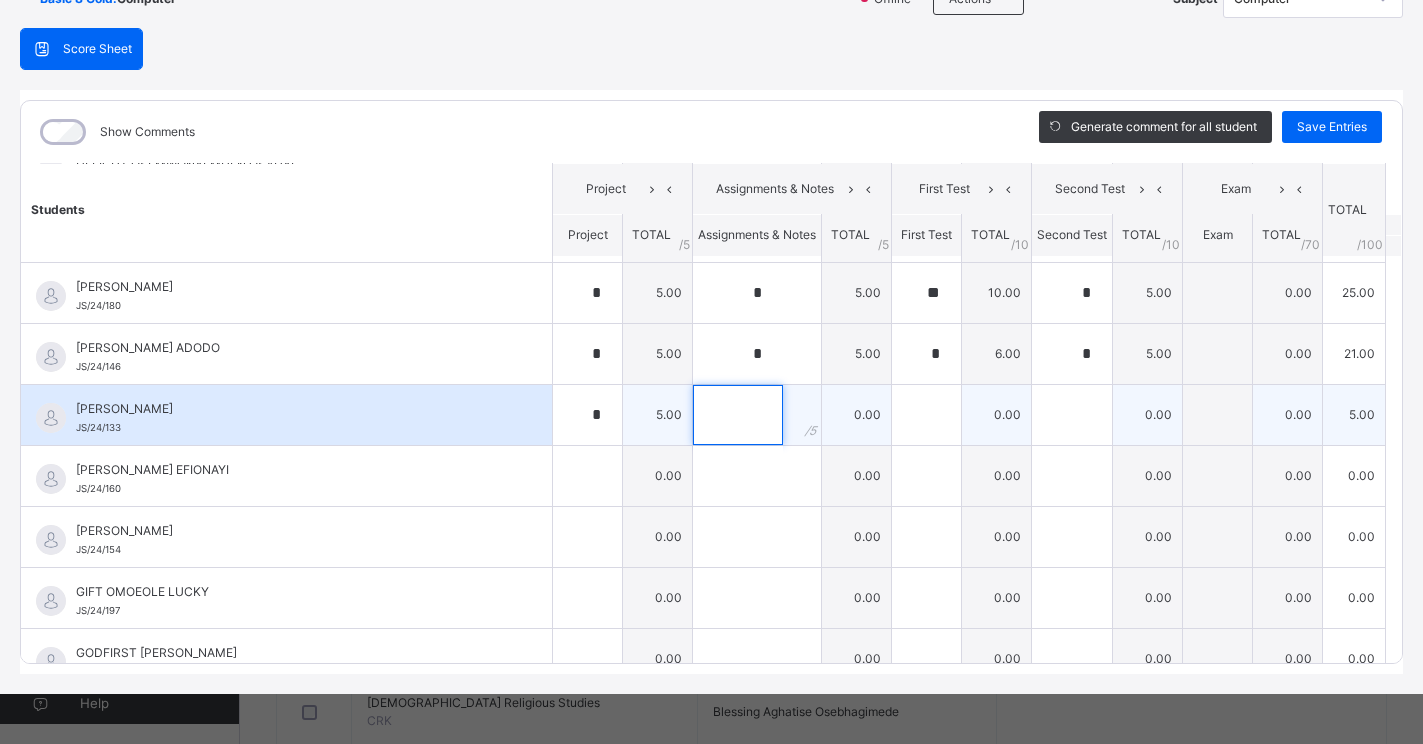 click at bounding box center [738, 415] 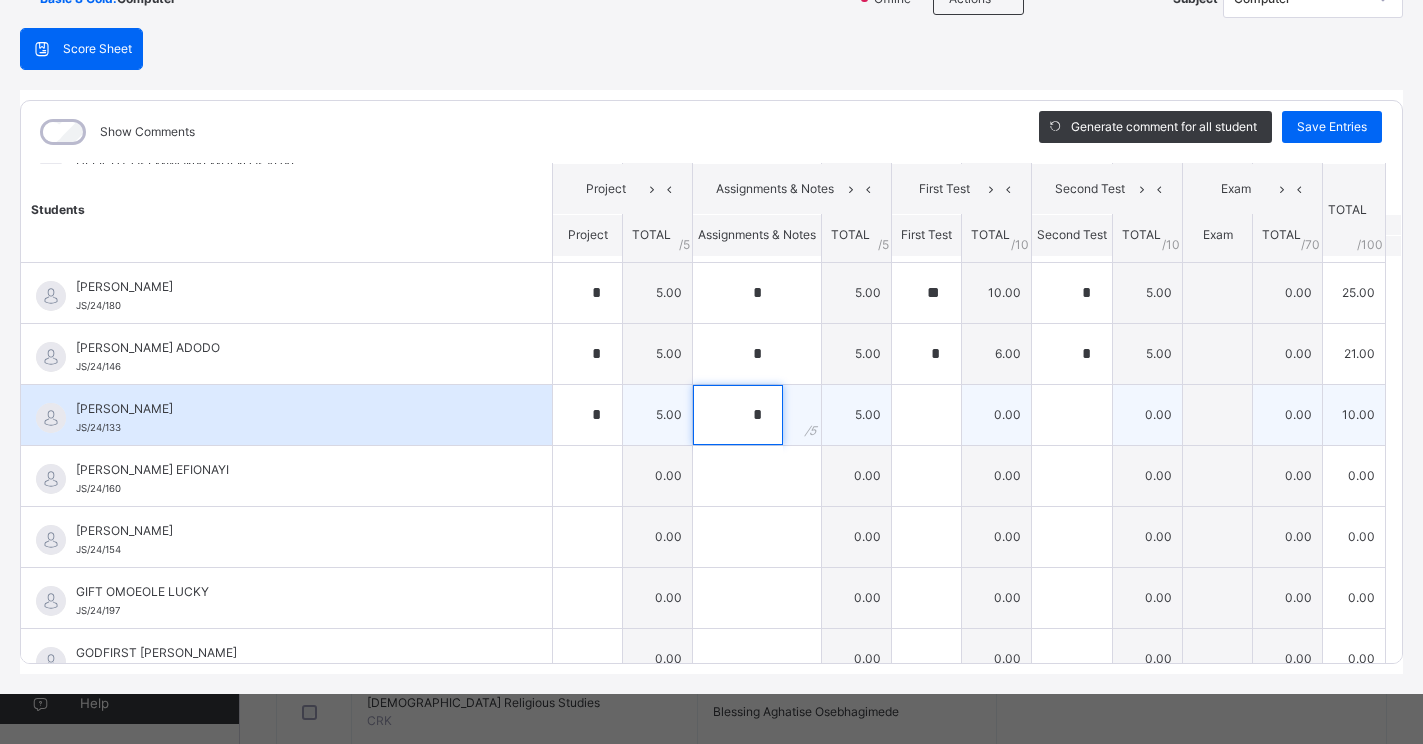 type on "*" 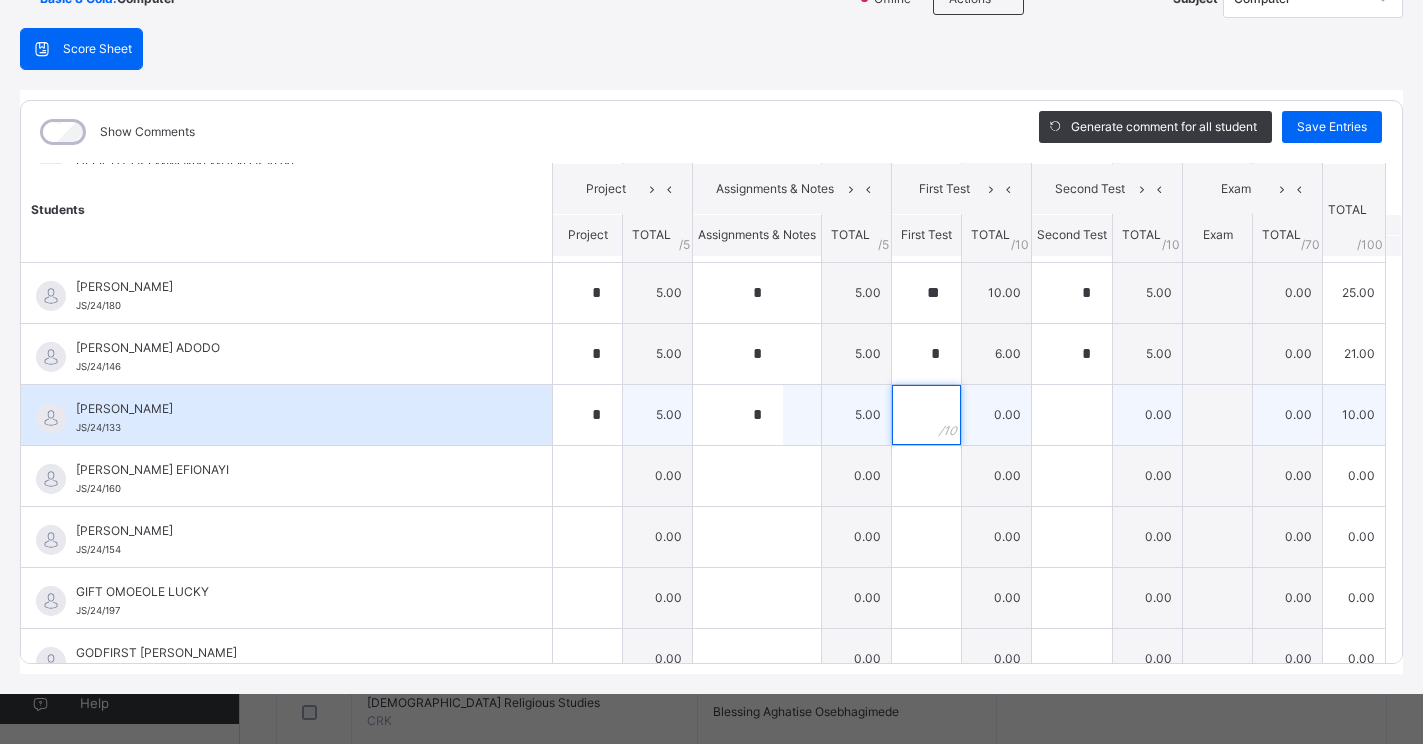 click at bounding box center (926, 415) 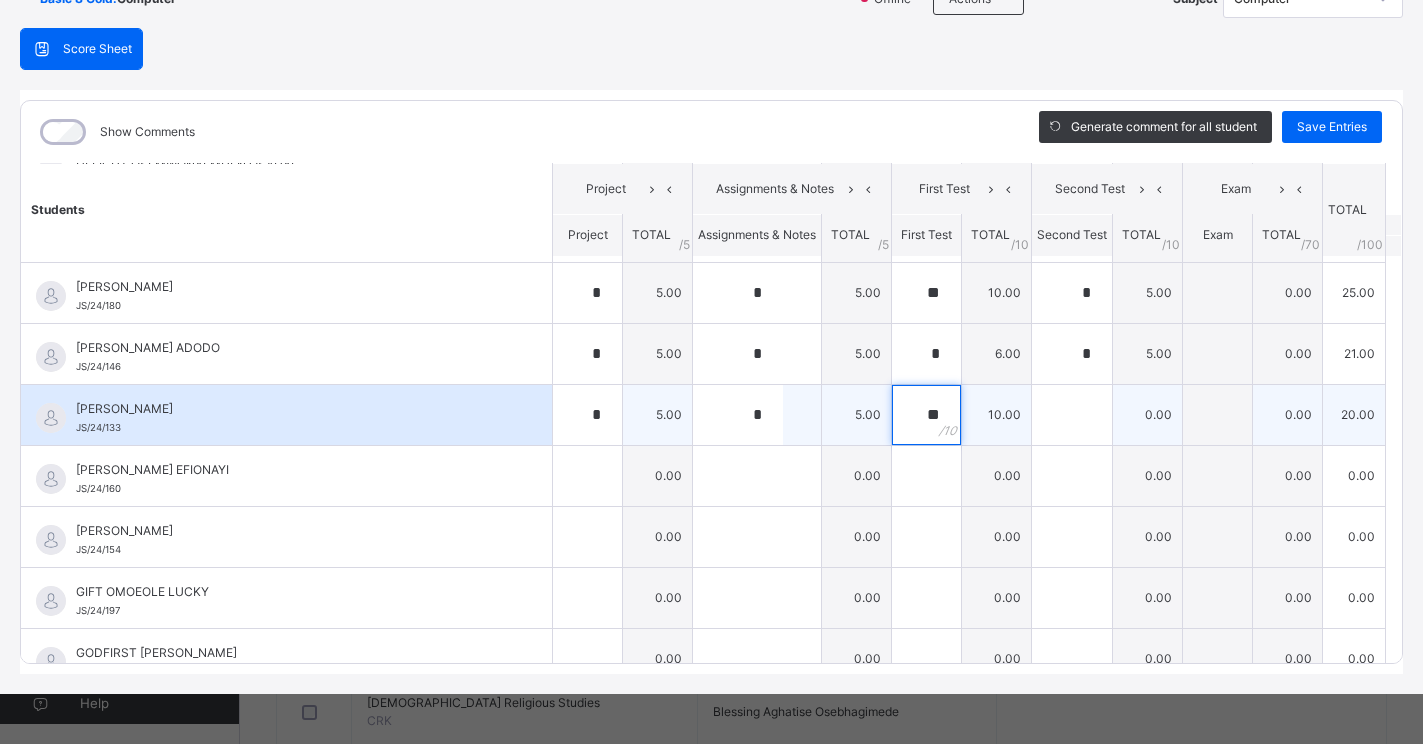 type on "**" 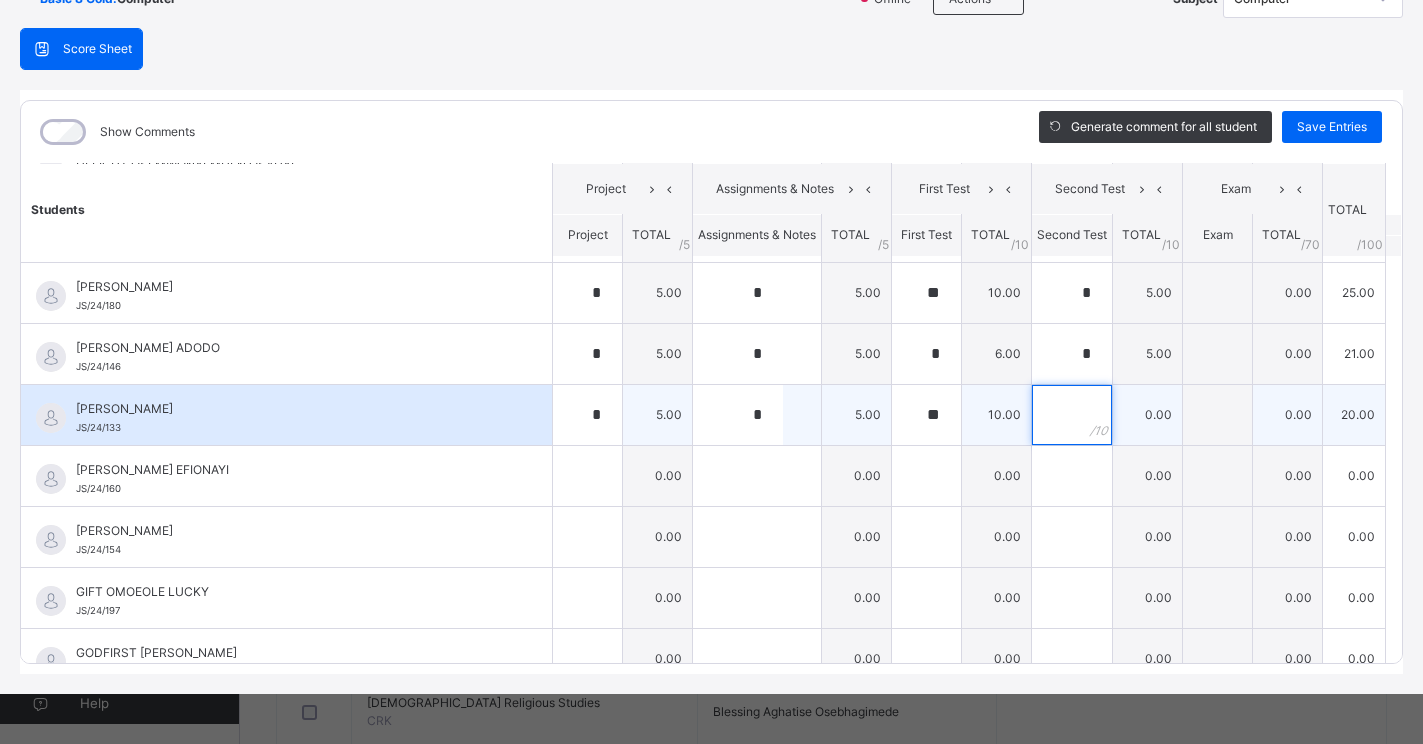 click at bounding box center (1072, 415) 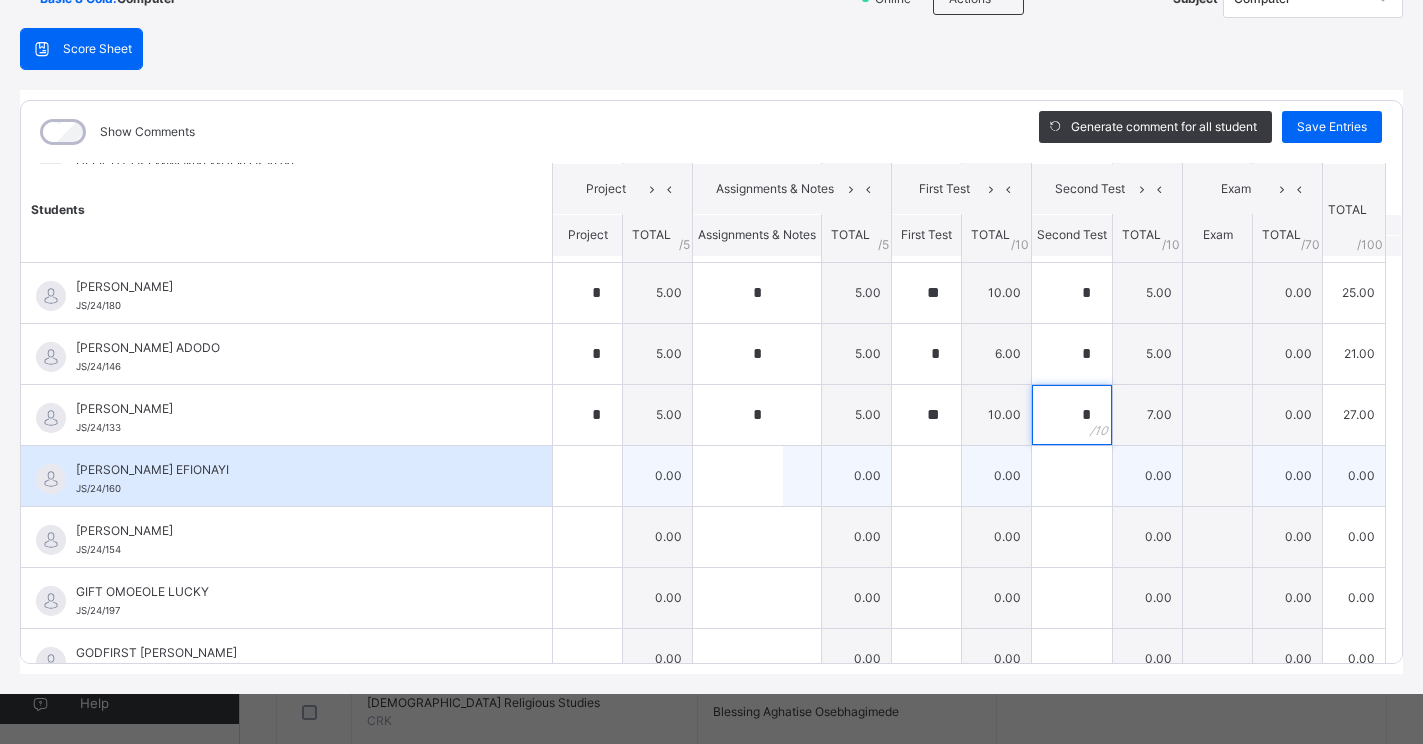type on "*" 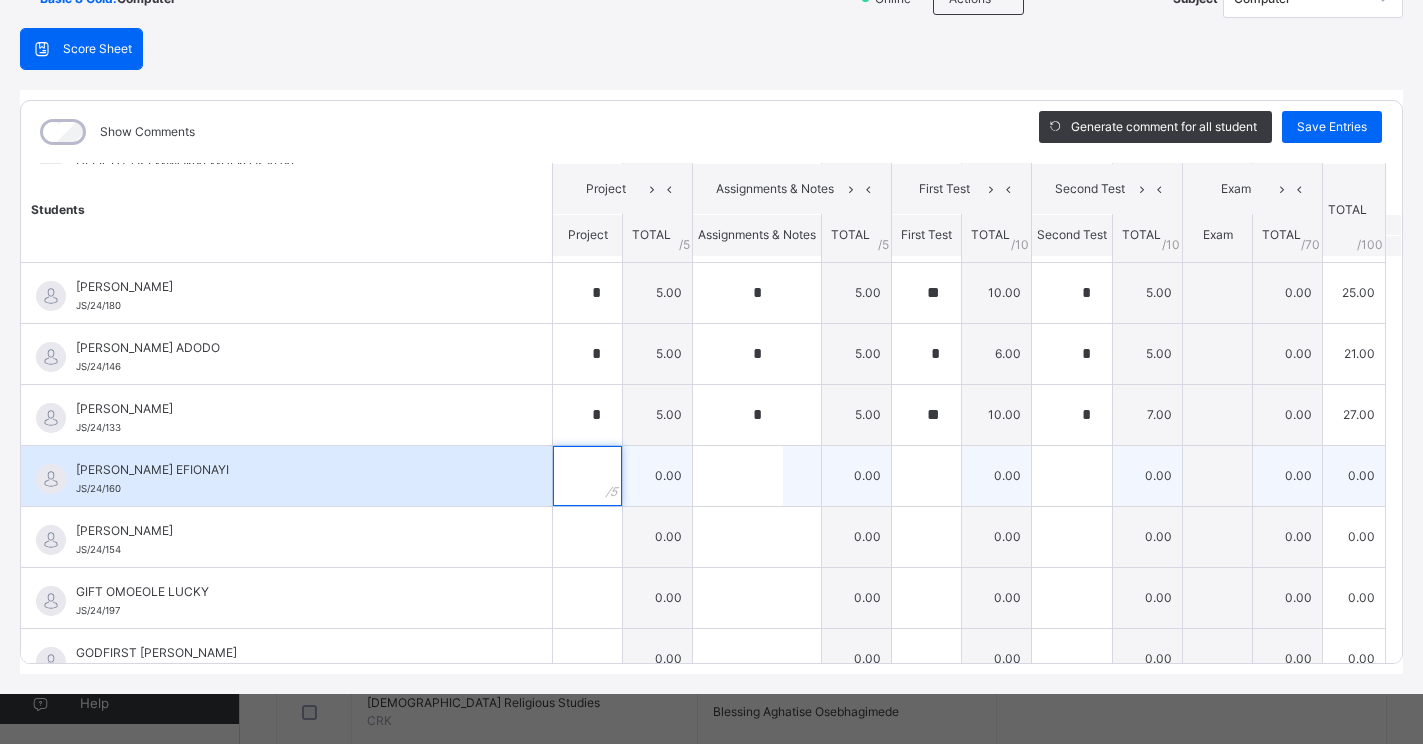 click at bounding box center (587, 476) 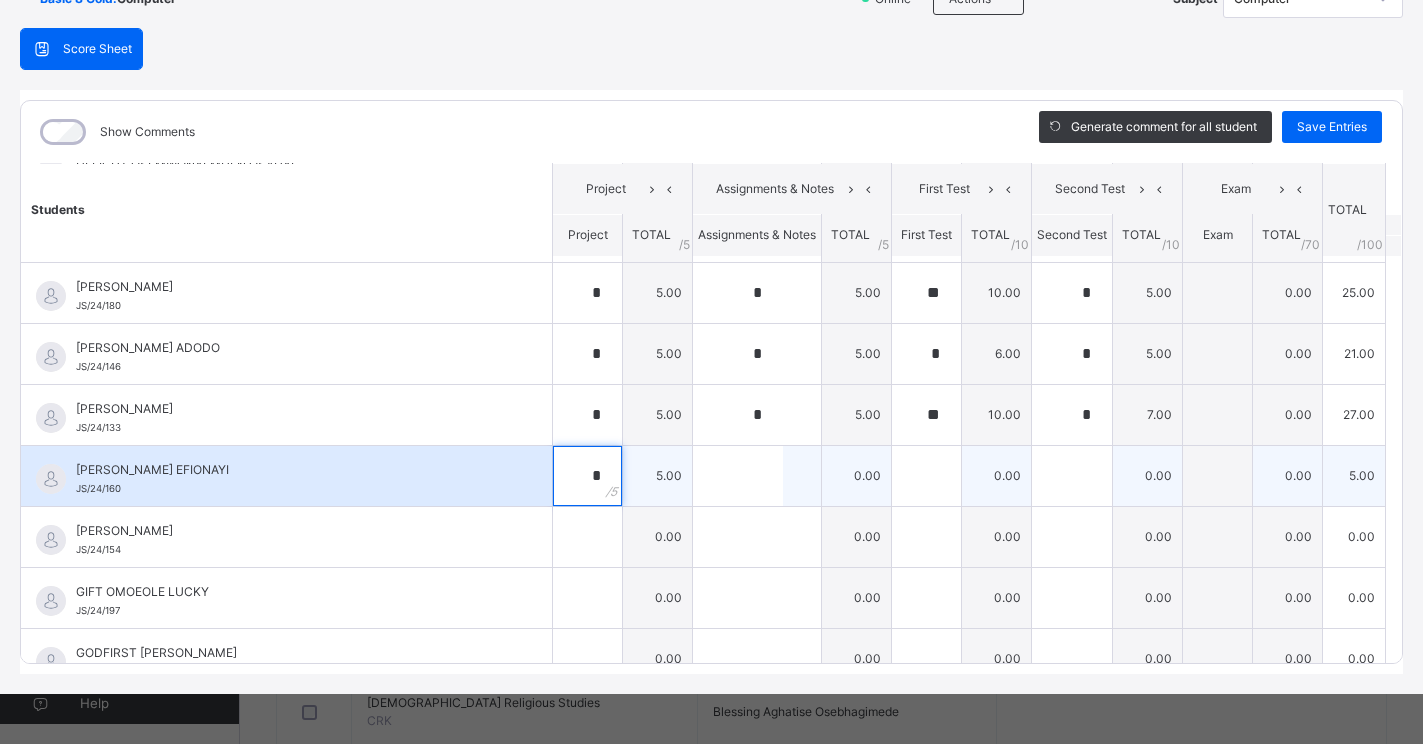 type on "*" 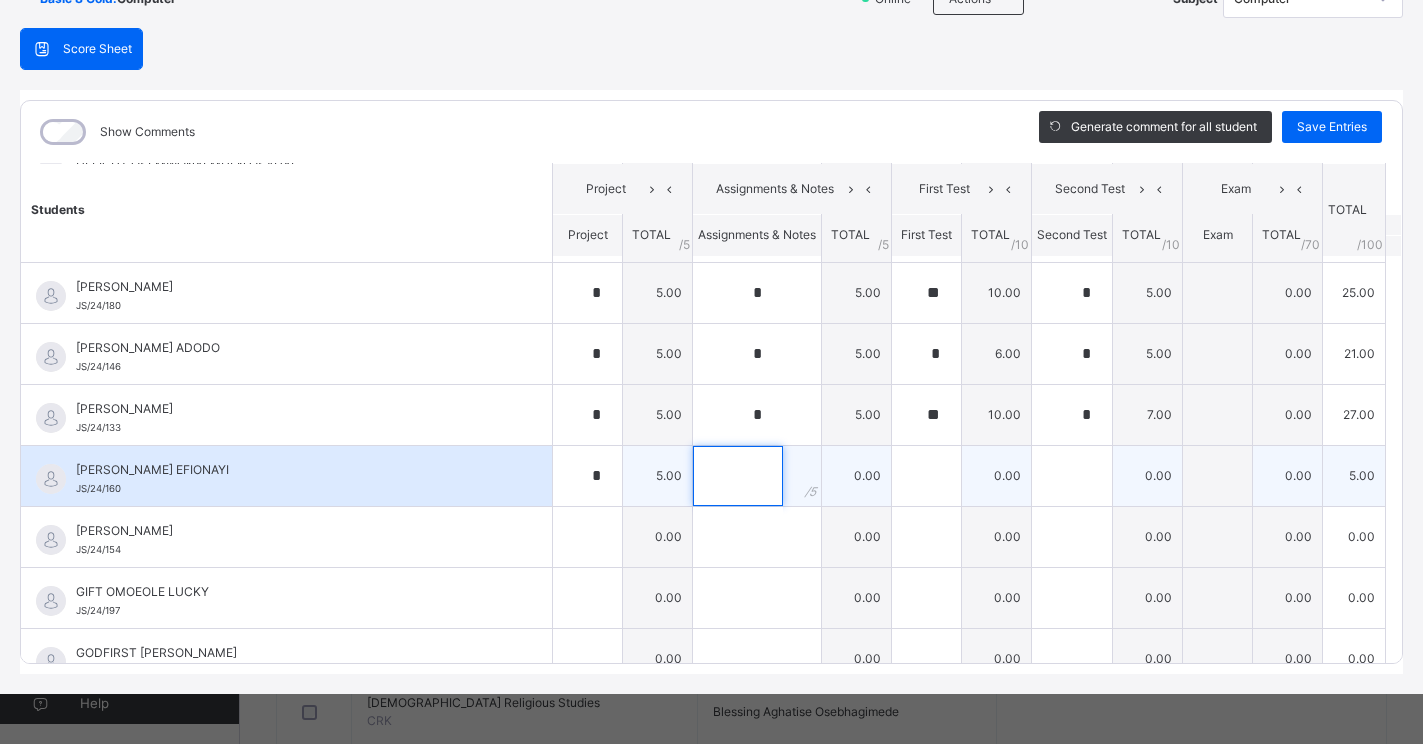 click at bounding box center (738, 476) 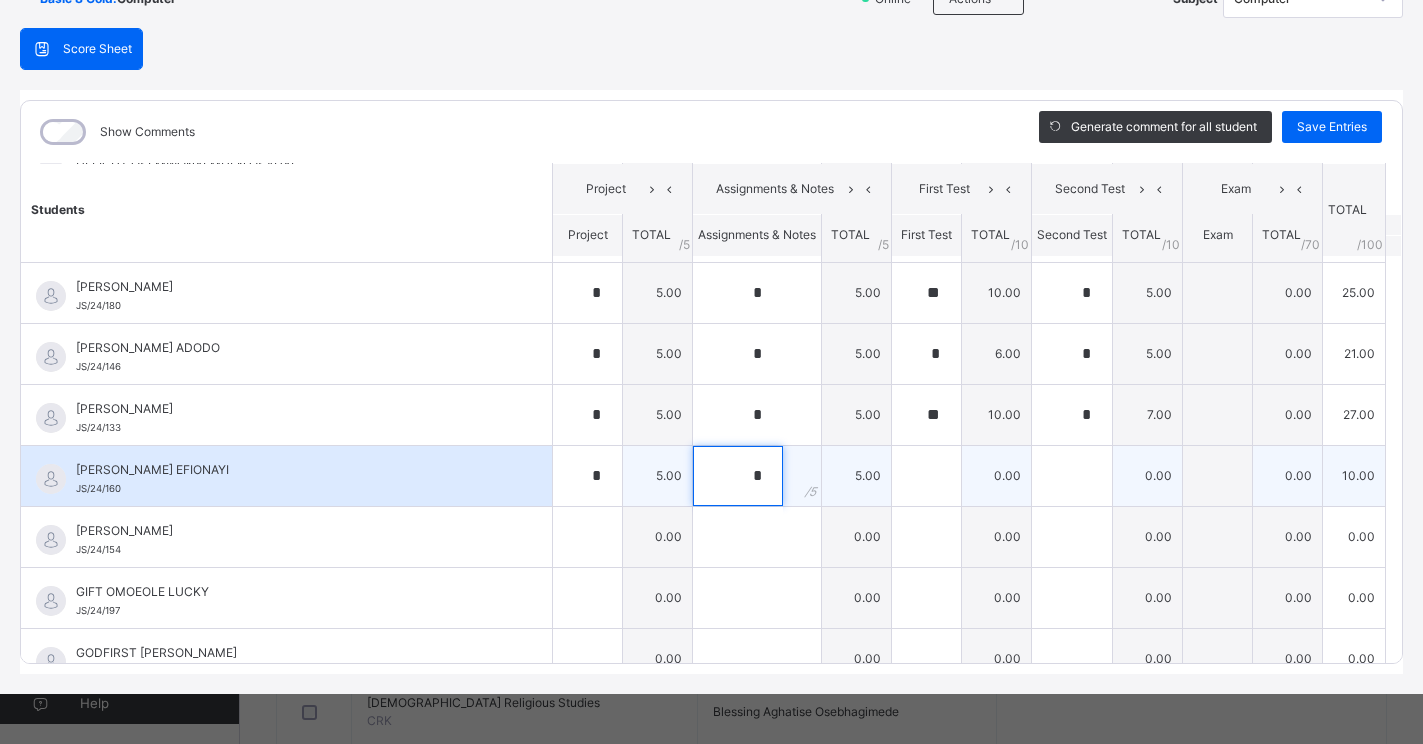 type on "*" 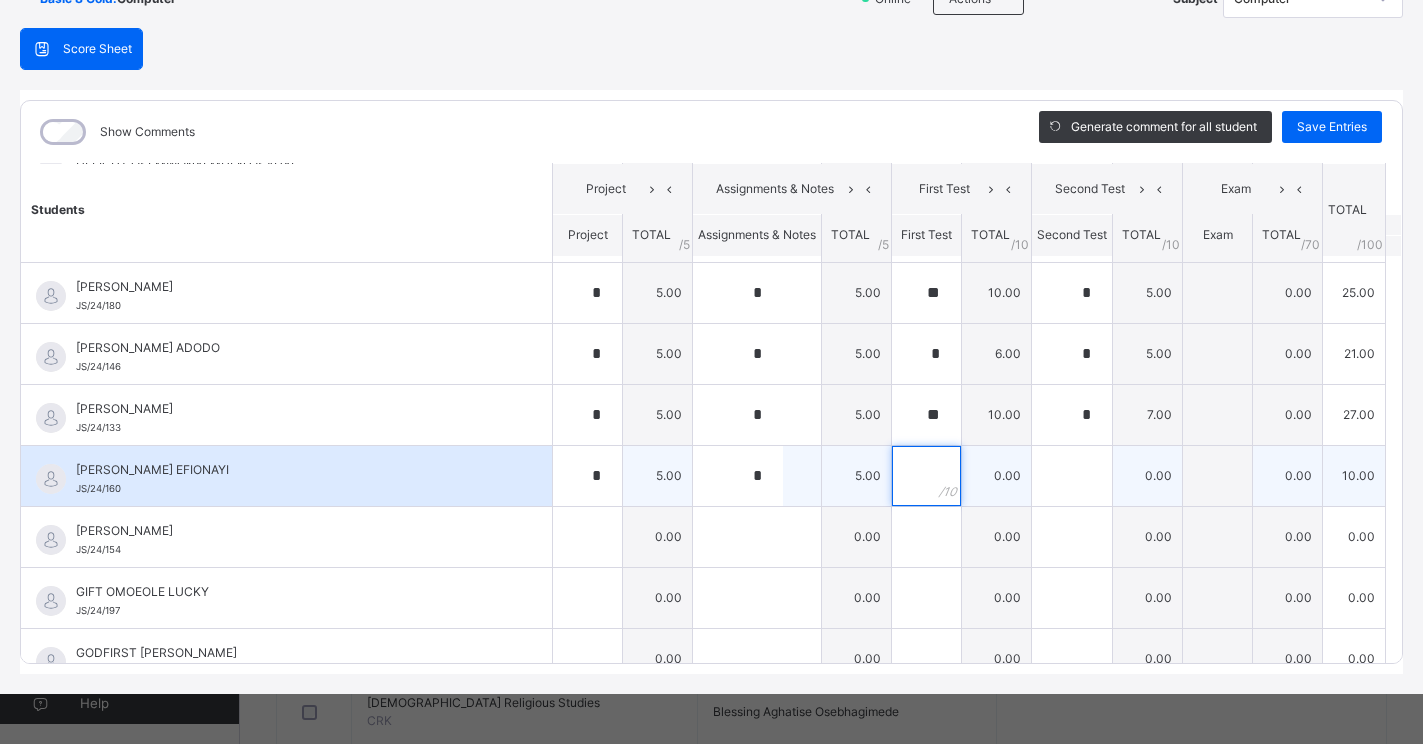 click at bounding box center (926, 476) 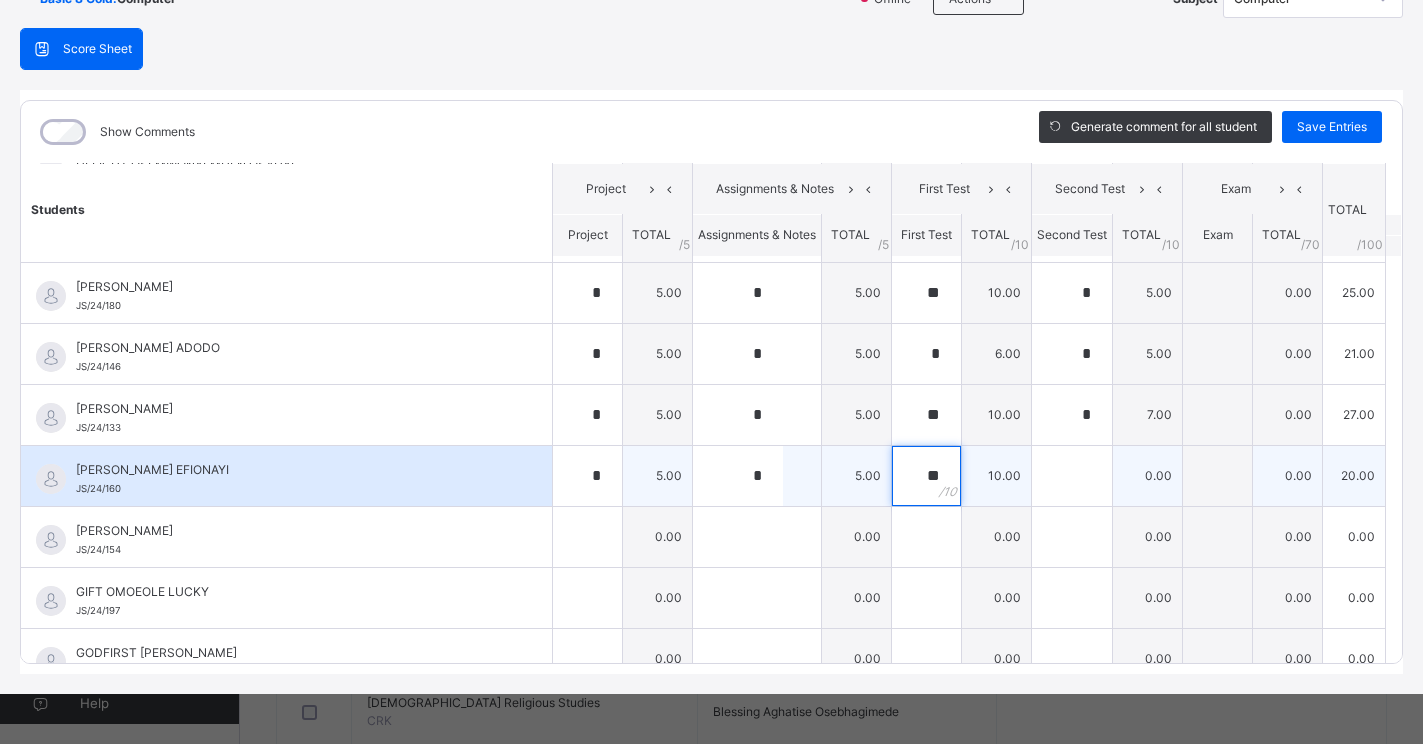 type on "**" 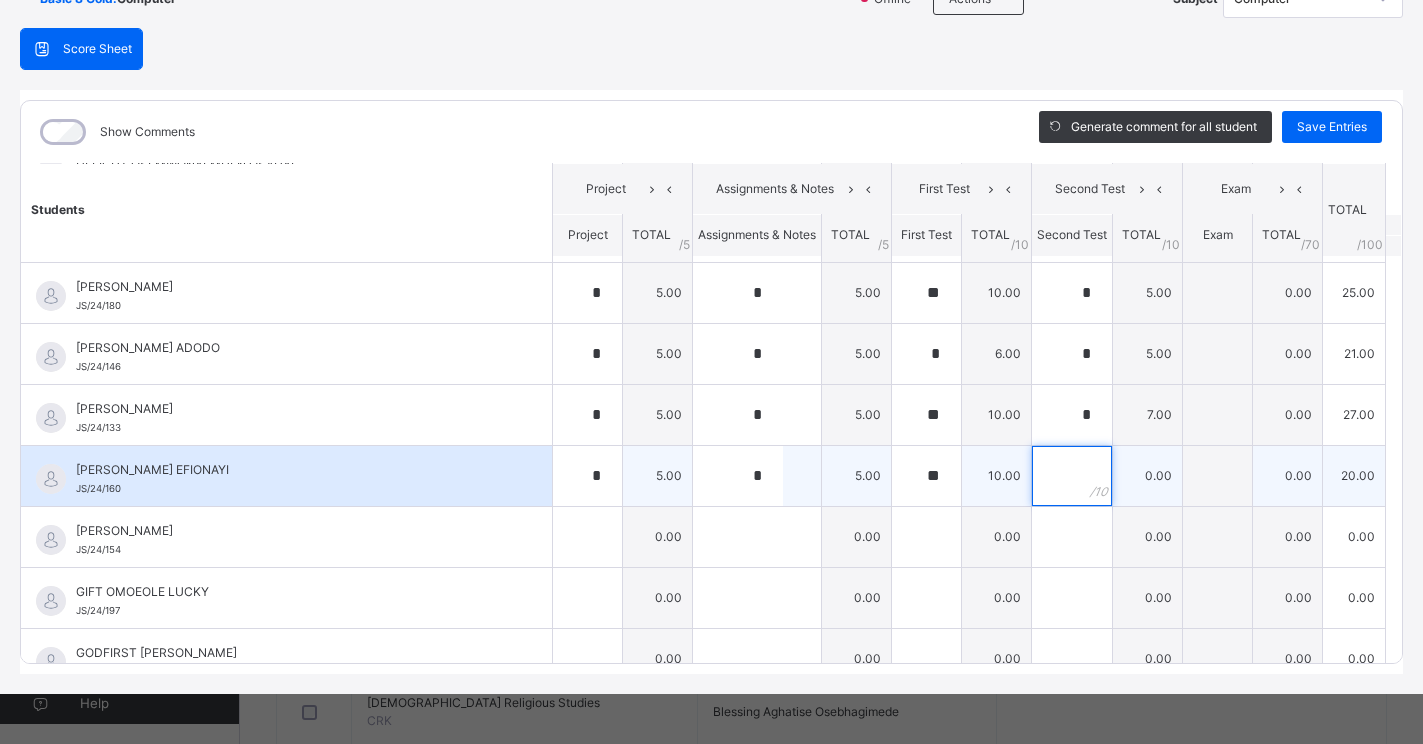 click at bounding box center [1072, 476] 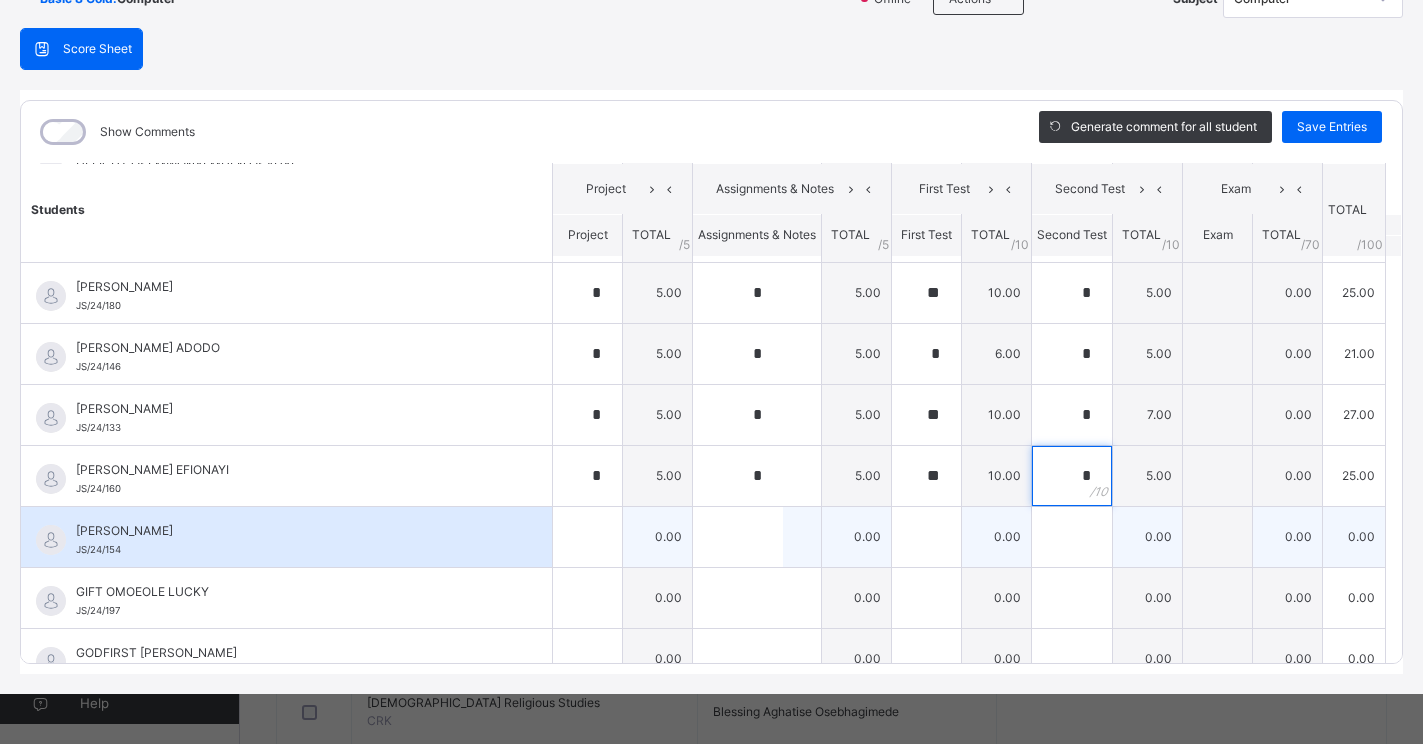 type on "*" 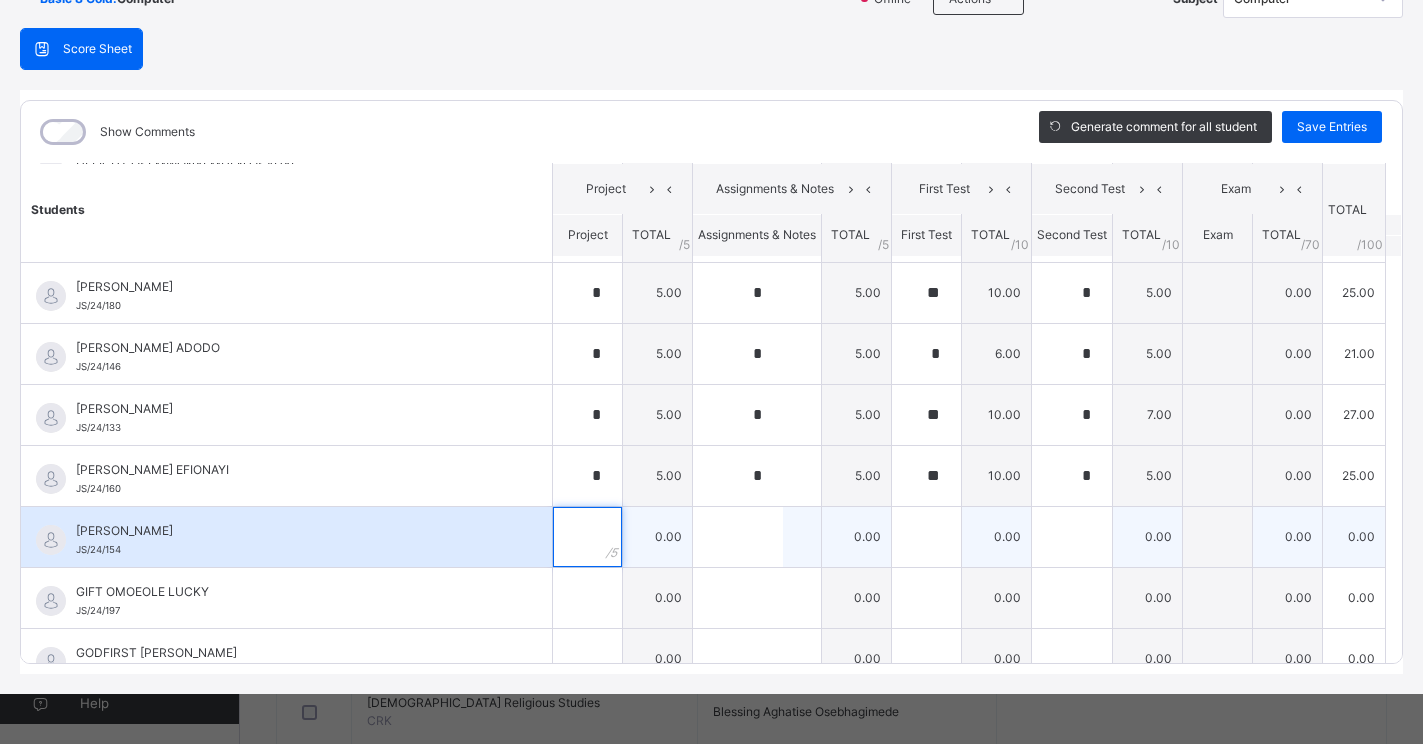 click at bounding box center (587, 537) 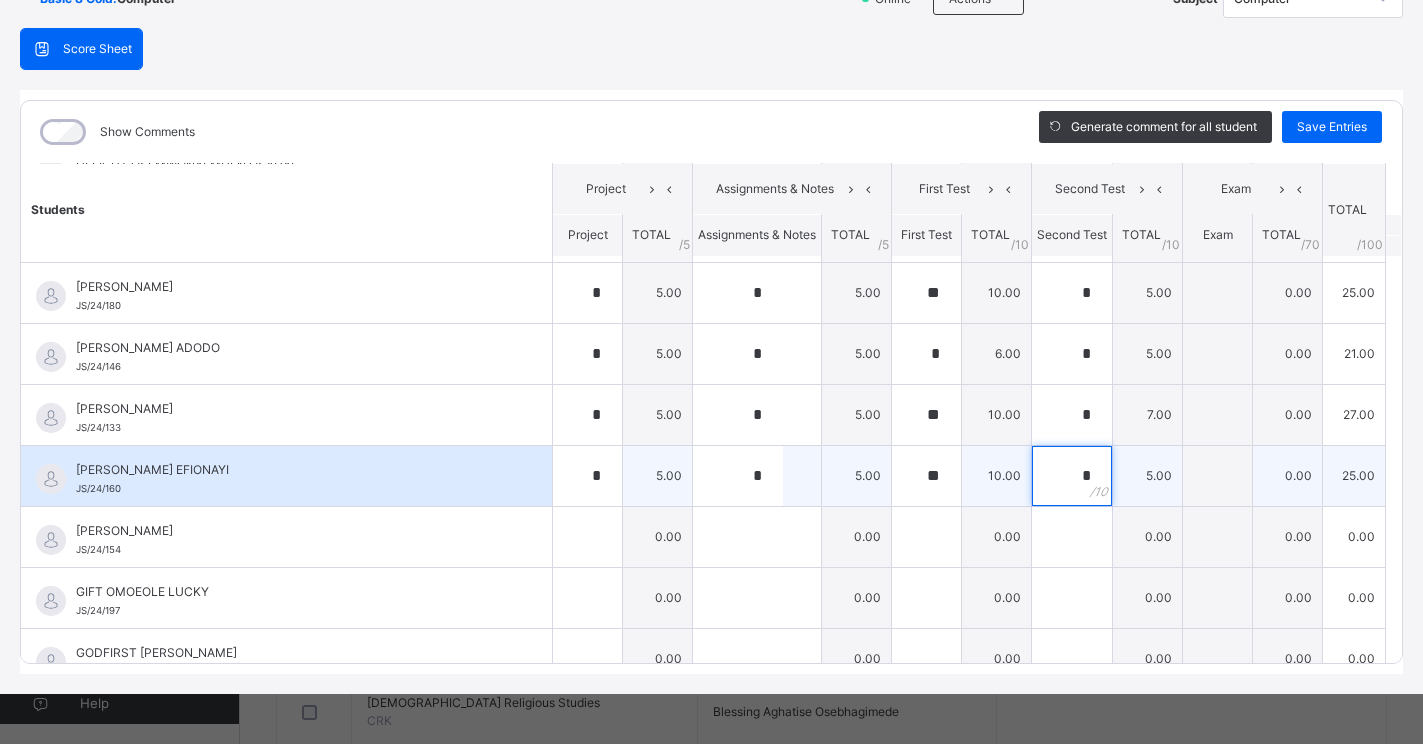 click on "*" at bounding box center (1072, 476) 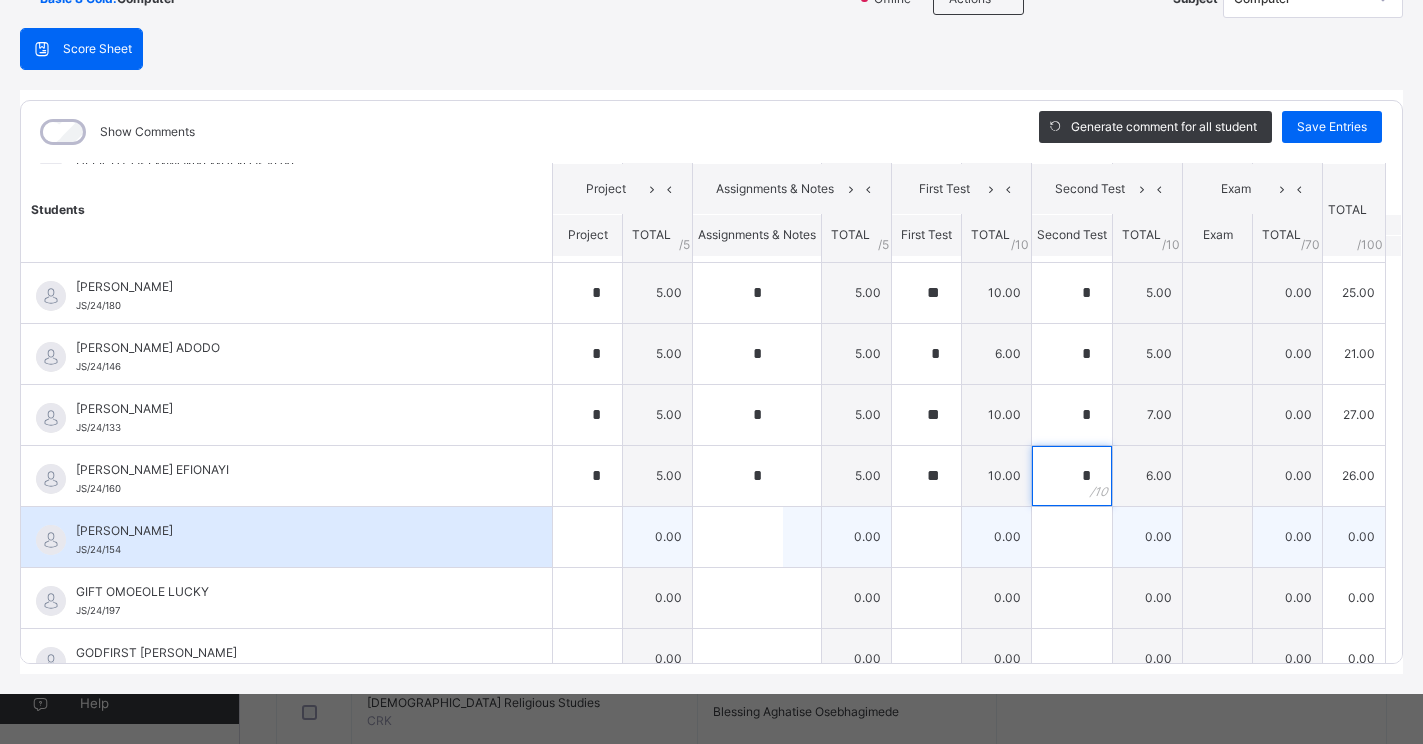 type on "*" 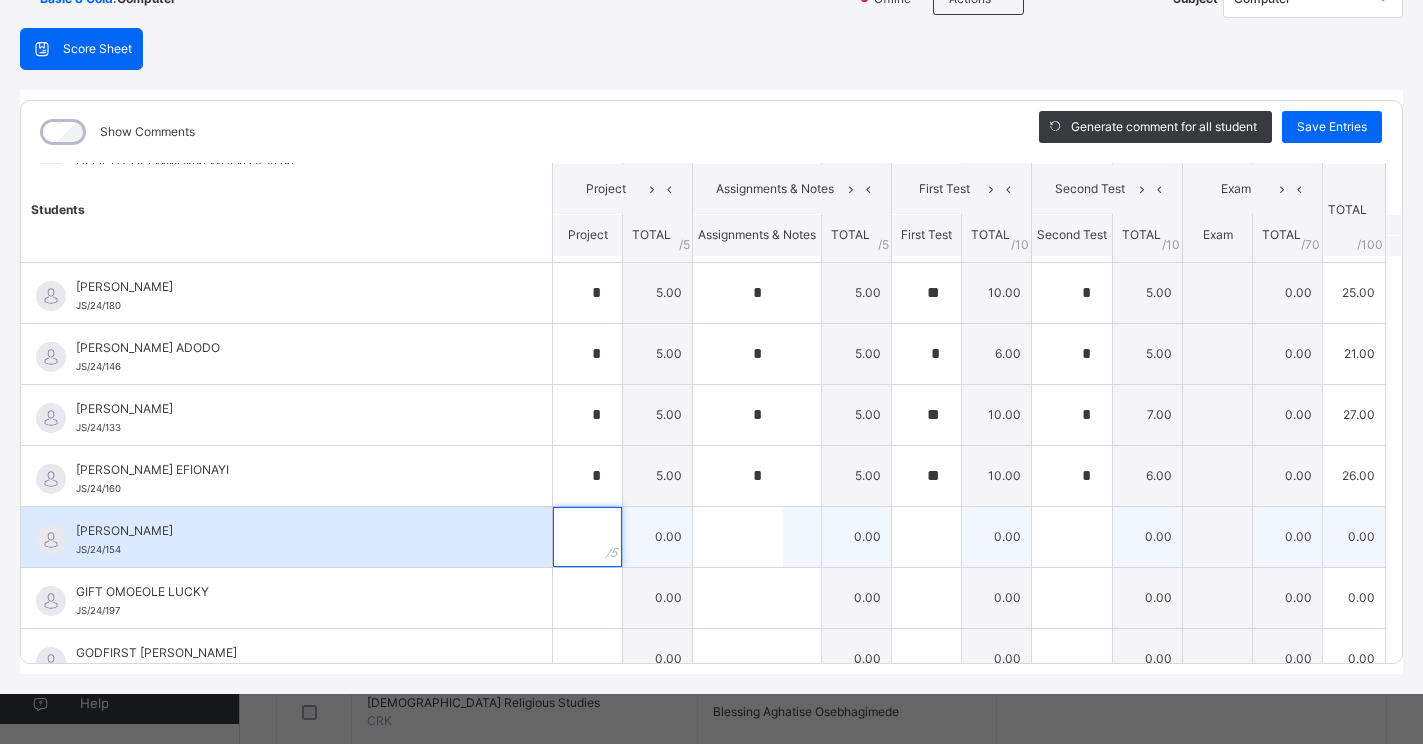 click at bounding box center (587, 537) 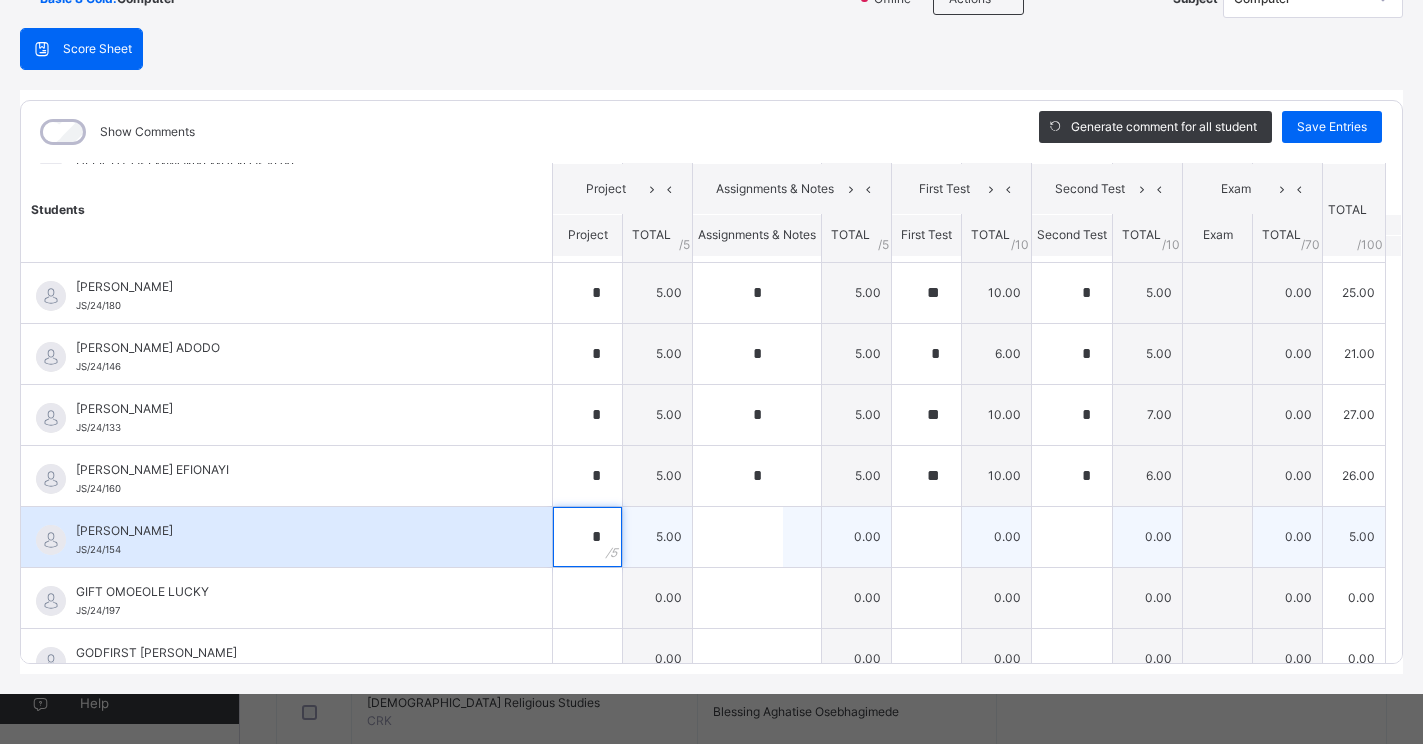 type on "*" 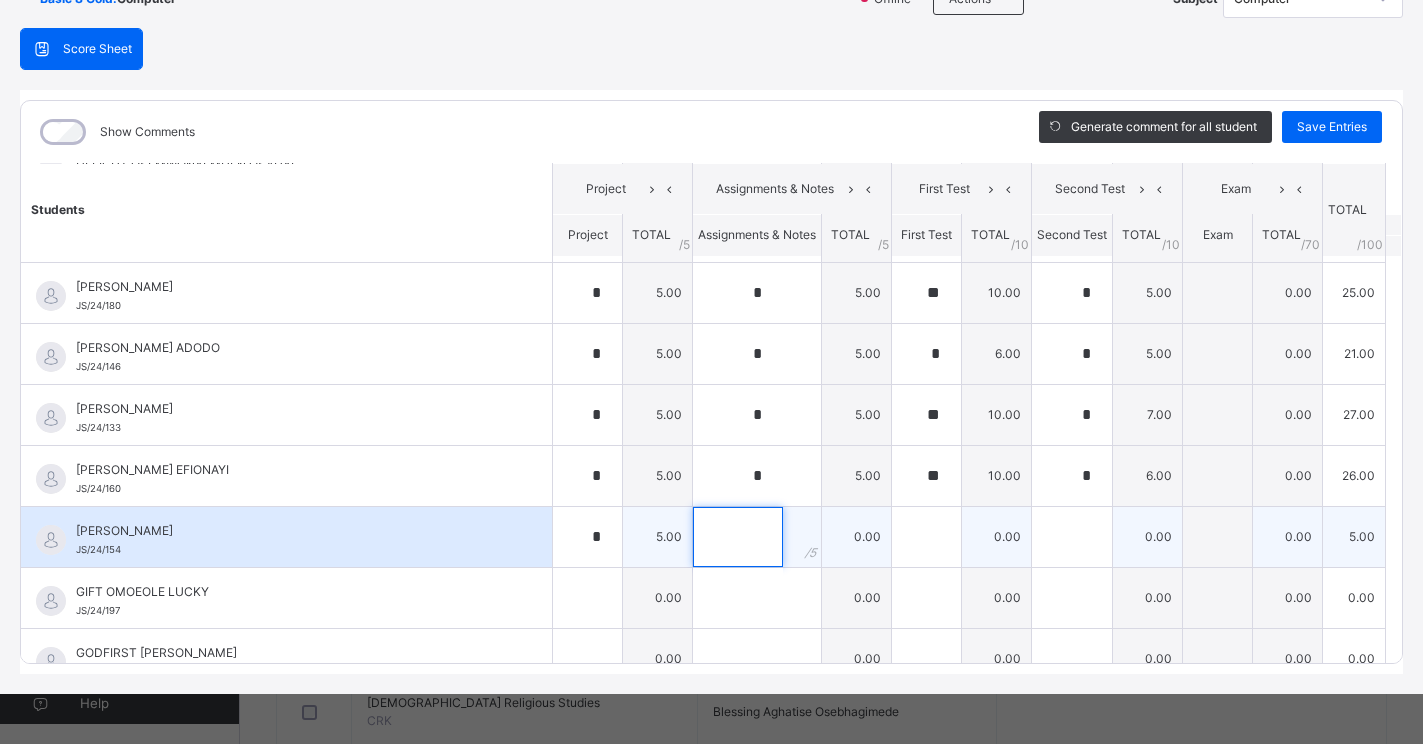 click at bounding box center (738, 537) 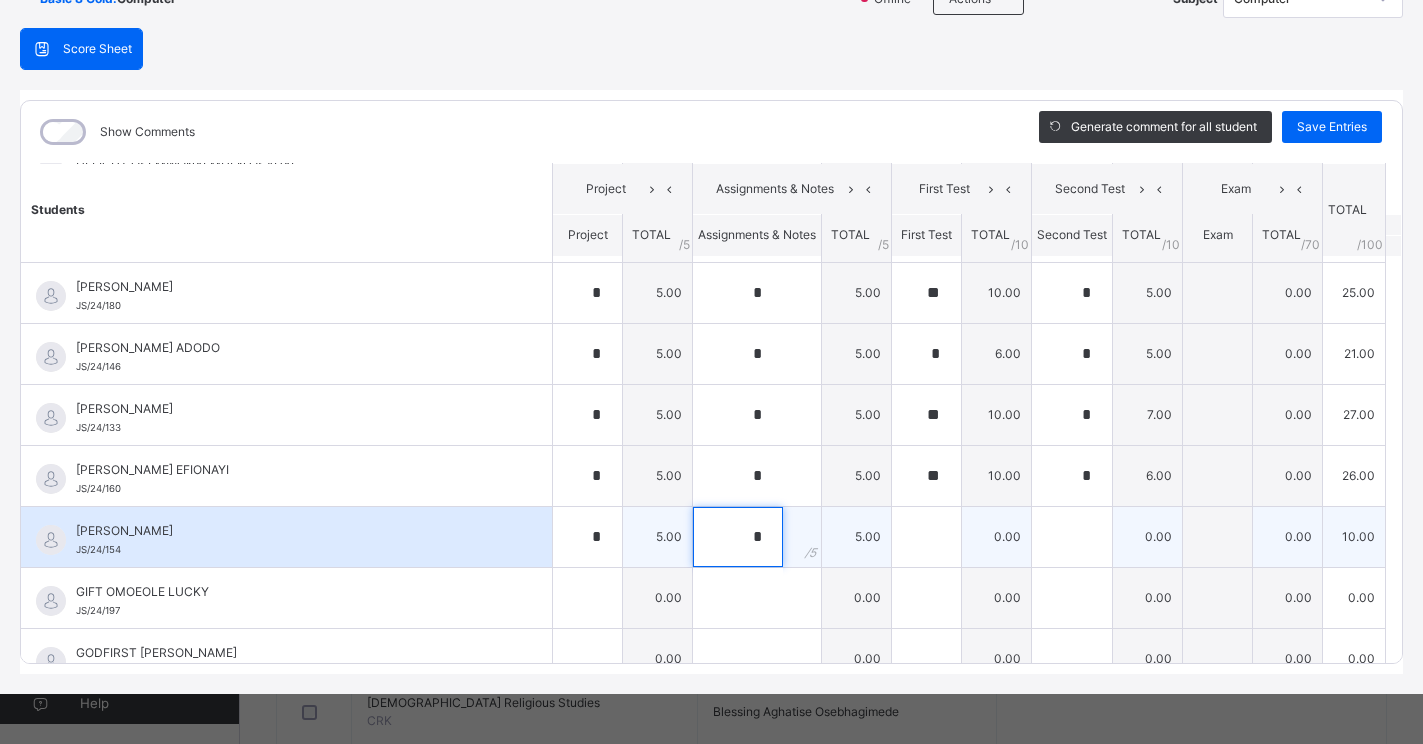 type on "*" 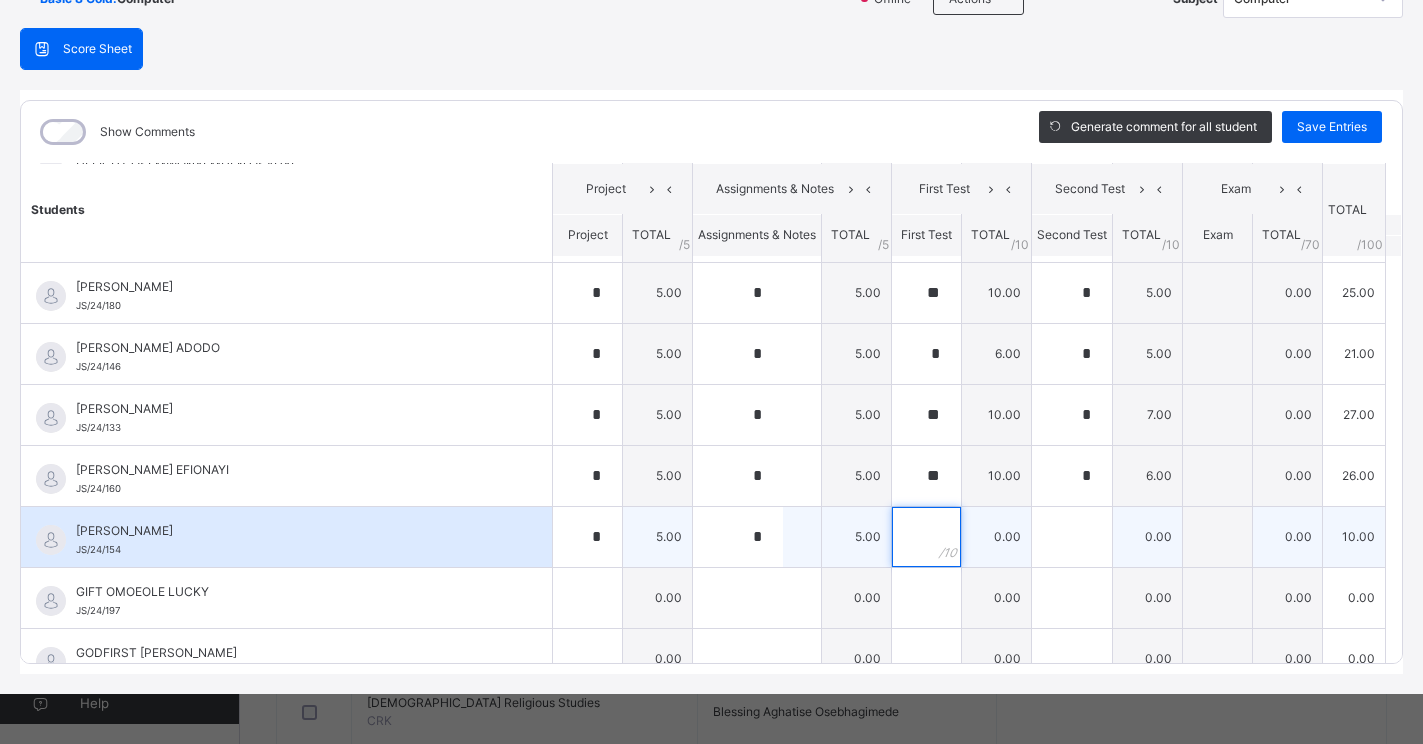 click at bounding box center (926, 537) 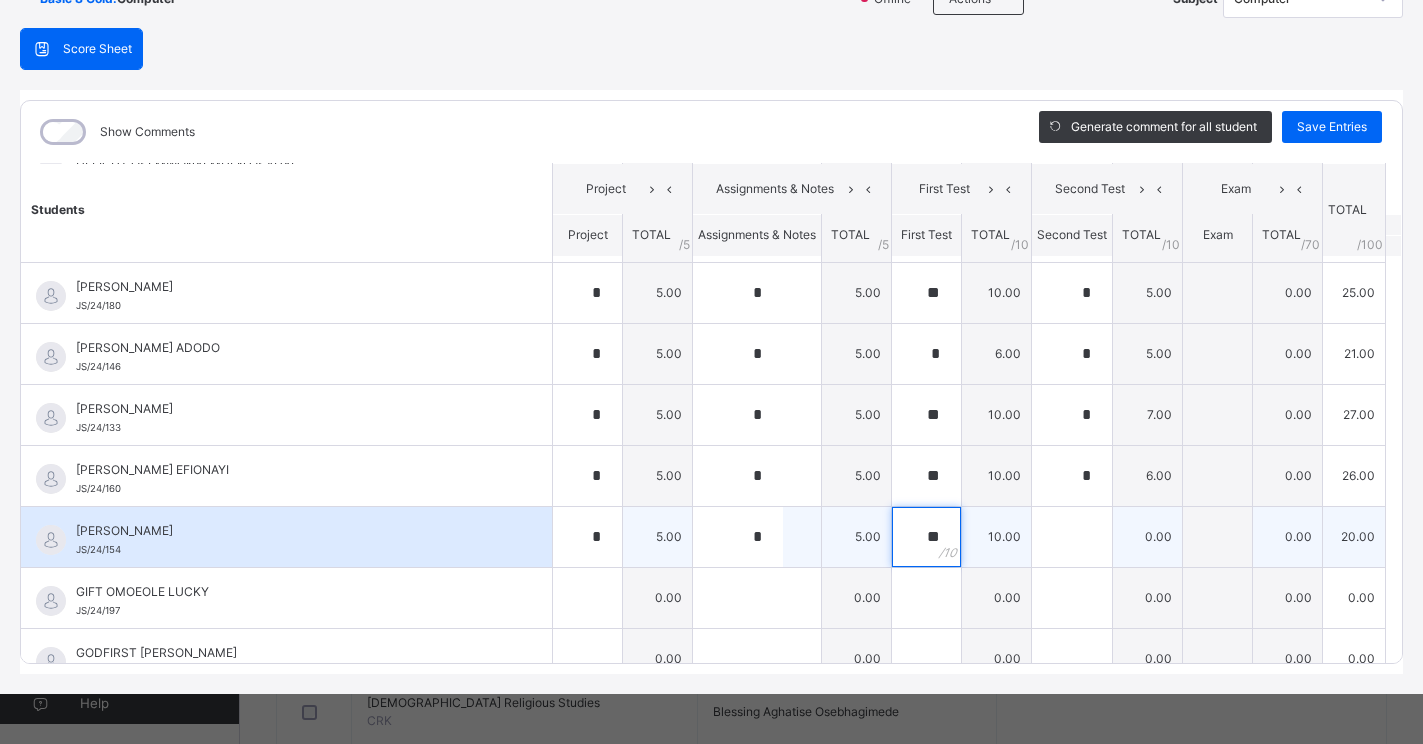 type on "**" 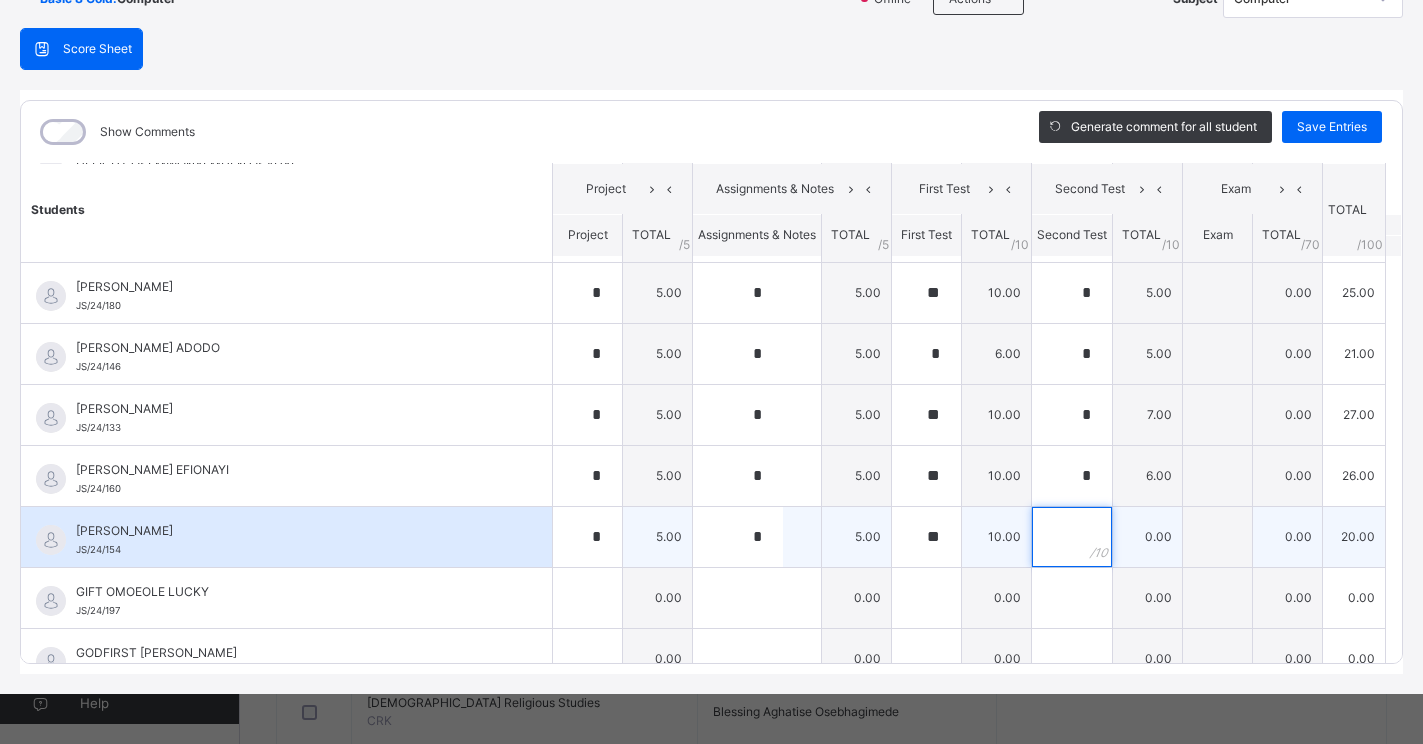 click at bounding box center (1072, 537) 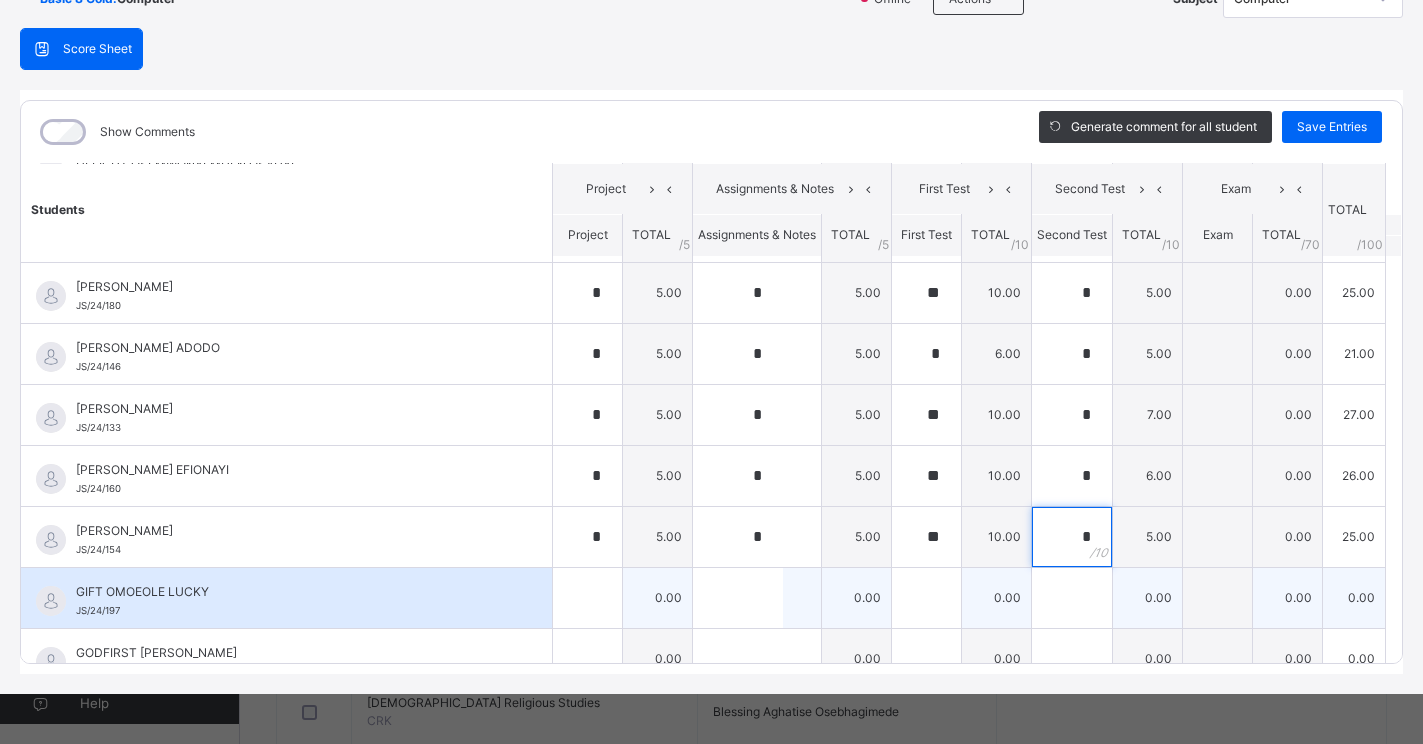 type on "*" 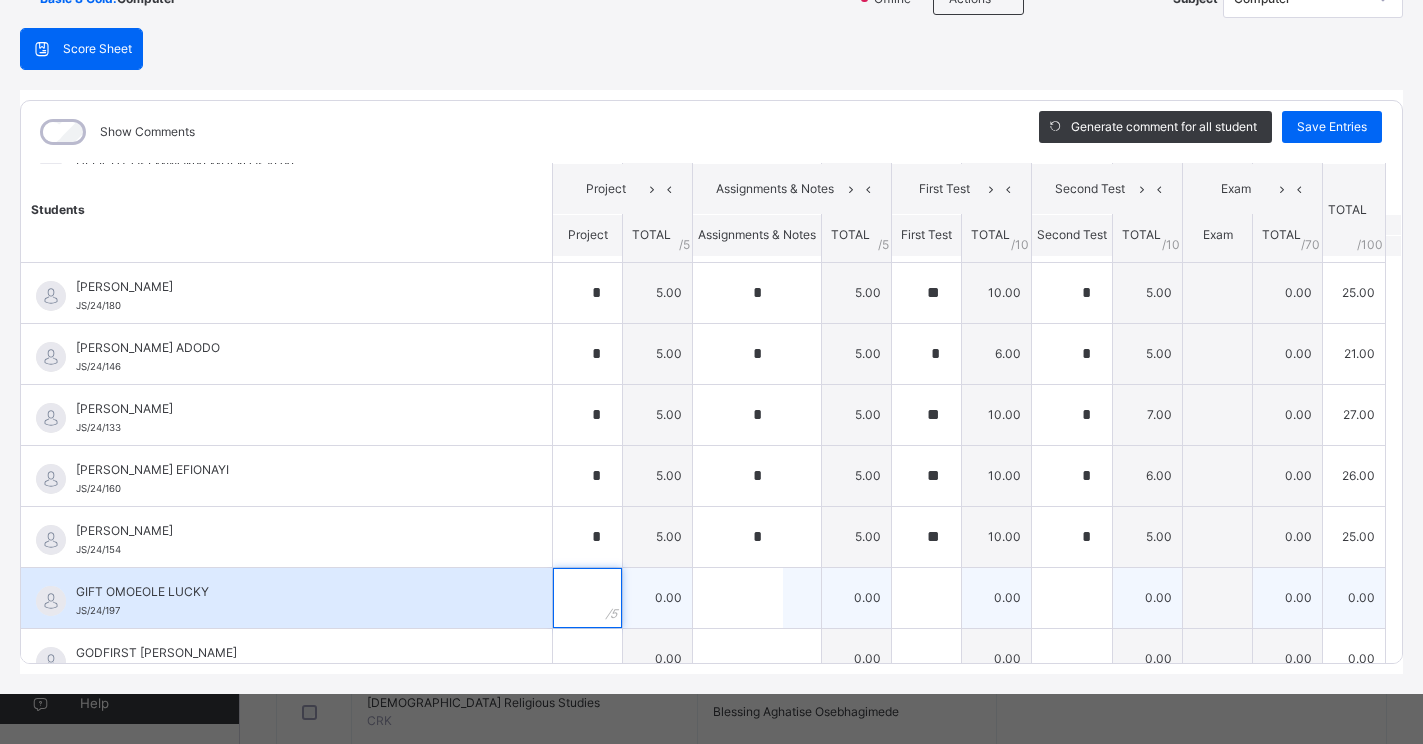click at bounding box center (587, 598) 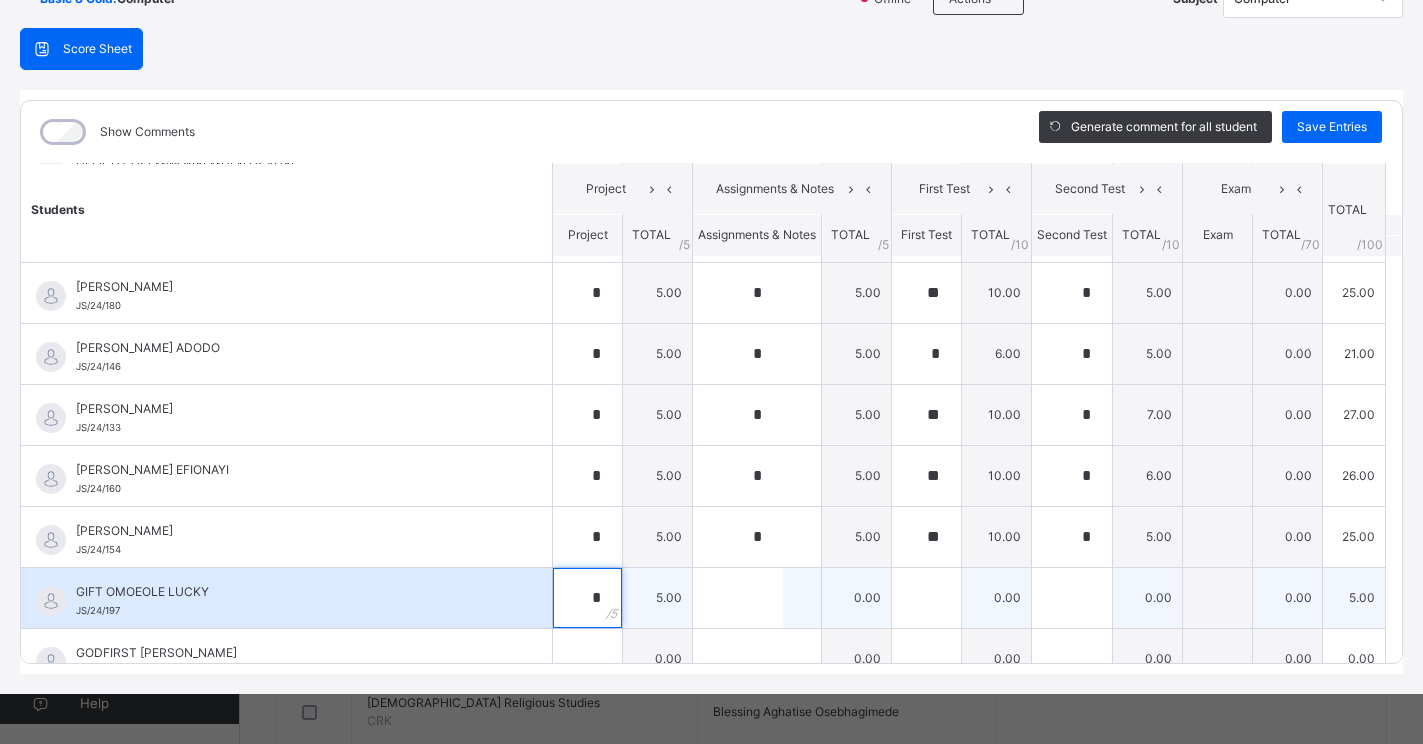 type on "*" 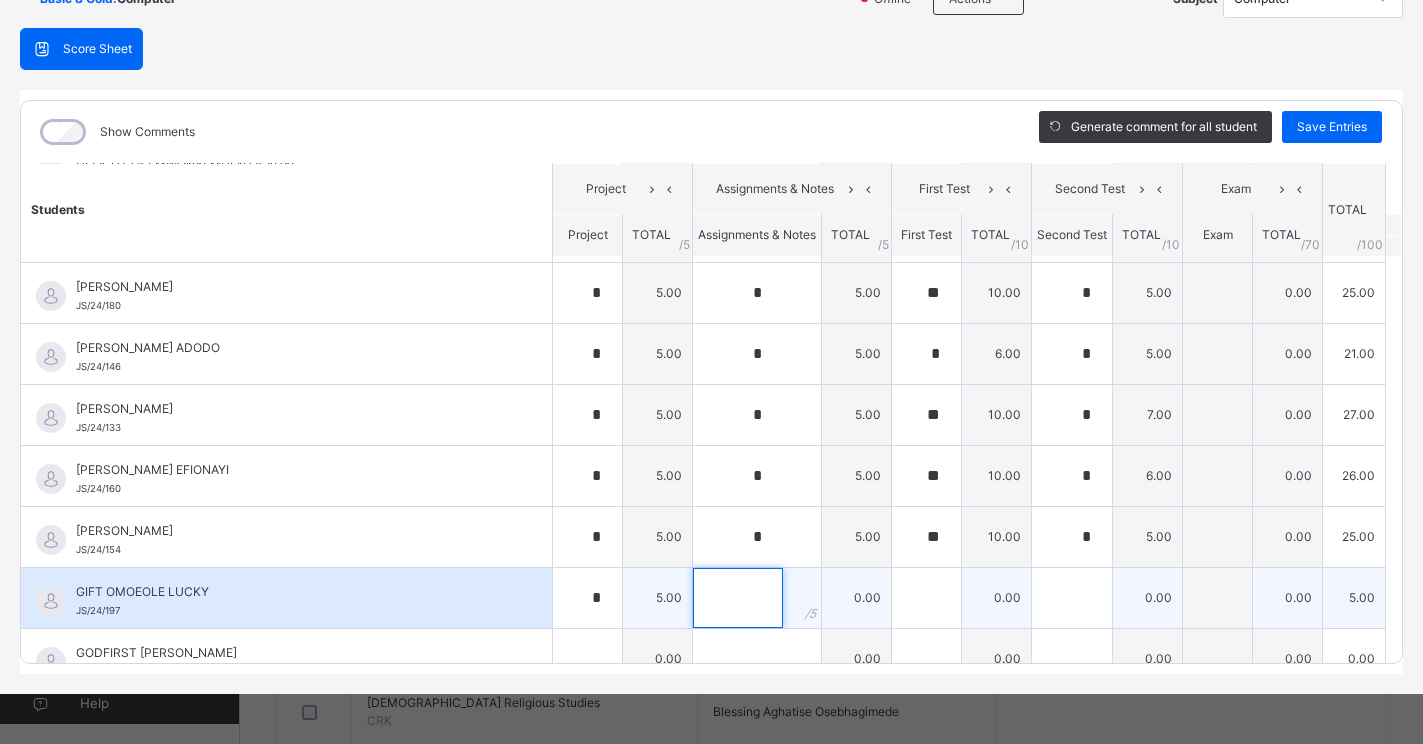 click at bounding box center (738, 598) 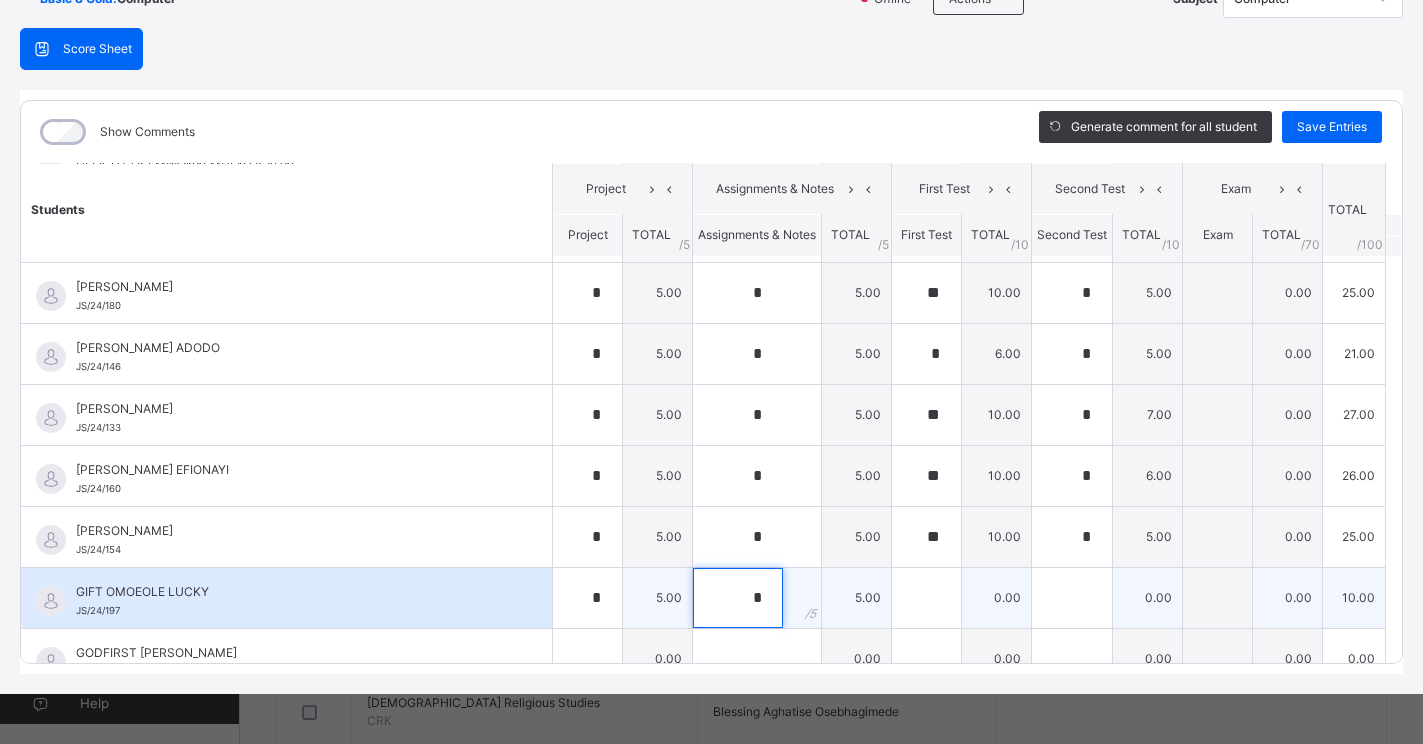 type on "*" 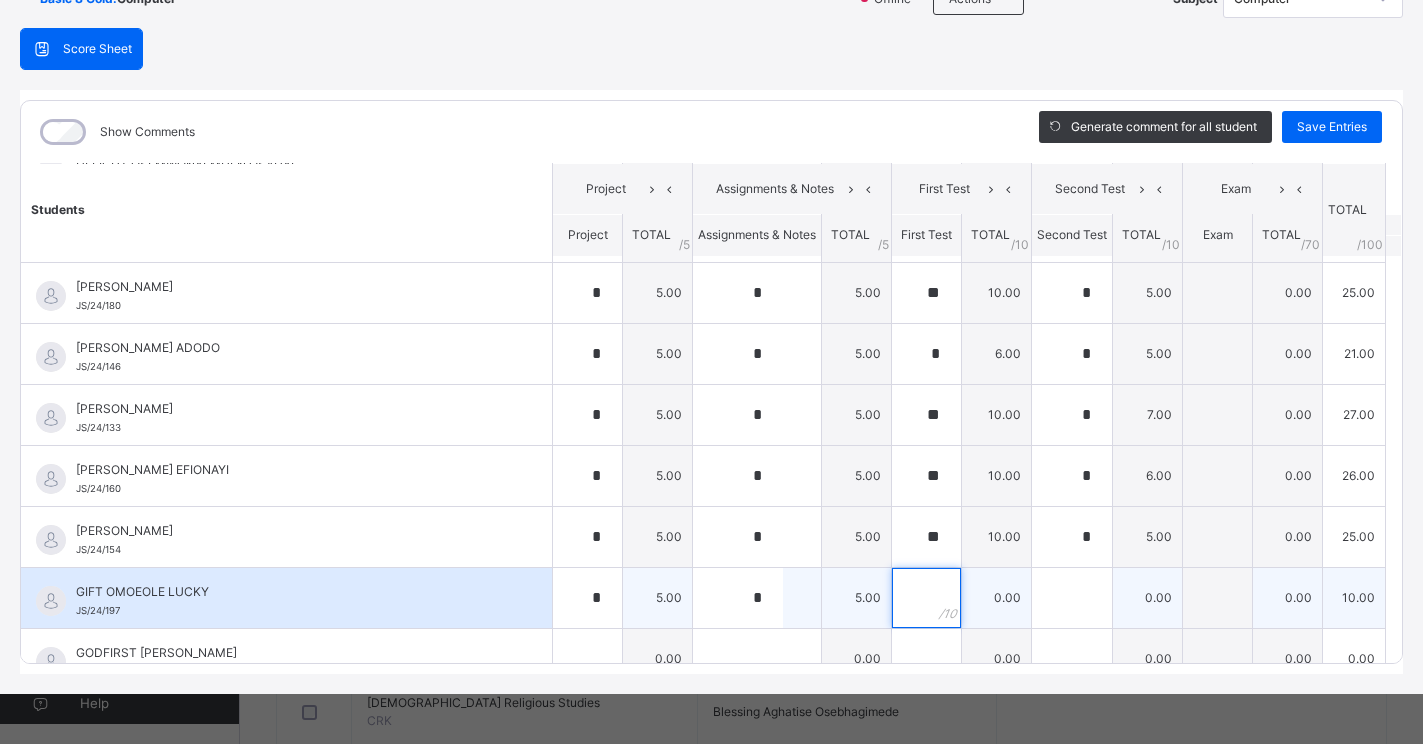 click at bounding box center [926, 598] 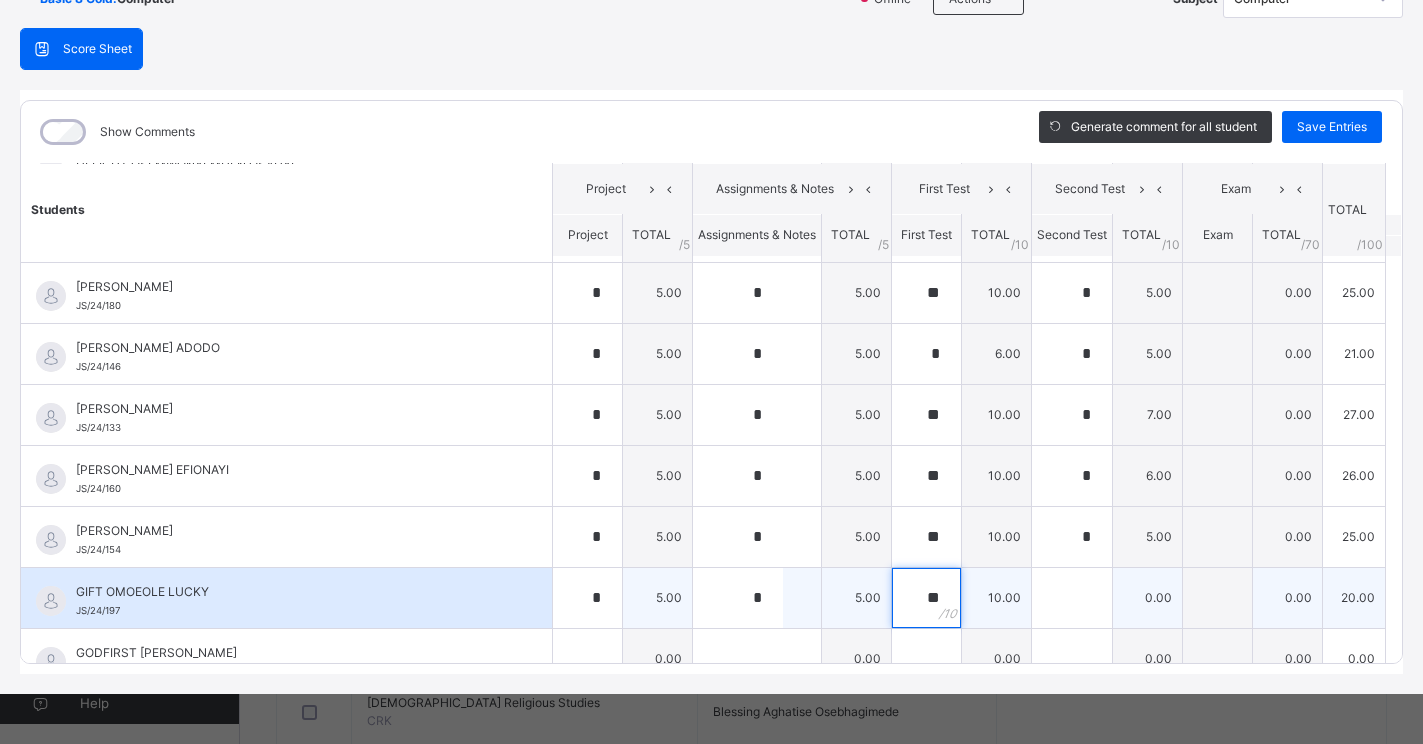 type on "**" 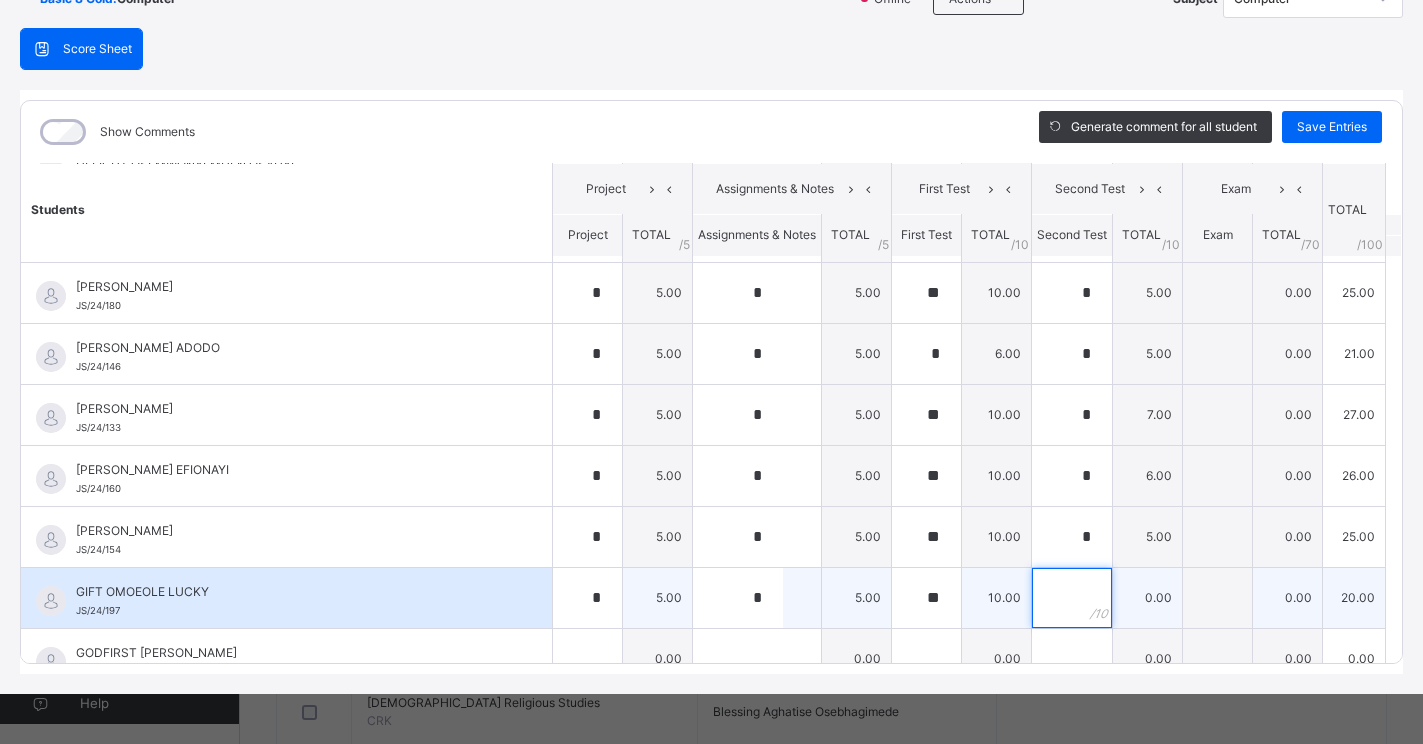click at bounding box center [1072, 598] 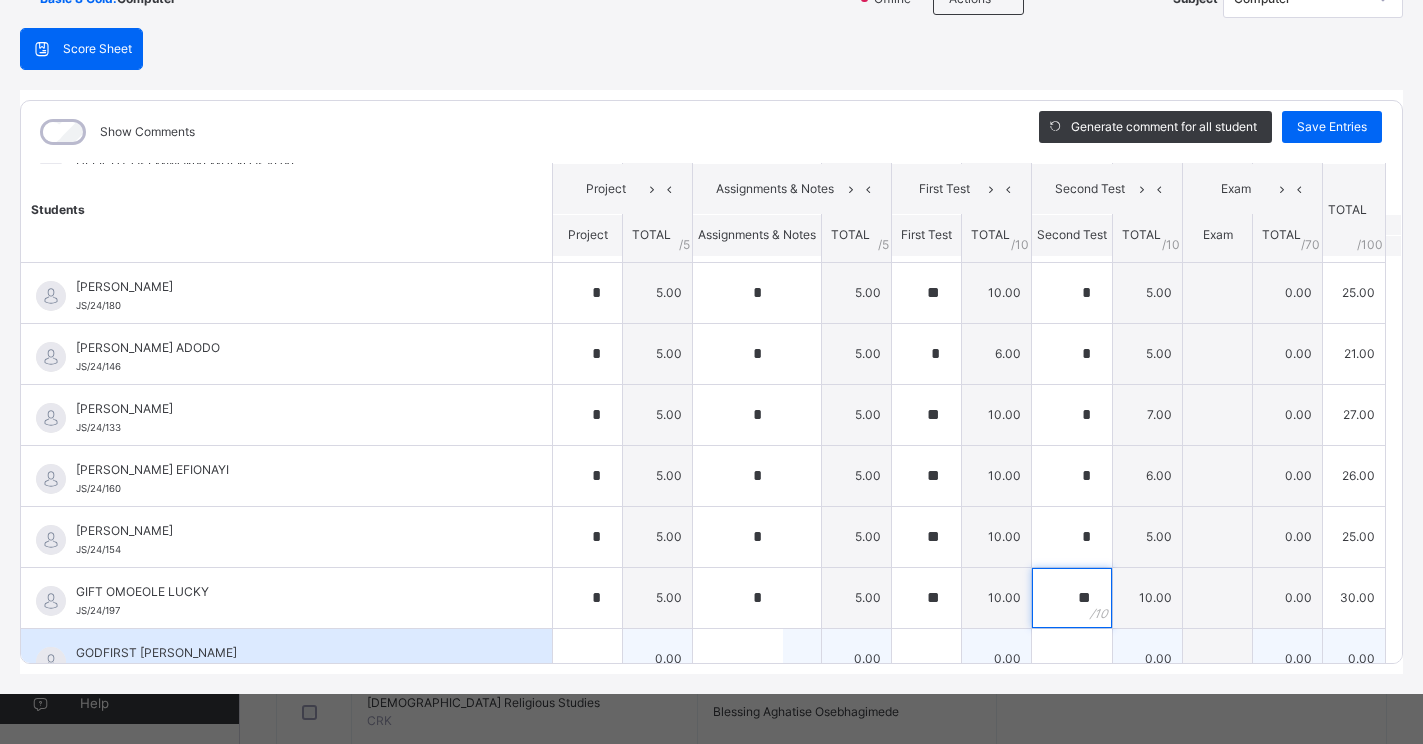 type on "**" 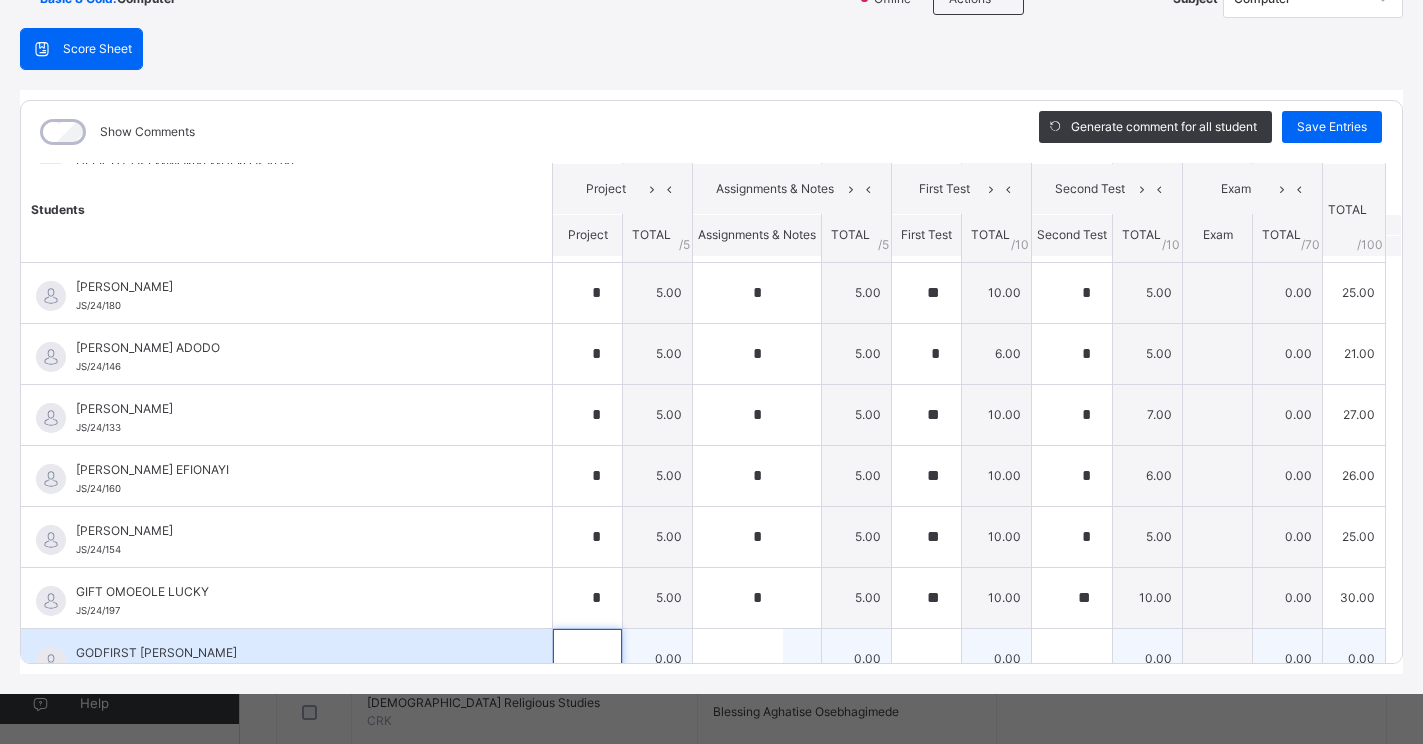 click at bounding box center (587, 659) 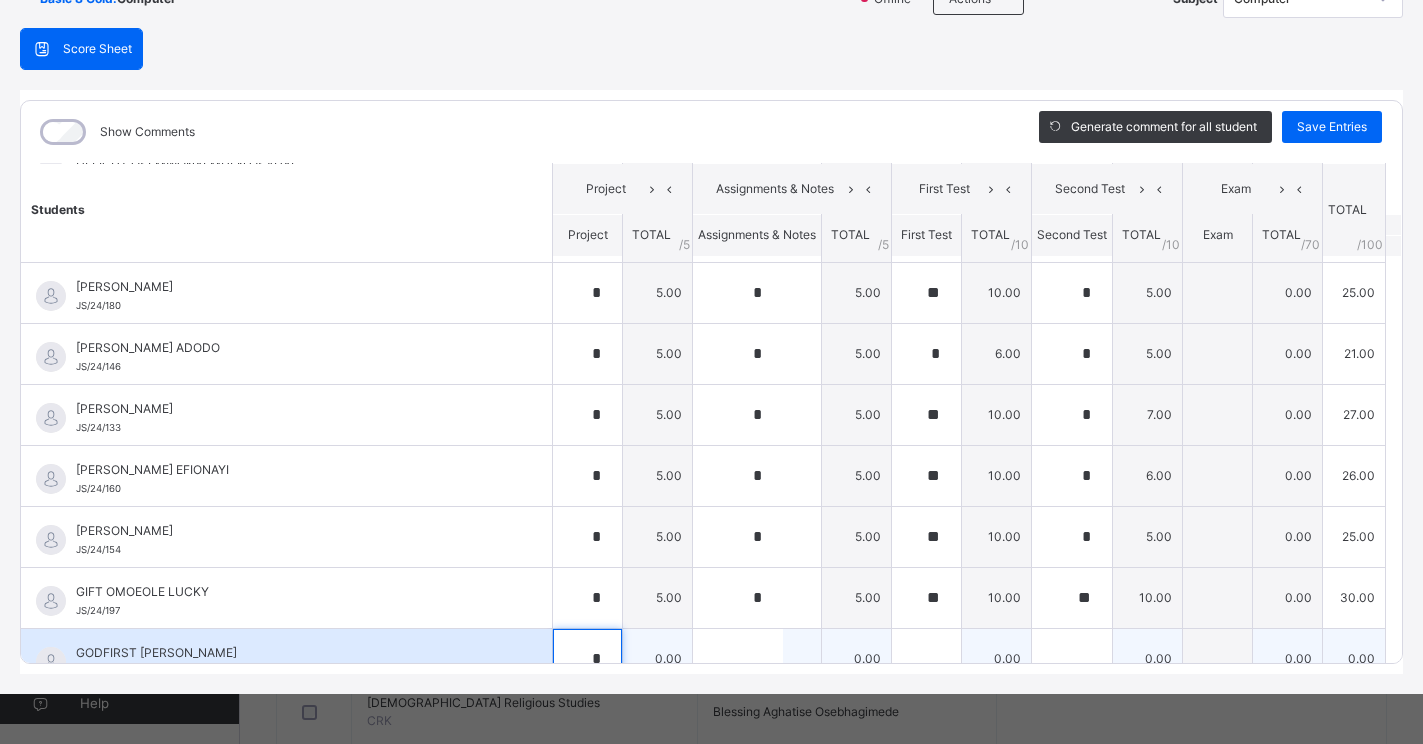 scroll, scrollTop: 366, scrollLeft: 0, axis: vertical 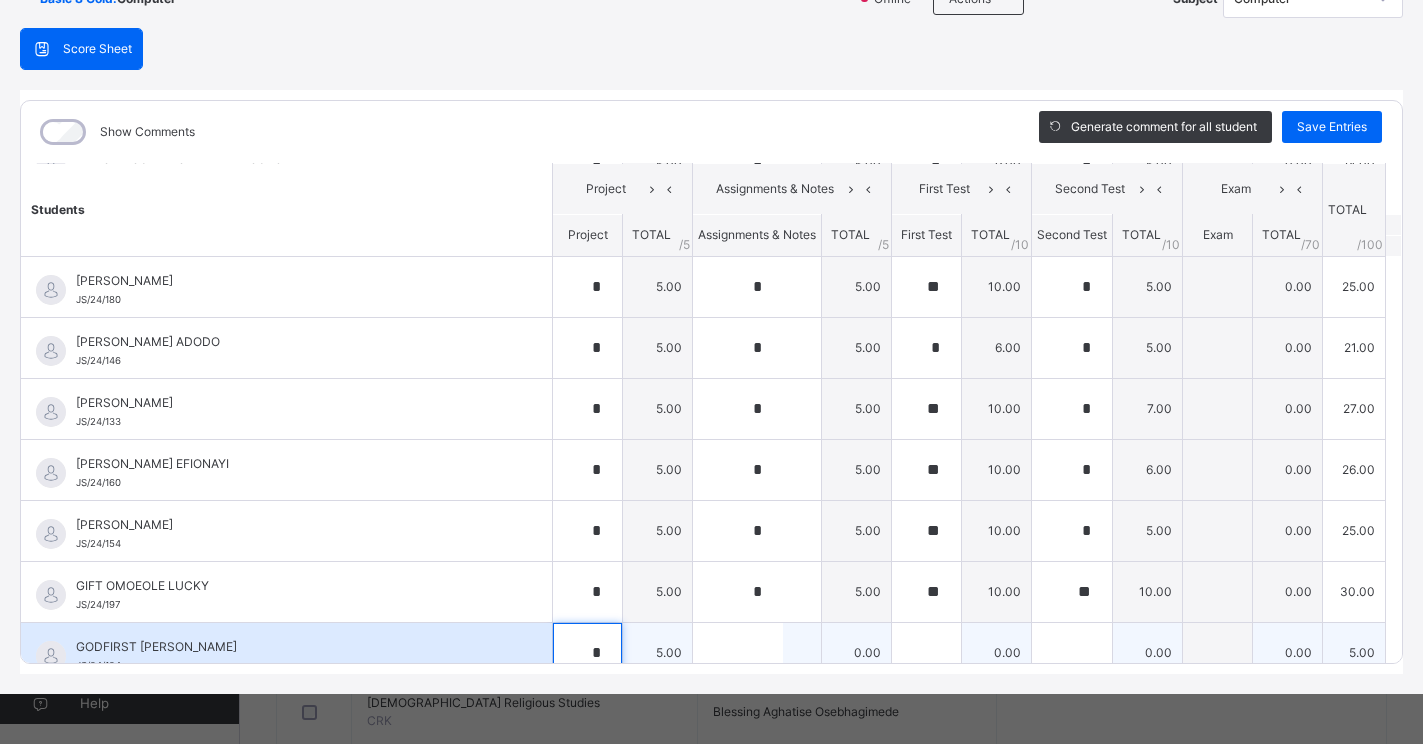 type on "*" 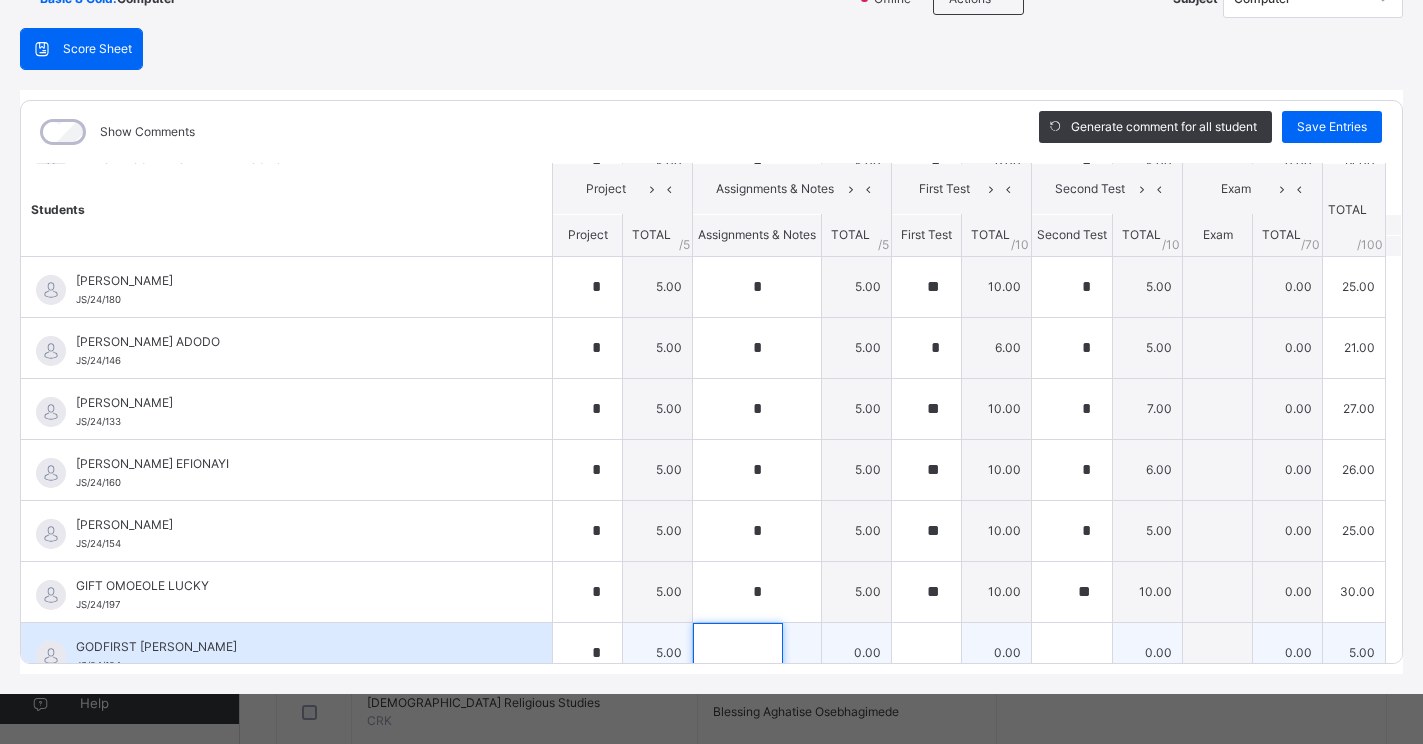 click at bounding box center (738, 653) 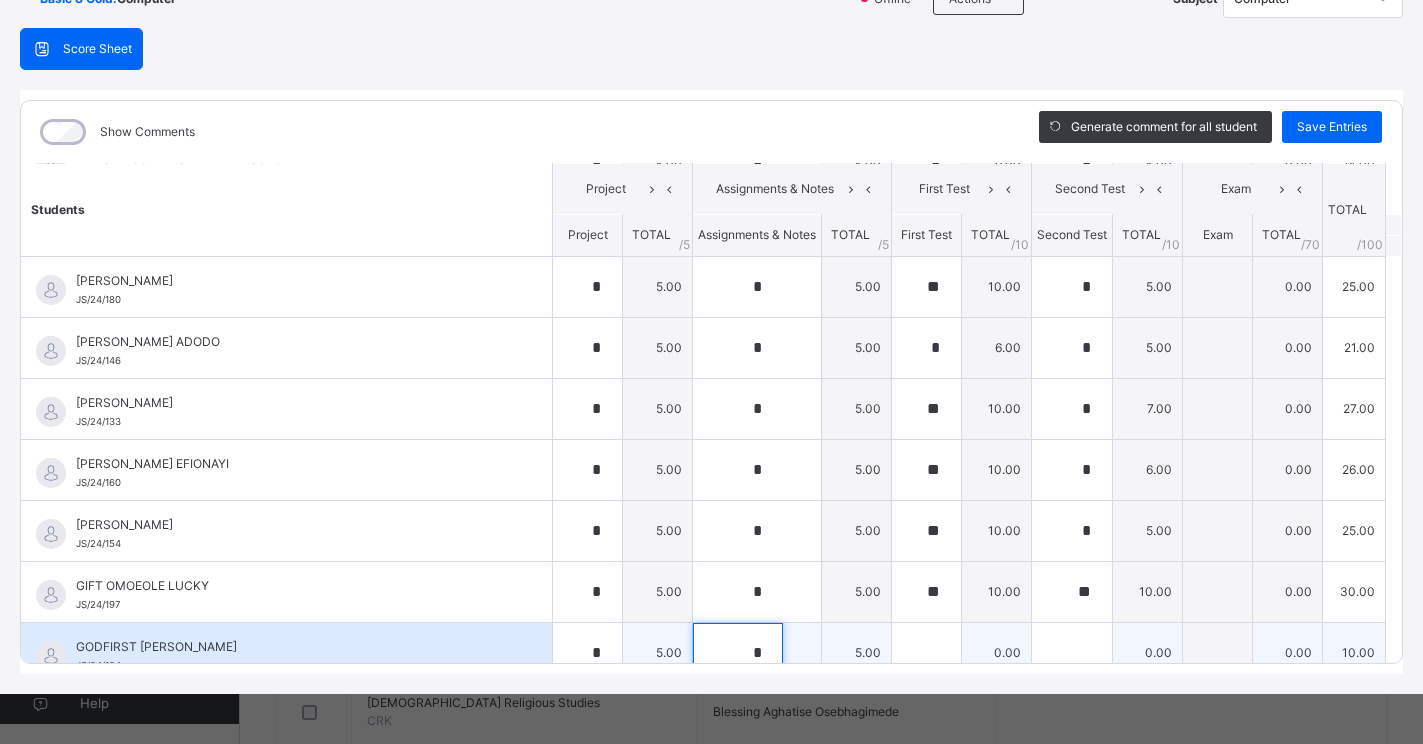 type on "*" 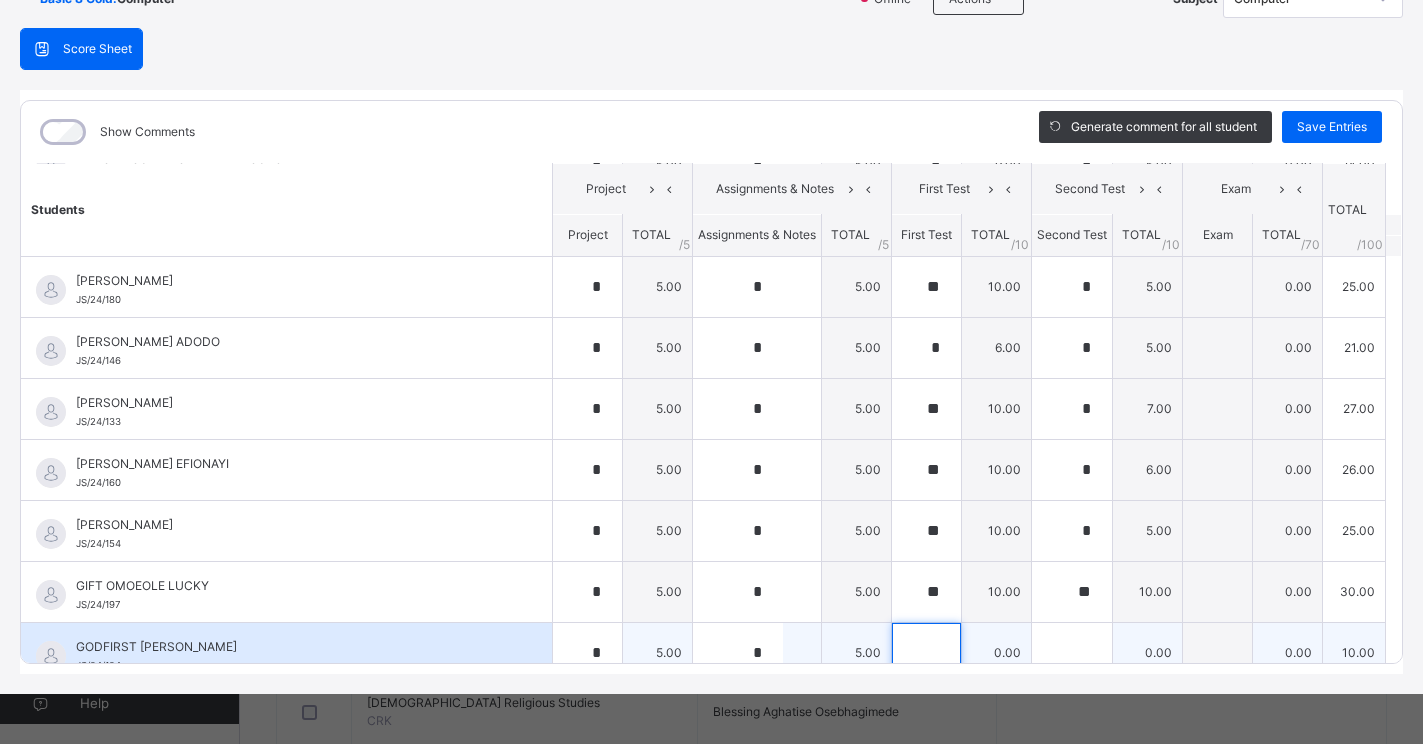 click at bounding box center (926, 653) 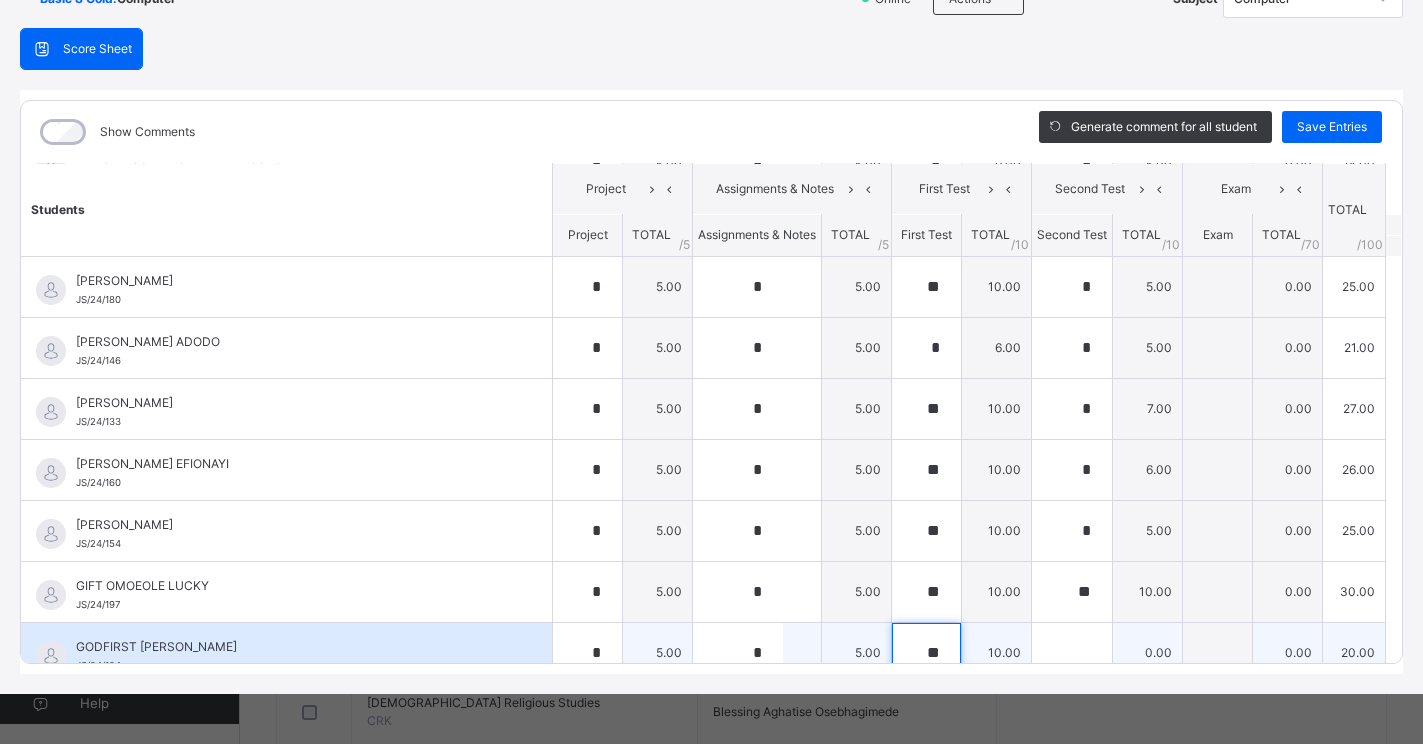 type on "**" 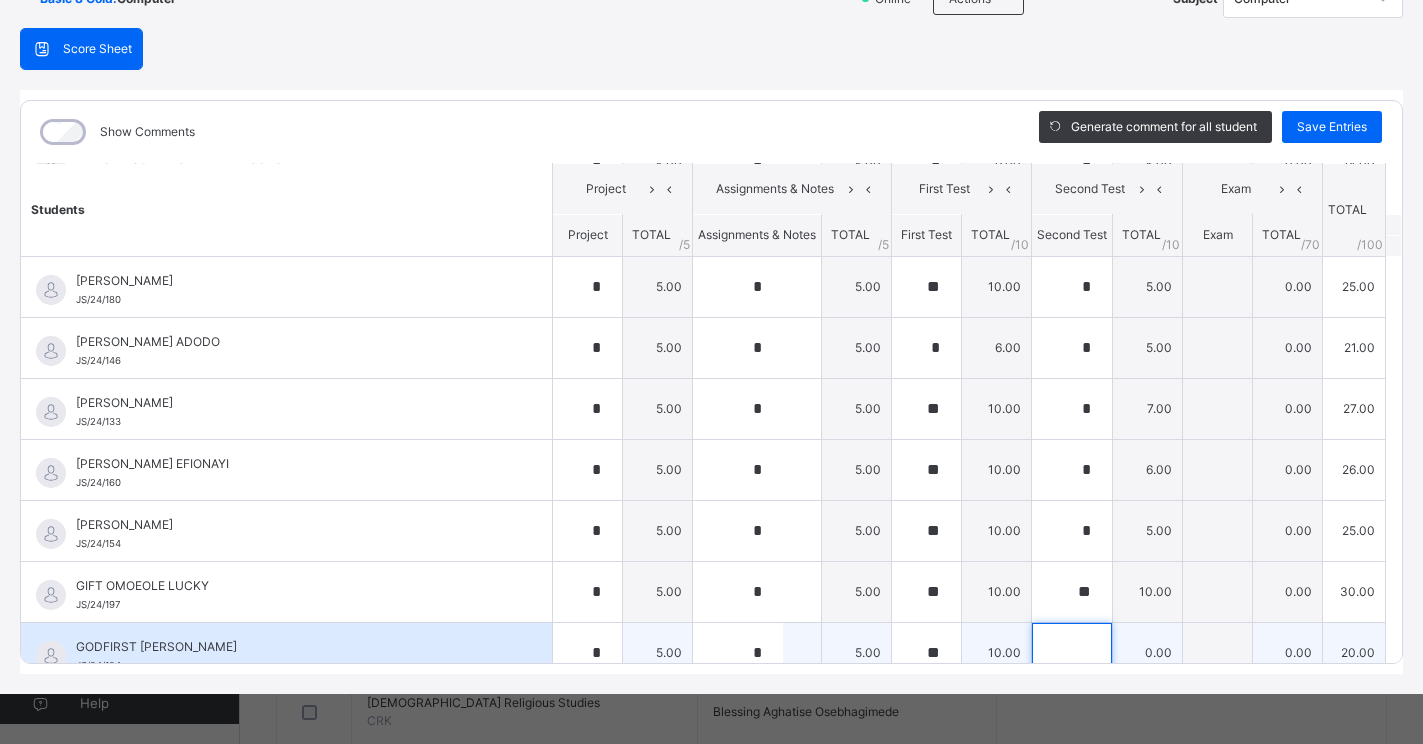 click at bounding box center (1072, 653) 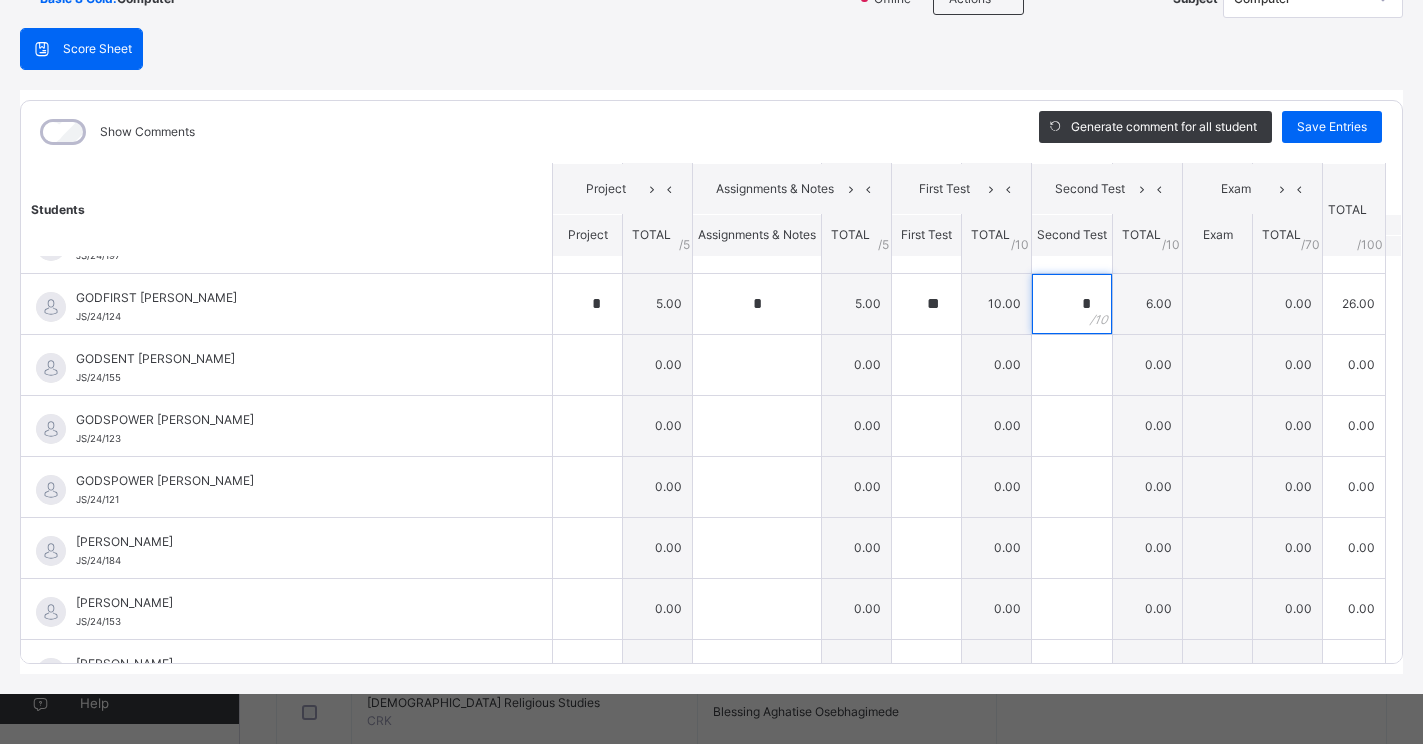 scroll, scrollTop: 726, scrollLeft: 0, axis: vertical 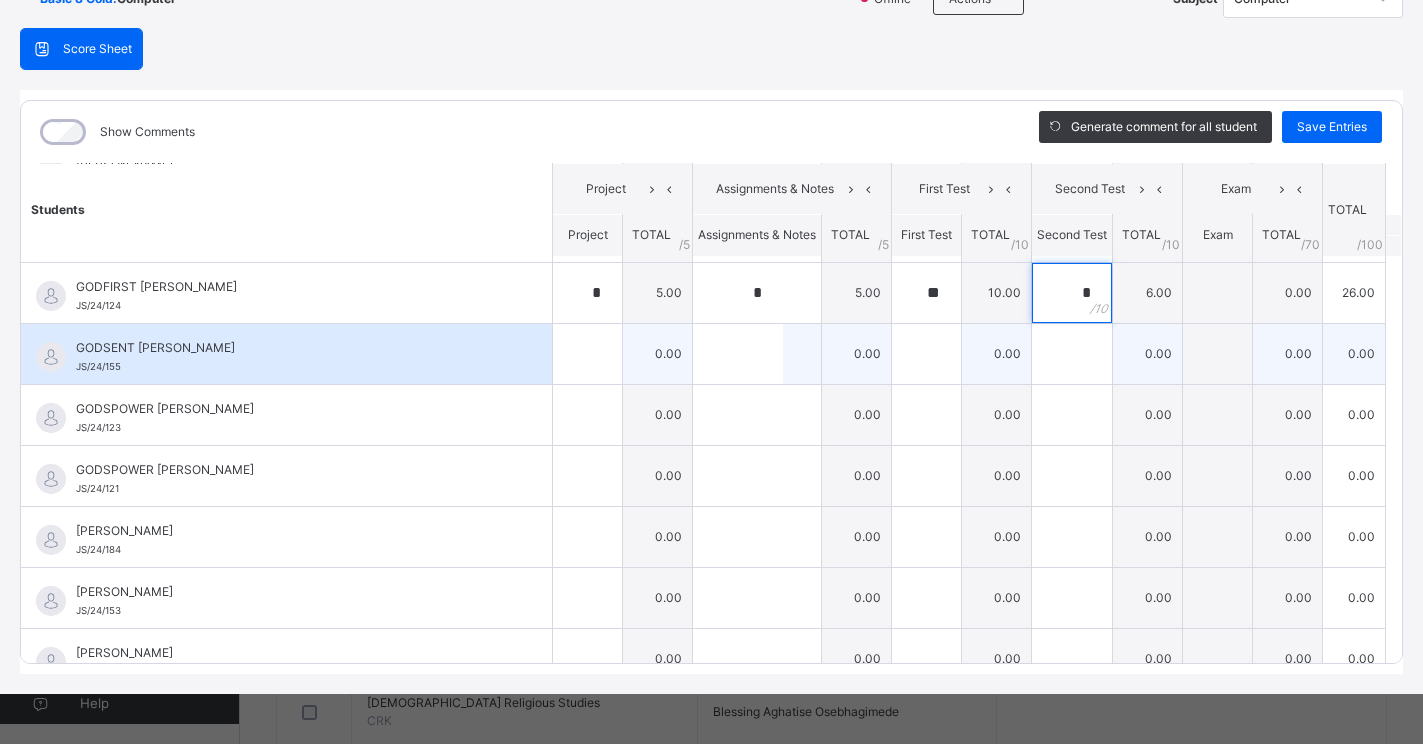 type on "*" 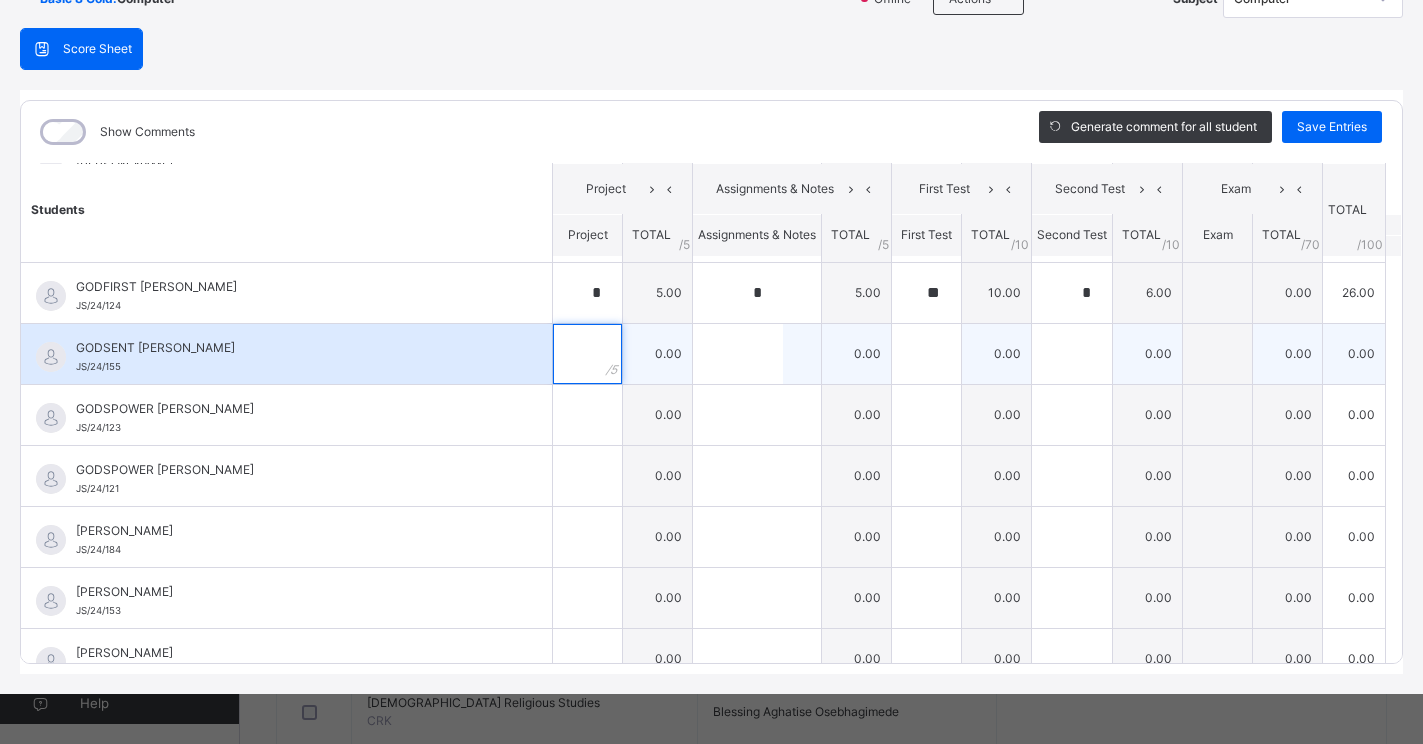 click at bounding box center [587, 354] 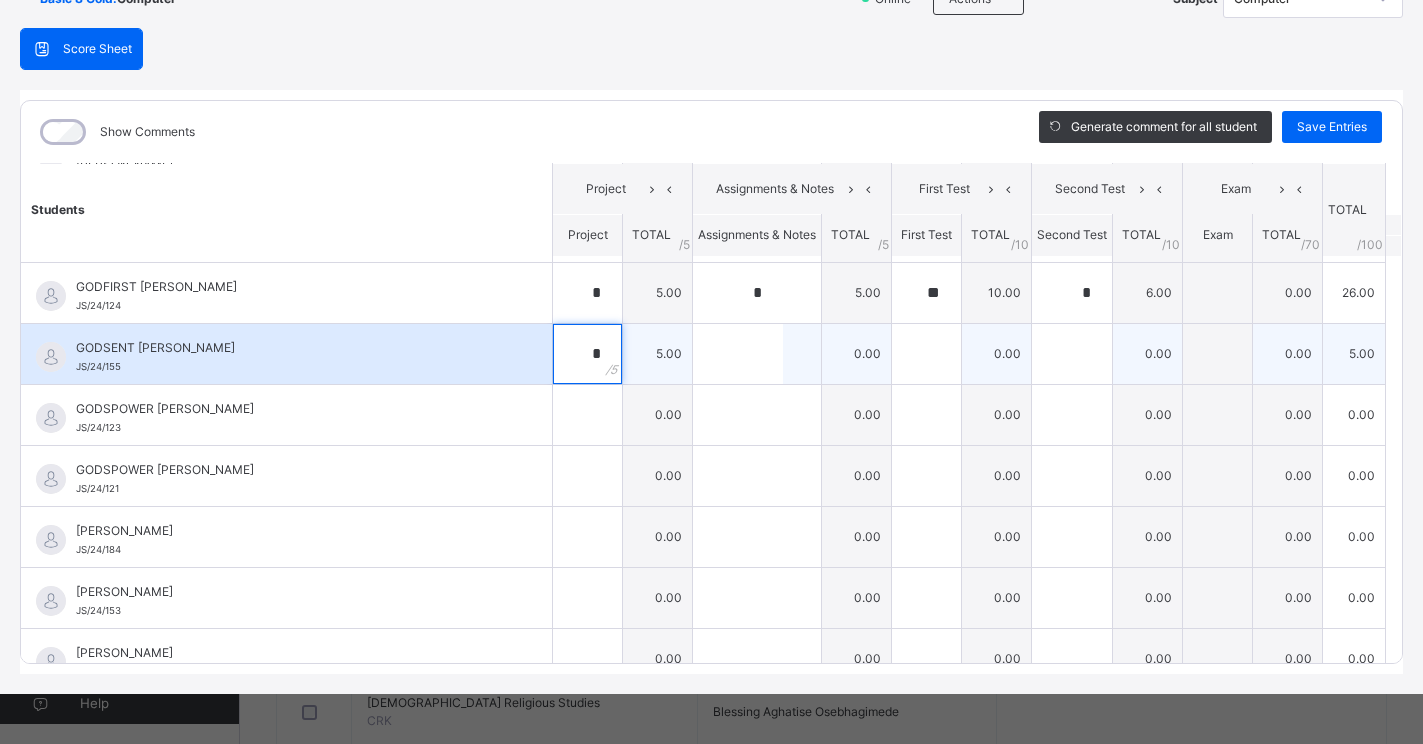 type on "*" 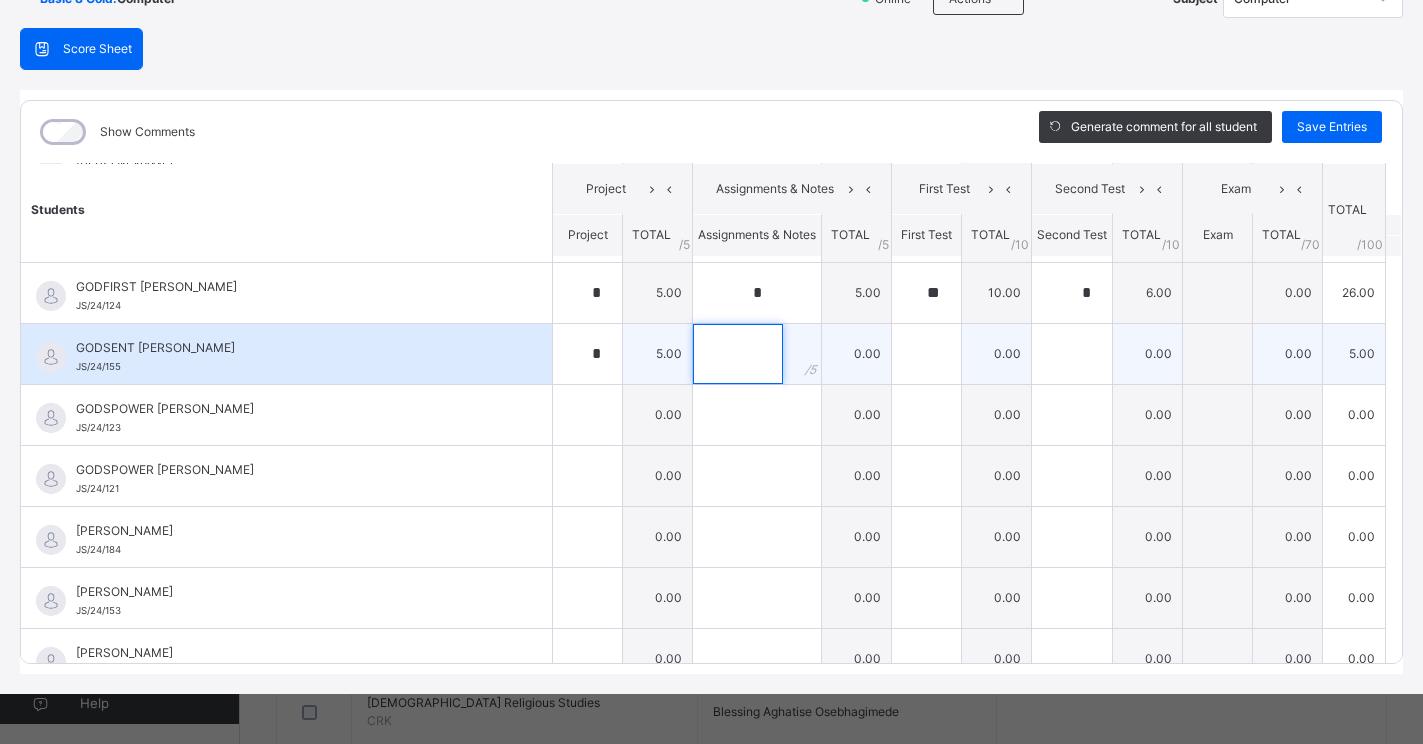 click at bounding box center [738, 354] 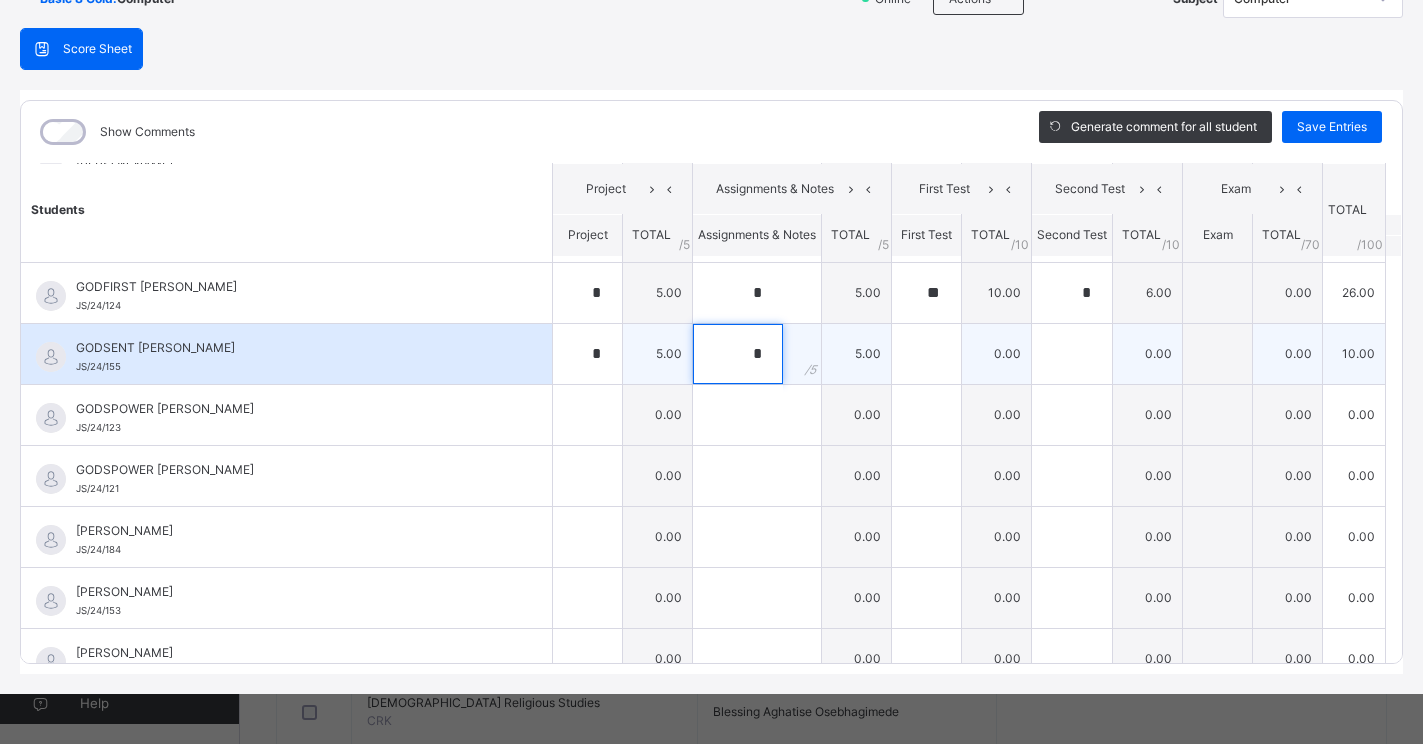 type on "*" 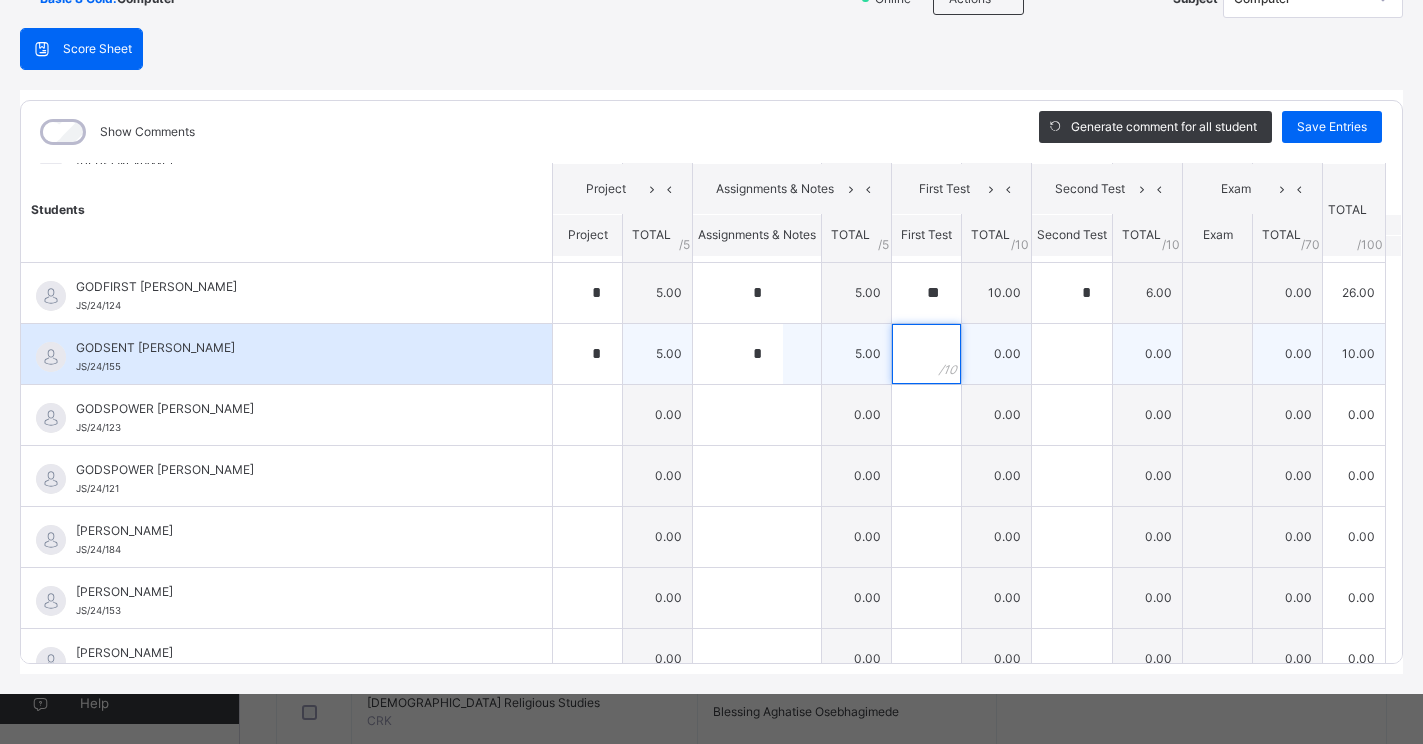 click at bounding box center [926, 354] 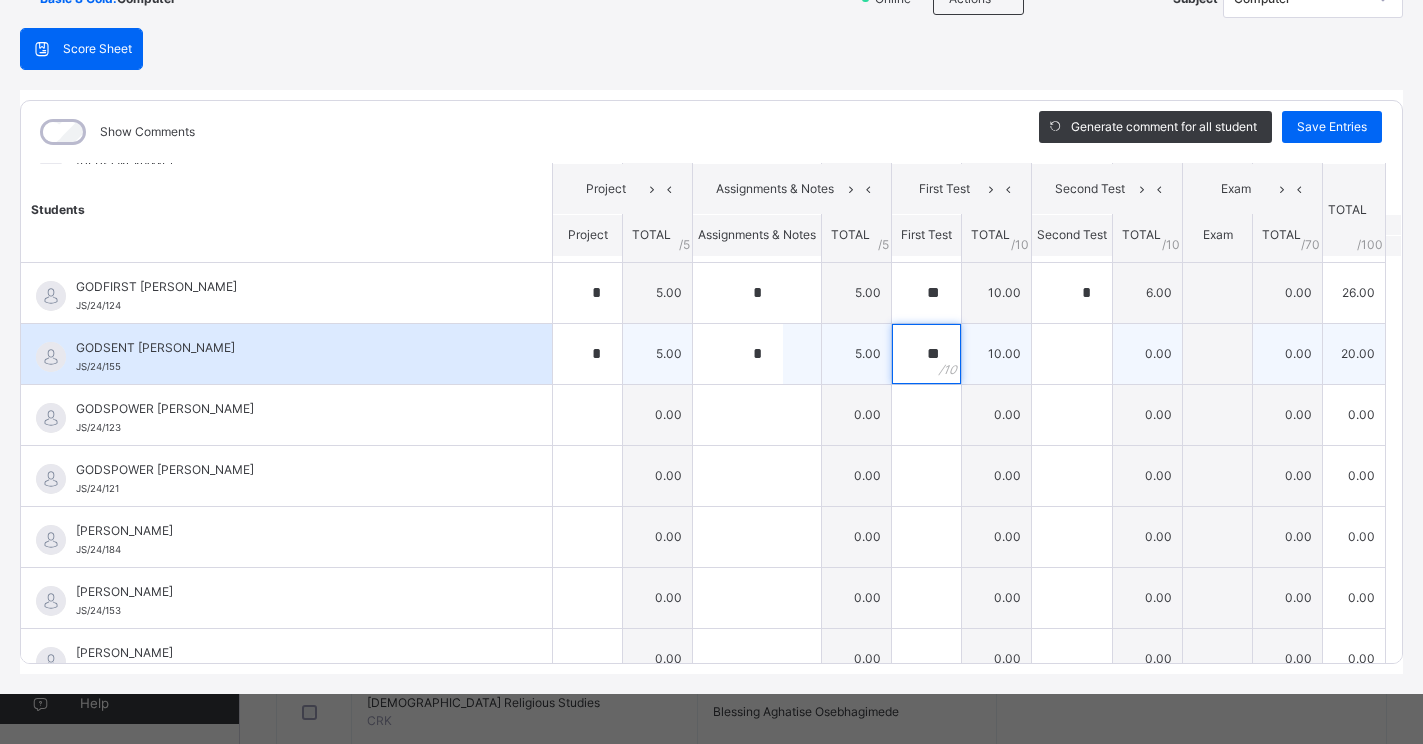 type on "**" 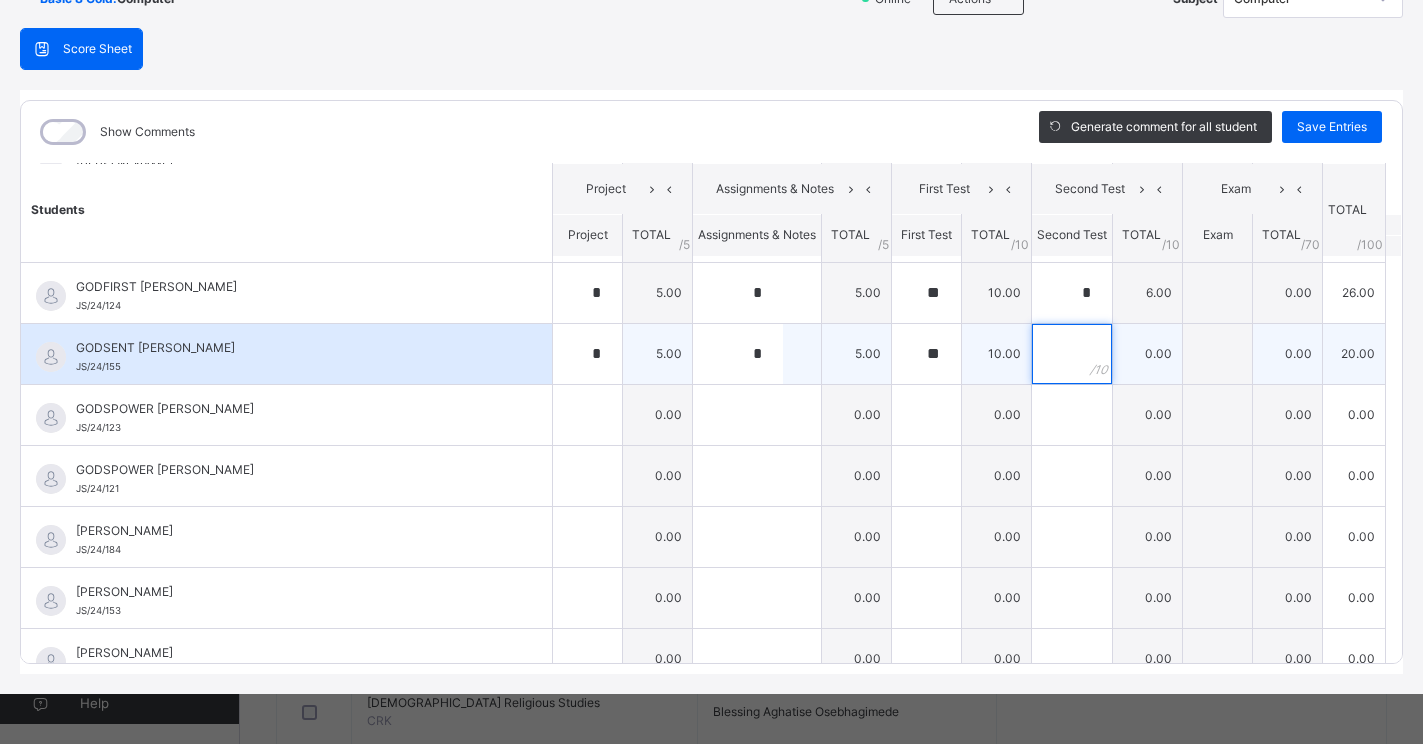 click at bounding box center (1072, 354) 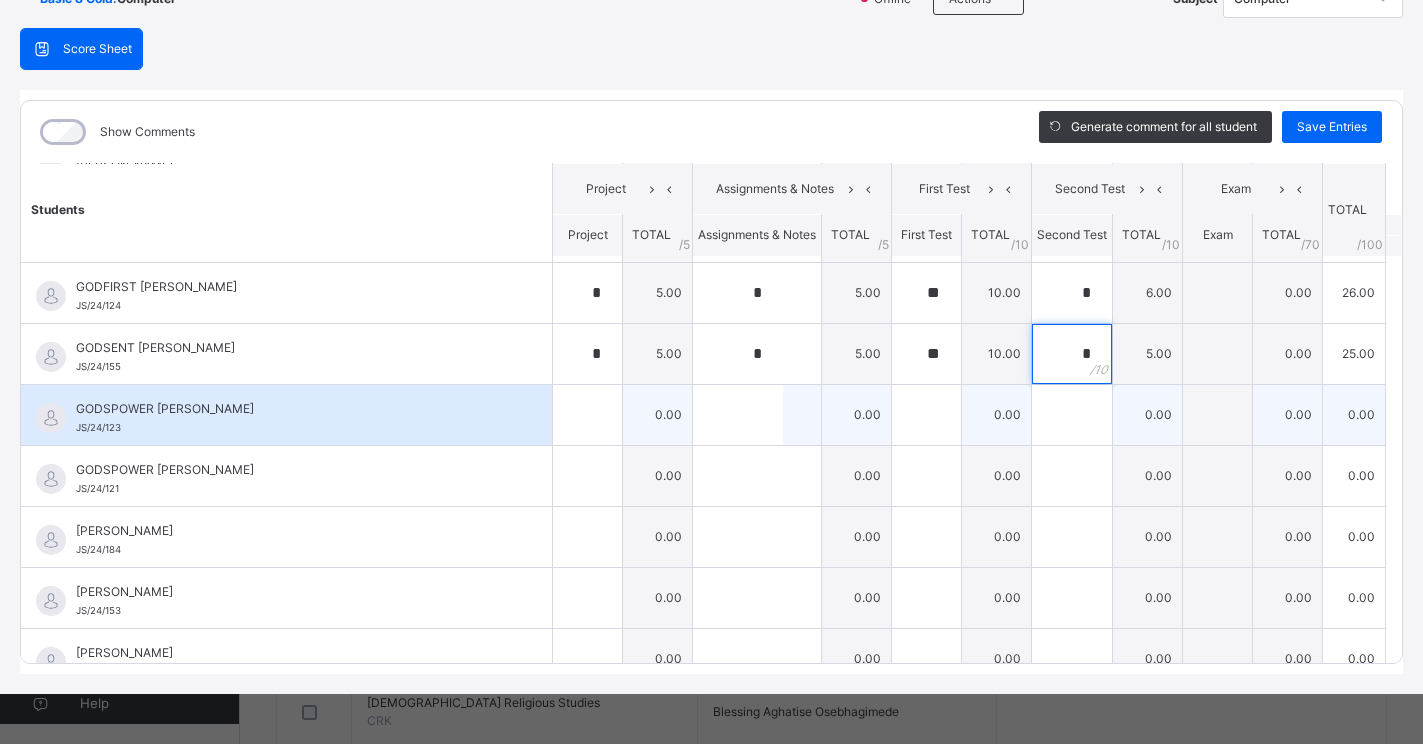 type on "*" 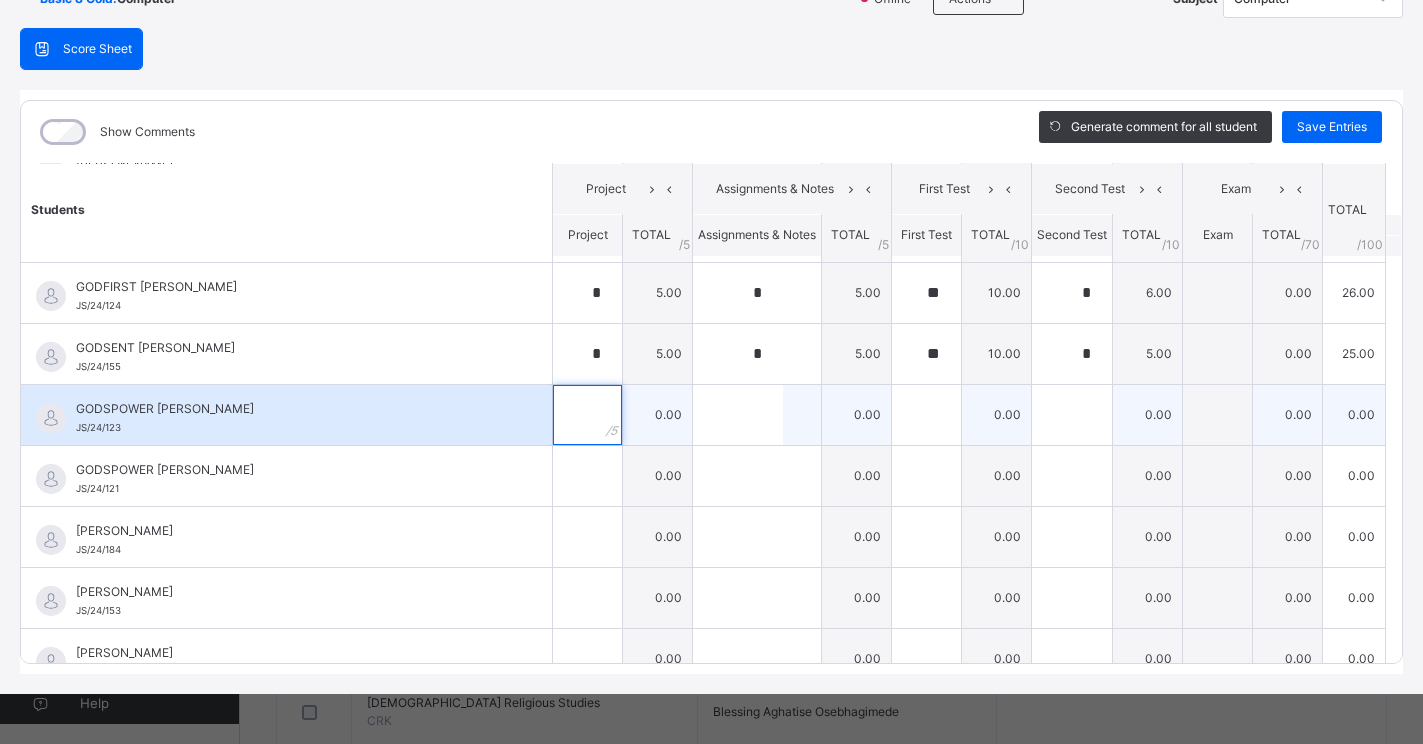 click at bounding box center [587, 415] 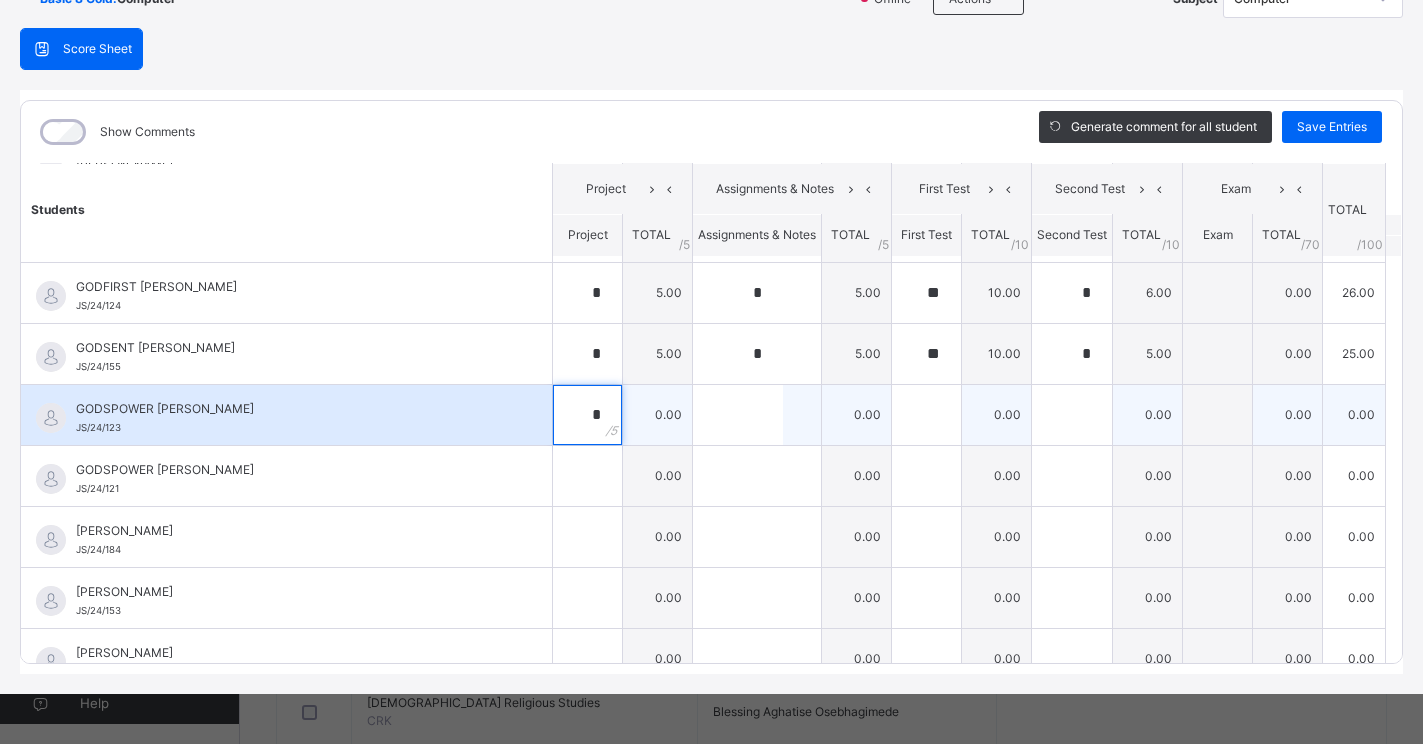type on "*" 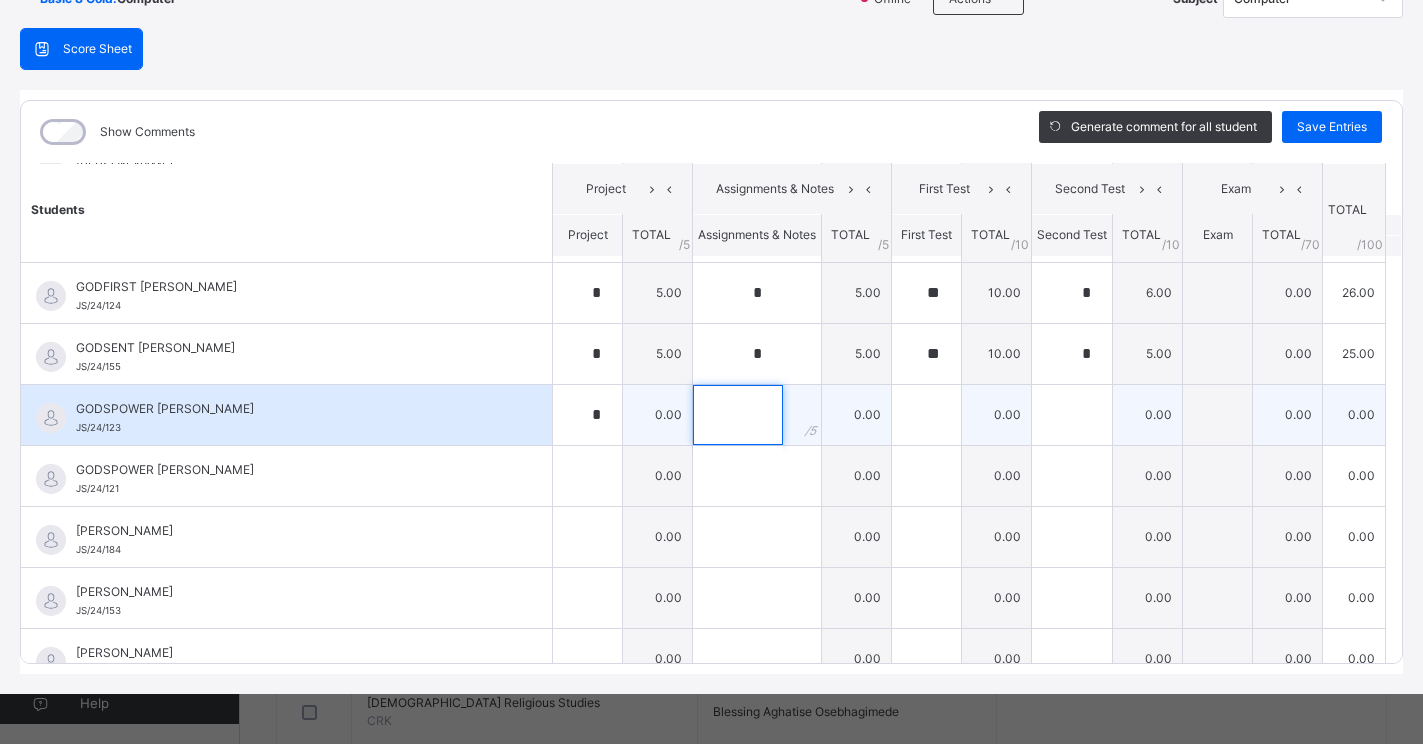 click at bounding box center (738, 415) 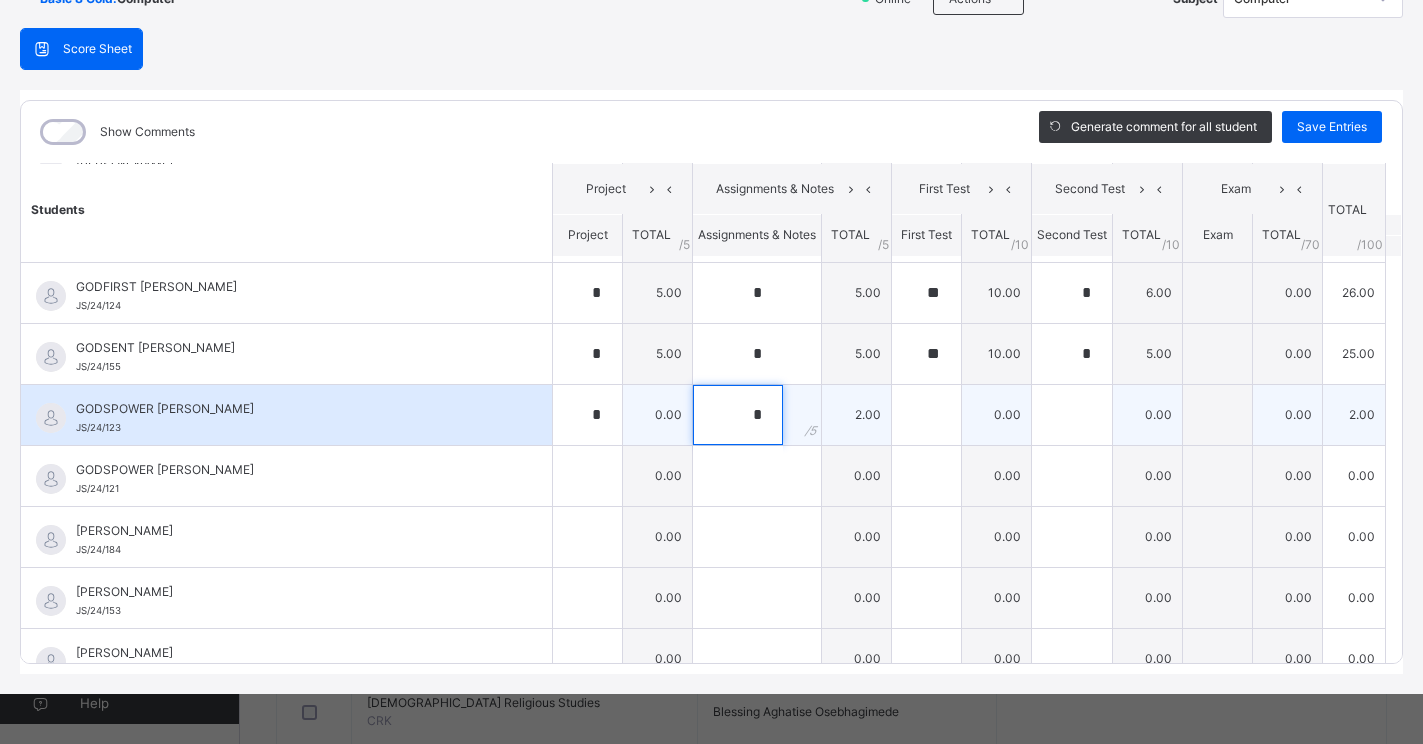 type on "*" 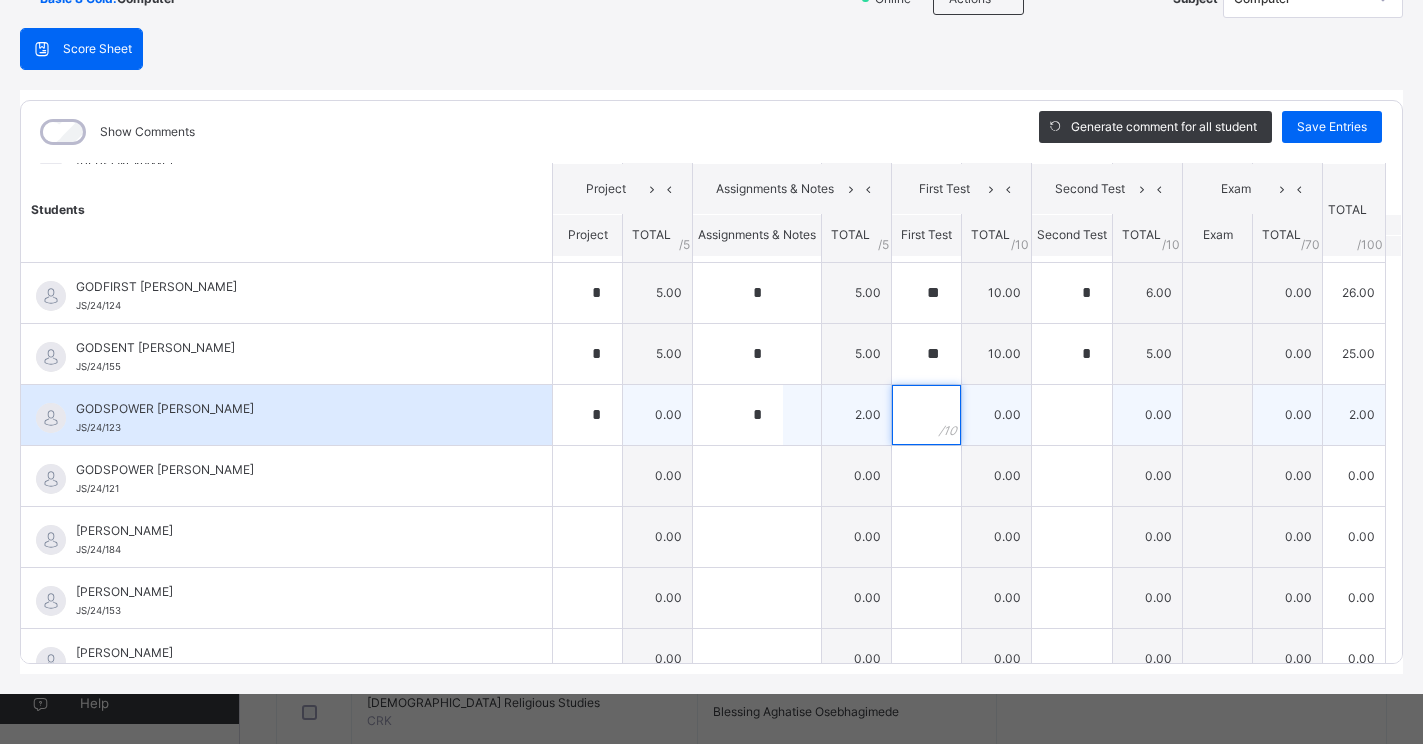 click at bounding box center (926, 415) 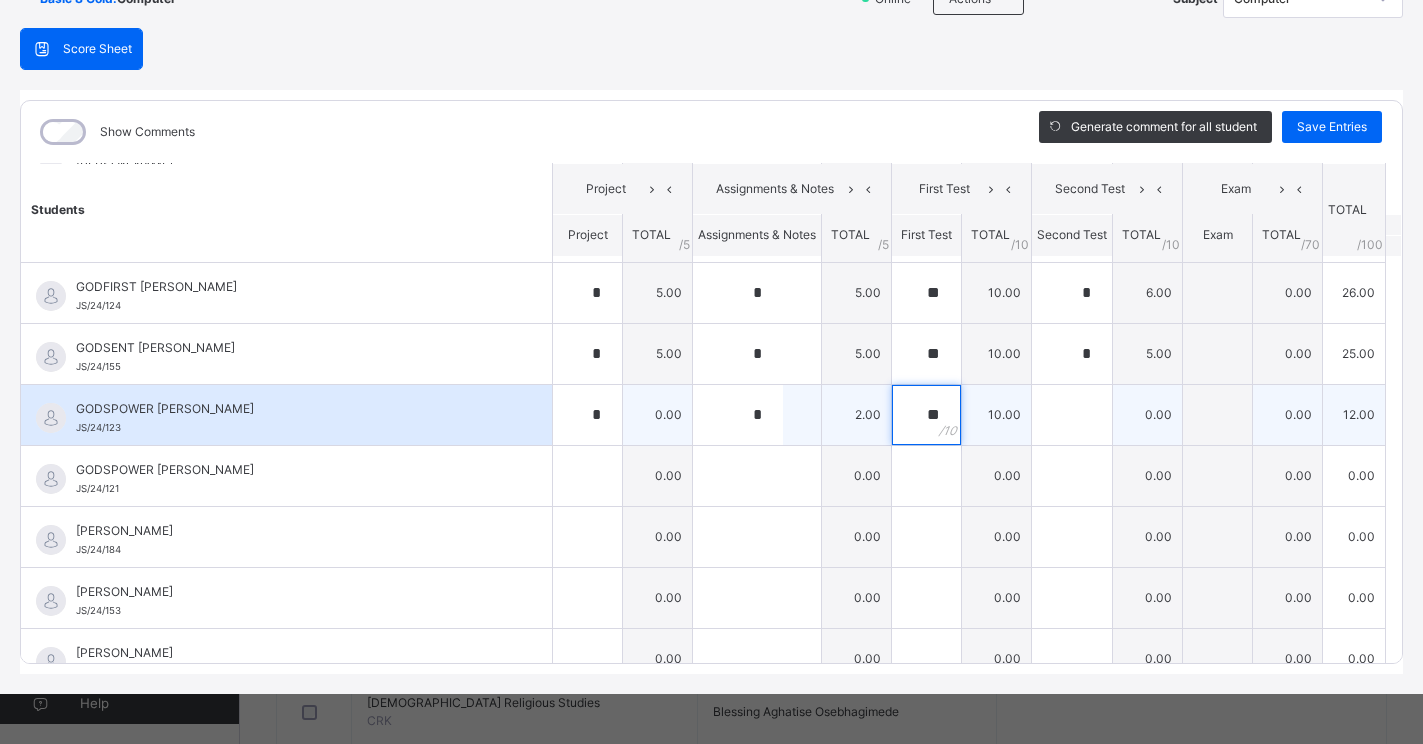 type on "**" 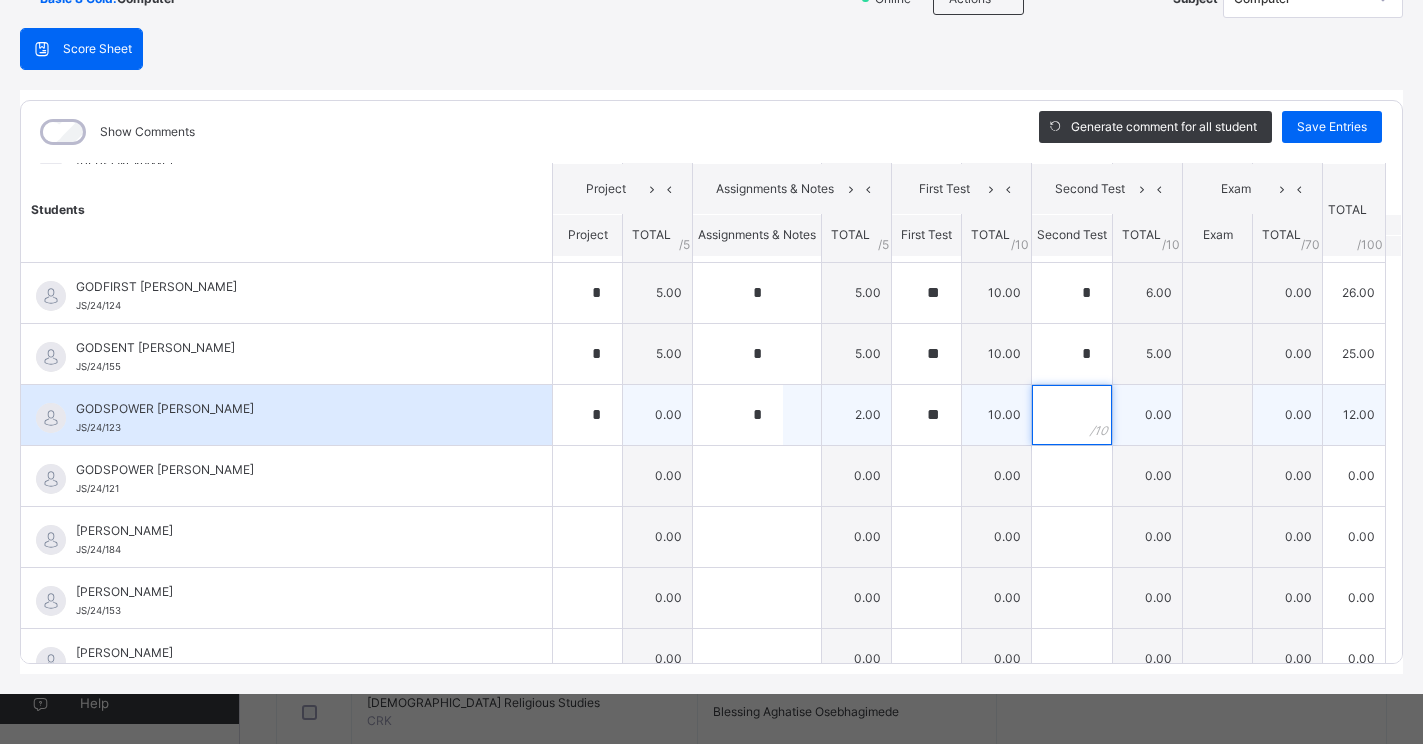 click at bounding box center [1072, 415] 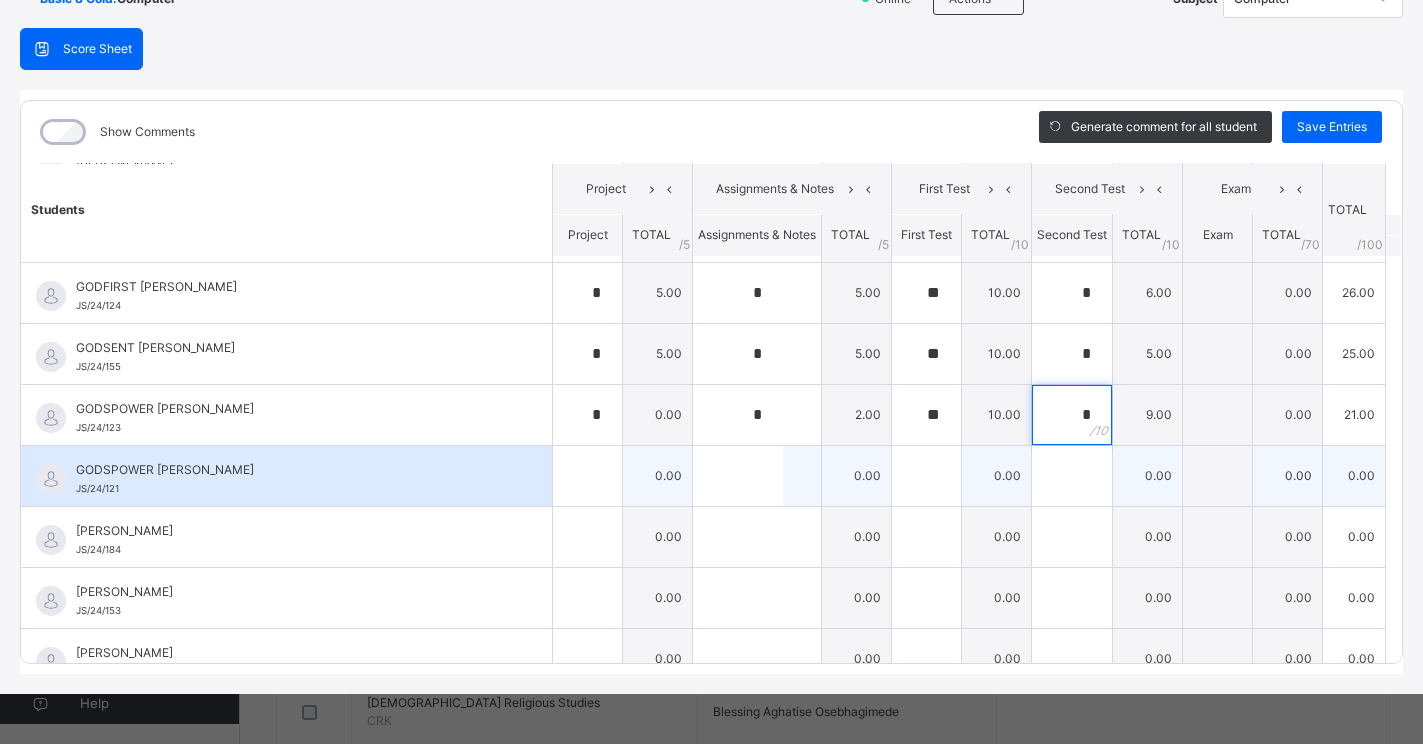 type on "*" 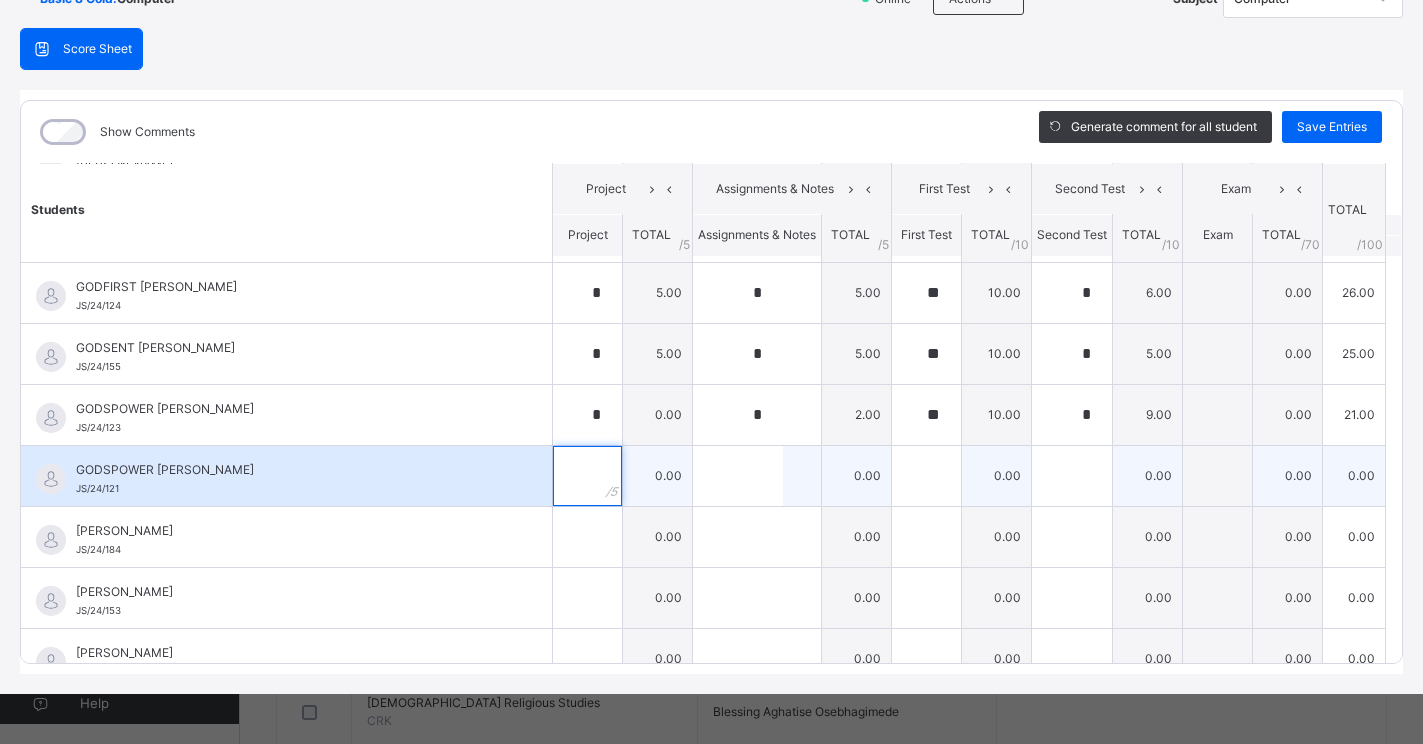 click at bounding box center [587, 476] 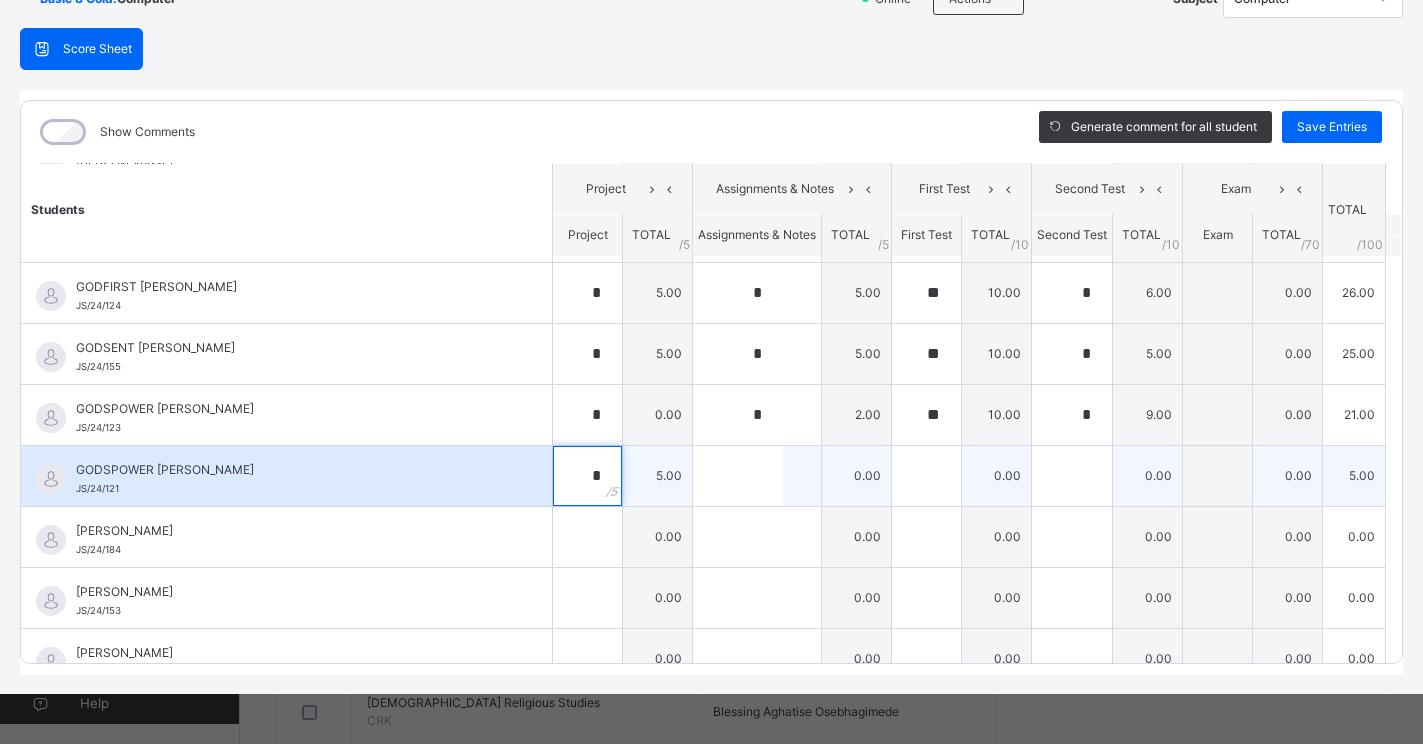 type on "*" 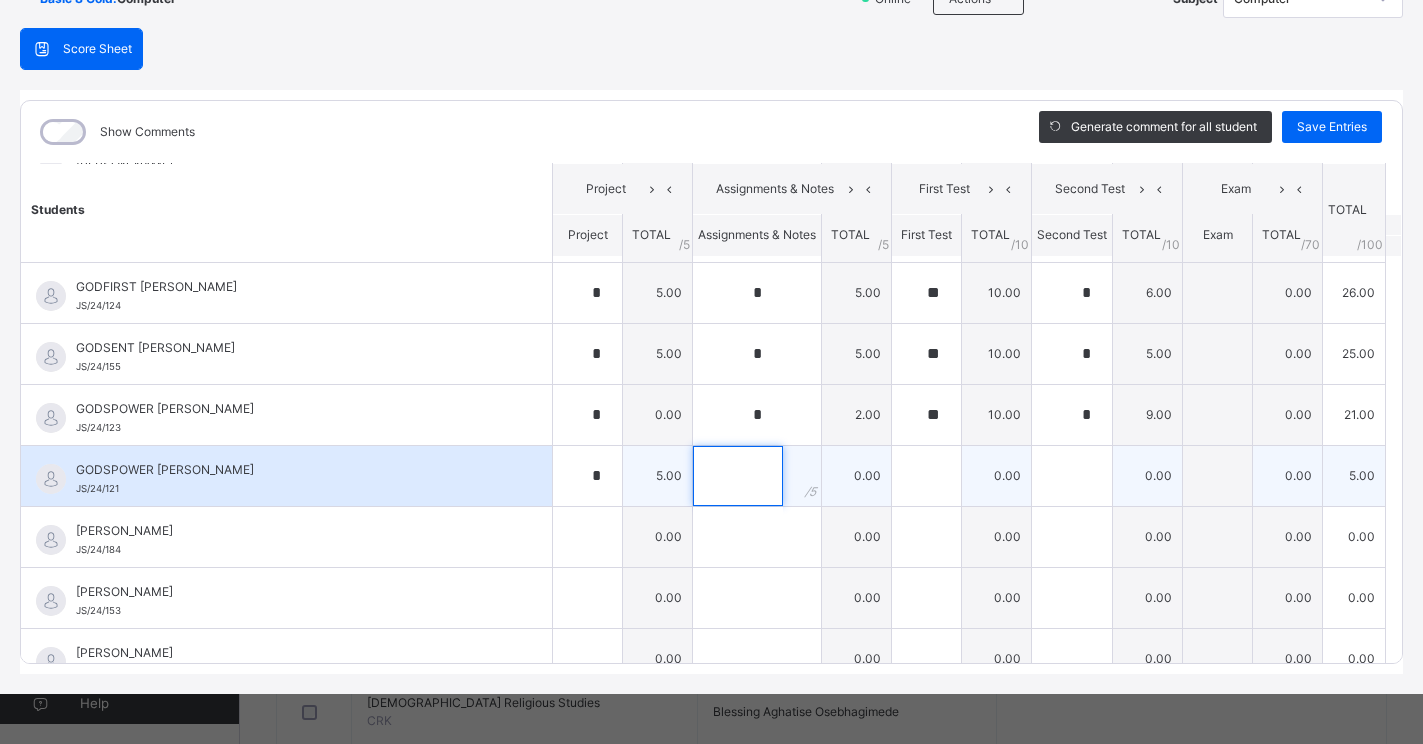 click at bounding box center (738, 476) 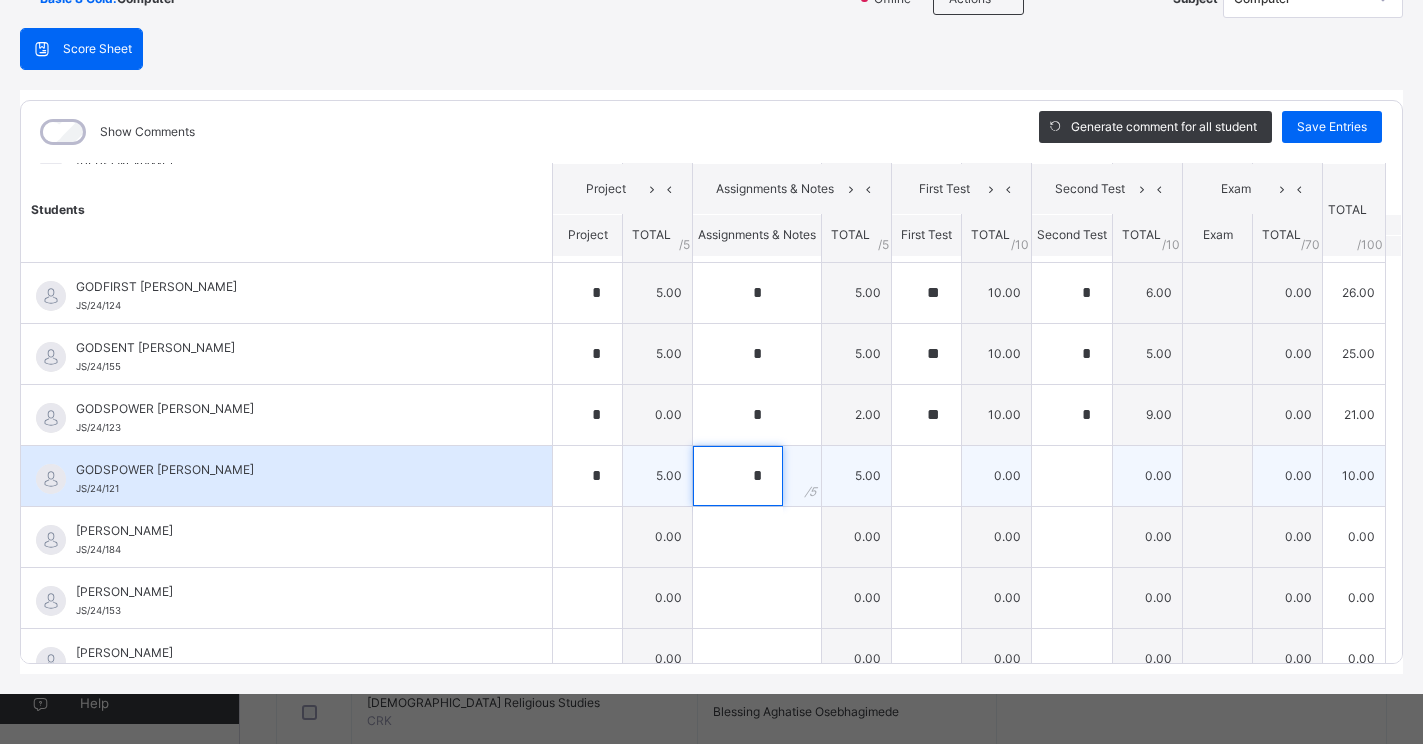 type on "*" 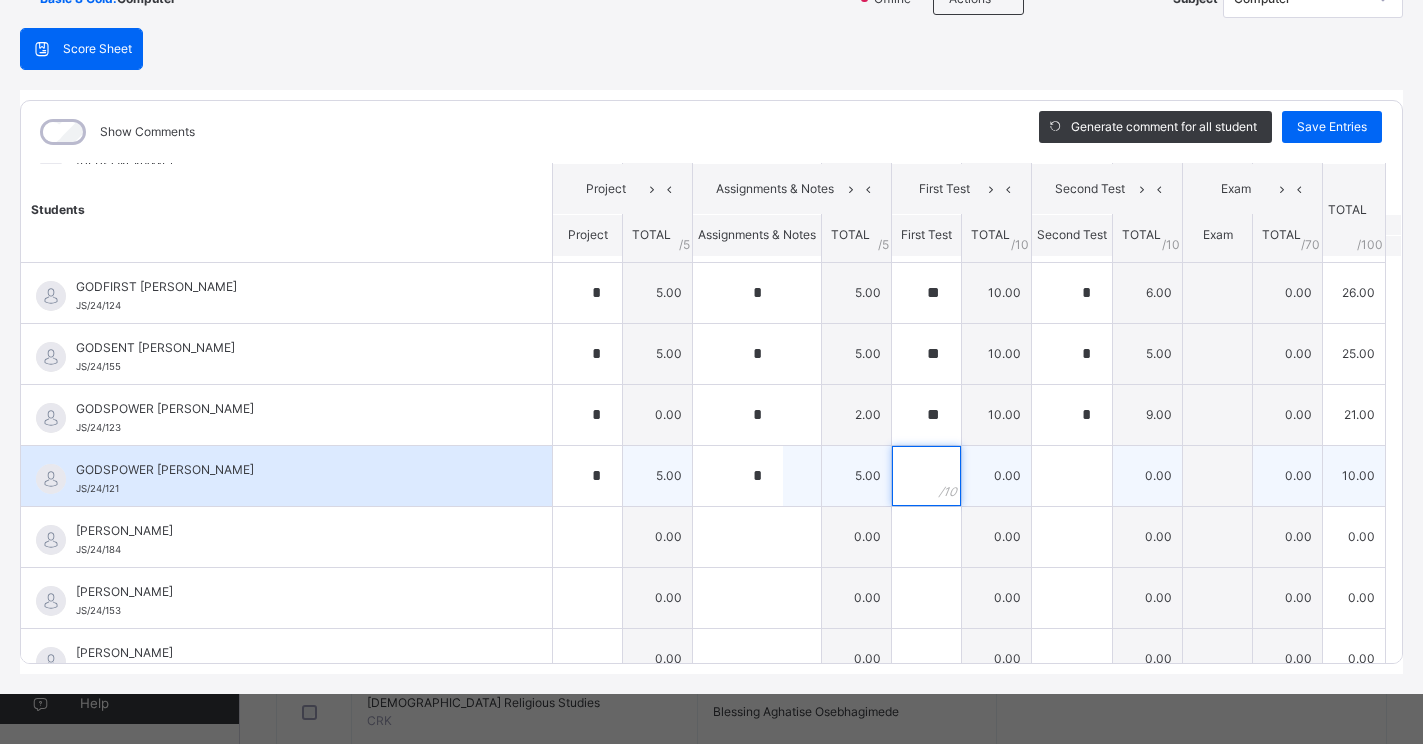 click at bounding box center (926, 476) 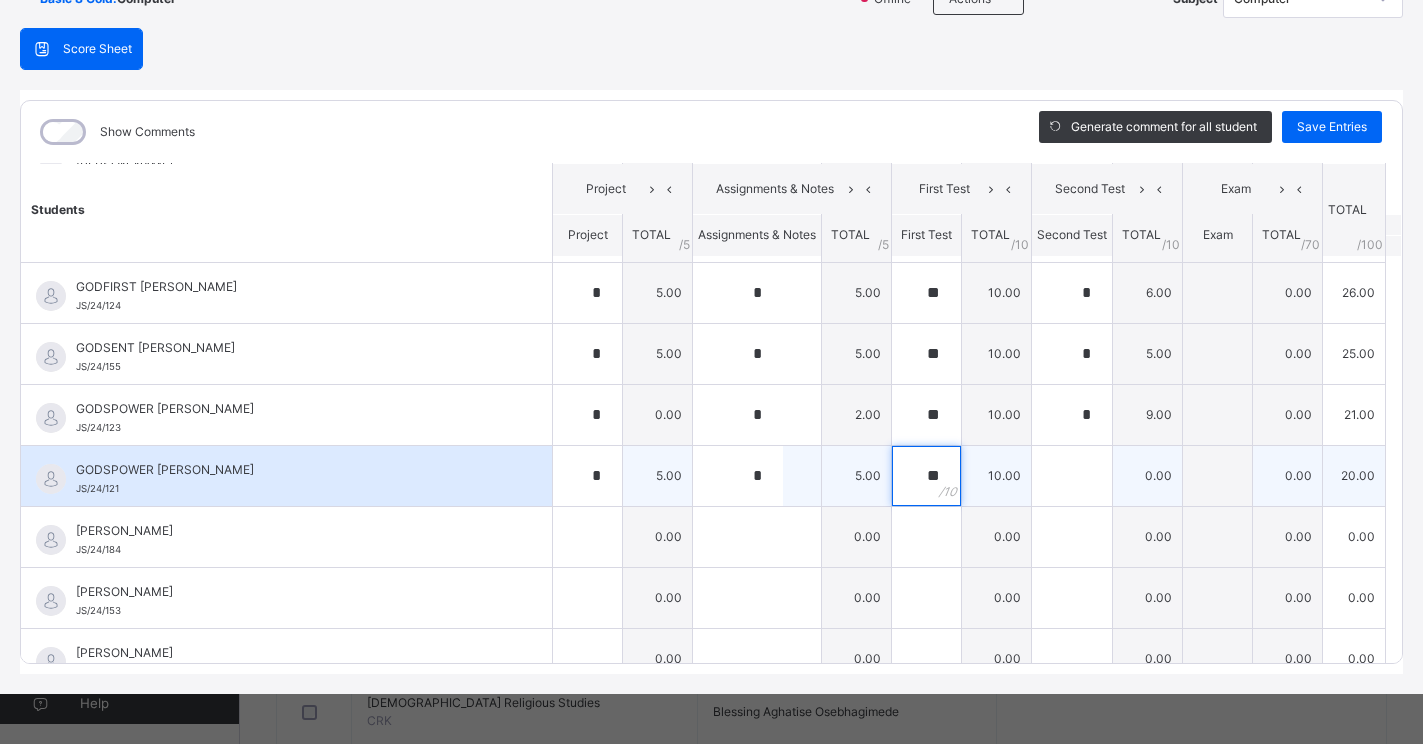 type on "**" 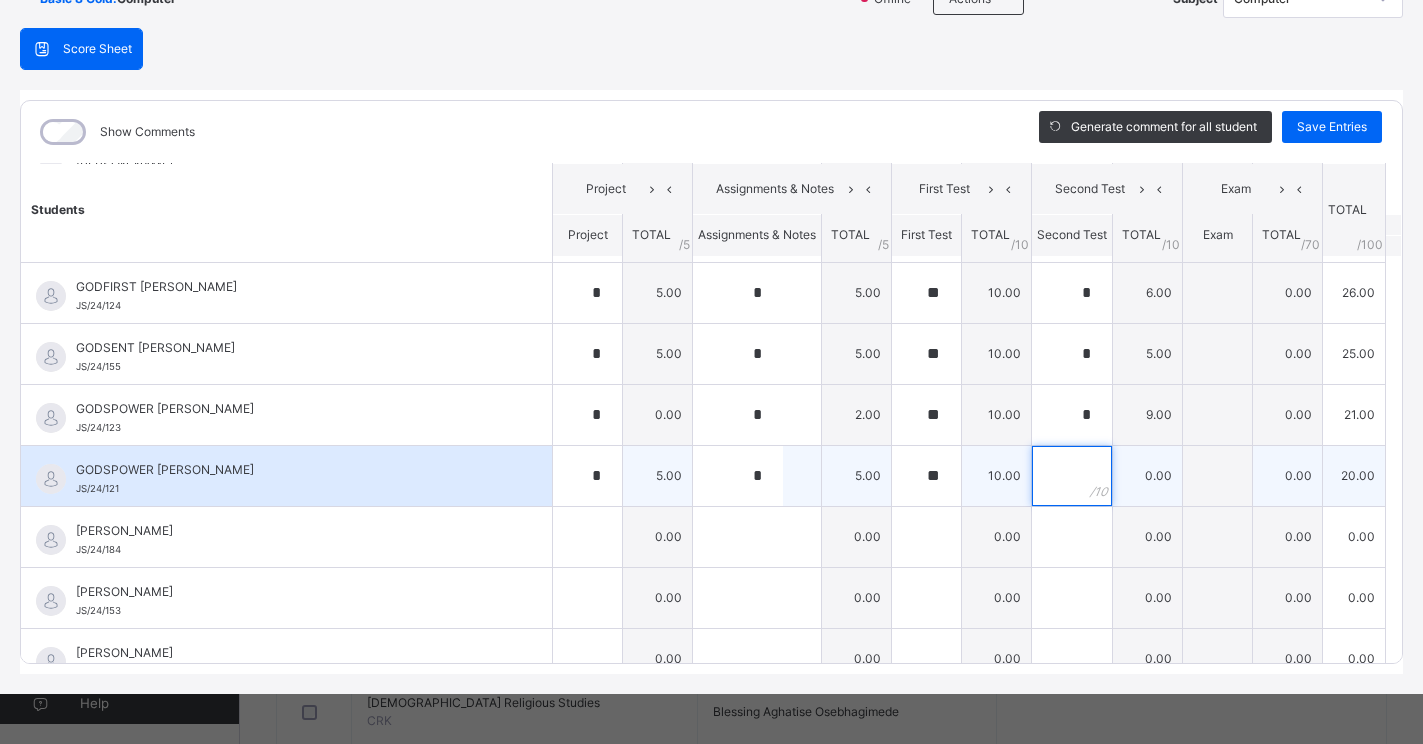 click at bounding box center (1072, 476) 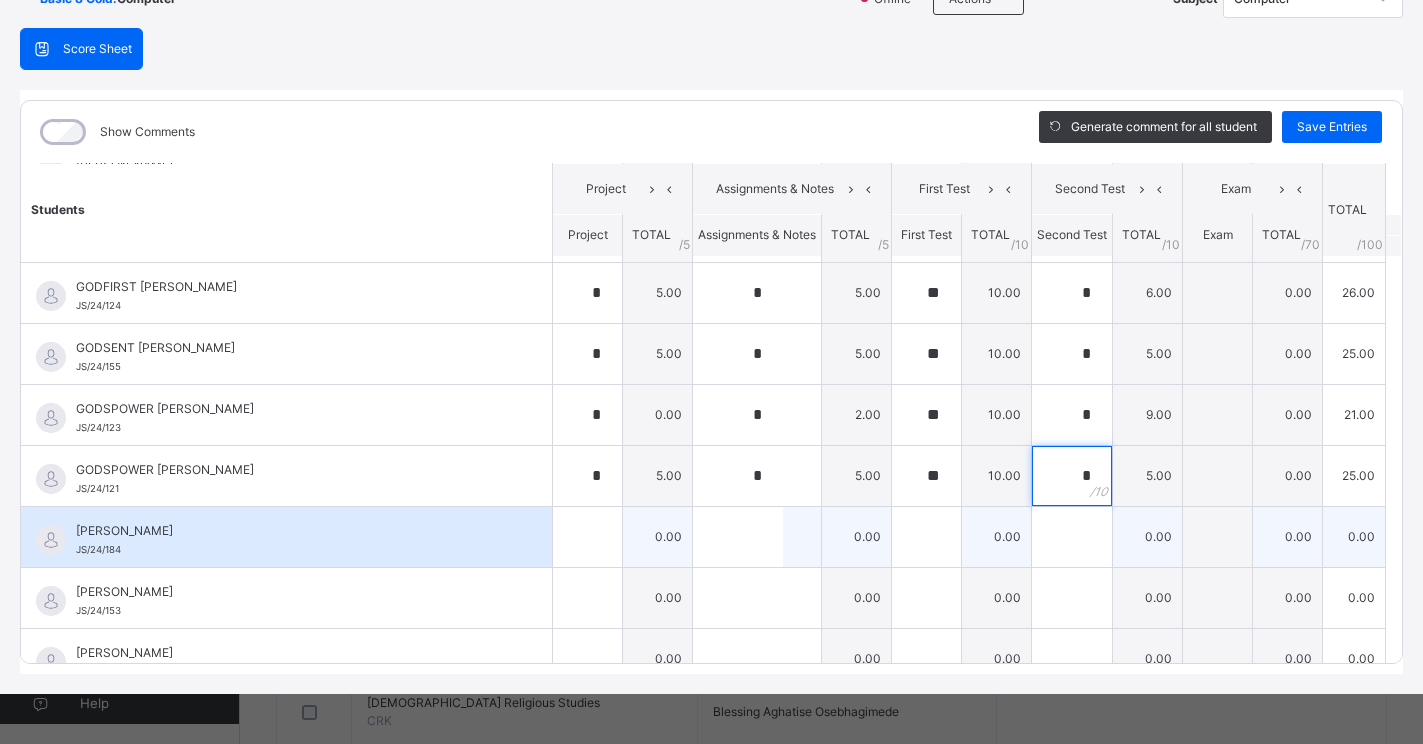 type on "*" 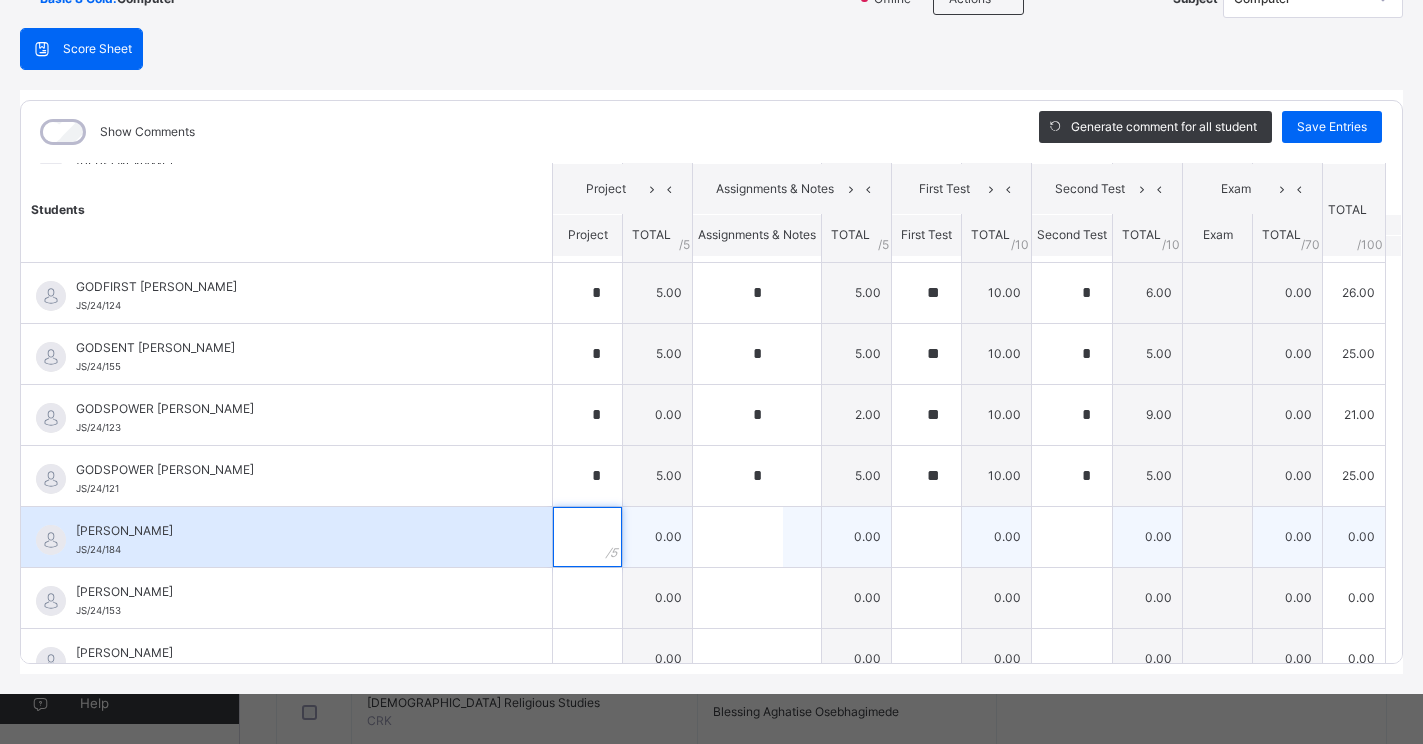 click at bounding box center (587, 537) 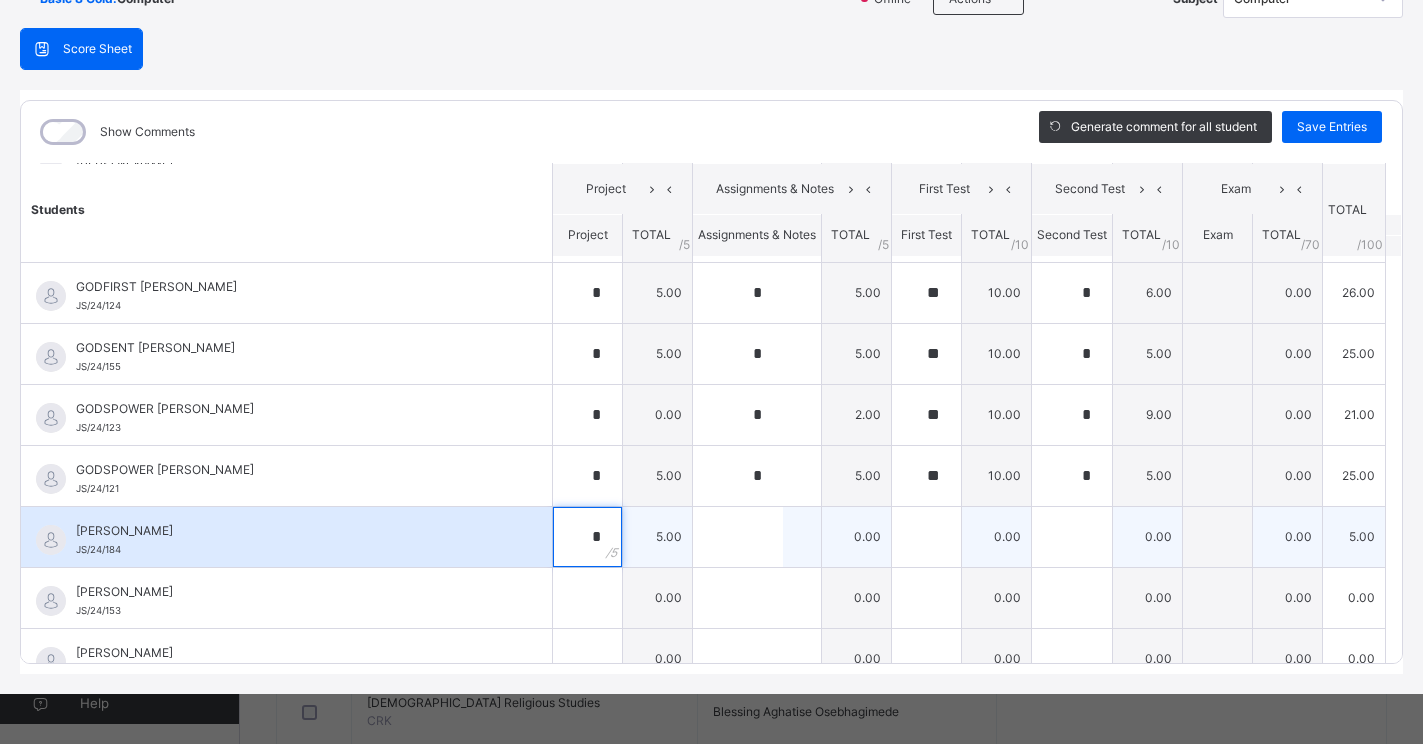 type on "*" 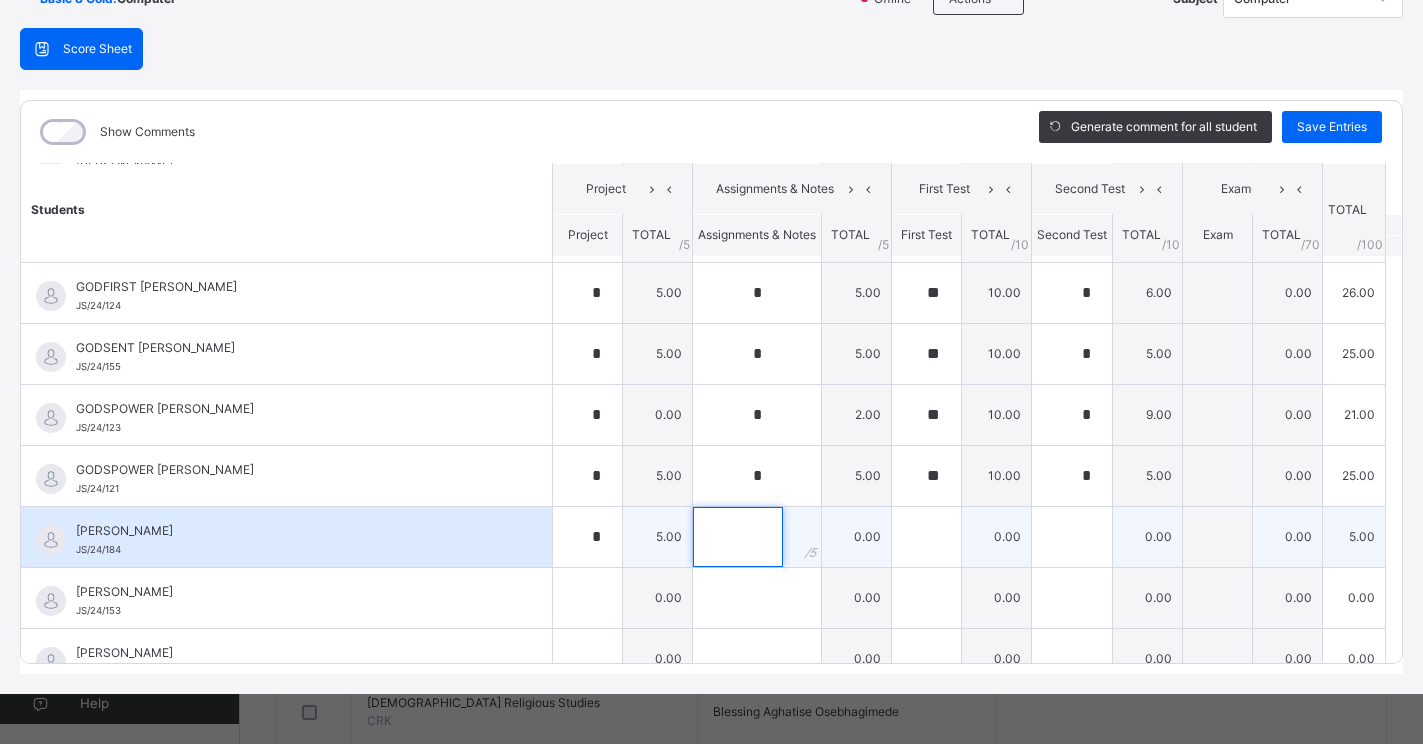 click at bounding box center (738, 537) 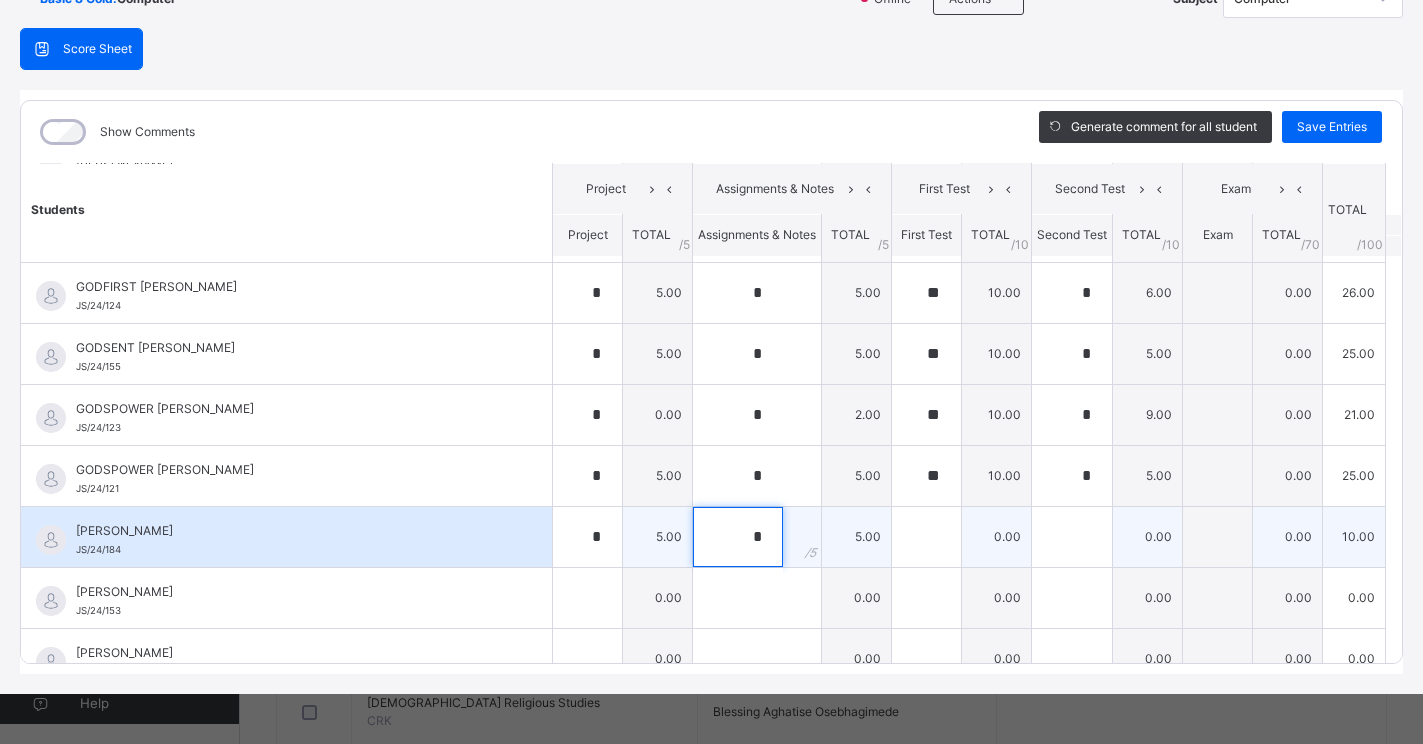 type on "*" 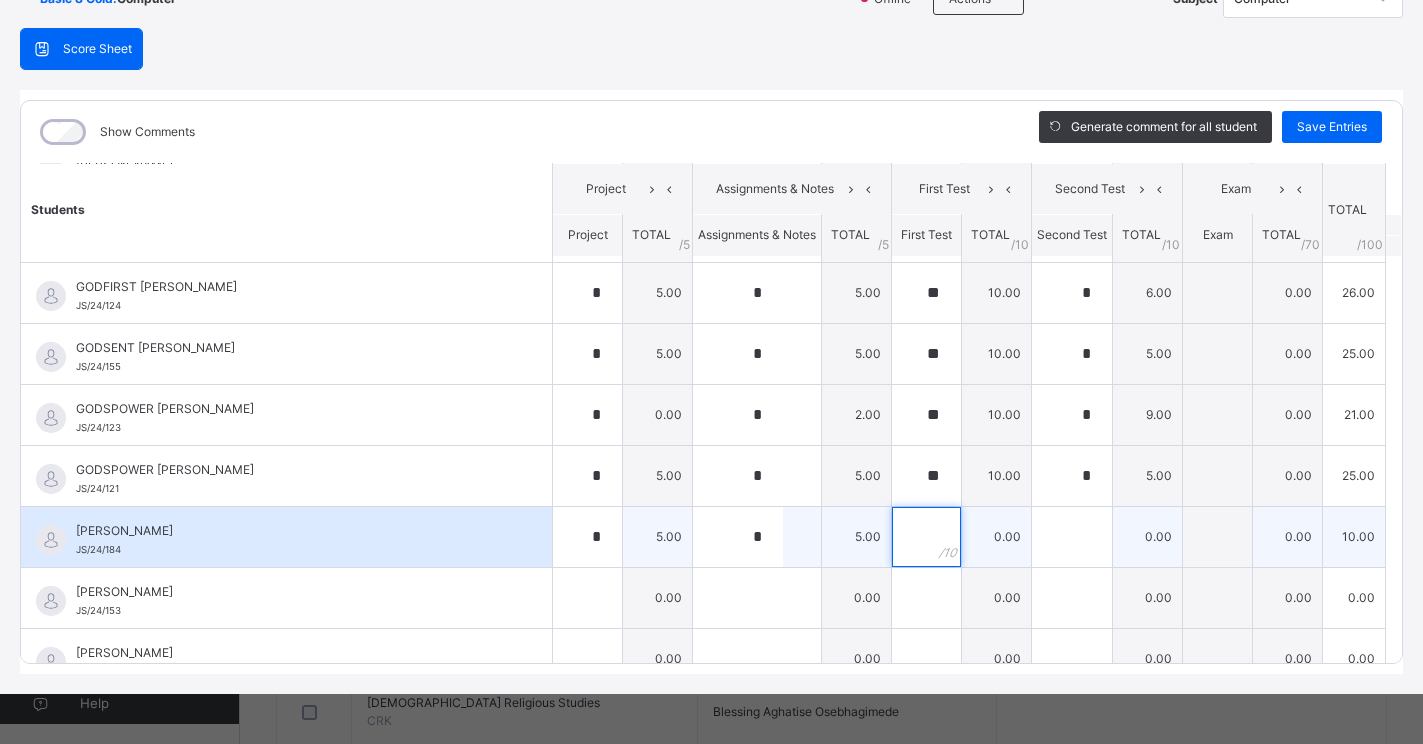 click at bounding box center (926, 537) 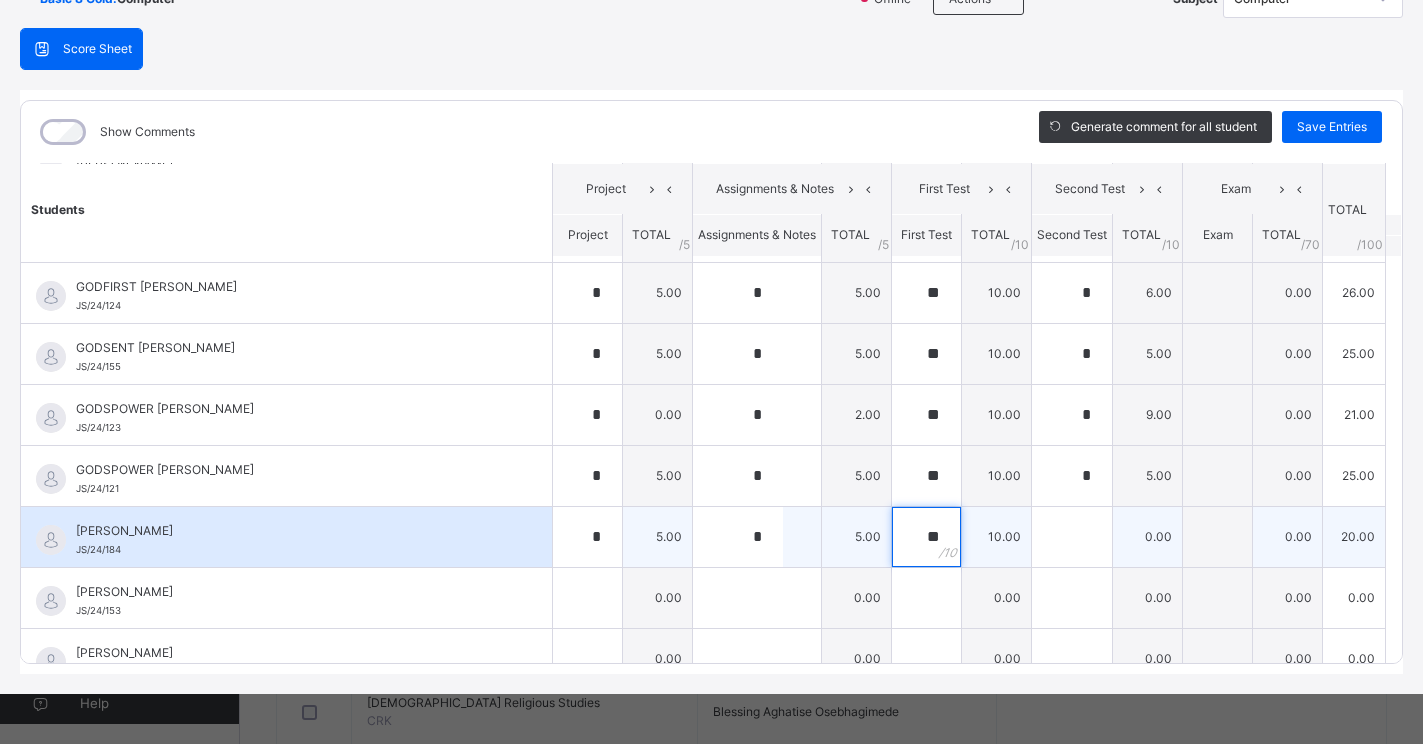 type on "**" 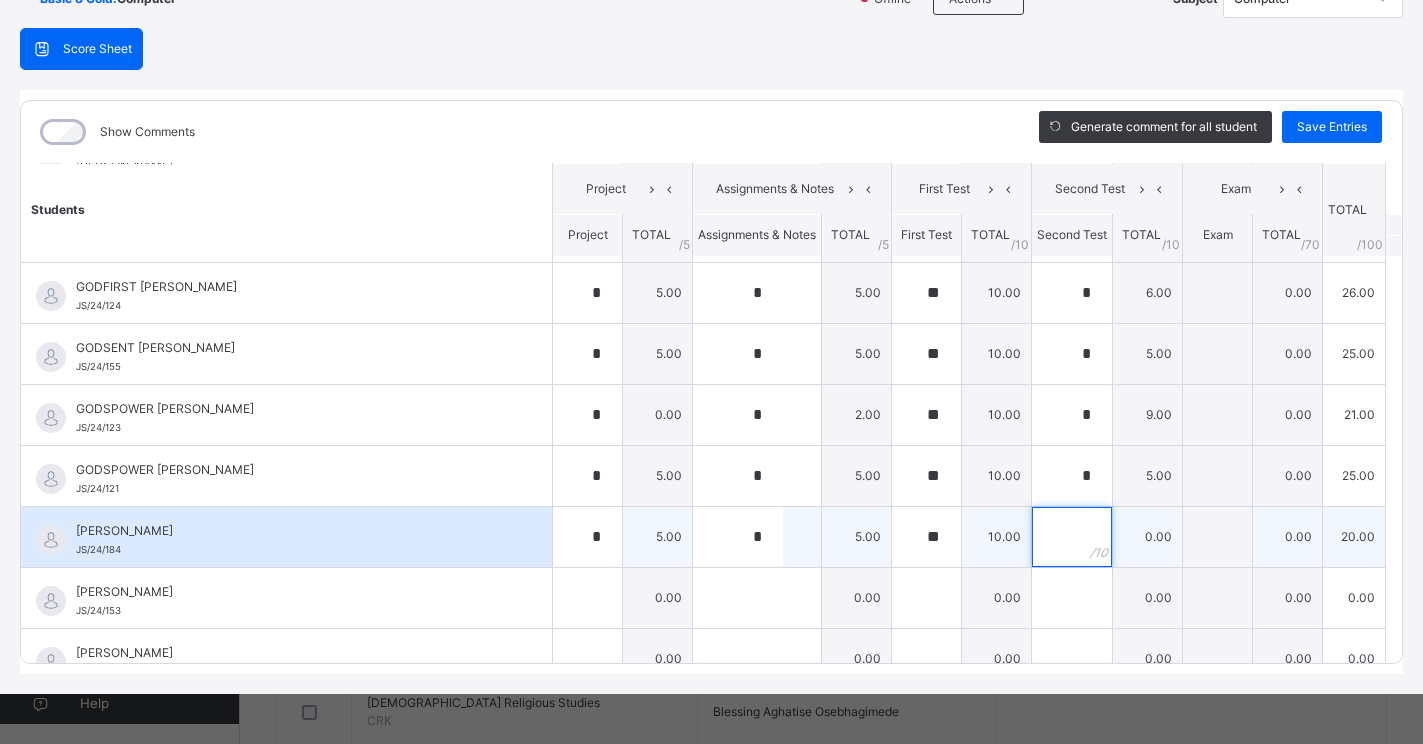 click at bounding box center [1072, 537] 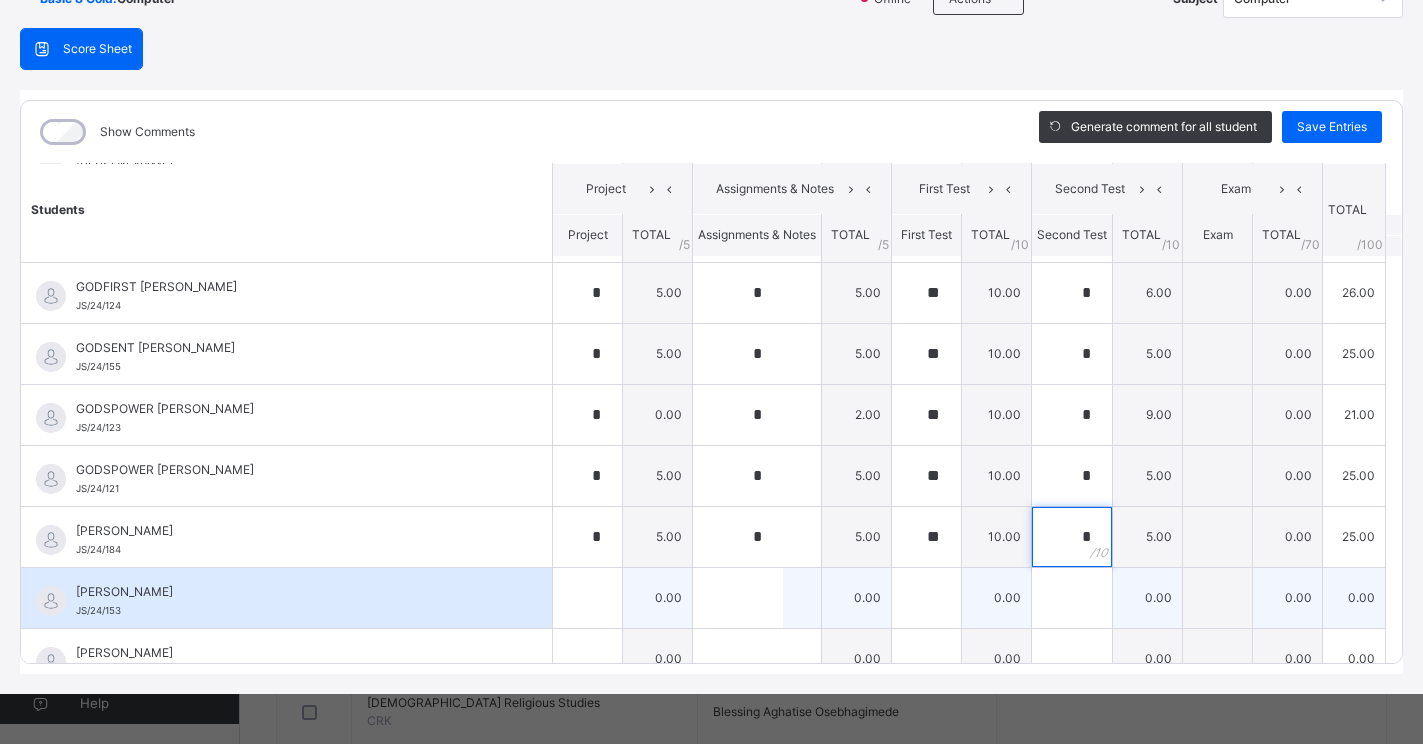 type on "*" 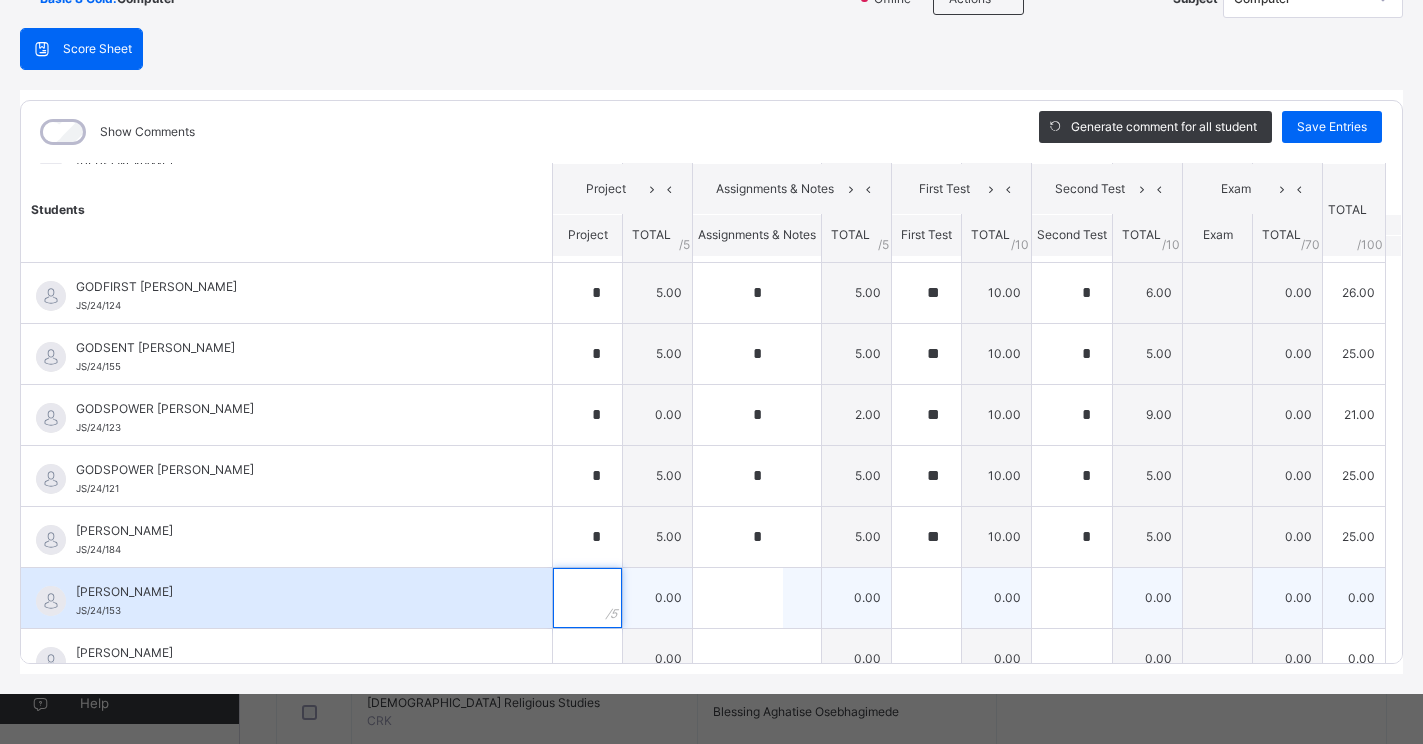 click at bounding box center [587, 598] 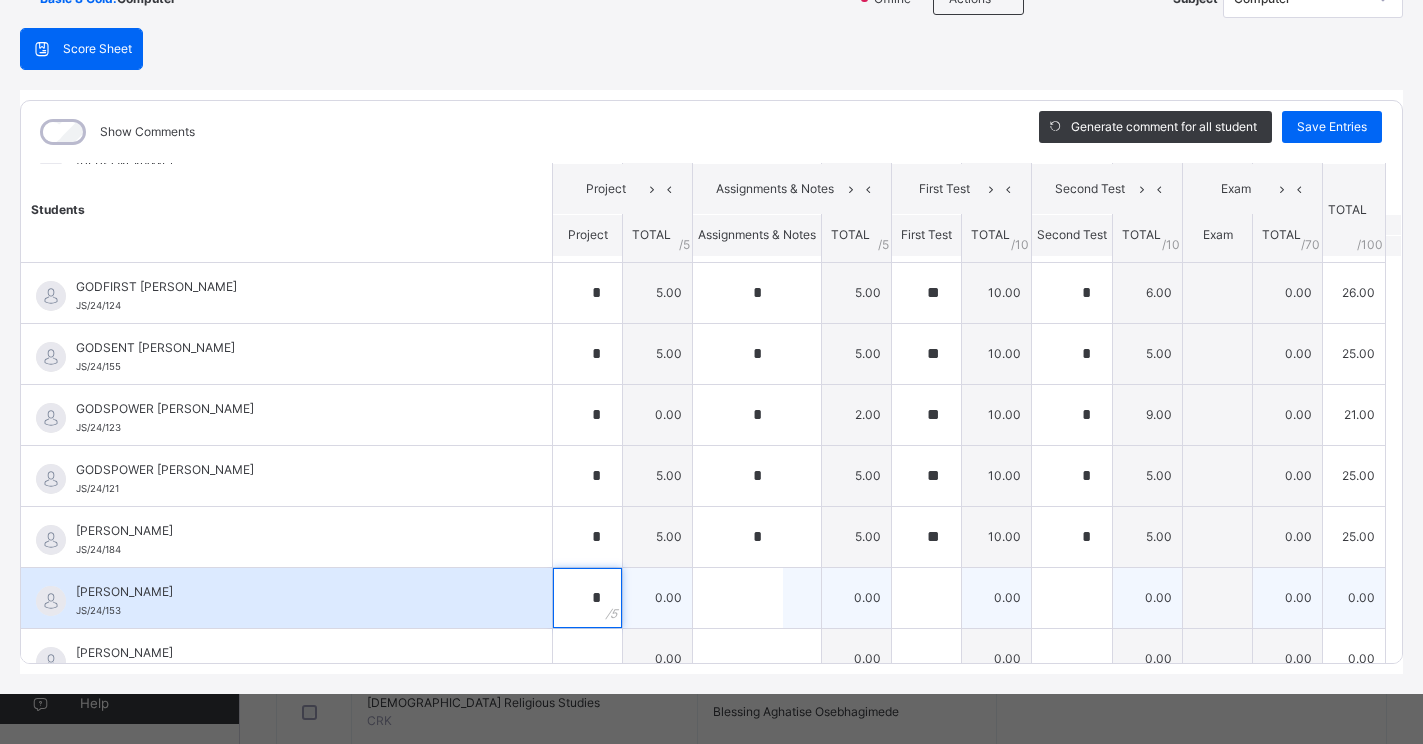 type on "*" 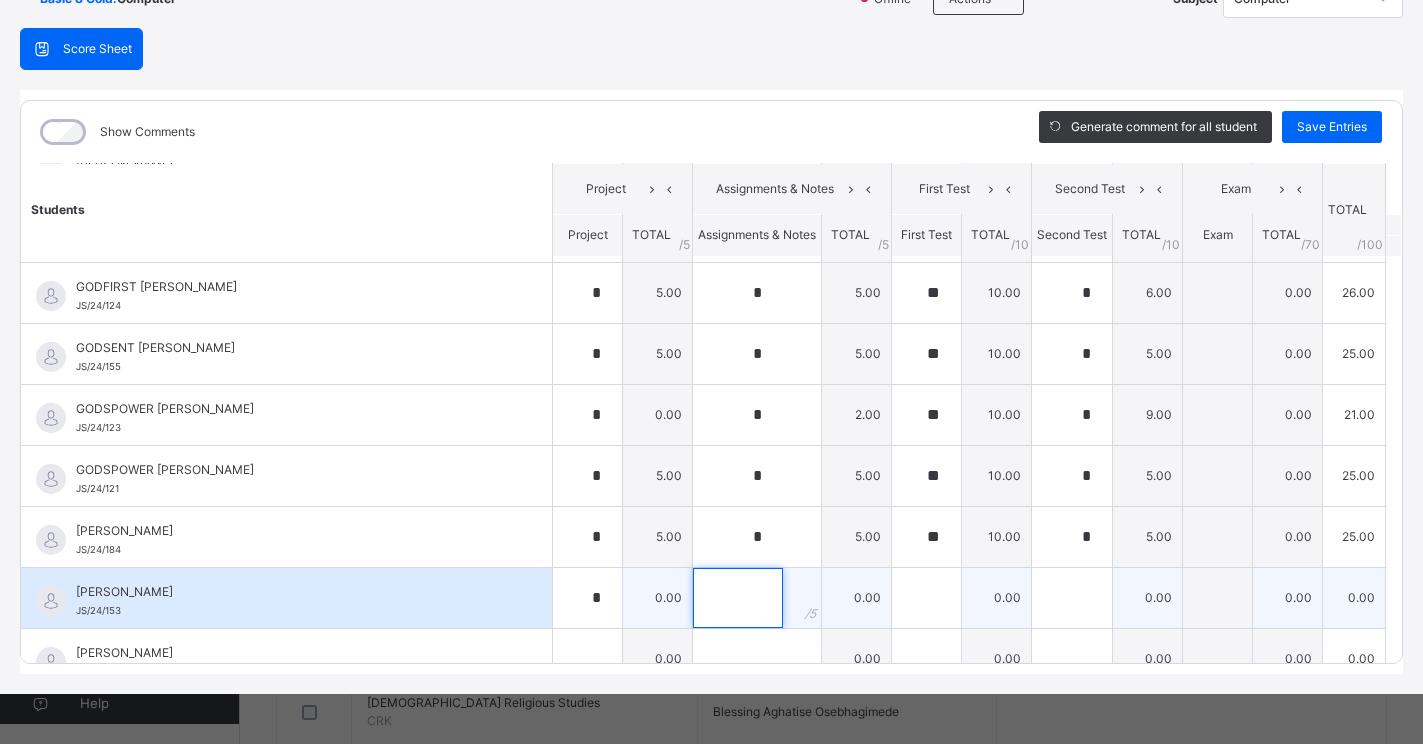 click at bounding box center [738, 598] 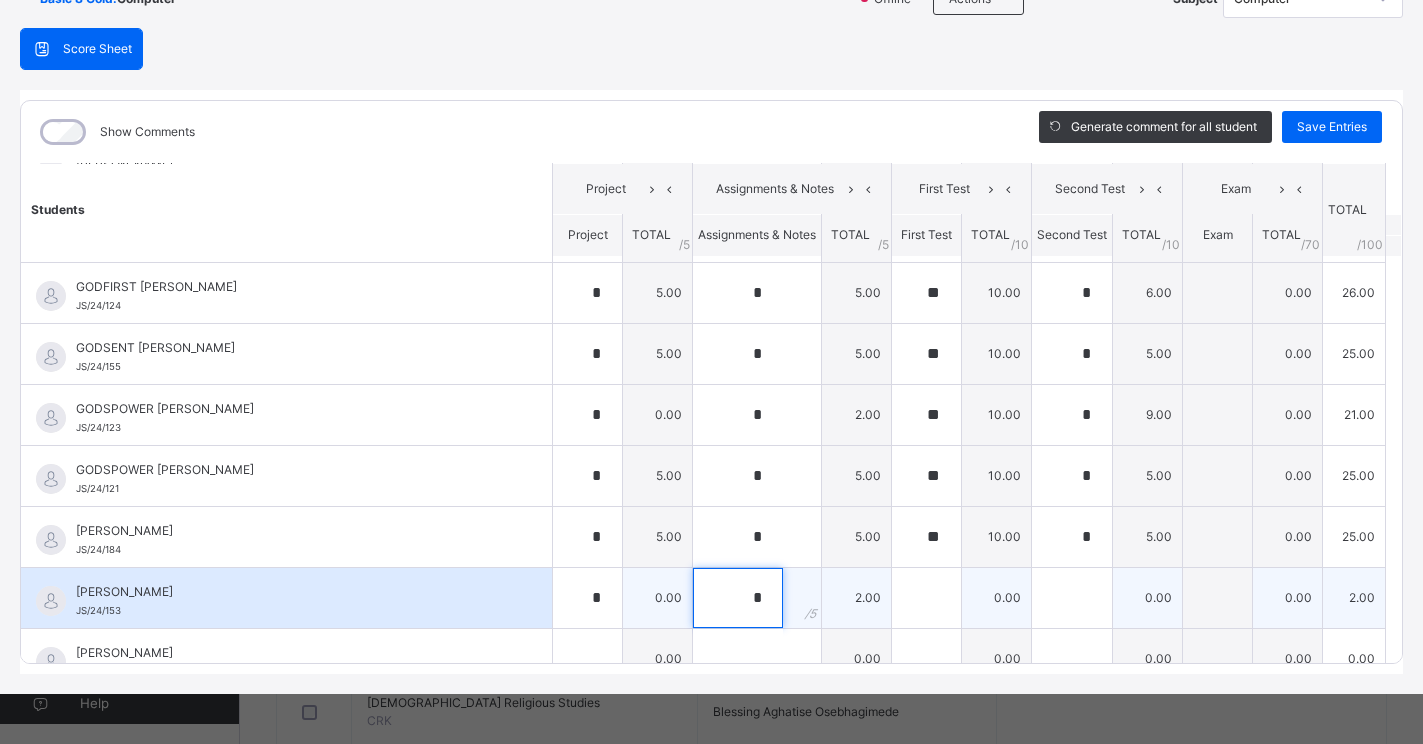 type on "*" 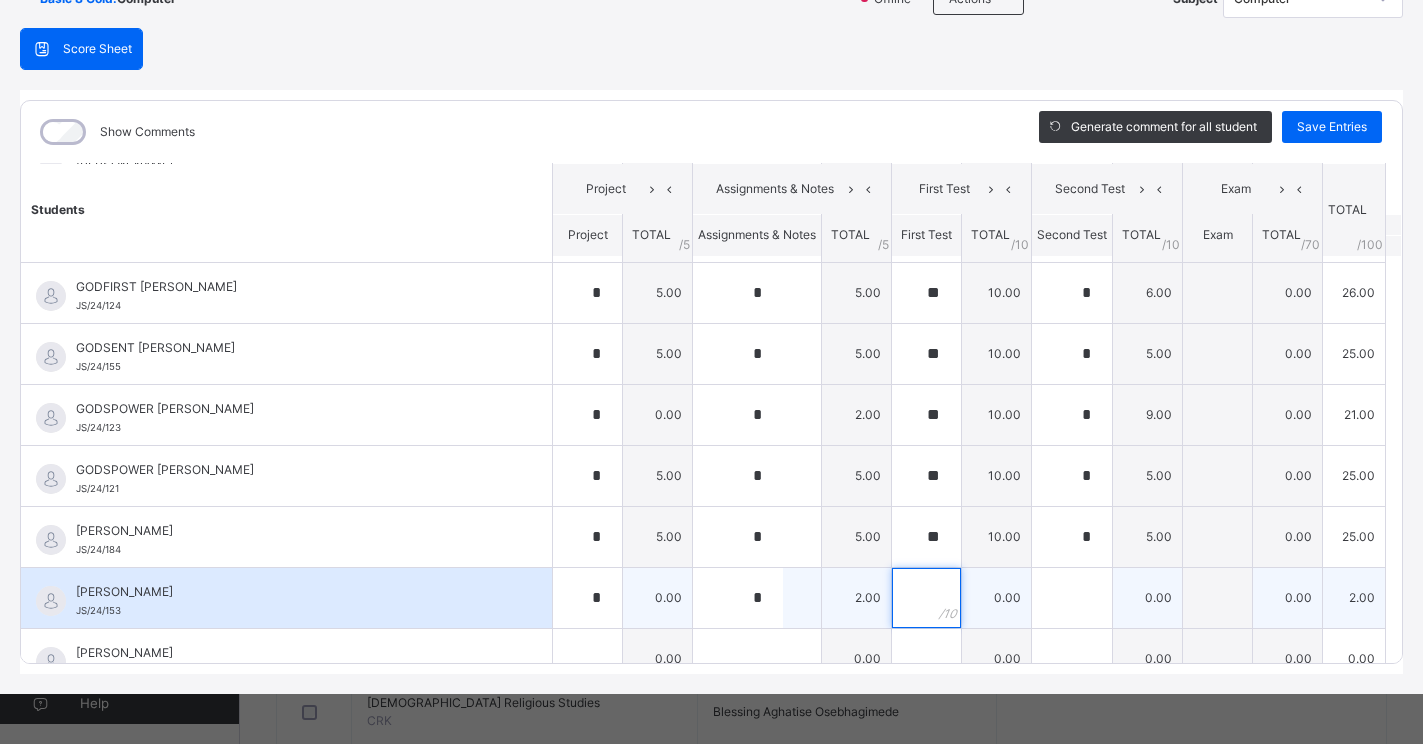 click at bounding box center (926, 598) 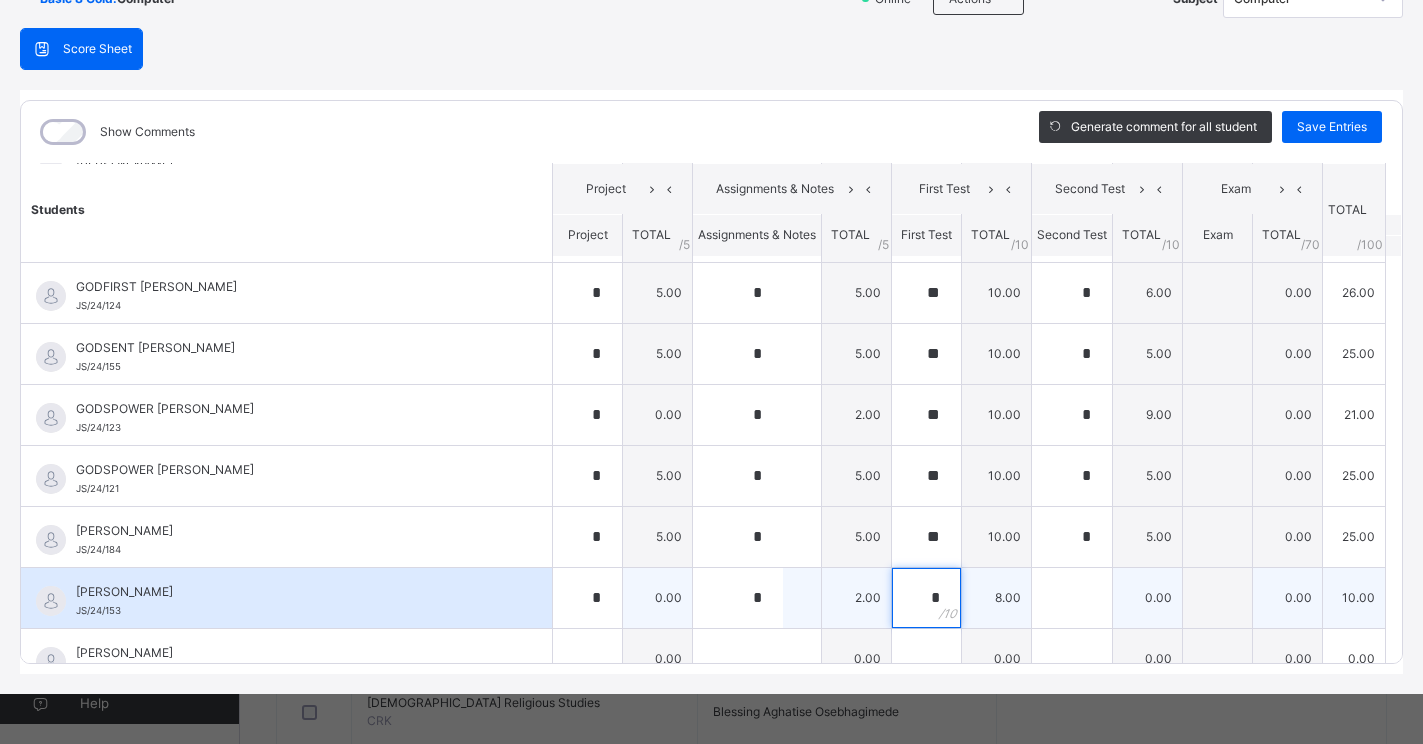 type on "*" 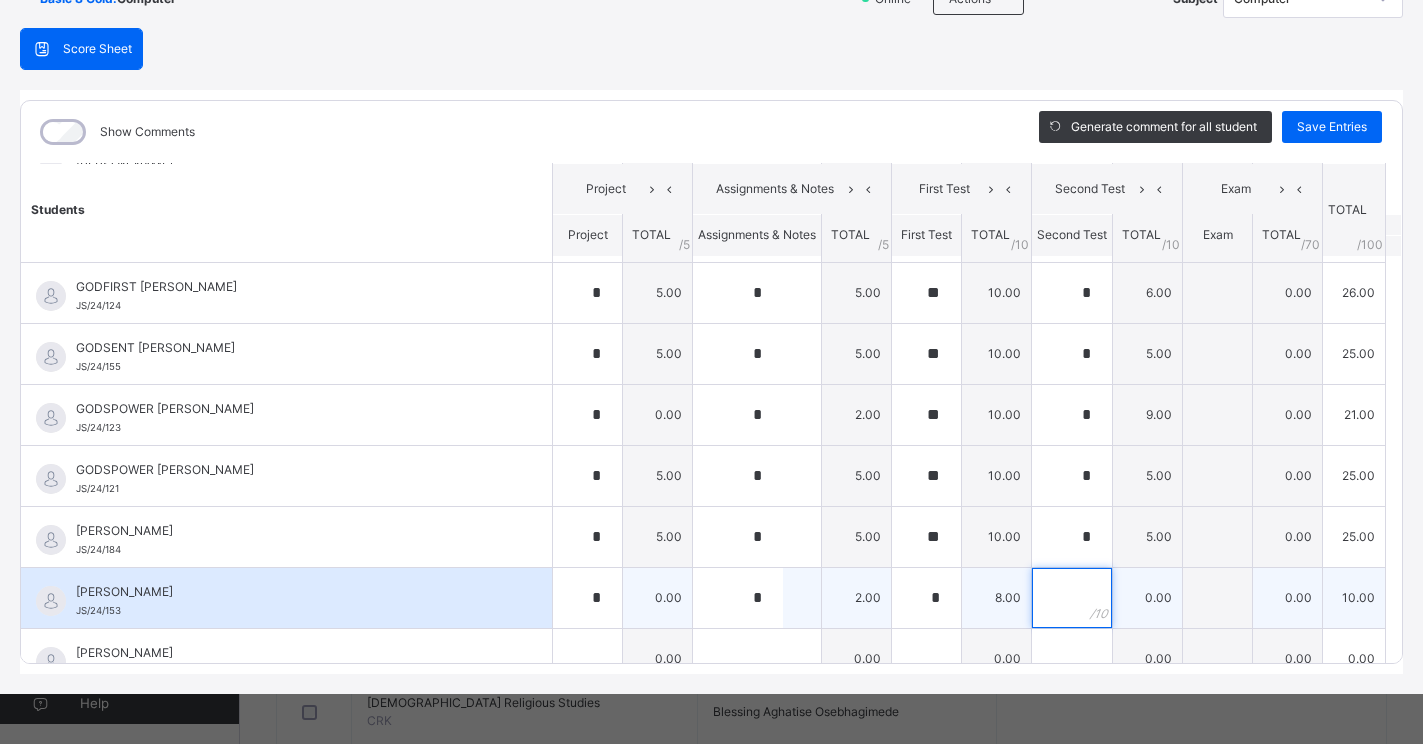 click at bounding box center [1072, 598] 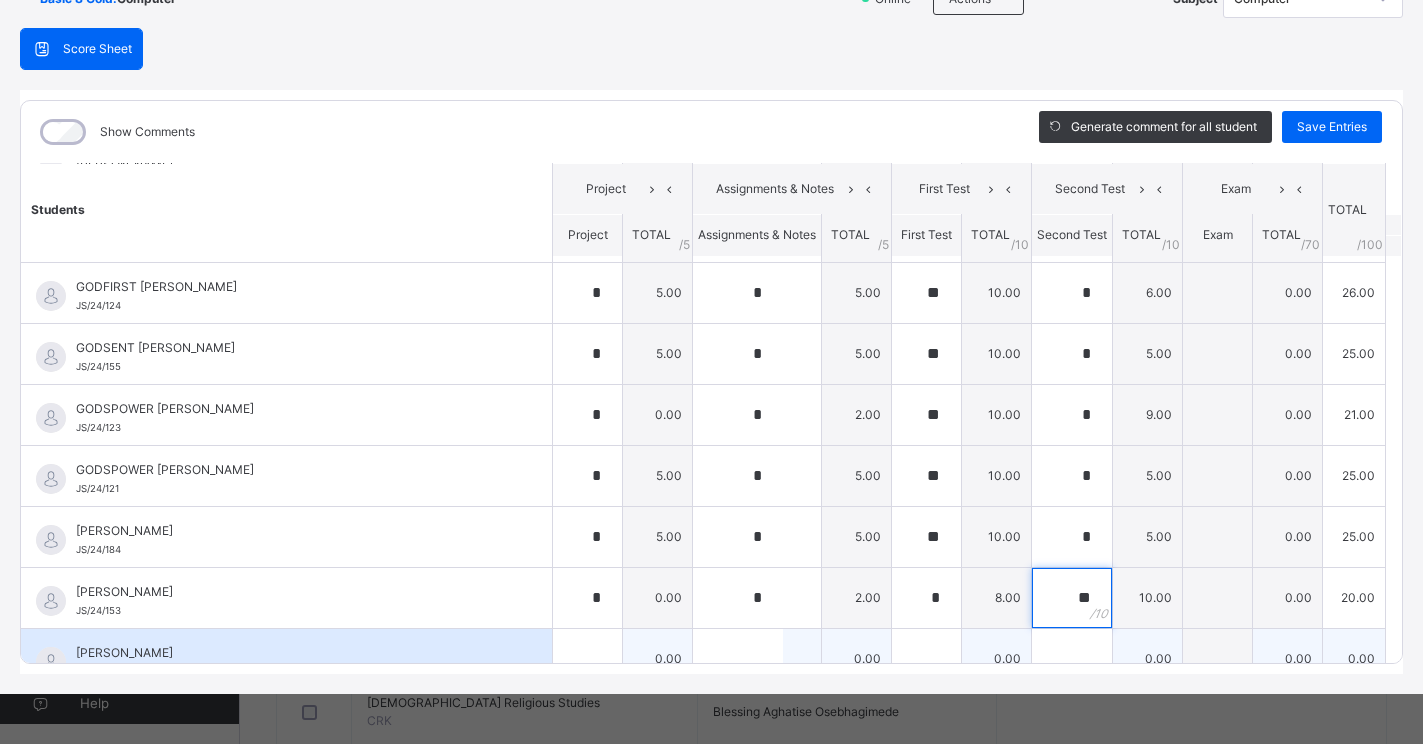 type on "**" 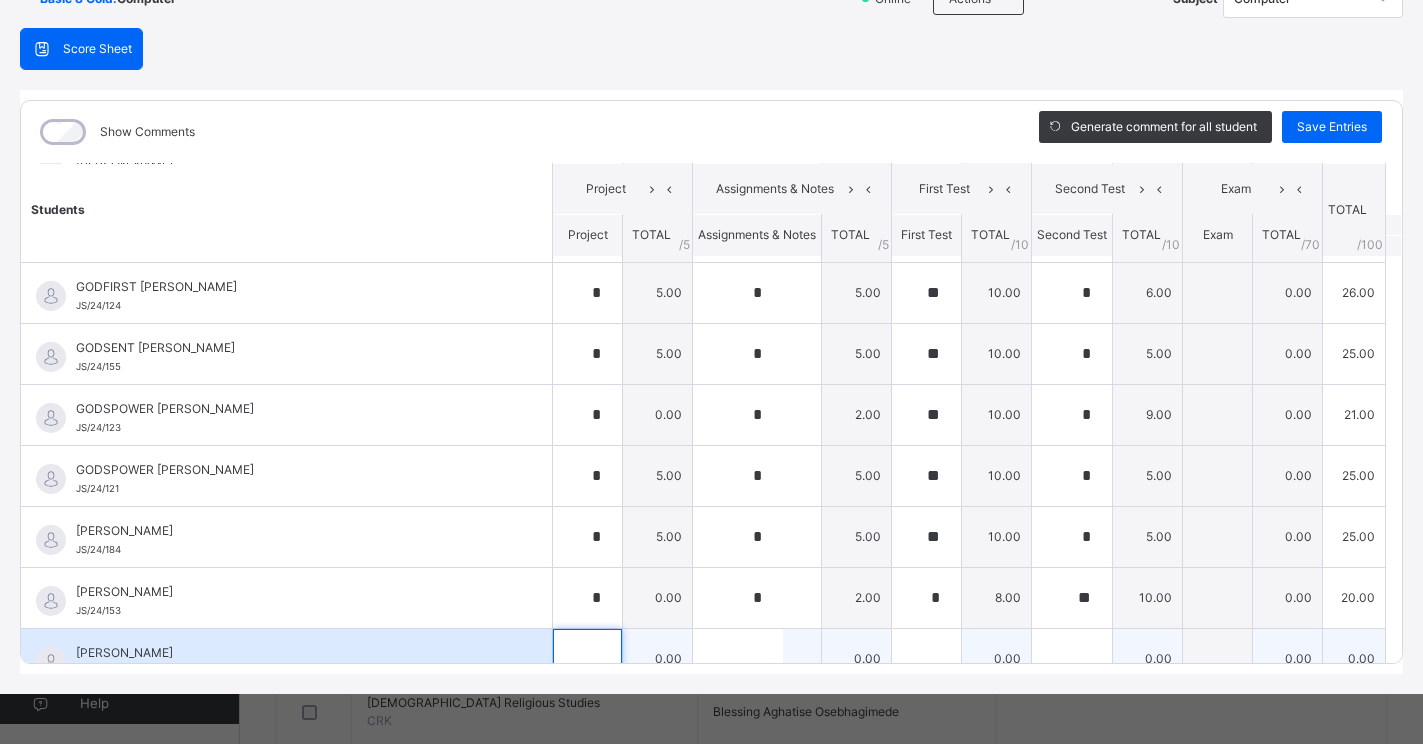 click at bounding box center (587, 659) 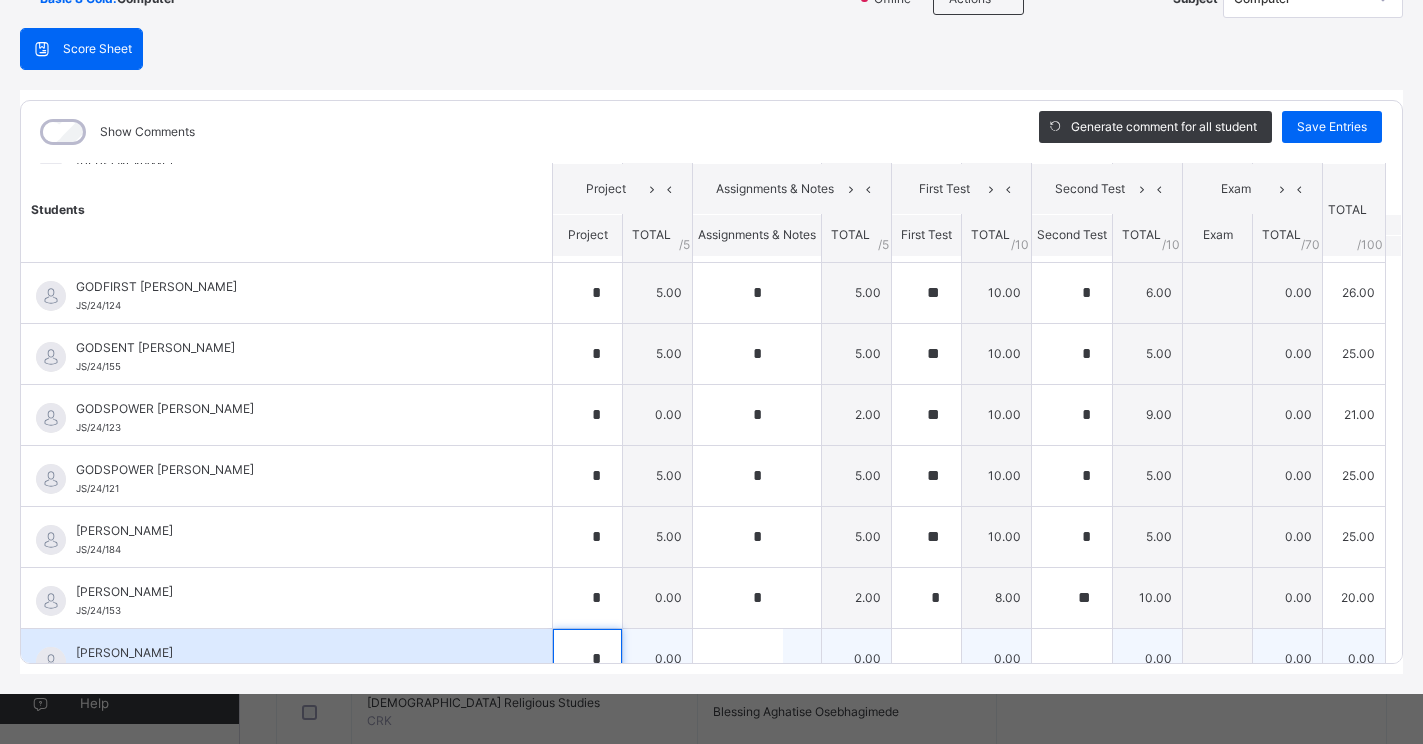 scroll, scrollTop: 732, scrollLeft: 0, axis: vertical 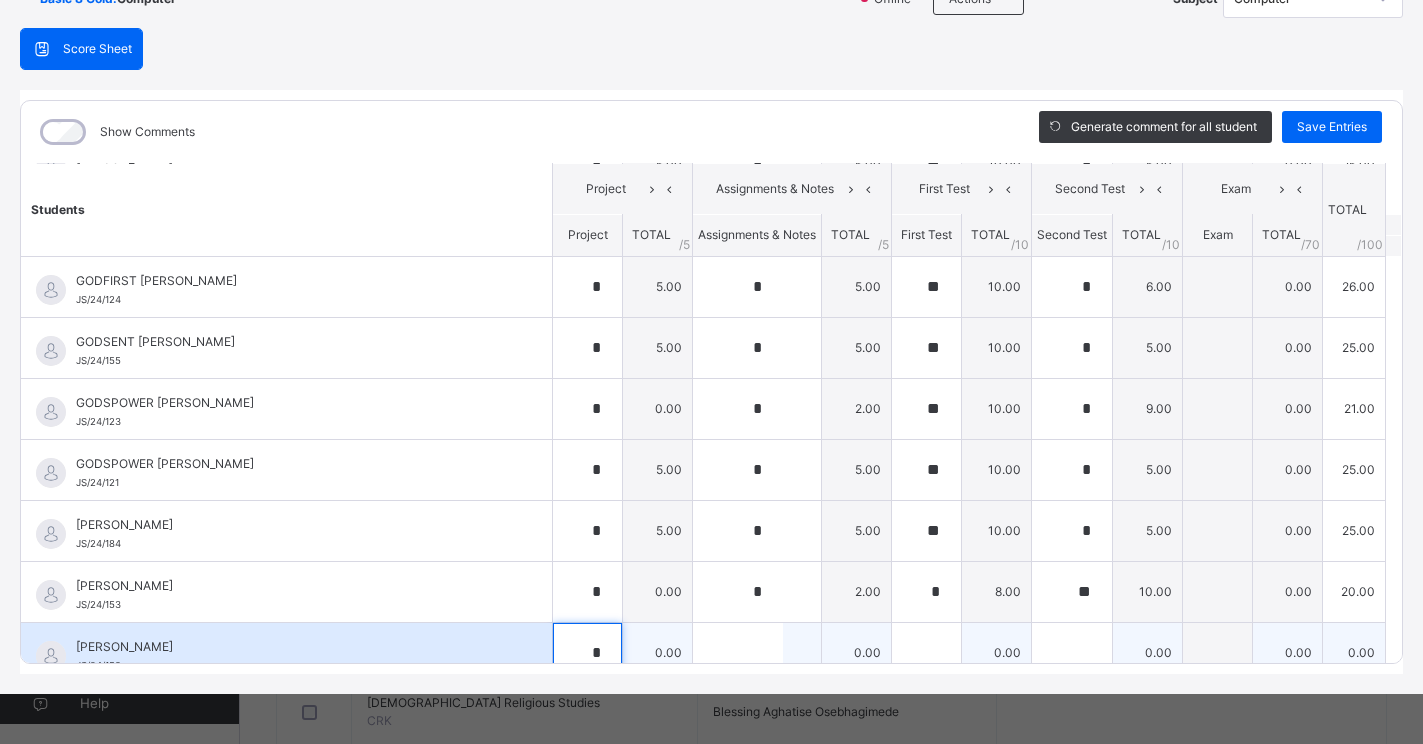 type on "*" 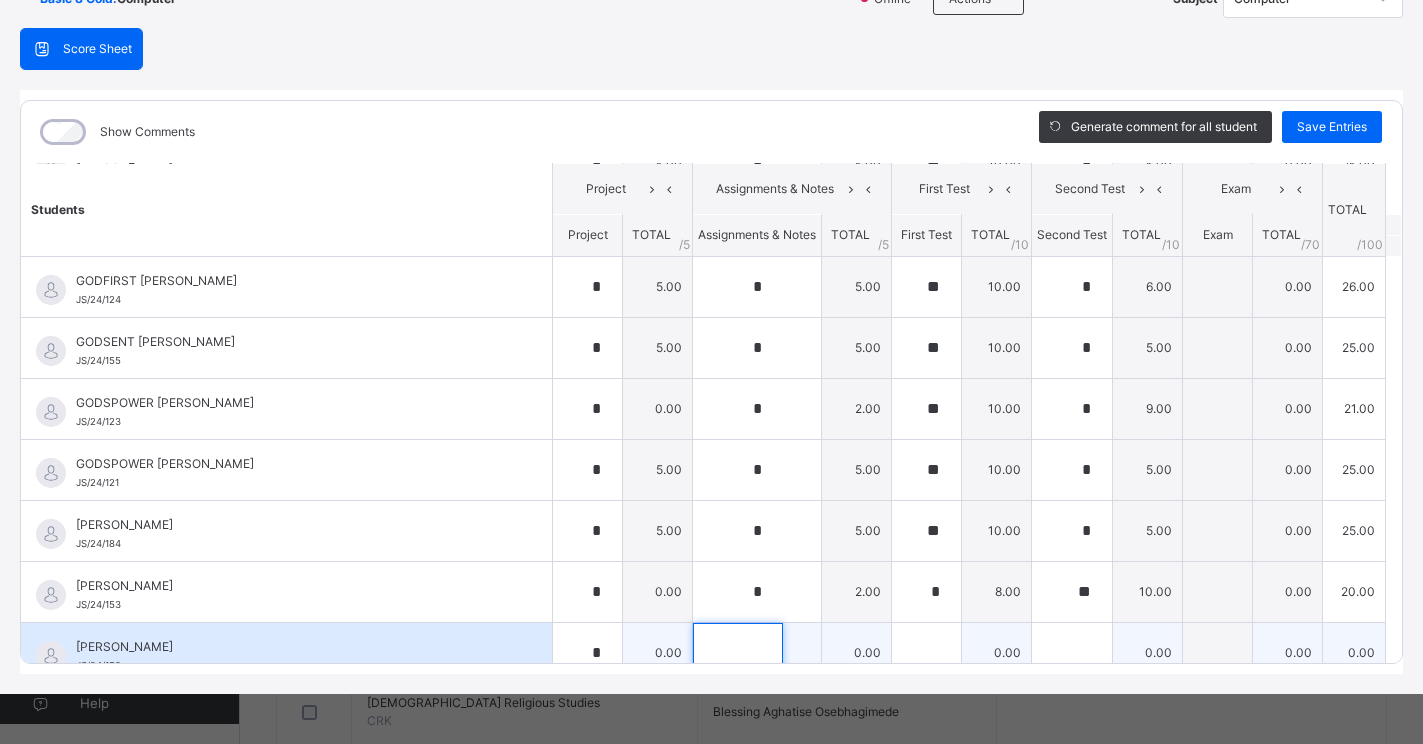 click at bounding box center (738, 653) 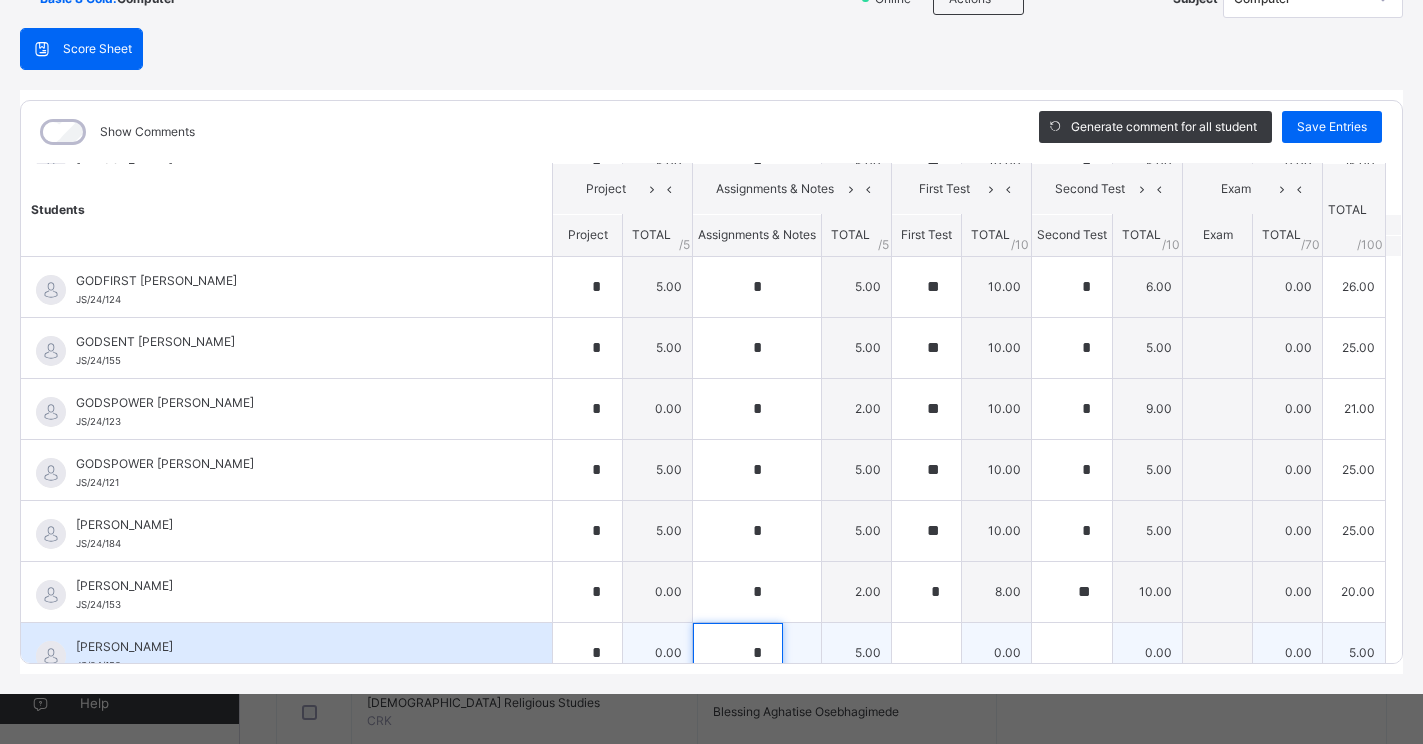 type on "*" 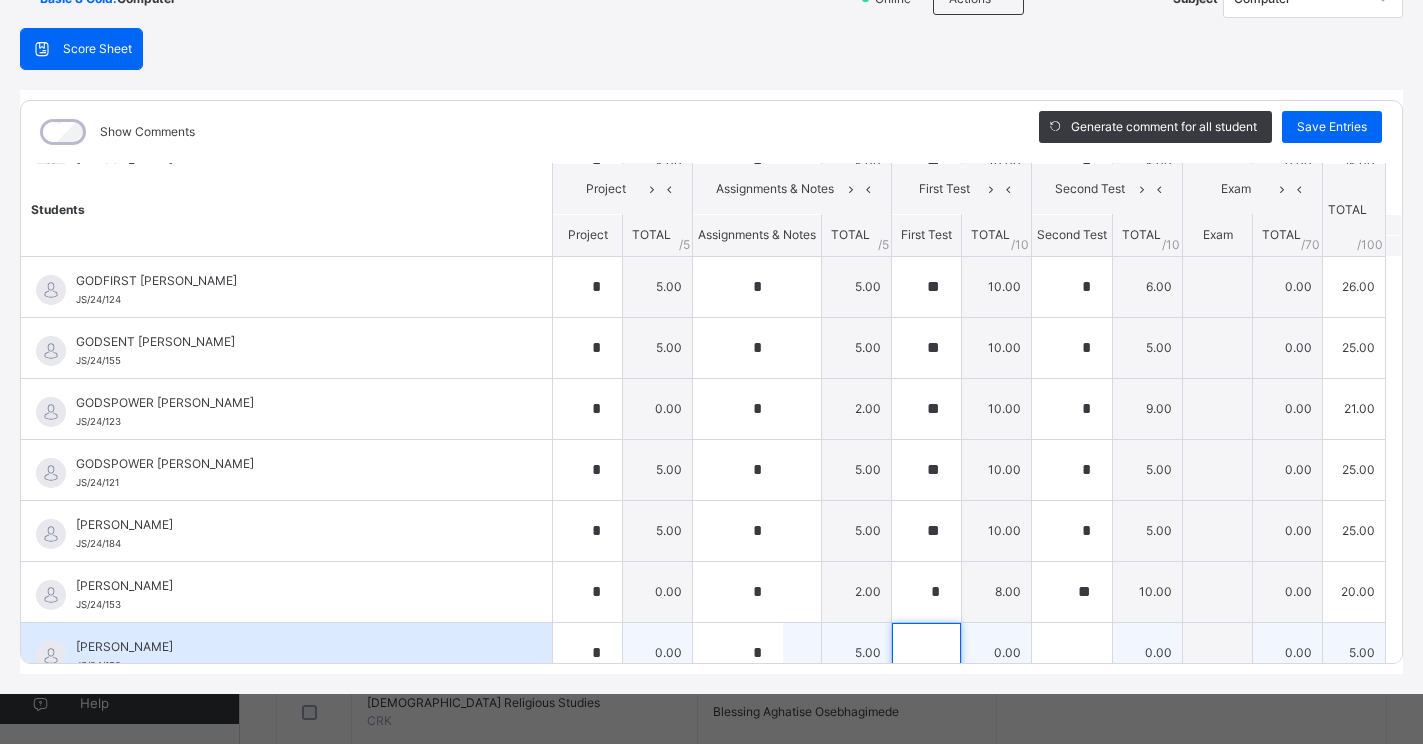 click at bounding box center (926, 653) 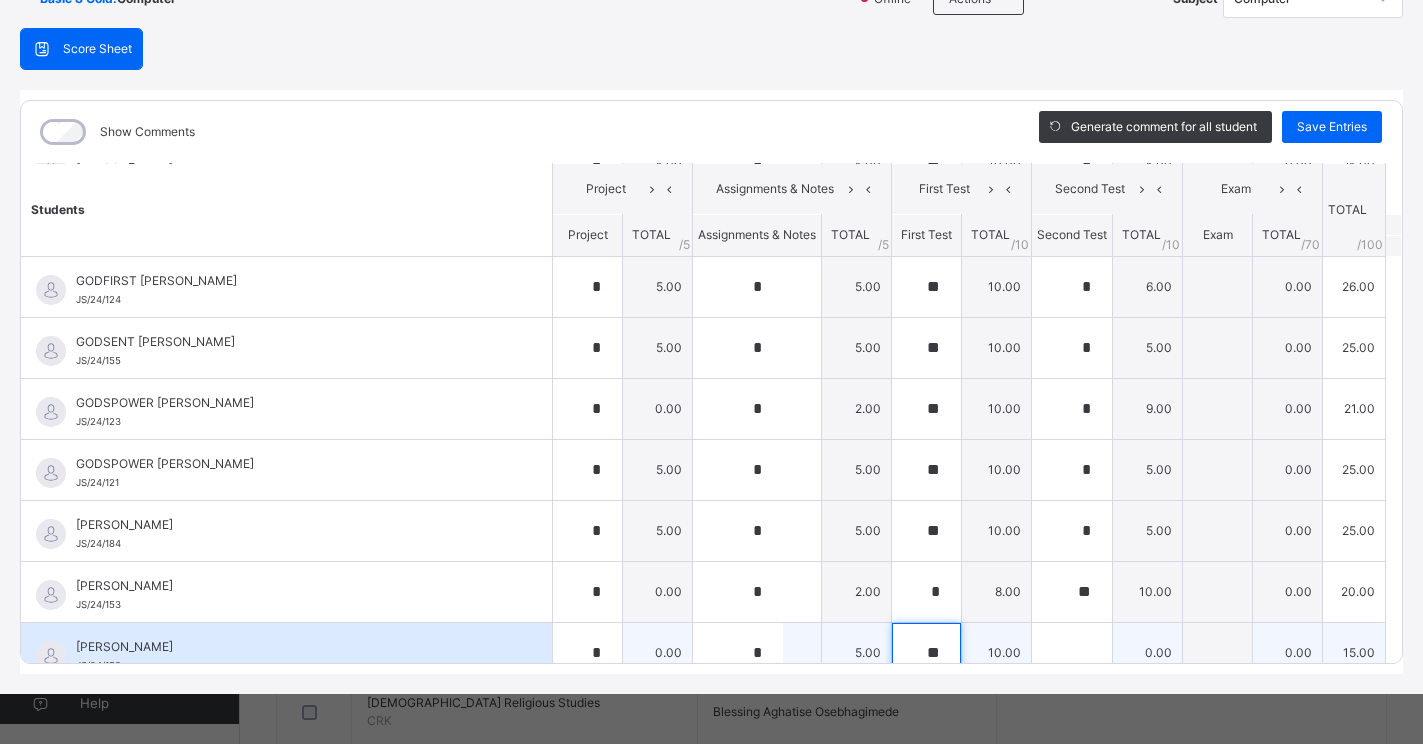 type on "**" 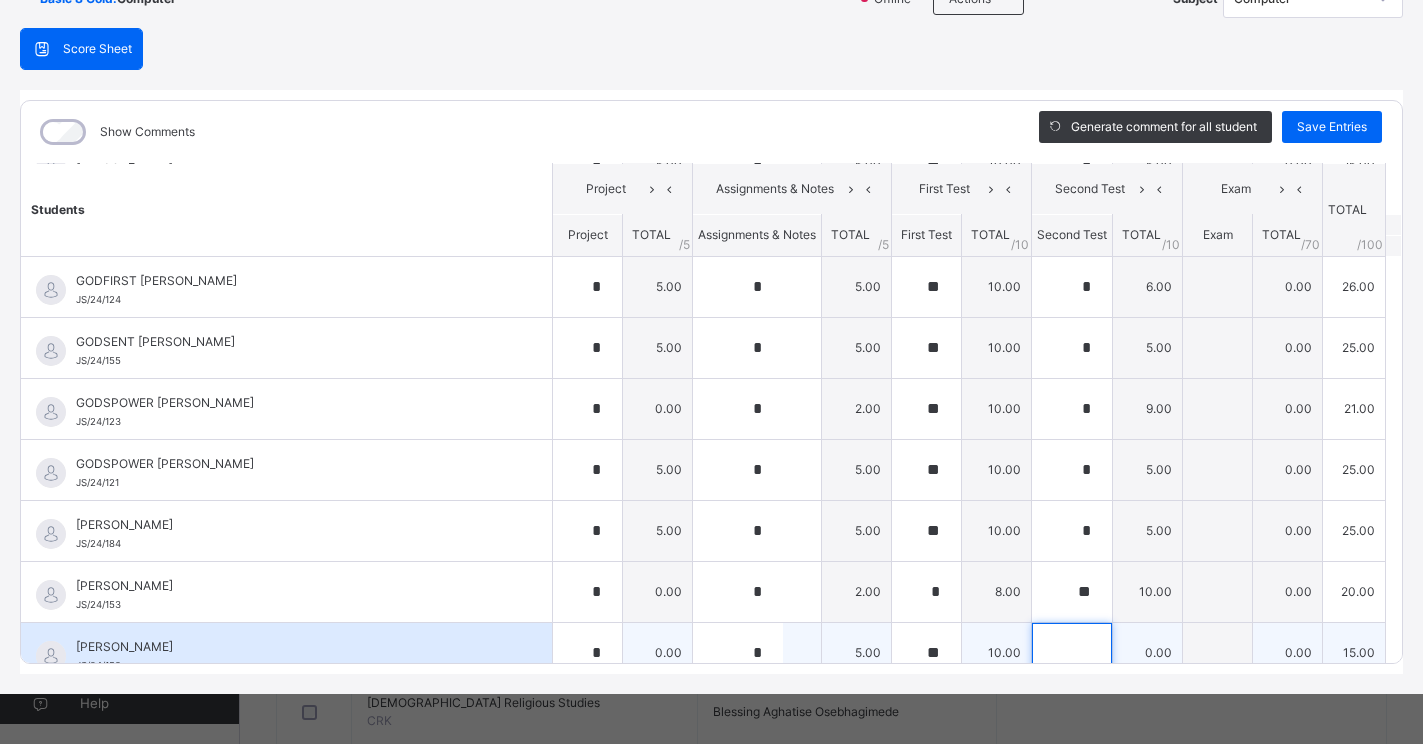click at bounding box center (1072, 653) 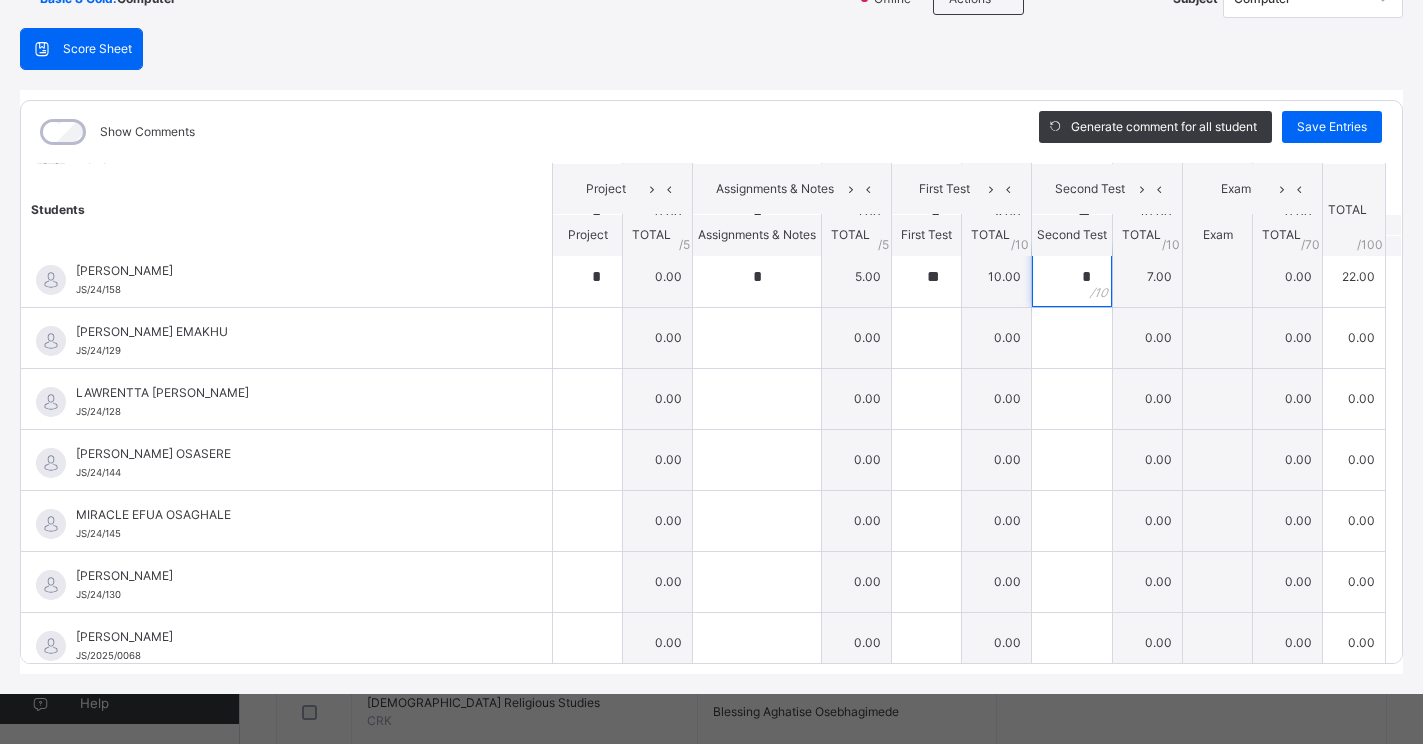 scroll, scrollTop: 1132, scrollLeft: 0, axis: vertical 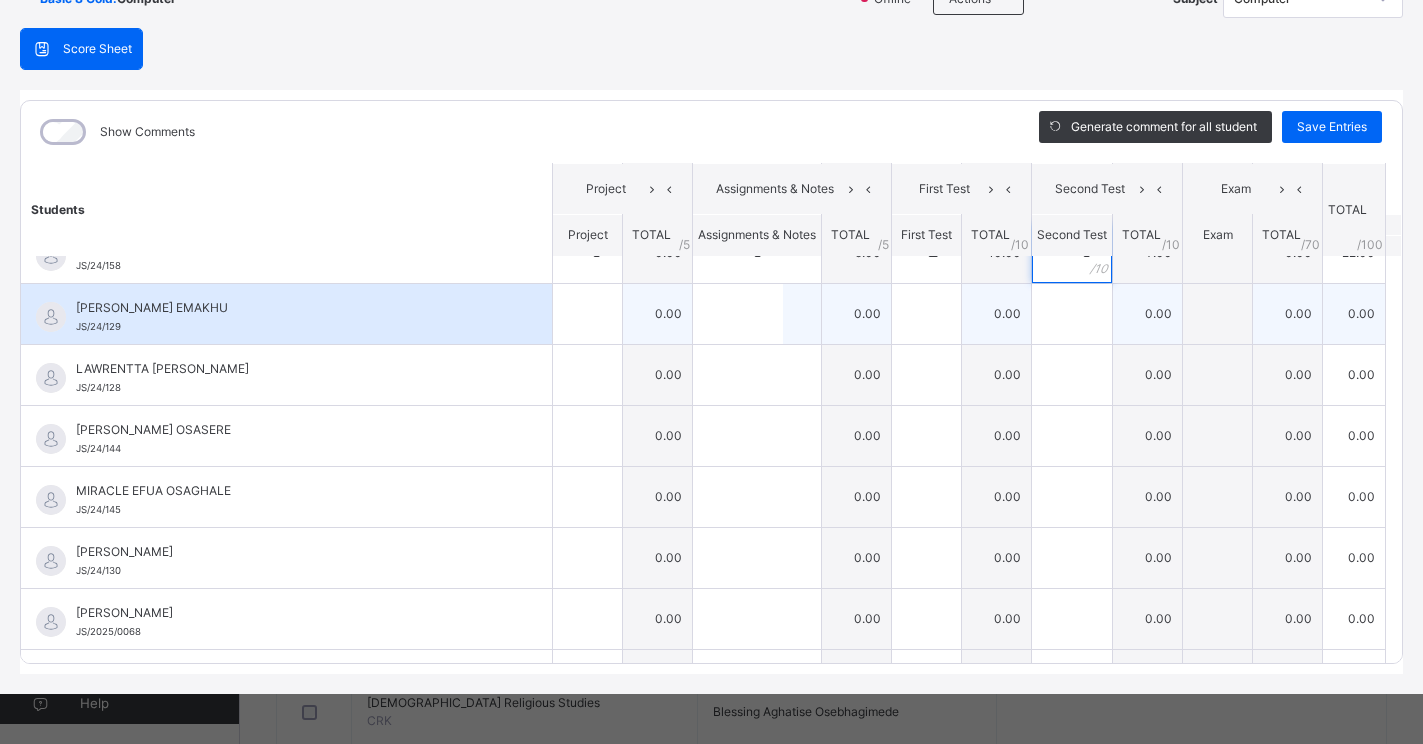type 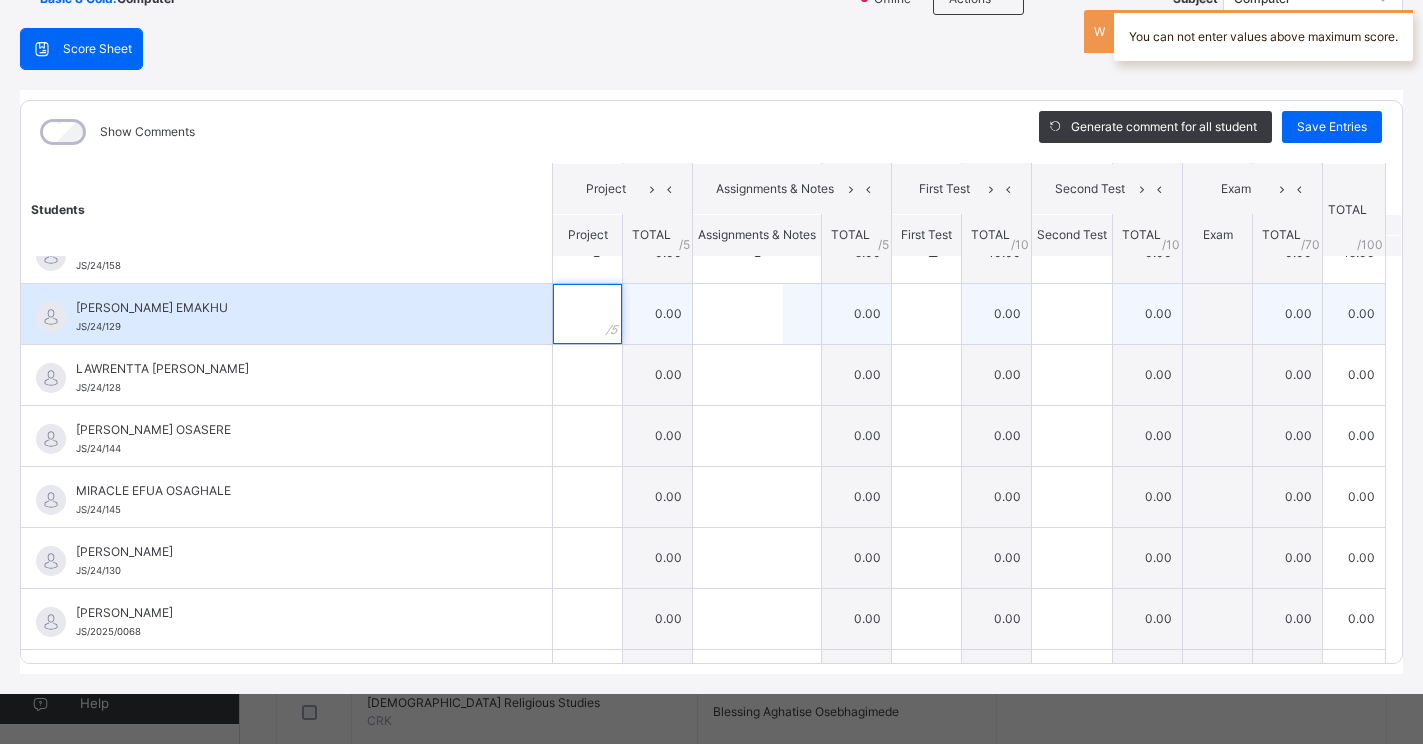 click at bounding box center (587, 314) 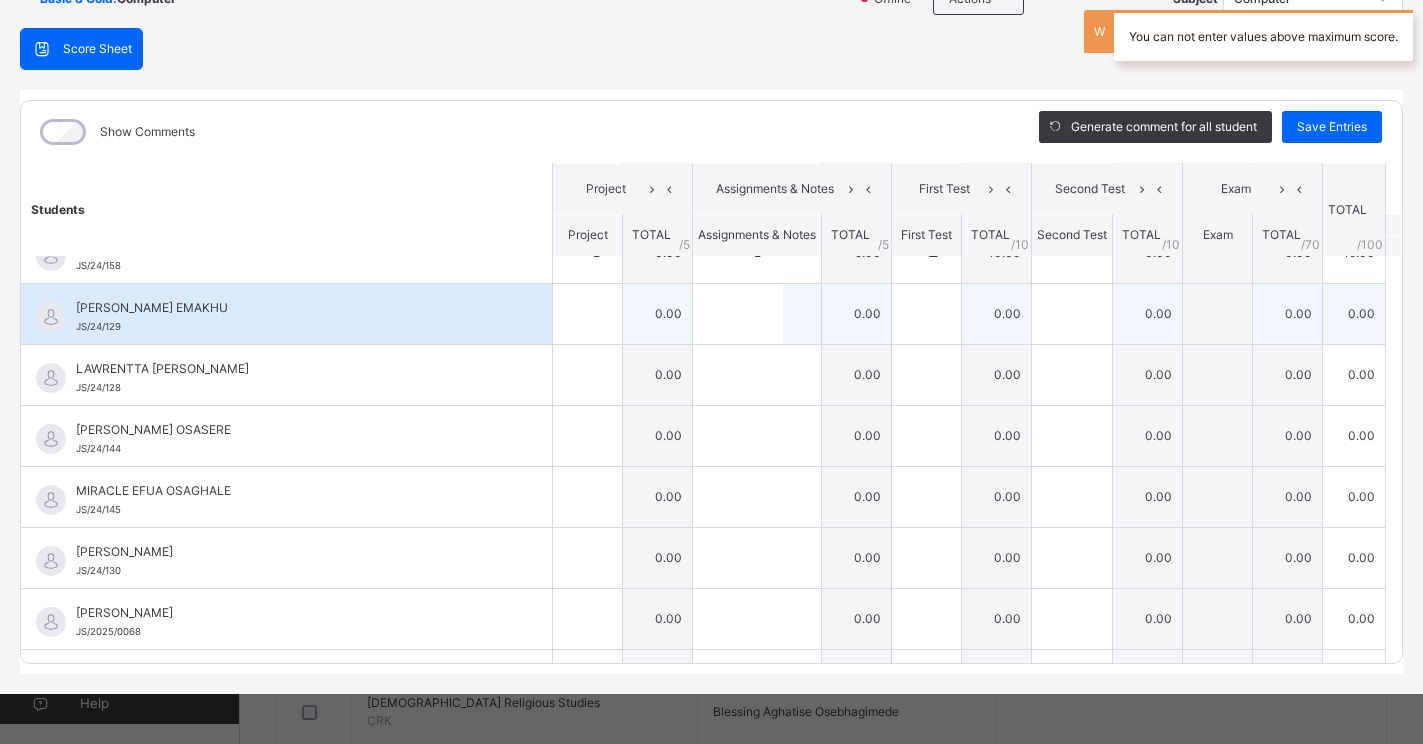 click at bounding box center (587, 314) 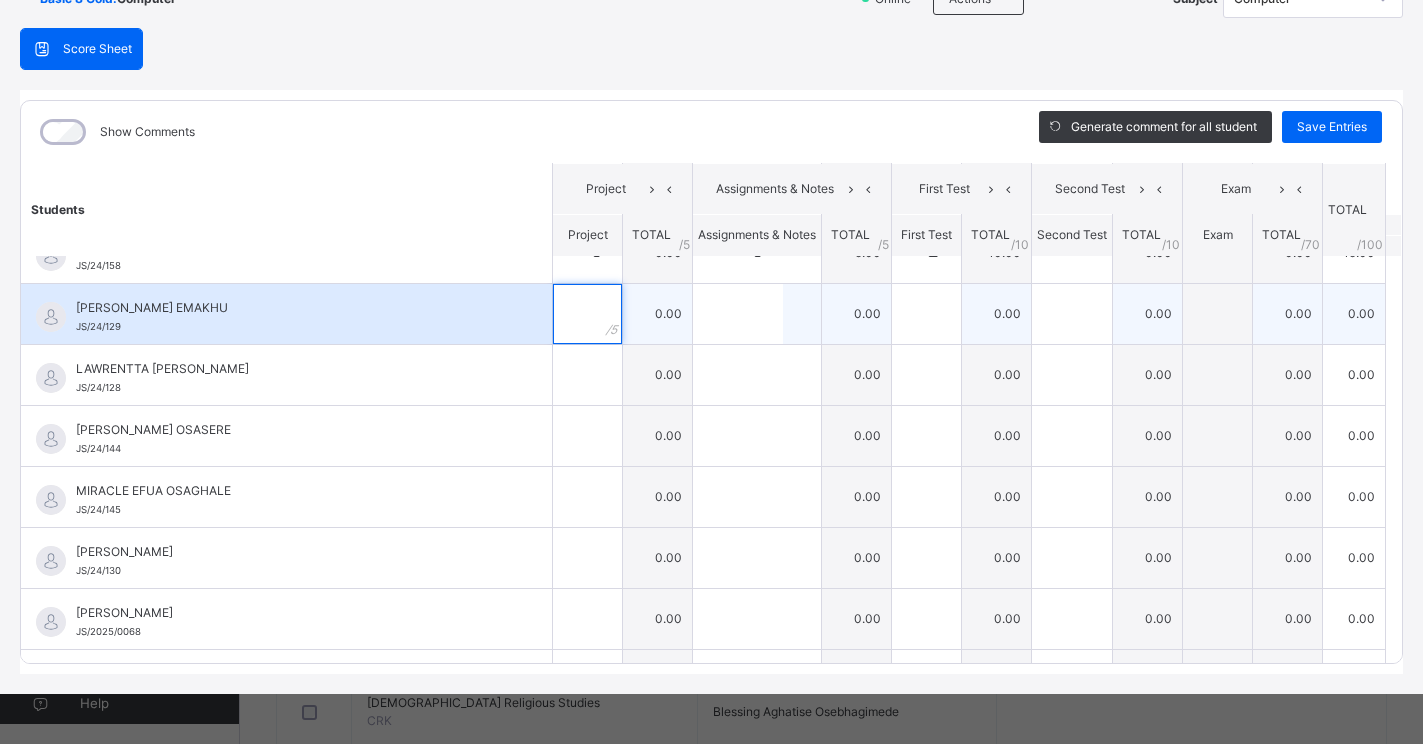 click at bounding box center (587, 314) 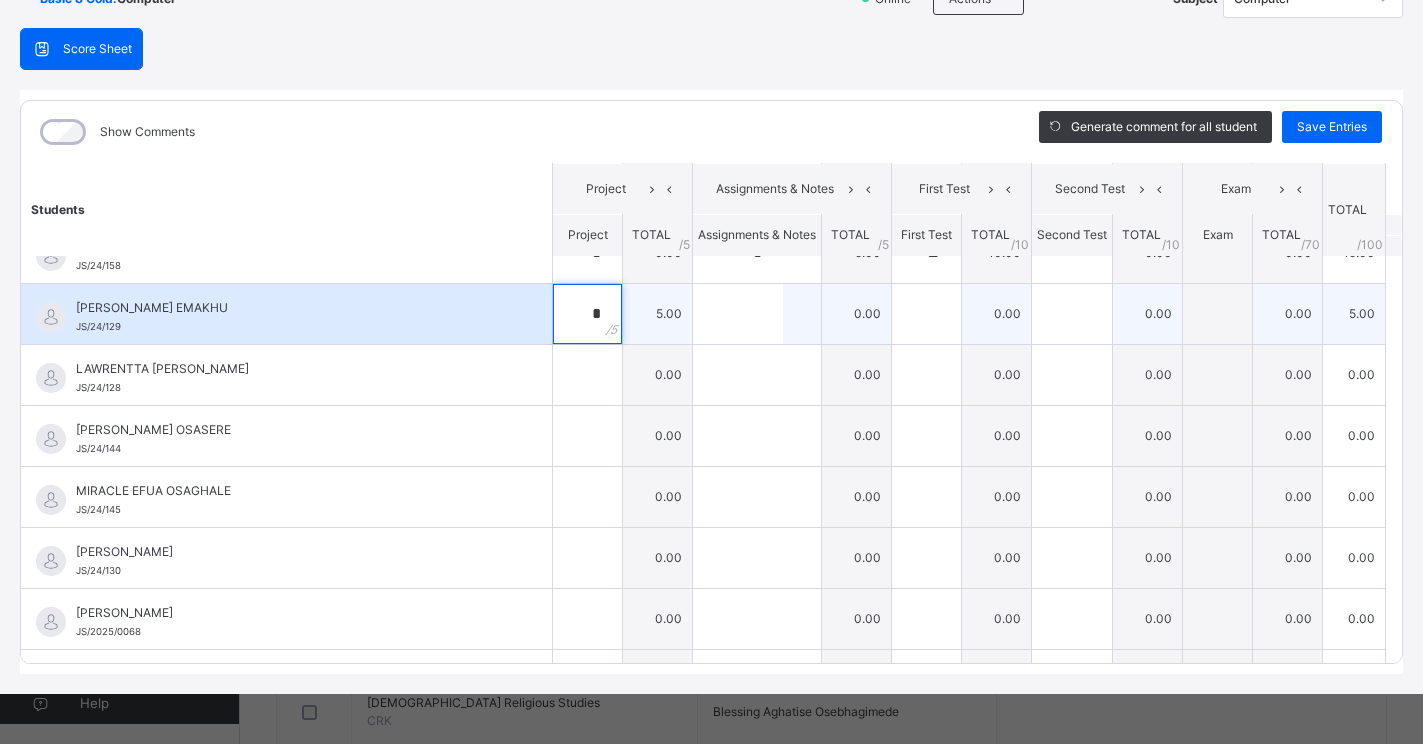 type on "*" 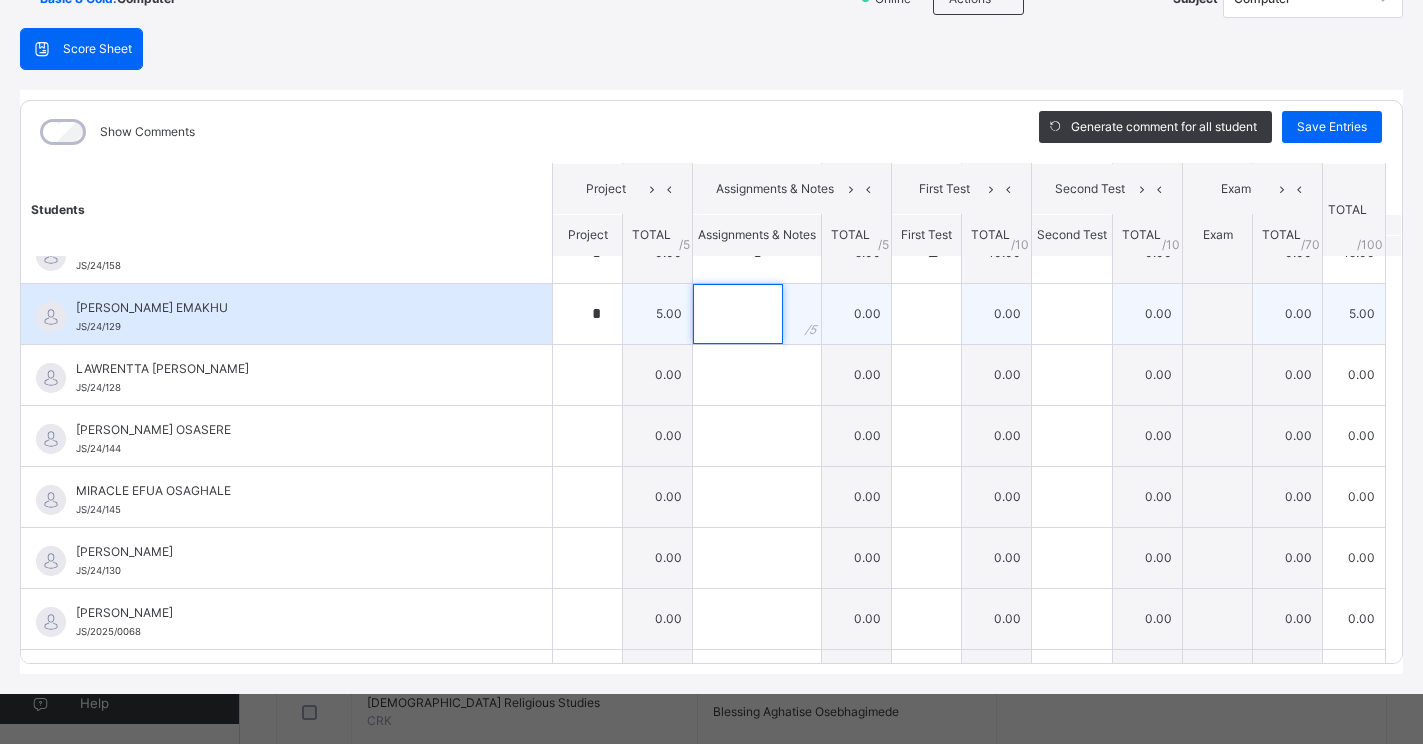 click at bounding box center [738, 314] 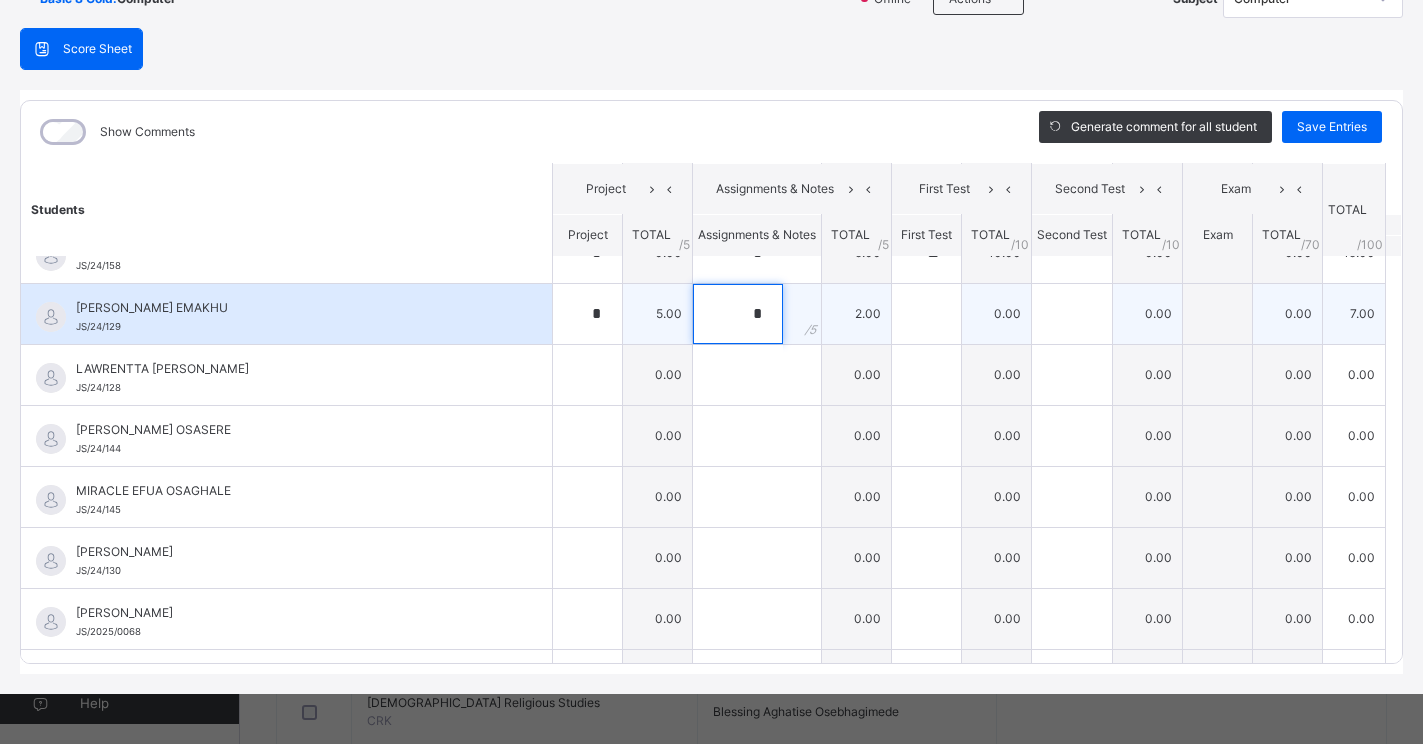 type on "*" 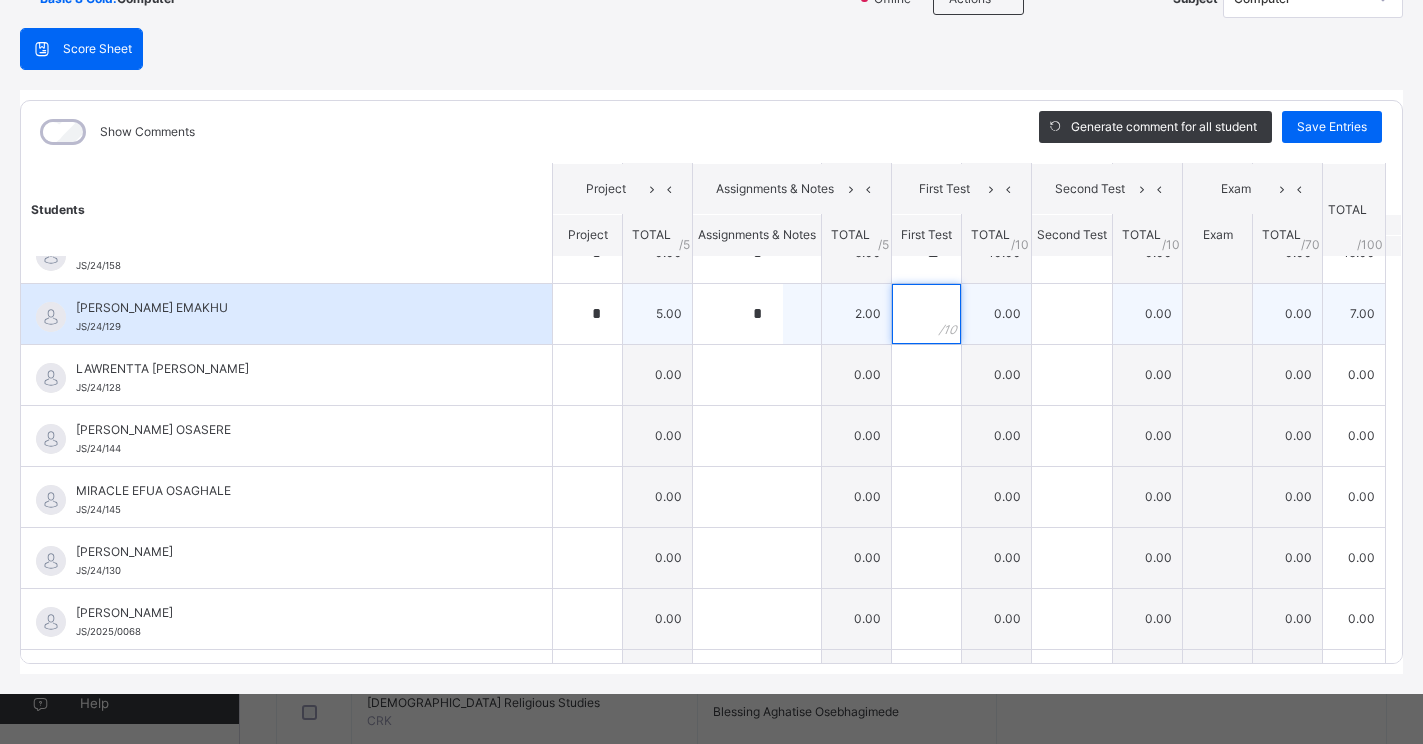 click at bounding box center (926, 314) 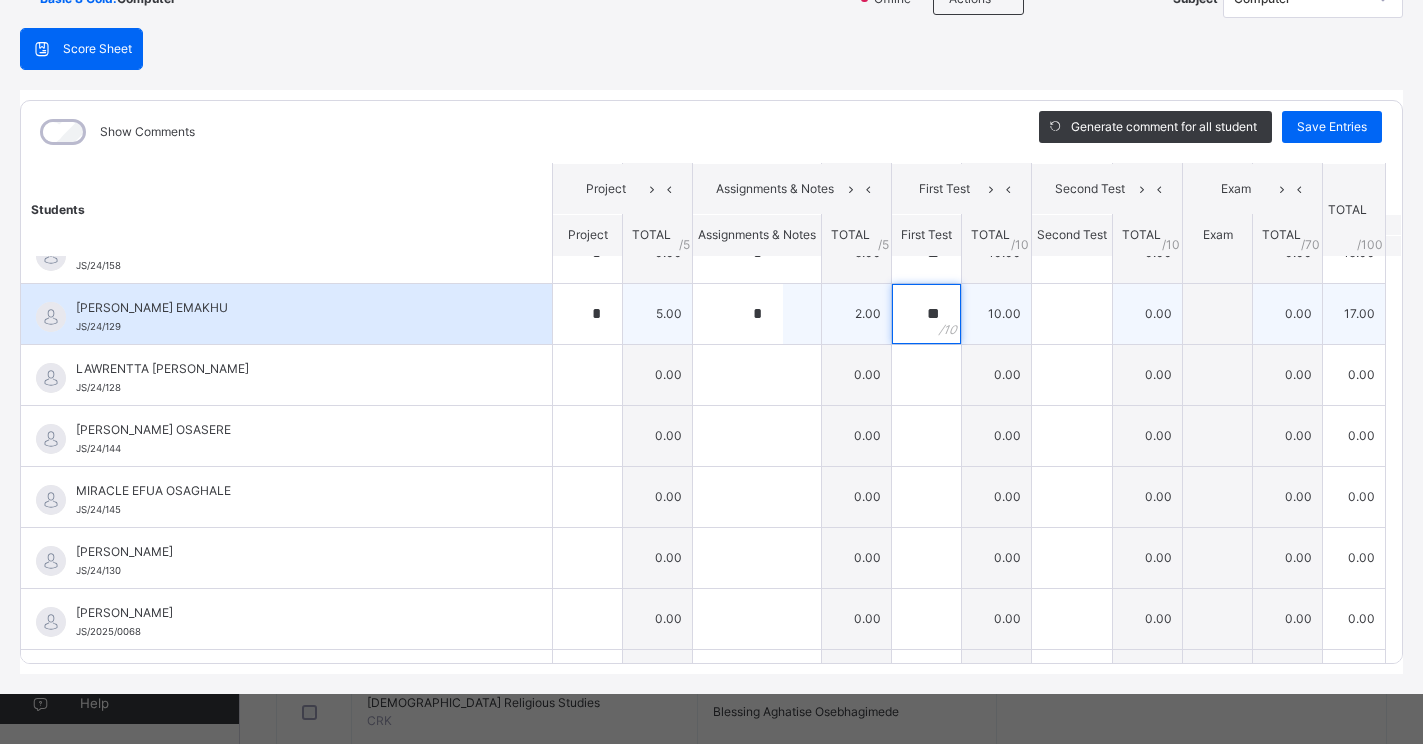type on "**" 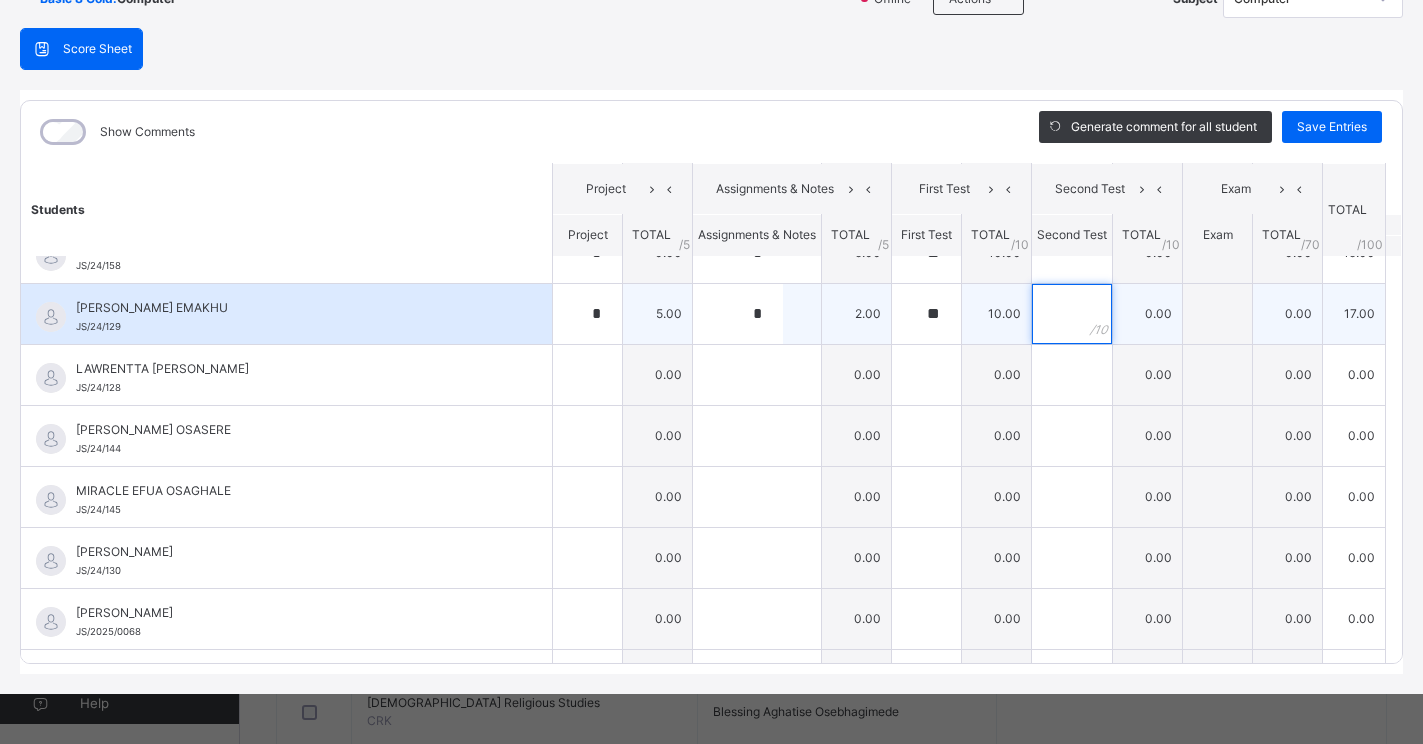 click at bounding box center [1072, 314] 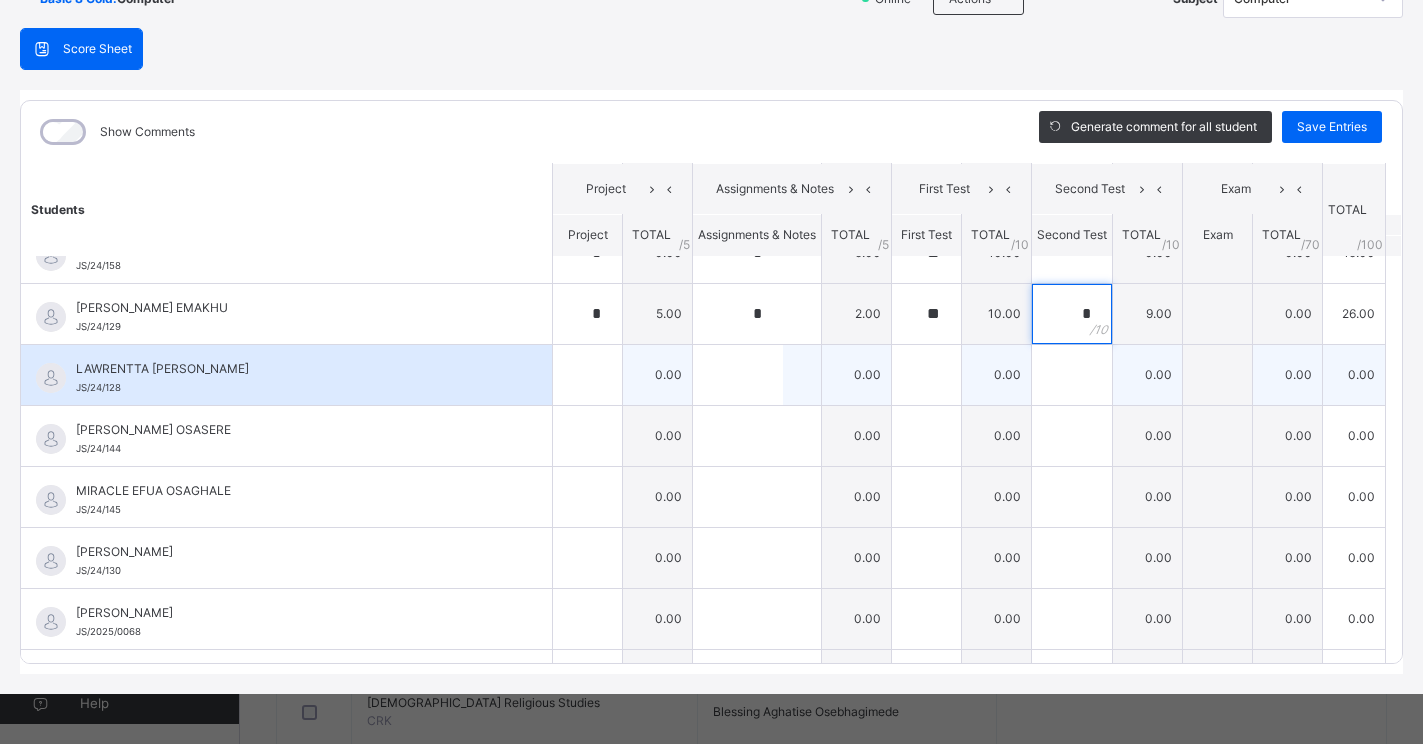type on "*" 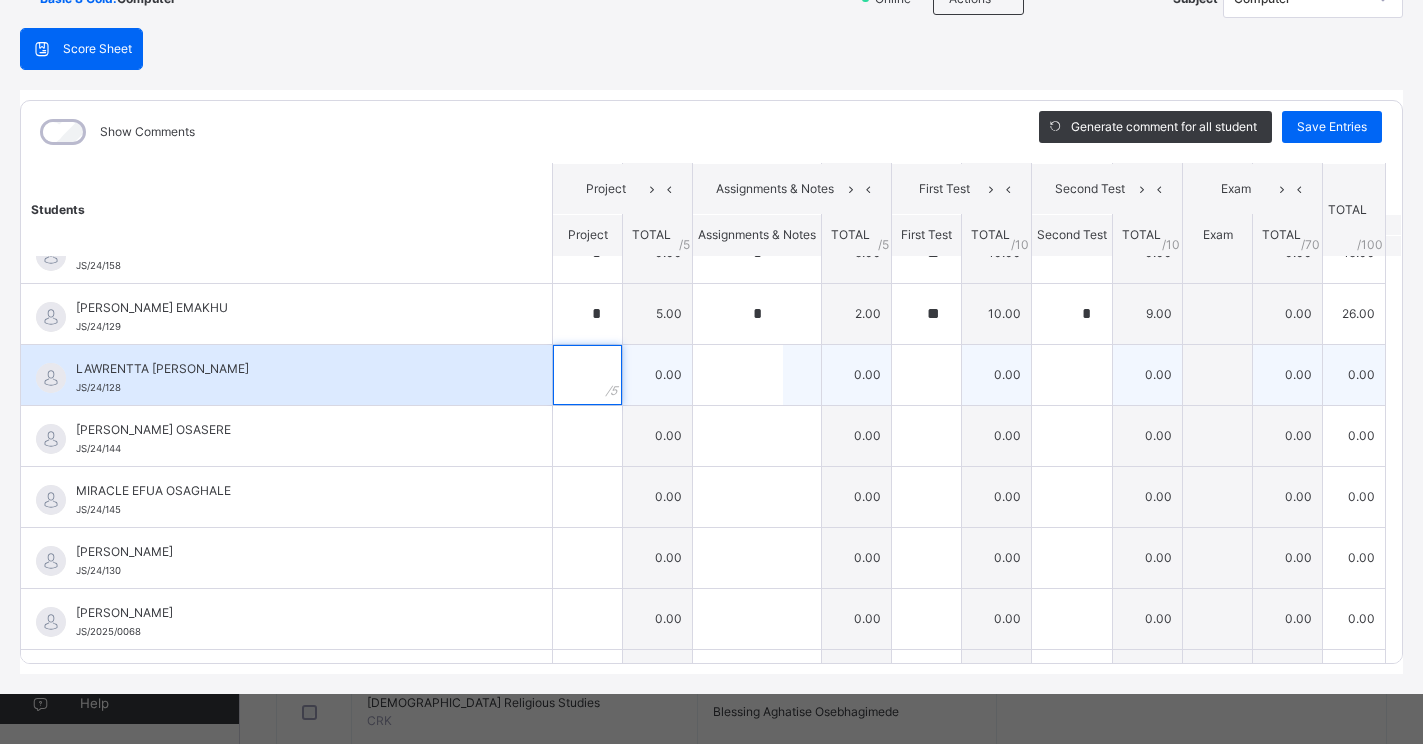 click at bounding box center [587, 375] 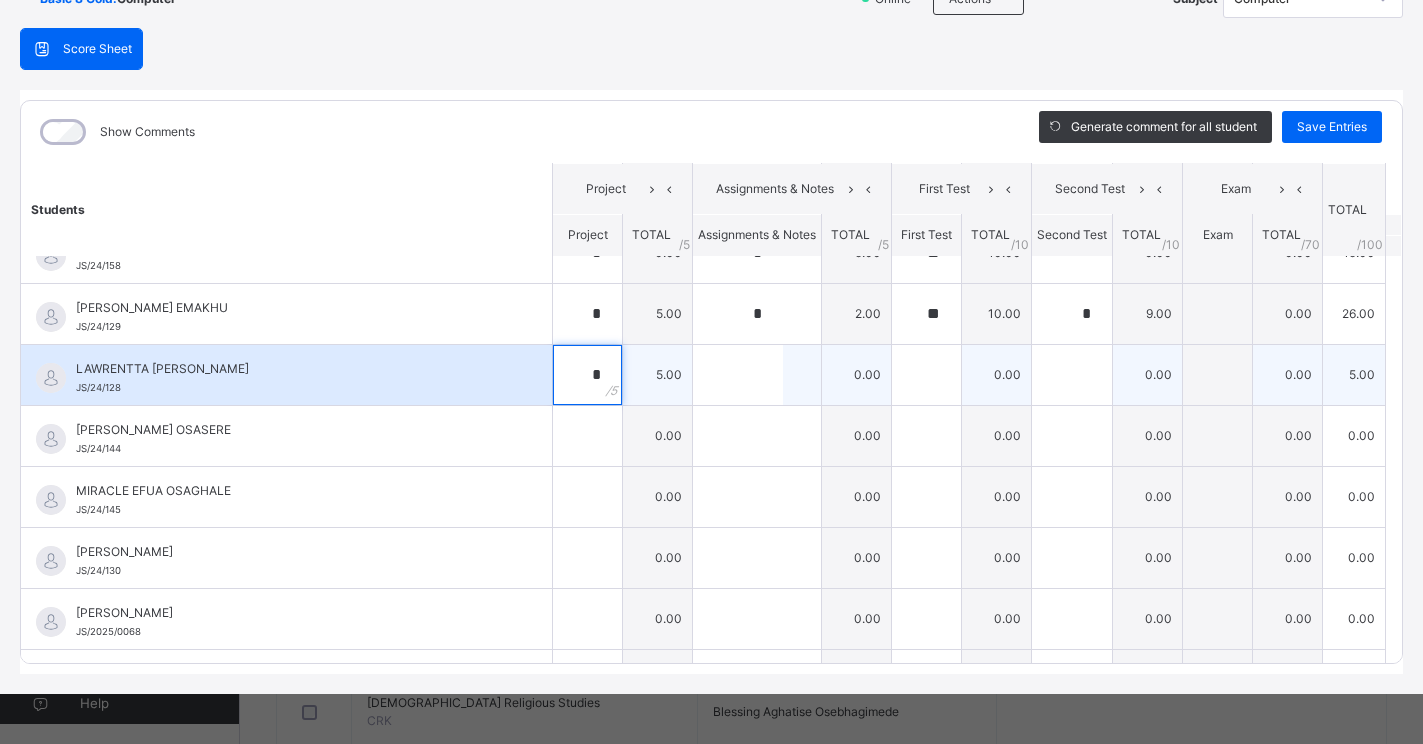 type on "*" 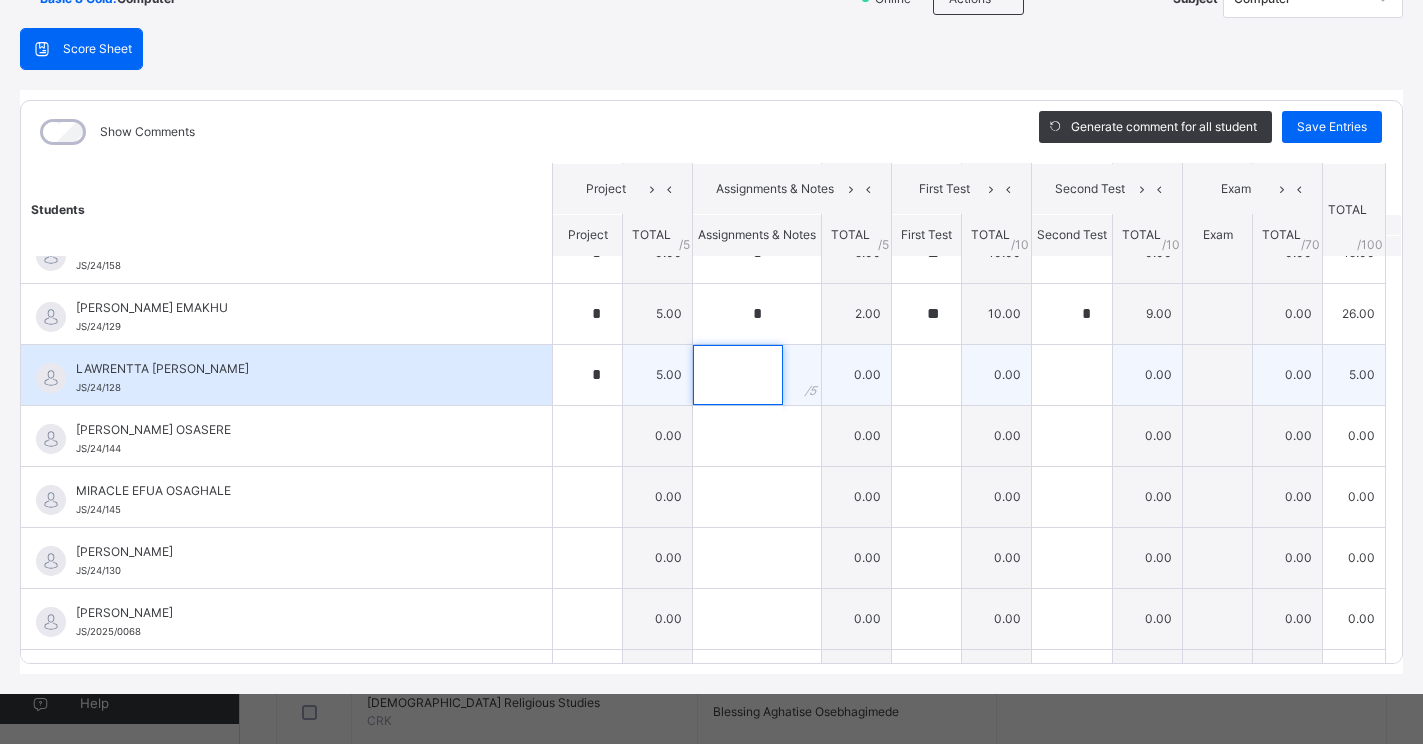 click at bounding box center (738, 375) 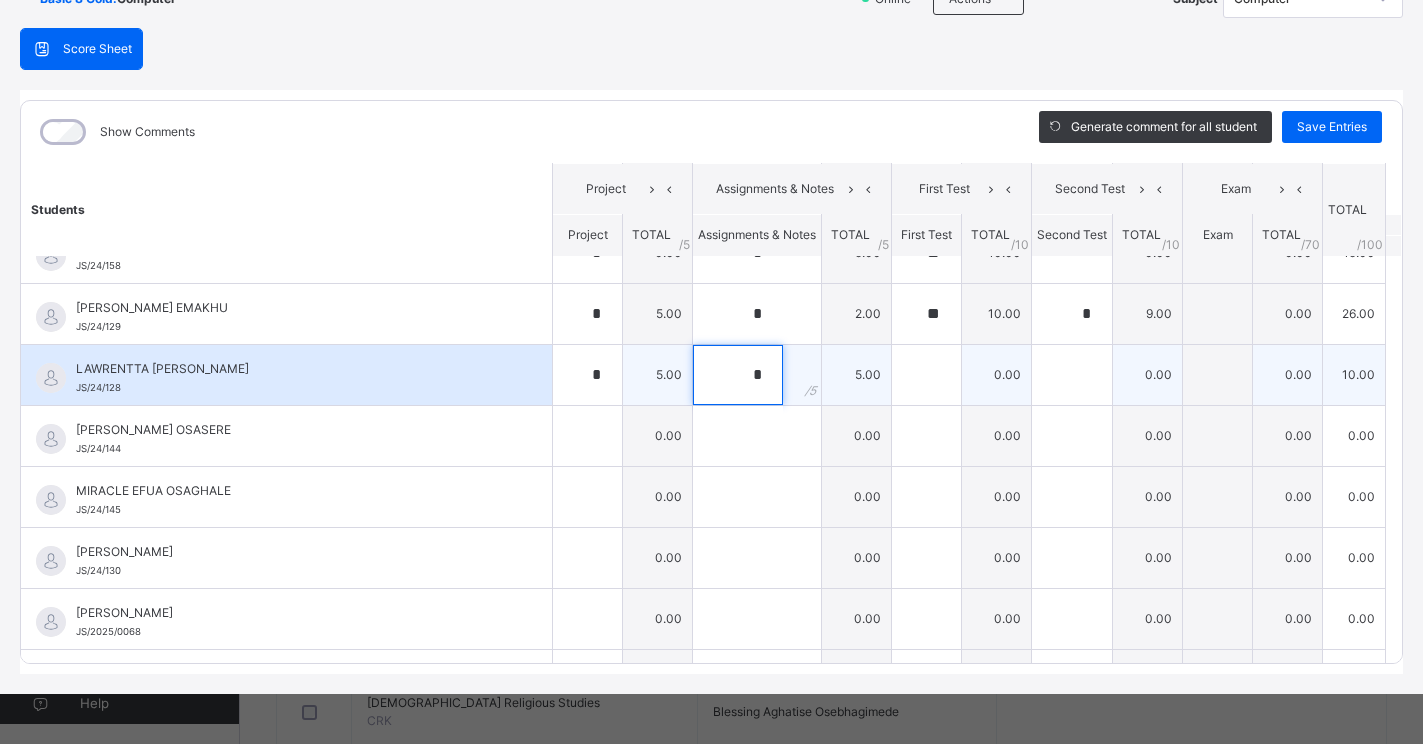 type on "*" 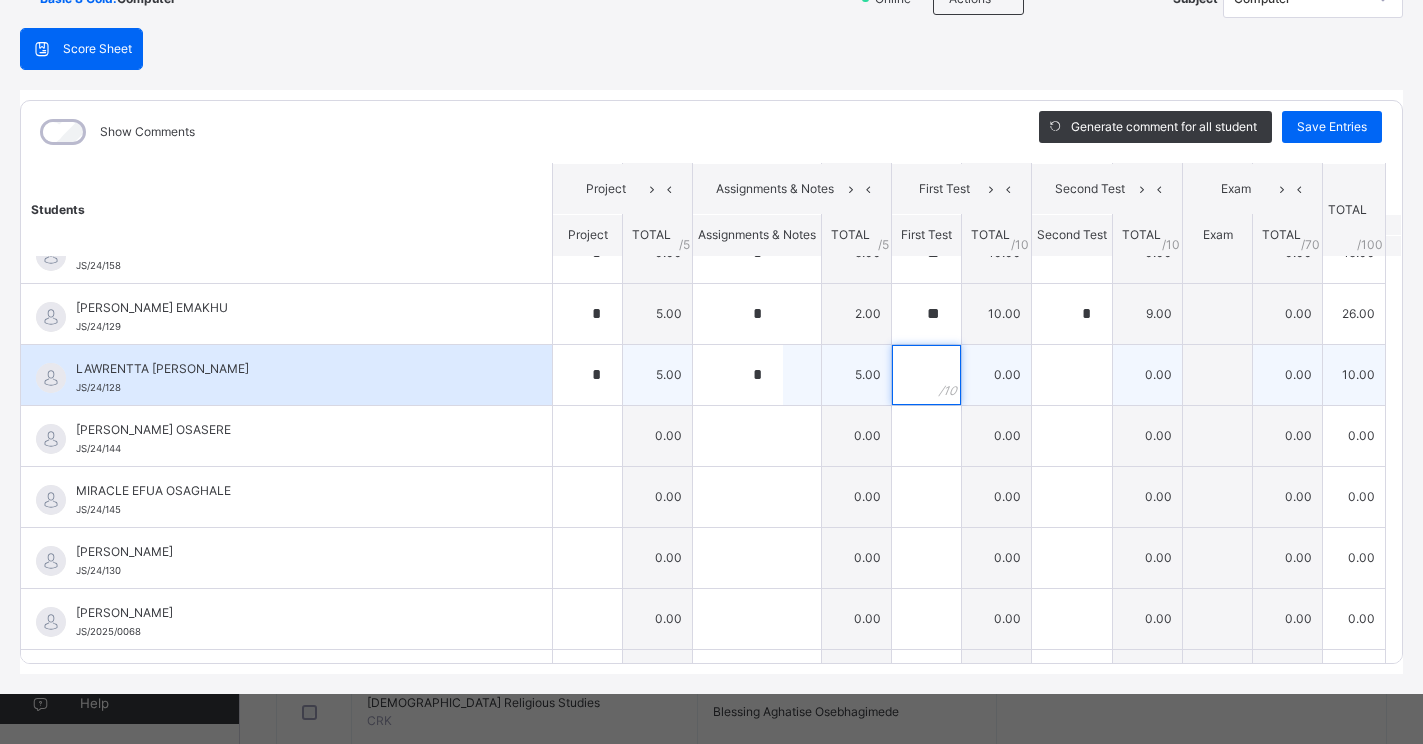 click at bounding box center [926, 375] 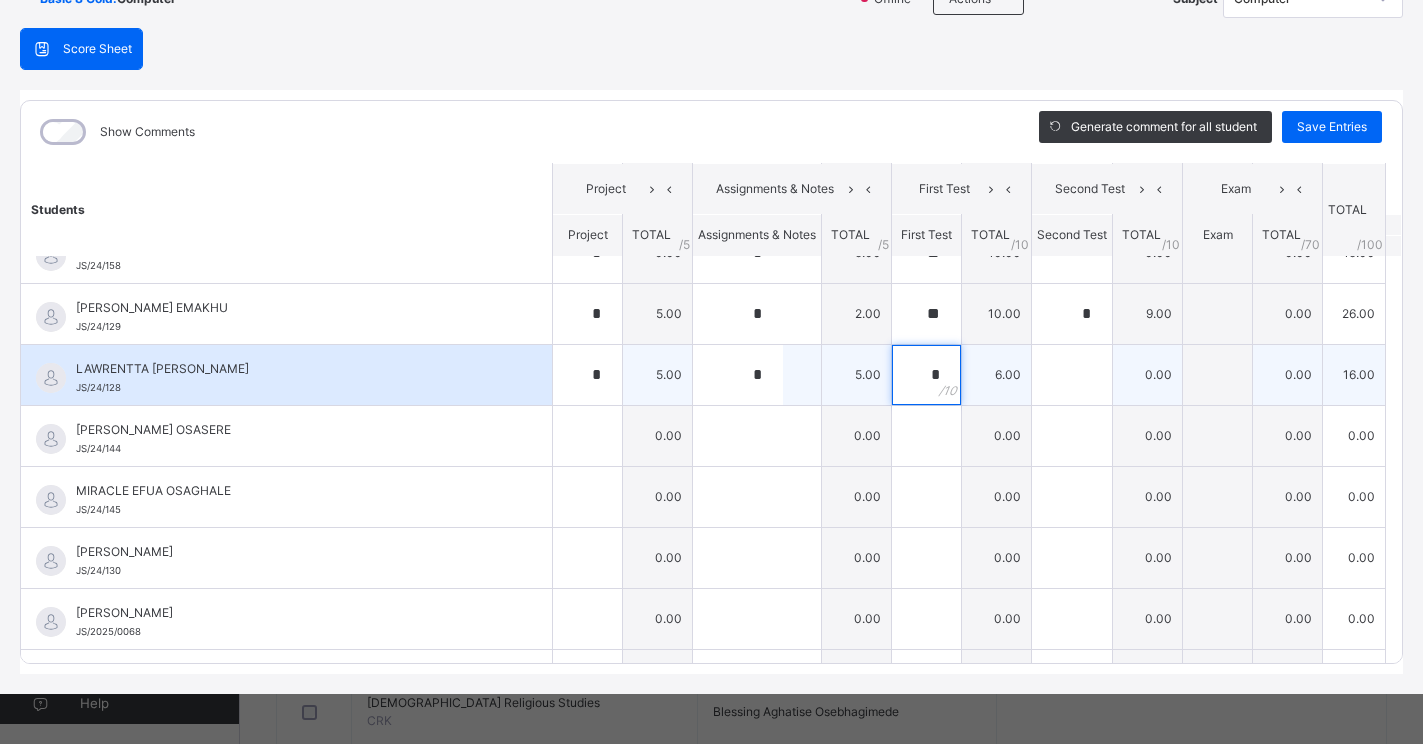 type on "*" 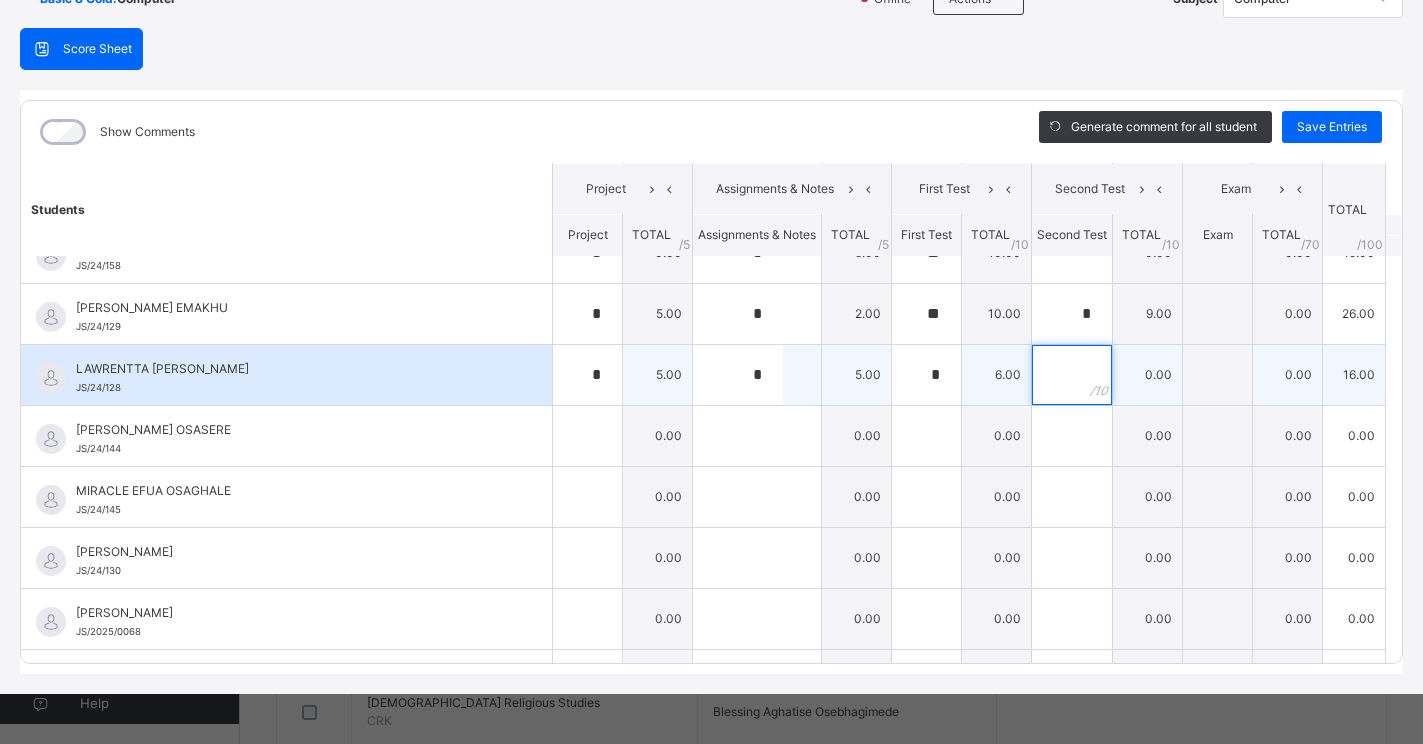 click at bounding box center [1072, 375] 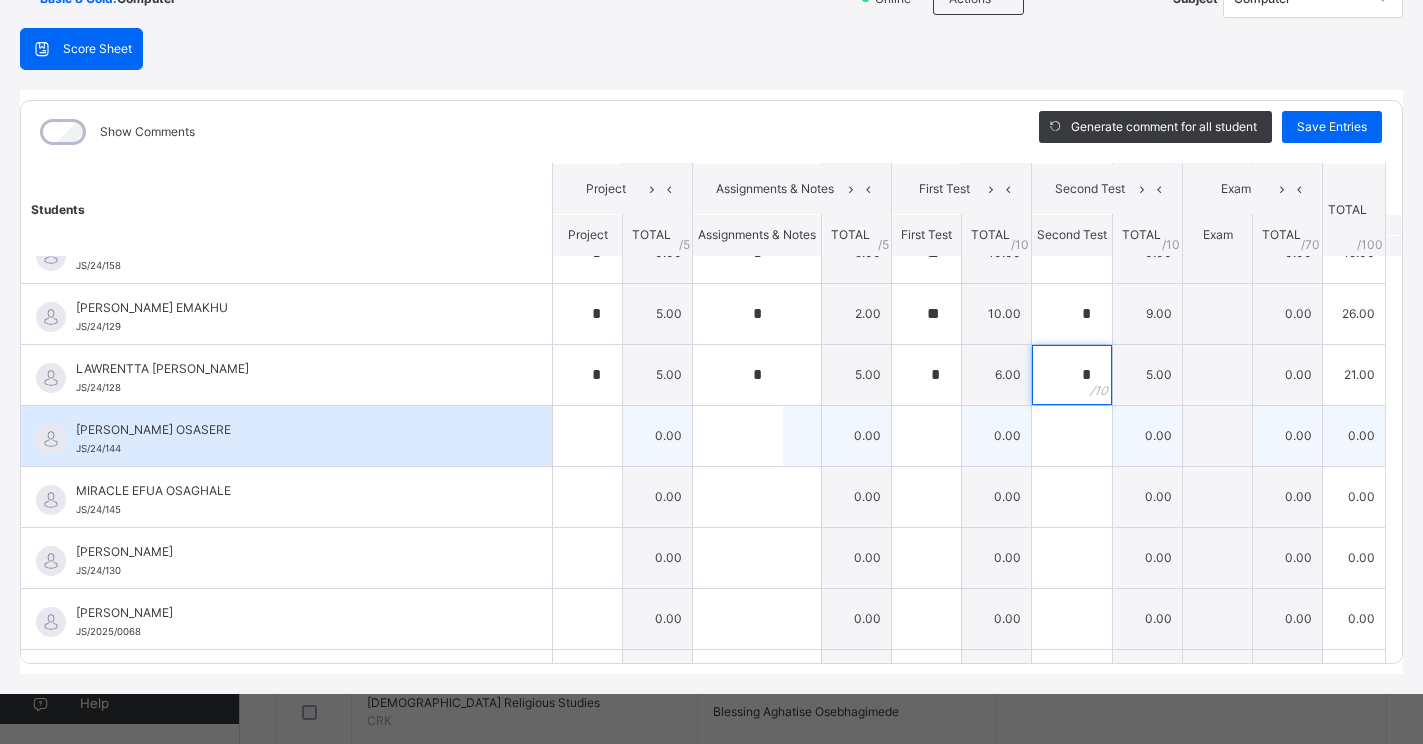 type on "*" 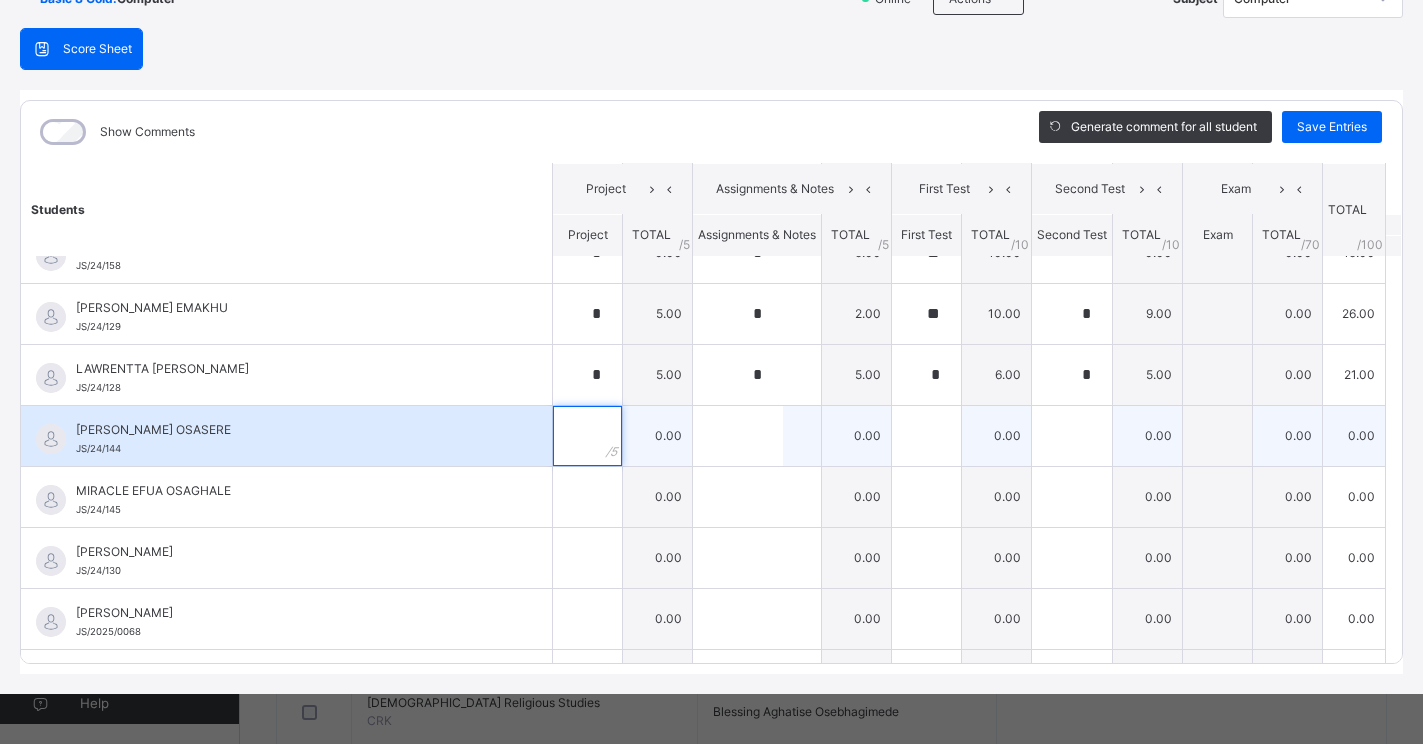 click at bounding box center [587, 436] 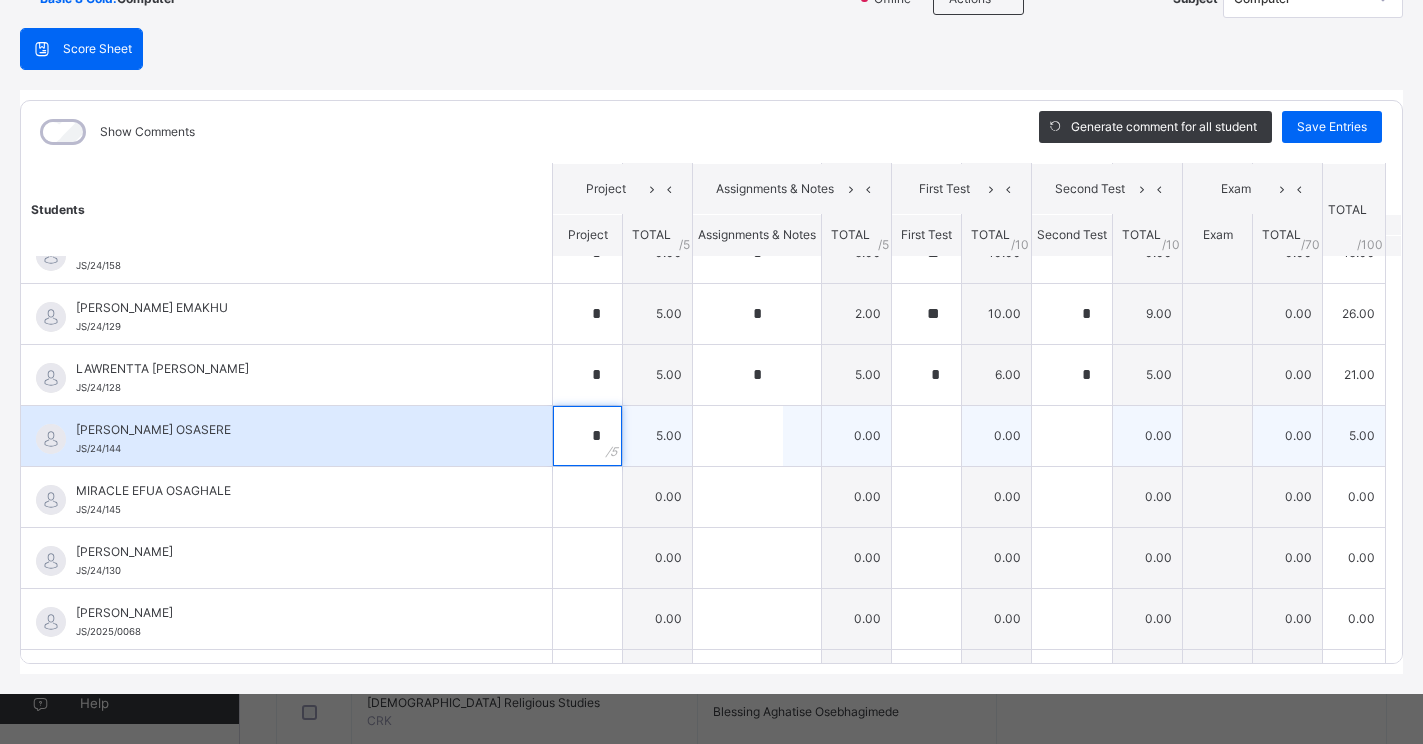type on "*" 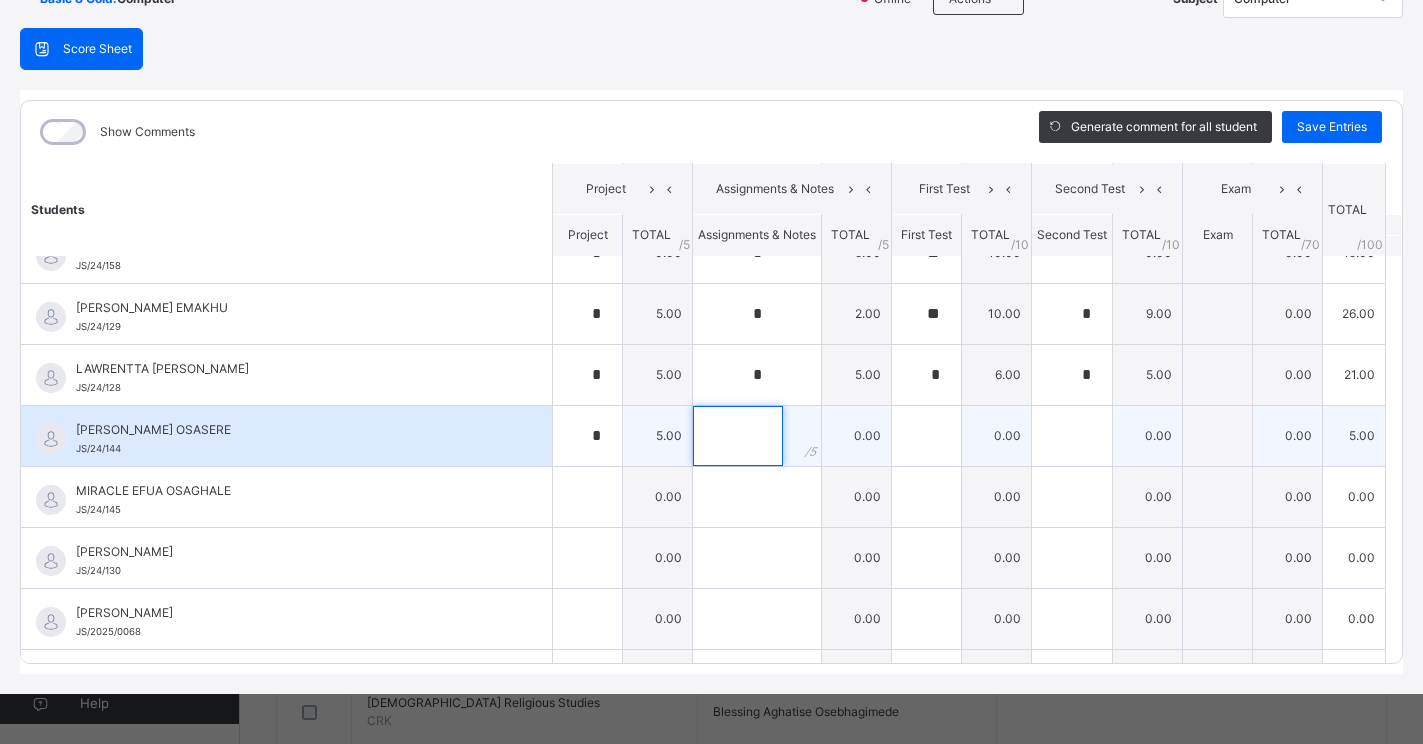click at bounding box center (738, 436) 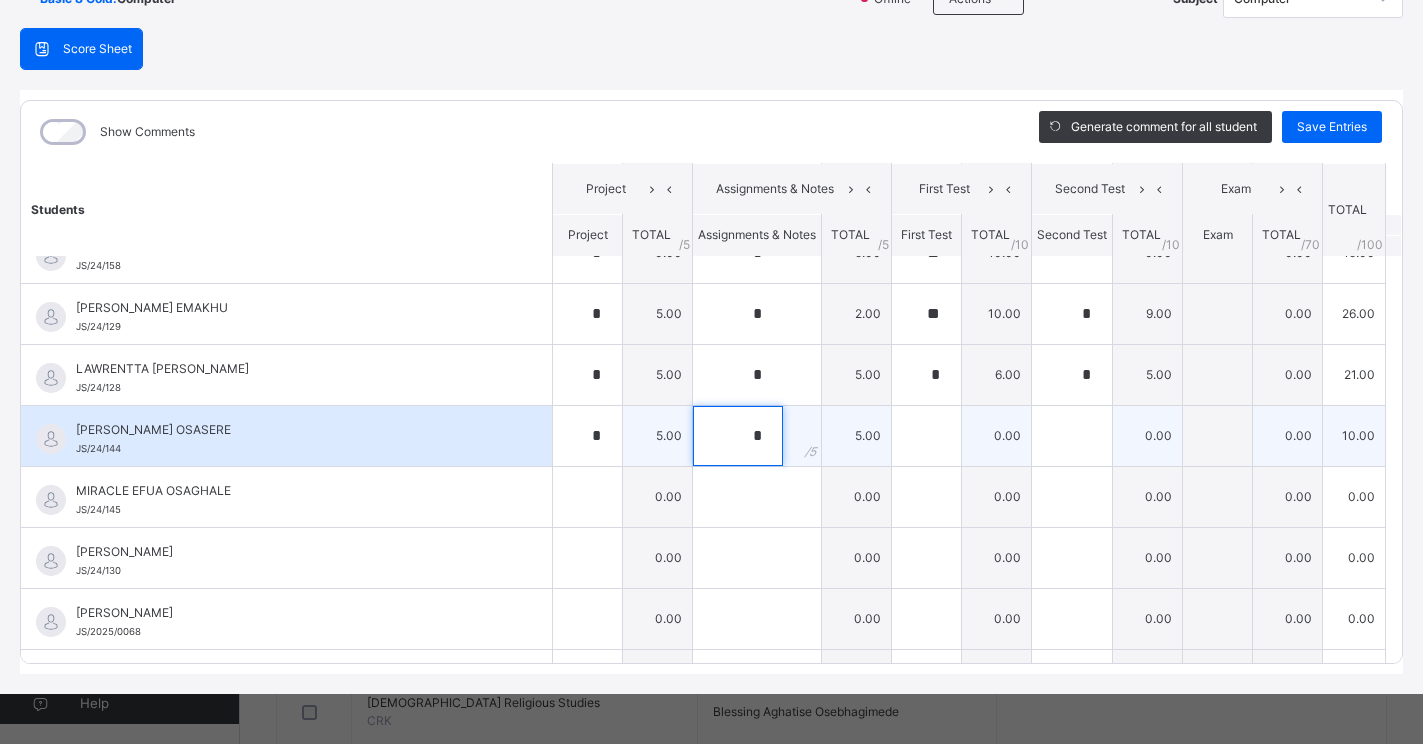 type on "*" 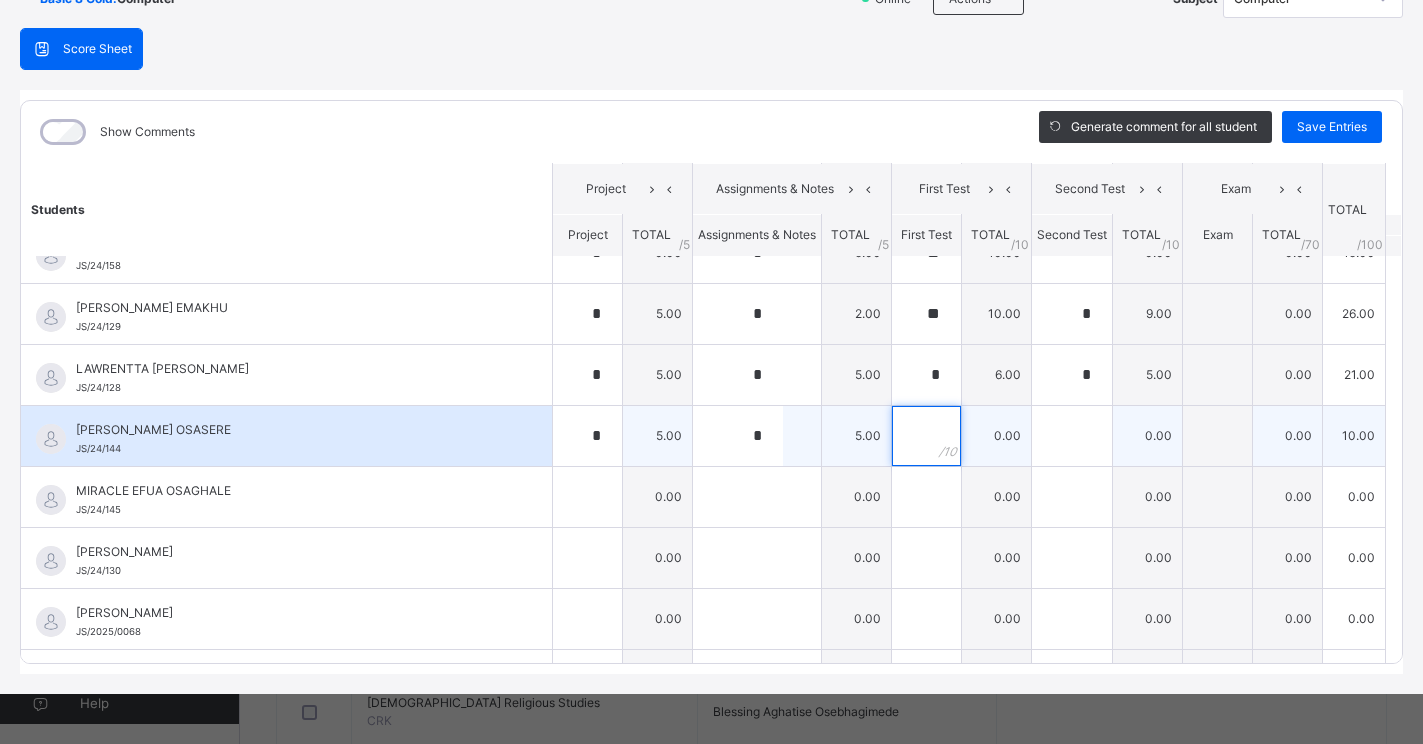 click at bounding box center (926, 436) 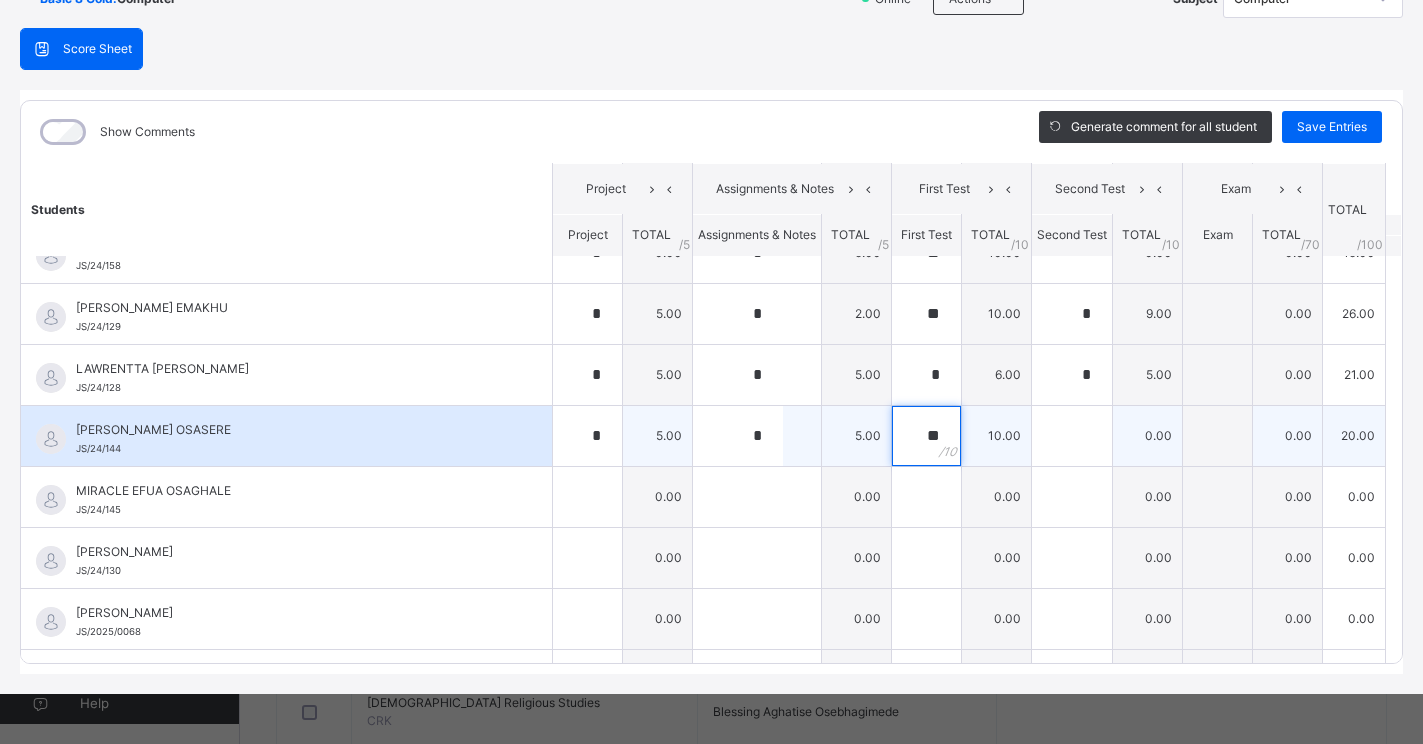 type on "**" 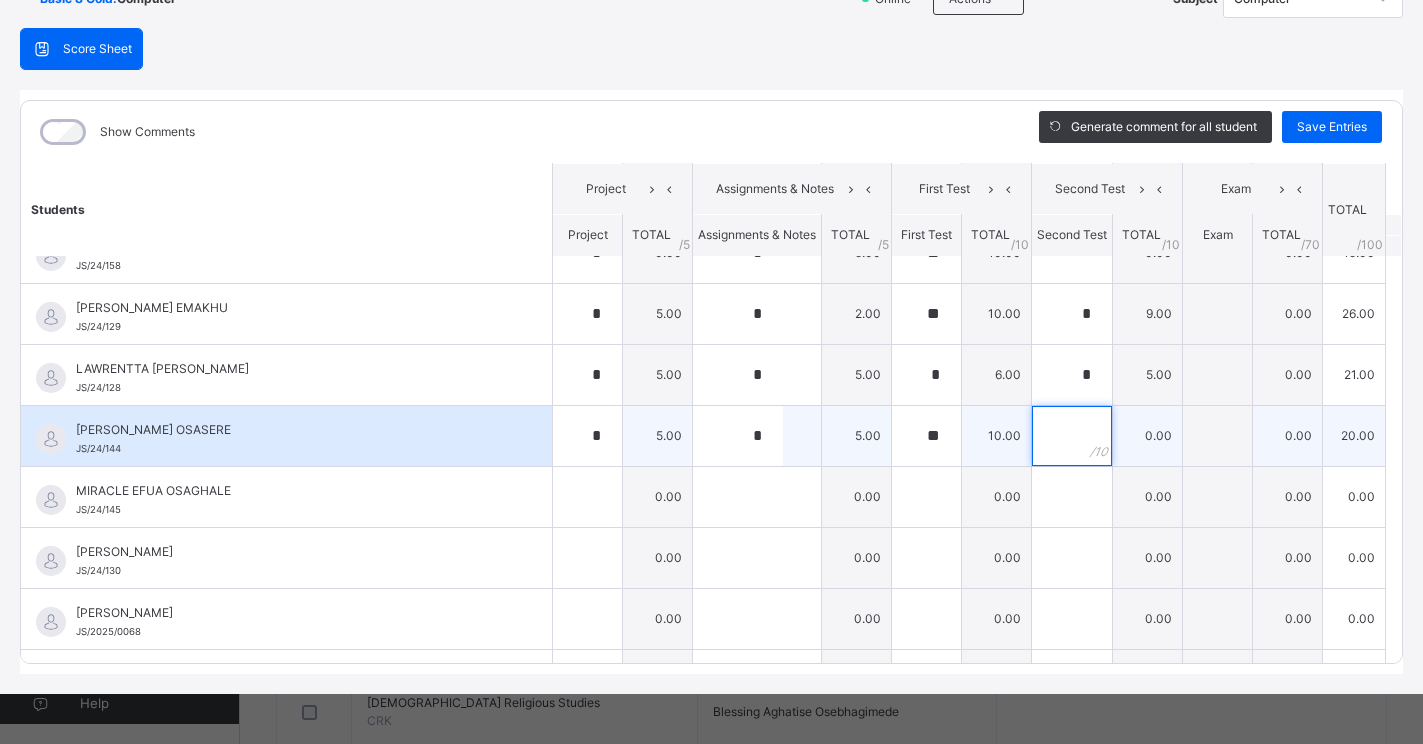 click at bounding box center [1072, 436] 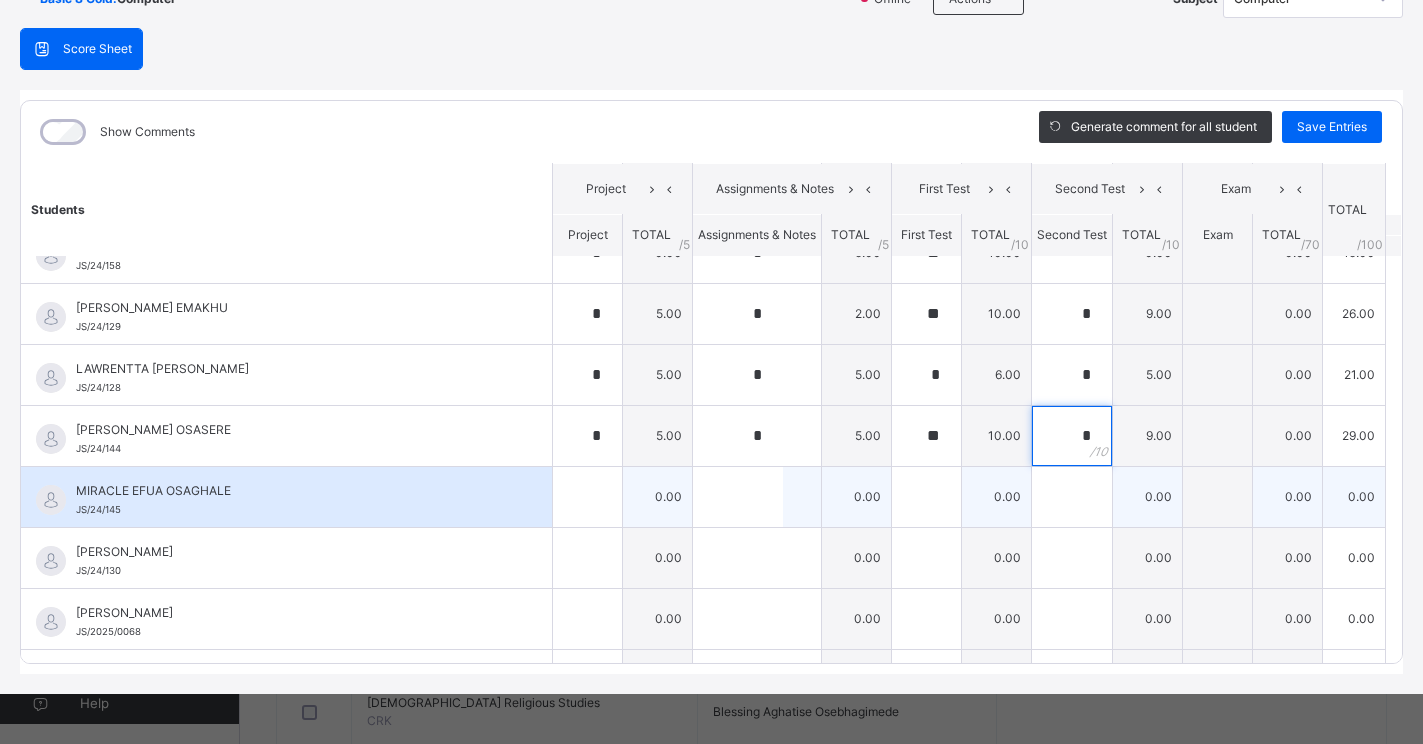 type on "*" 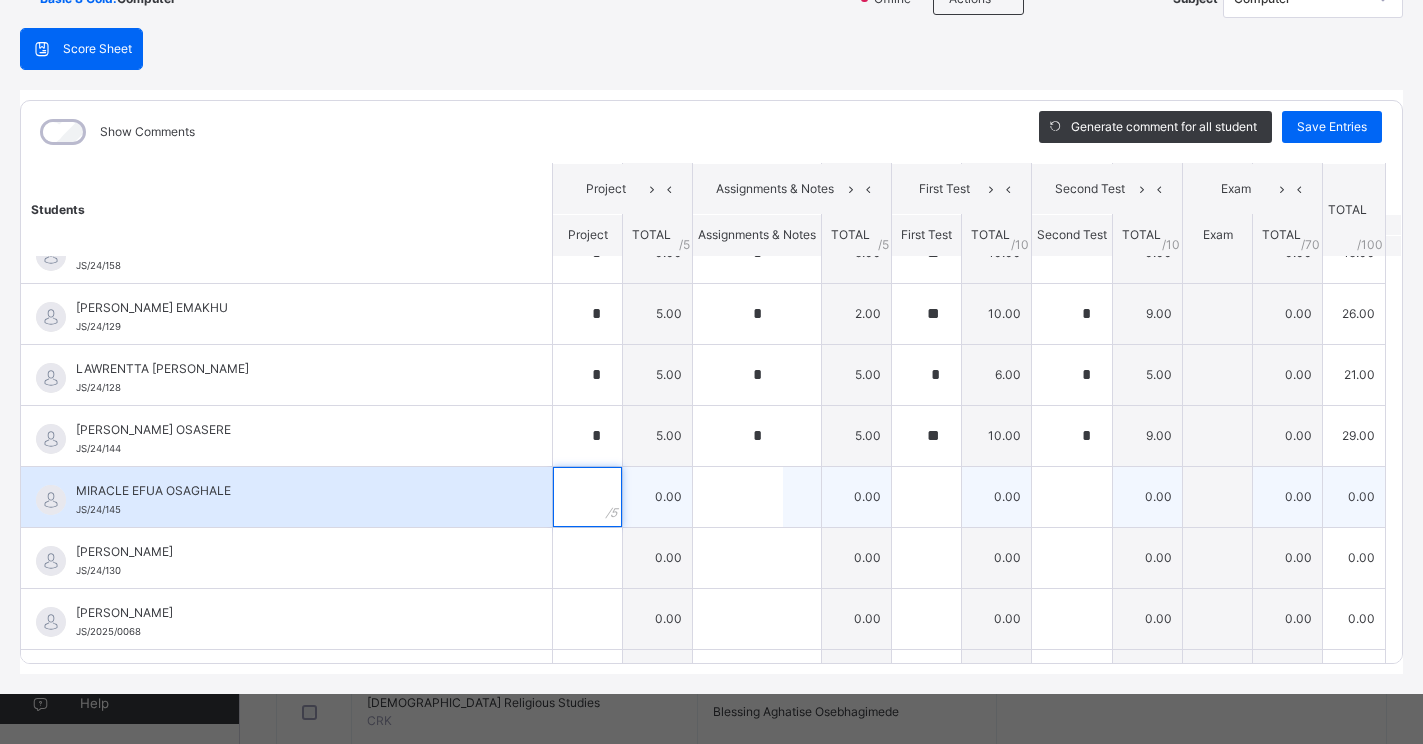 click at bounding box center [587, 497] 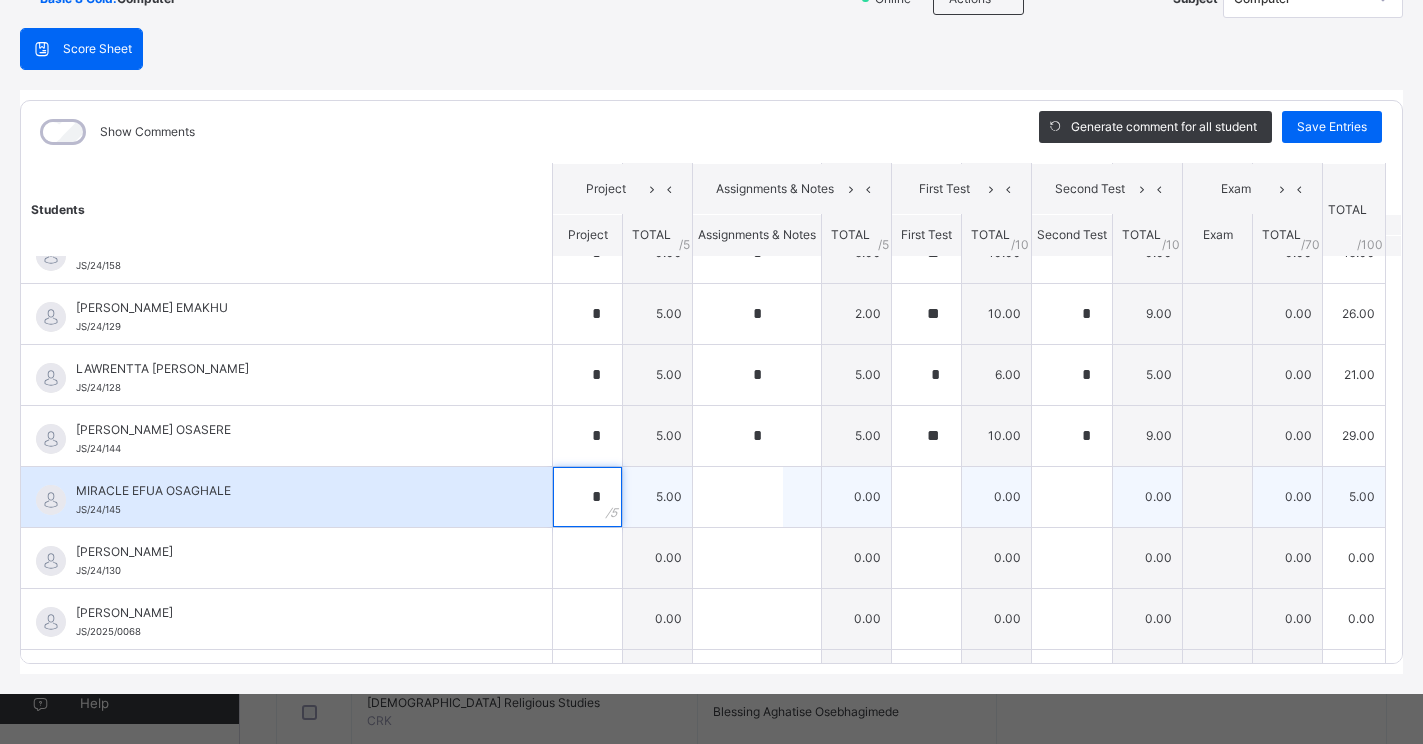 type on "*" 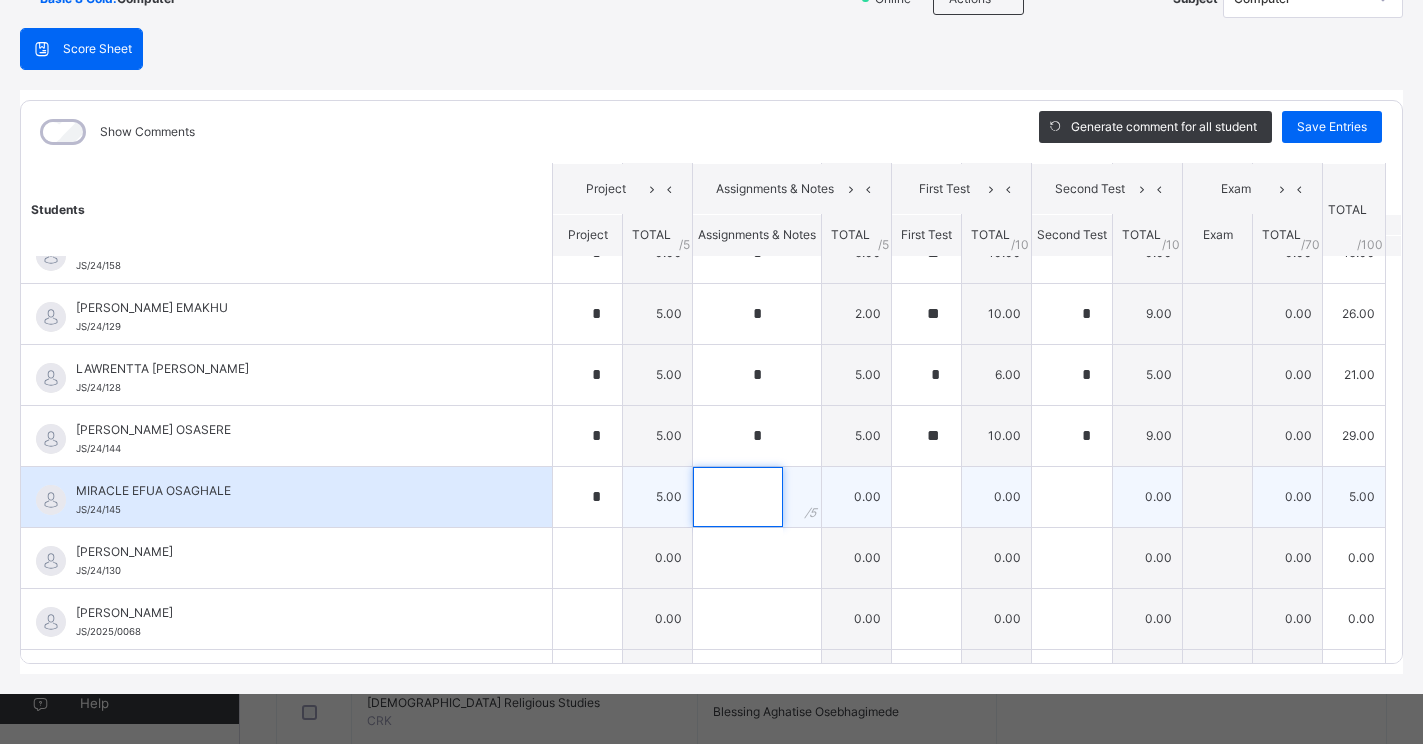 click at bounding box center (738, 497) 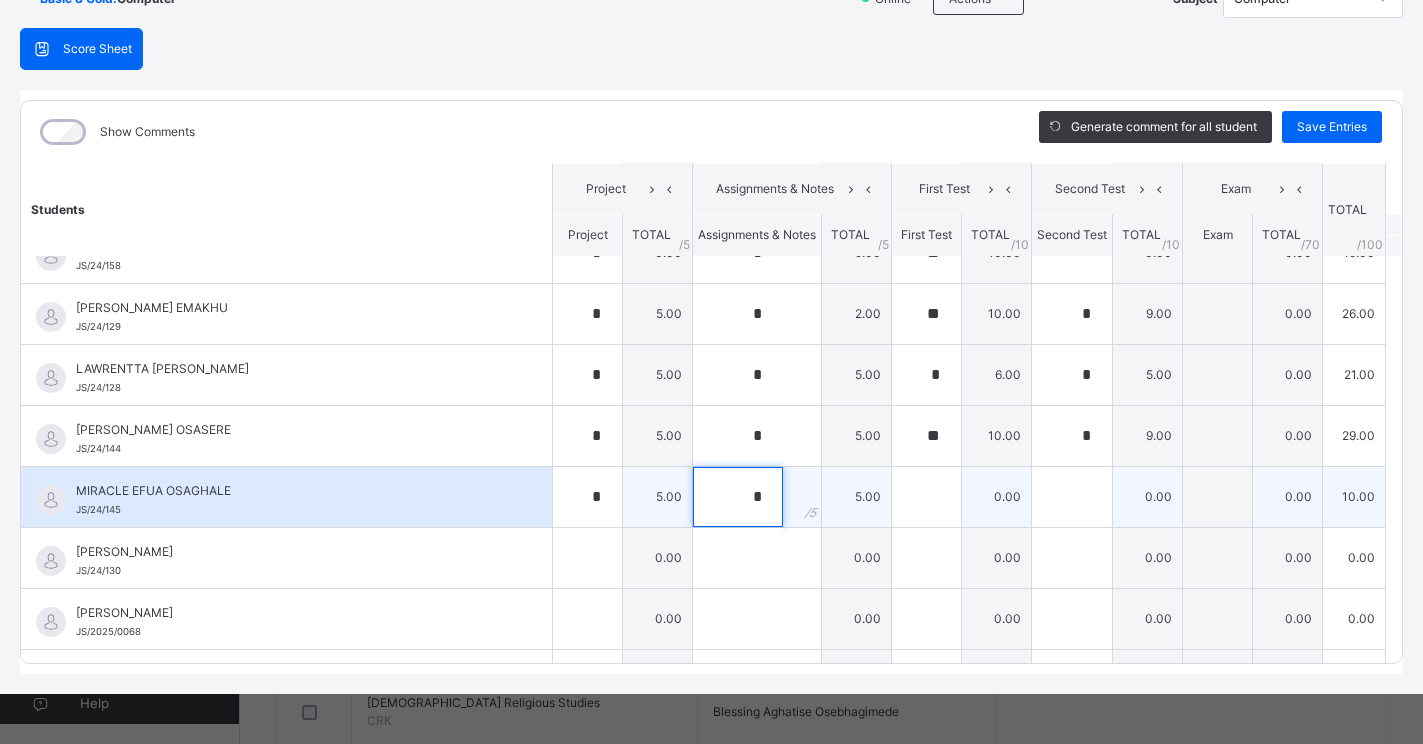 type on "*" 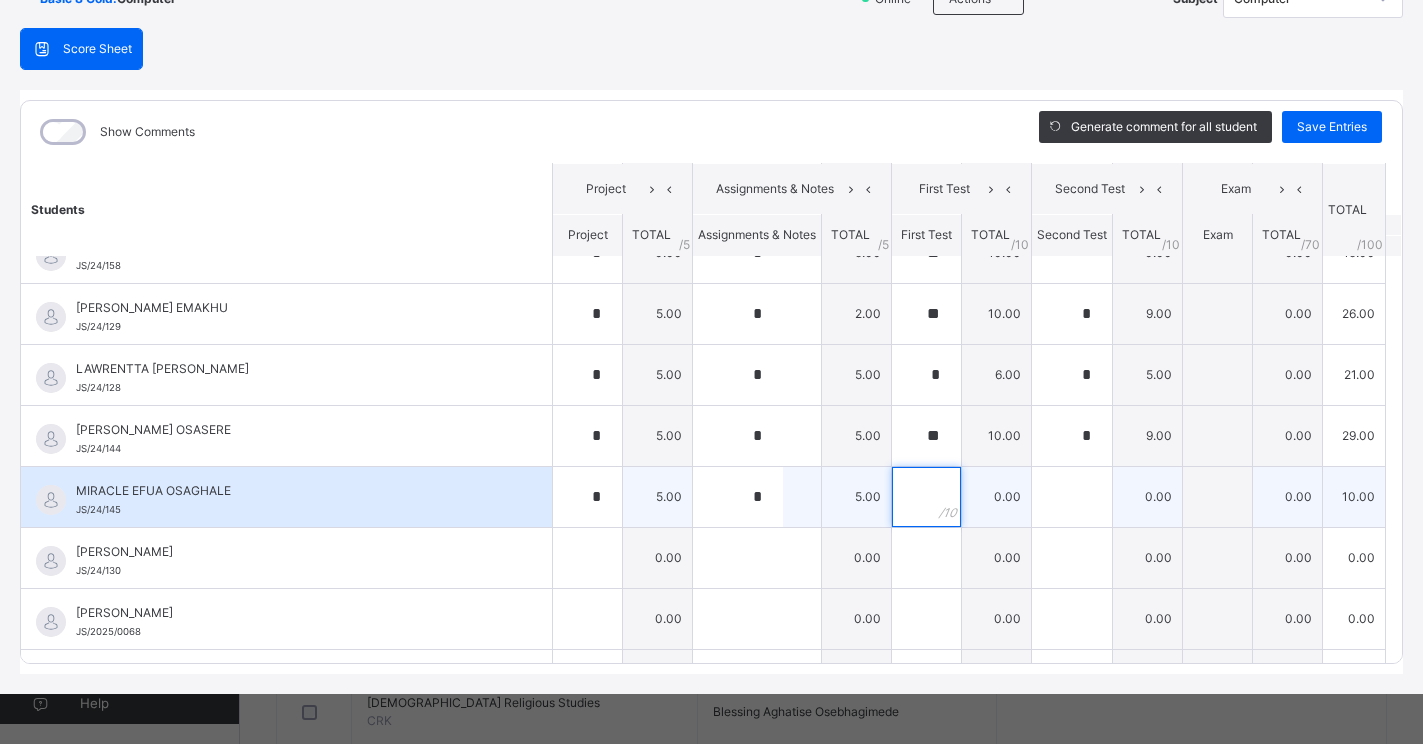 click at bounding box center [926, 497] 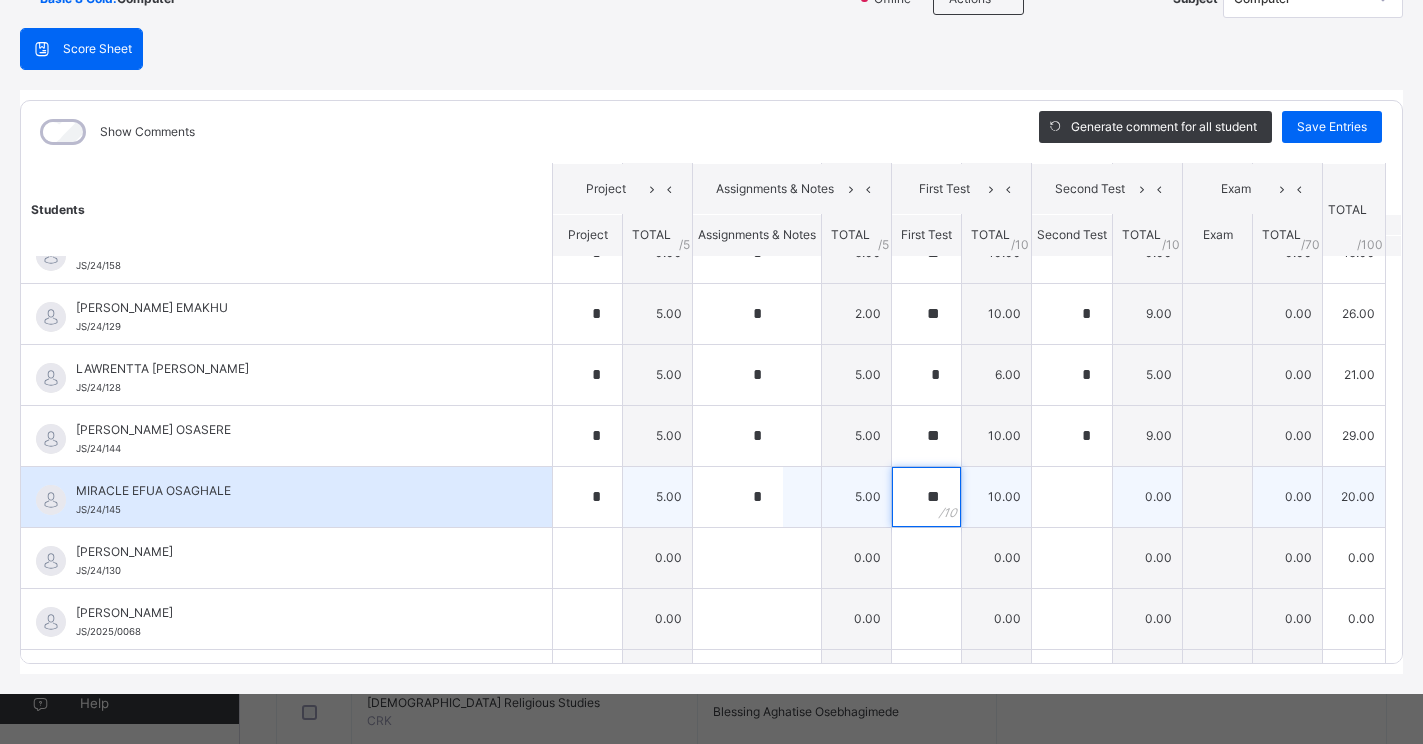 type on "**" 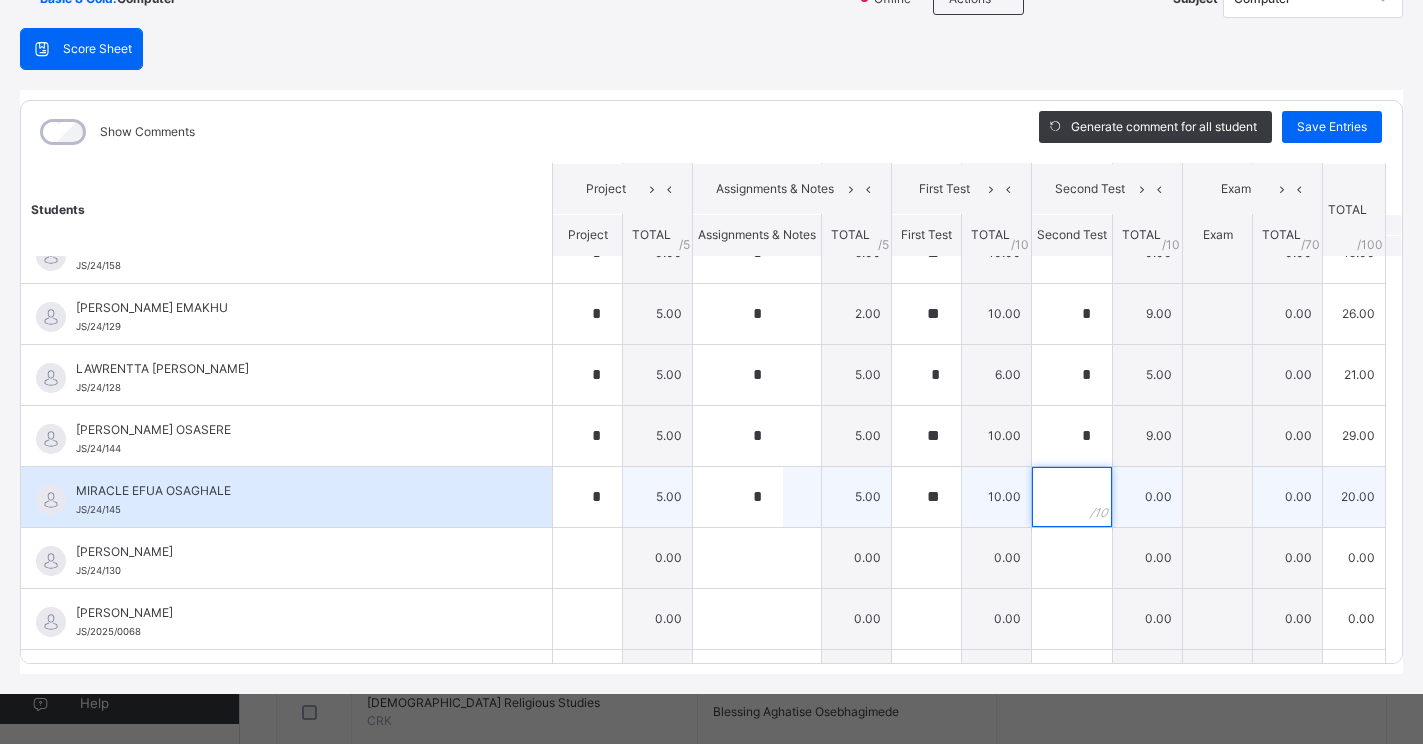 click at bounding box center [1072, 497] 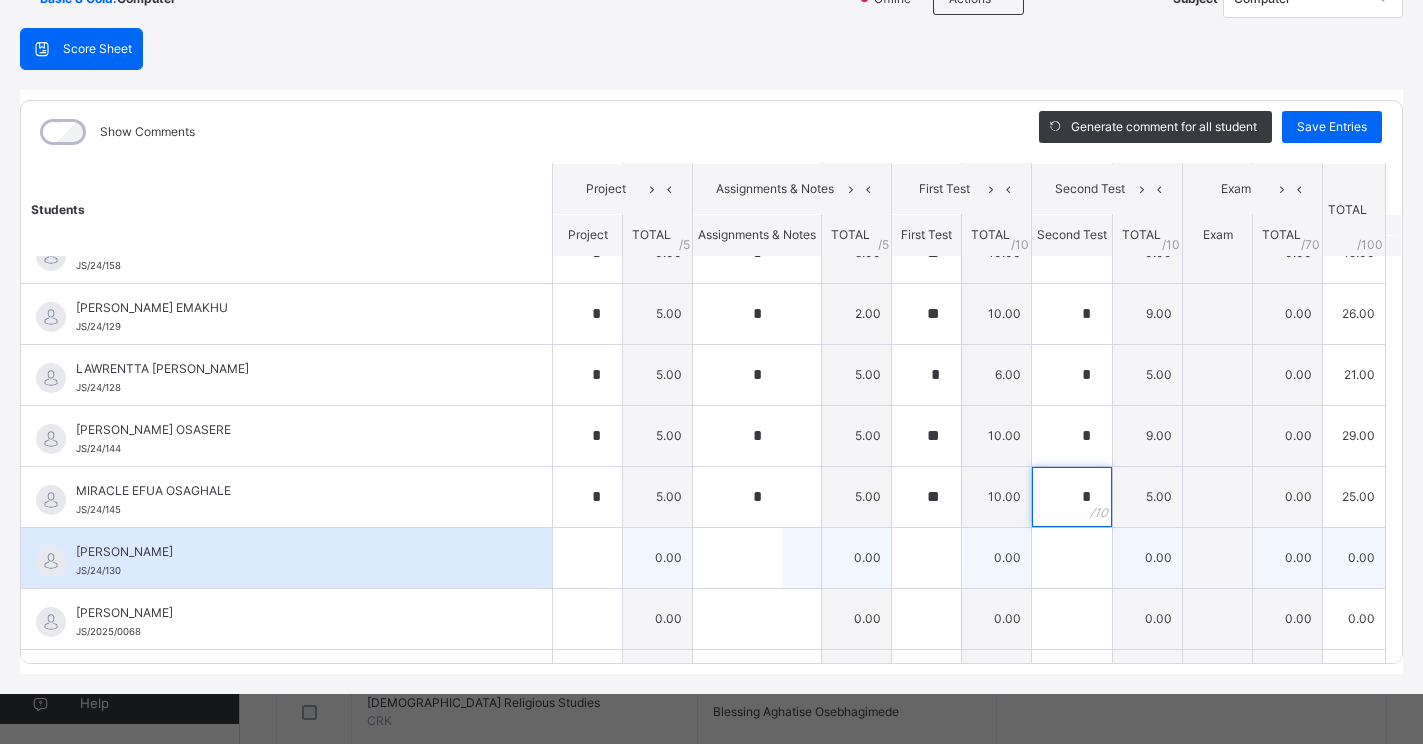type on "*" 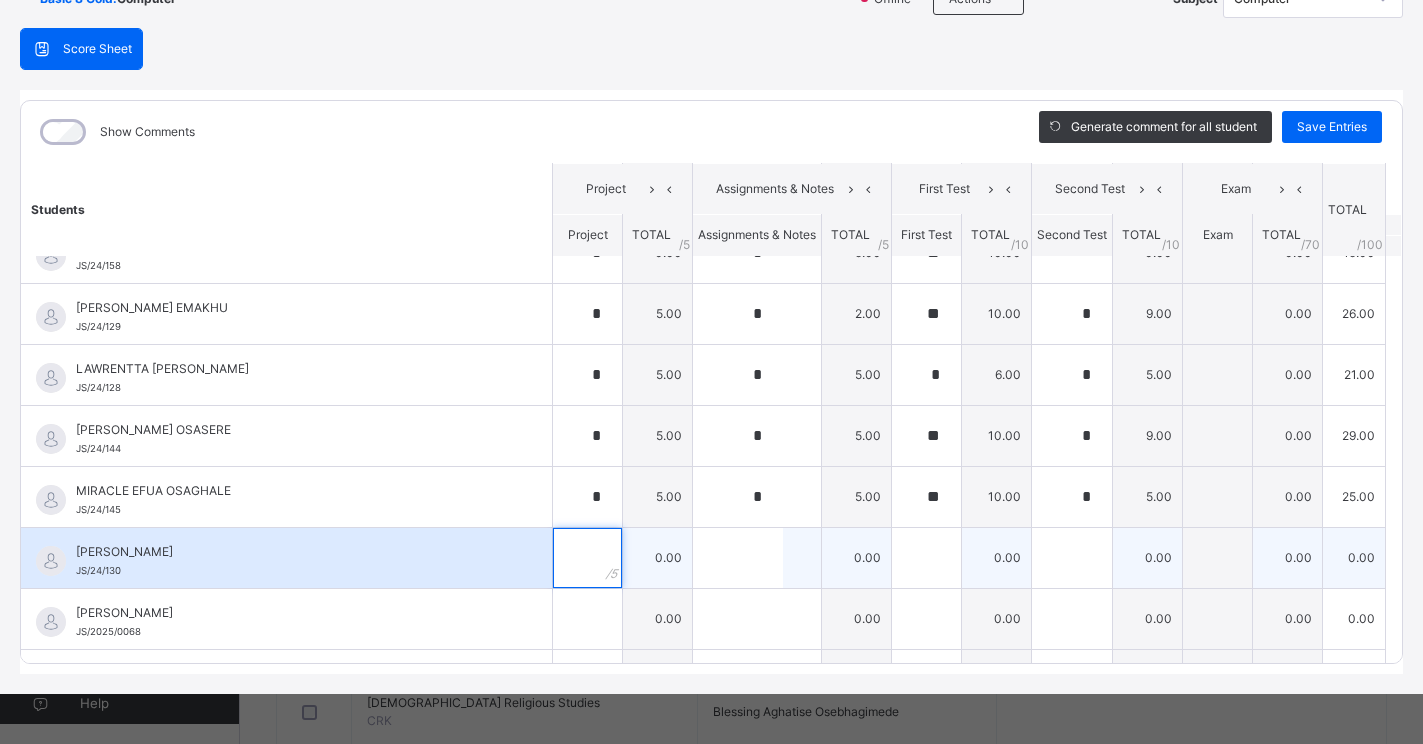 click at bounding box center (587, 558) 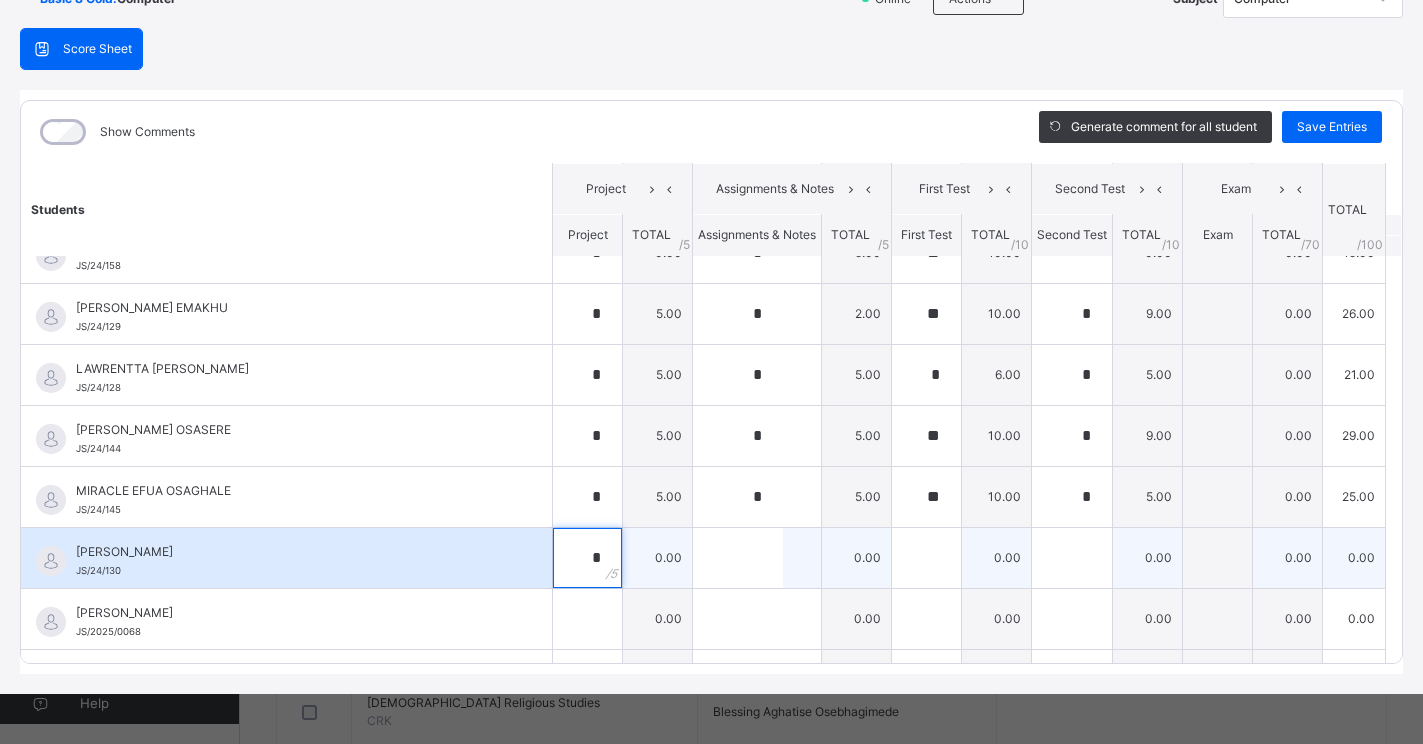 type on "*" 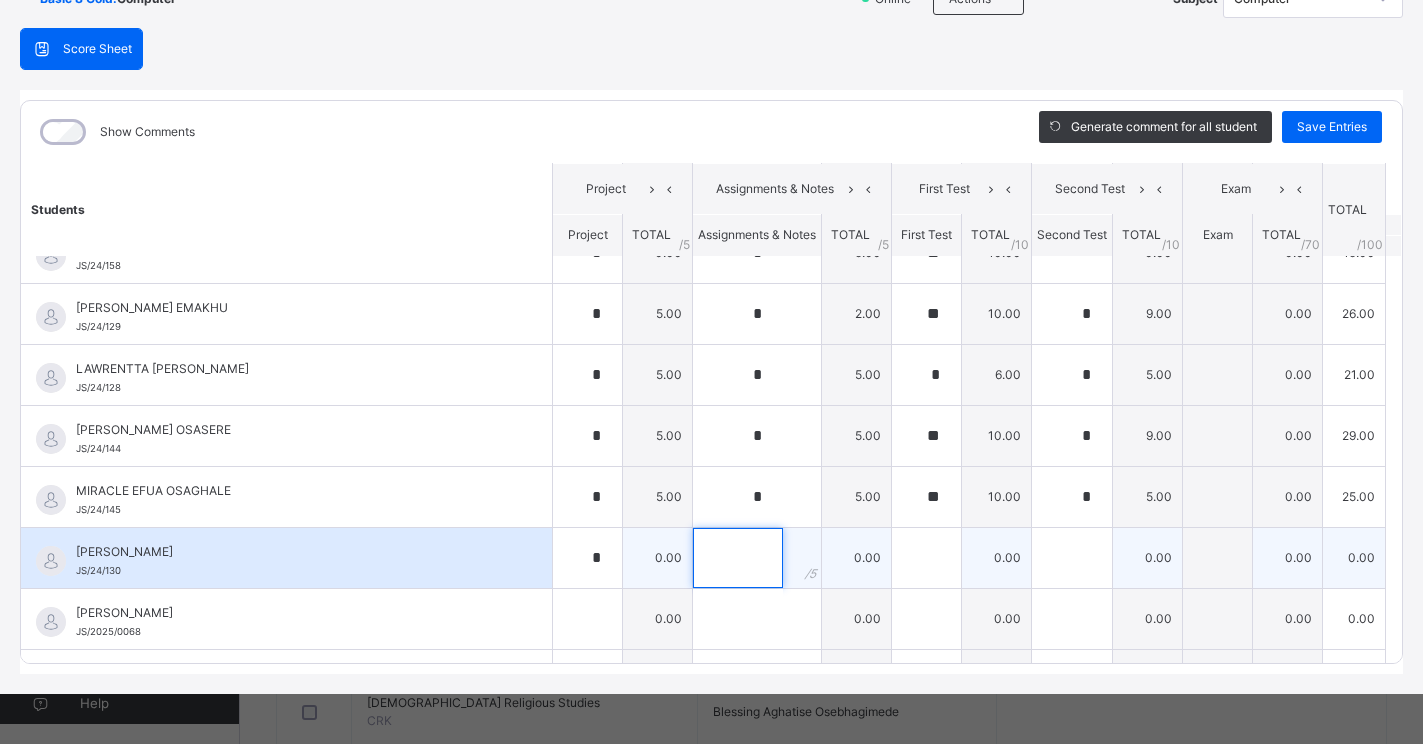 click at bounding box center [738, 558] 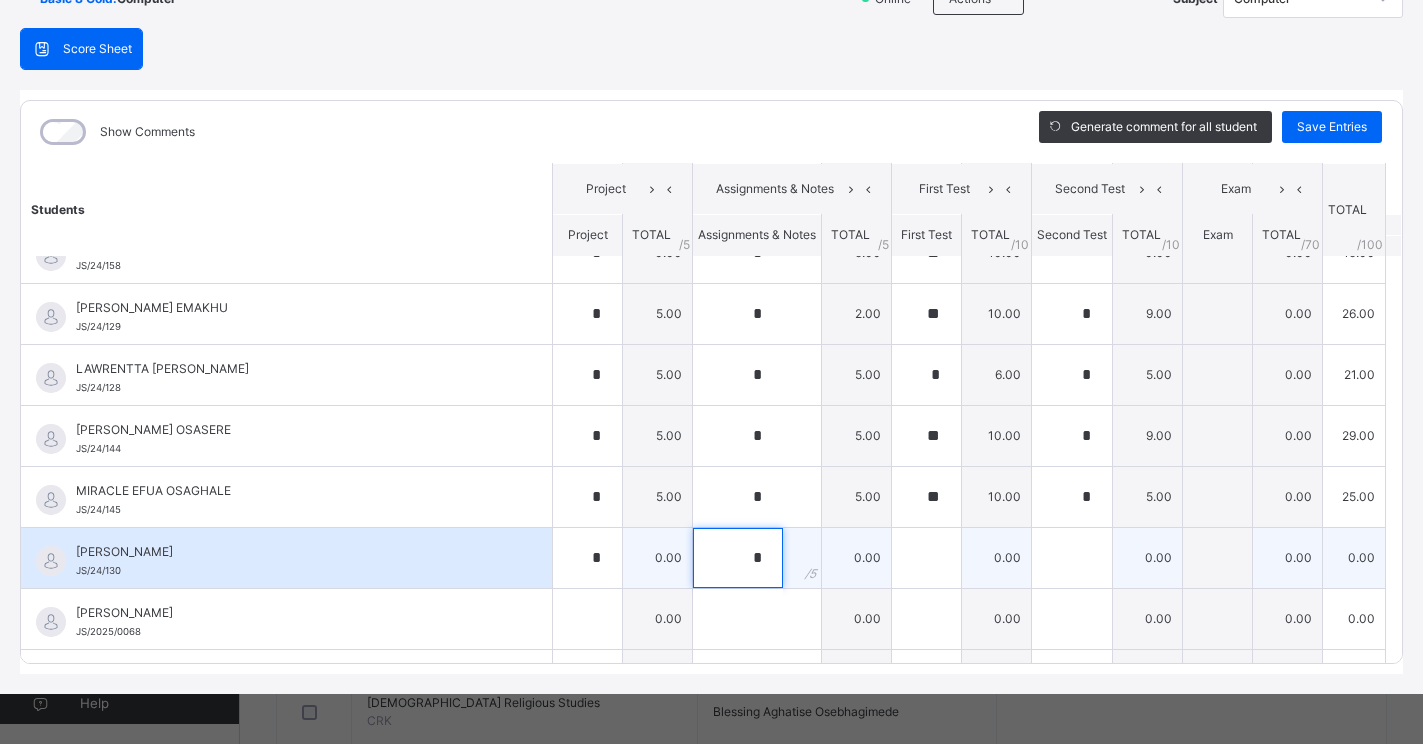 type on "*" 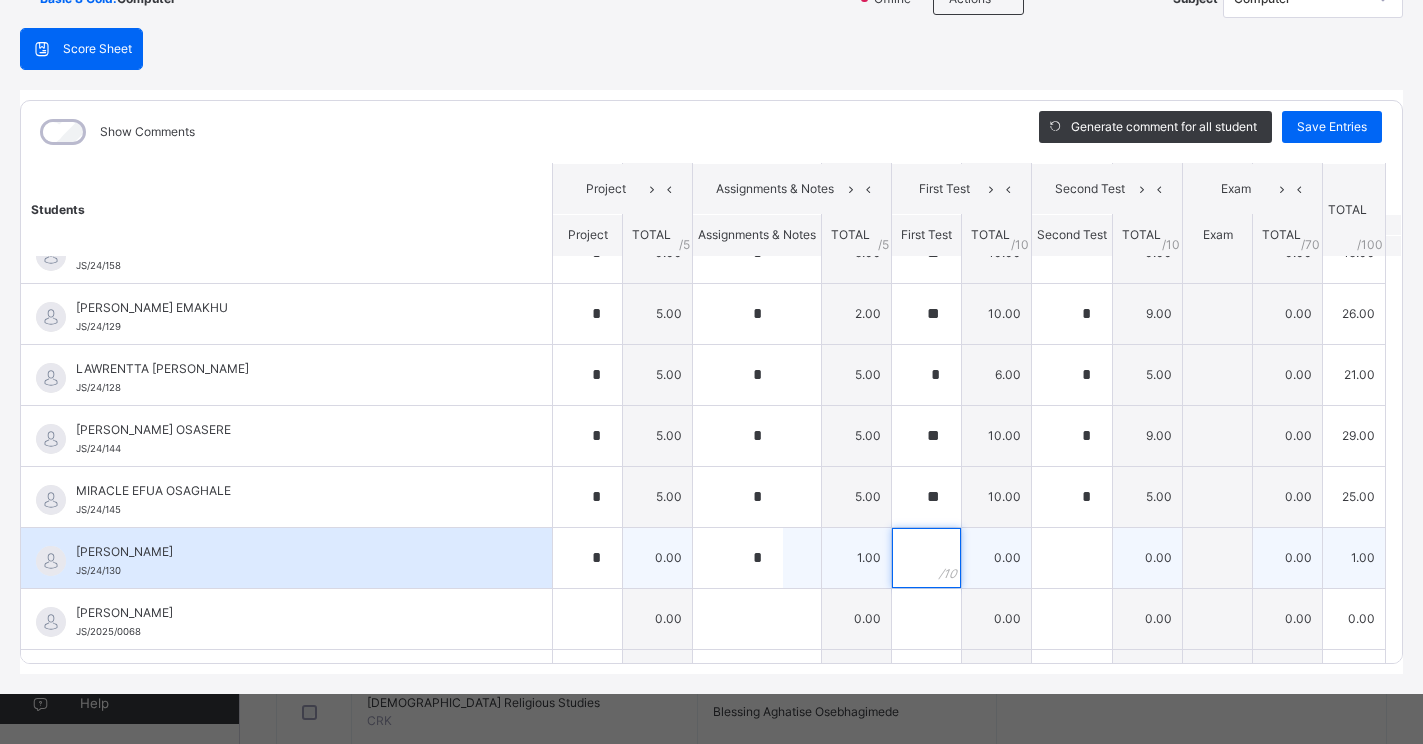 click at bounding box center [926, 558] 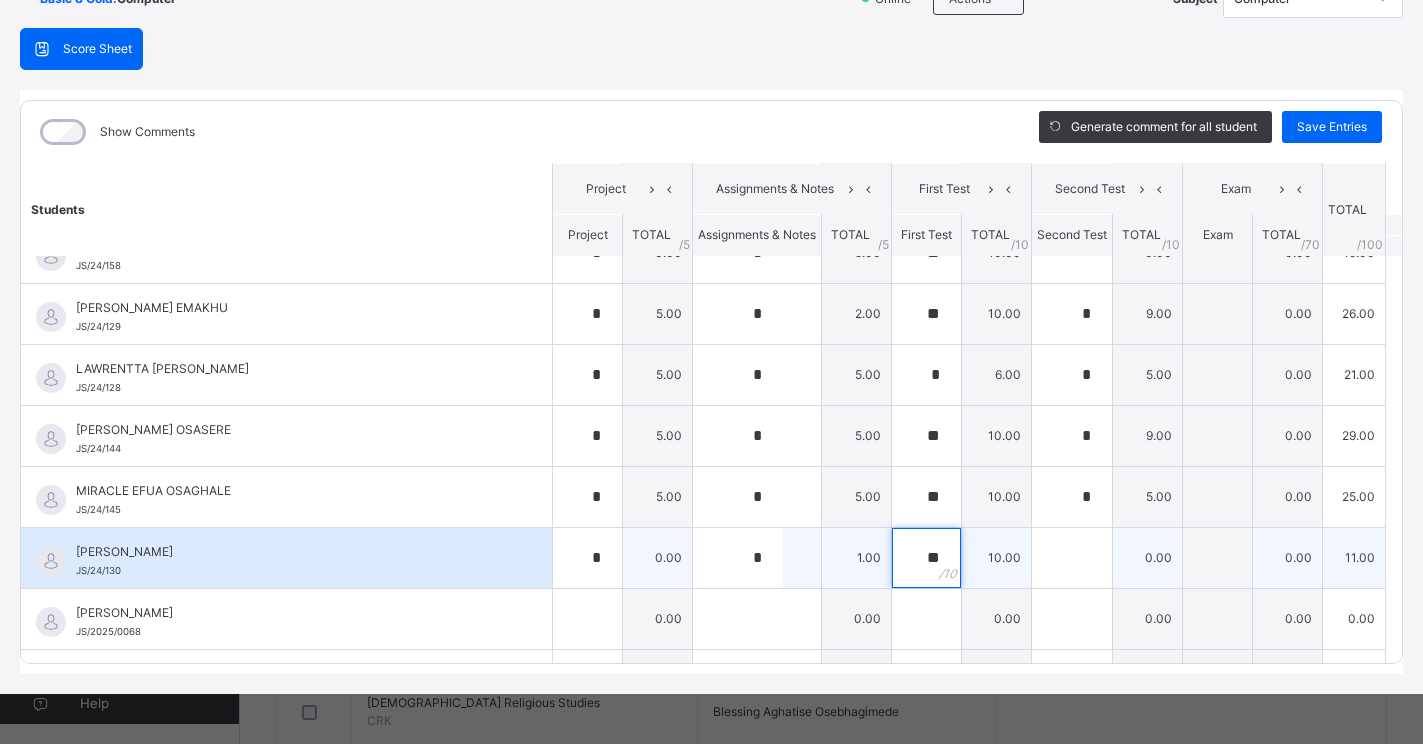 type on "**" 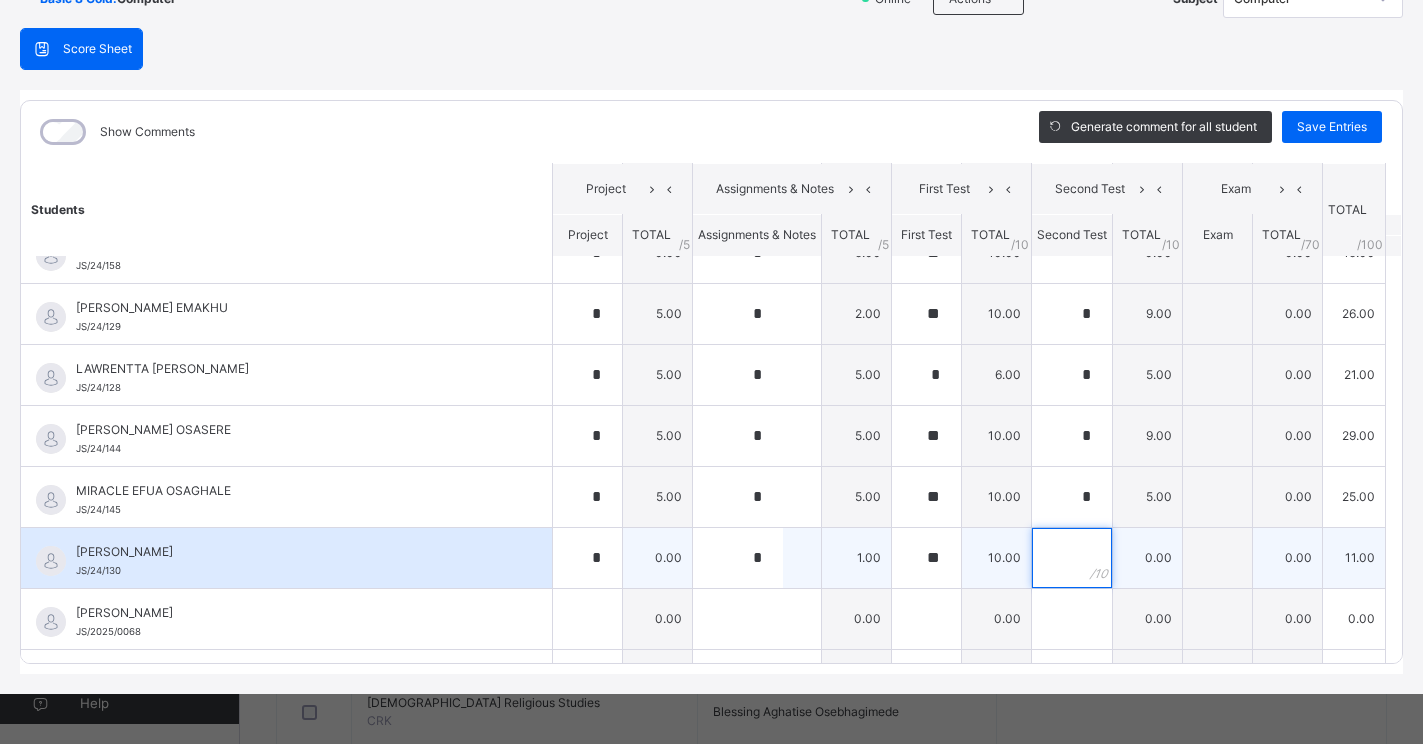 click at bounding box center (1072, 558) 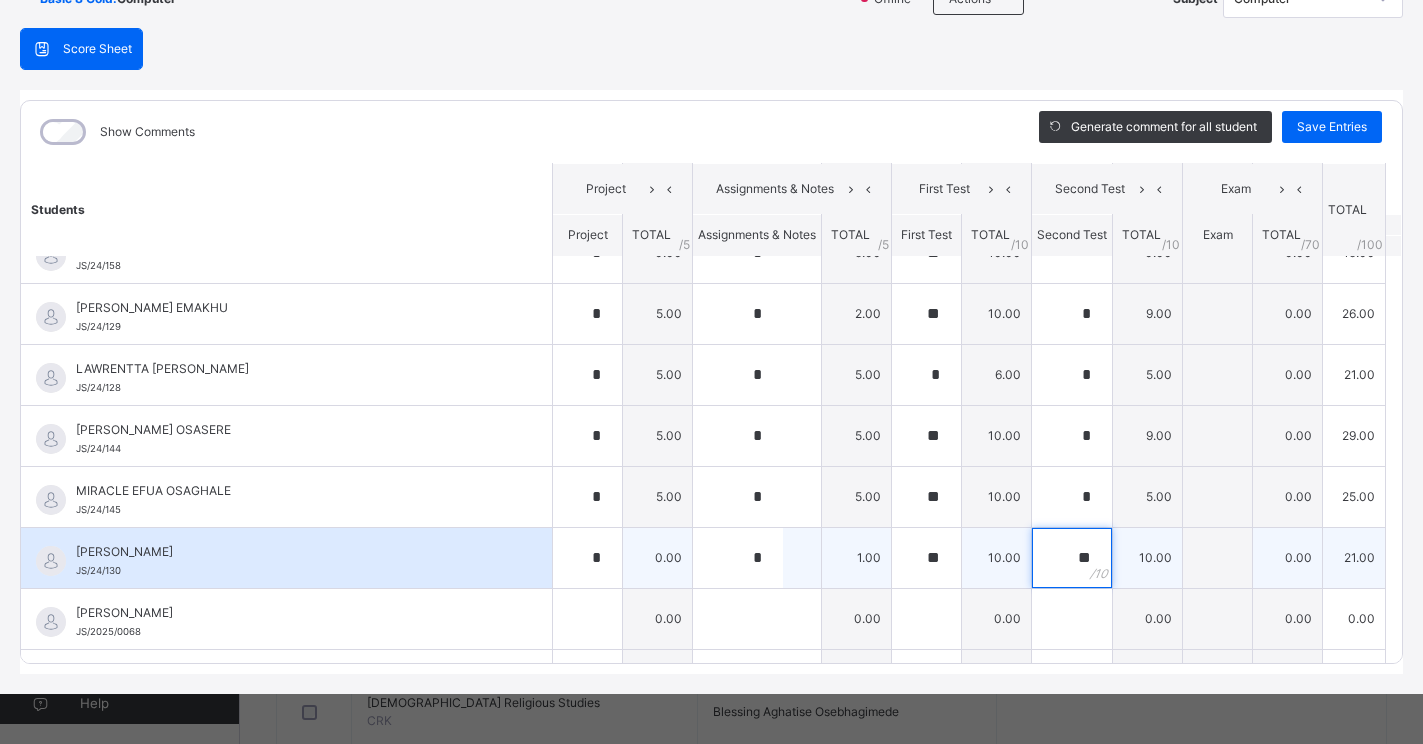 type on "*" 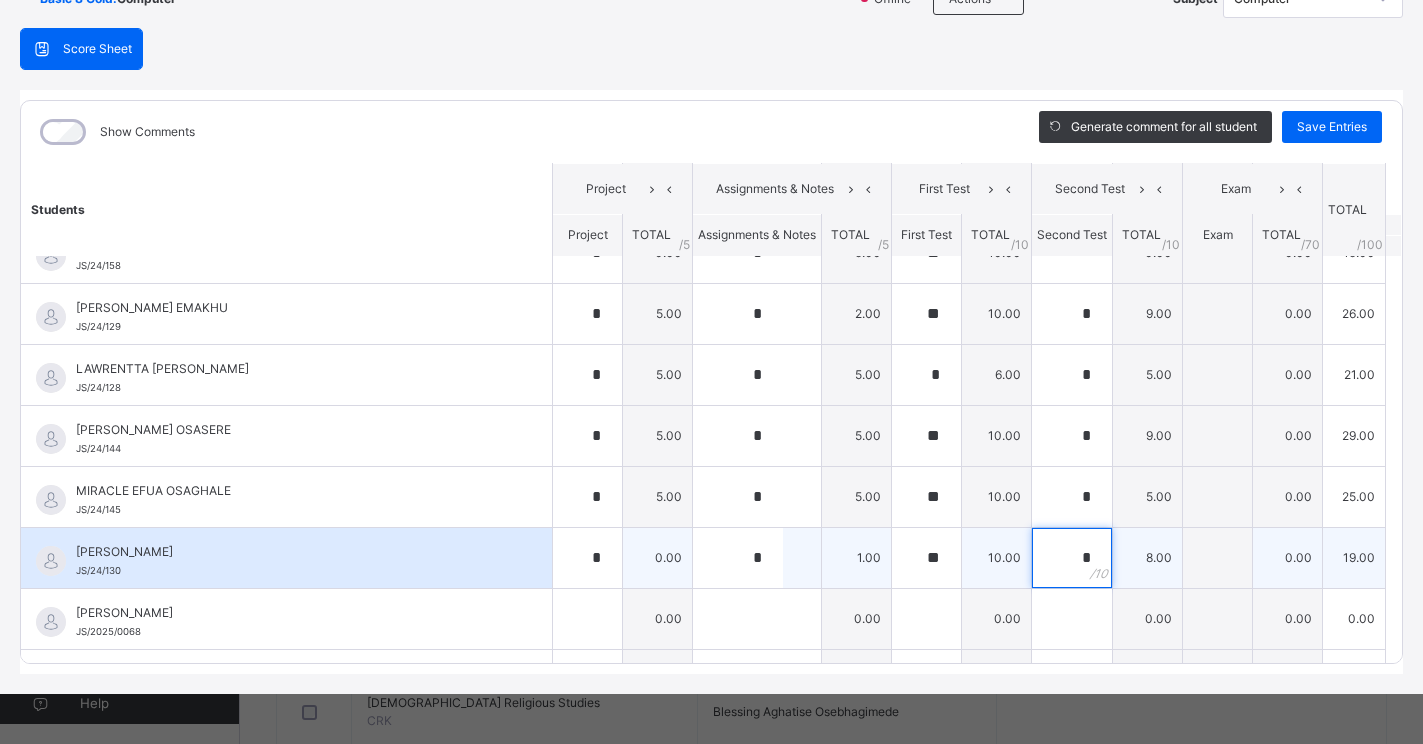 type on "*" 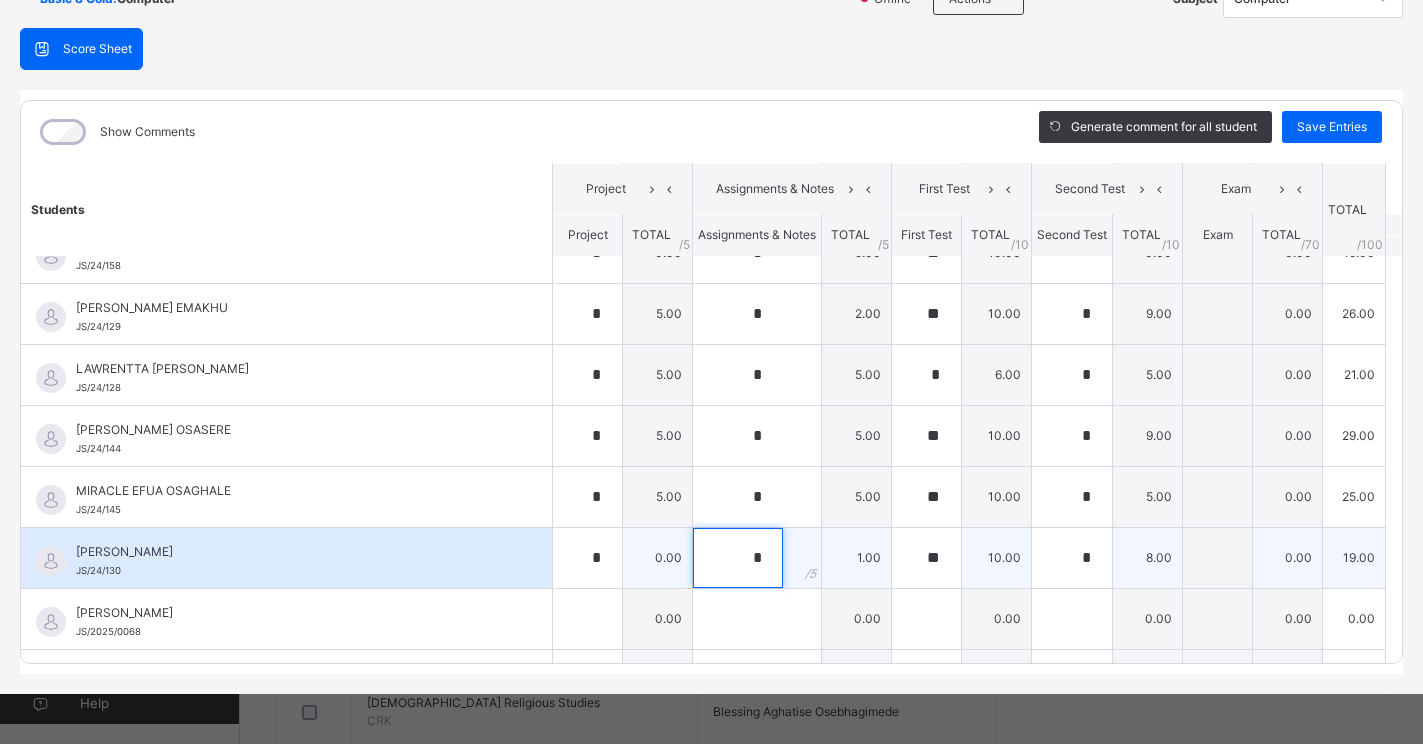 click on "*" at bounding box center [738, 558] 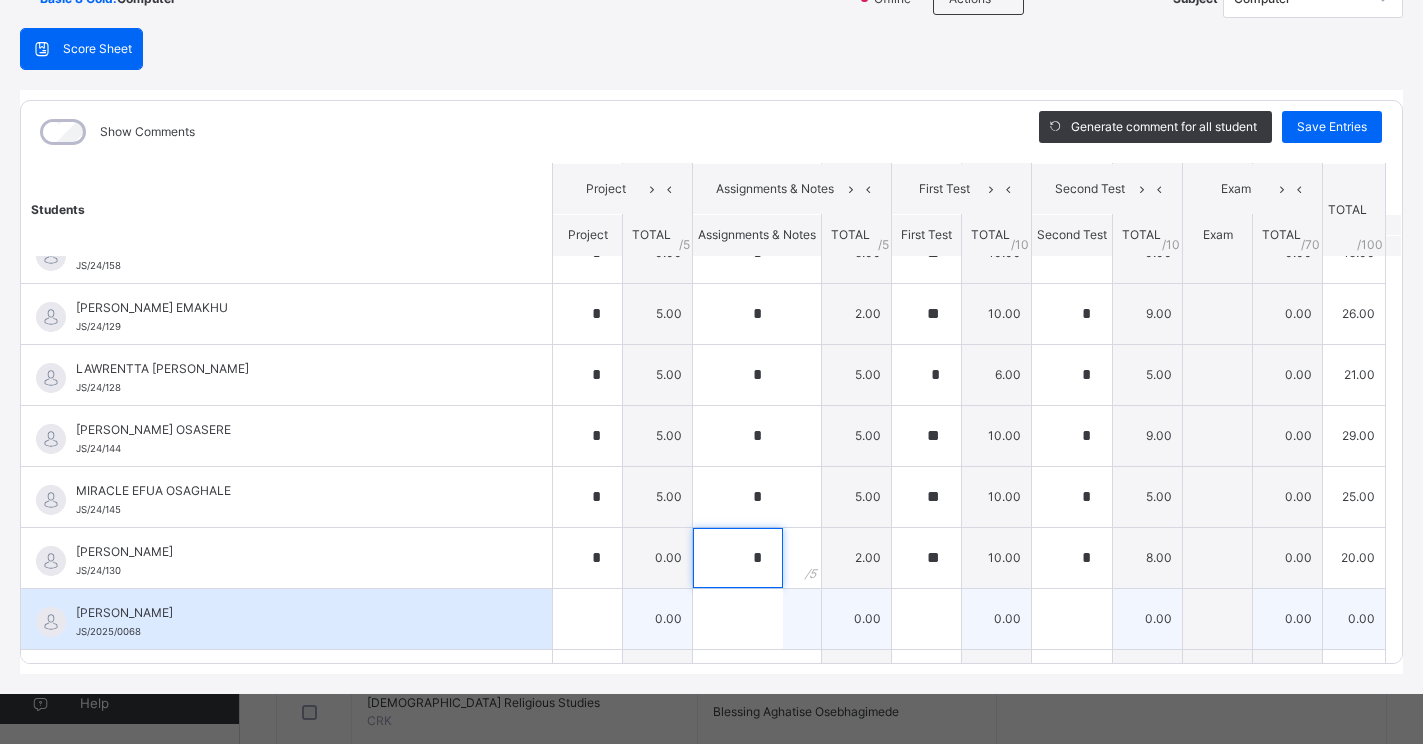 type on "*" 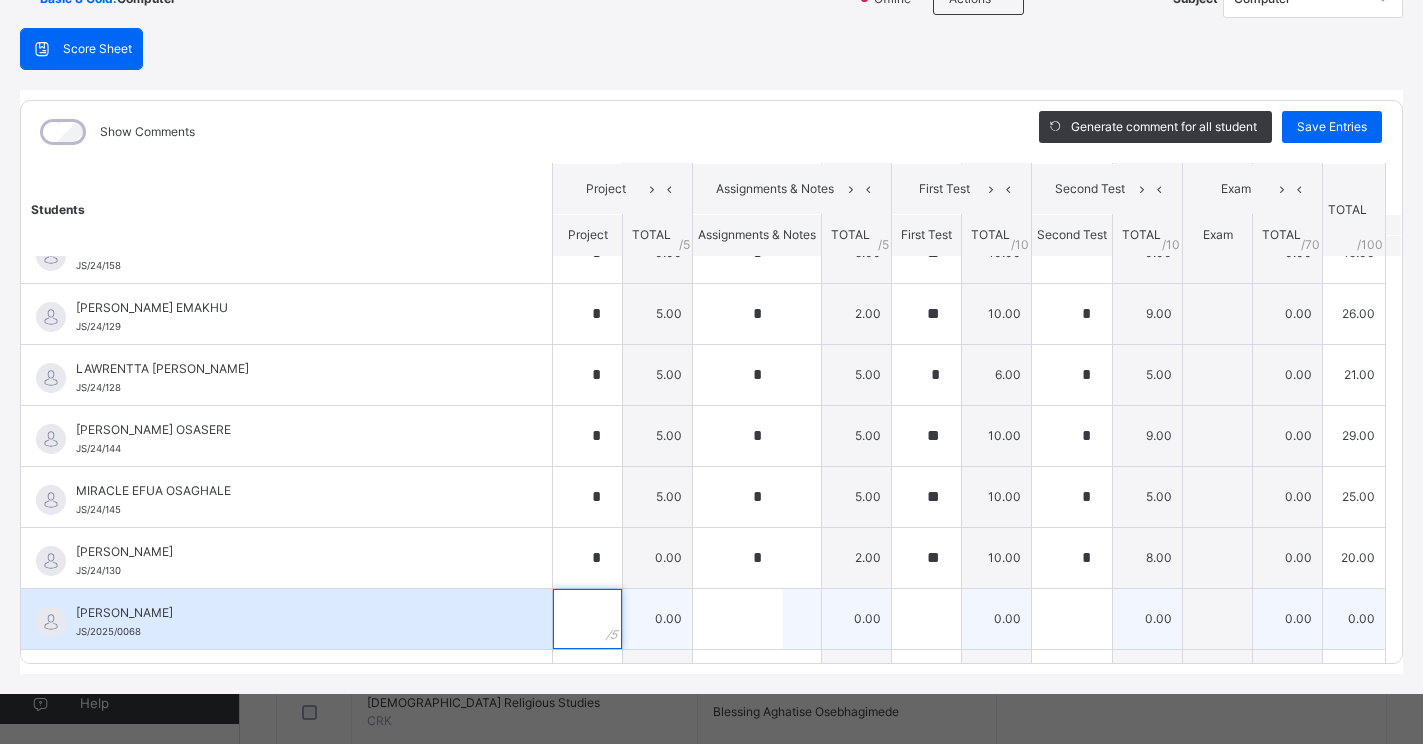 click at bounding box center [587, 619] 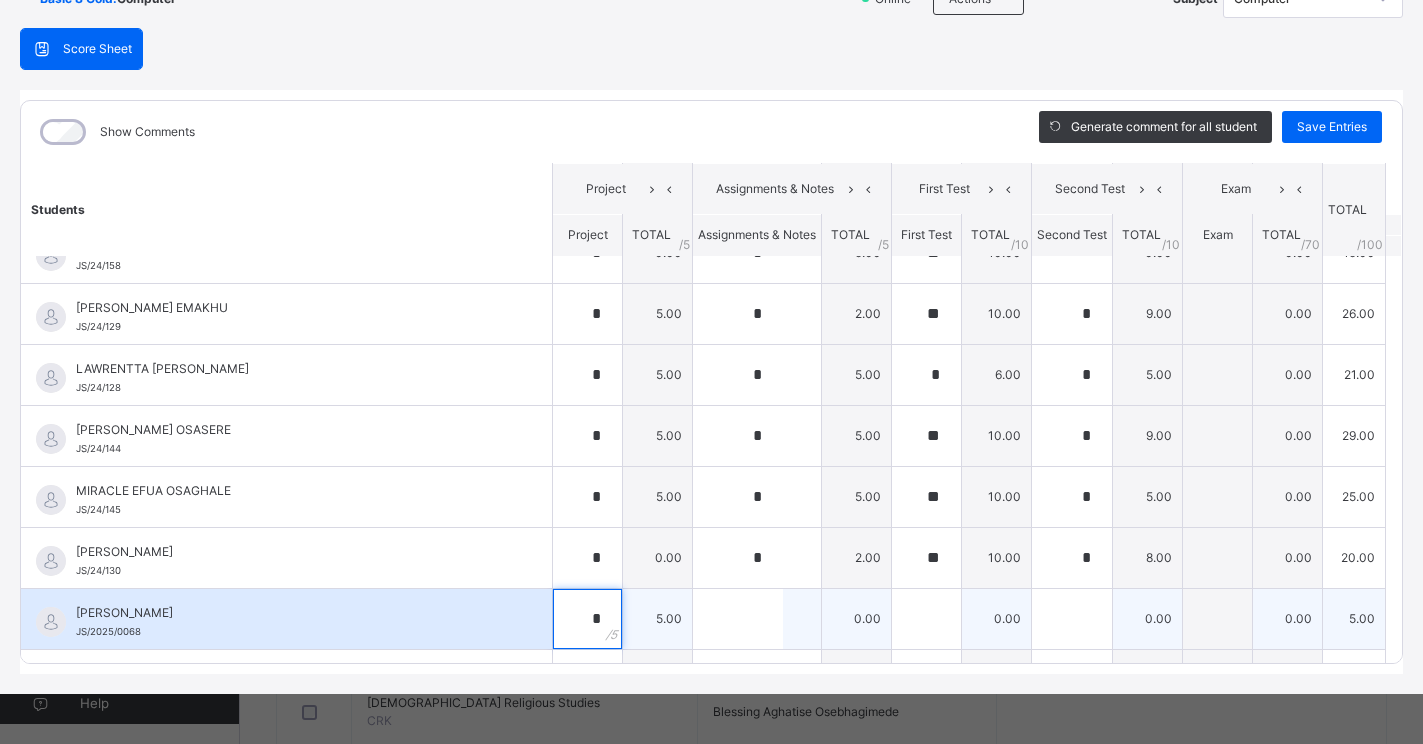 type on "*" 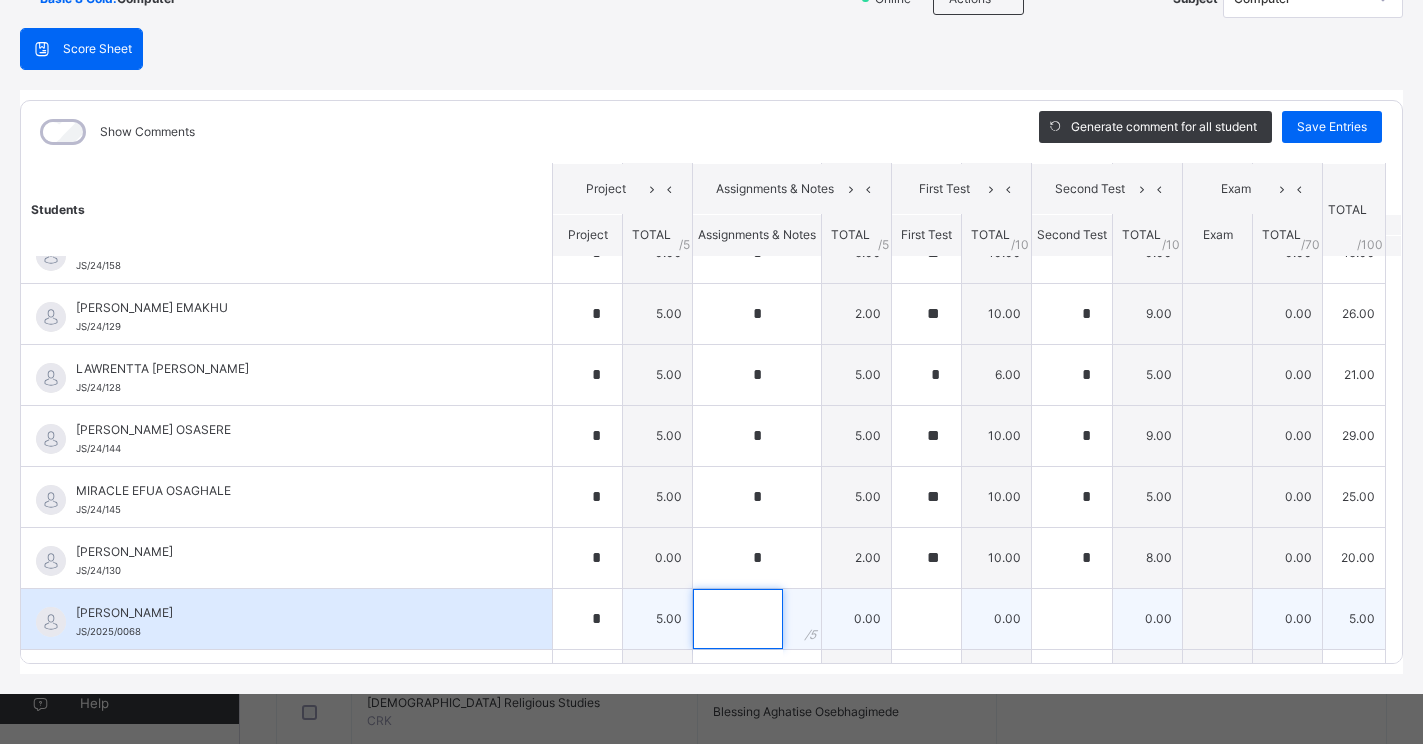click at bounding box center [738, 619] 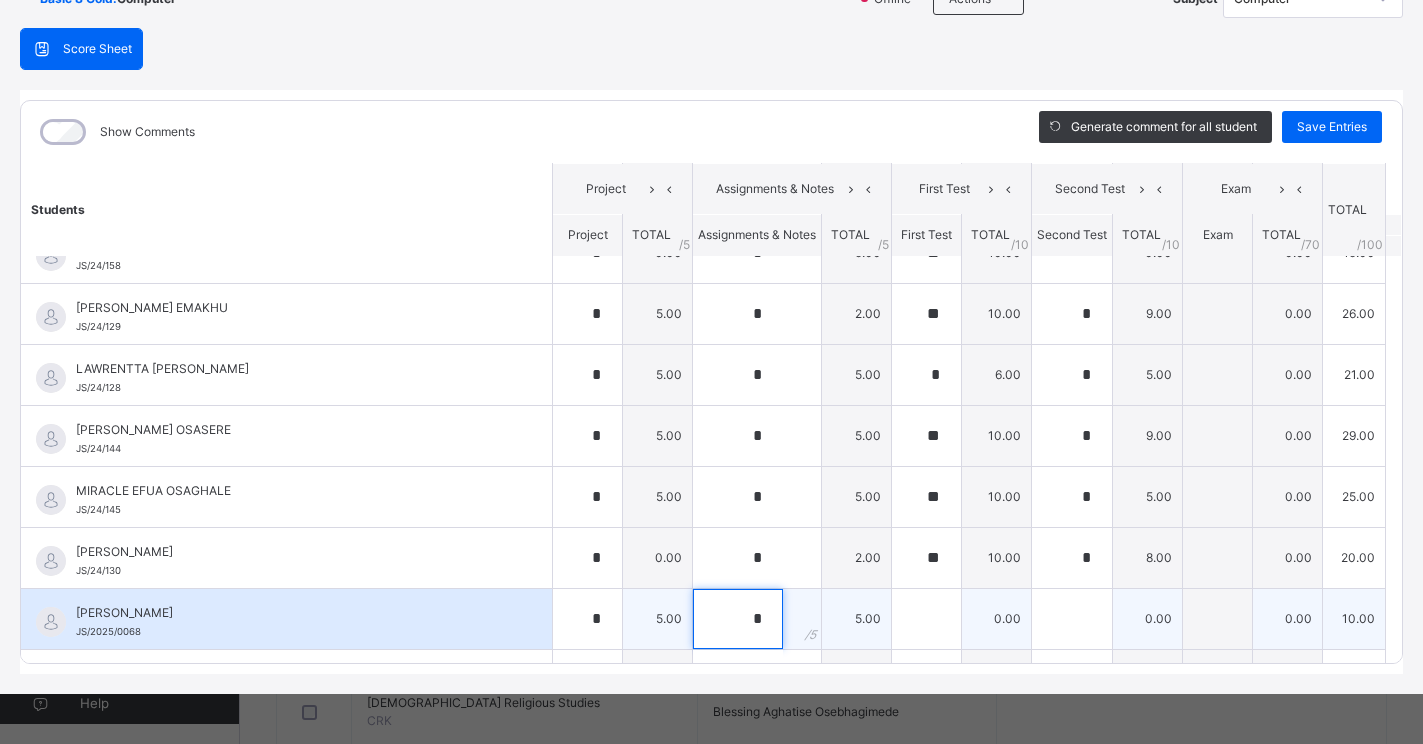type on "*" 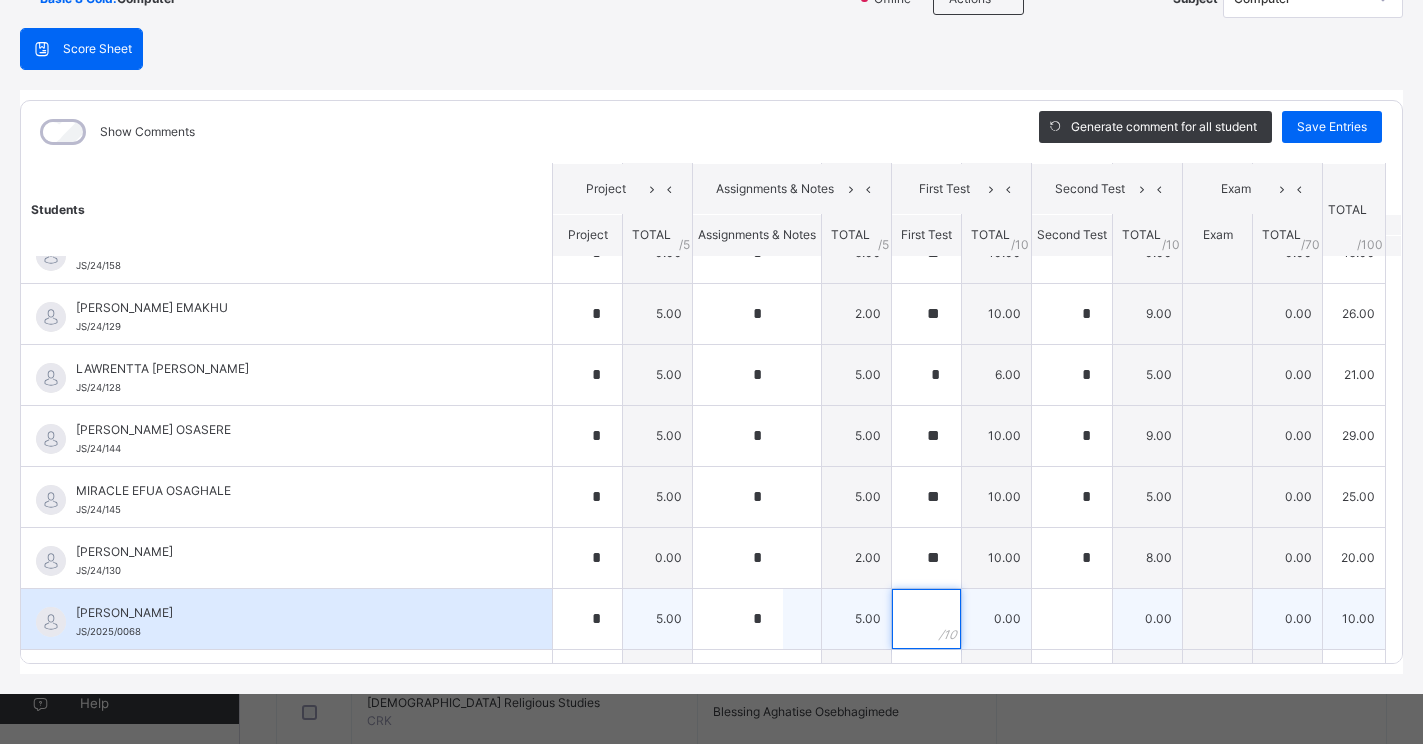 click at bounding box center [926, 619] 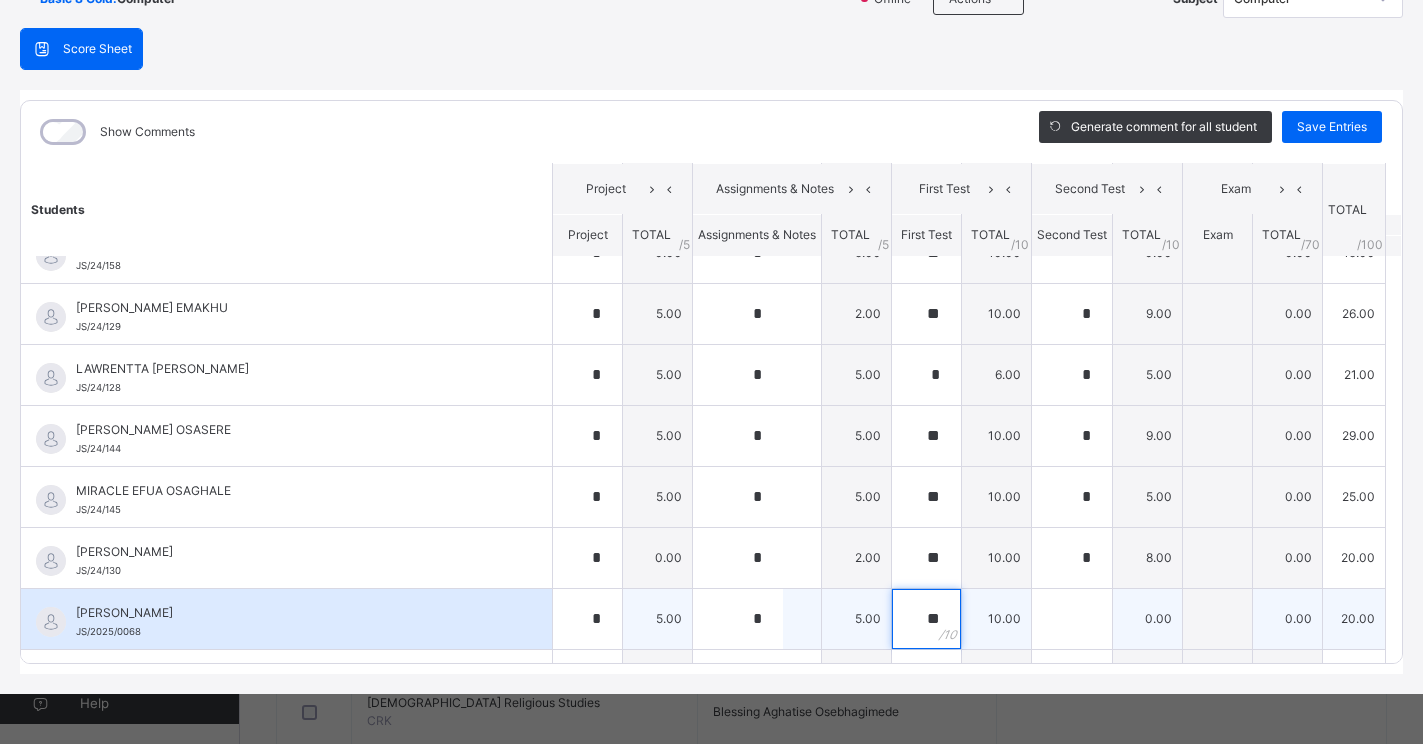 type on "**" 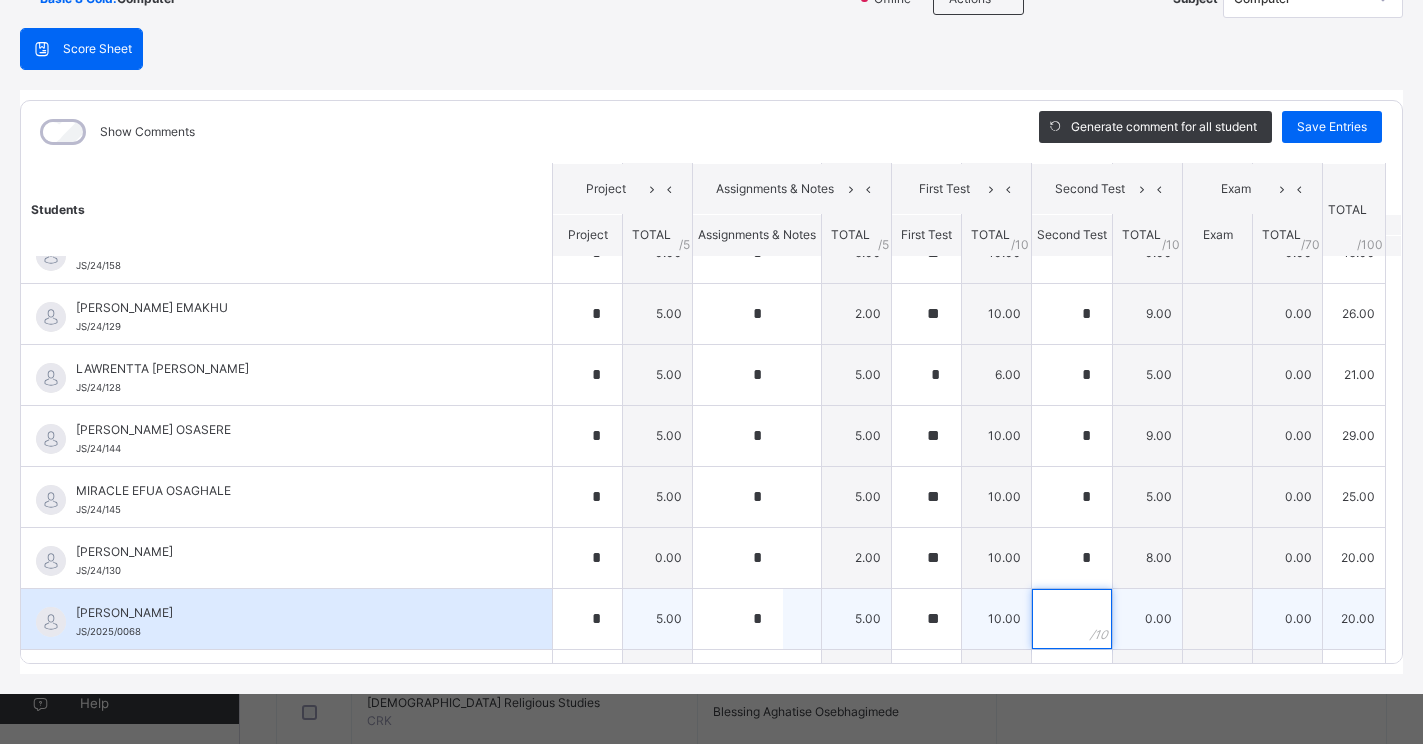 click at bounding box center [1072, 619] 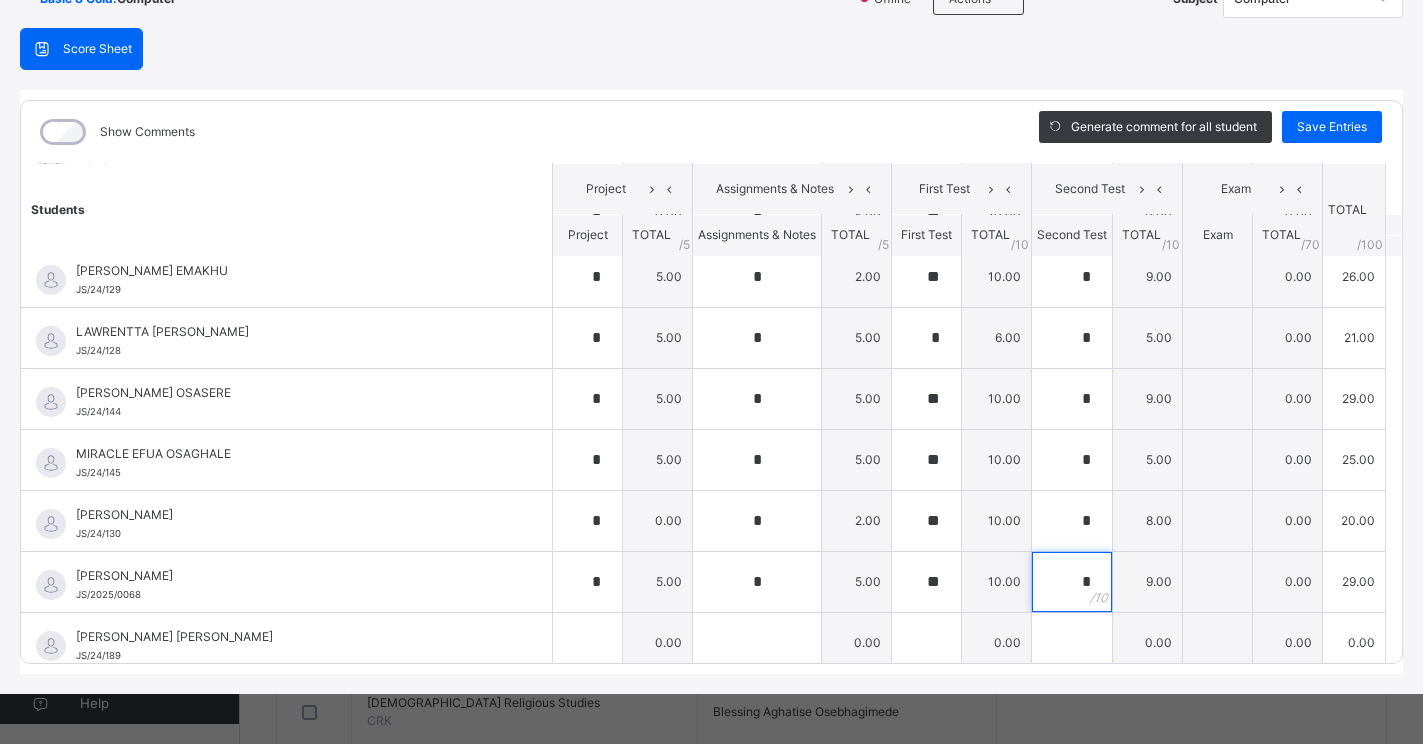scroll, scrollTop: 1172, scrollLeft: 0, axis: vertical 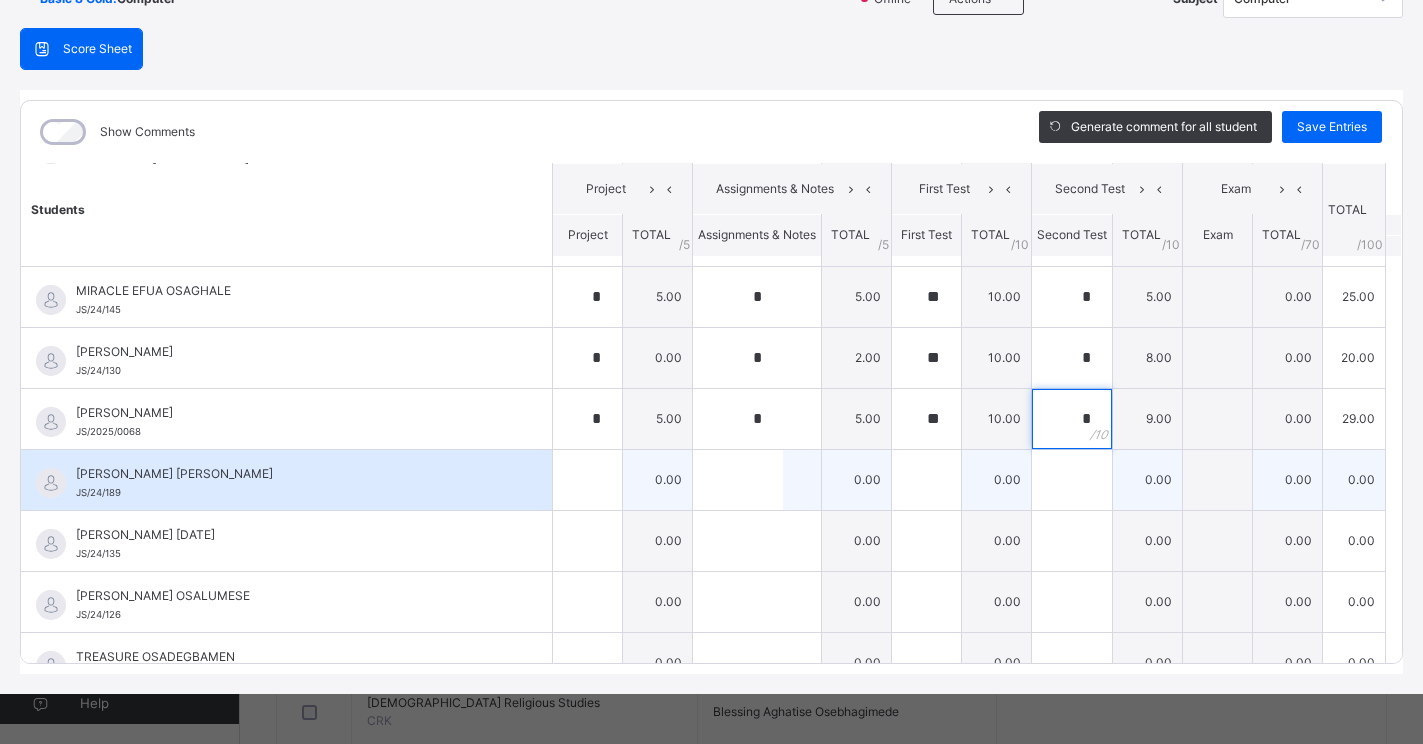 type on "*" 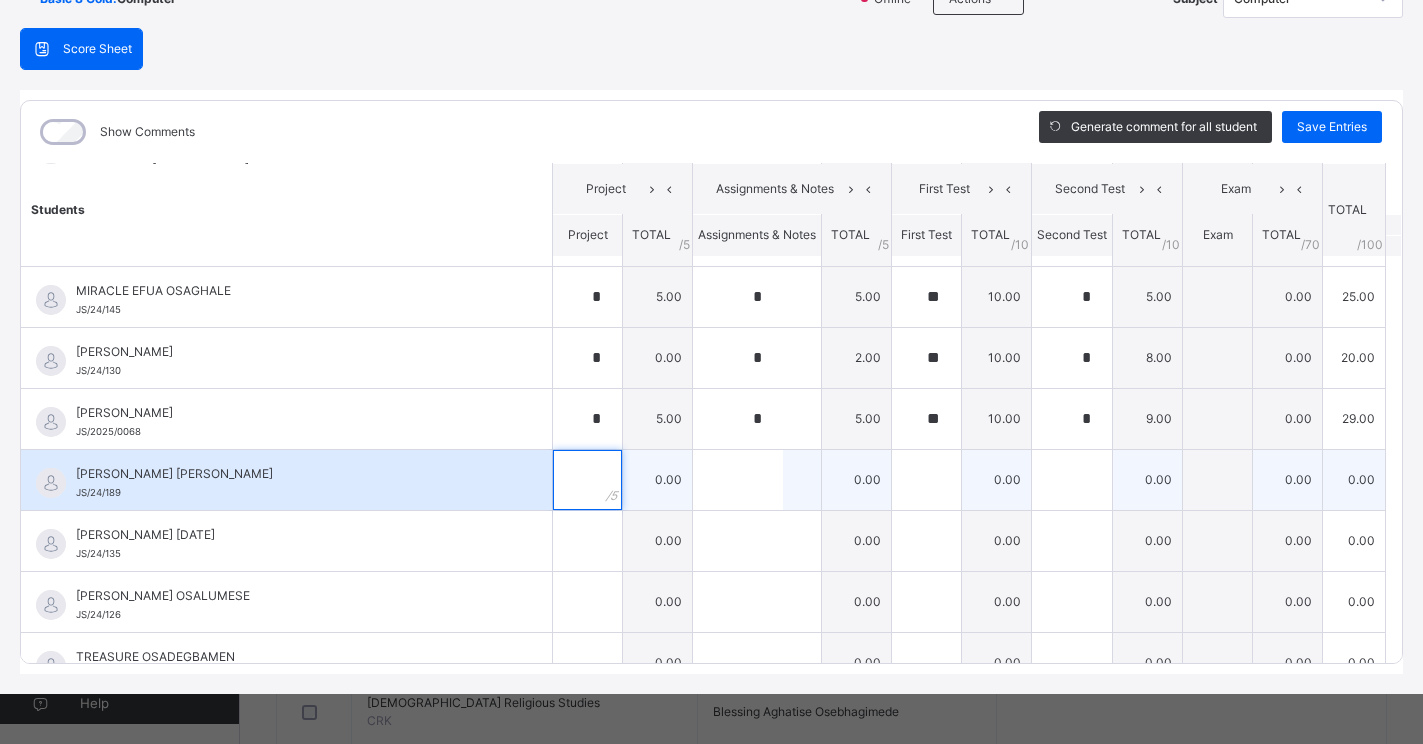 click at bounding box center (587, 480) 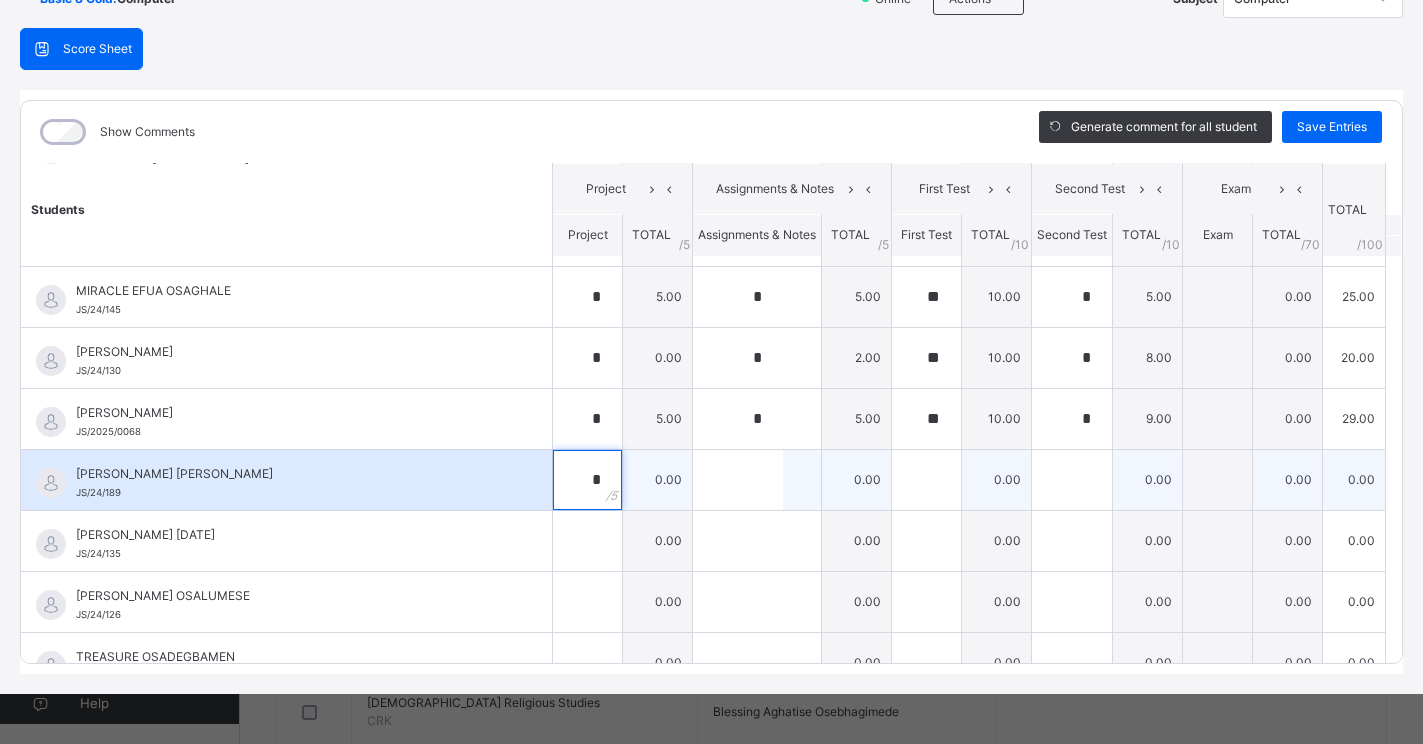type on "*" 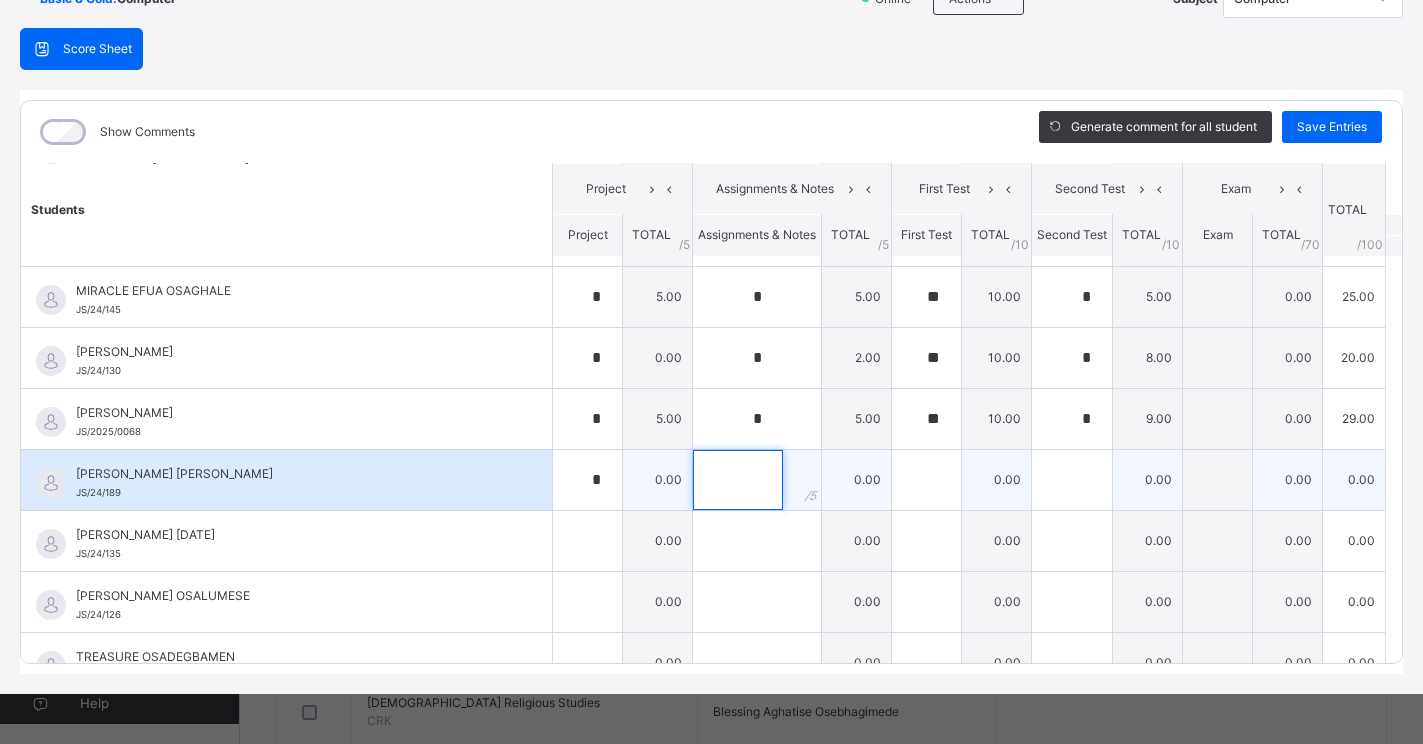 click at bounding box center [738, 480] 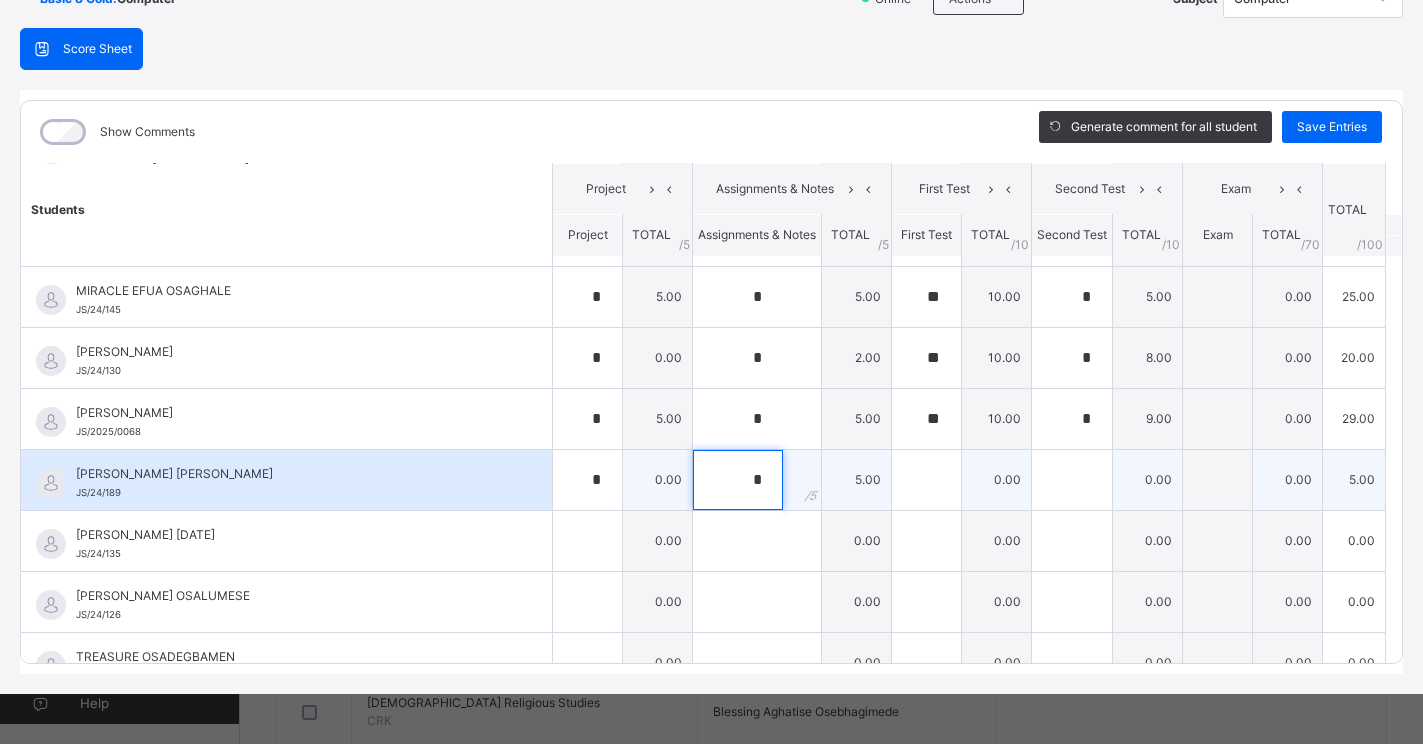 type on "*" 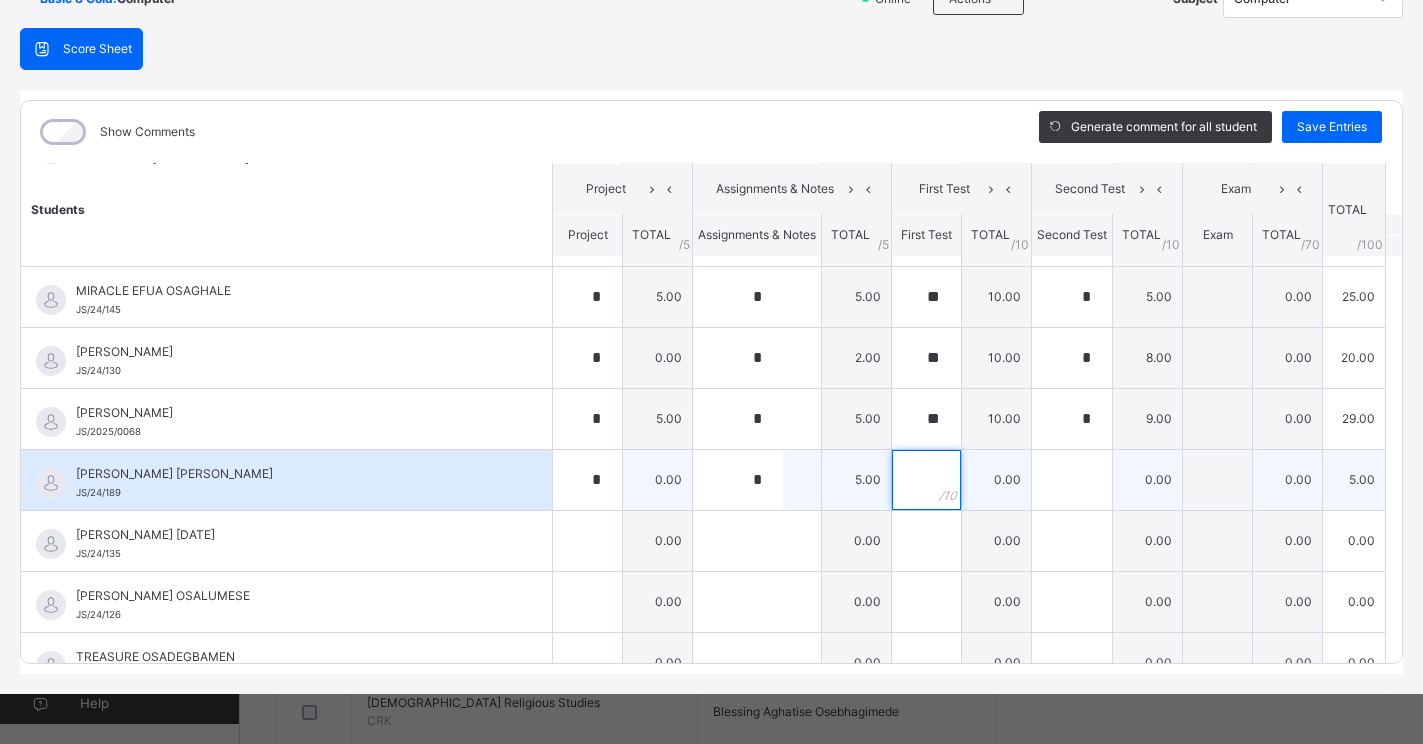click at bounding box center [926, 480] 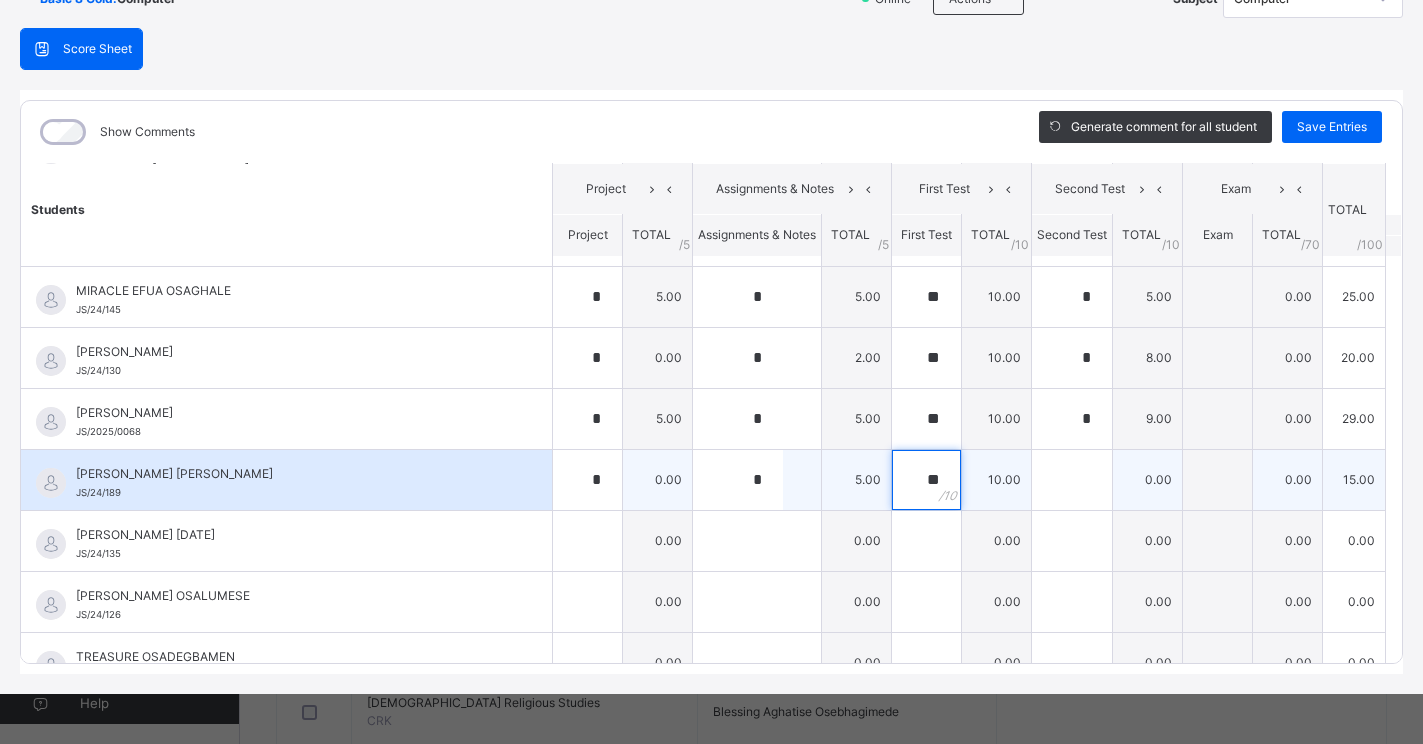 type on "**" 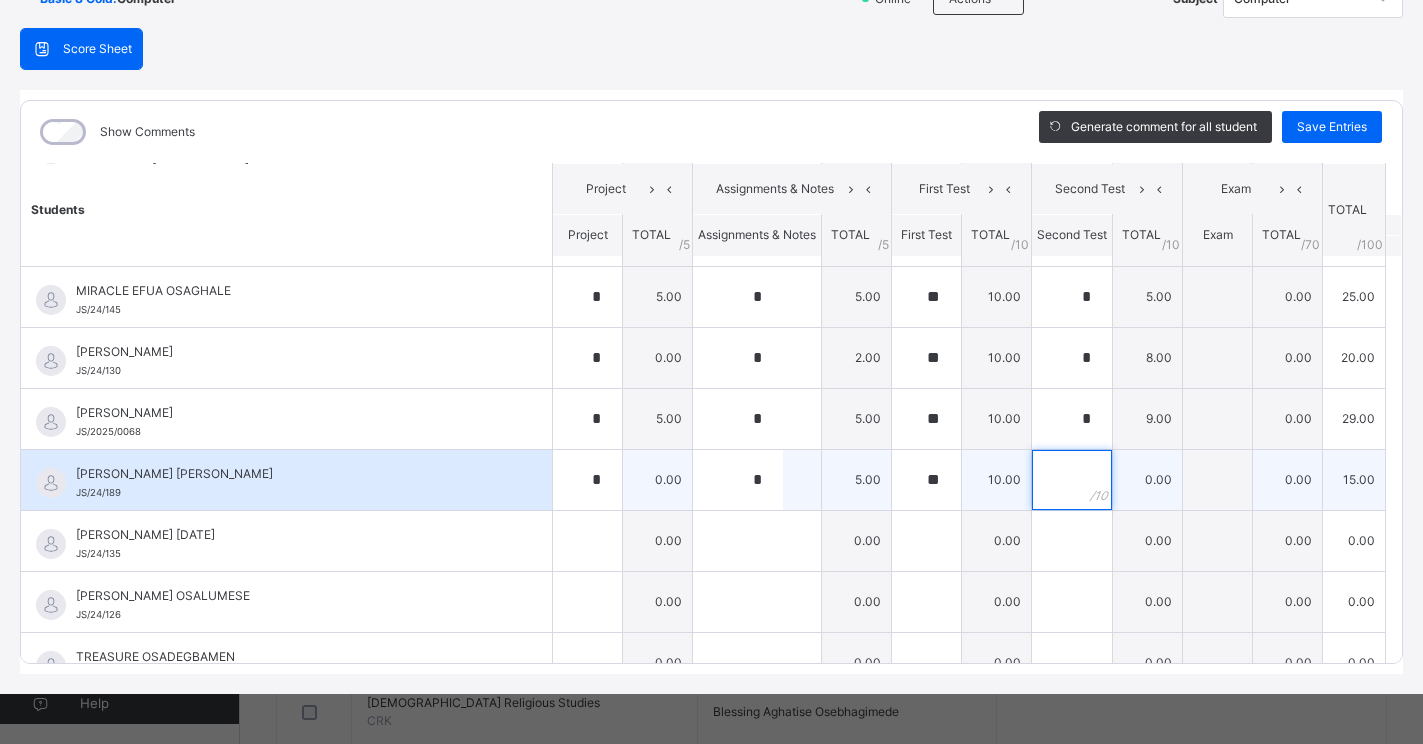 click at bounding box center (1072, 480) 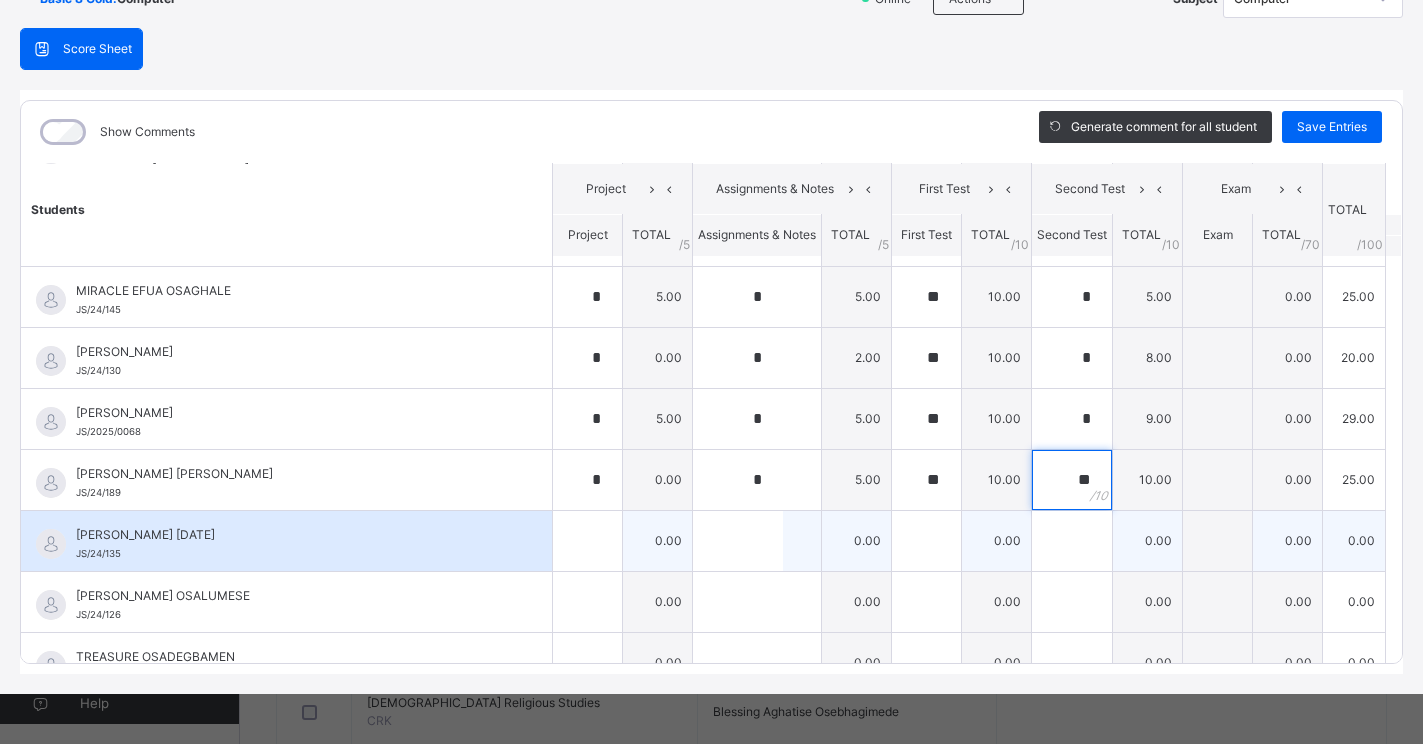 type on "**" 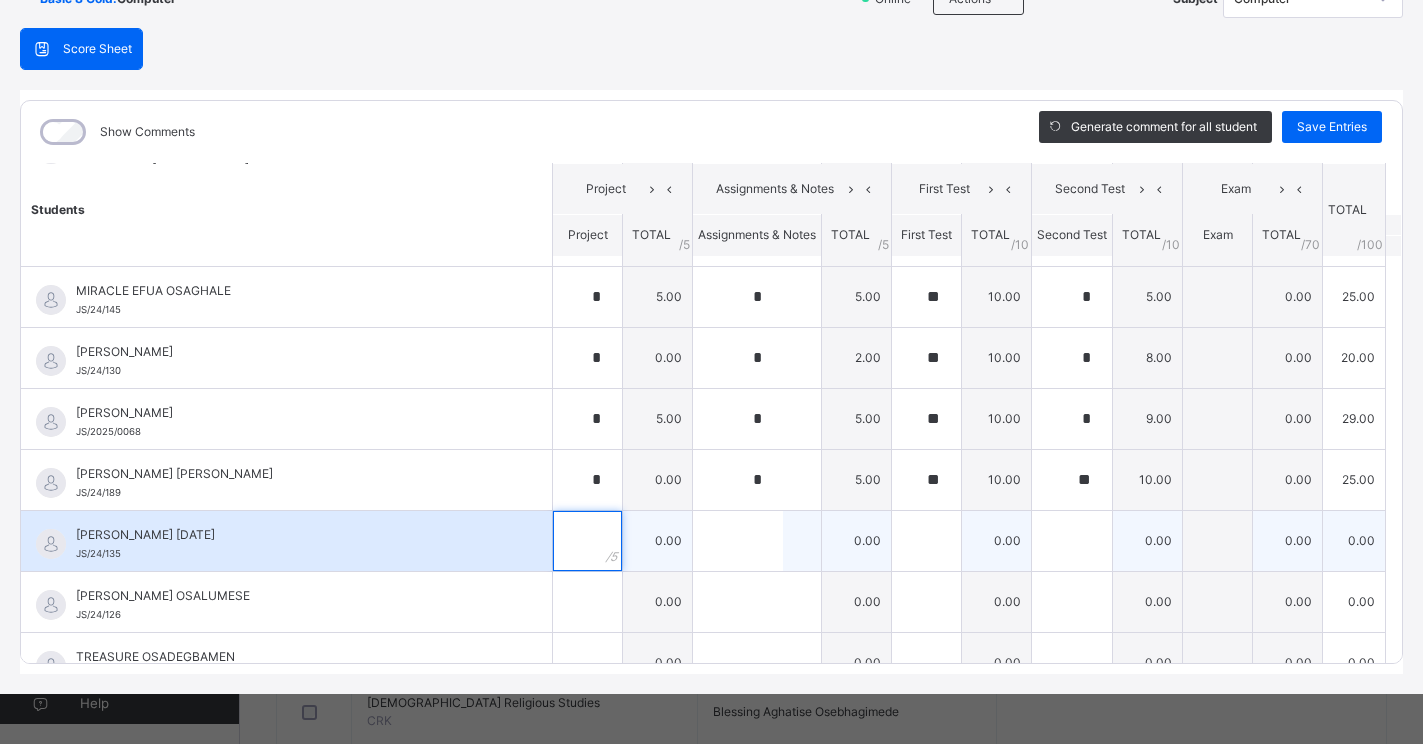 click at bounding box center [587, 541] 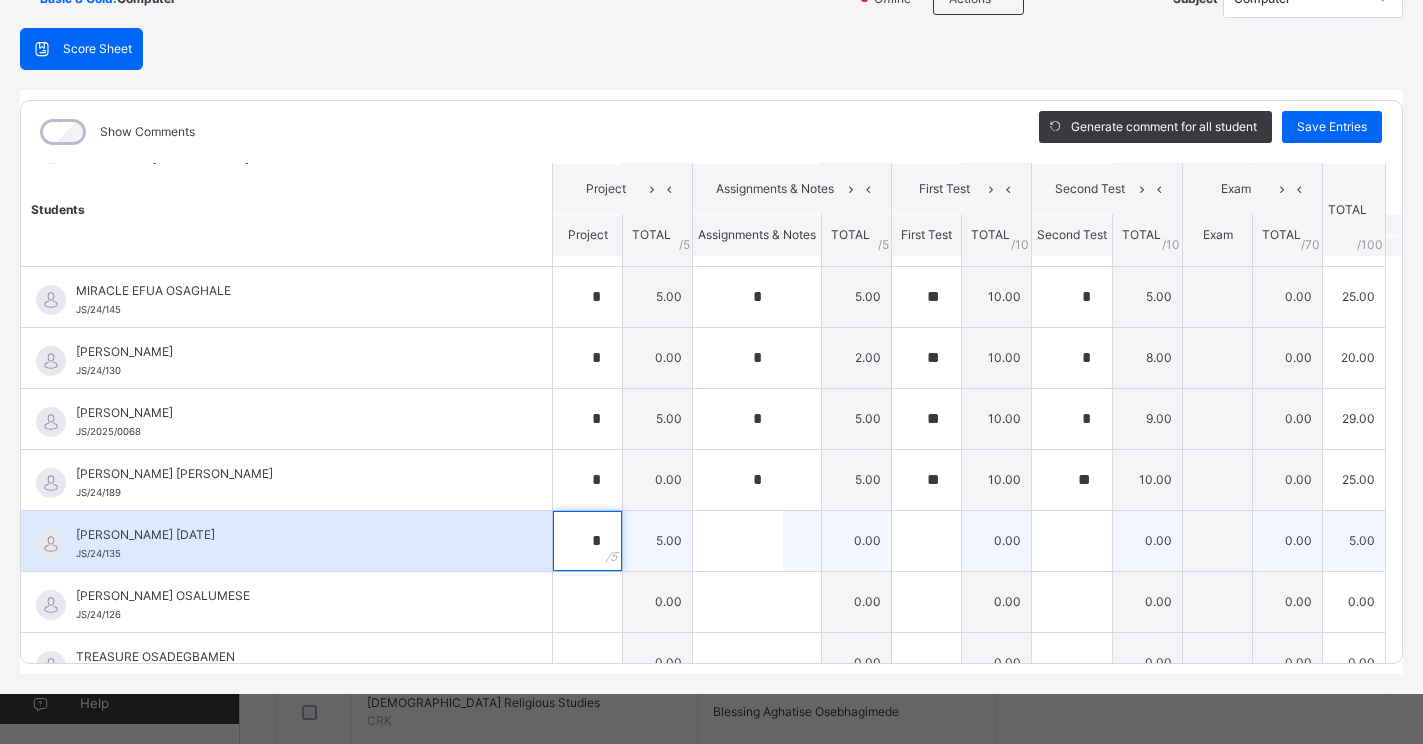 type on "*" 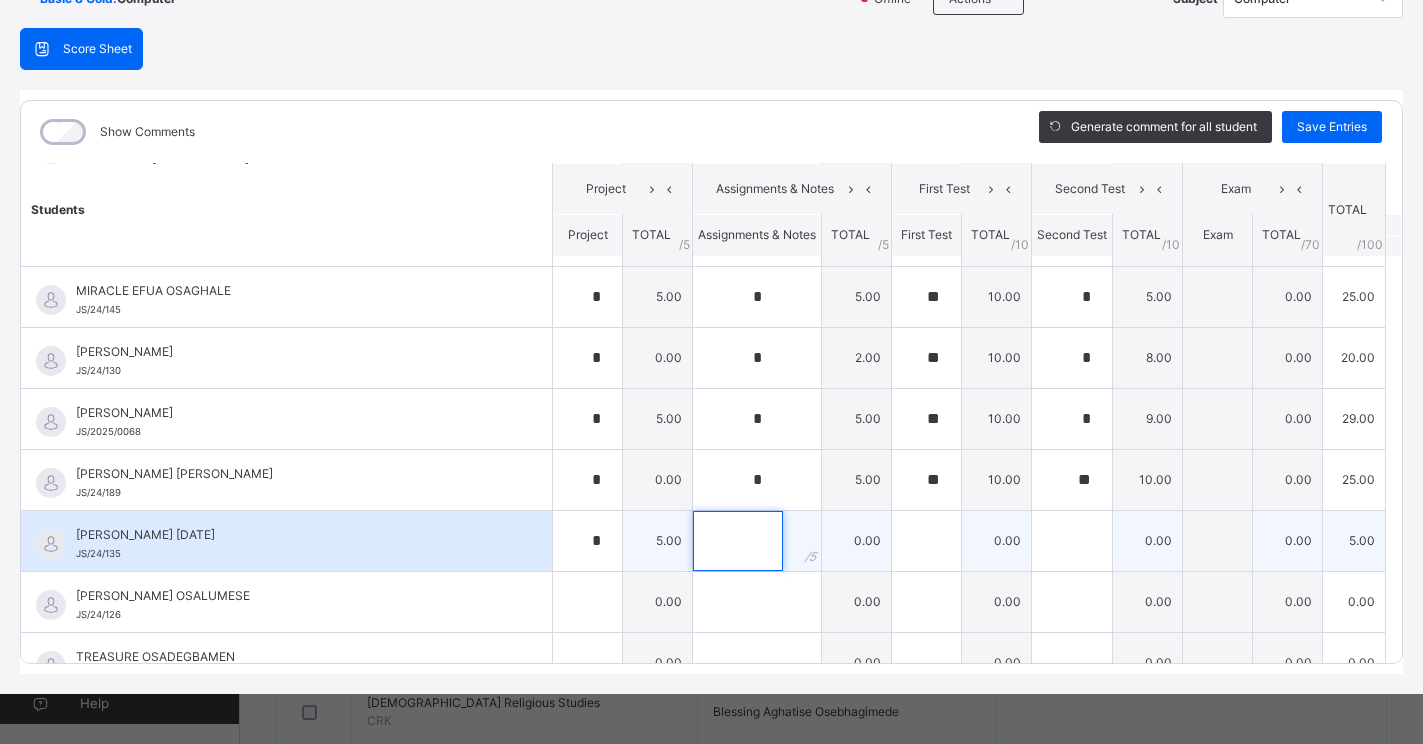 click at bounding box center (738, 541) 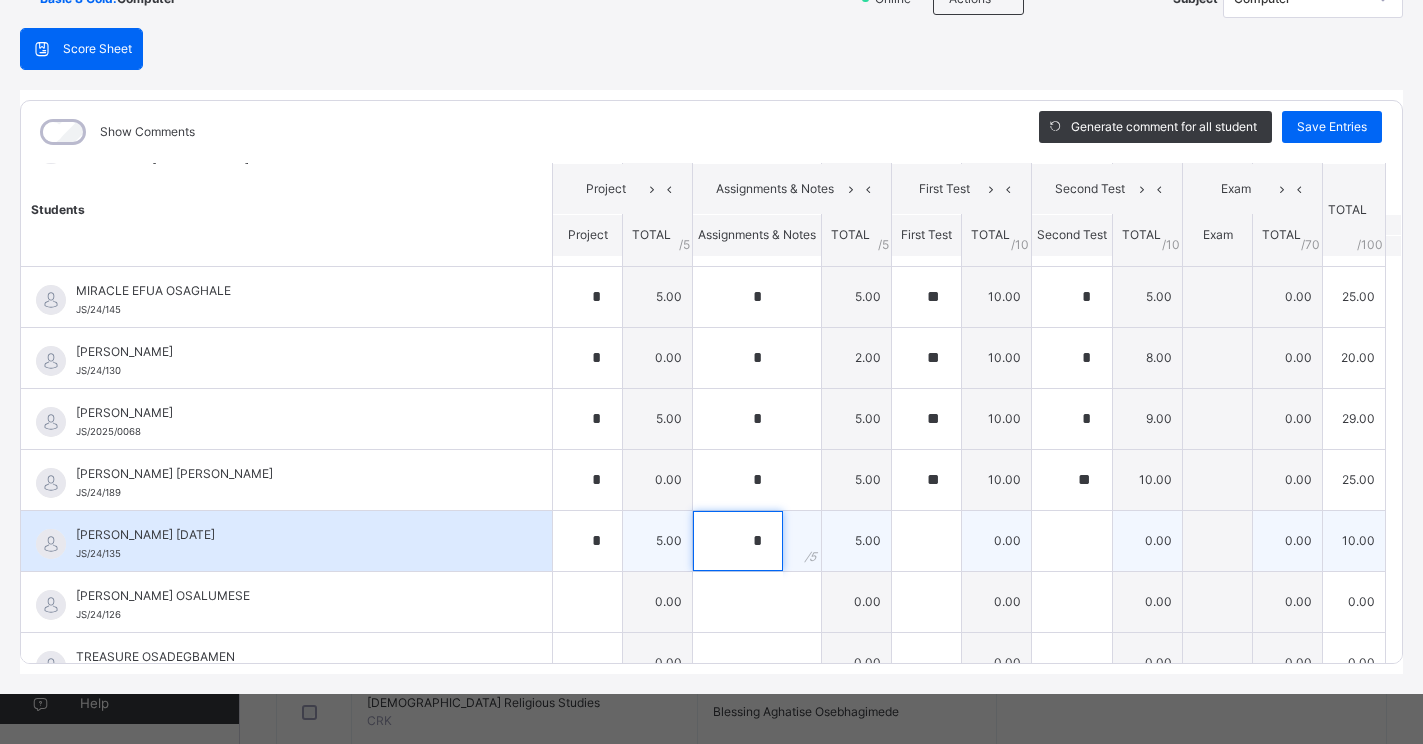 type on "*" 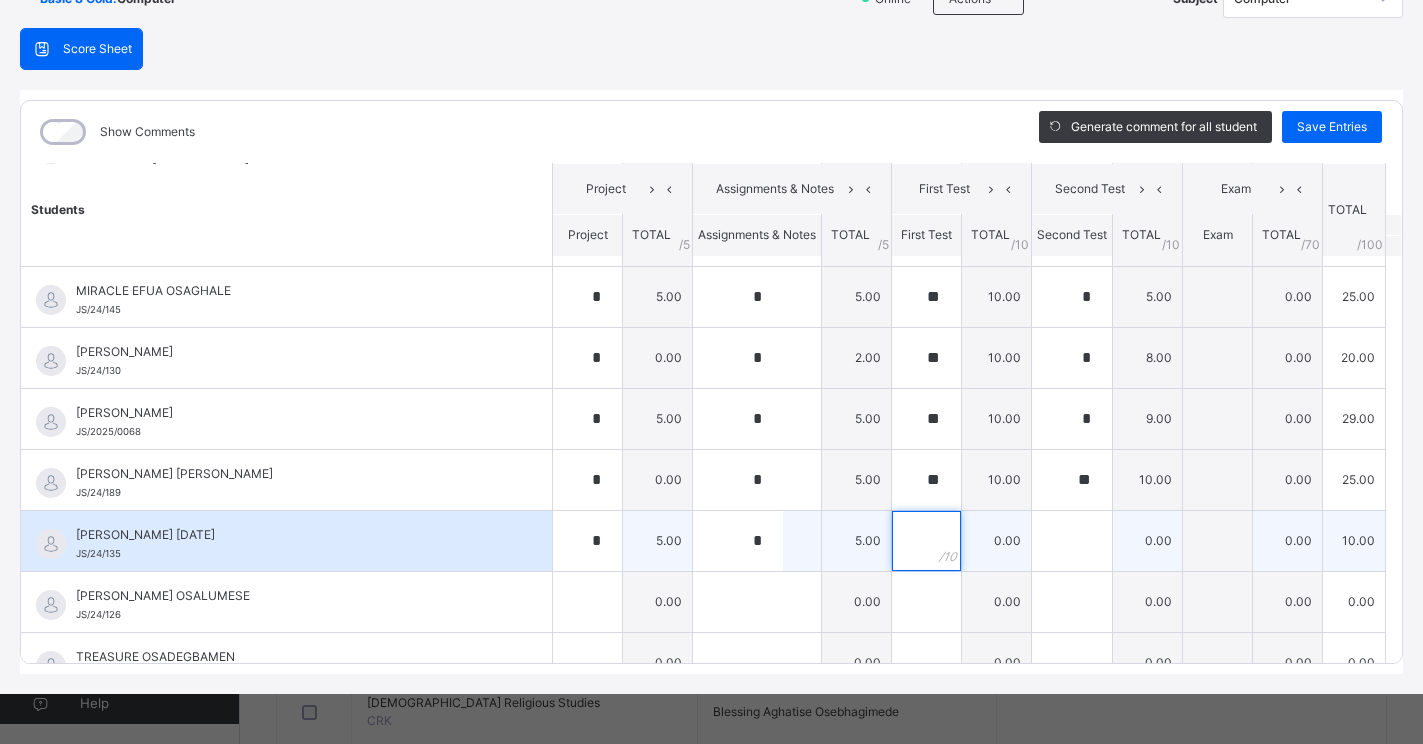 click at bounding box center (926, 541) 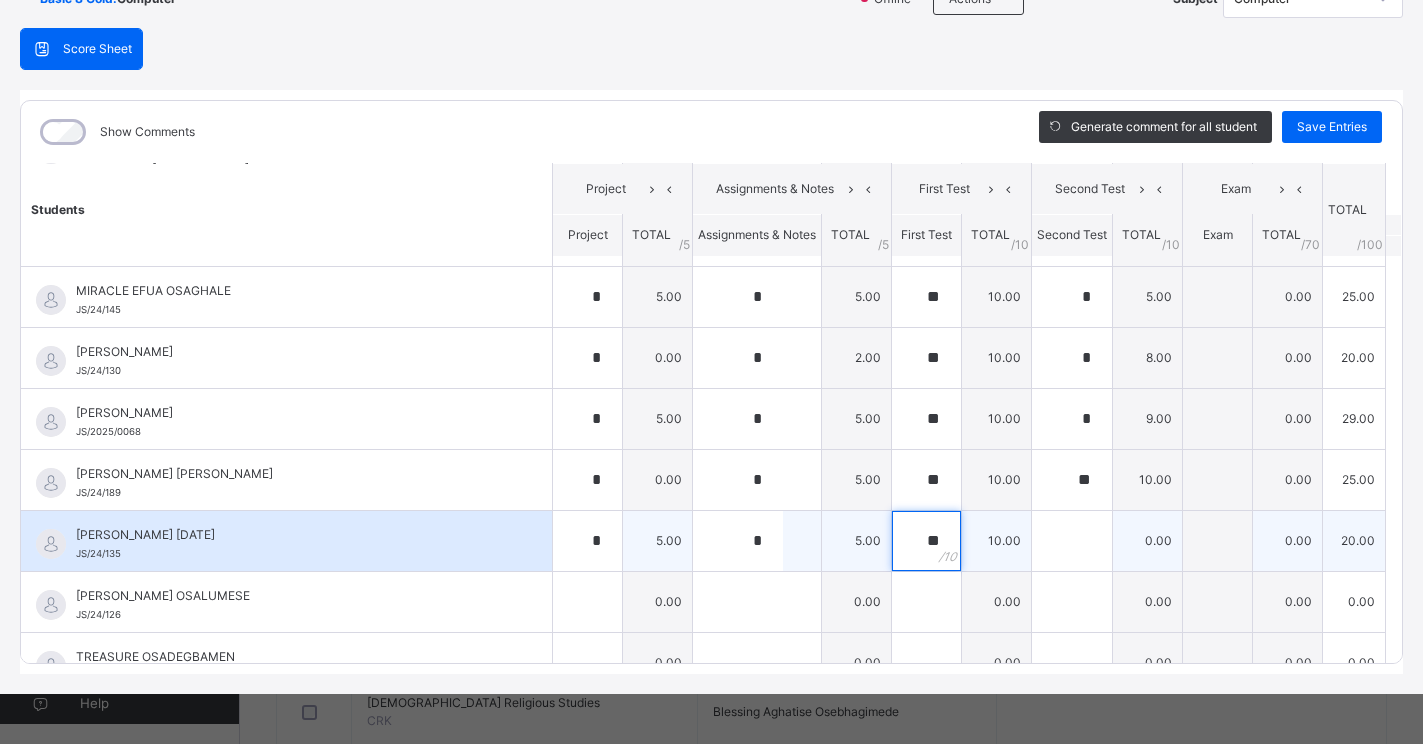 type on "**" 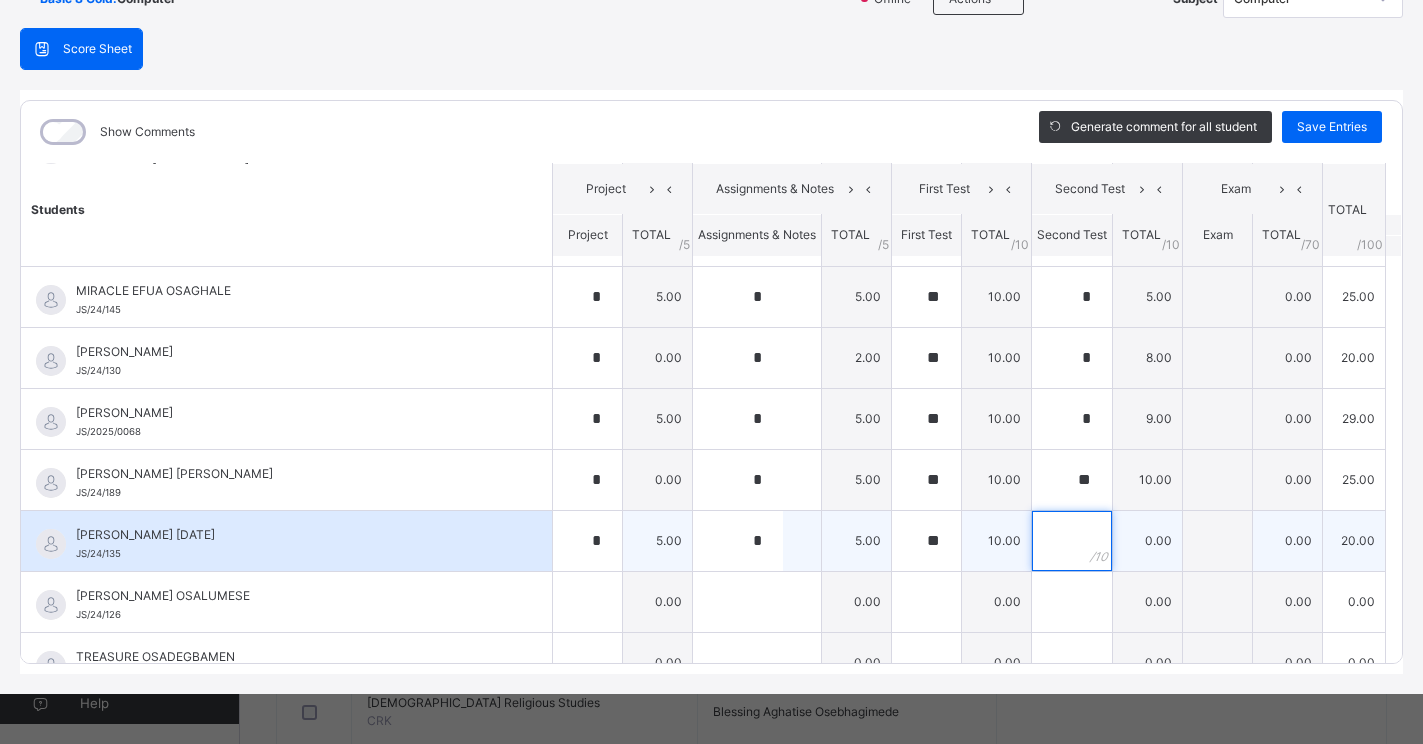 click at bounding box center (1072, 541) 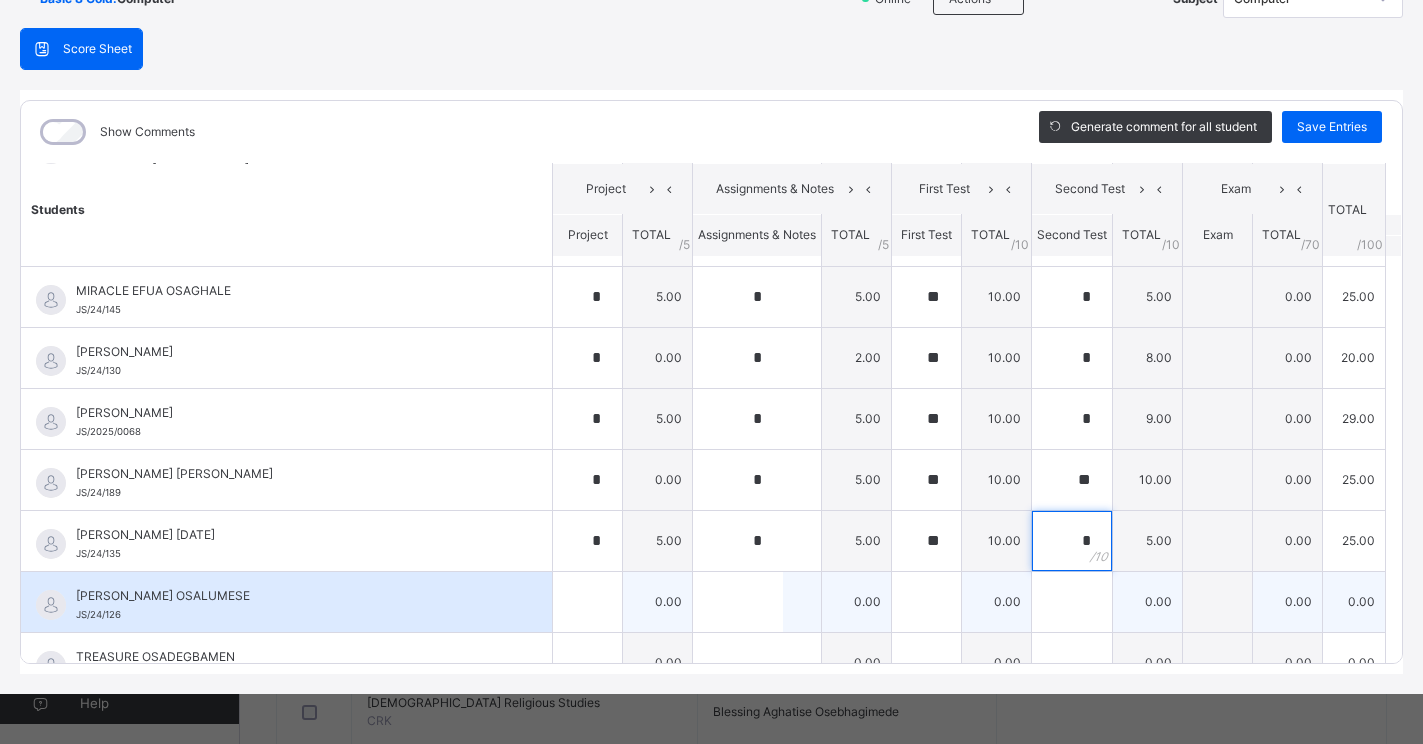 type on "*" 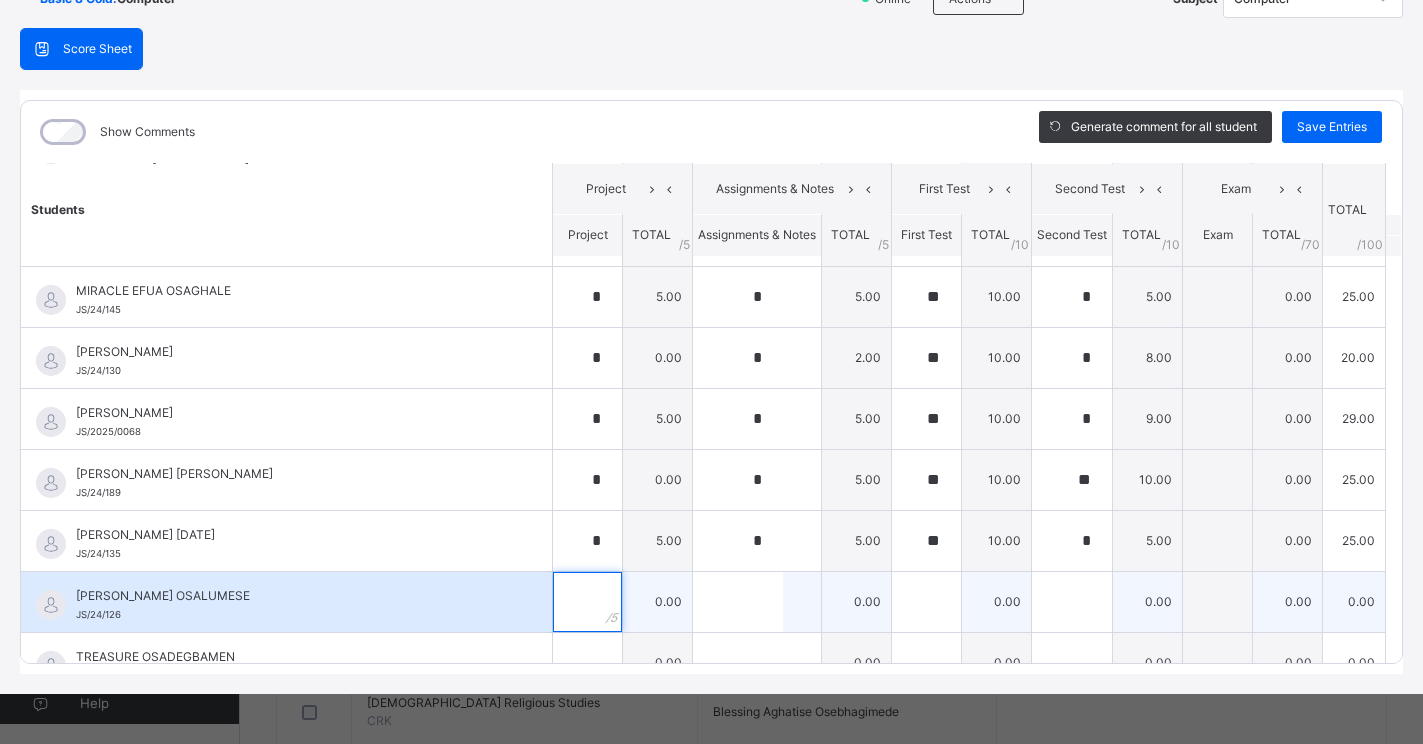 click at bounding box center [587, 602] 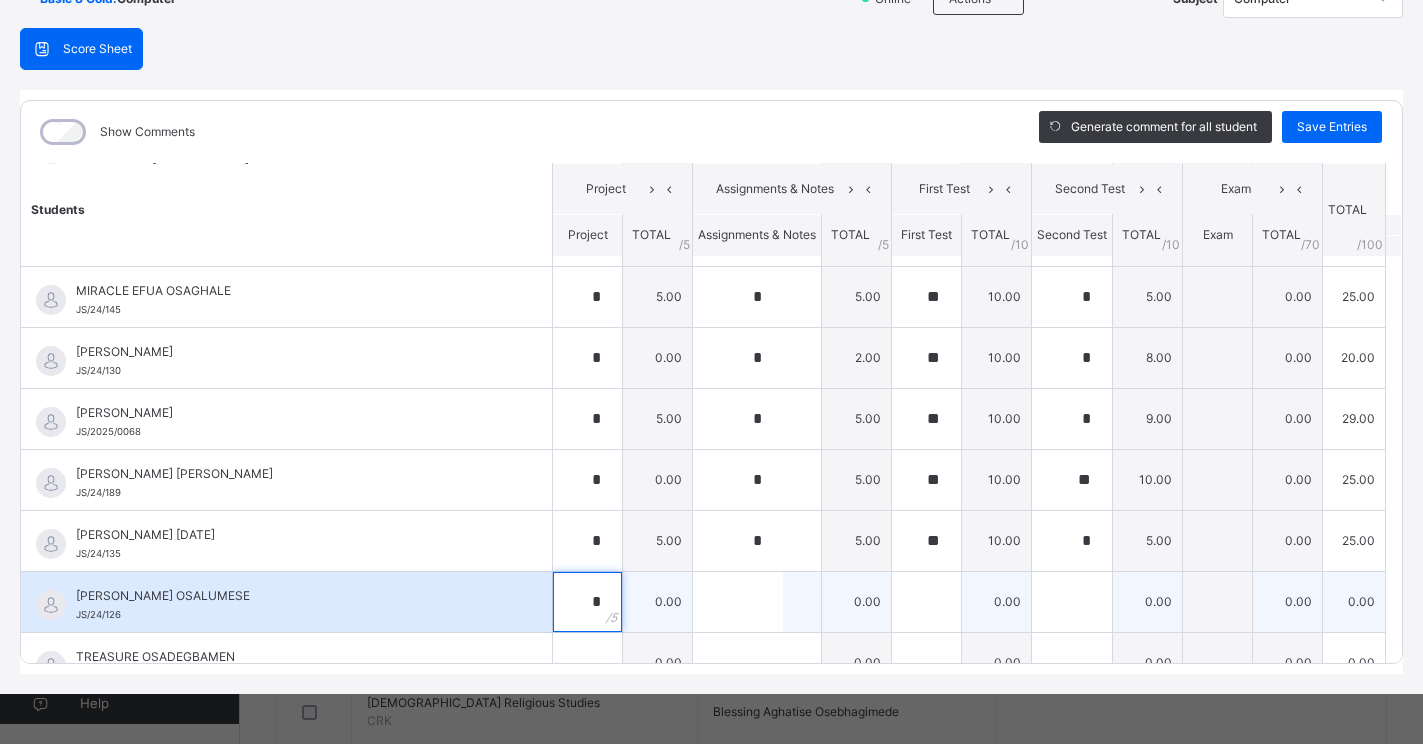type on "*" 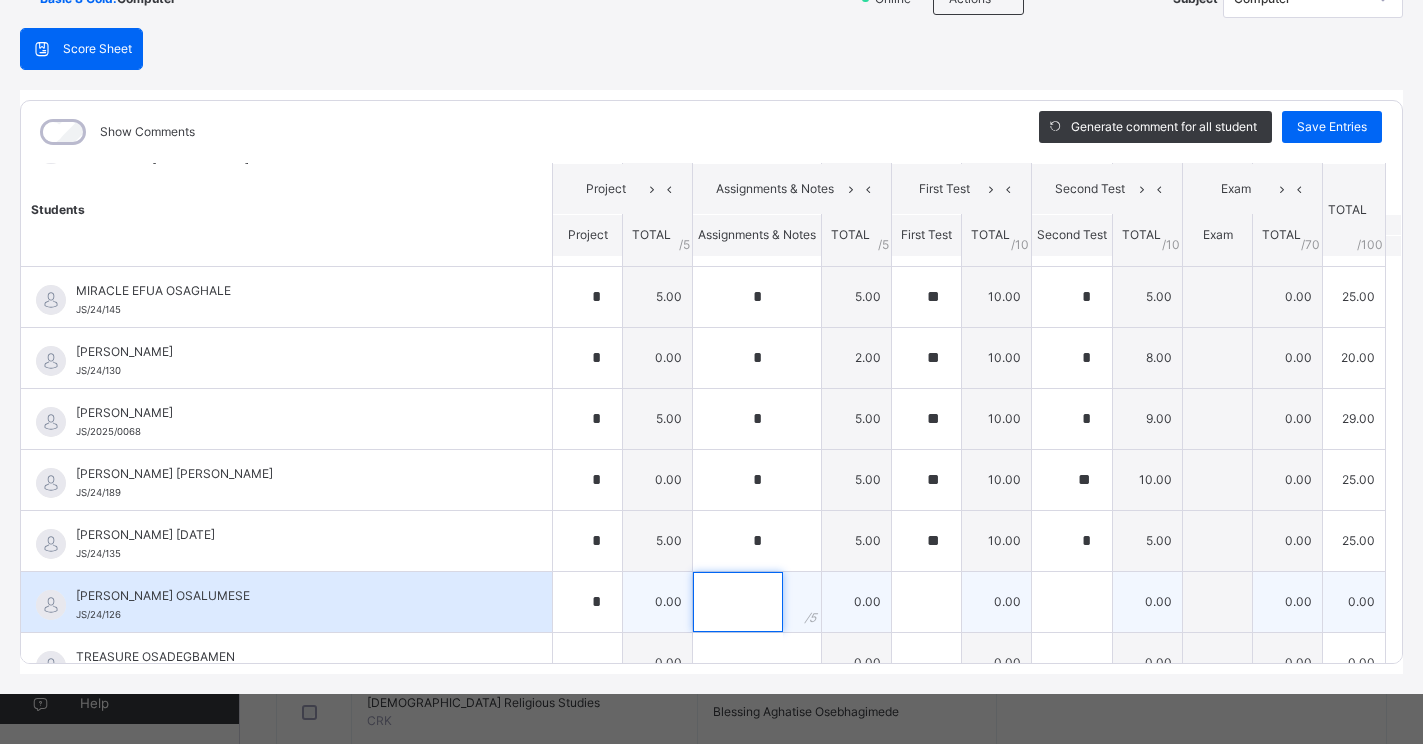 click at bounding box center (738, 602) 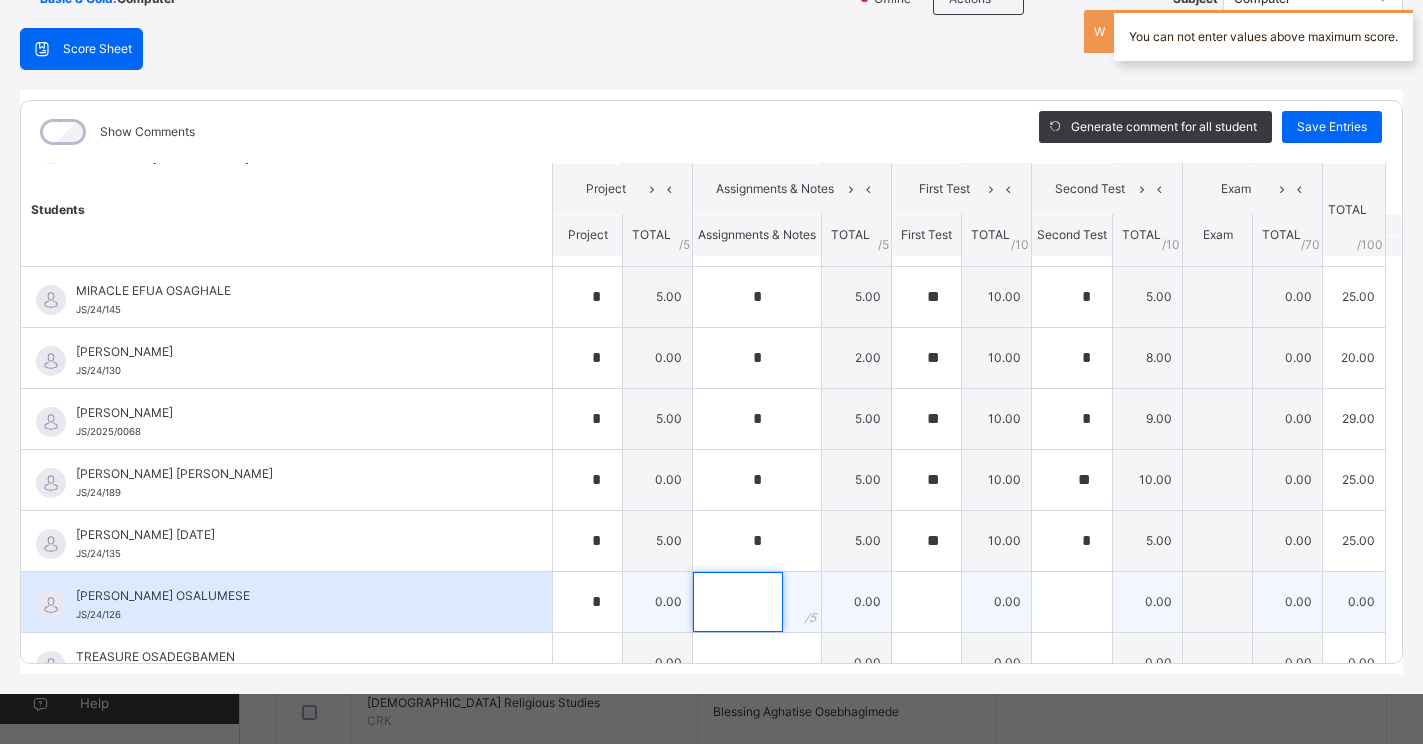 click at bounding box center (738, 602) 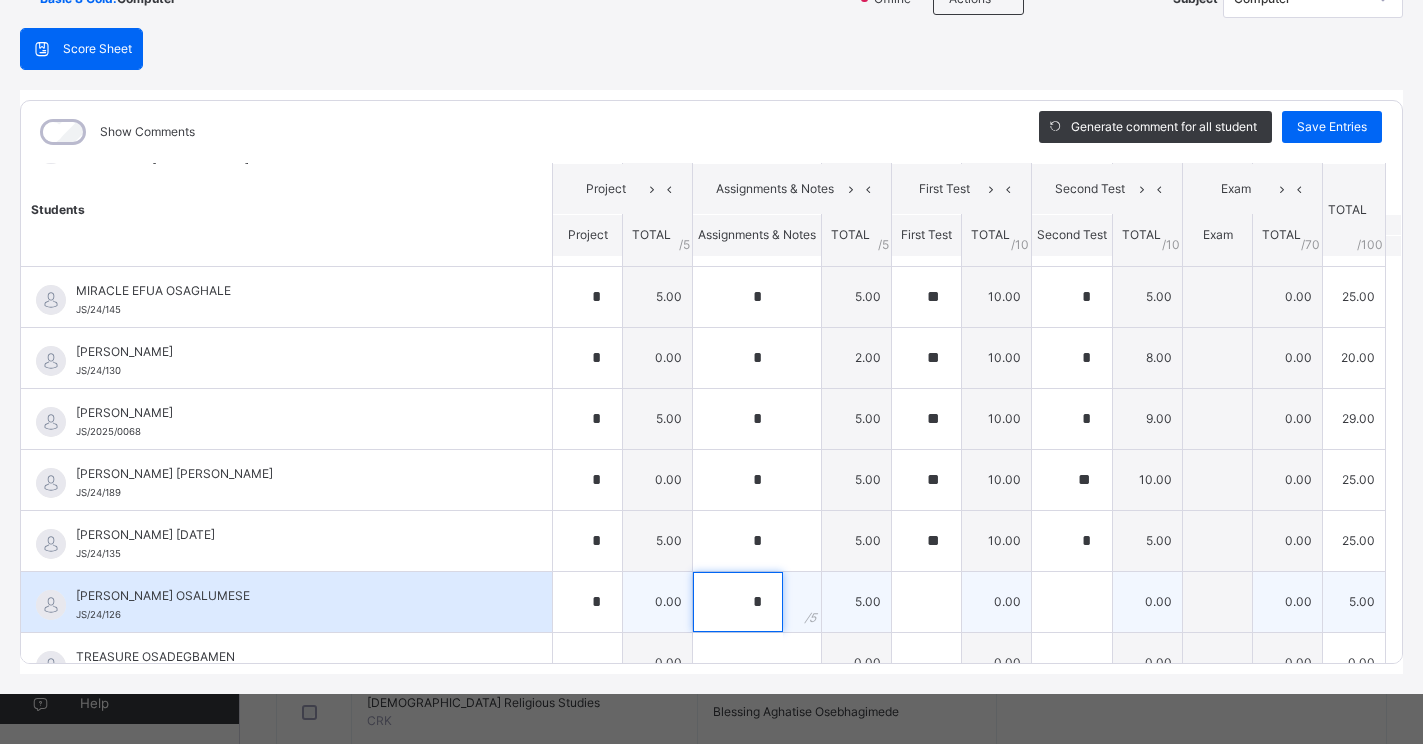 type on "*" 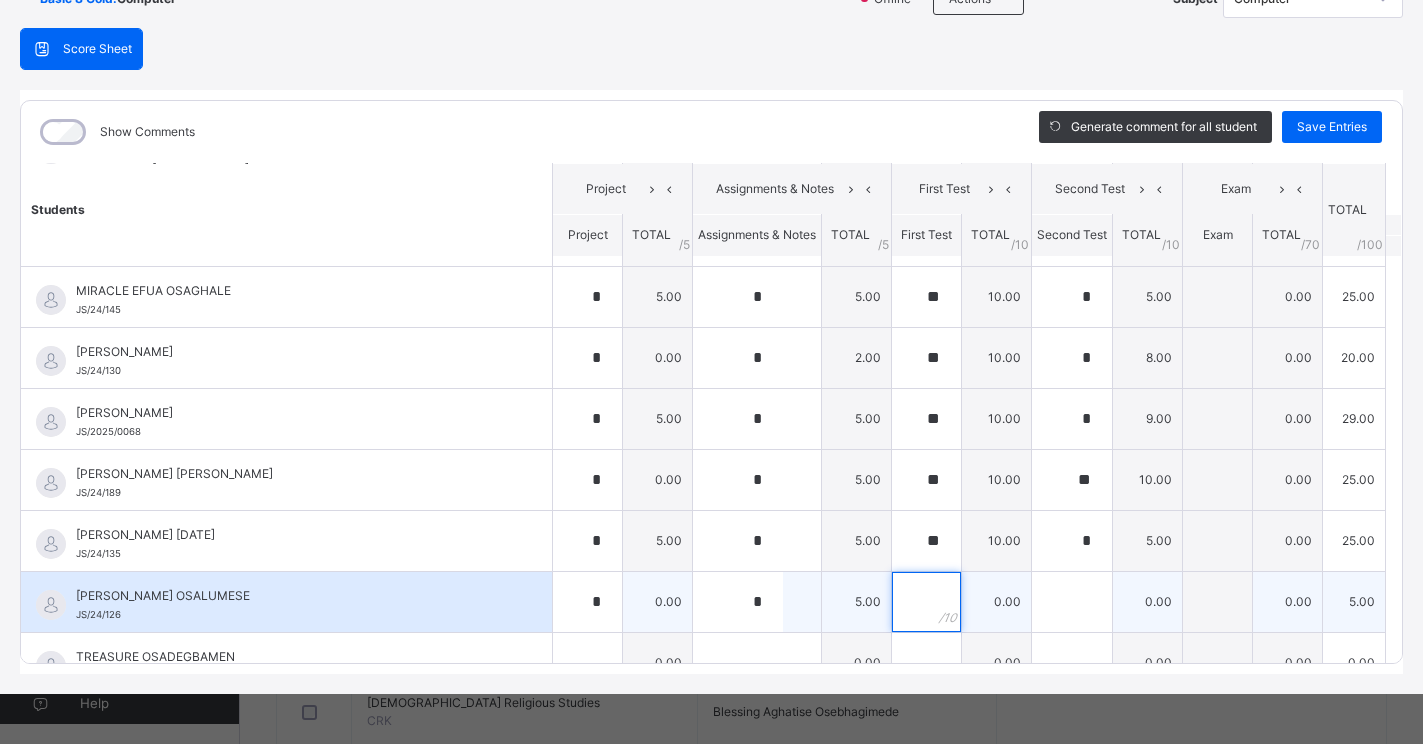 click at bounding box center [926, 602] 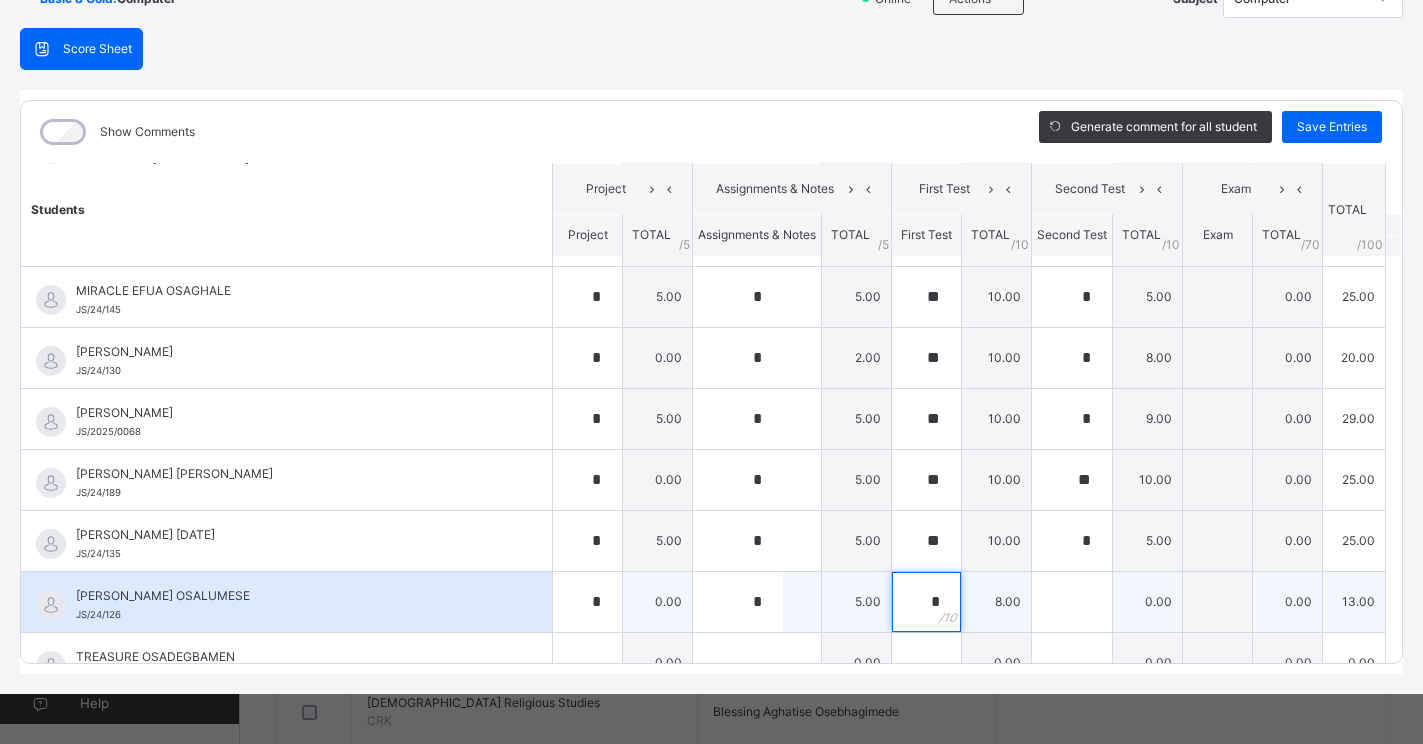 type on "*" 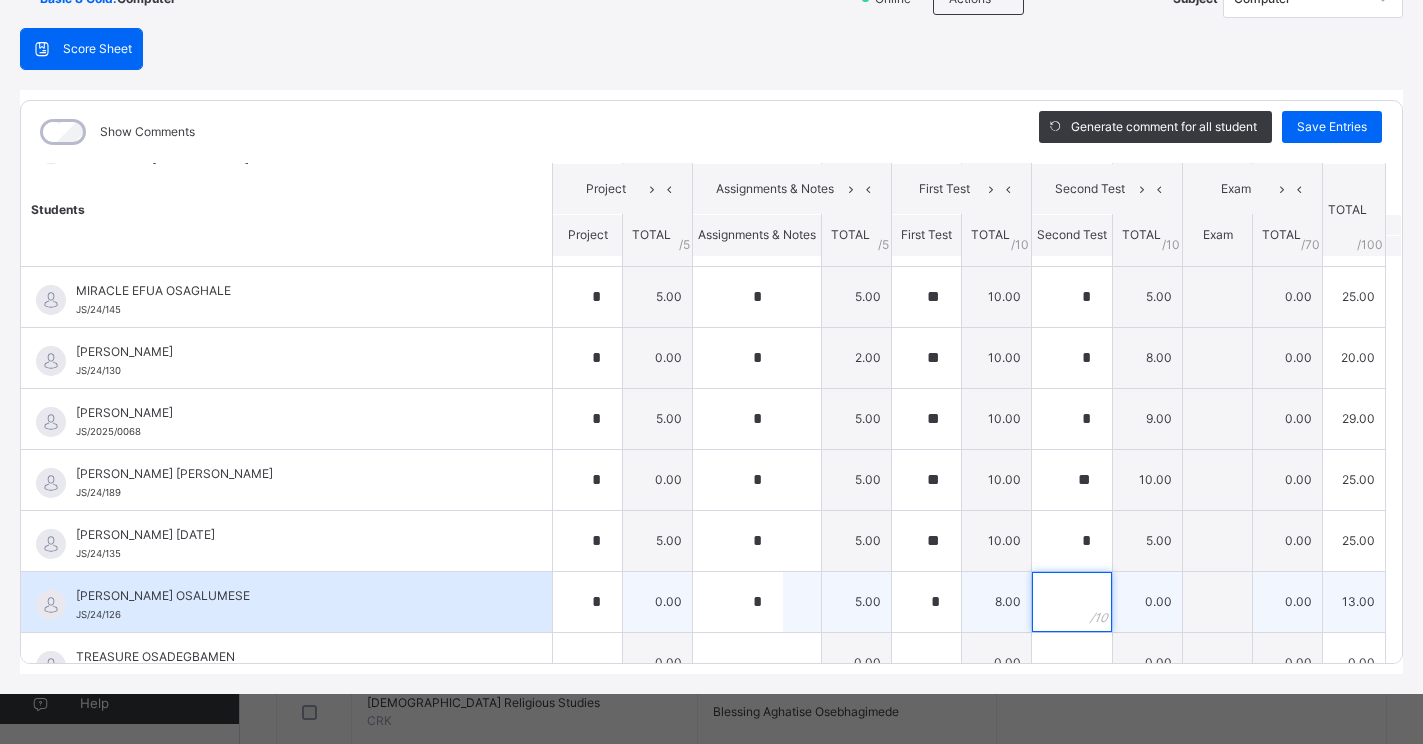 click at bounding box center [1072, 602] 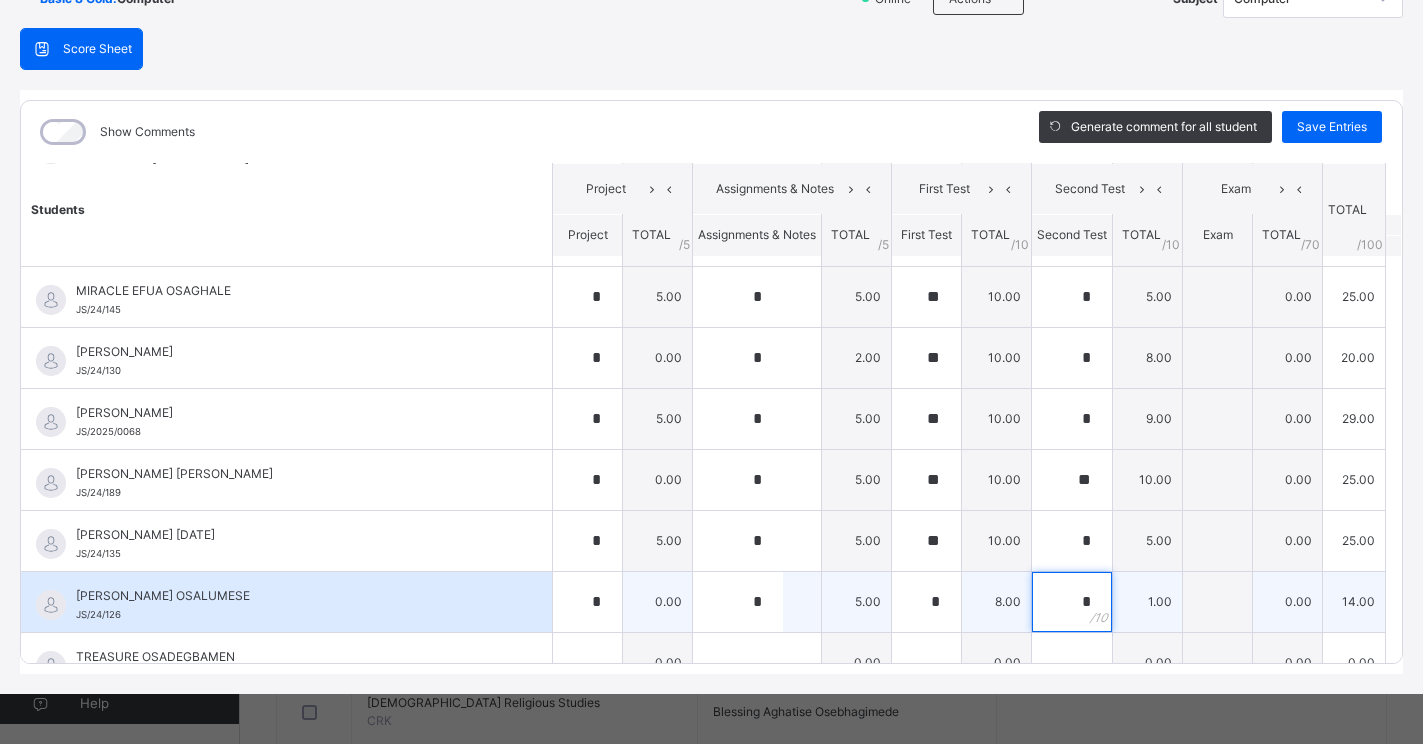 type on "**" 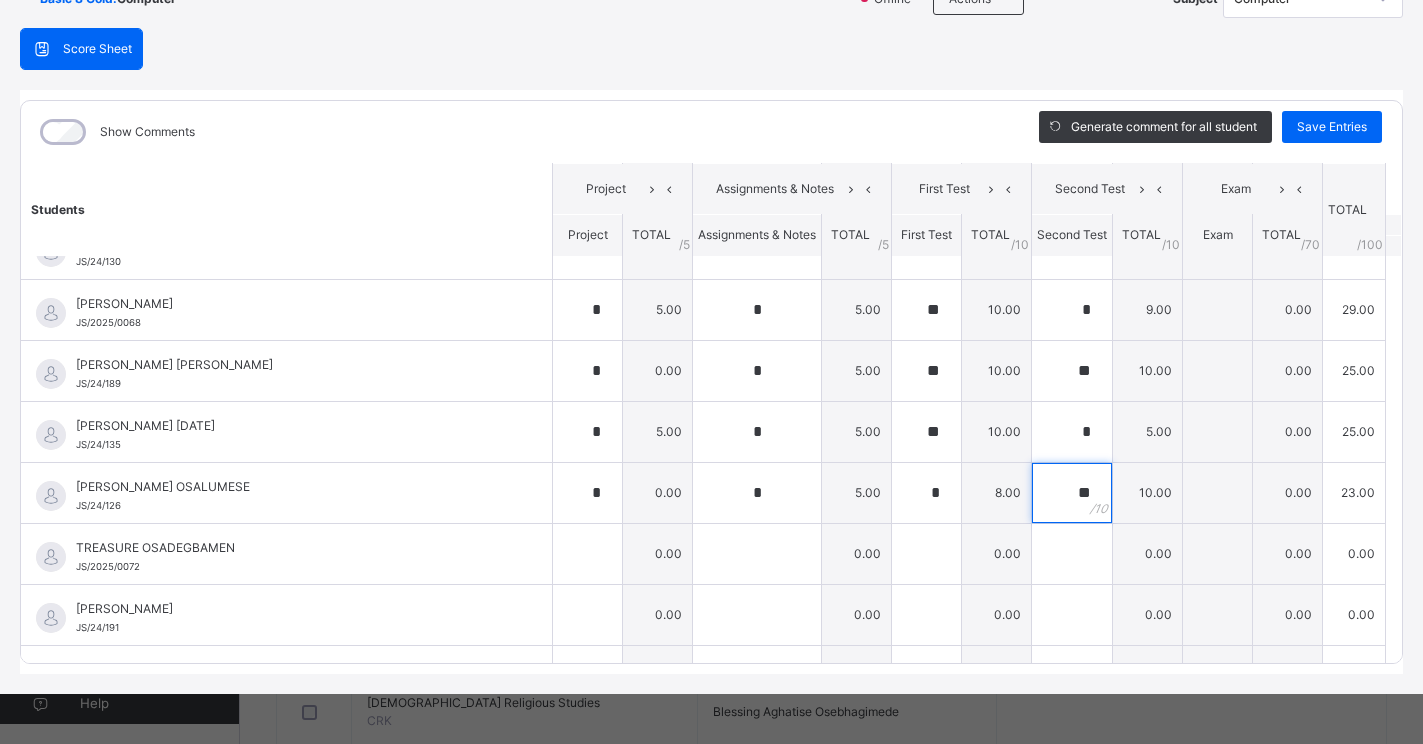 scroll, scrollTop: 1452, scrollLeft: 0, axis: vertical 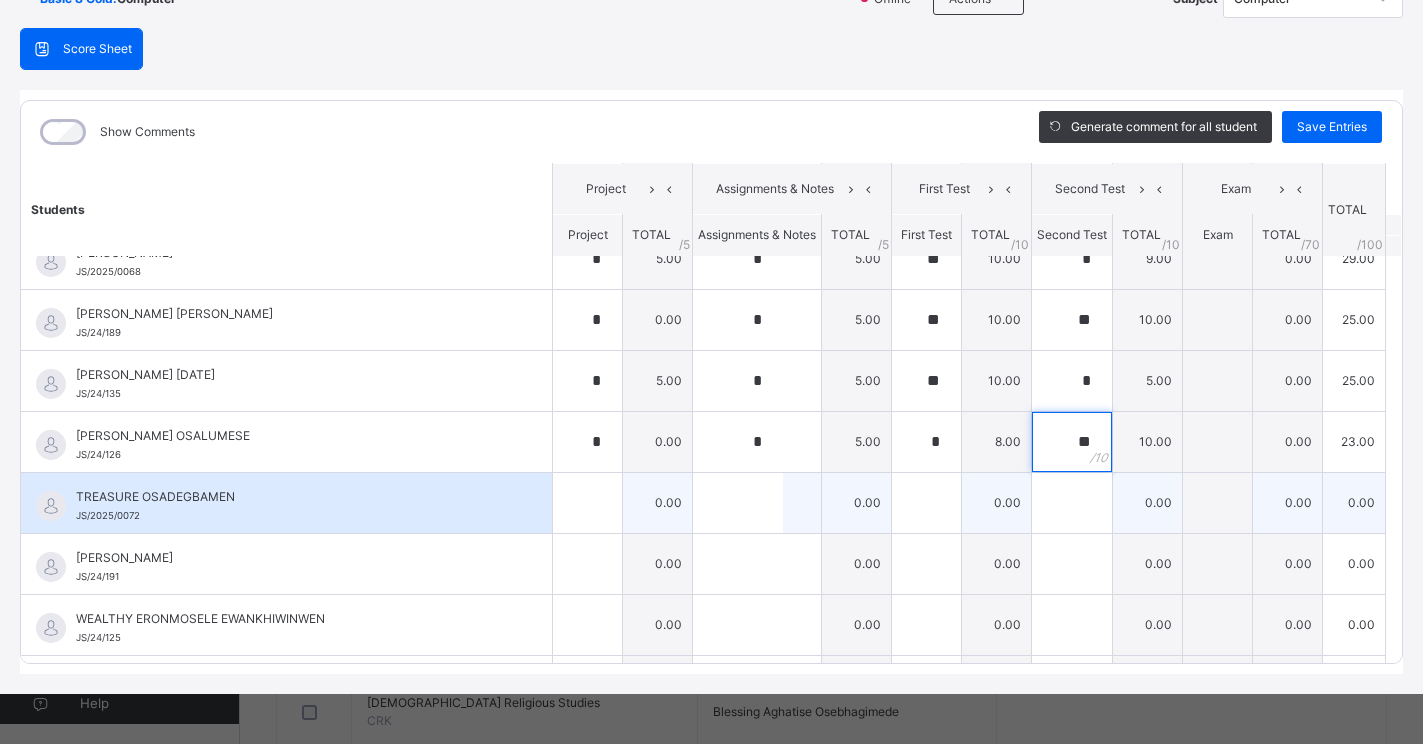 type on "**" 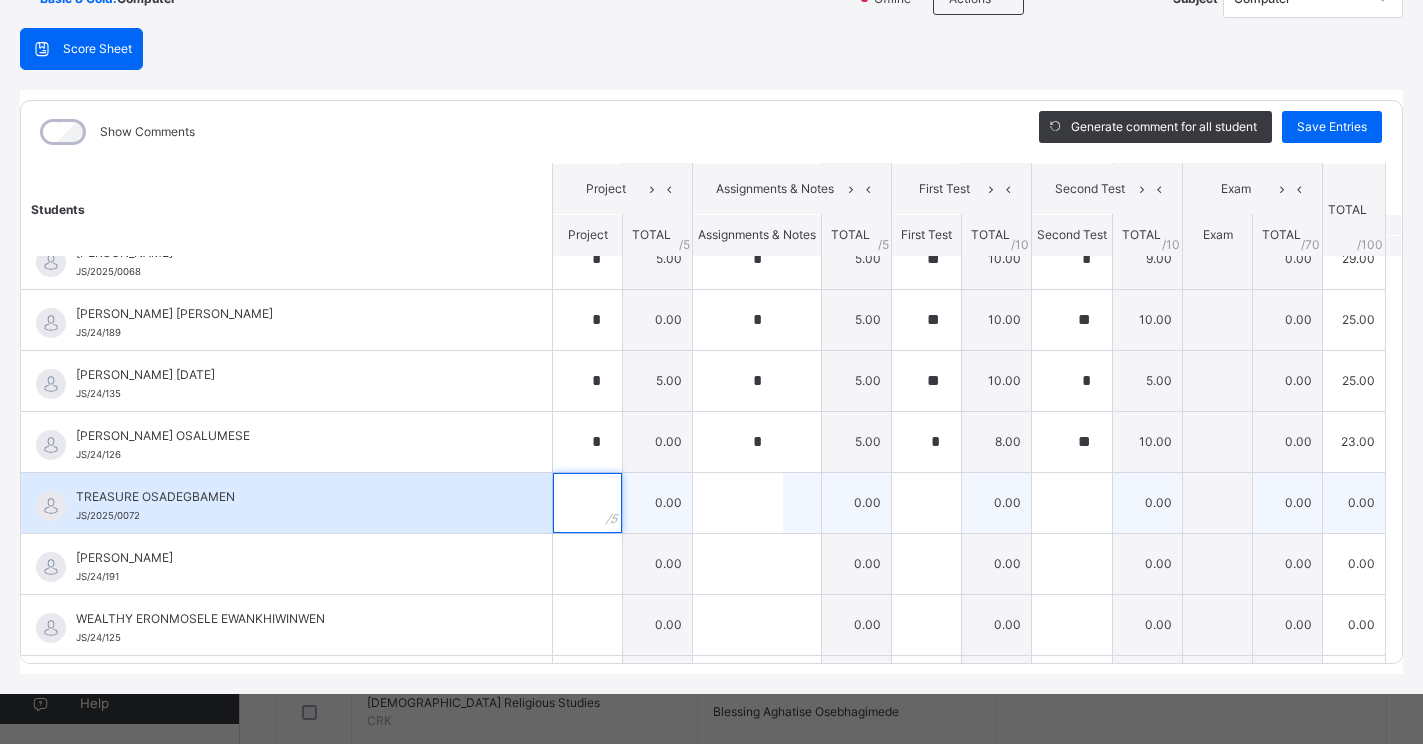 click at bounding box center (587, 503) 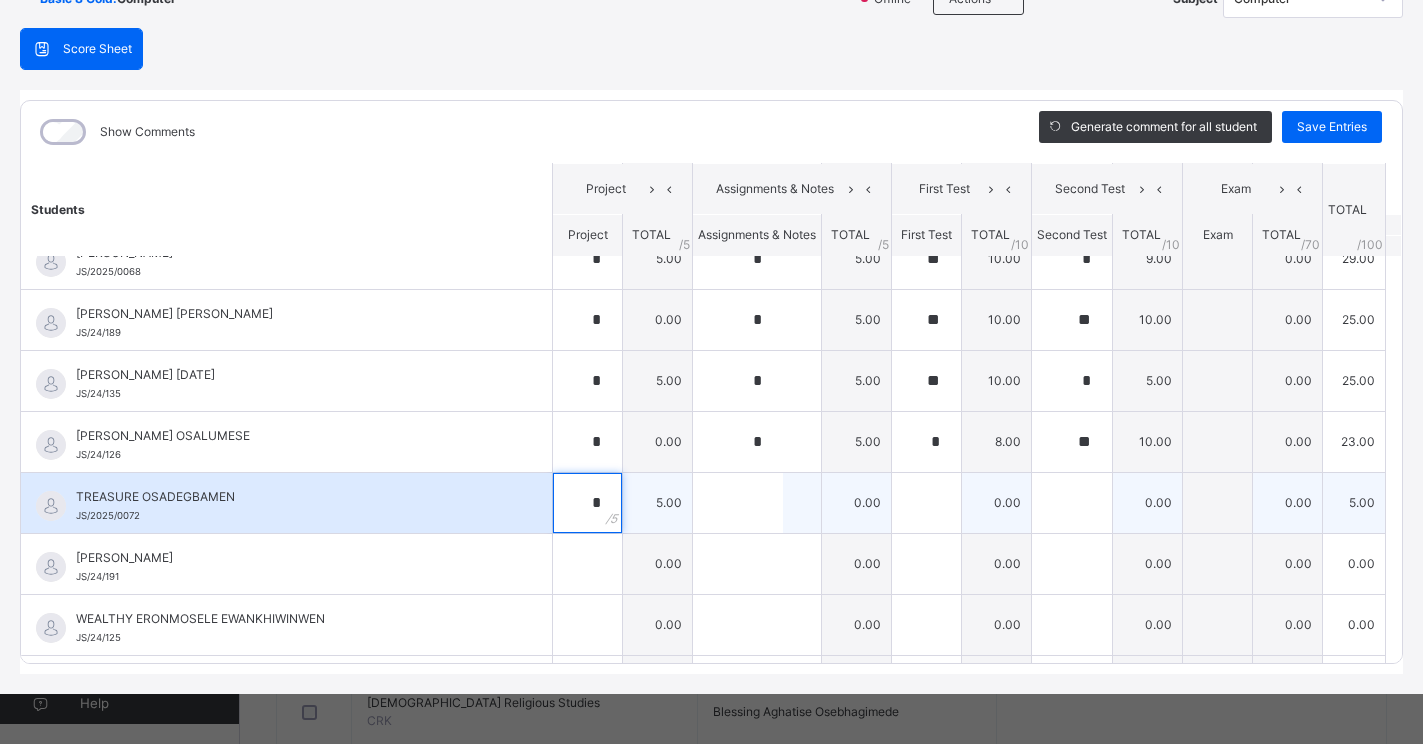 type on "*" 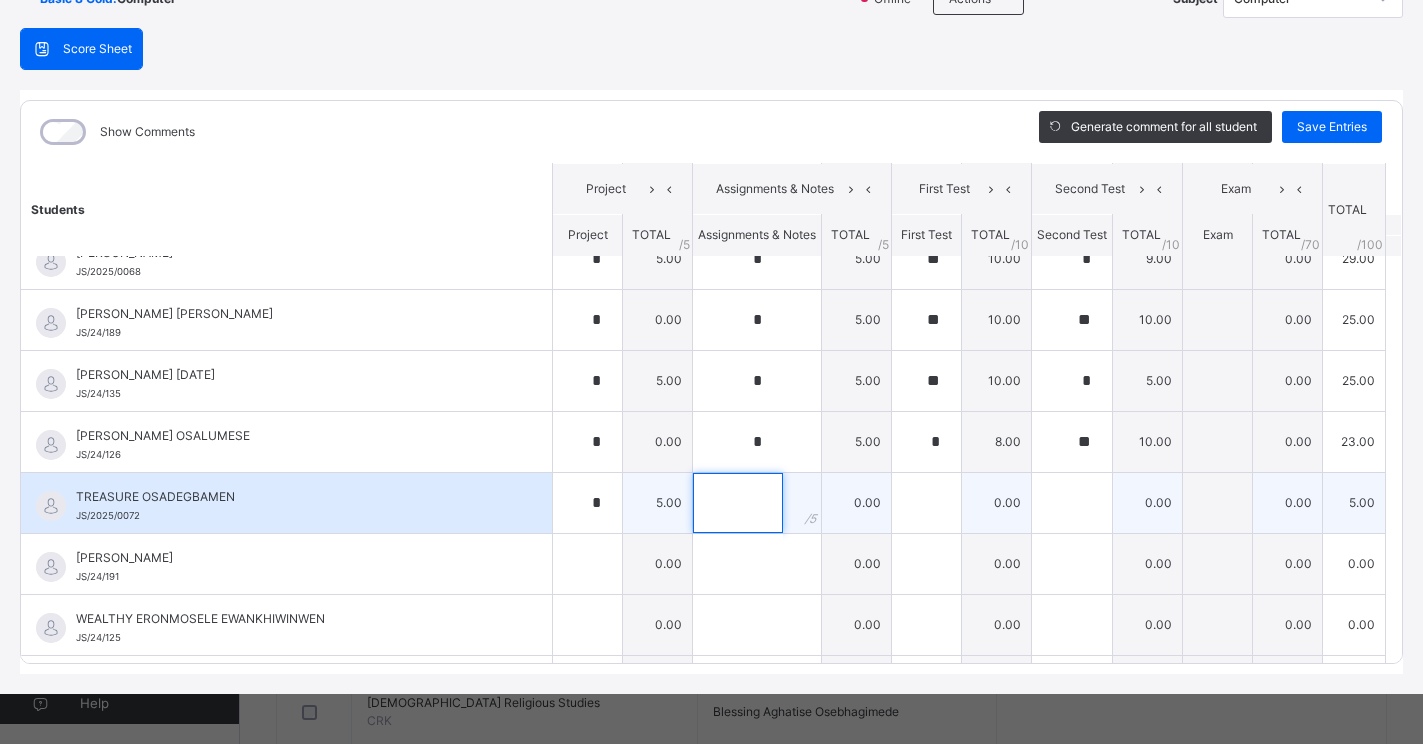 click at bounding box center (738, 503) 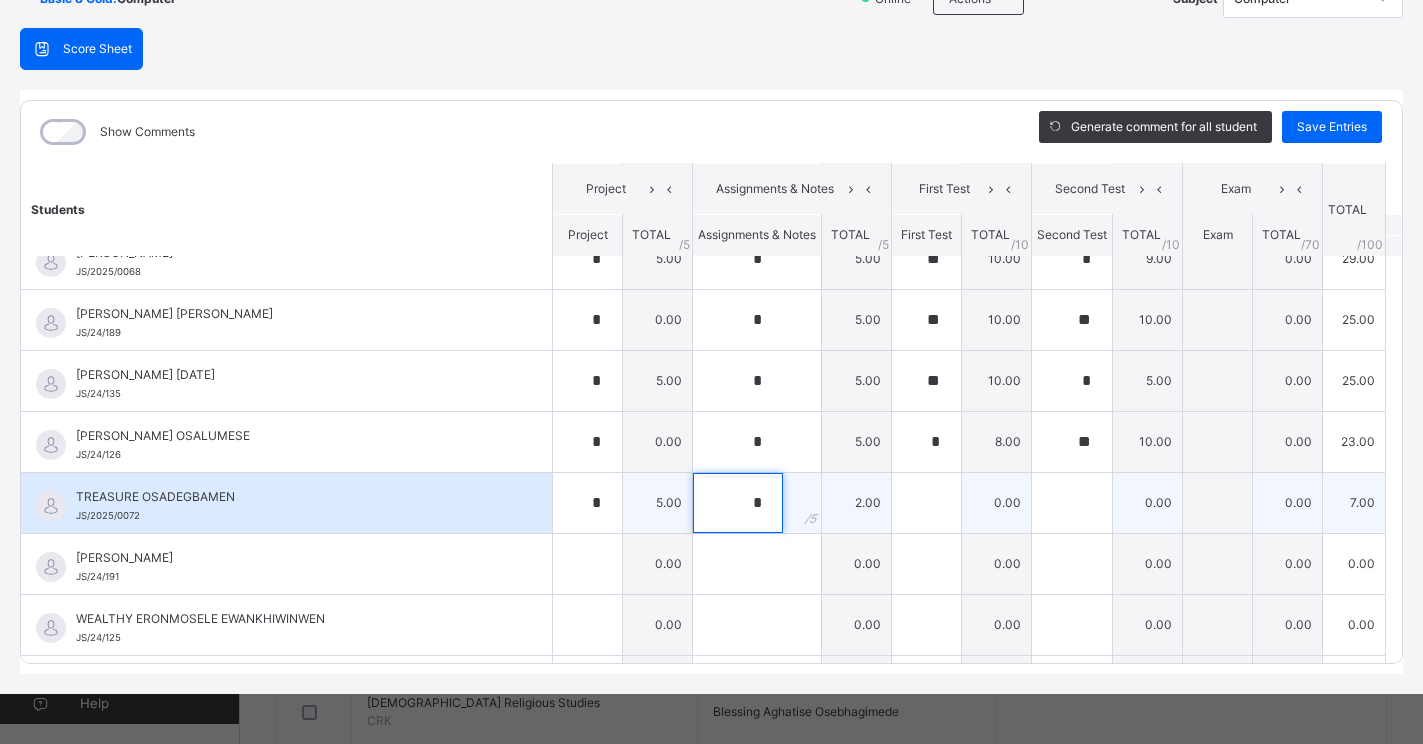 type on "*" 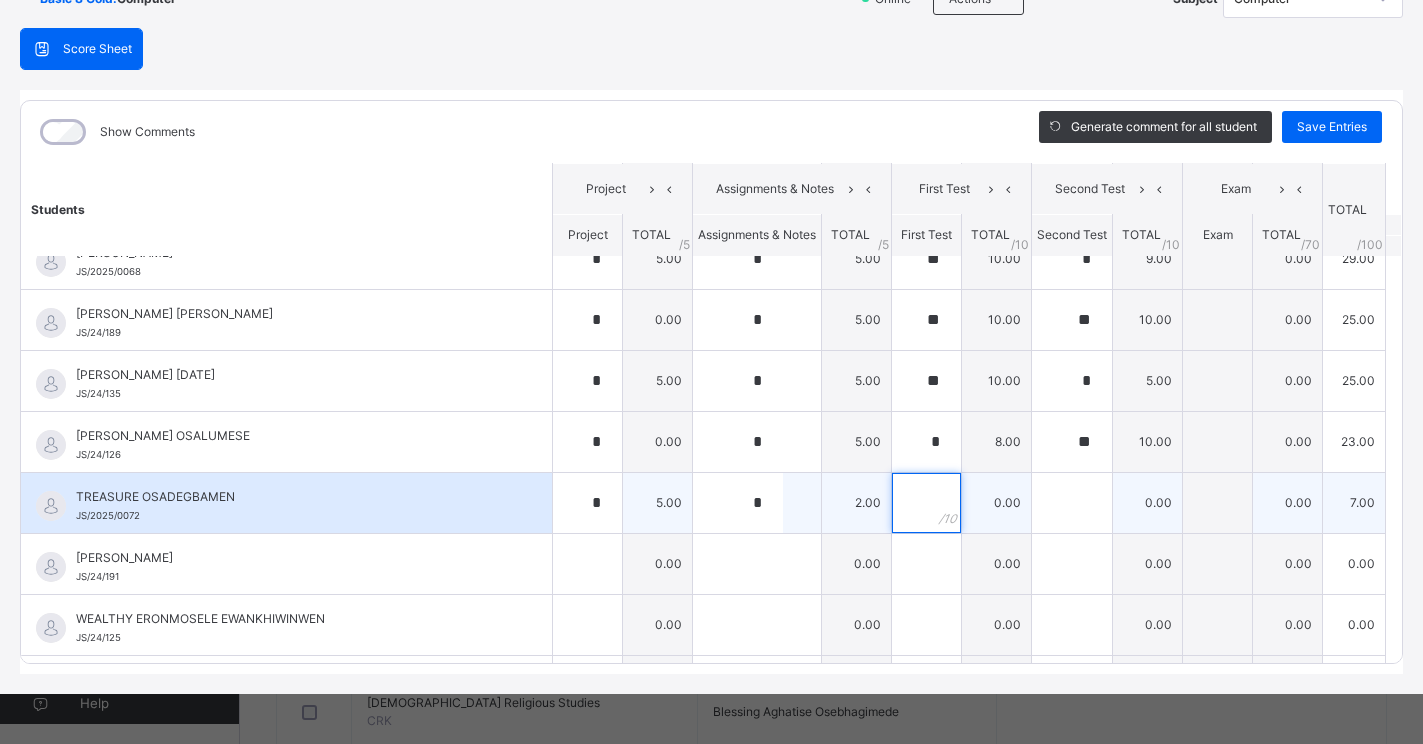 click at bounding box center (926, 503) 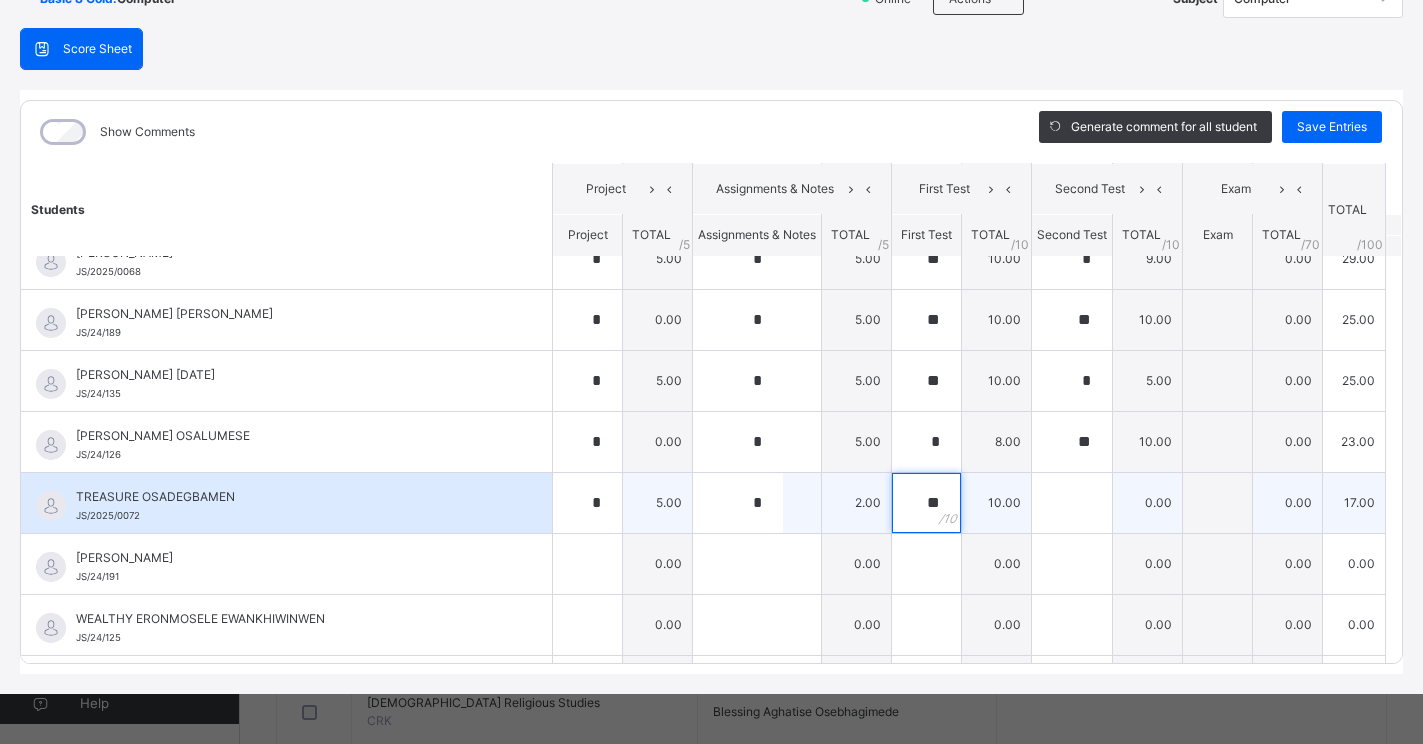 type on "**" 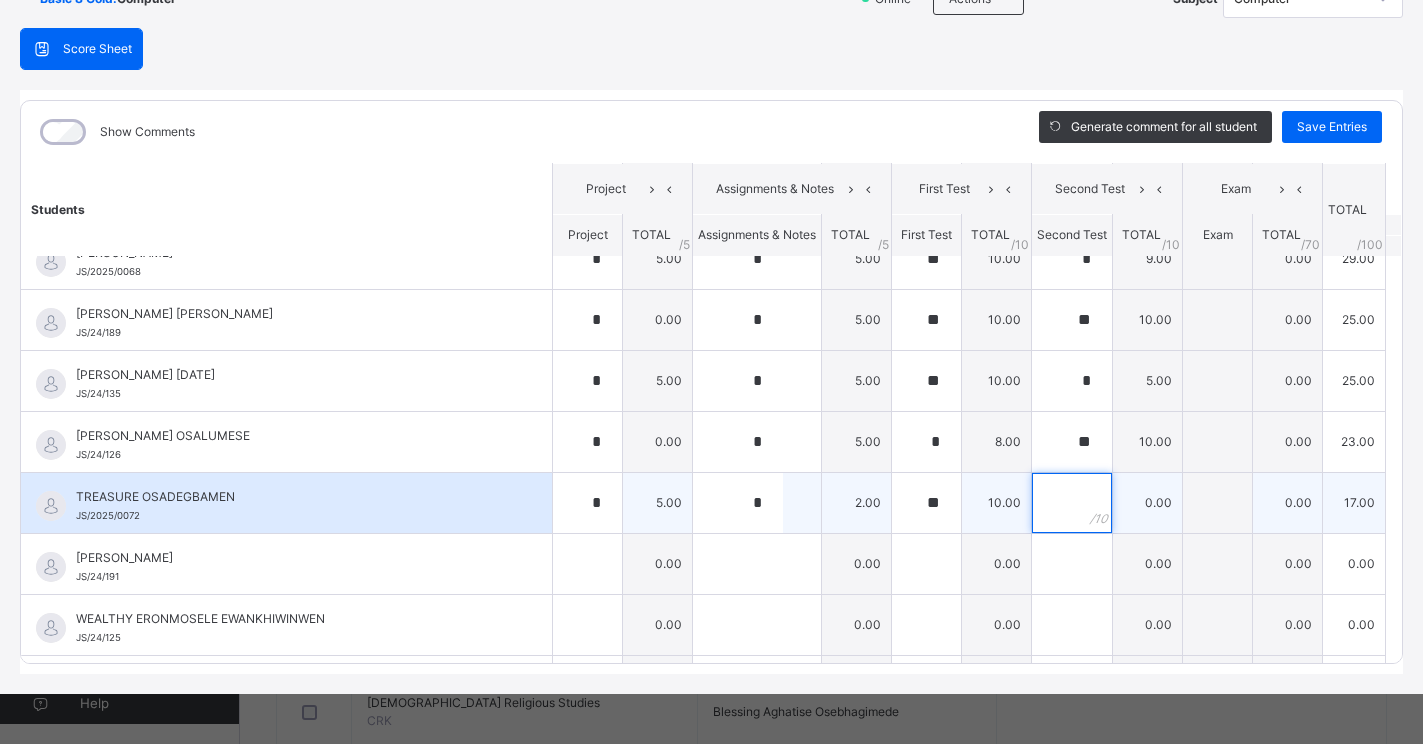 click at bounding box center (1072, 503) 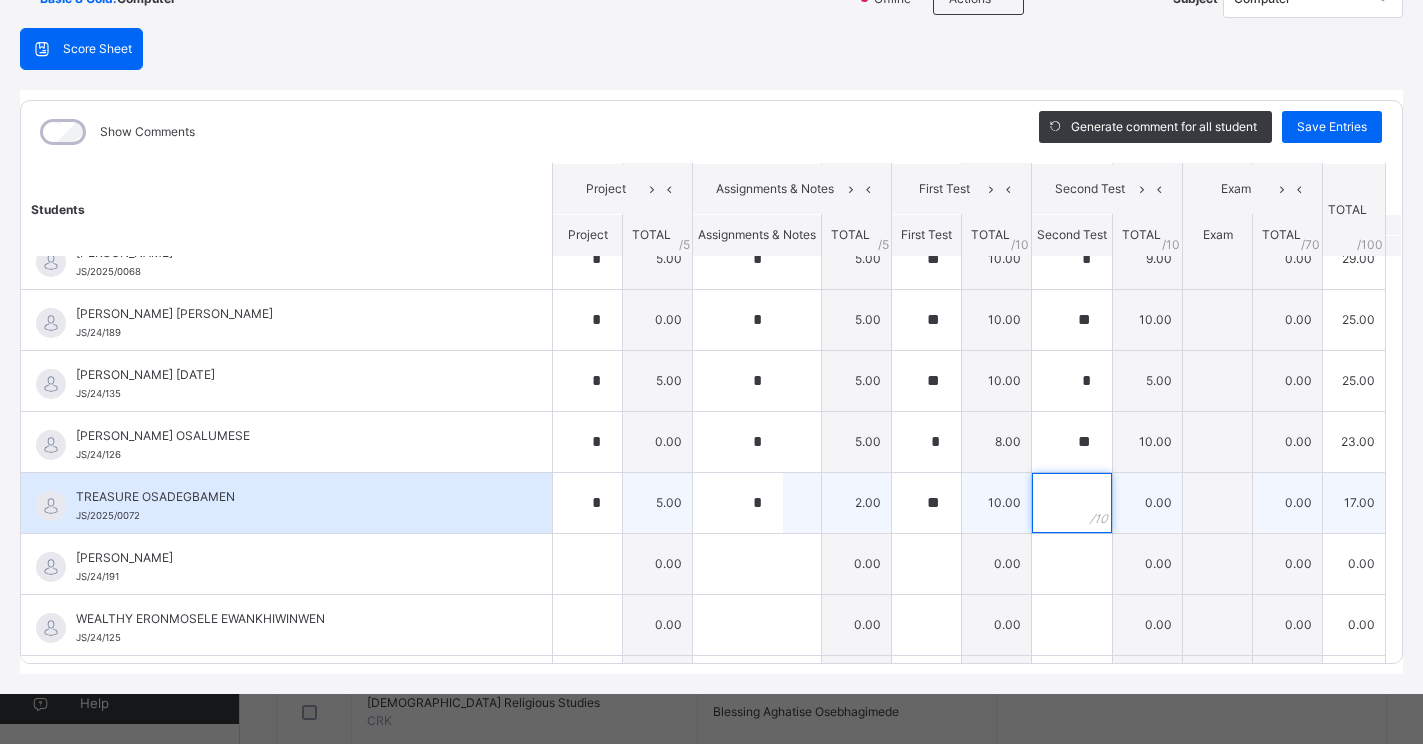 type on "*" 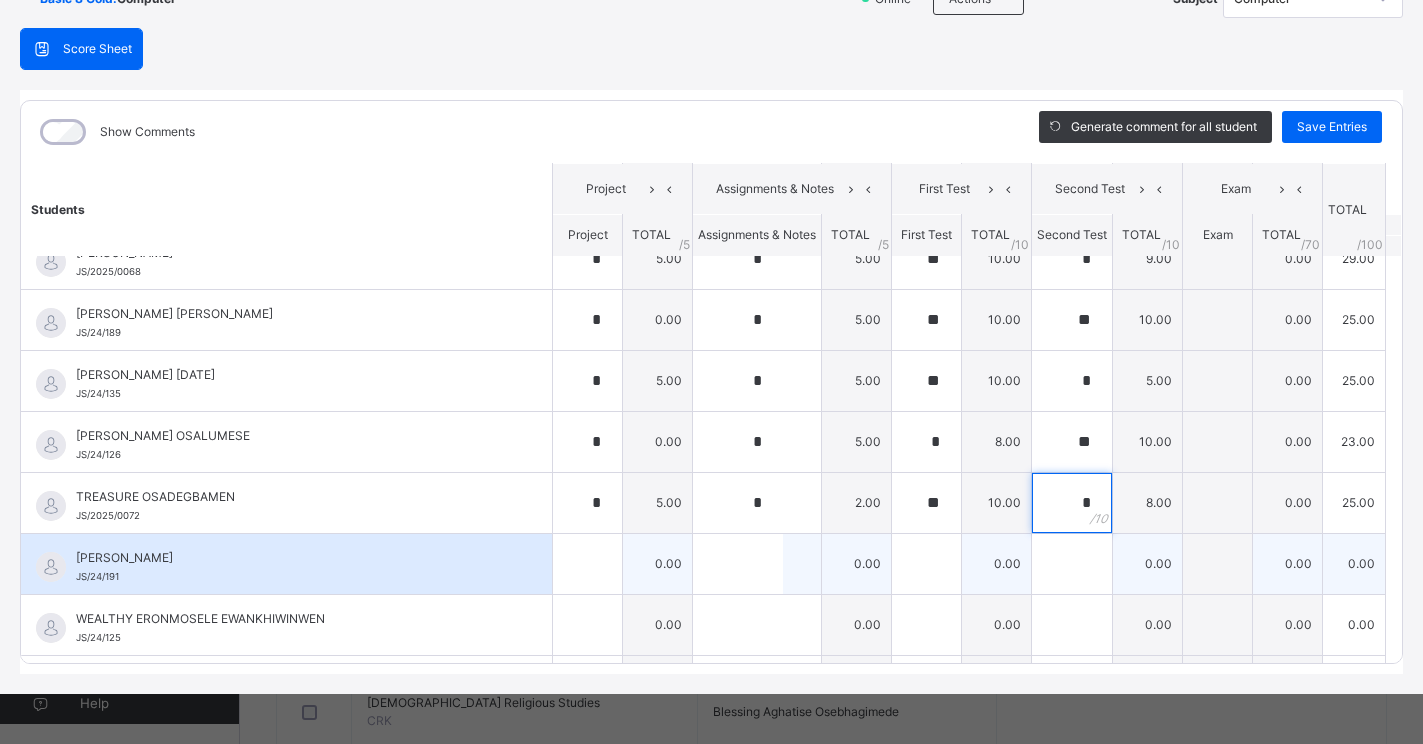type on "*" 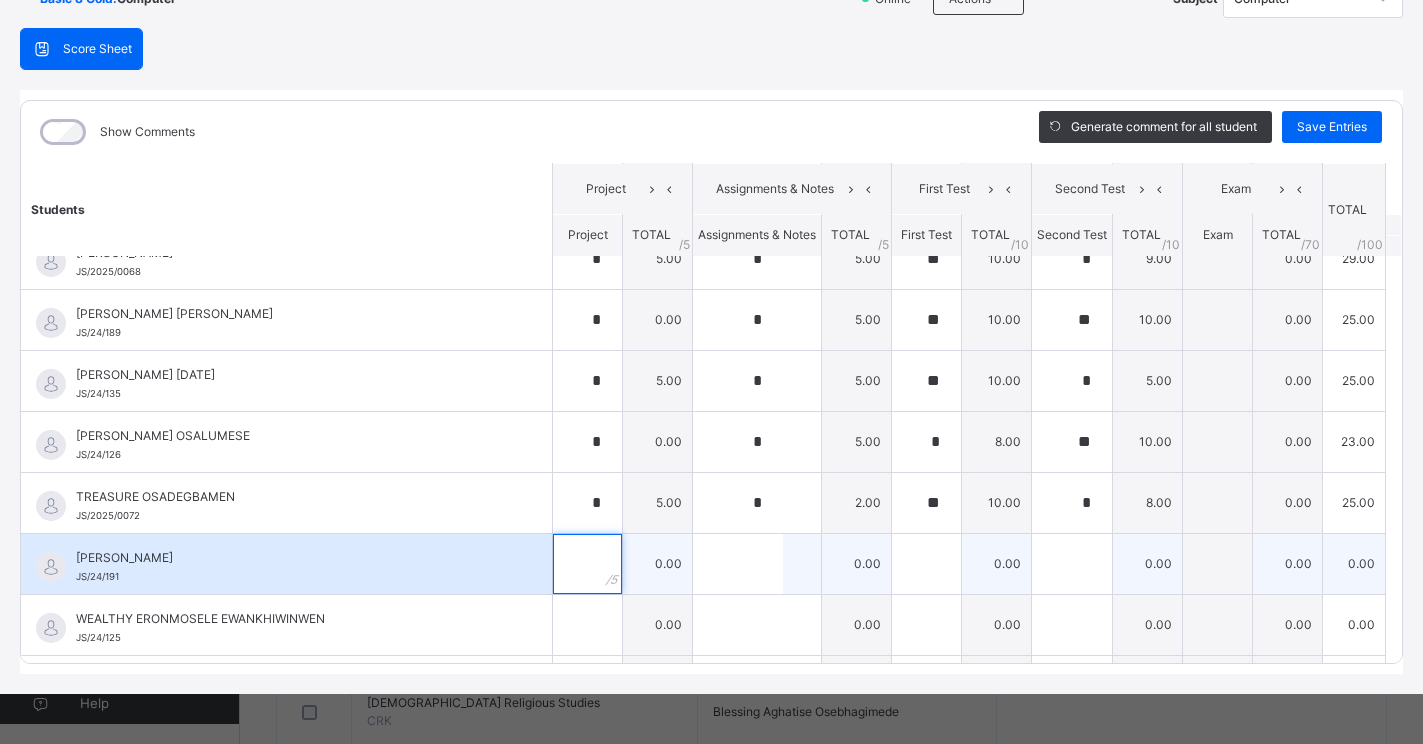 click at bounding box center (587, 564) 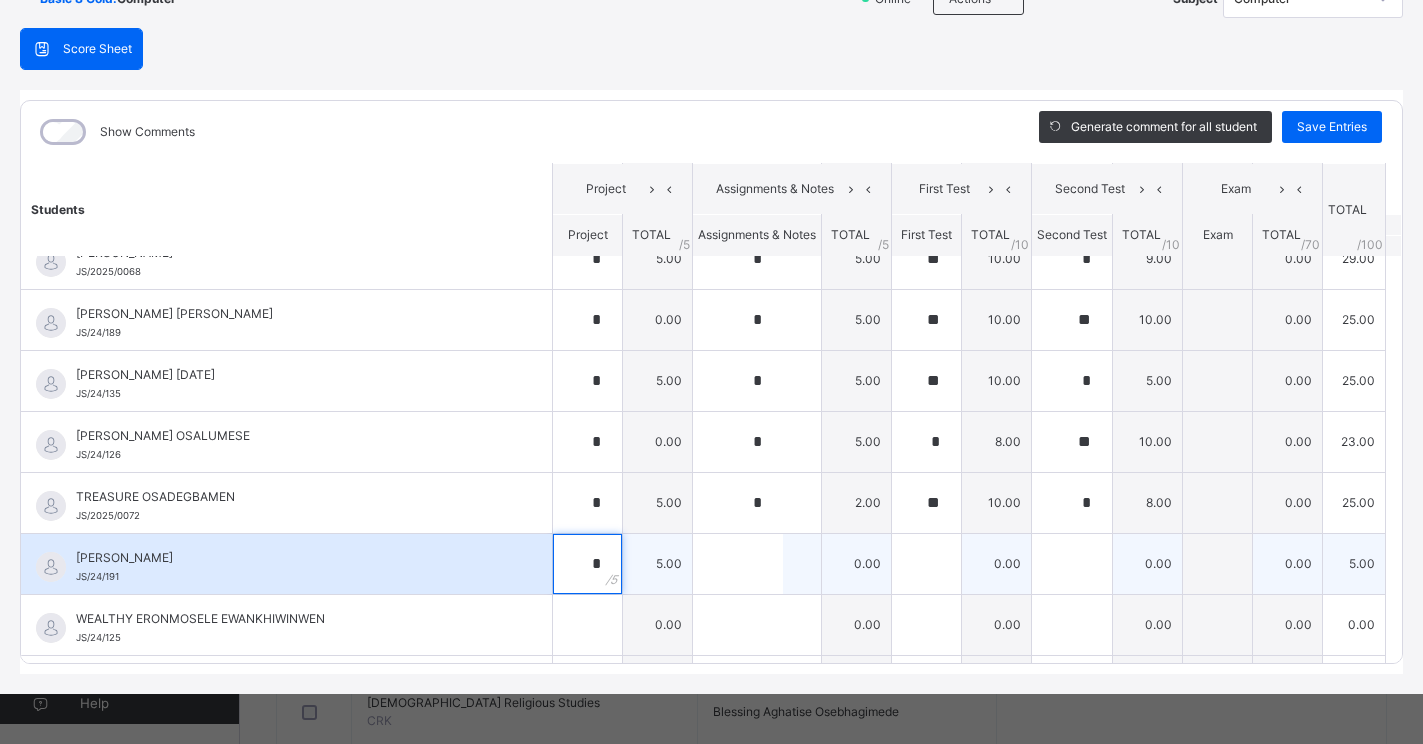 type on "*" 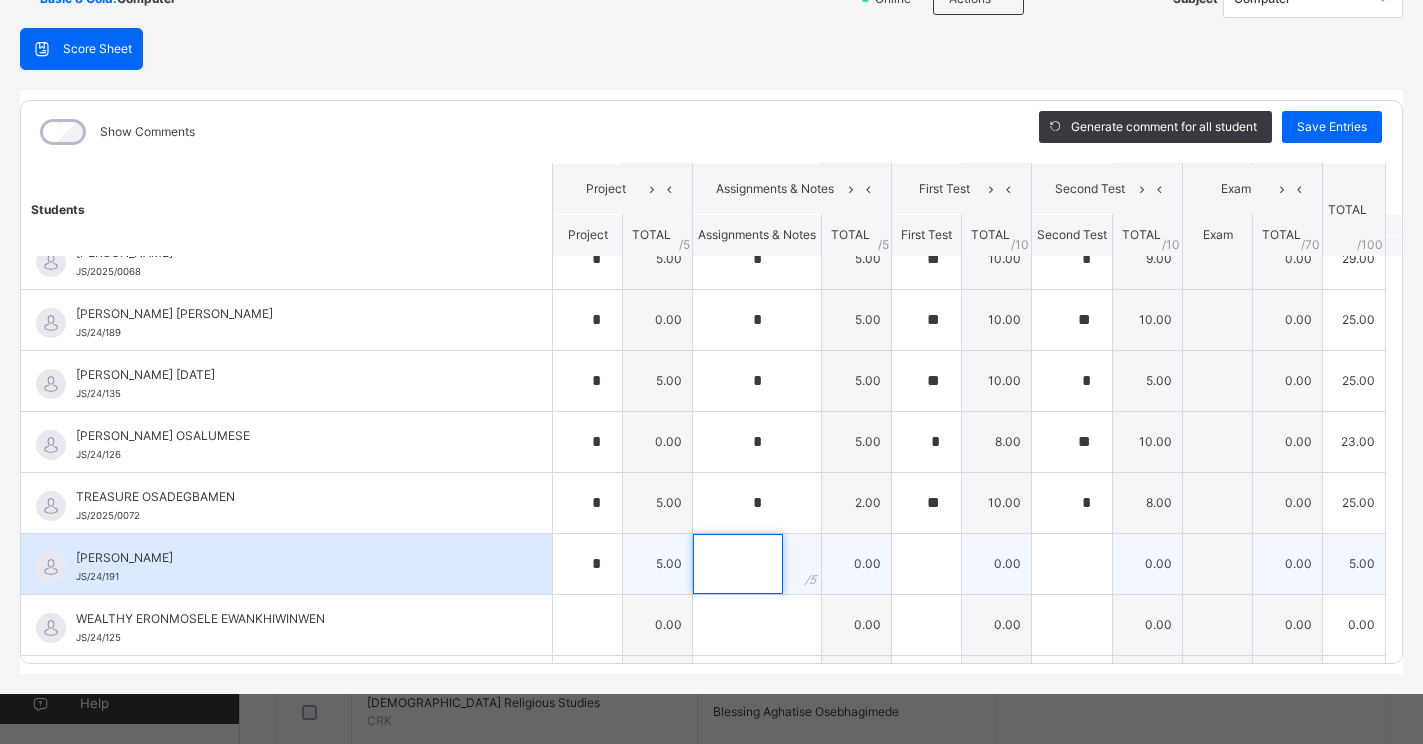 click at bounding box center [738, 564] 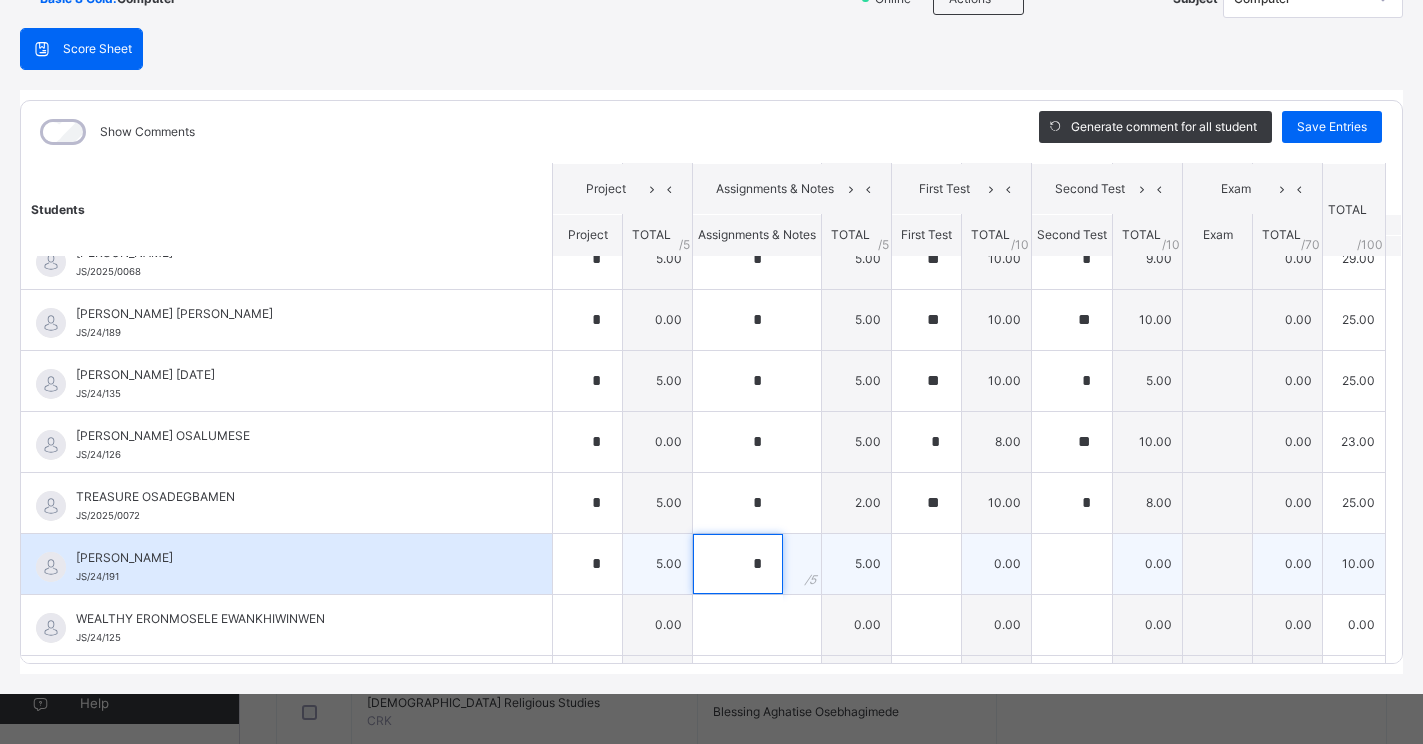 type on "*" 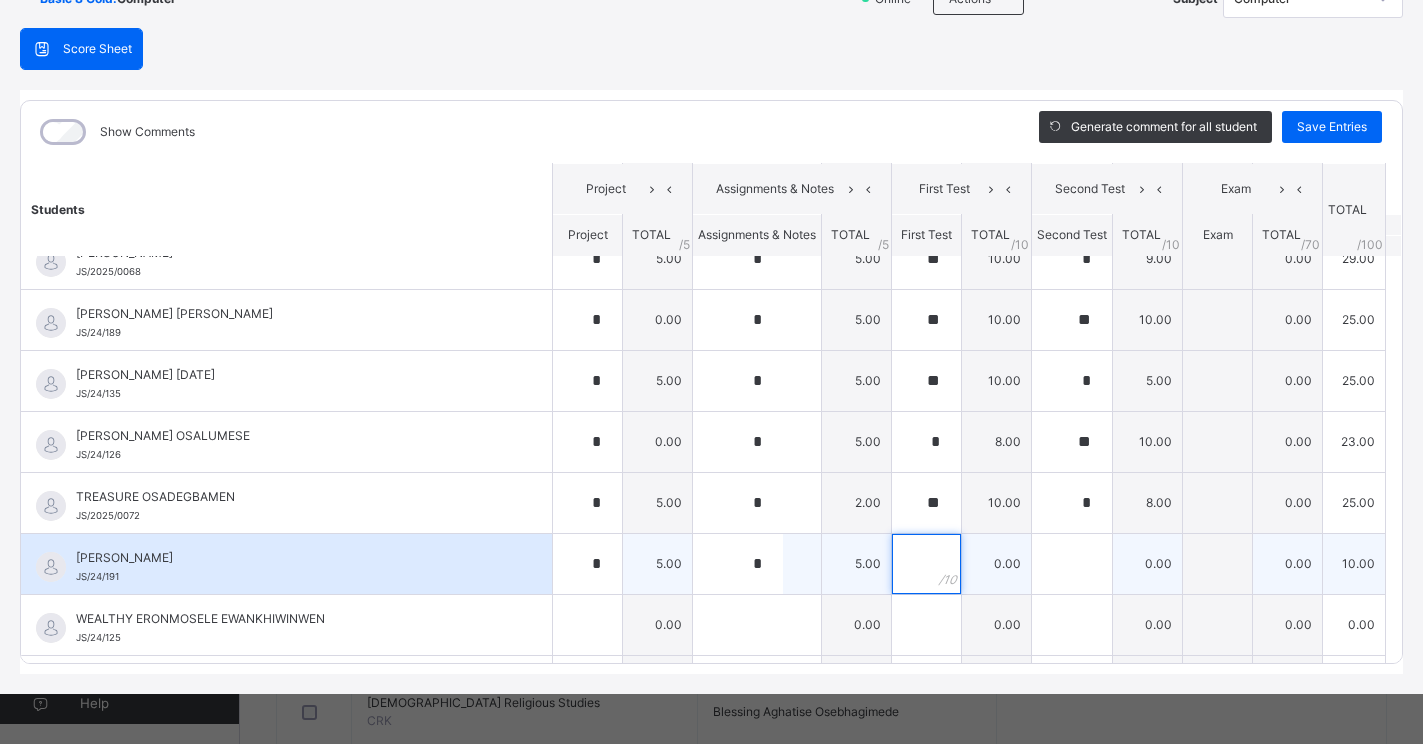 click at bounding box center (926, 564) 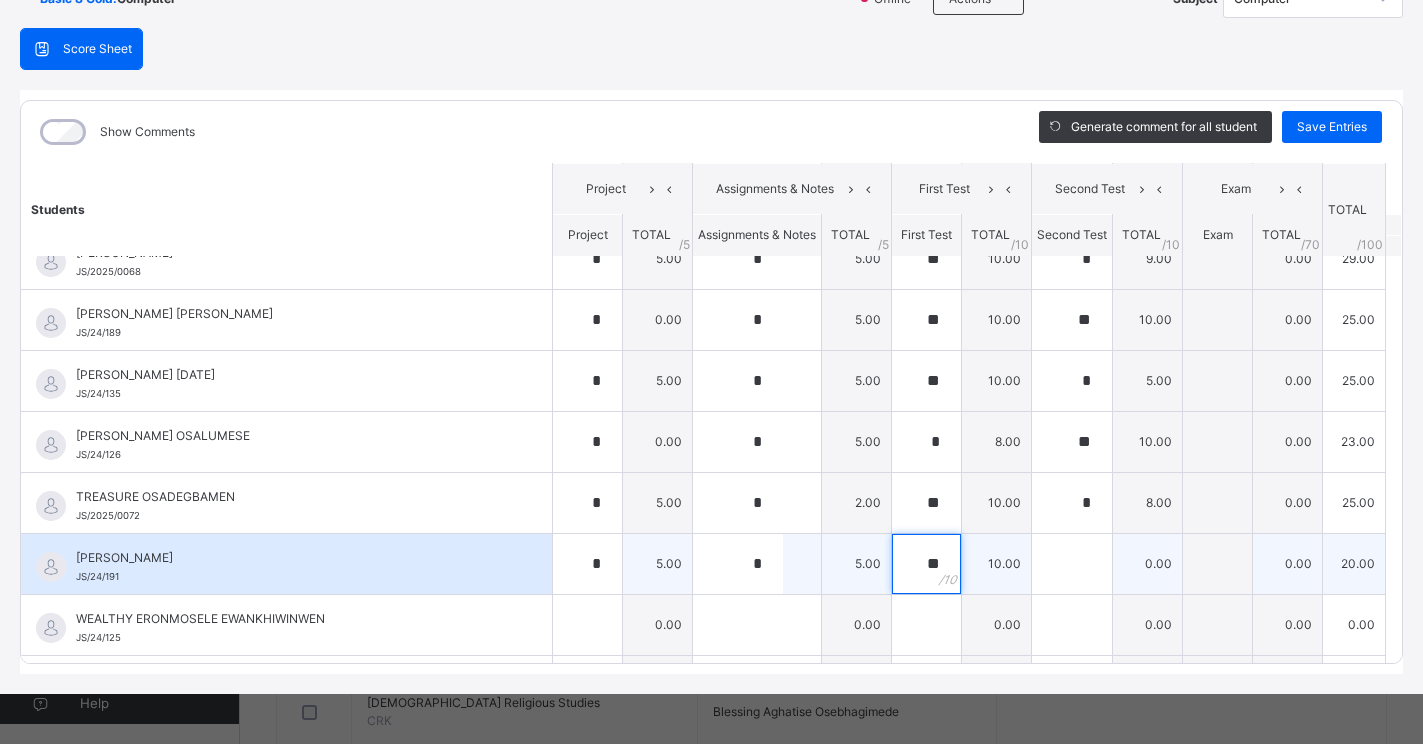 type on "**" 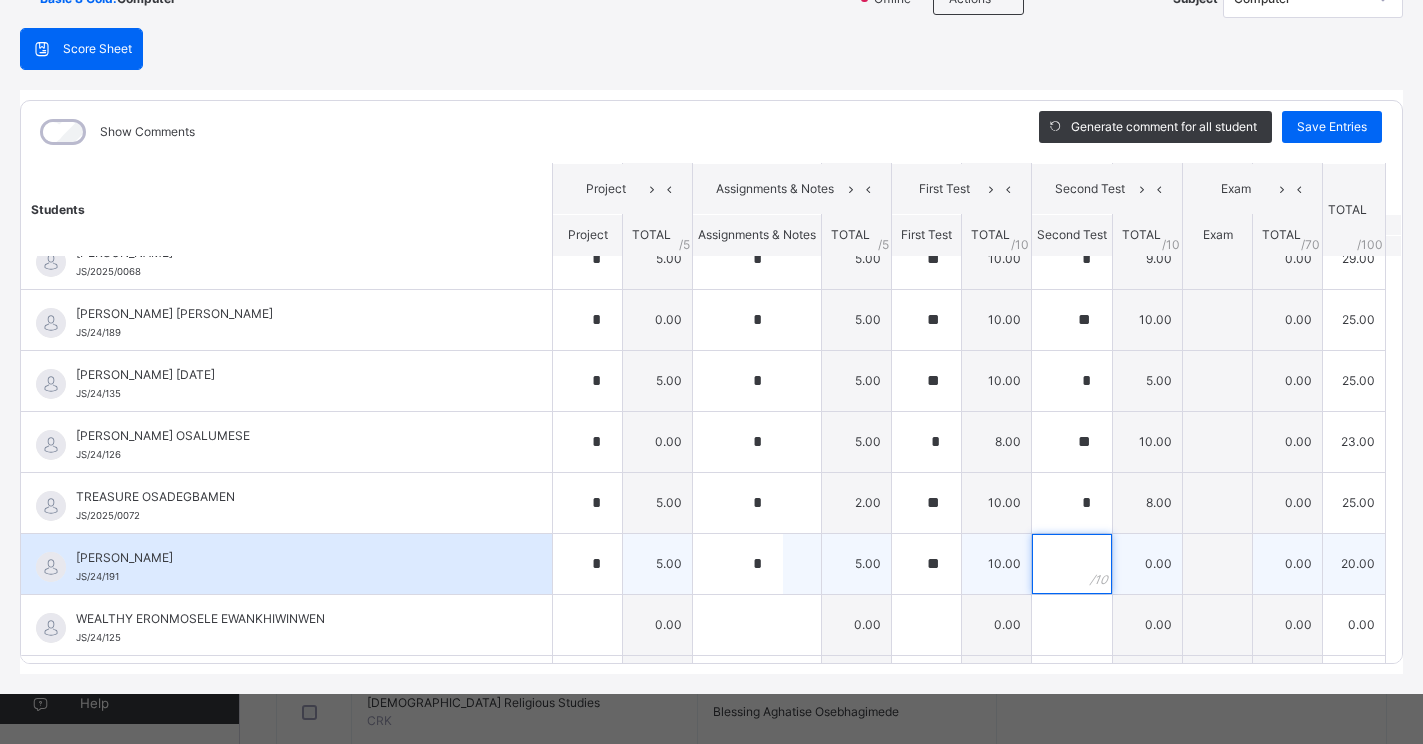 click at bounding box center [1072, 564] 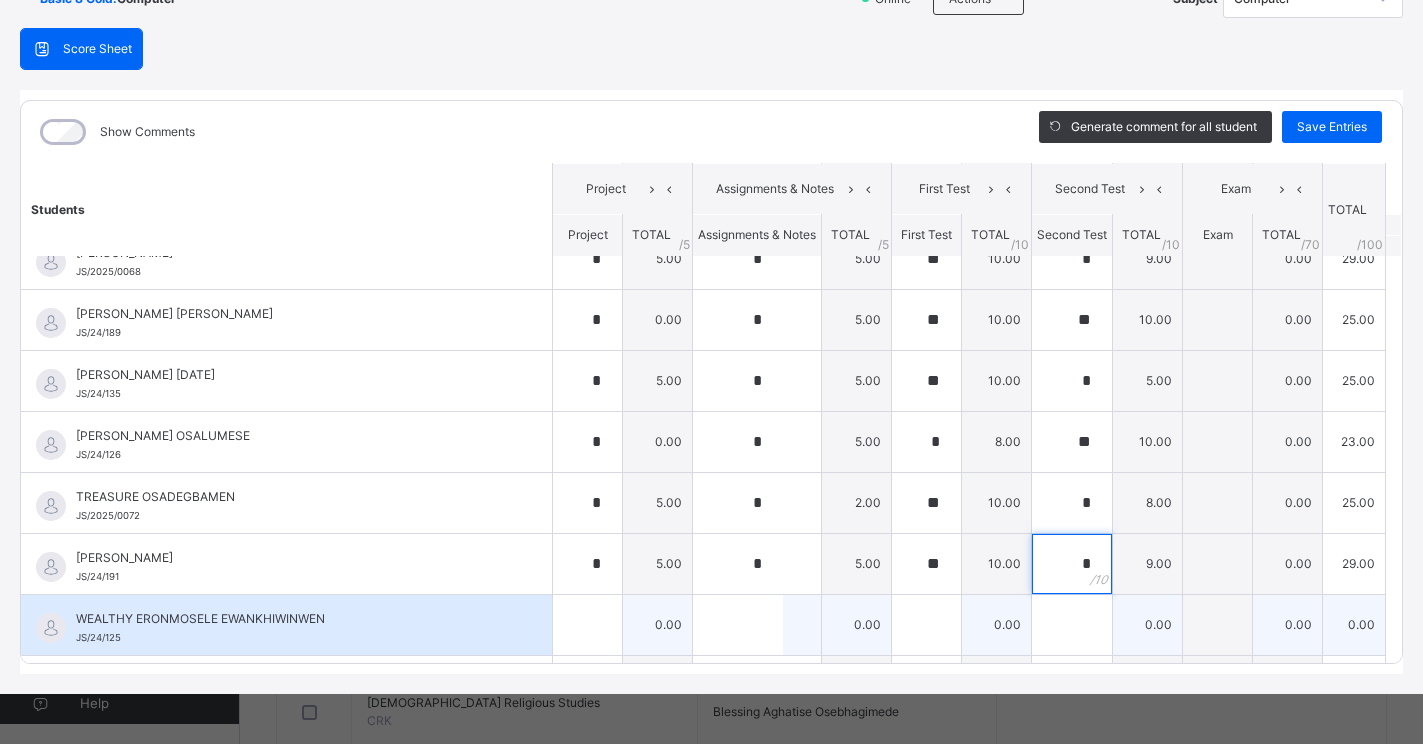 type on "*" 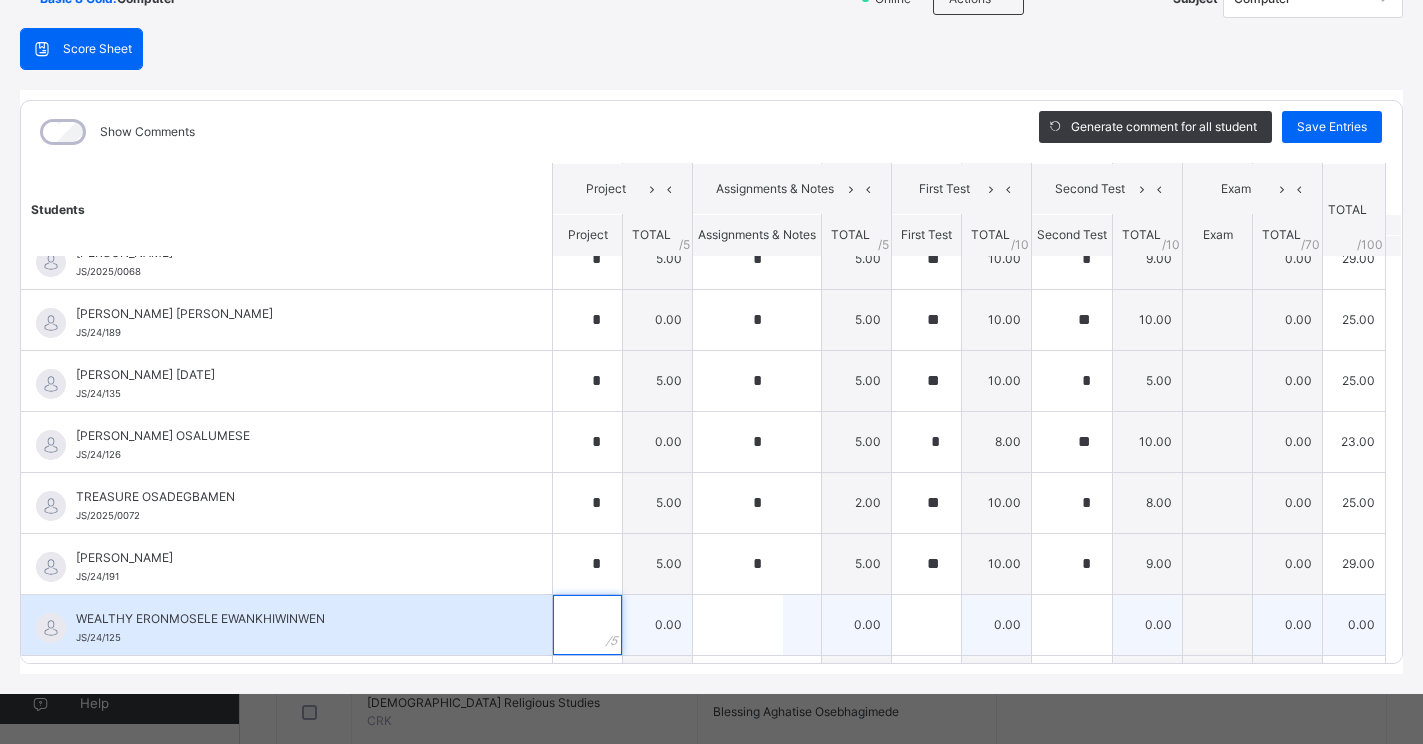 click at bounding box center [587, 625] 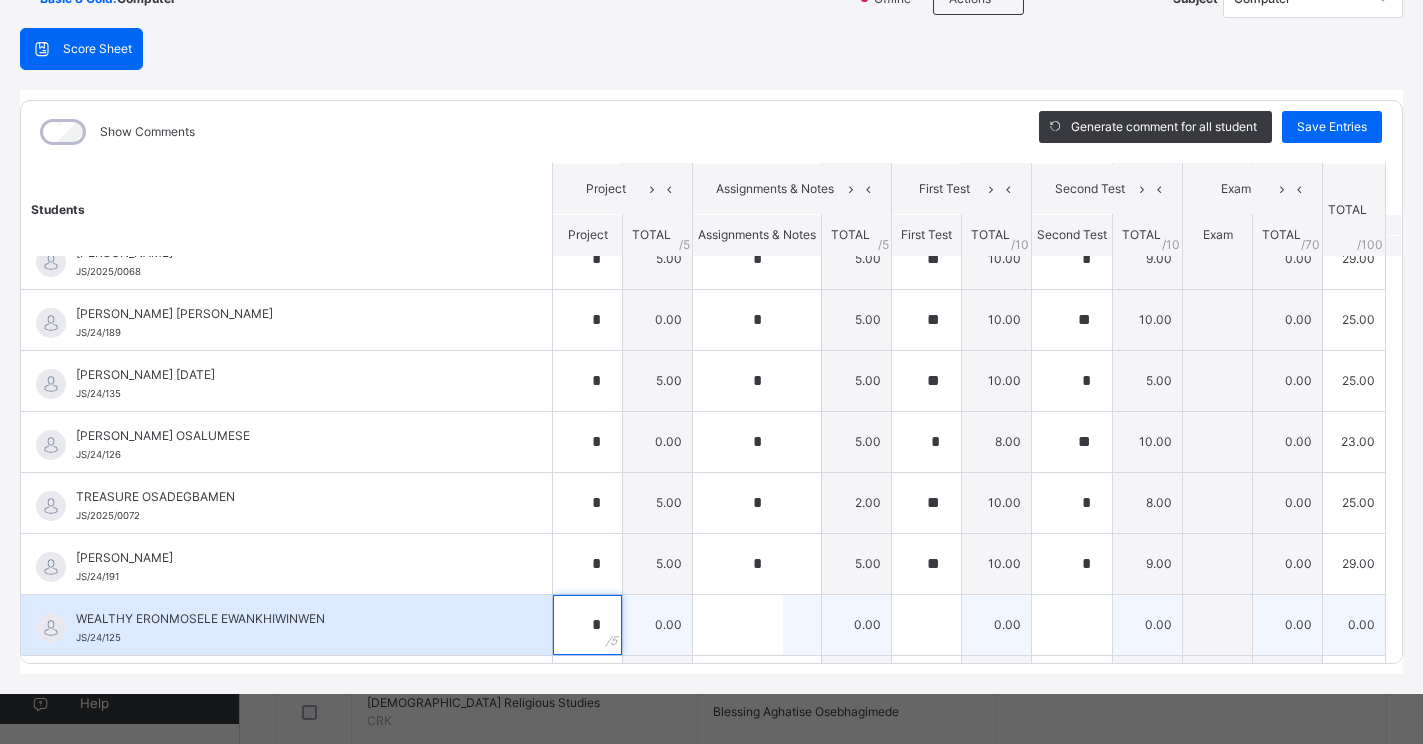 type on "*" 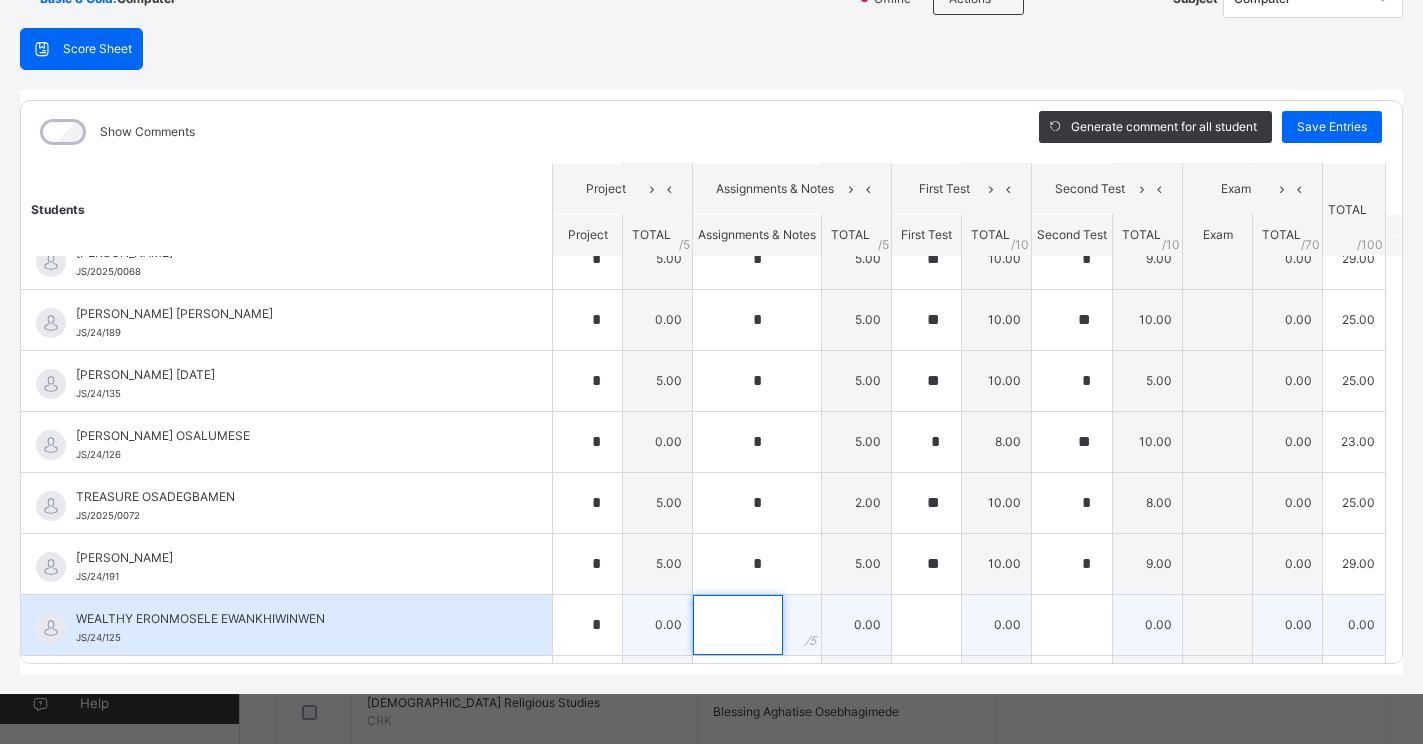 click at bounding box center [738, 625] 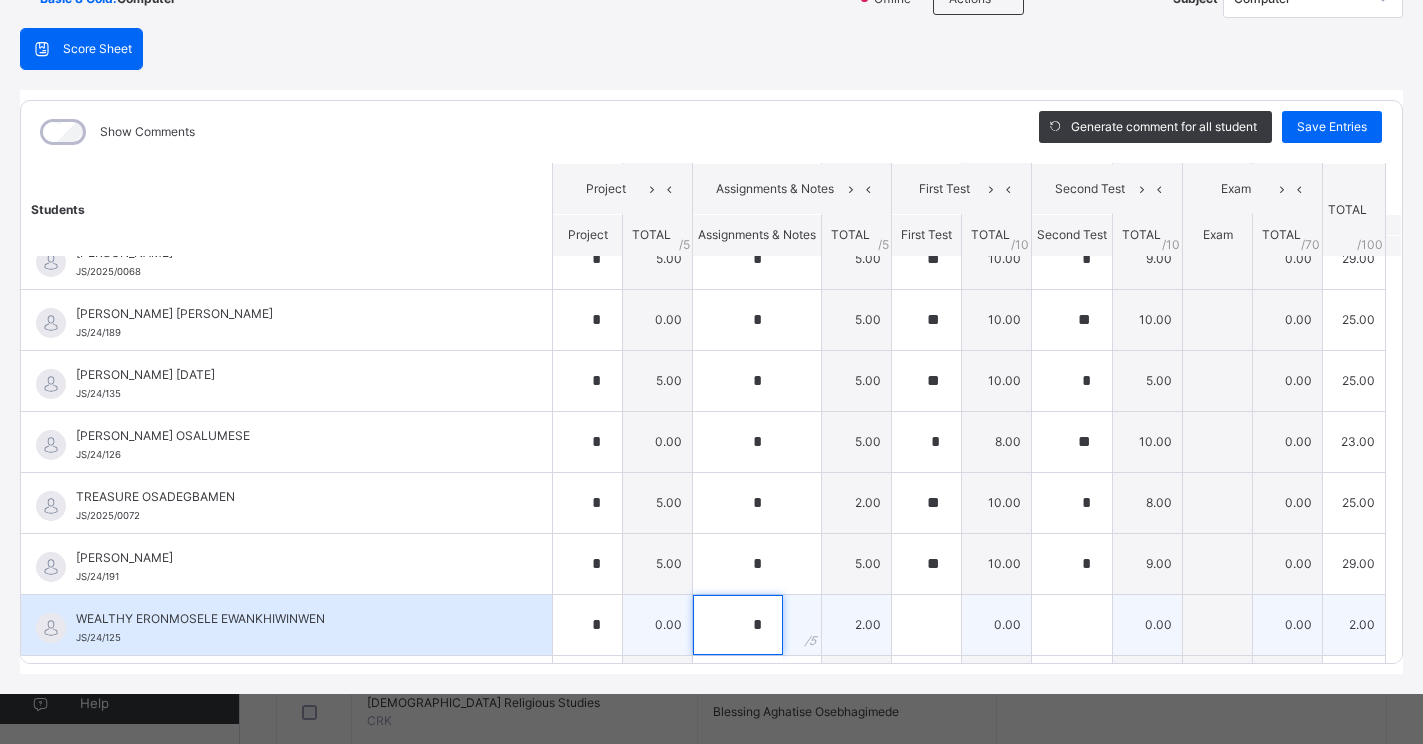 type on "*" 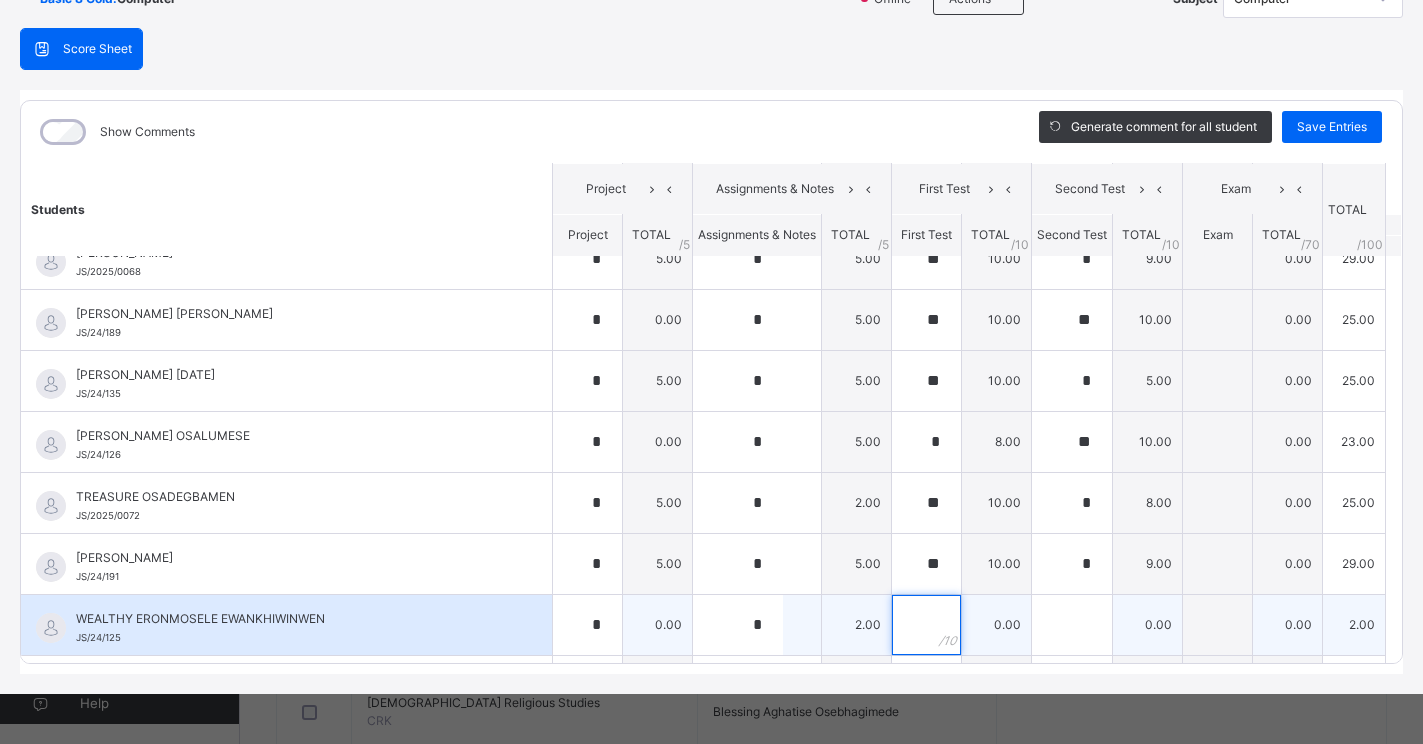 click at bounding box center [926, 625] 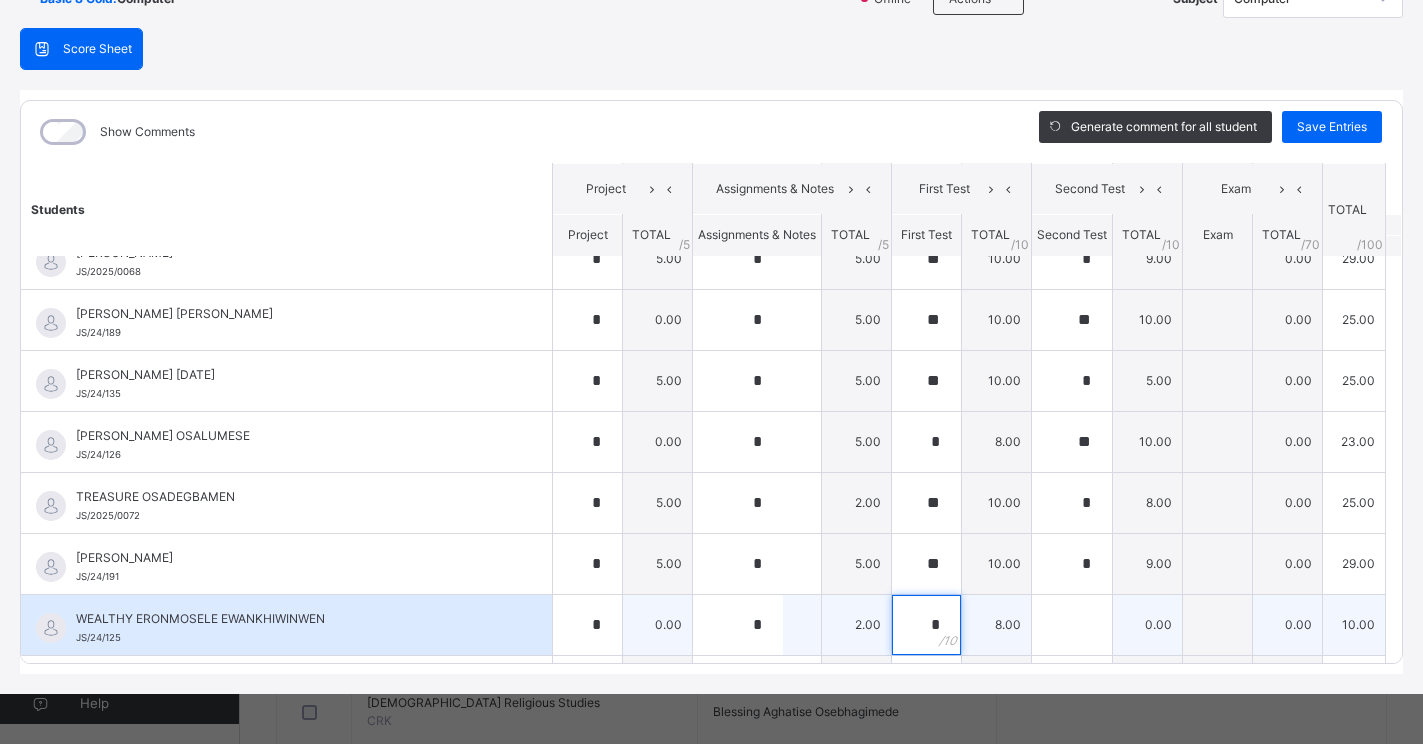 type on "*" 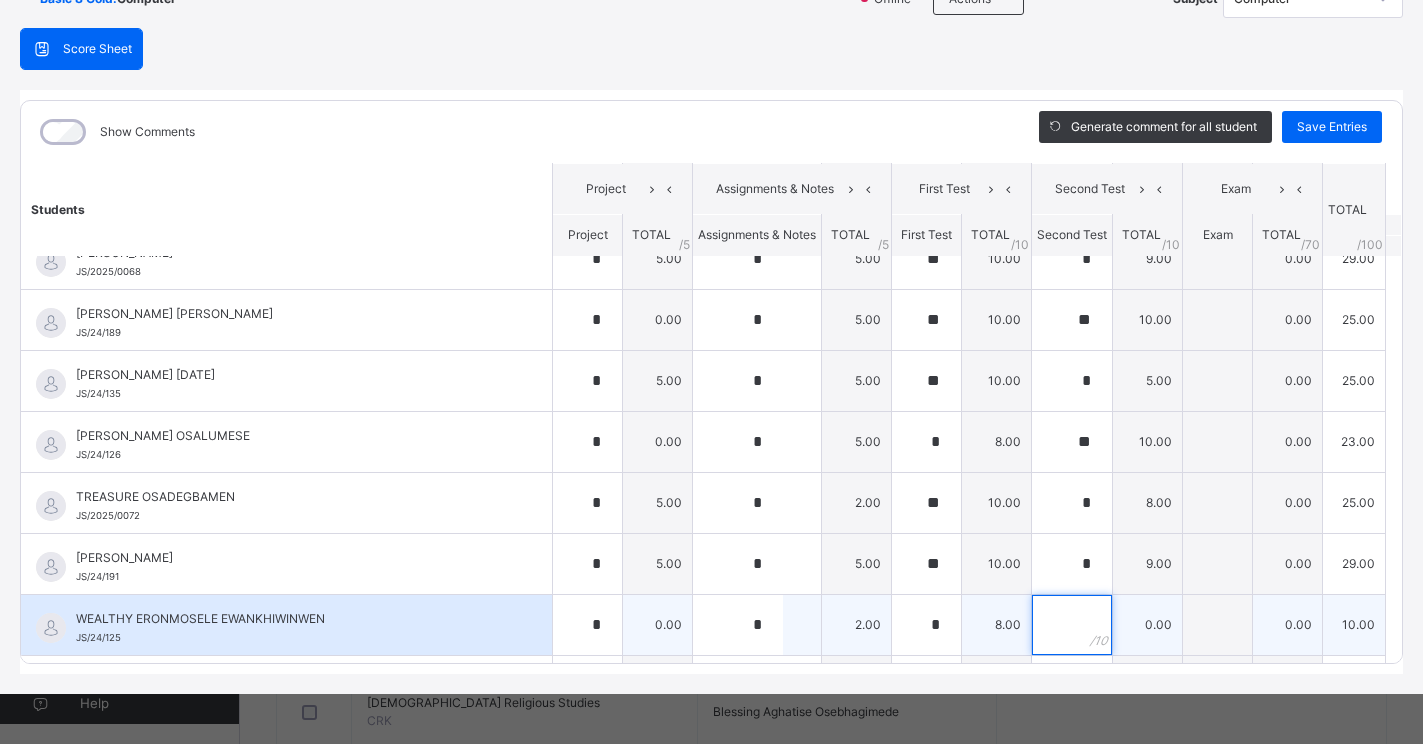 click at bounding box center (1072, 625) 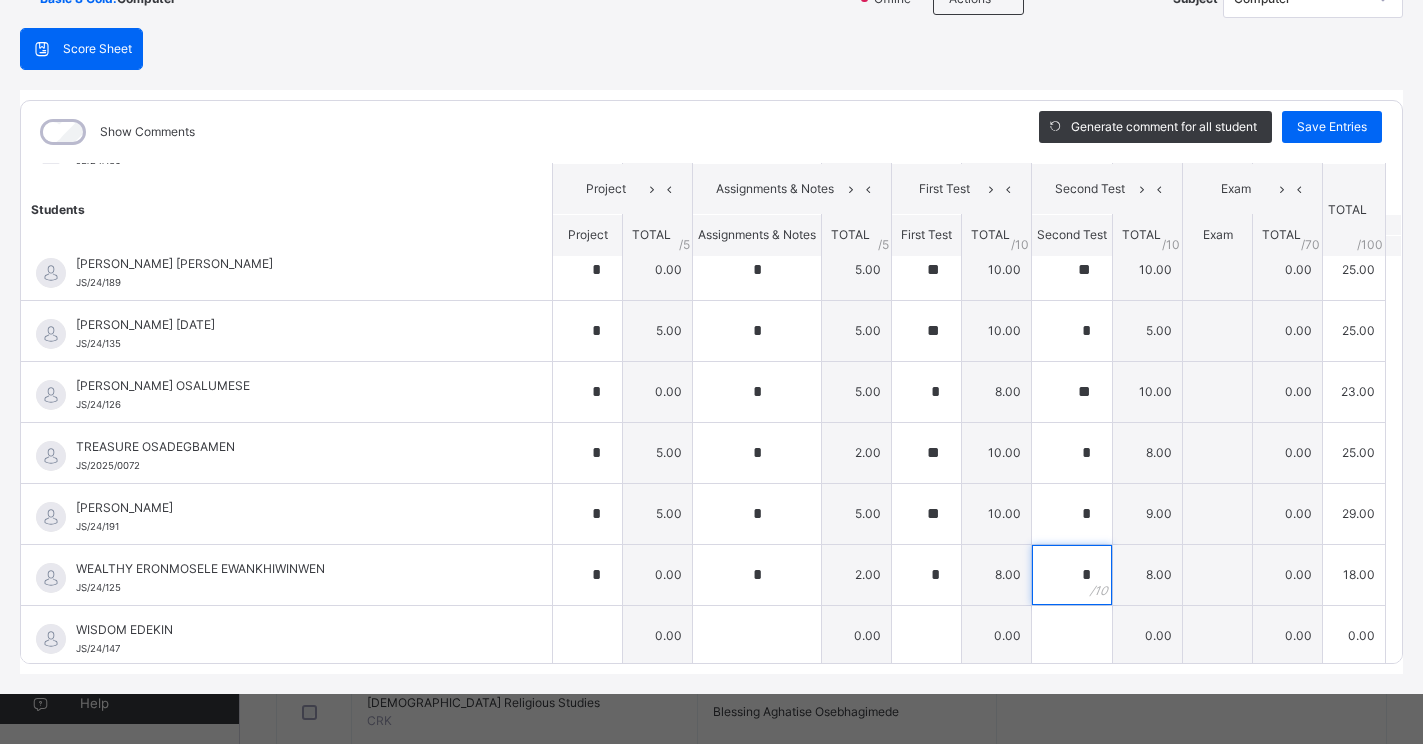 scroll, scrollTop: 1546, scrollLeft: 0, axis: vertical 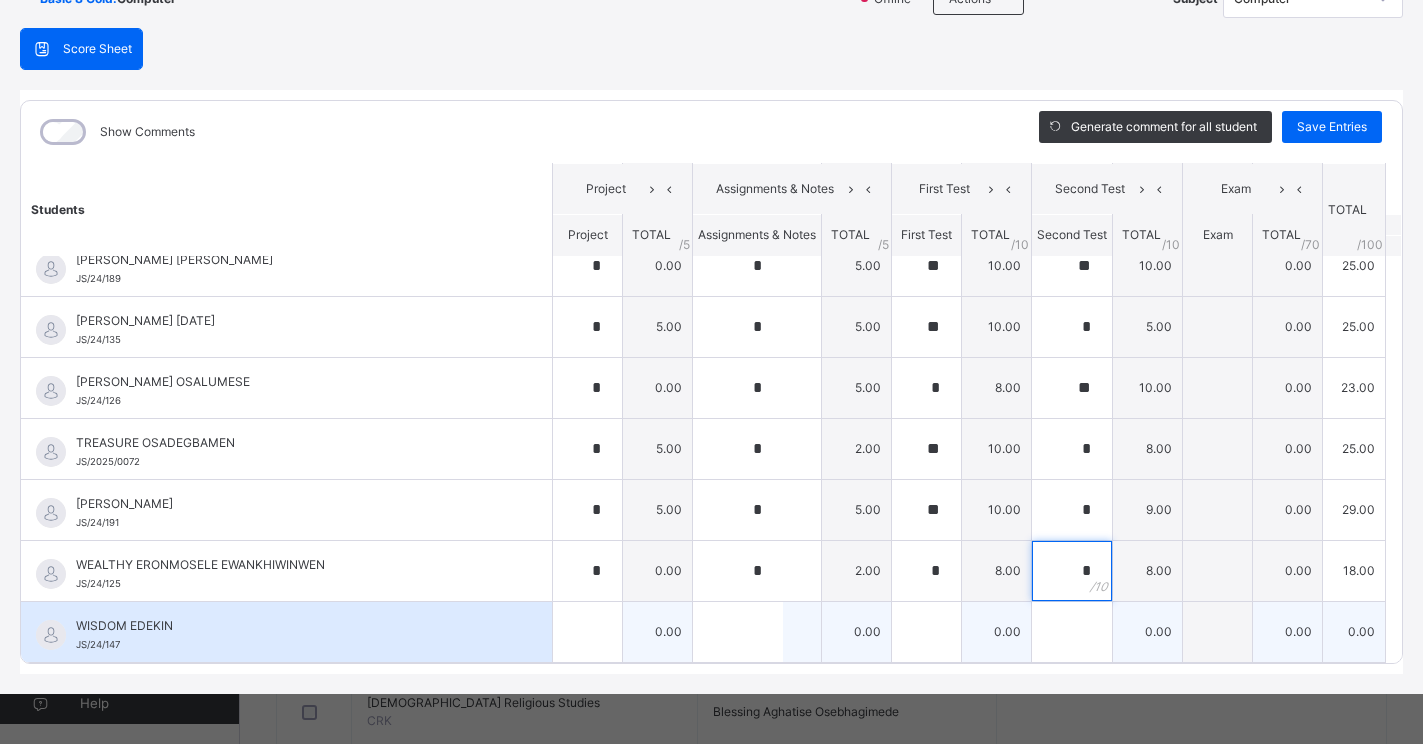 type on "*" 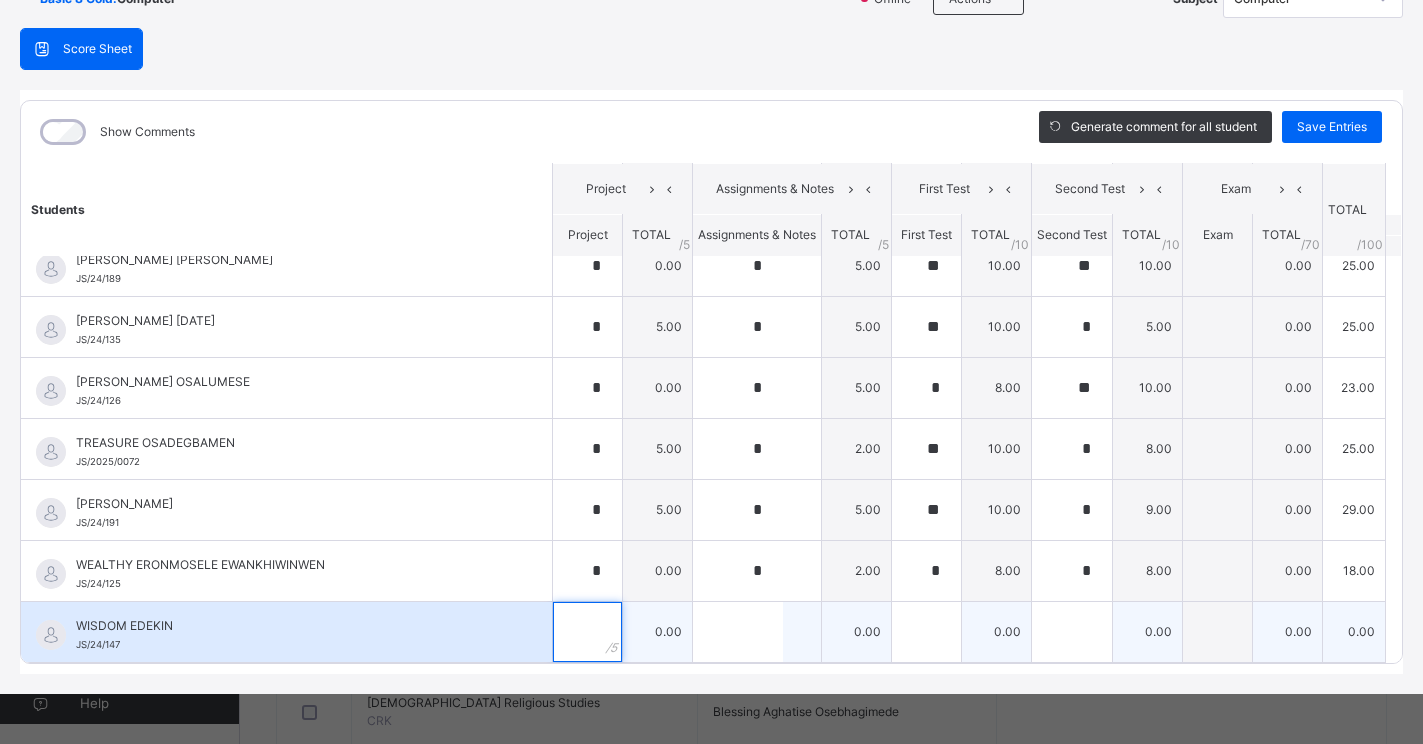 click at bounding box center [587, 632] 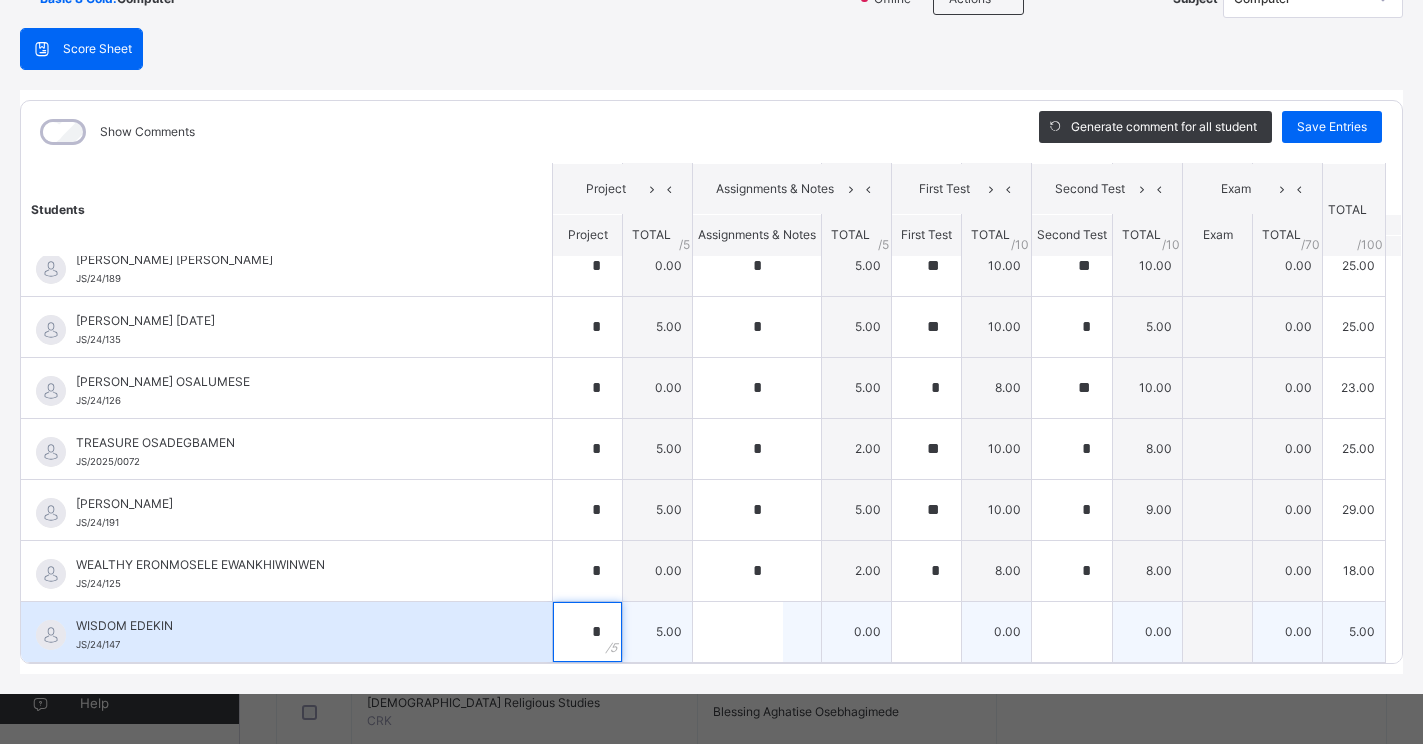 type on "*" 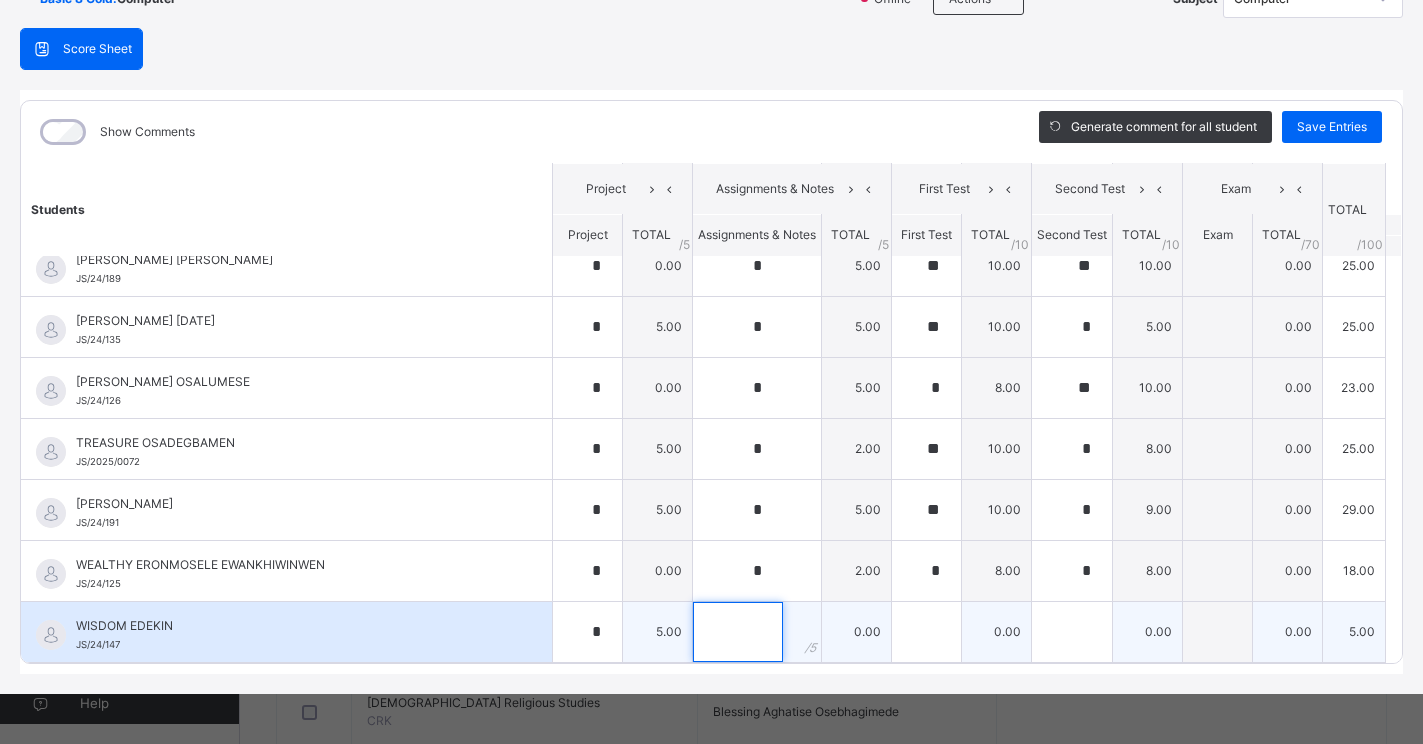 click at bounding box center (738, 632) 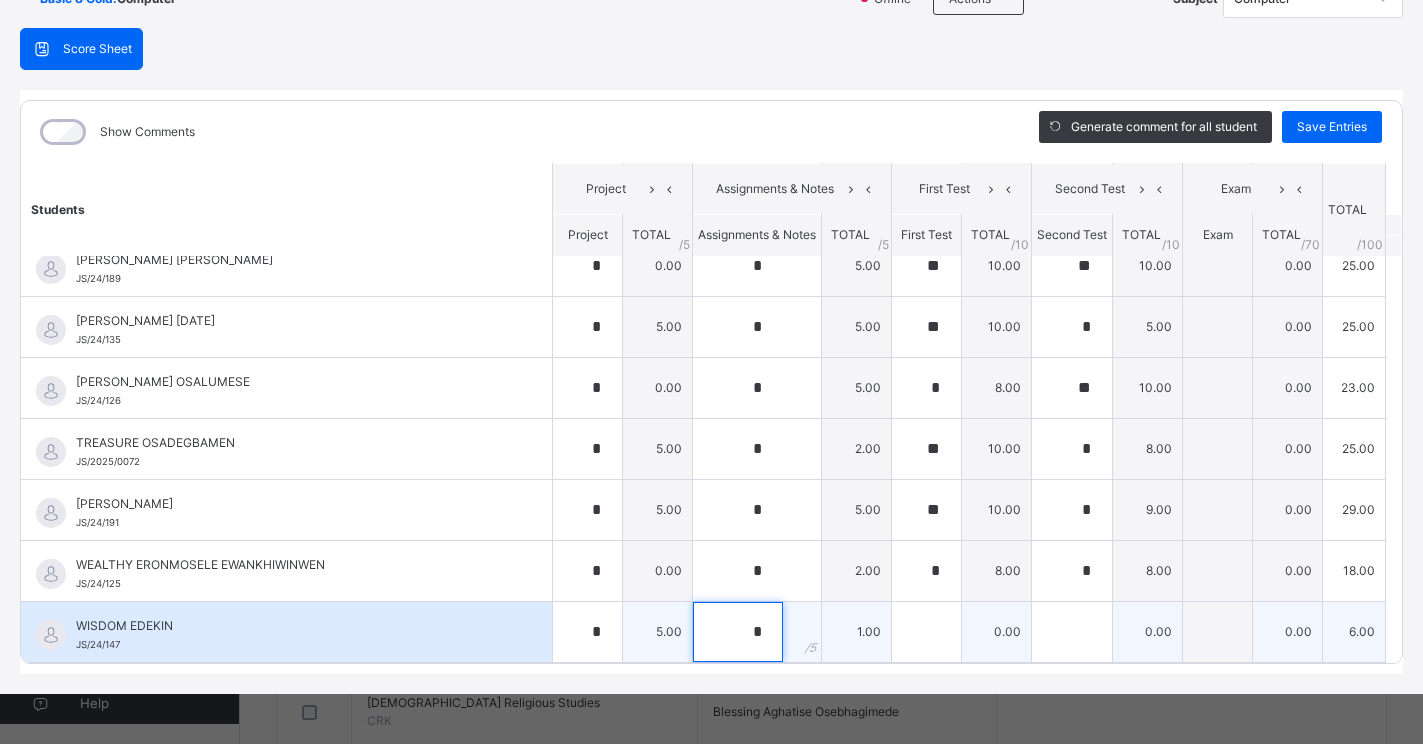 type on "*" 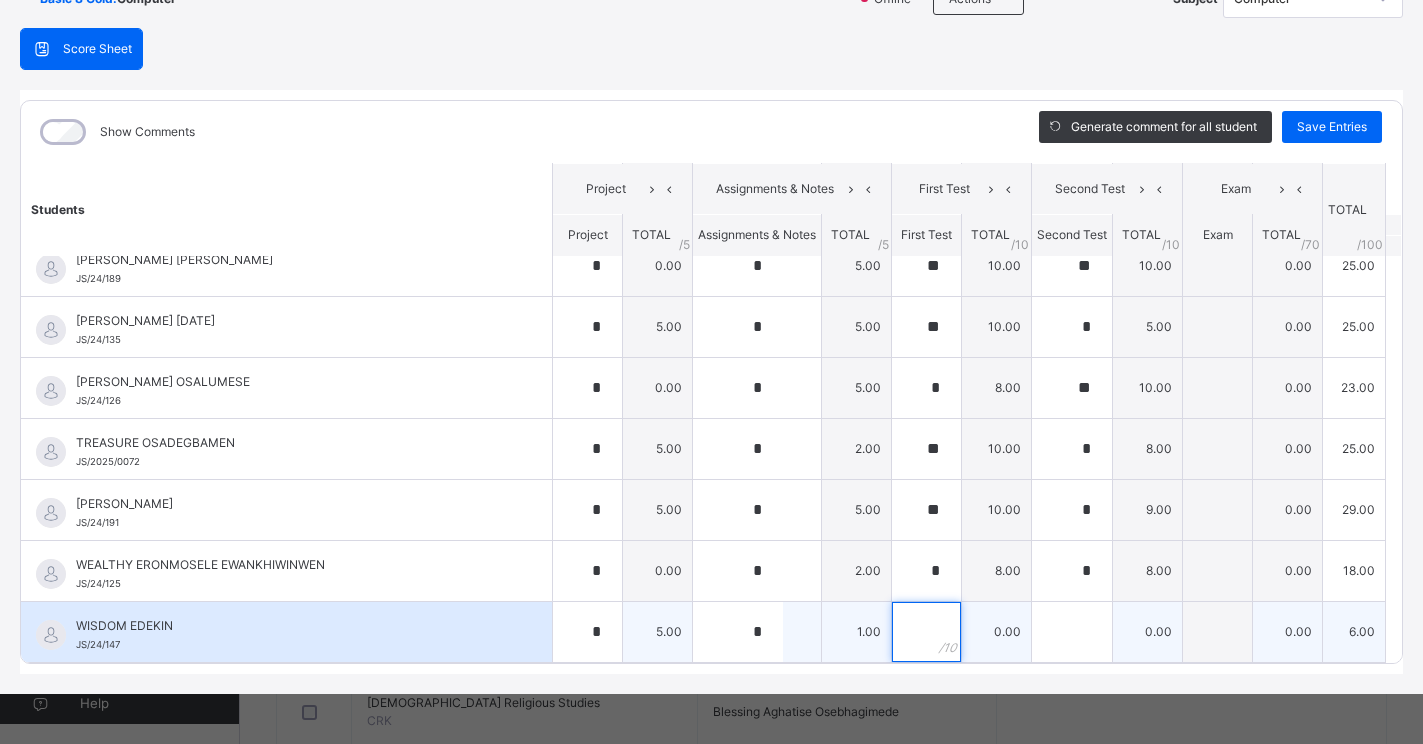 click at bounding box center (926, 632) 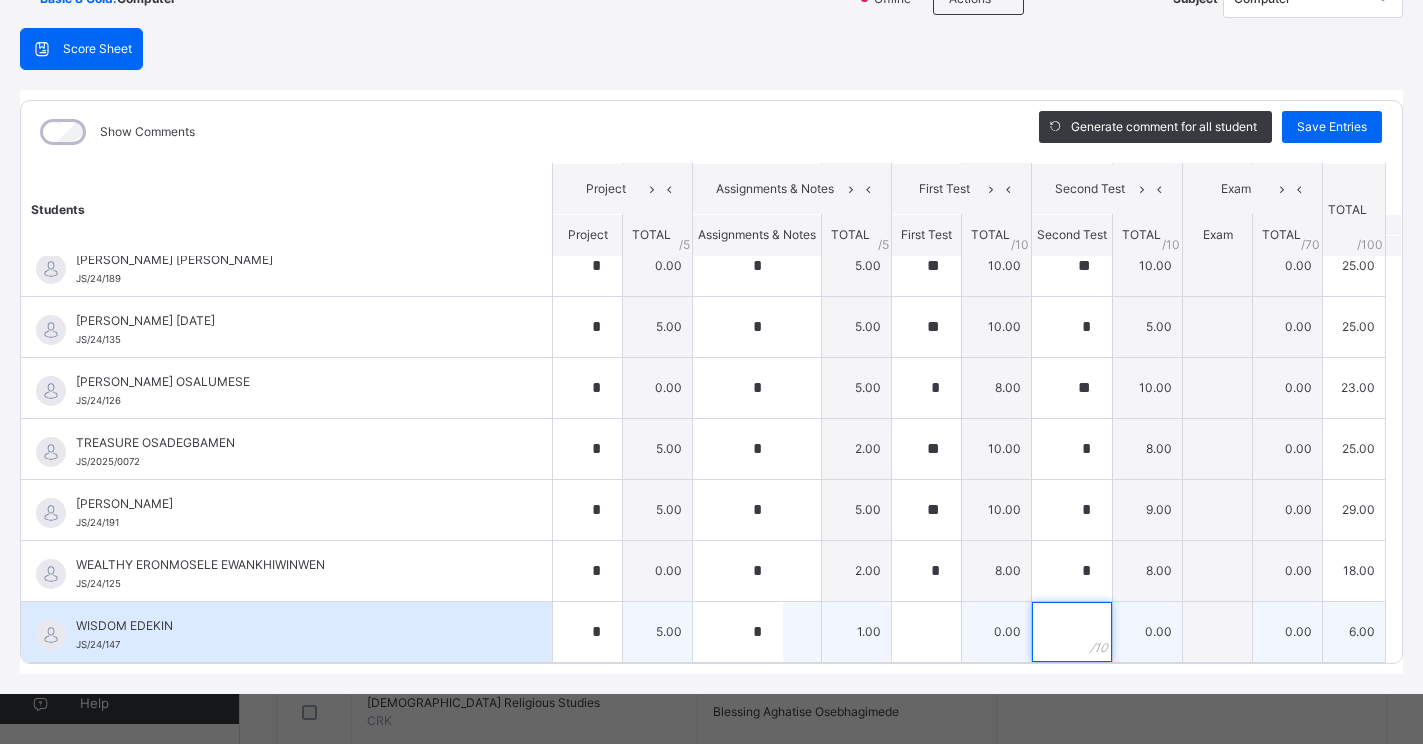 click at bounding box center [1072, 632] 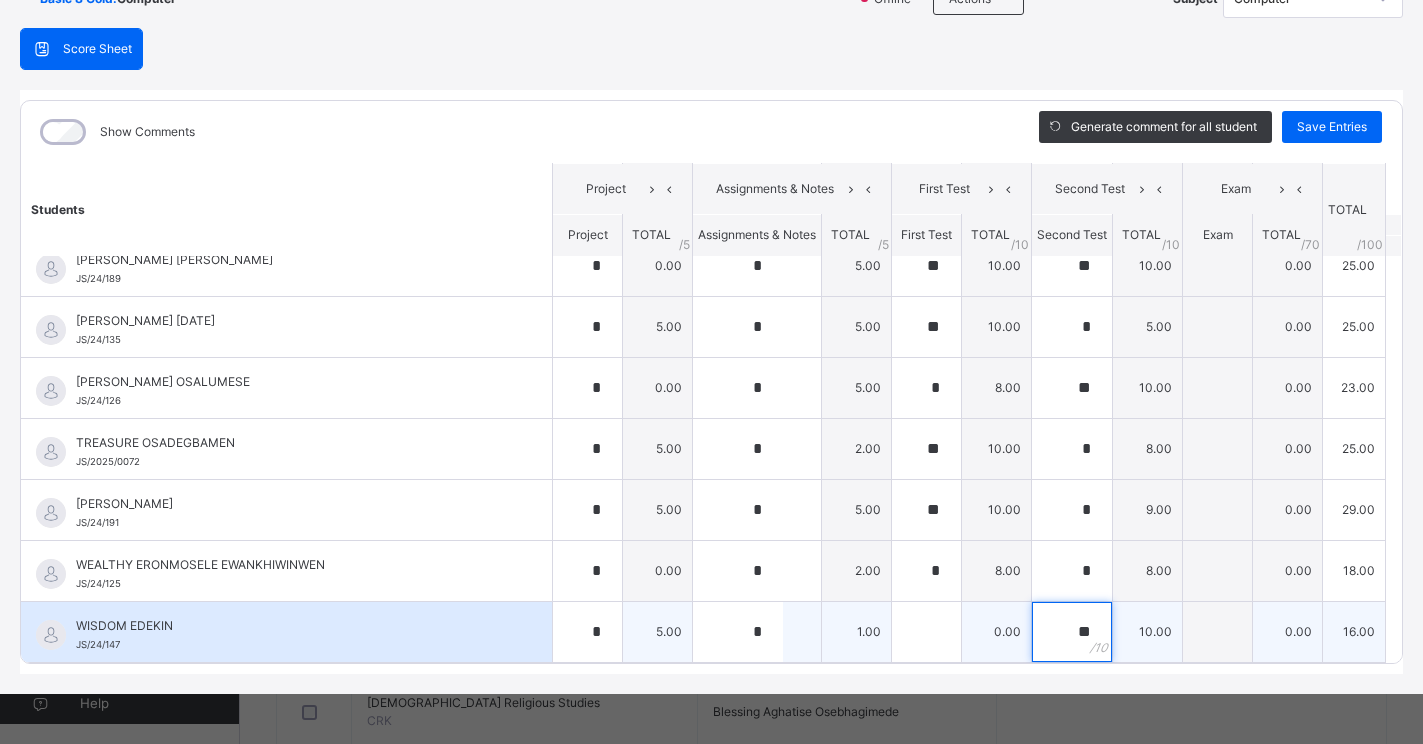 type on "**" 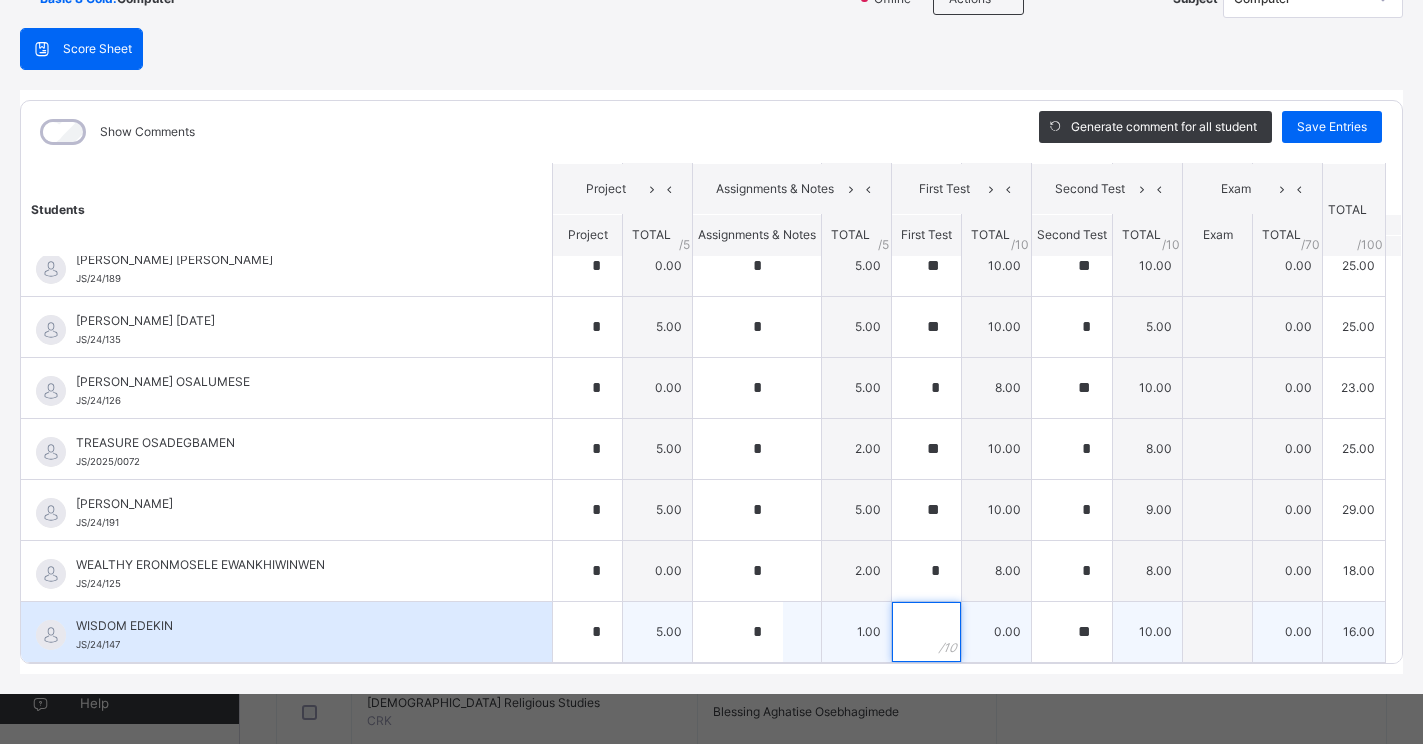 click at bounding box center (926, 632) 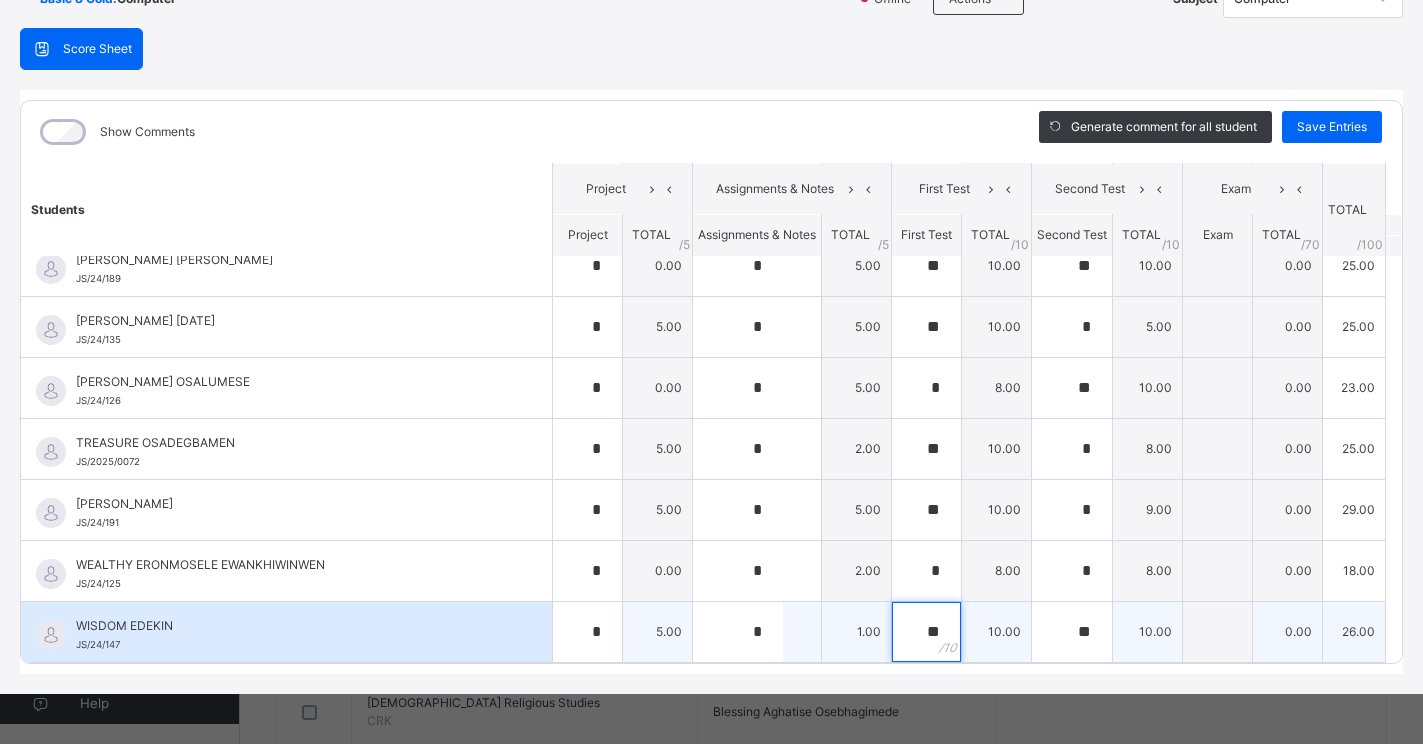 type on "**" 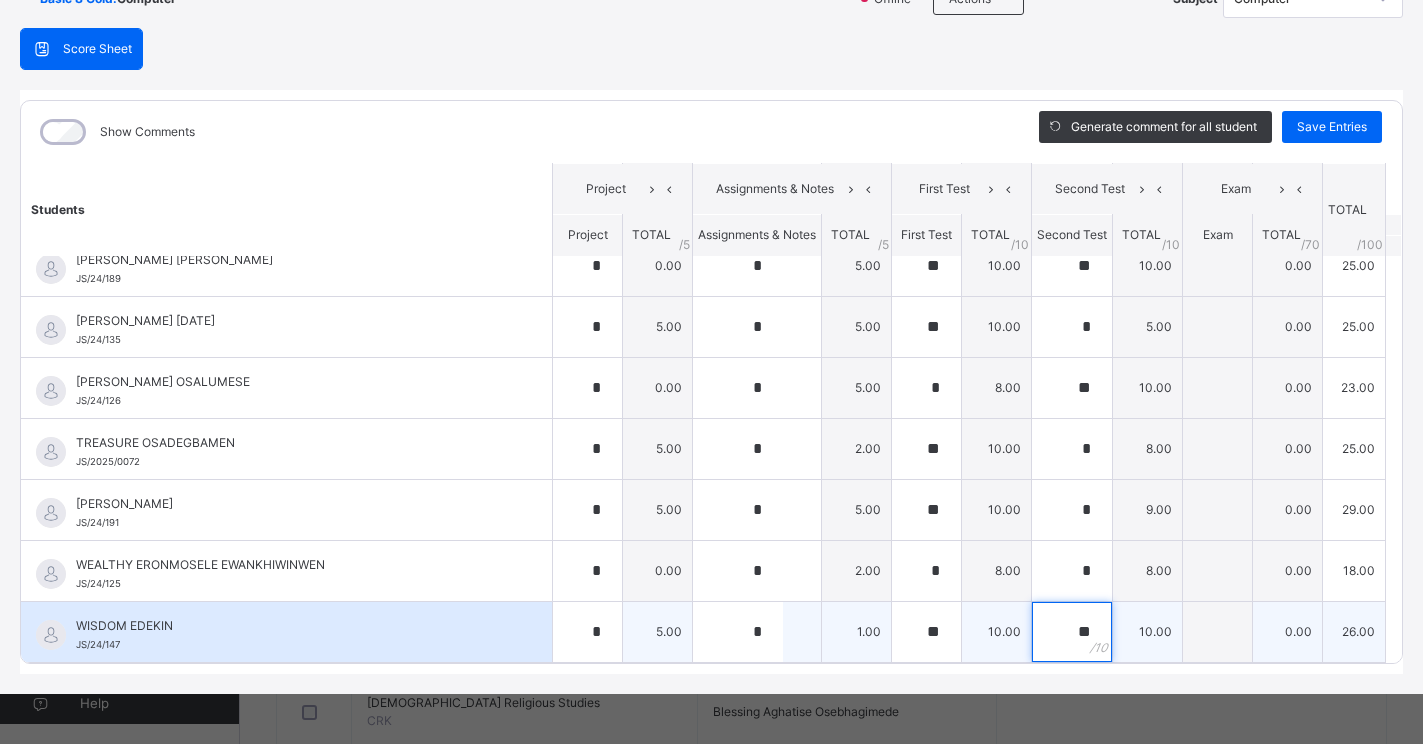 click on "**" at bounding box center [1072, 632] 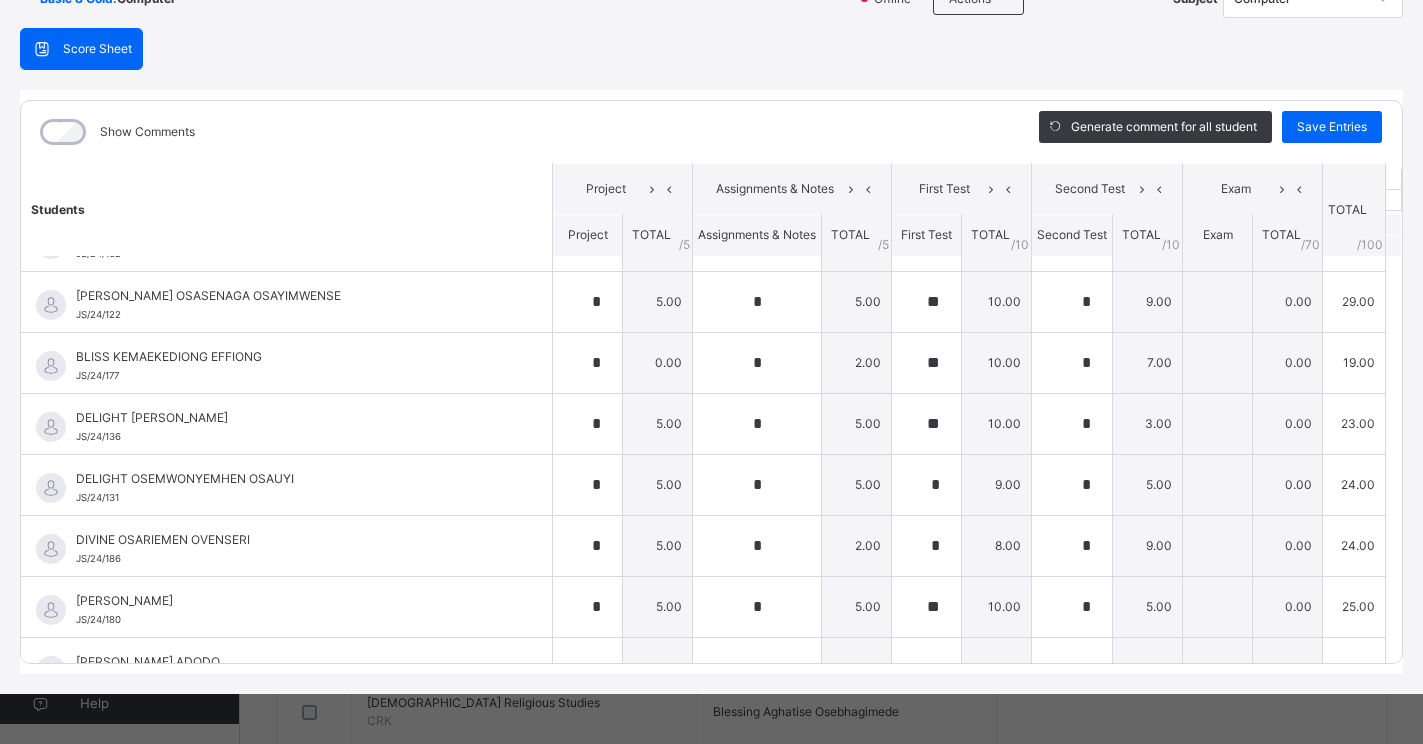 scroll, scrollTop: 0, scrollLeft: 0, axis: both 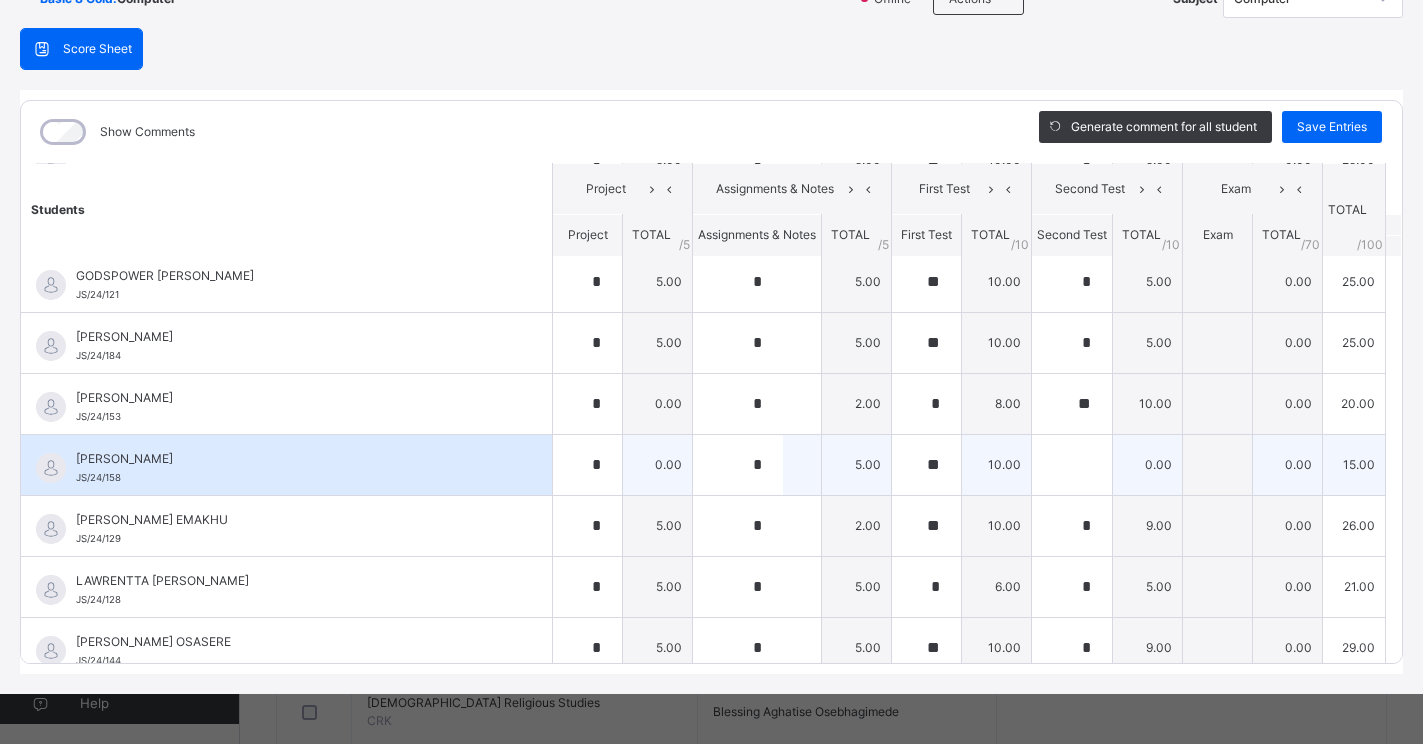 type on "*" 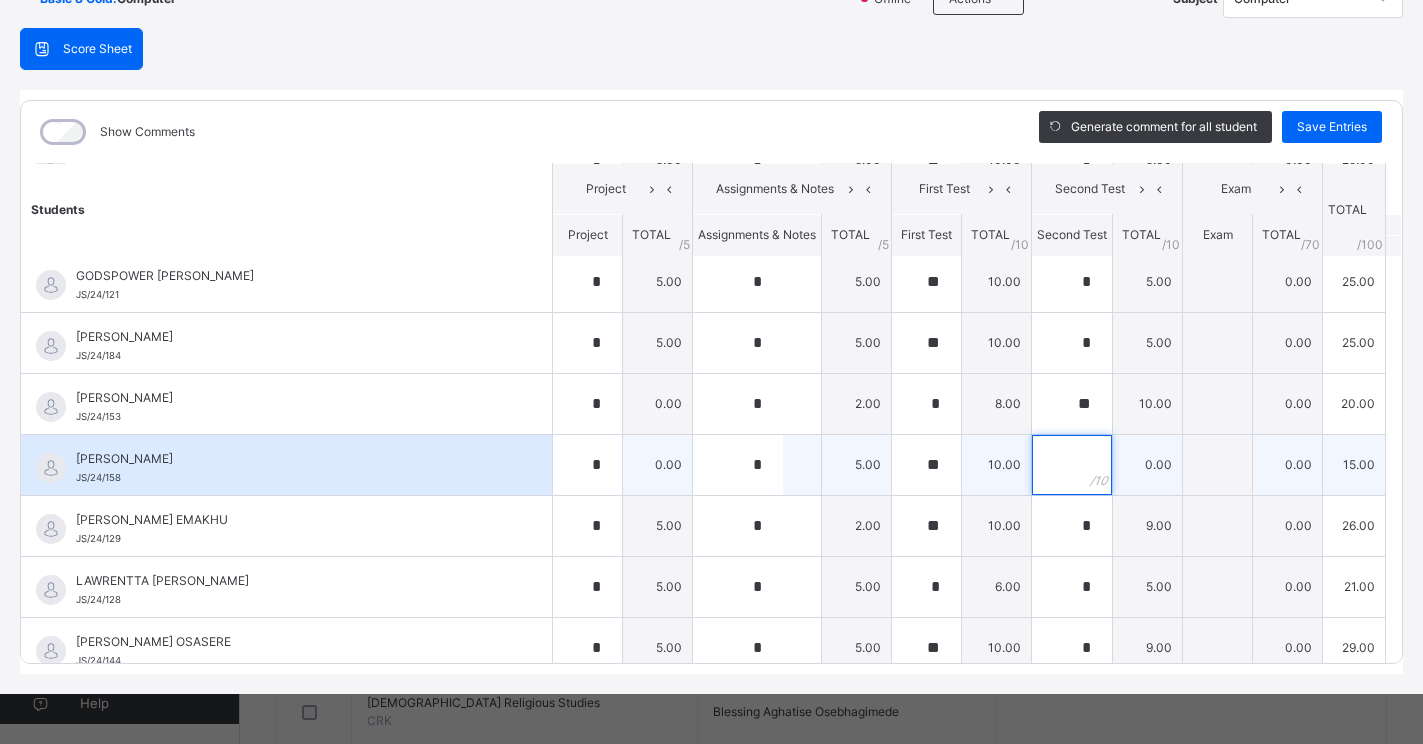 click at bounding box center (1072, 465) 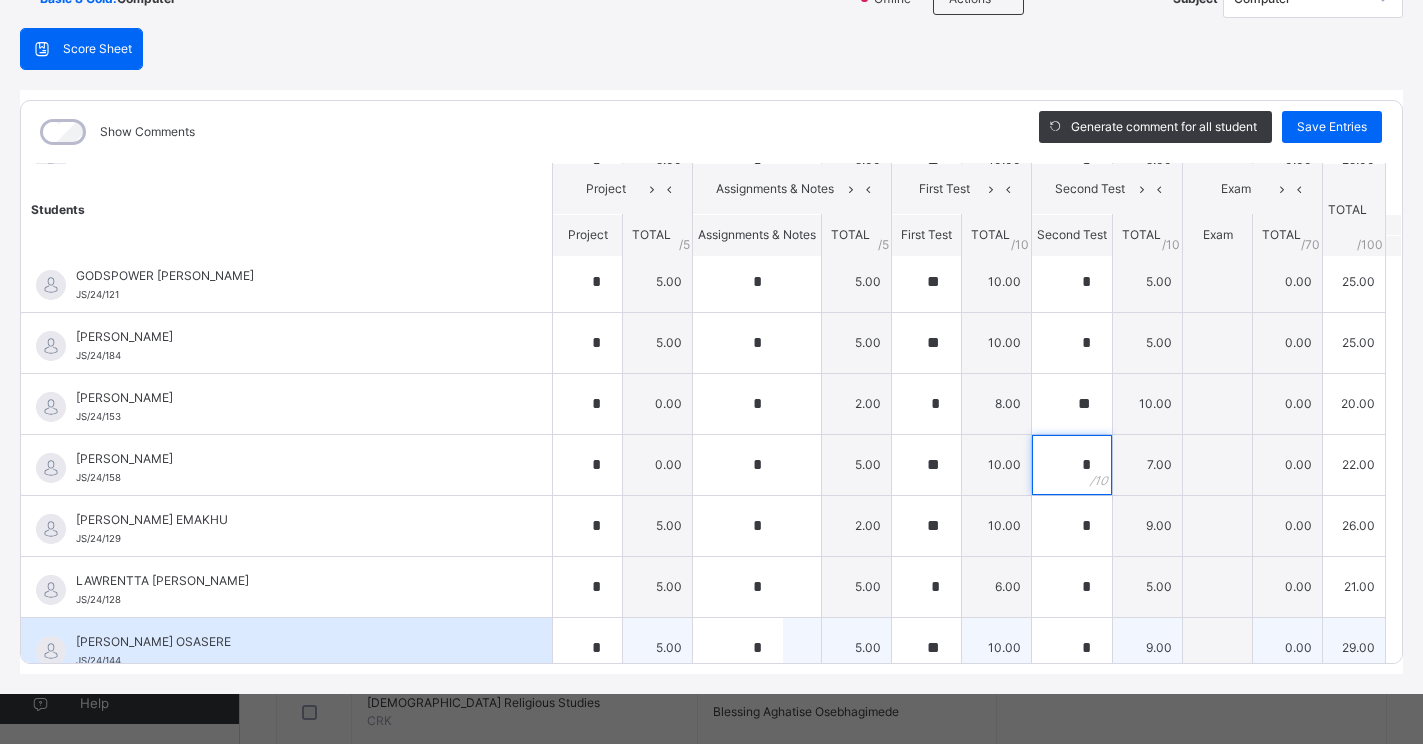 type on "*" 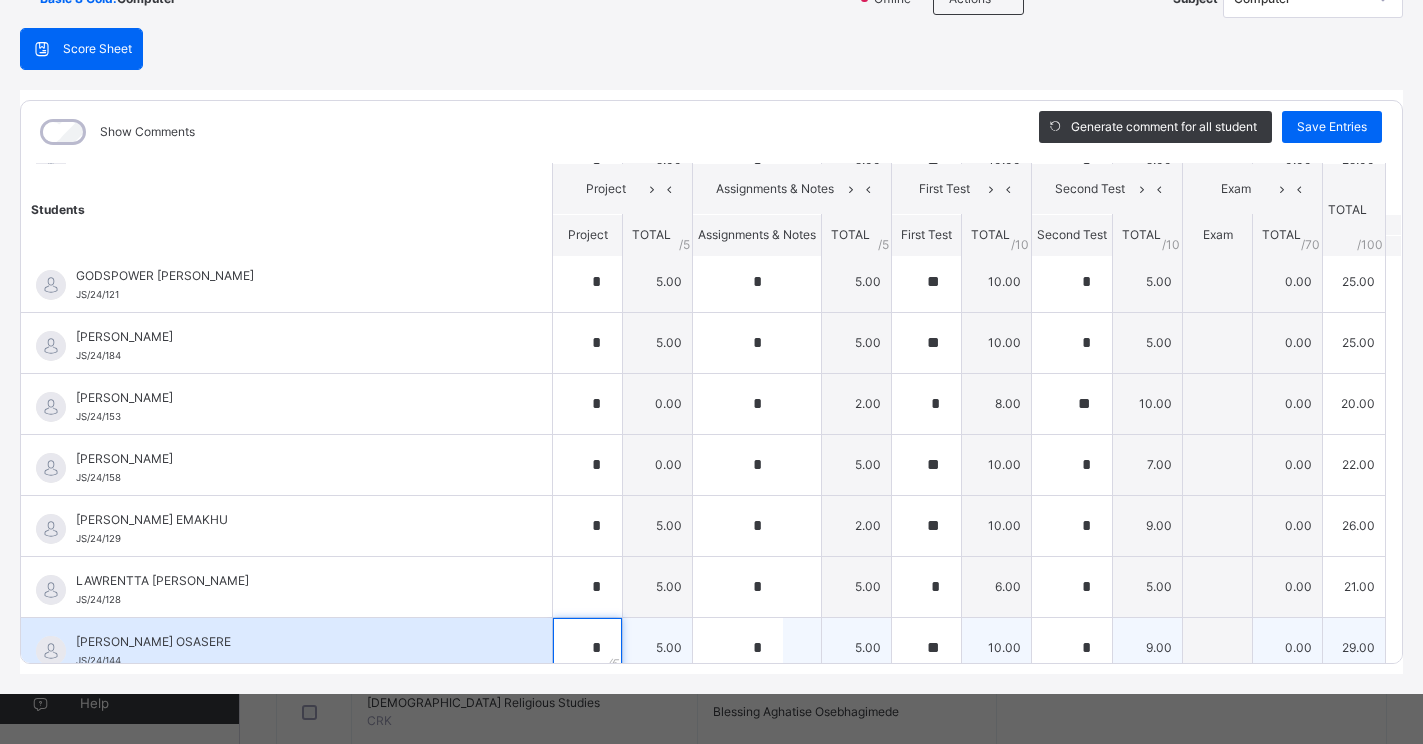 click on "*" at bounding box center (587, 648) 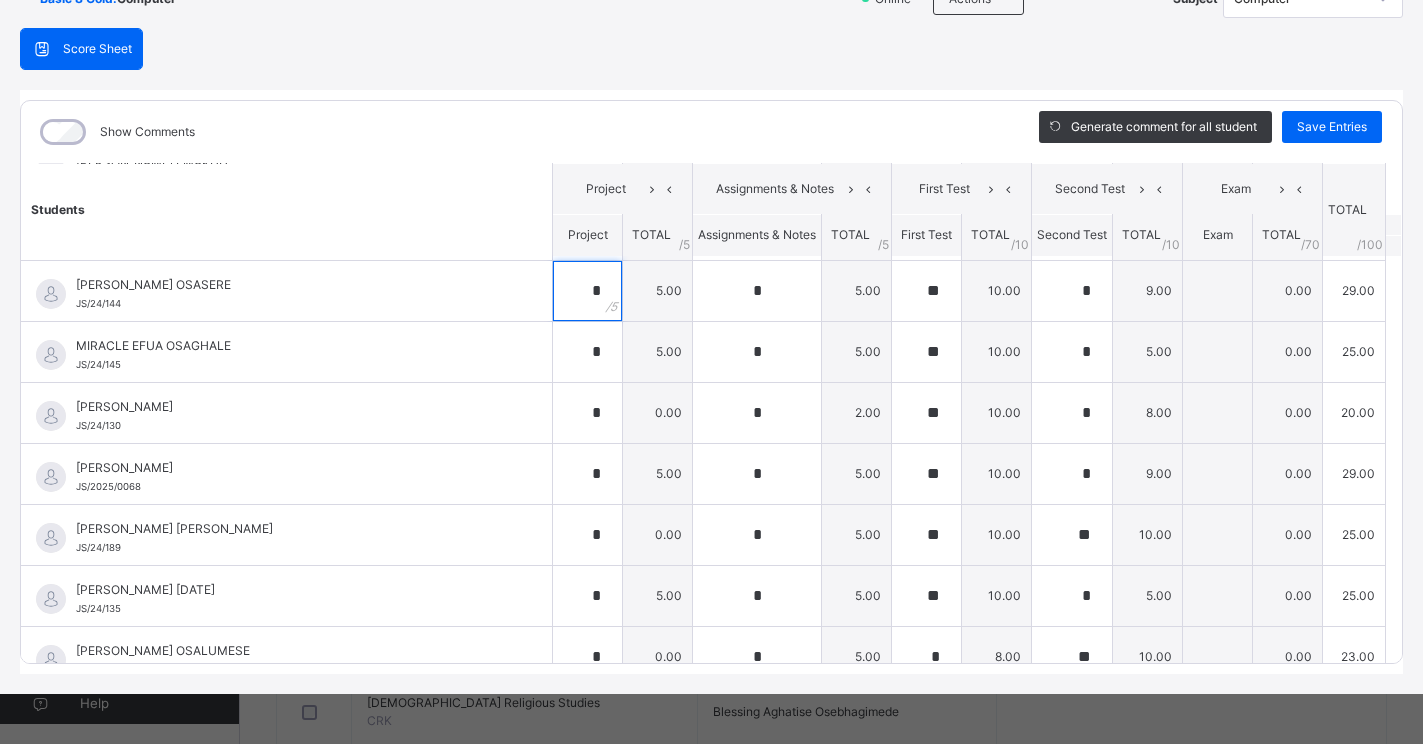 scroll, scrollTop: 1280, scrollLeft: 0, axis: vertical 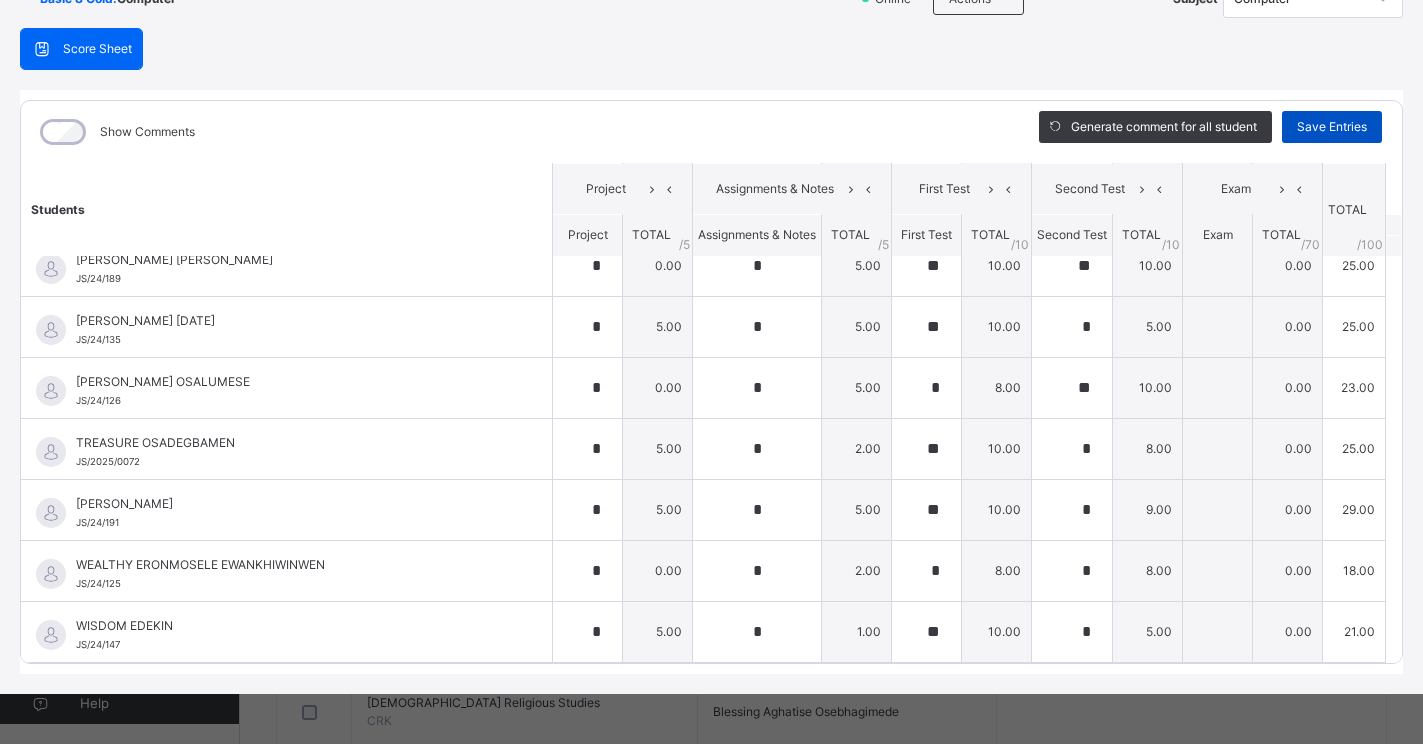 click on "Save Entries" at bounding box center (1332, 127) 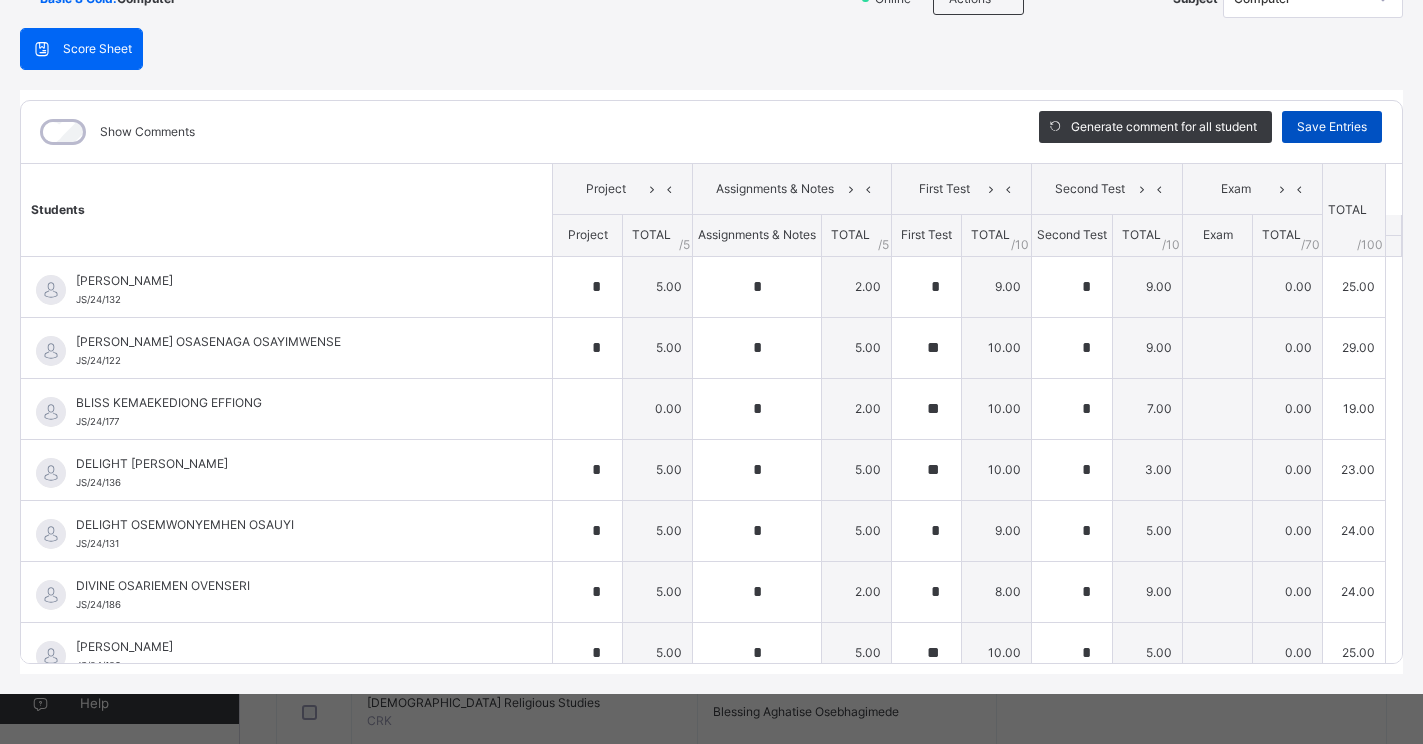 type on "*" 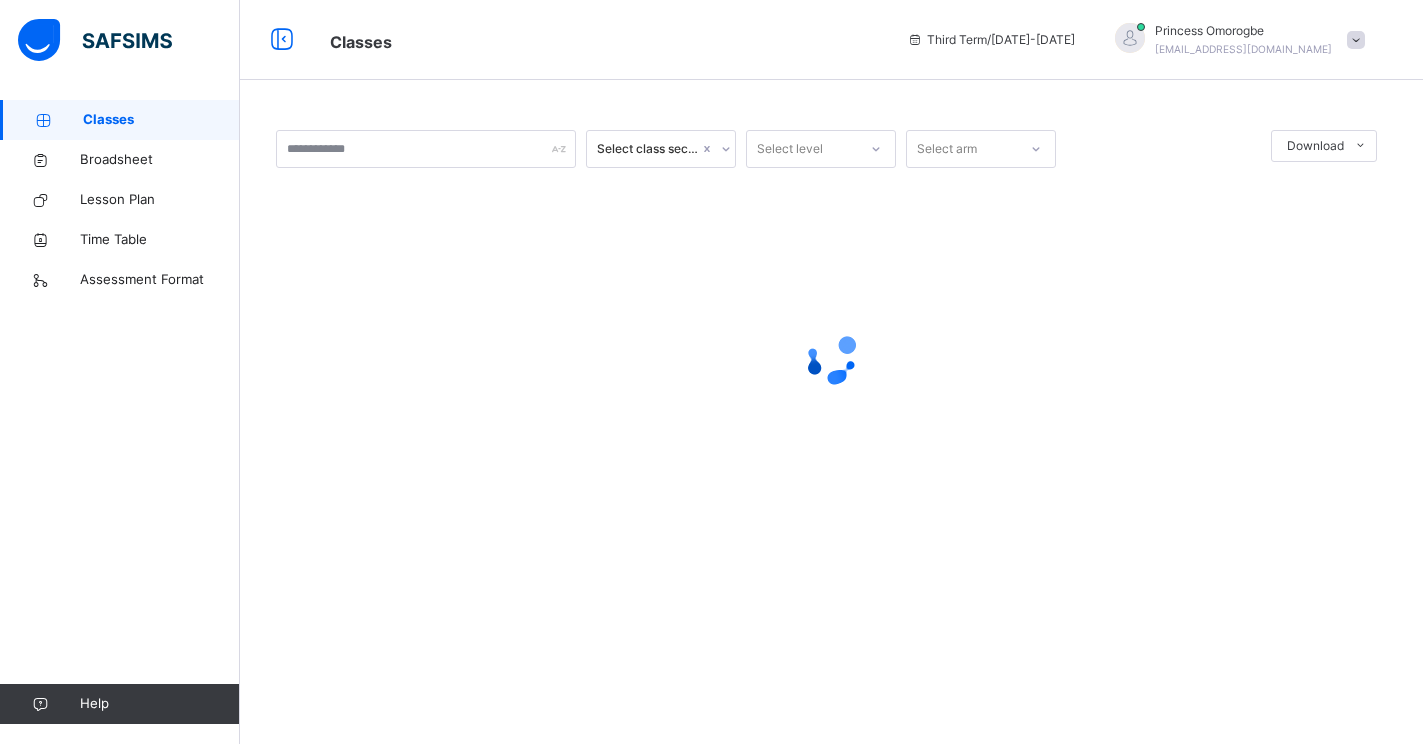 scroll, scrollTop: 0, scrollLeft: 0, axis: both 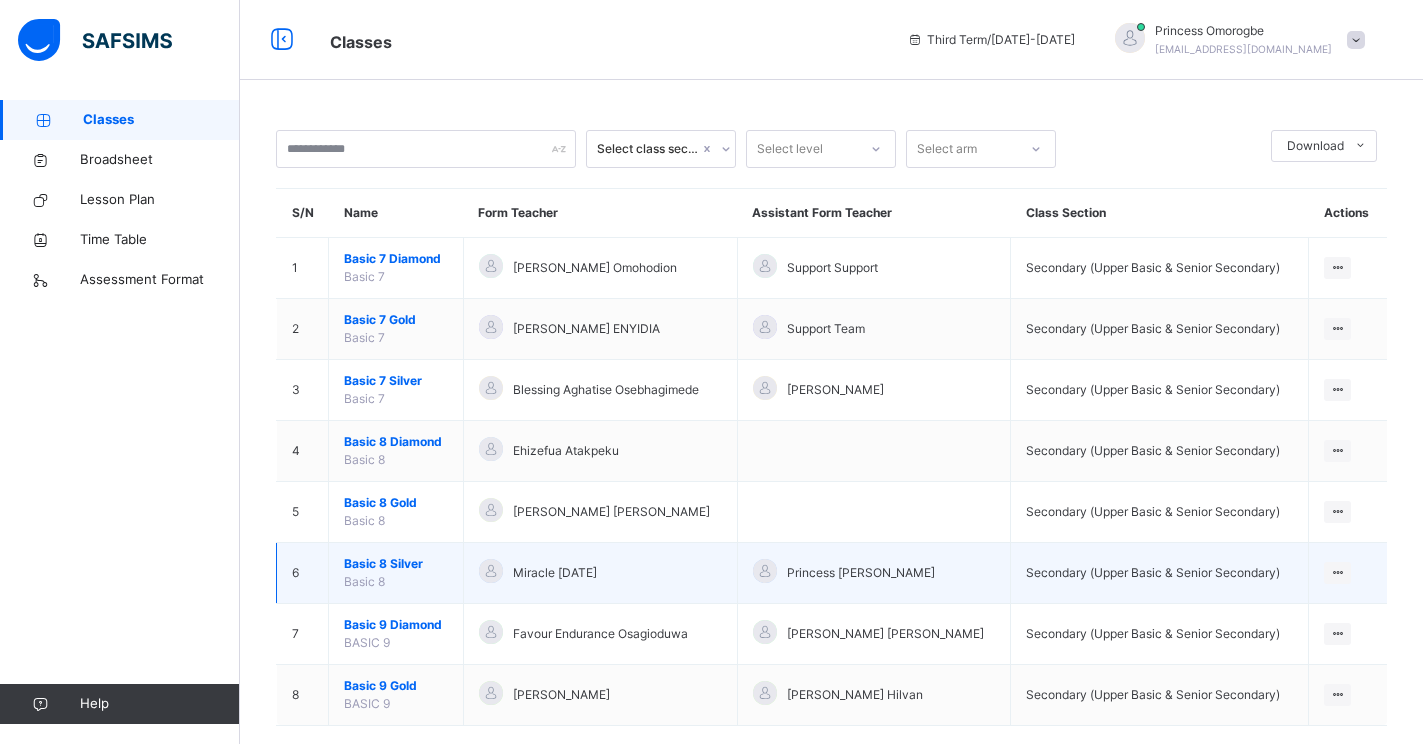 click on "Basic 8   Silver" at bounding box center [396, 564] 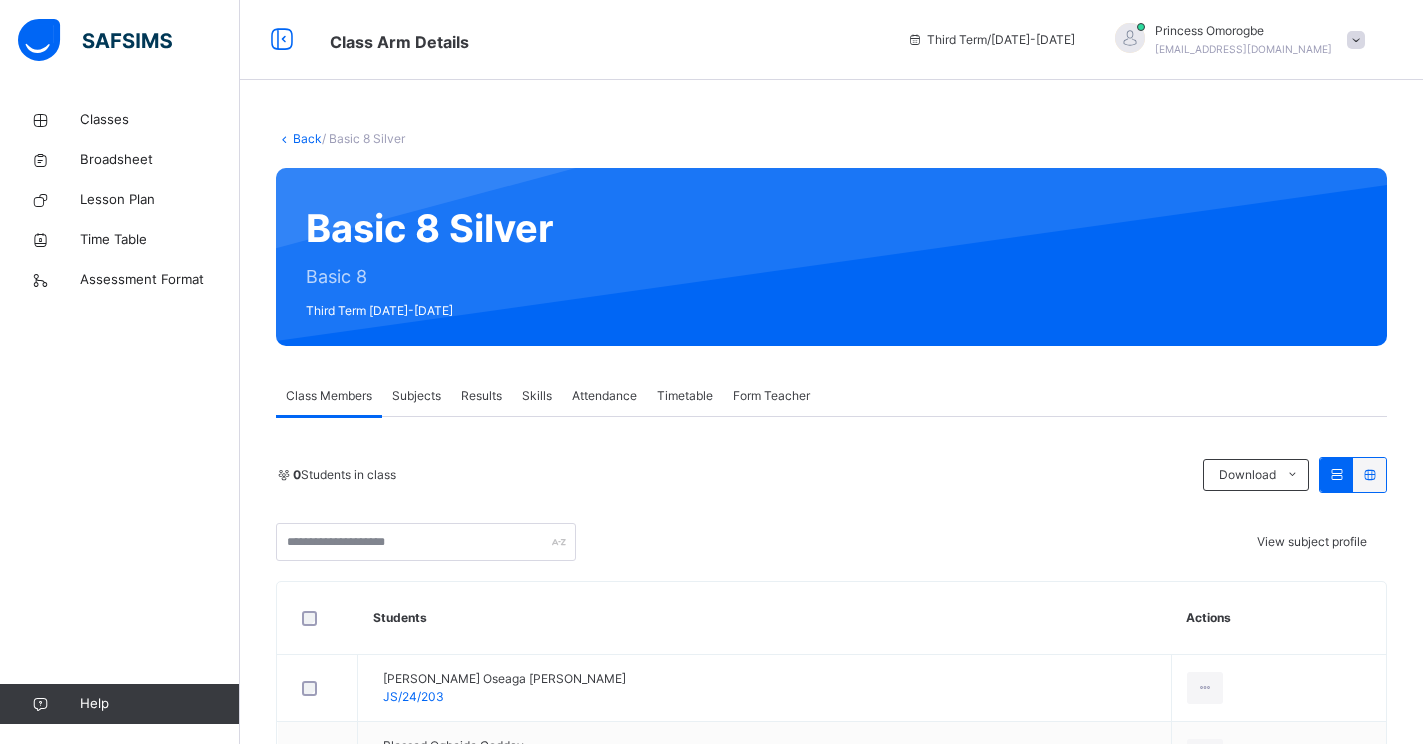 click on "Subjects" at bounding box center [416, 396] 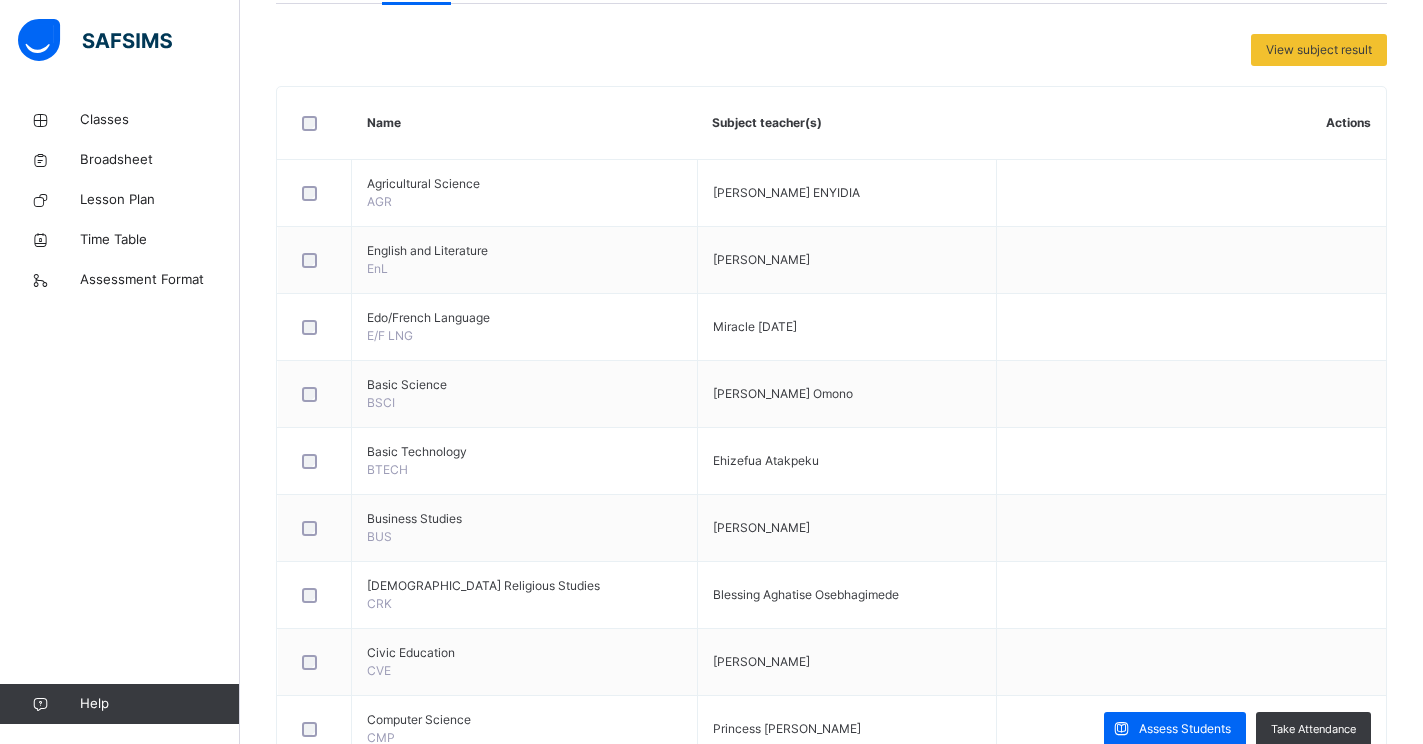 scroll, scrollTop: 600, scrollLeft: 0, axis: vertical 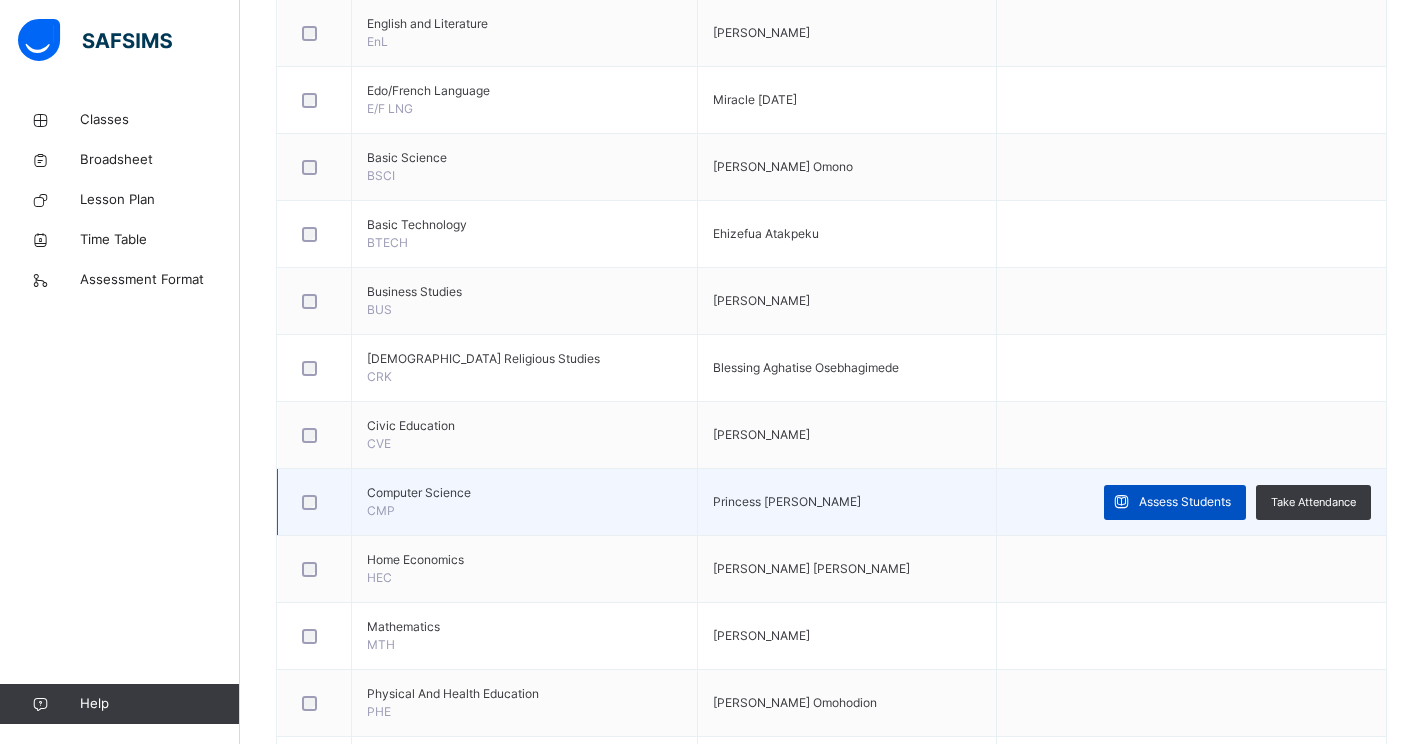 click on "Assess Students" at bounding box center (1185, 502) 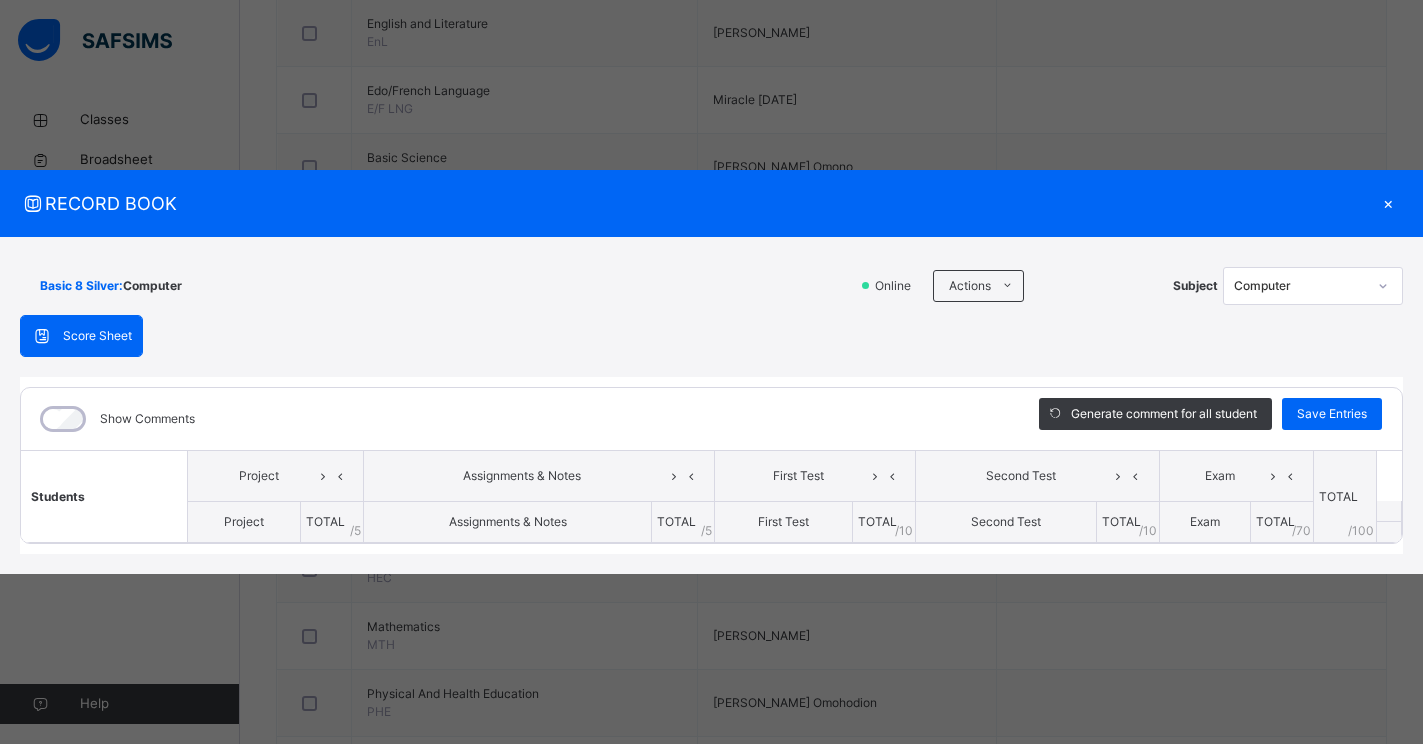 click on "RECORD BOOK × Basic 8   Silver :   Computer Online Actions  Download Empty Score Sheet  Upload/map score sheet Subject  Computer JEDIDIAH SCHOOLS Date: [DATE] 2:35:33 pm Score Sheet Score Sheet Show Comments   Generate comment for all student   Save Entries Class Level:  Basic 8   Silver Subject:  Computer Session:  2024/2025 Session Session:  Third Term Students Project Assignments & Notes First Test Second Test Exam TOTAL /100 Comment Project TOTAL / 5 Assignments & Notes TOTAL / 5 First Test TOTAL / 10 Second Test TOTAL / 10 Exam TOTAL / 70   ×   Subject Teacher’s Comment Generate and see in full the comment developed by the AI with an option to regenerate the comment [PERSON_NAME] Bot Please wait while the [PERSON_NAME] Bot generates comments for all your students × How satisfied are you with using SAFSIMS? 😞 🙁 😐 🙂 😄 Very Dissatisfied Very Satisfied Submit Close Import subject assessment score Map your assessment to those on our system Upload excel file used to fill out assessment   Browse File" at bounding box center (711, 372) 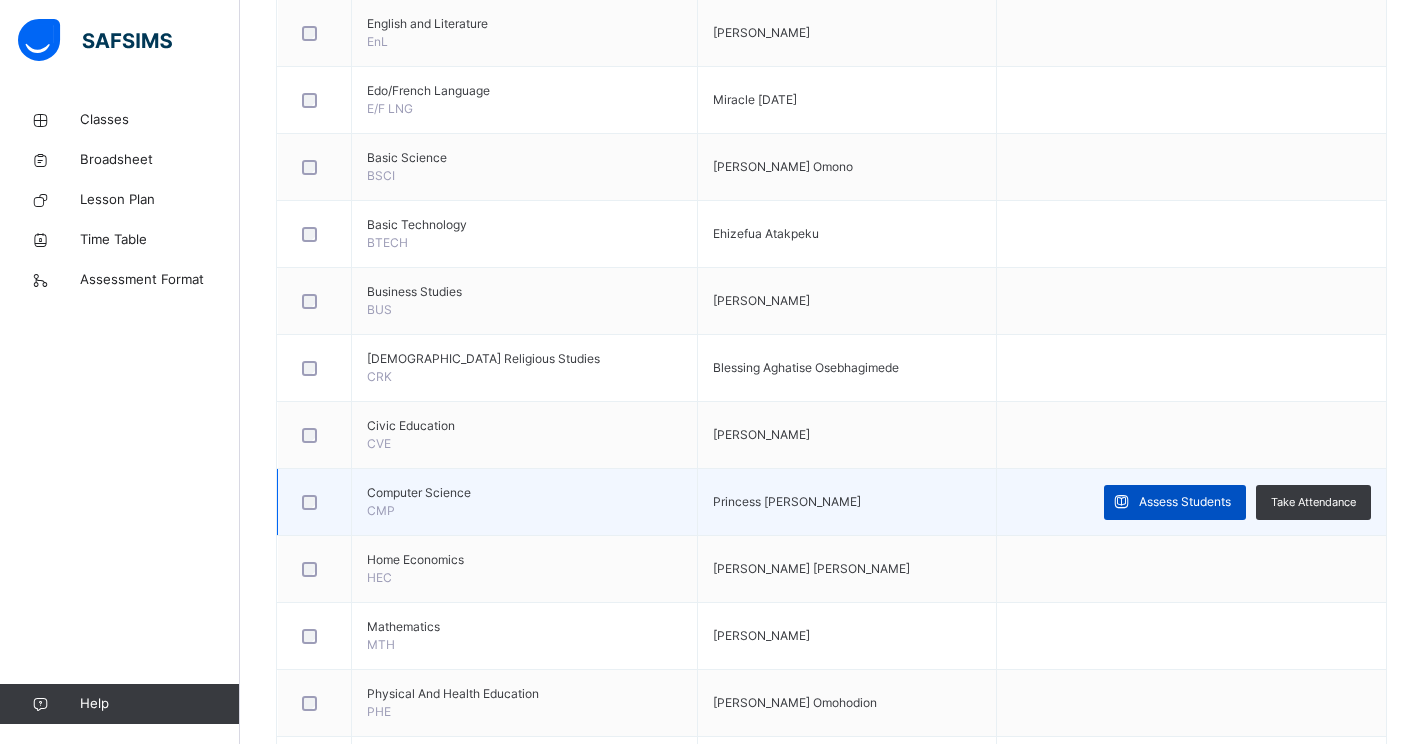click on "Assess Students" at bounding box center (1175, 502) 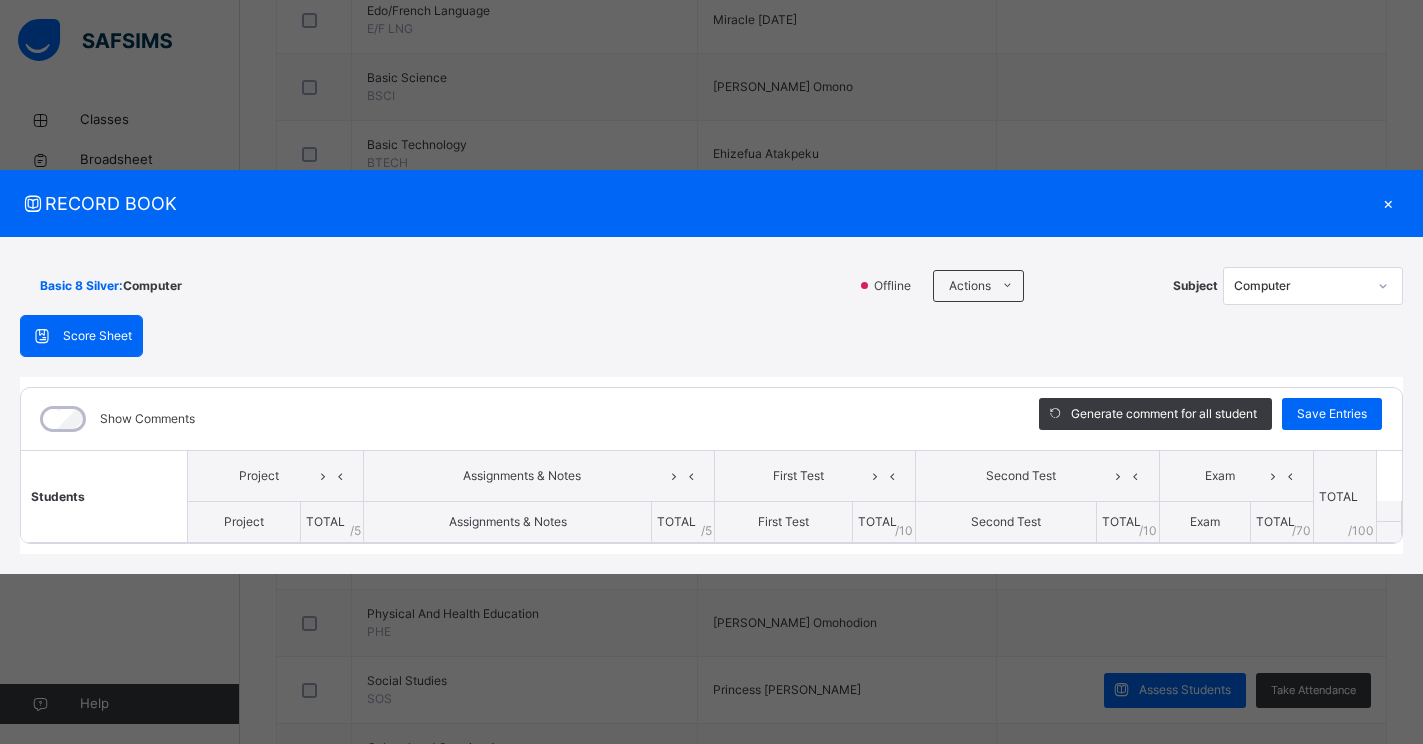scroll, scrollTop: 760, scrollLeft: 0, axis: vertical 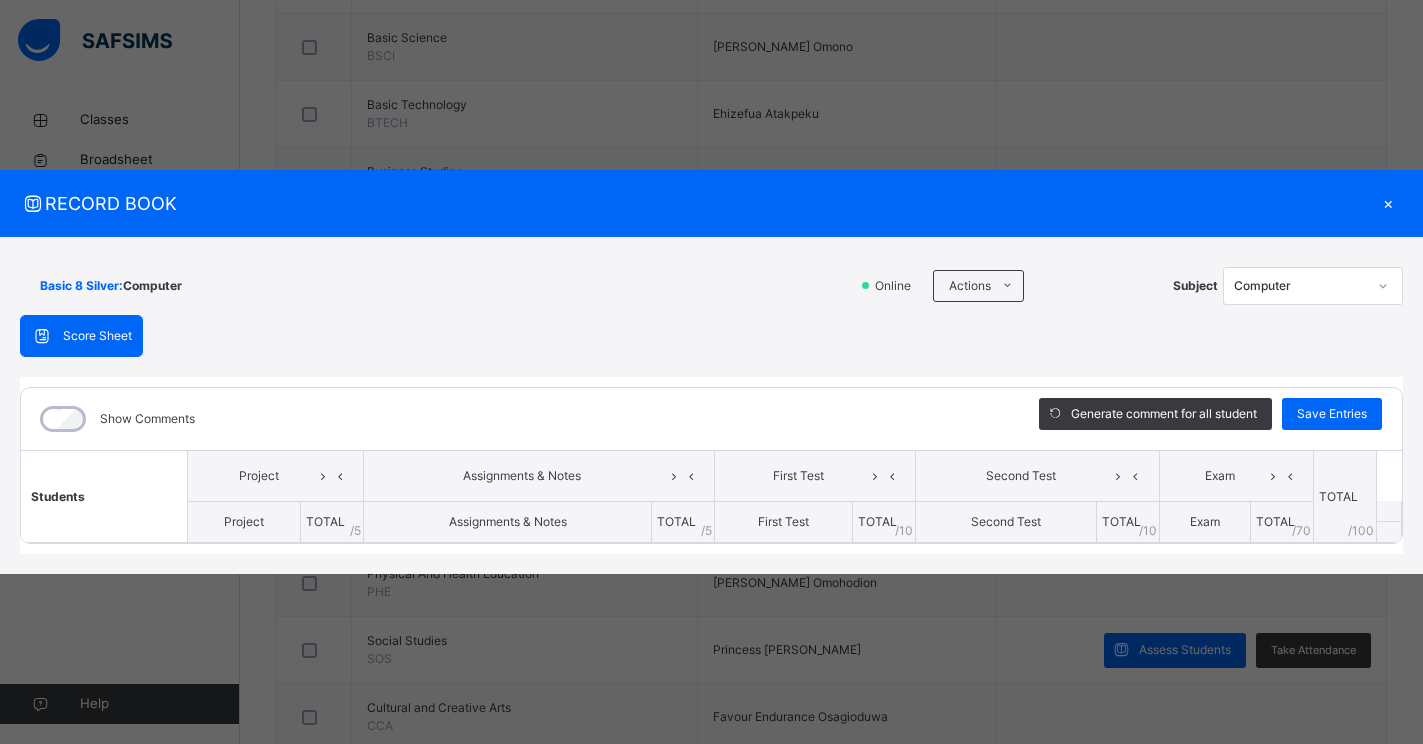click on "Subject  Computer" at bounding box center [1288, 286] 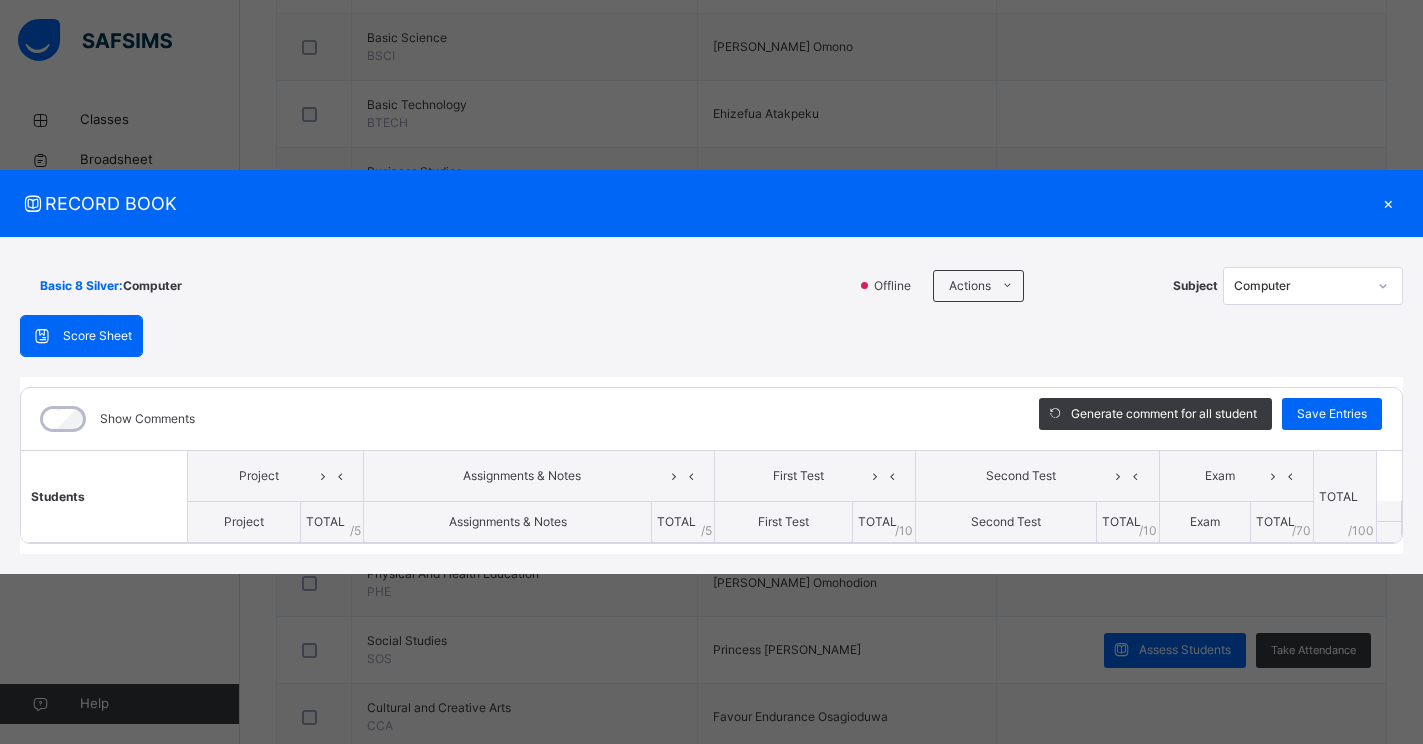 click on "Basic 8   Silver :   Computer Offline Actions  Download Empty Score Sheet  Upload/map score sheet Subject  Computer" at bounding box center [711, 286] 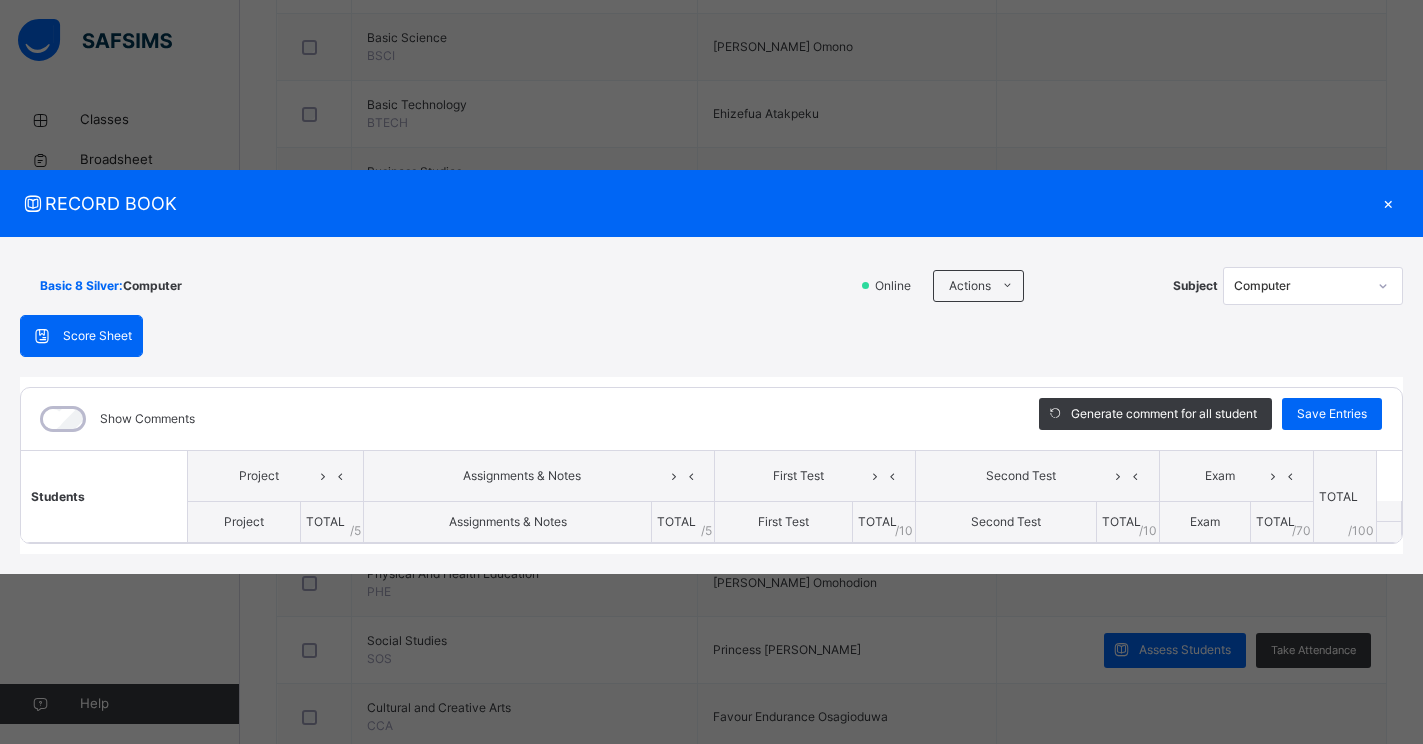 click on "×" at bounding box center (1388, 203) 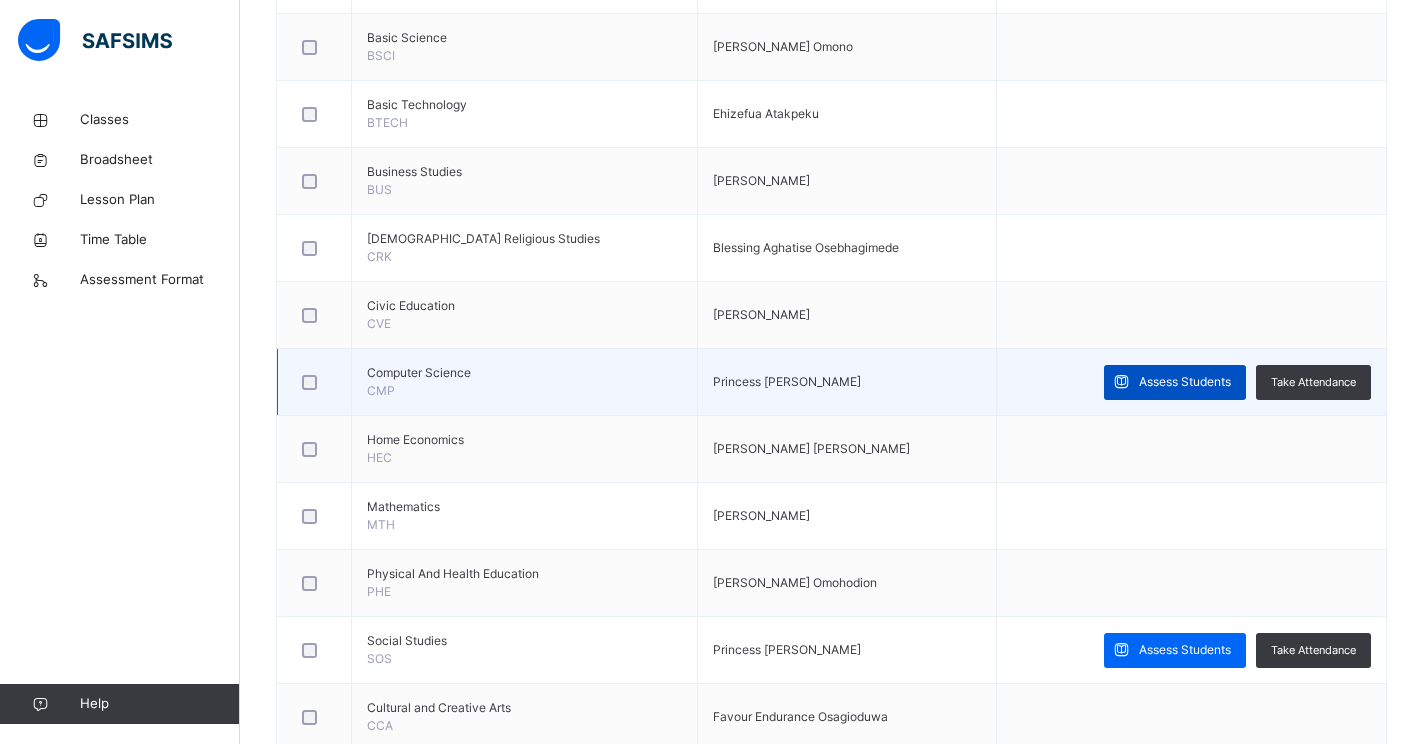 click on "Assess Students" at bounding box center [1185, 382] 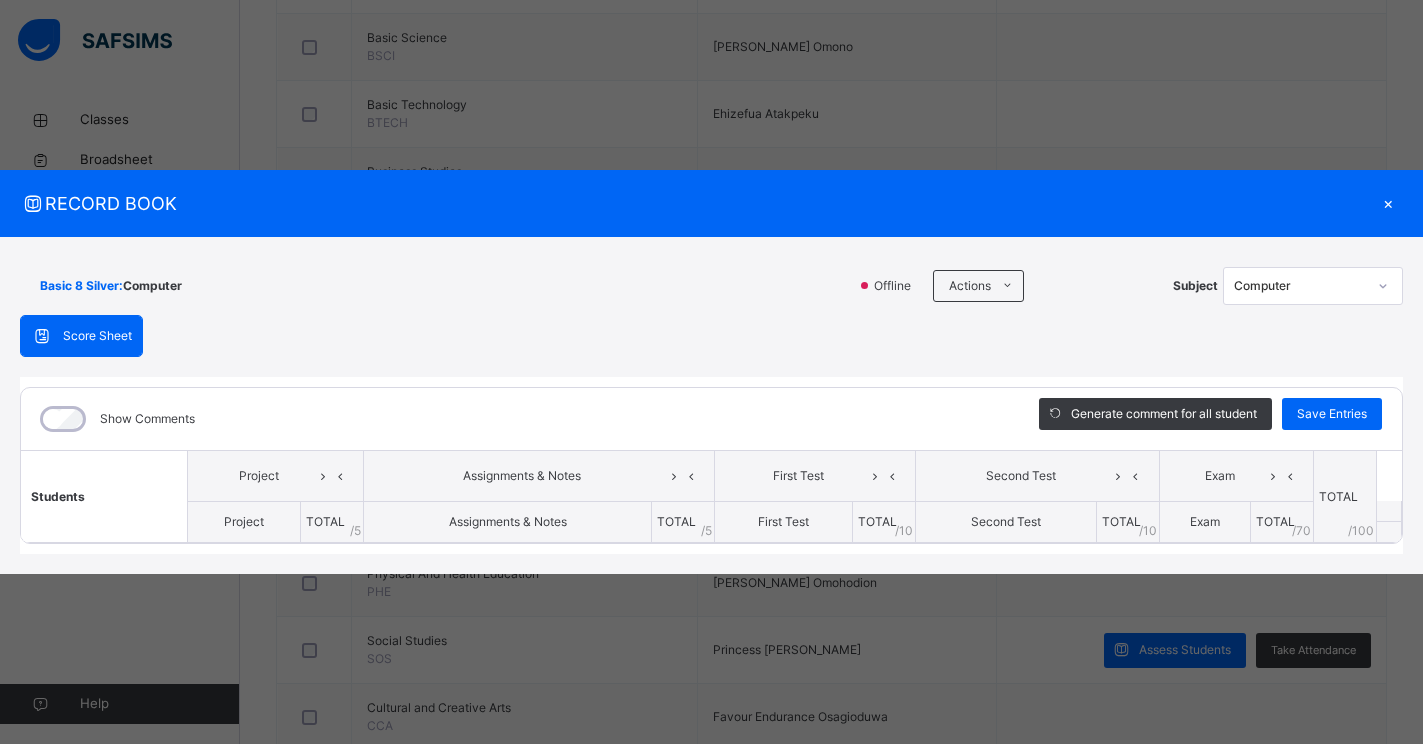 click on "Students Project Assignments & Notes First Test Second Test Exam TOTAL /100 Comment Project TOTAL / 5 Assignments & Notes TOTAL / 5 First Test TOTAL / 10 Second Test TOTAL / 10 Exam TOTAL / 70" at bounding box center [711, 497] 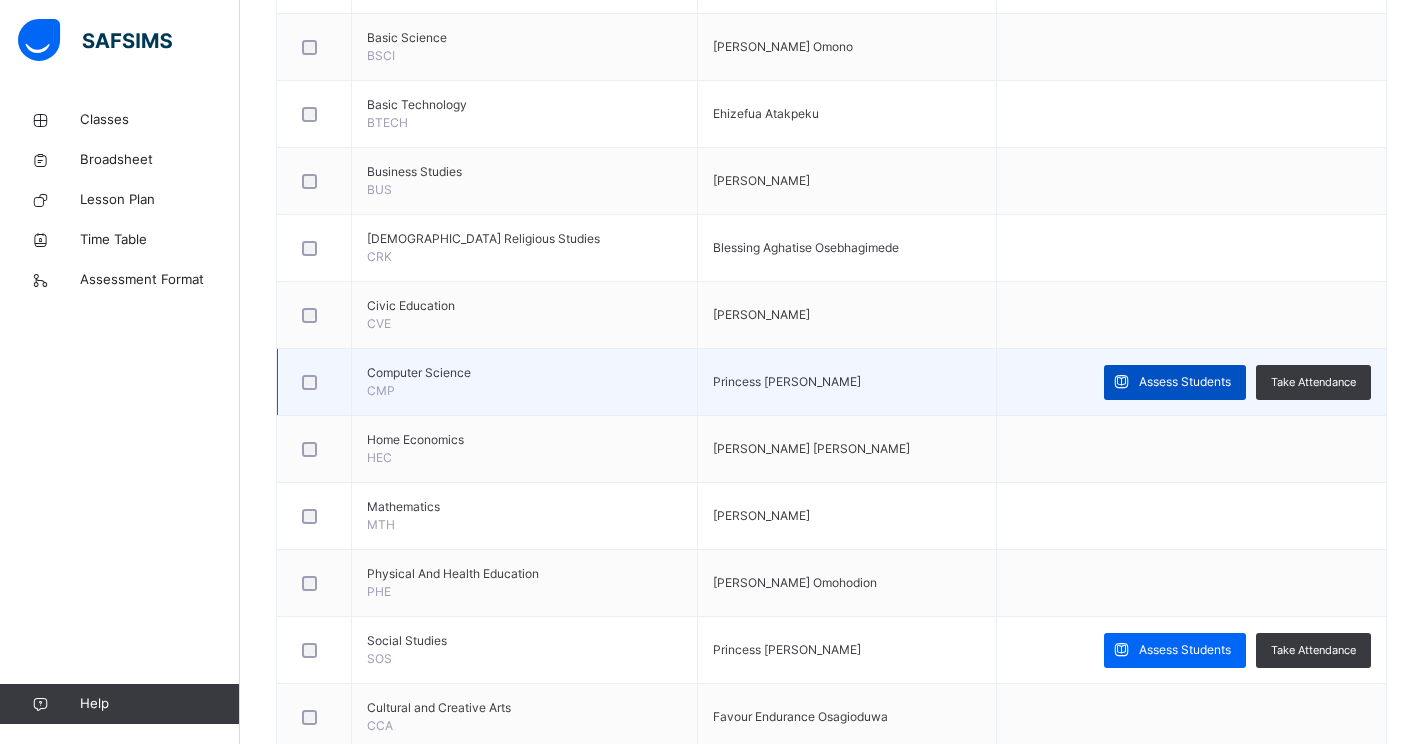 click on "Assess Students" at bounding box center [1185, 382] 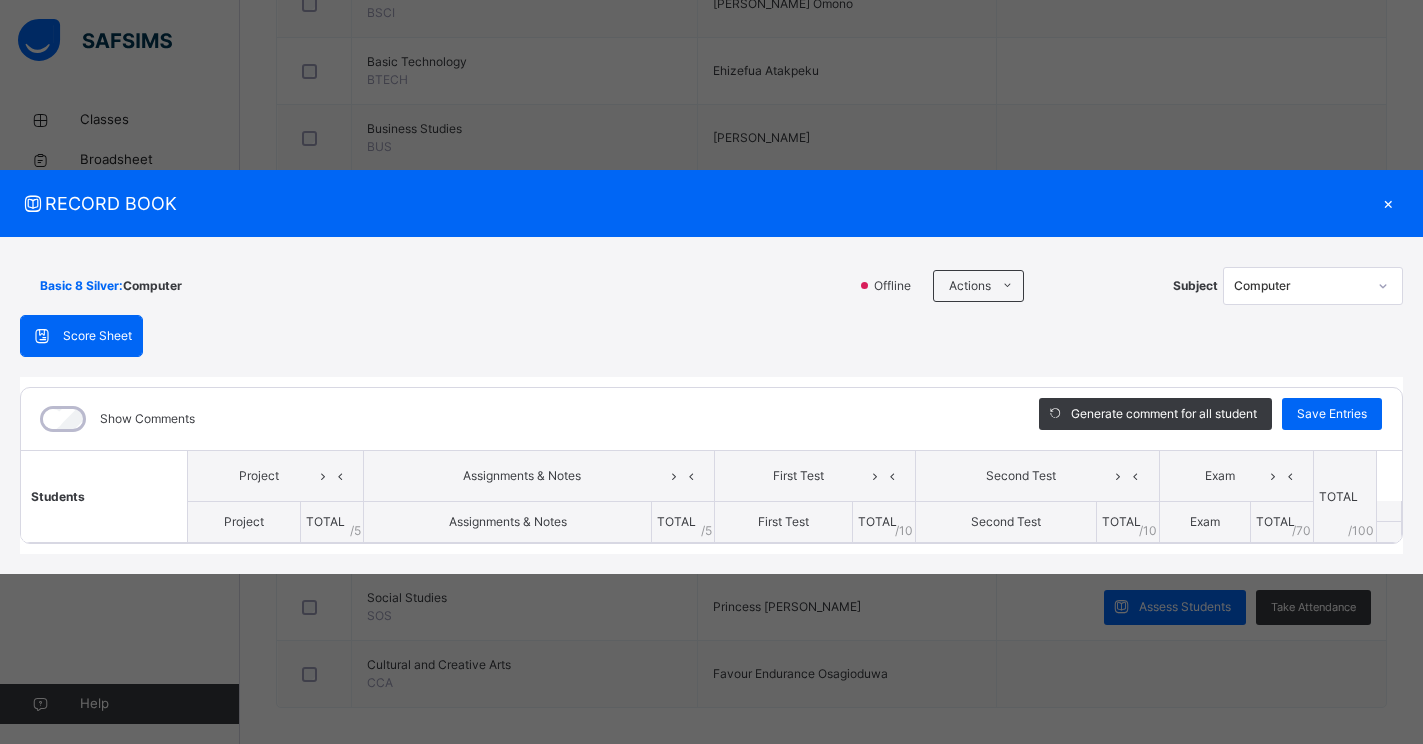 scroll, scrollTop: 817, scrollLeft: 0, axis: vertical 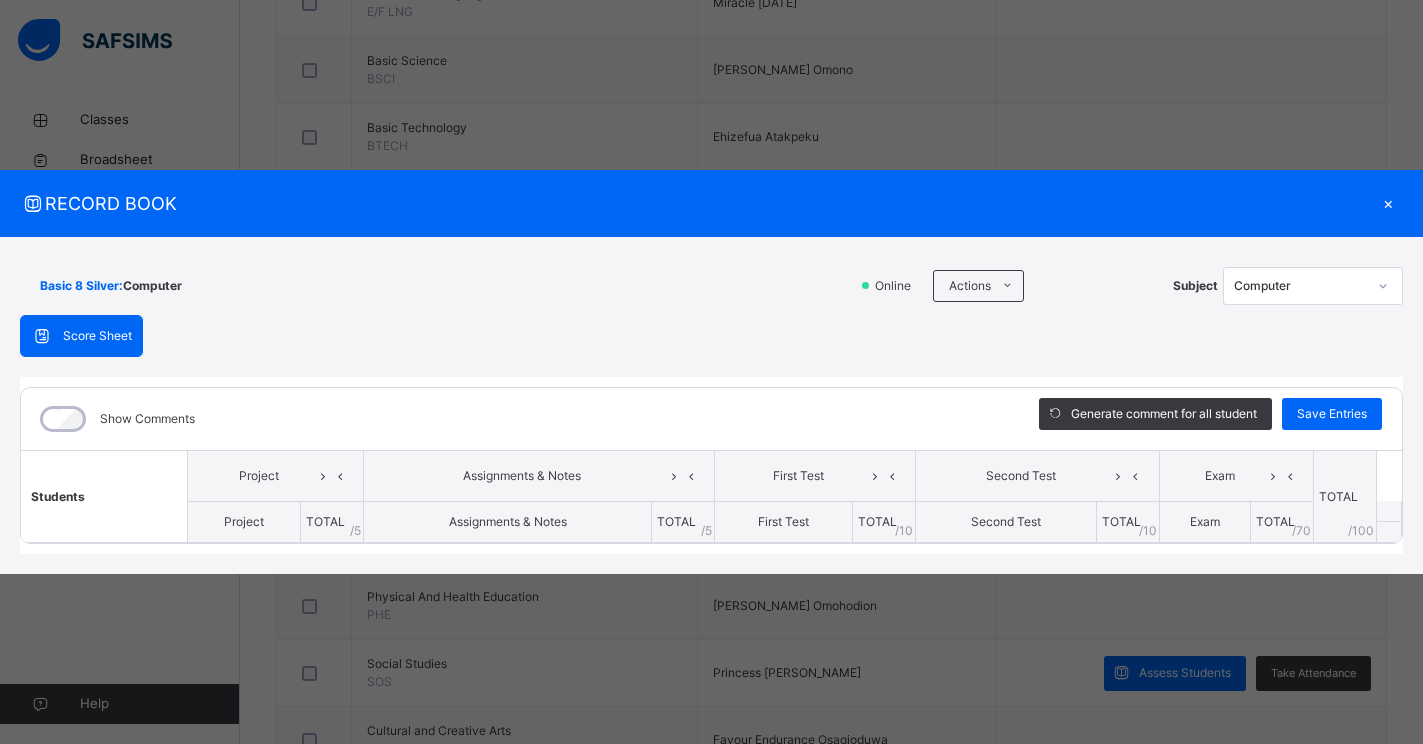 click on "×" at bounding box center (1388, 203) 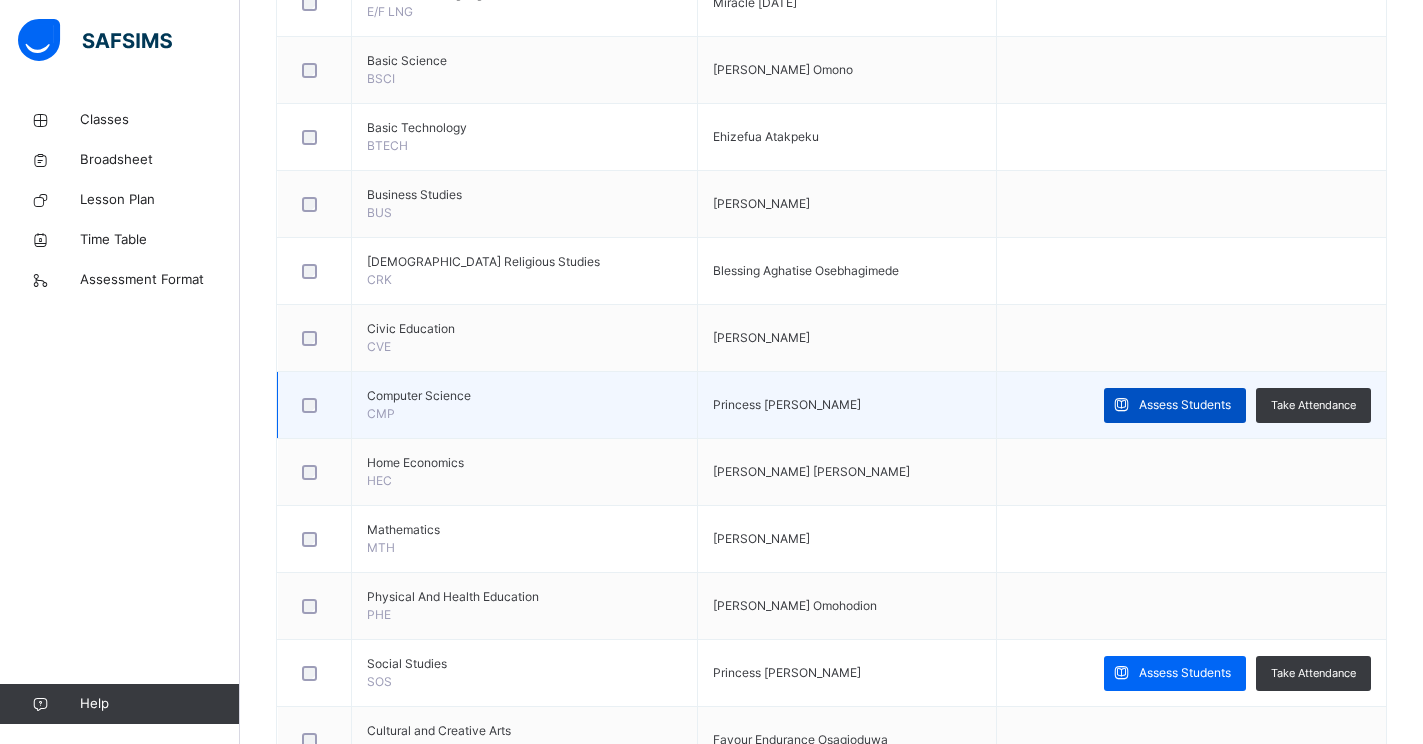 click on "Assess Students" at bounding box center [1185, 405] 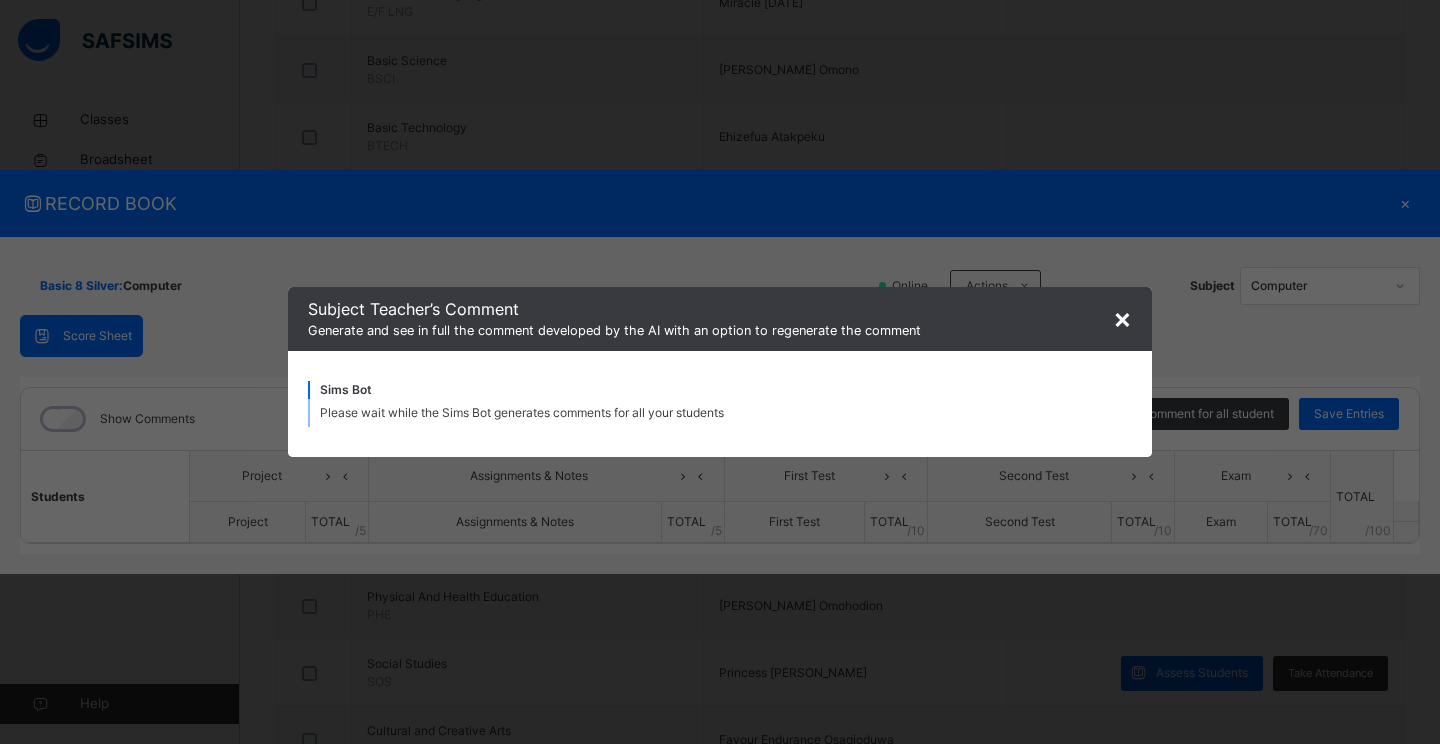 click on "×" at bounding box center [1122, 318] 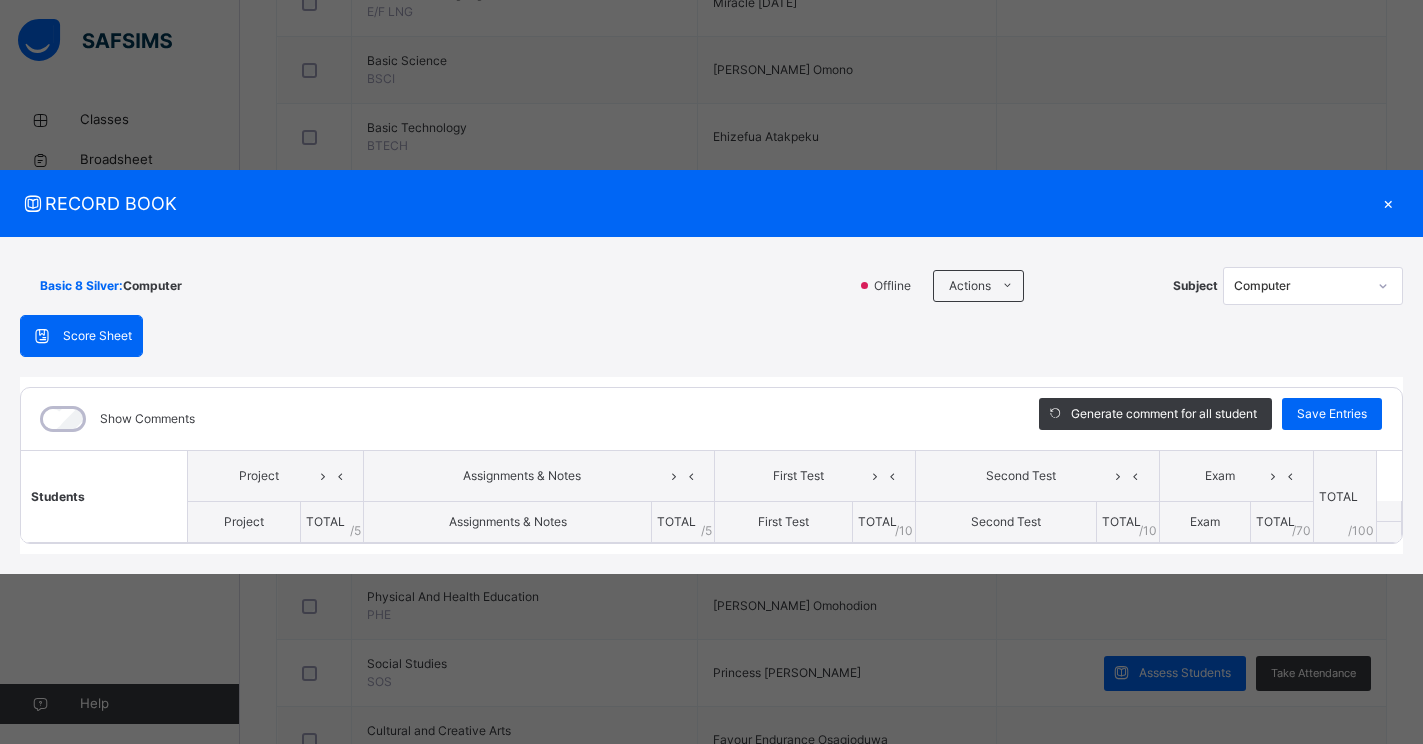 click on "×" at bounding box center [1388, 203] 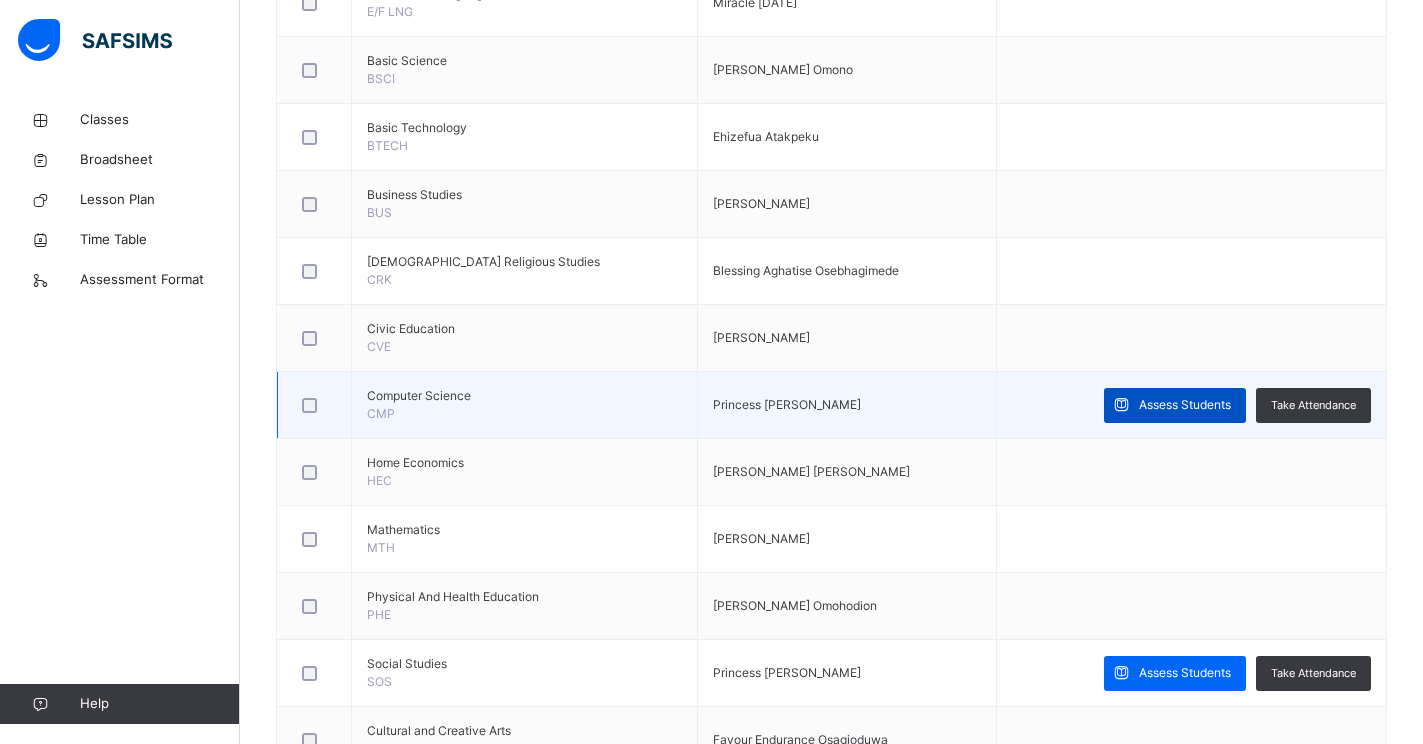 click on "Assess Students" at bounding box center (1175, 405) 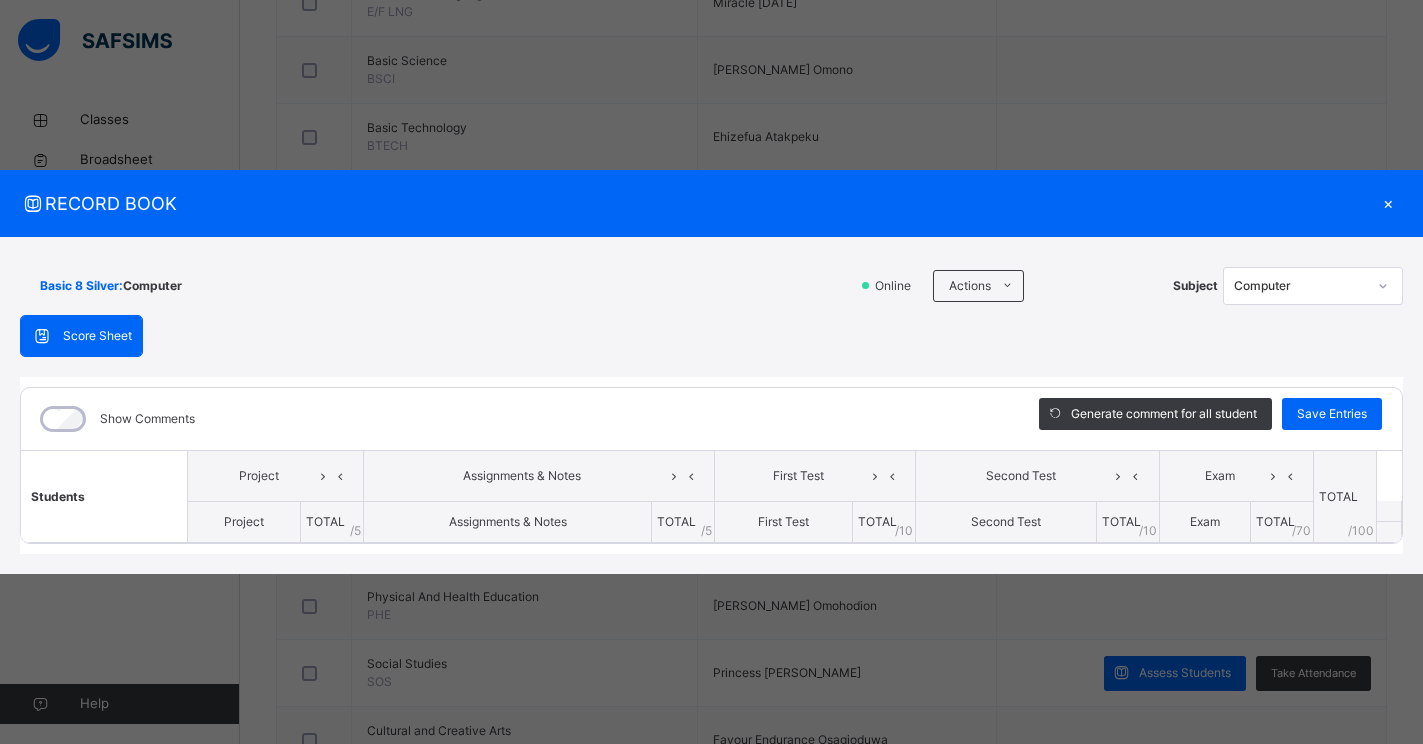 click on "×" at bounding box center (1388, 203) 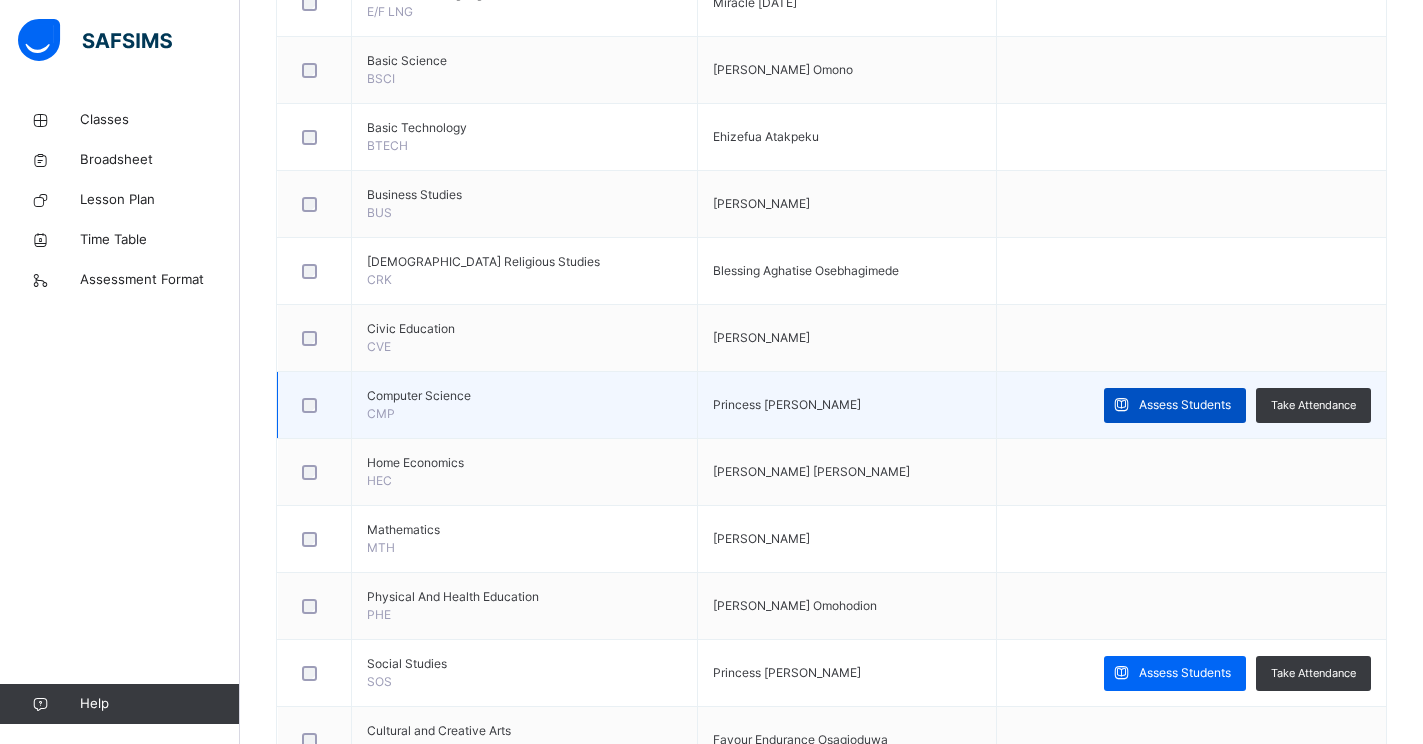 click on "Assess Students" at bounding box center (1185, 405) 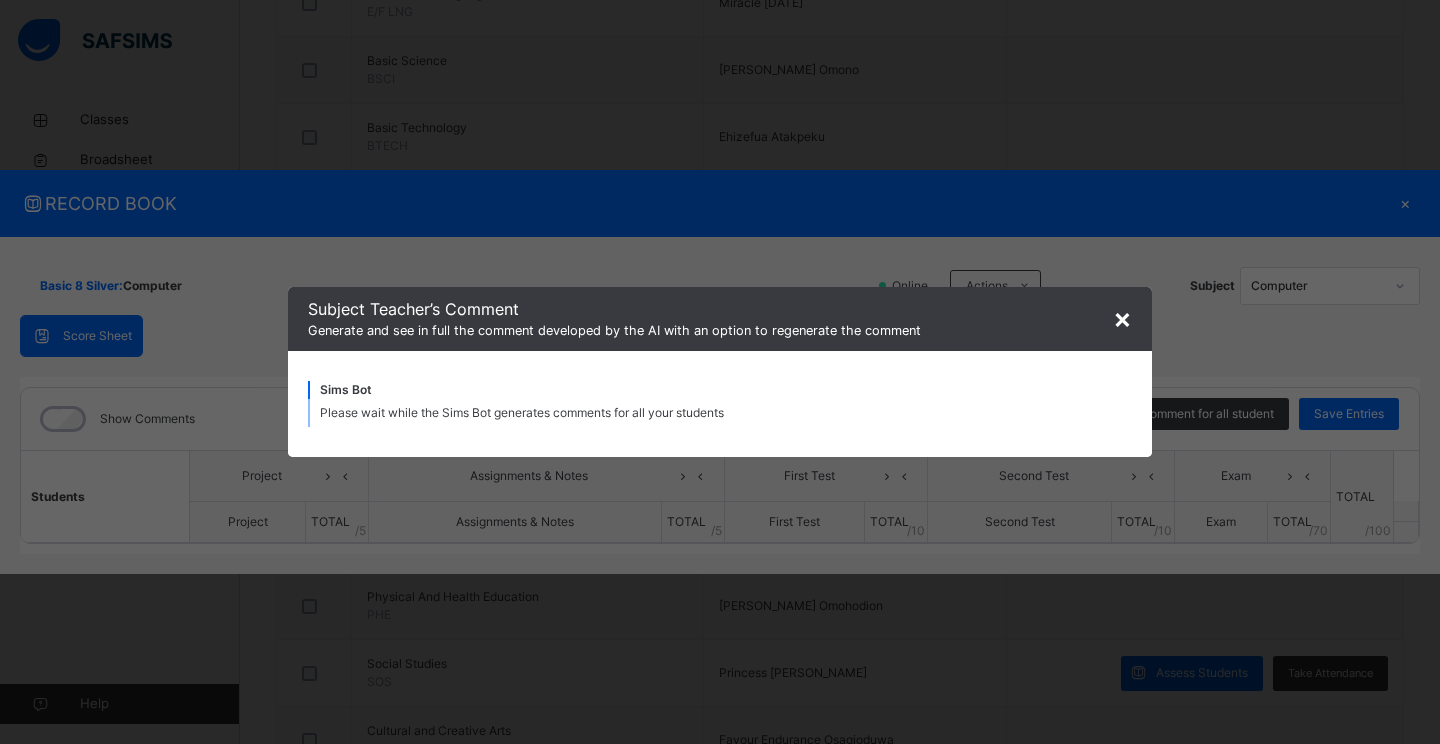click on "×" at bounding box center [1122, 318] 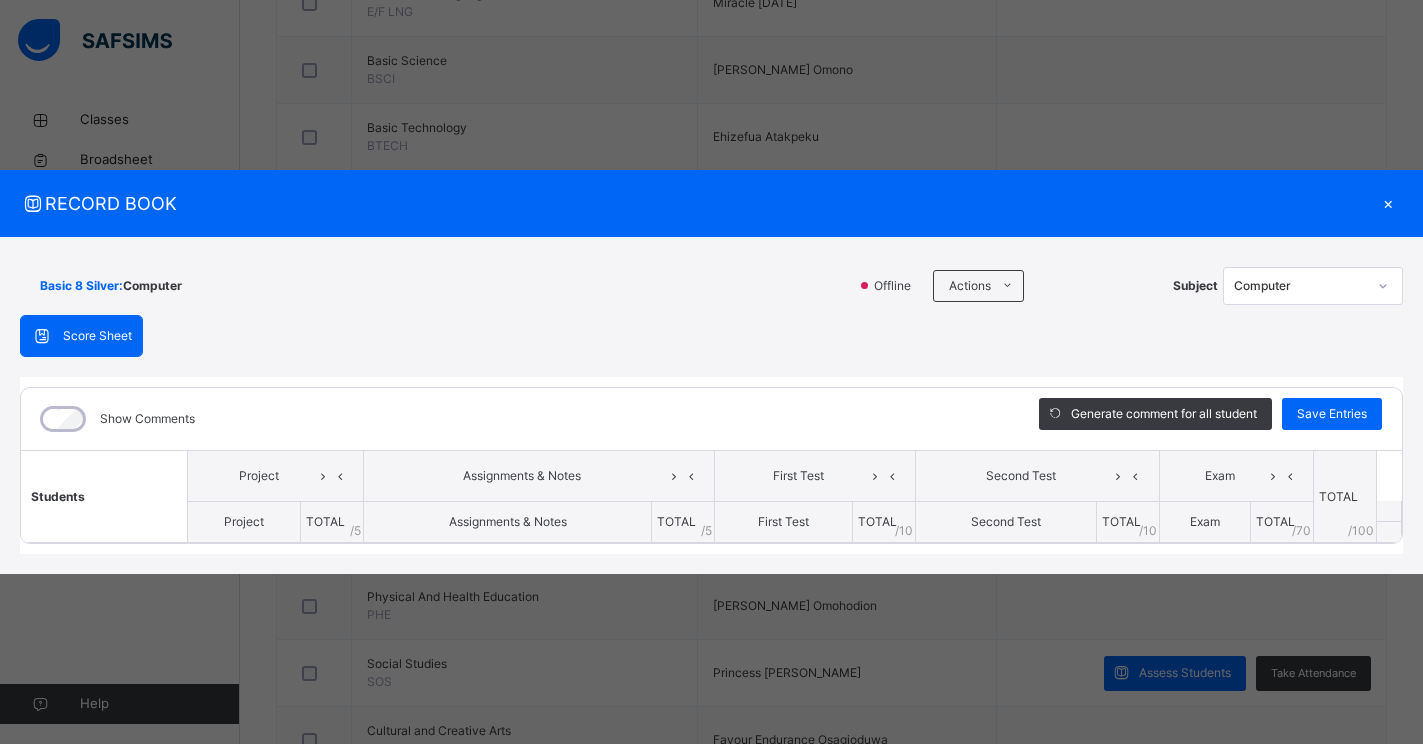 click on "×" at bounding box center [1388, 203] 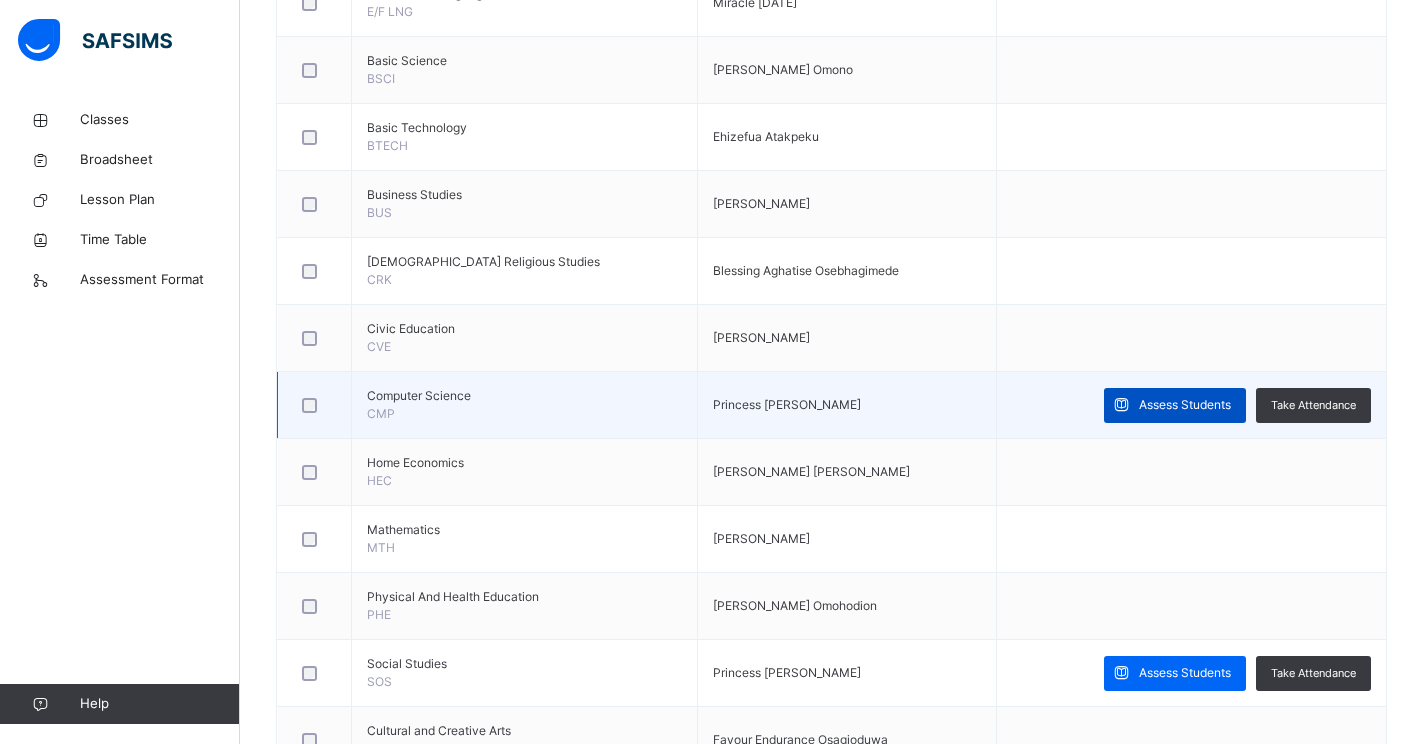 click on "Assess Students" at bounding box center [1185, 405] 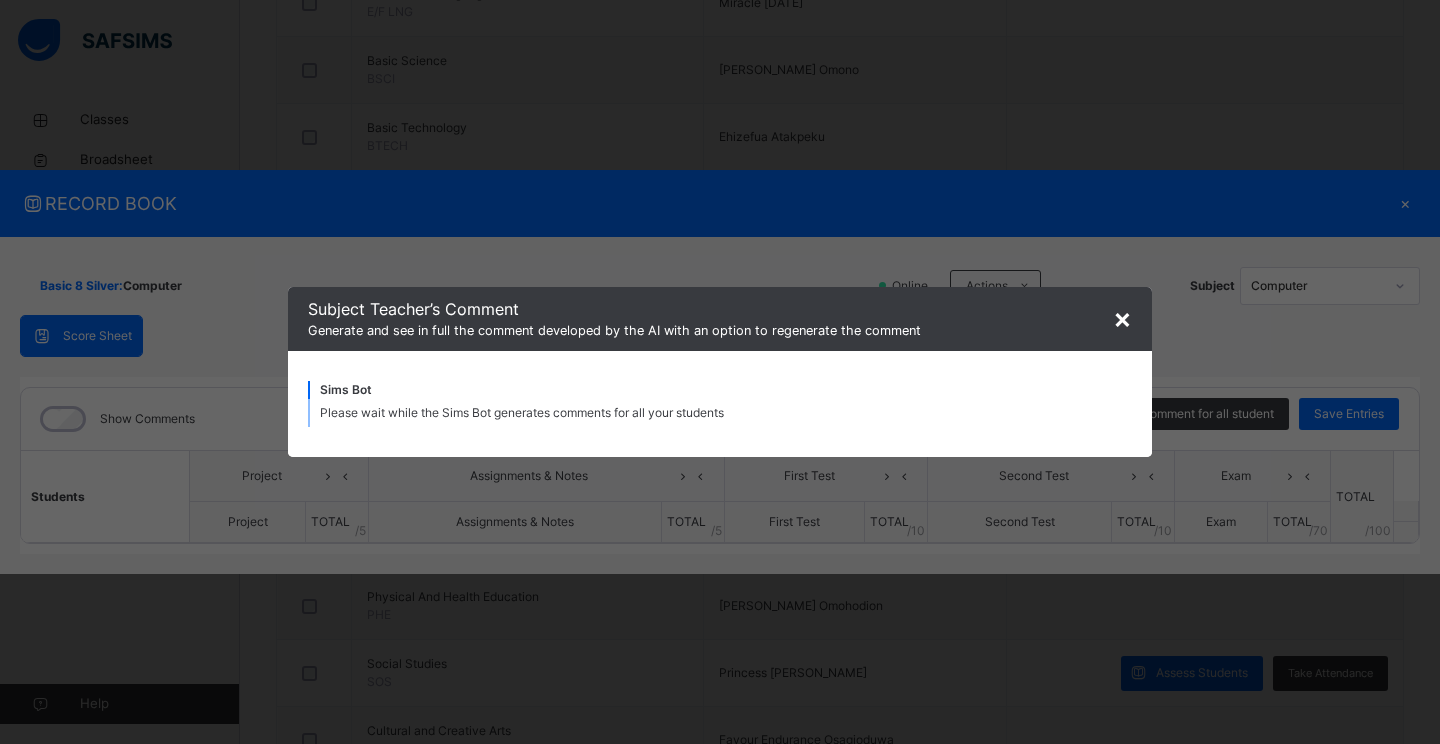 click on "×" at bounding box center (1122, 318) 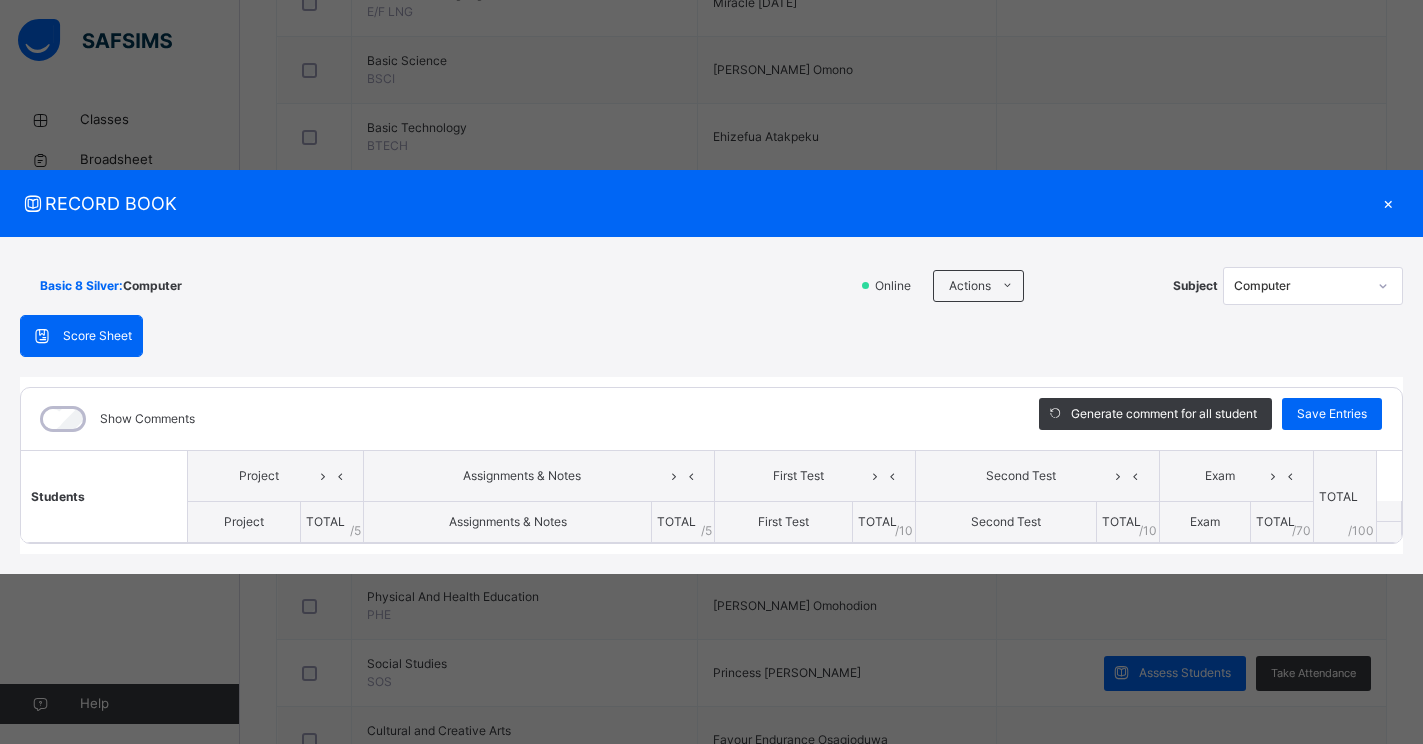 click on "×" at bounding box center [1388, 203] 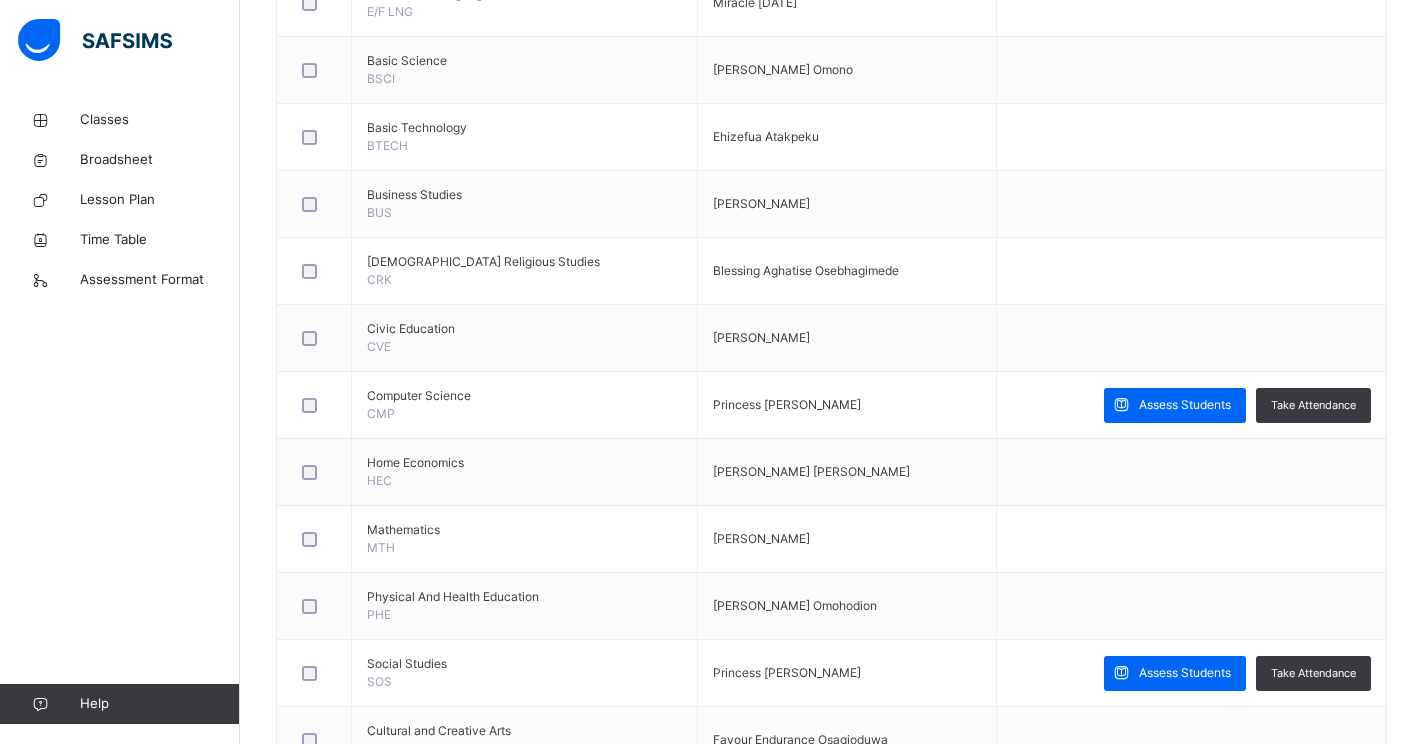 click at bounding box center (1191, 204) 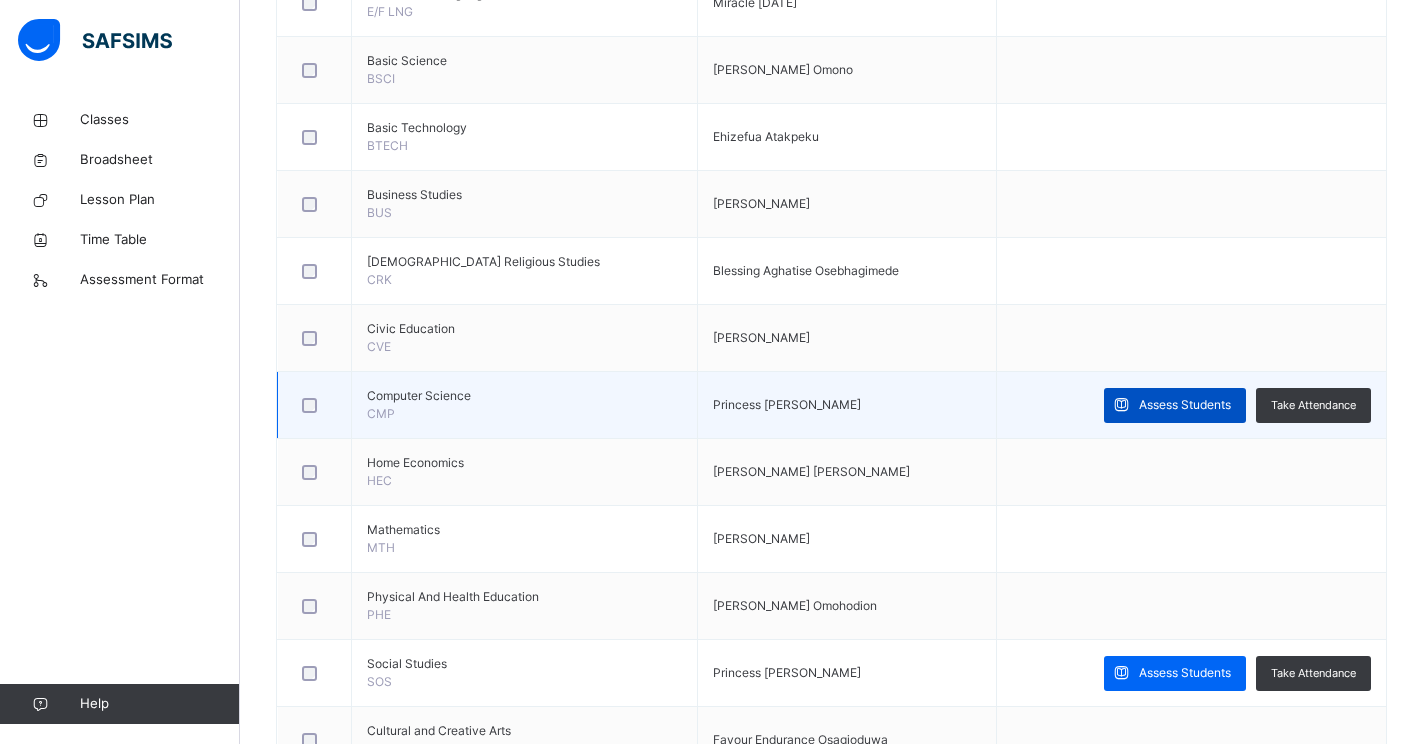 click on "Assess Students" at bounding box center [1185, 405] 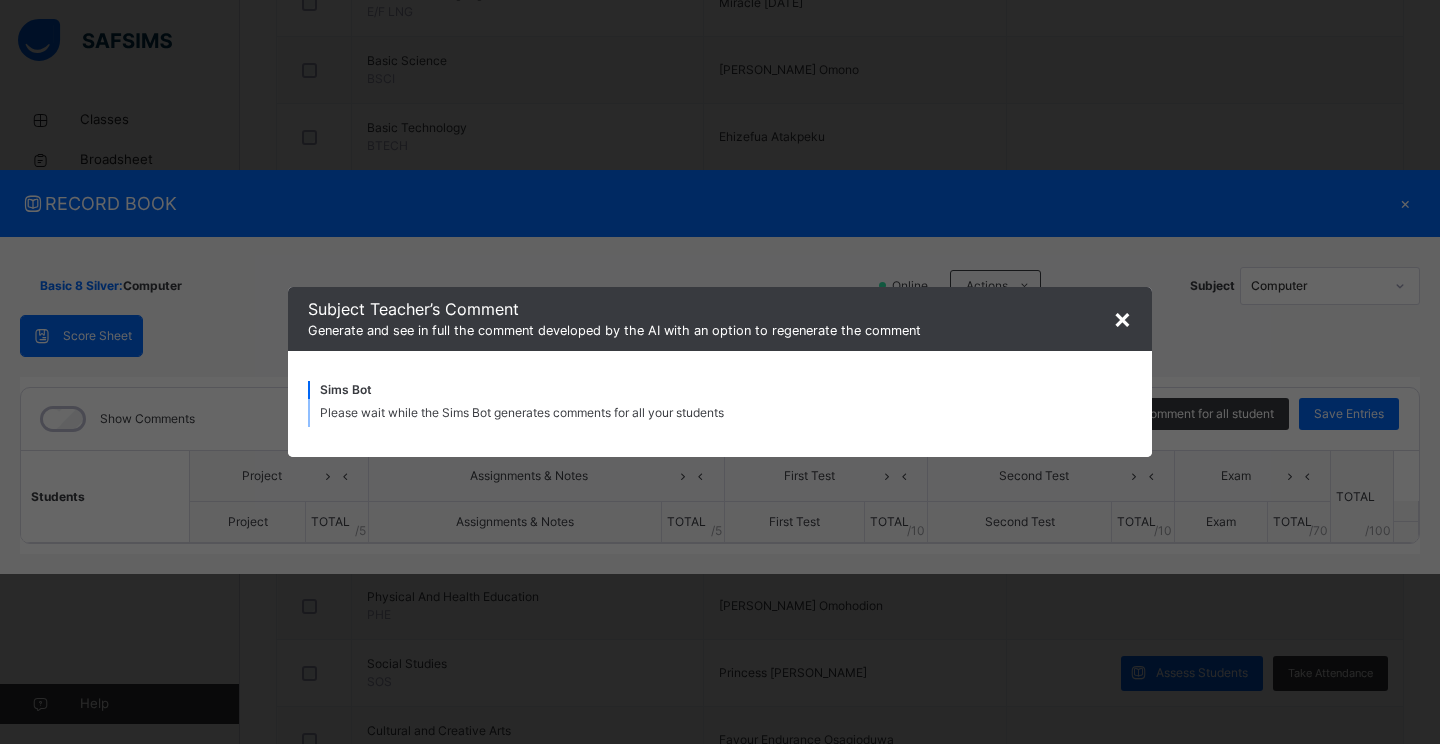 click on "×" at bounding box center (1122, 318) 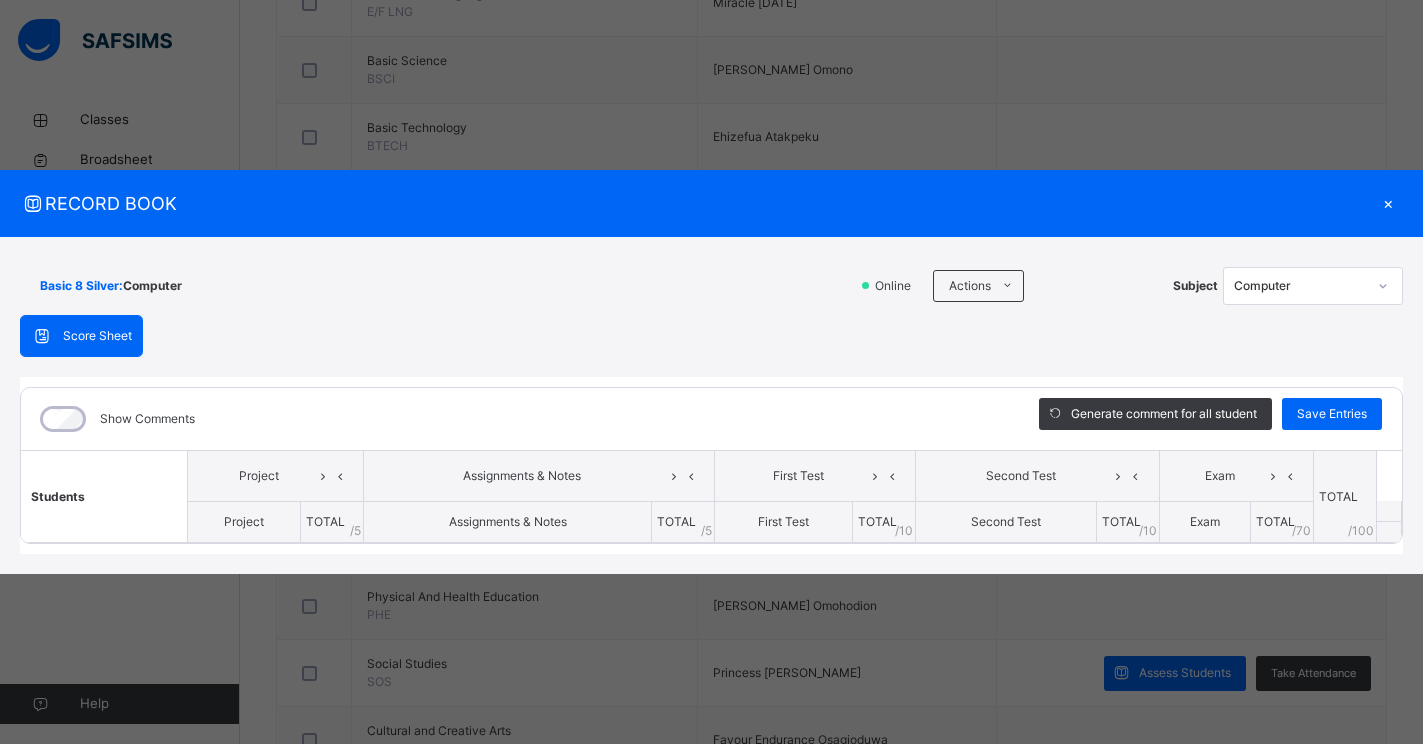 click on "Basic 8   Silver :   Computer Online Actions  Download Empty Score Sheet  Upload/map score sheet Subject  Computer" at bounding box center (711, 286) 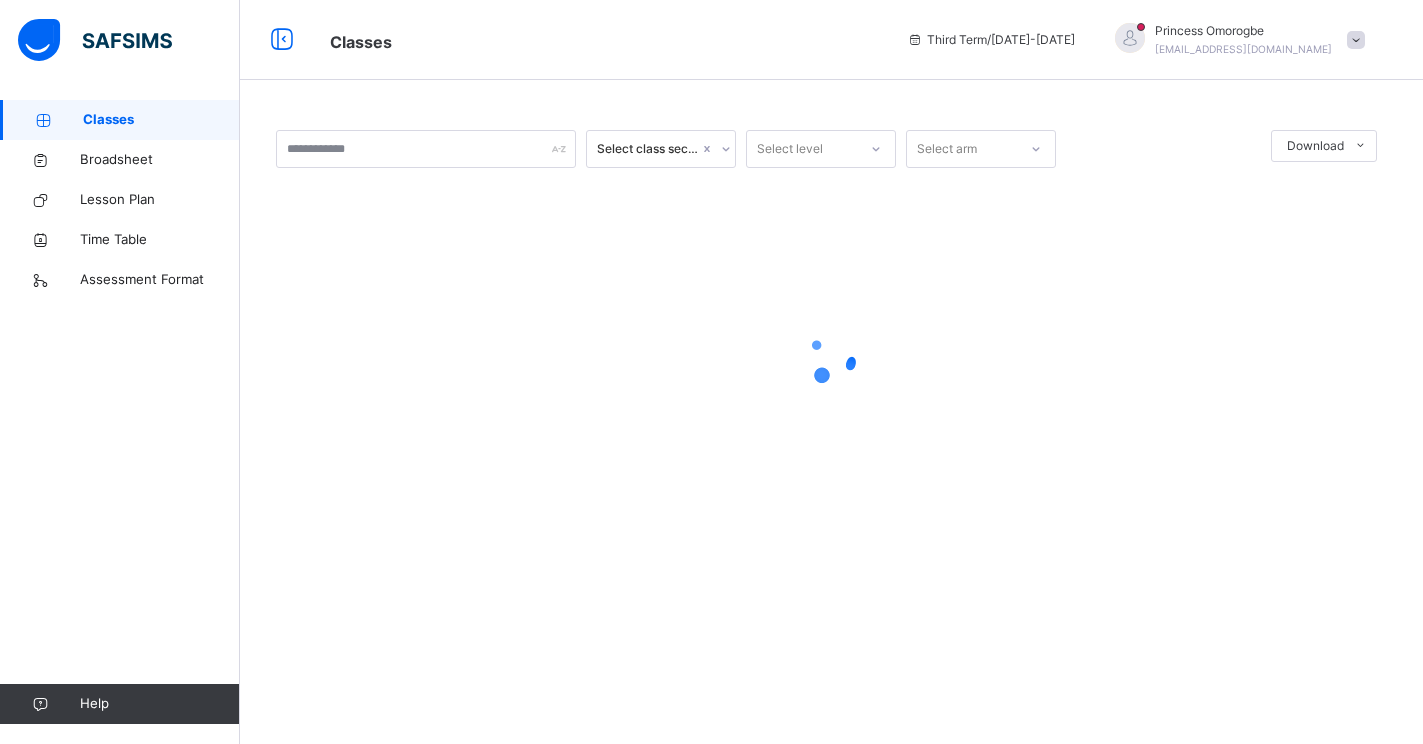 scroll, scrollTop: 0, scrollLeft: 0, axis: both 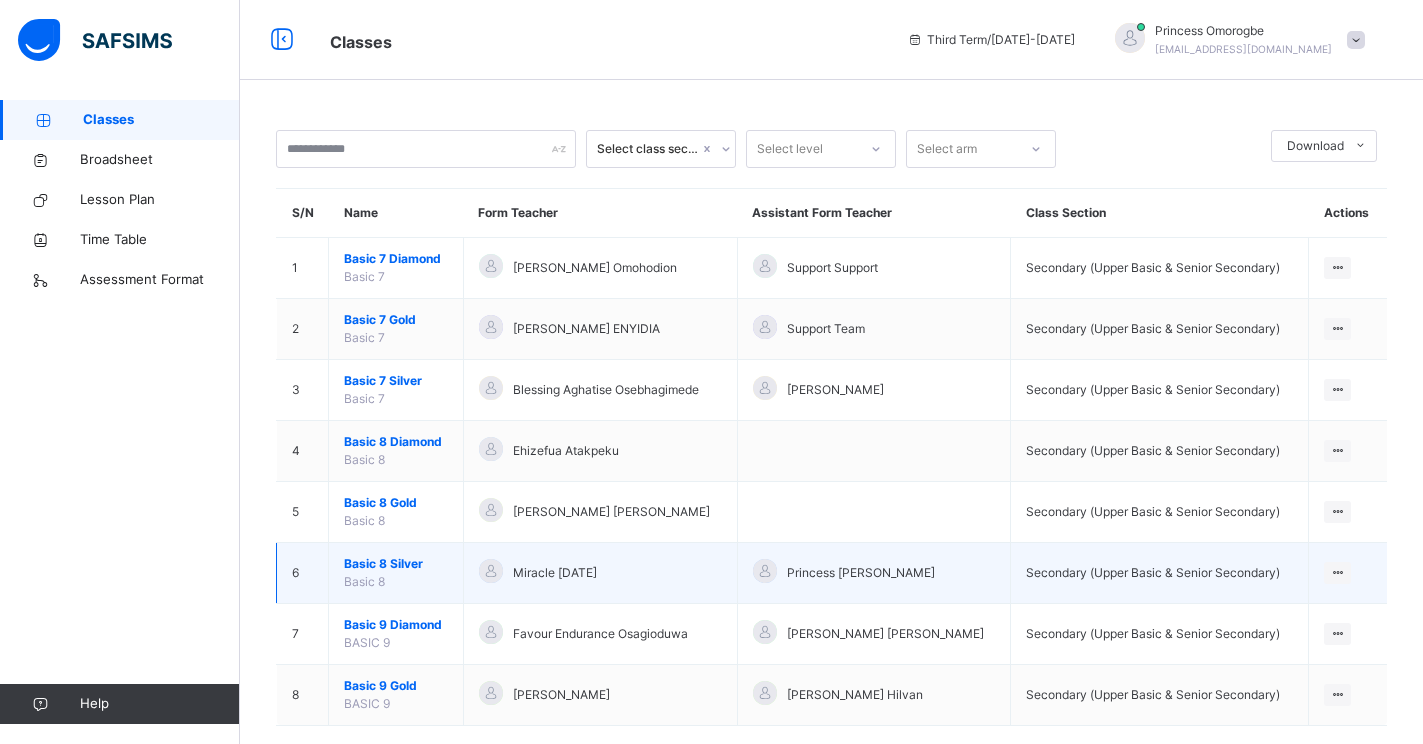 click on "Basic 8   Silver   Basic 8" at bounding box center [396, 573] 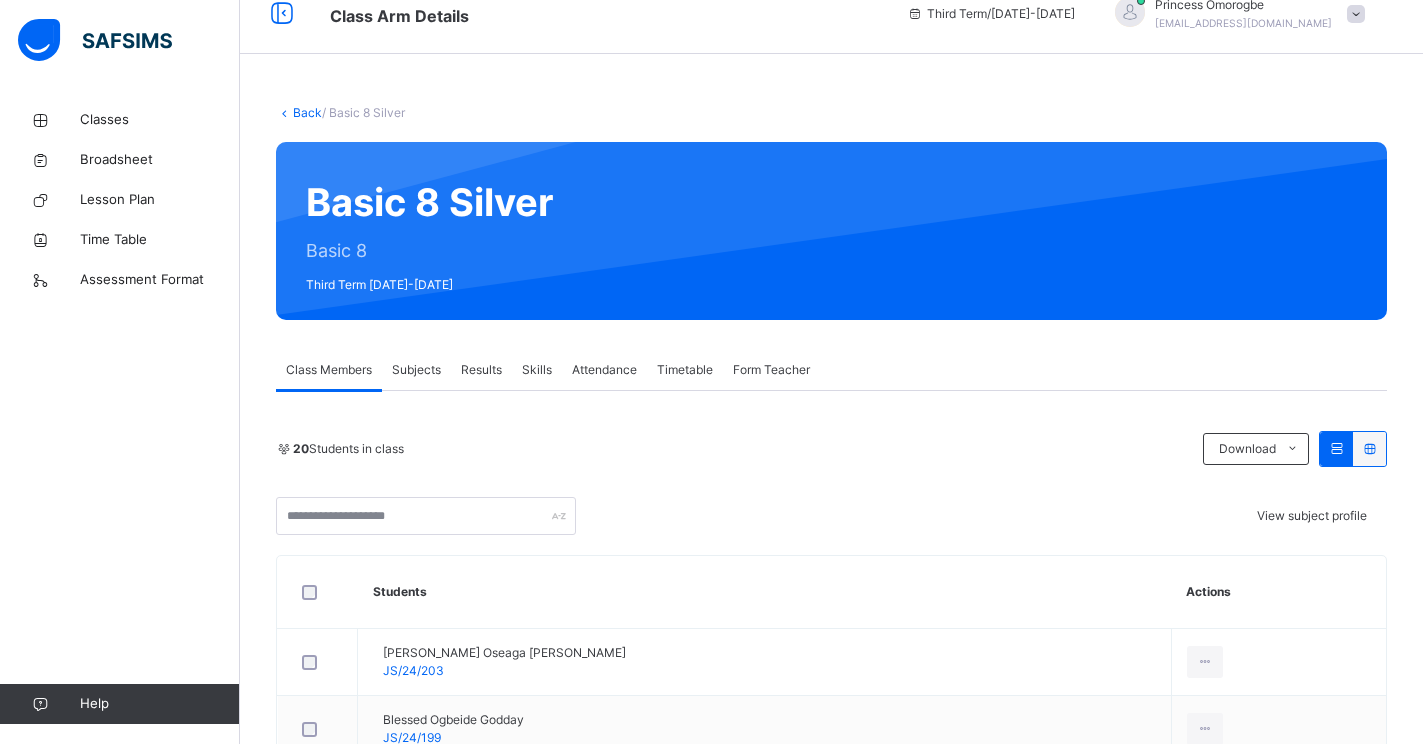 scroll, scrollTop: 80, scrollLeft: 0, axis: vertical 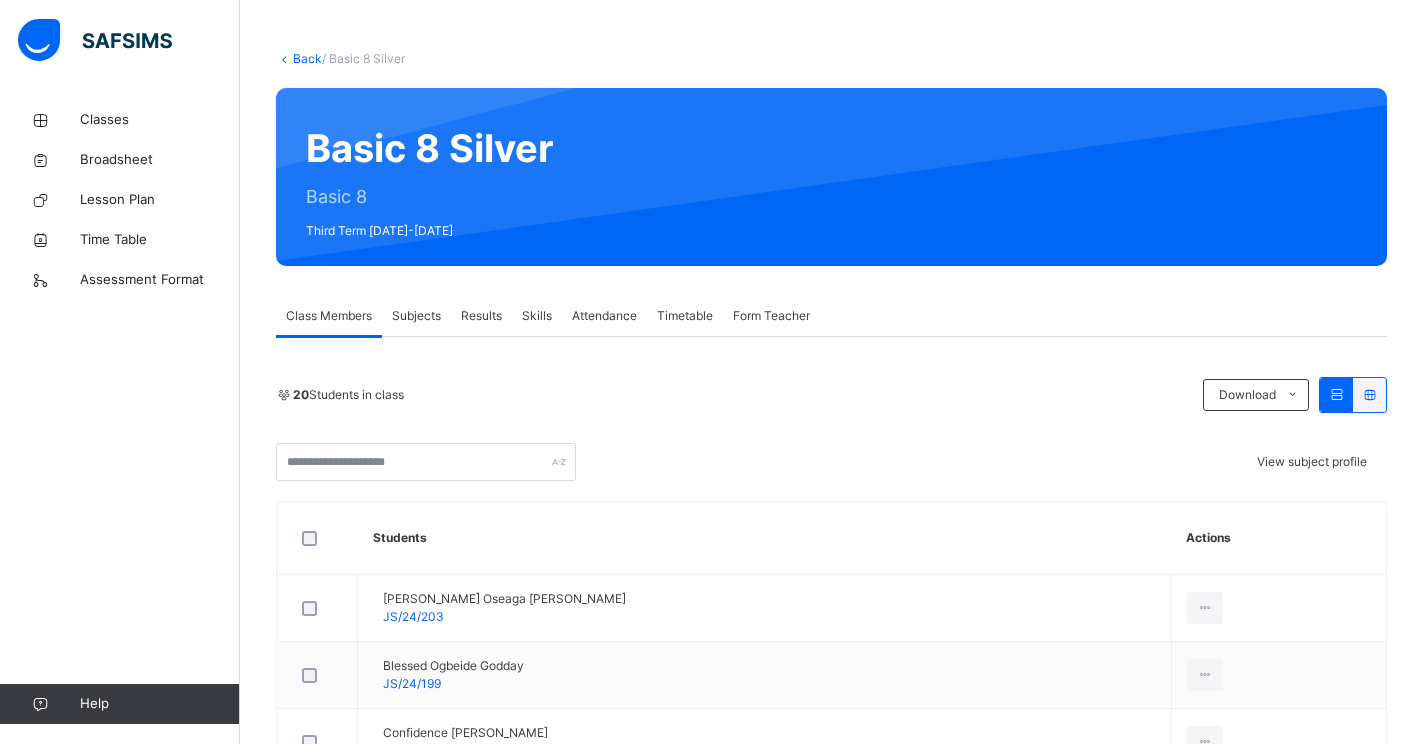 click on "Subjects" at bounding box center (416, 316) 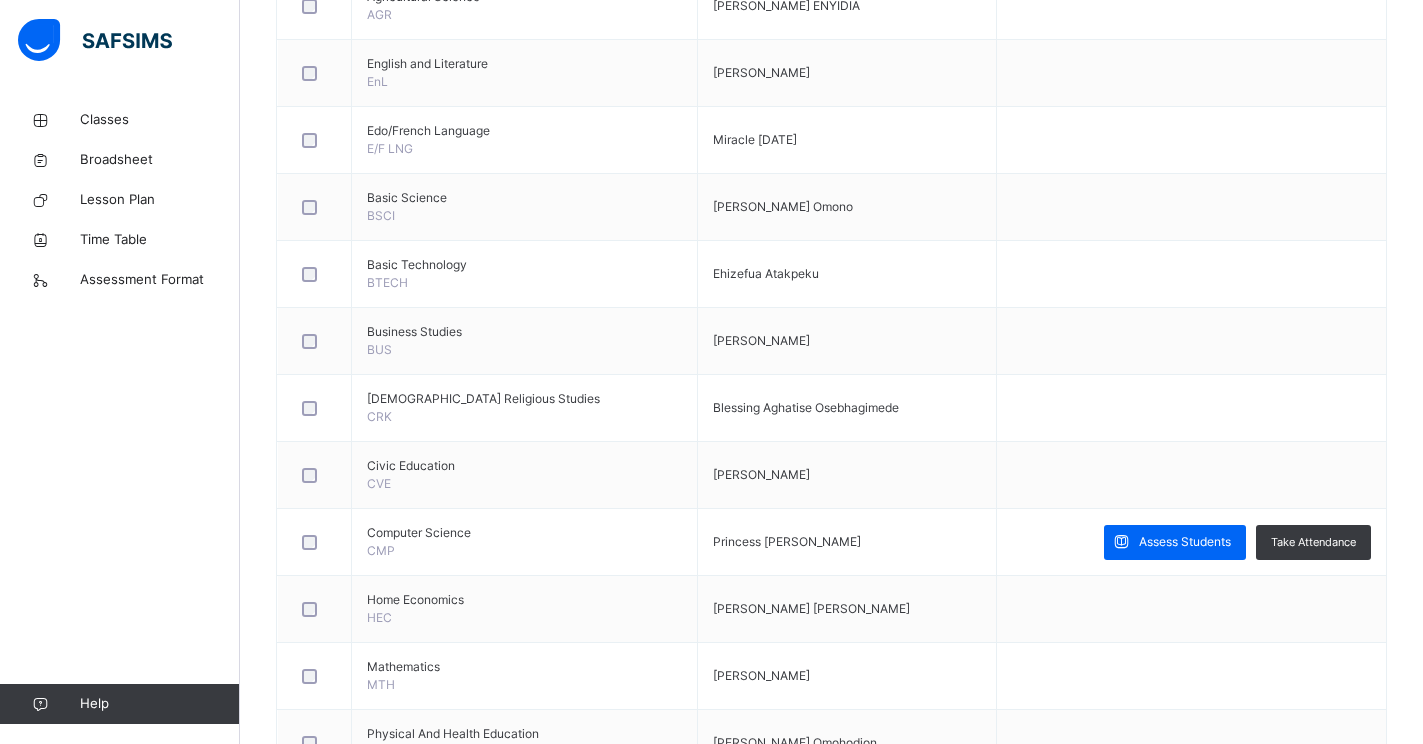 scroll, scrollTop: 680, scrollLeft: 0, axis: vertical 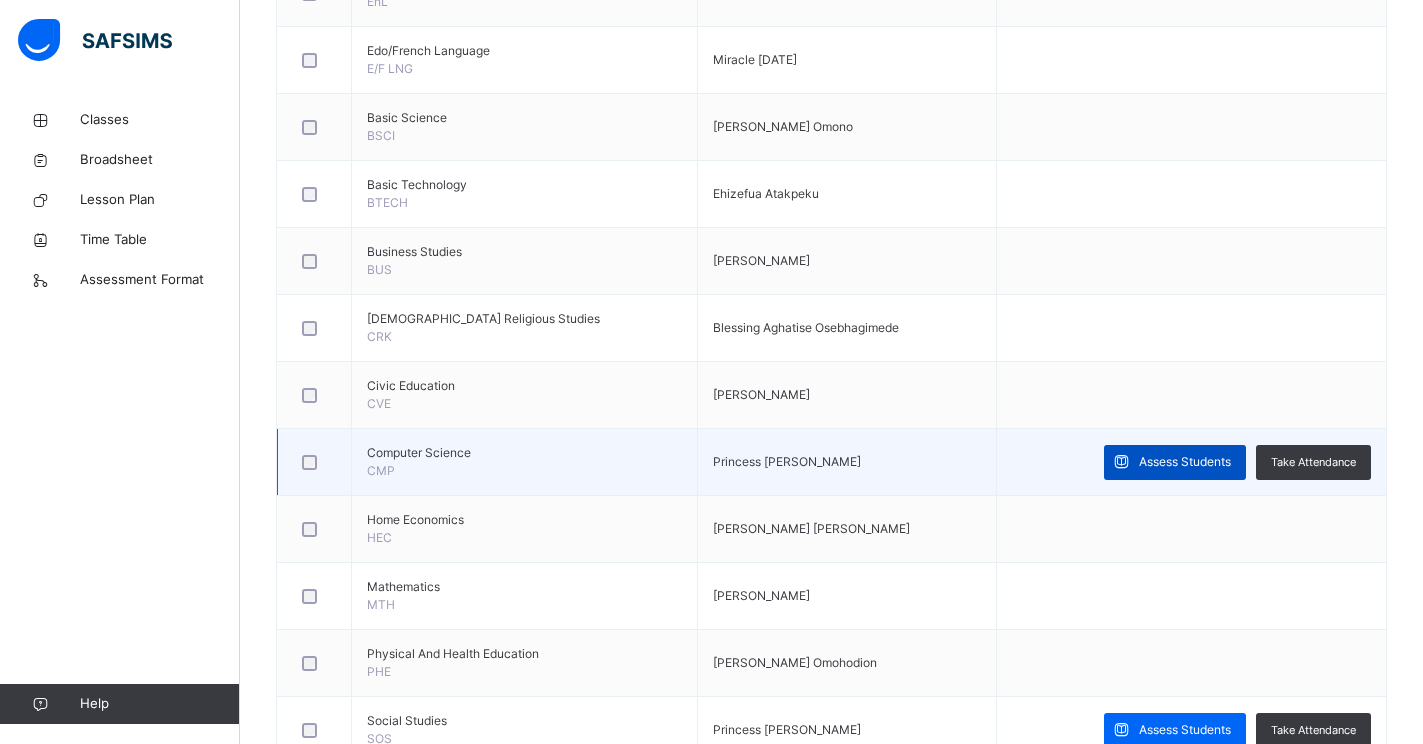 click on "Assess Students" at bounding box center [1175, 462] 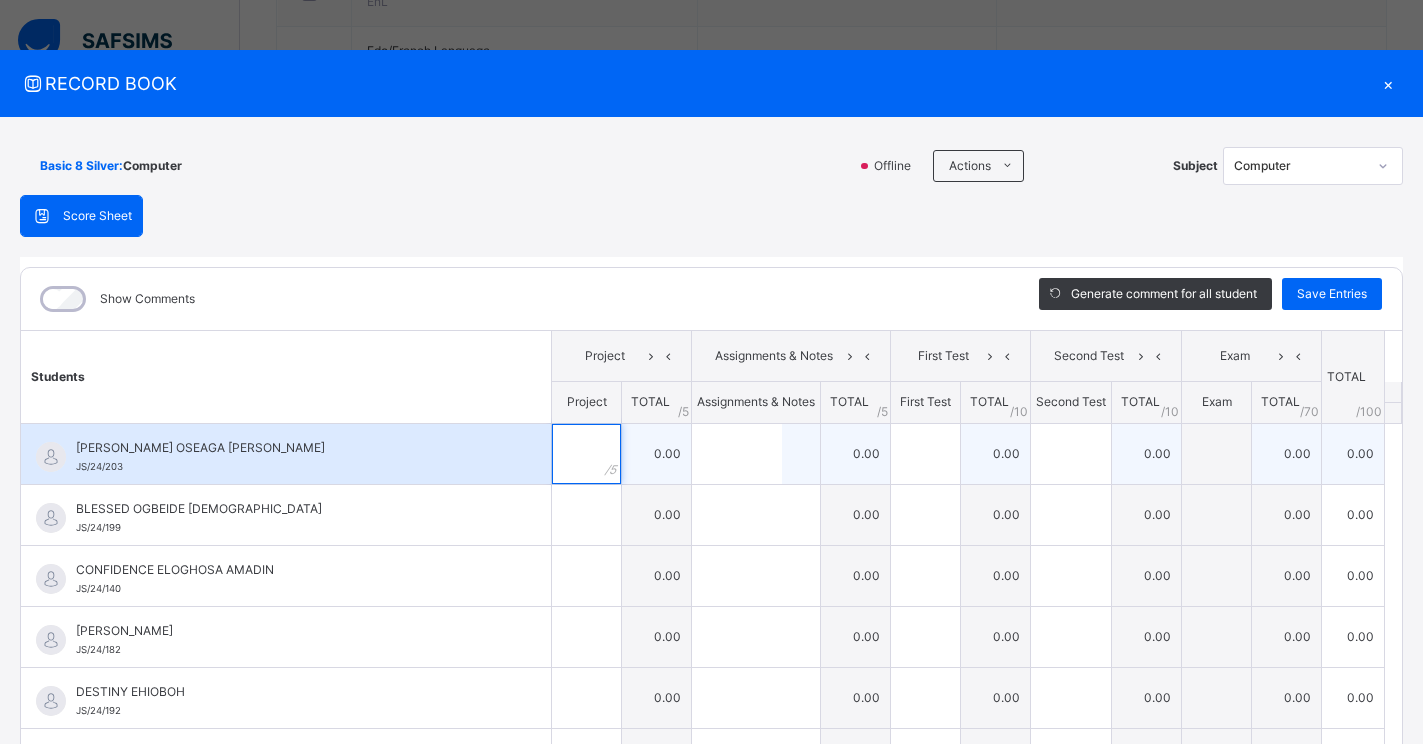 click at bounding box center [586, 454] 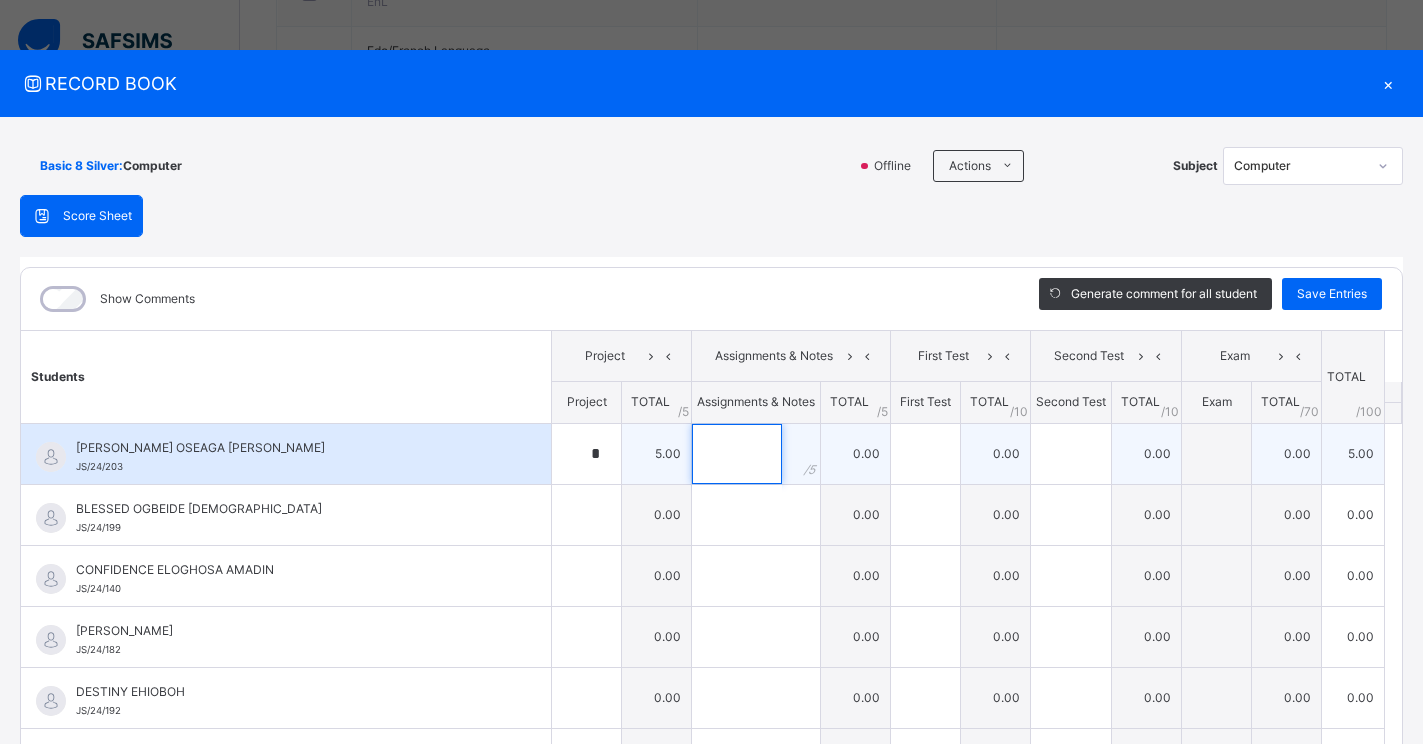 click at bounding box center [737, 454] 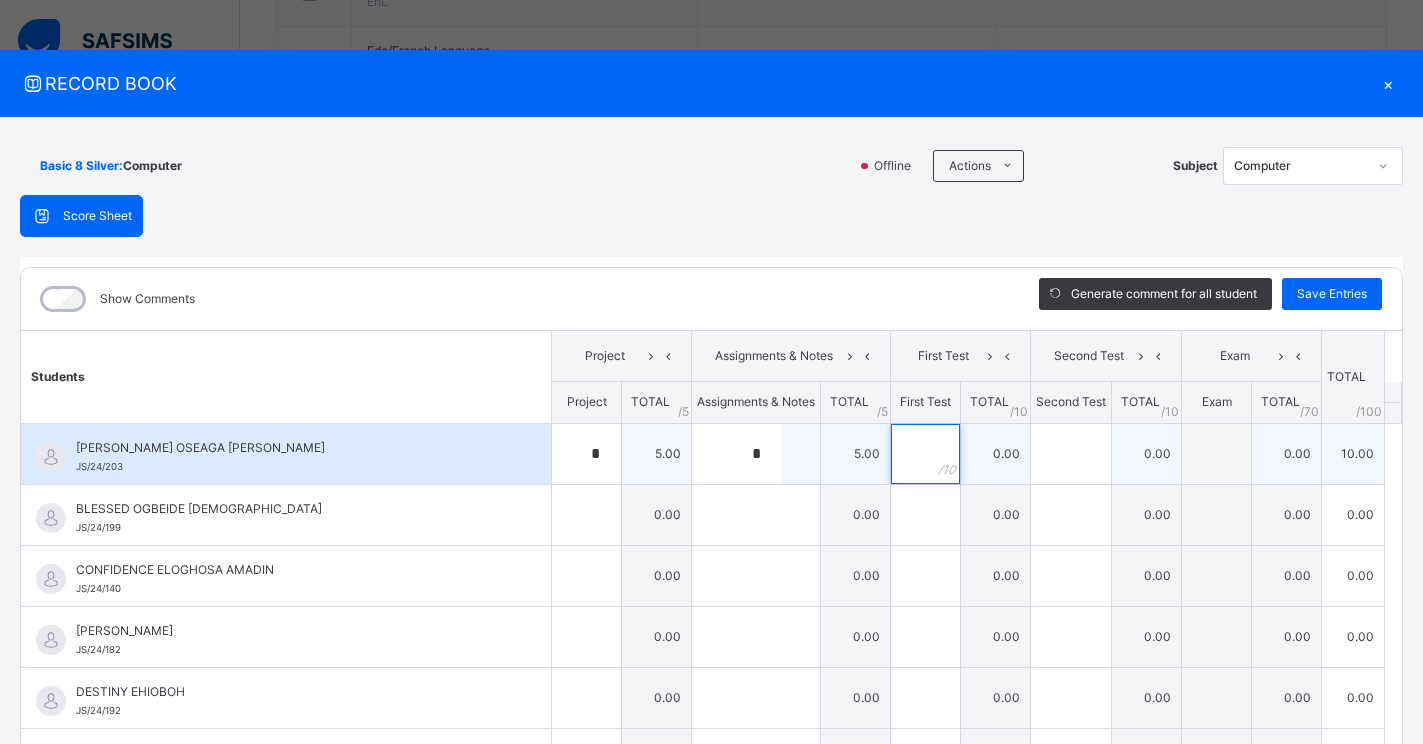 click at bounding box center [925, 454] 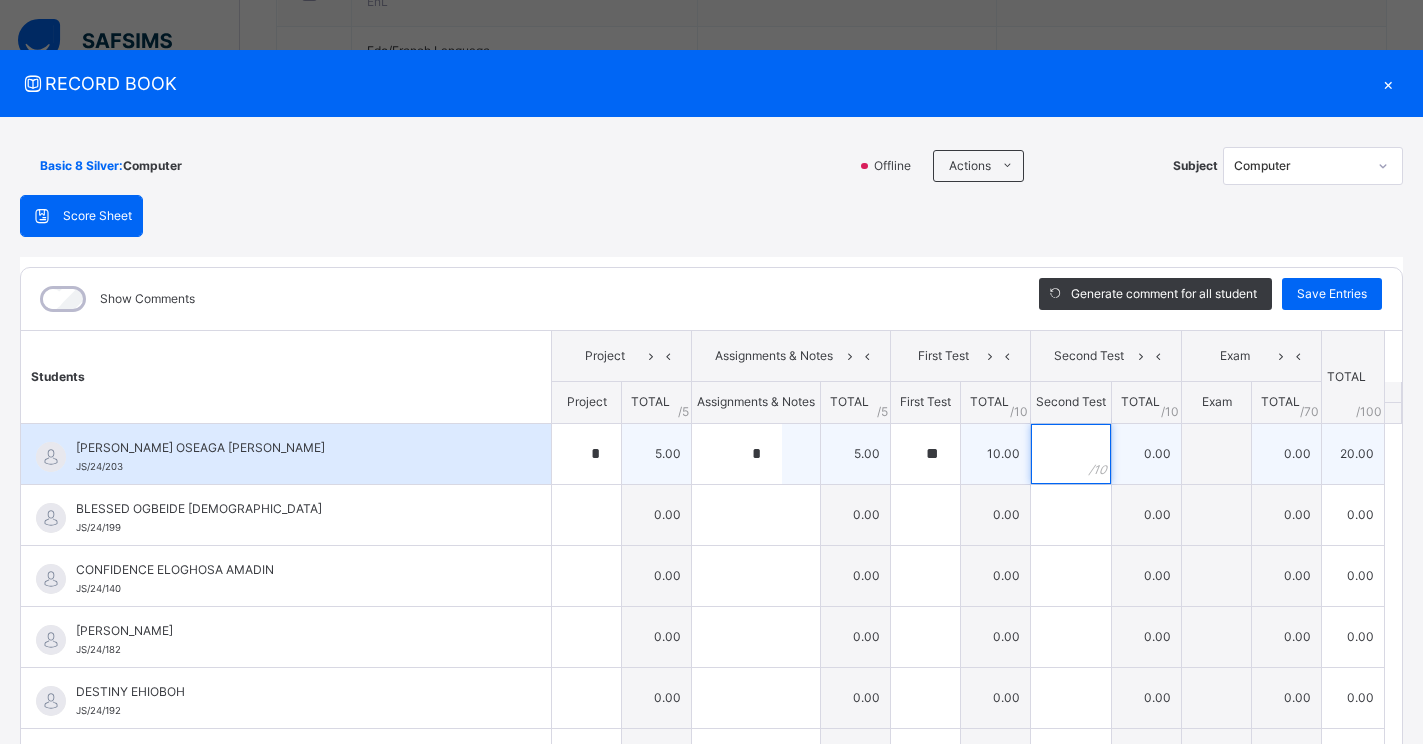 click at bounding box center (1071, 454) 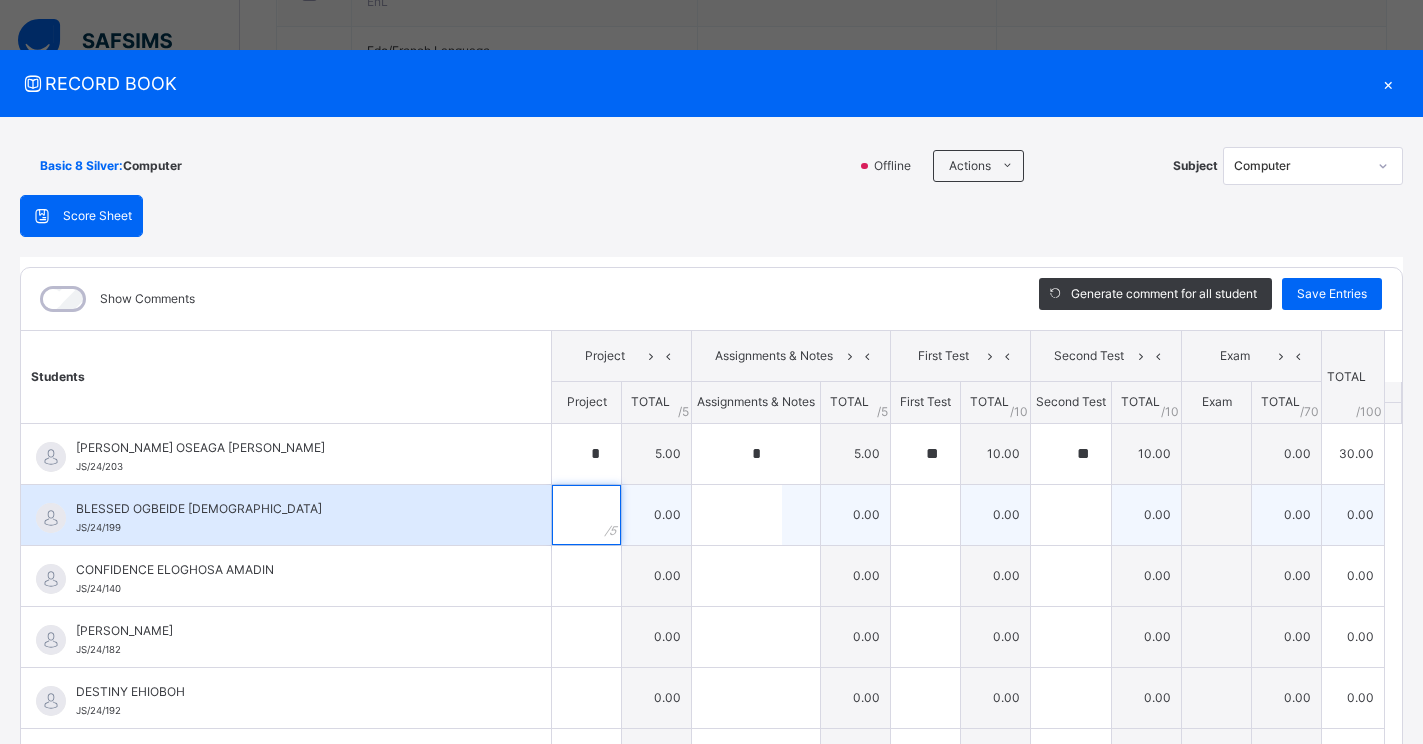 click at bounding box center (586, 515) 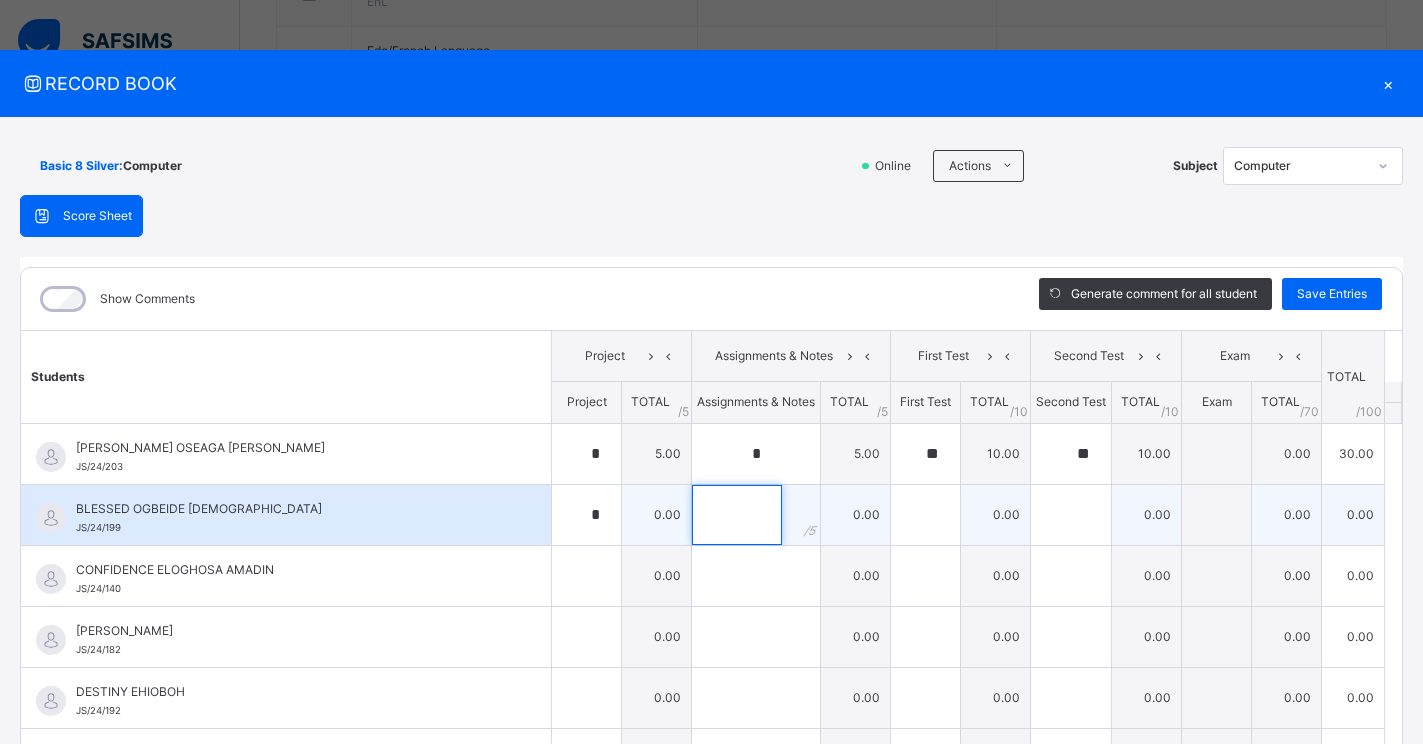 click at bounding box center [737, 515] 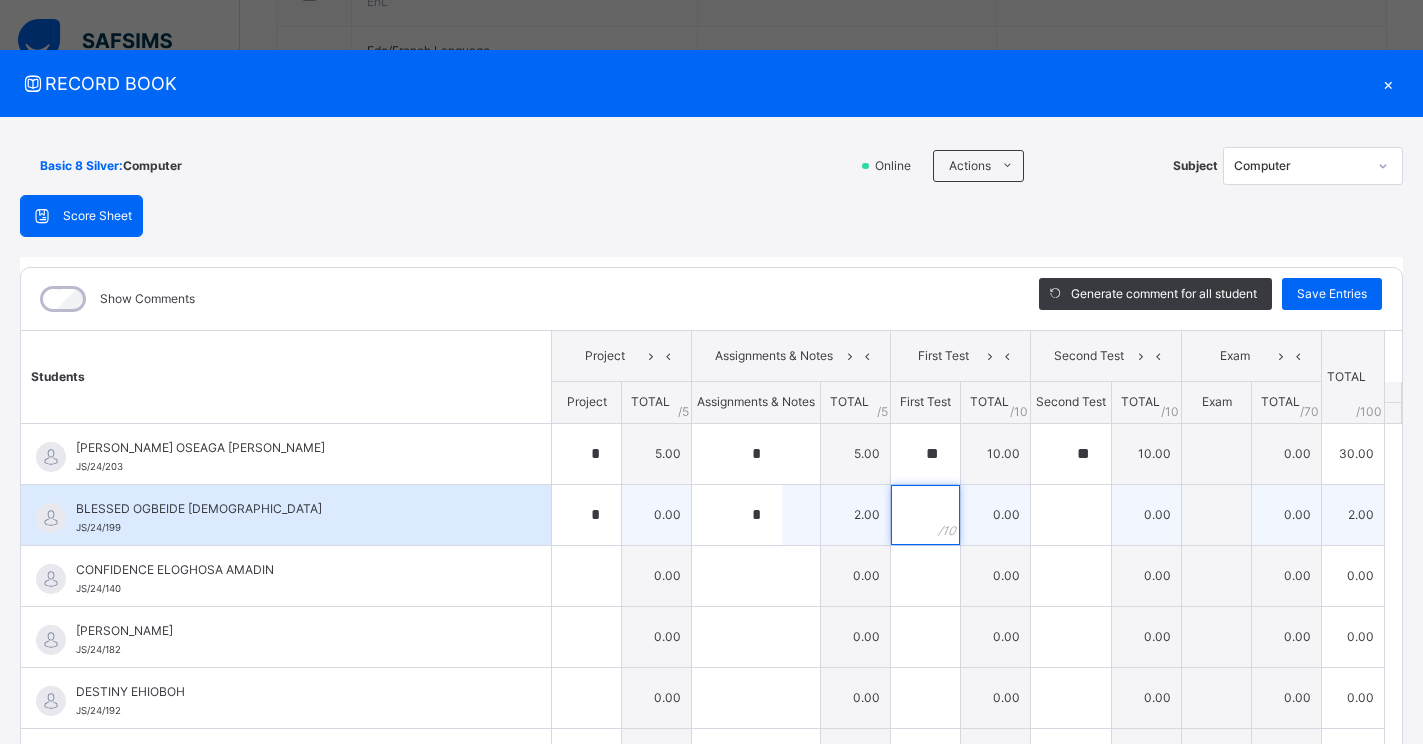click at bounding box center (925, 515) 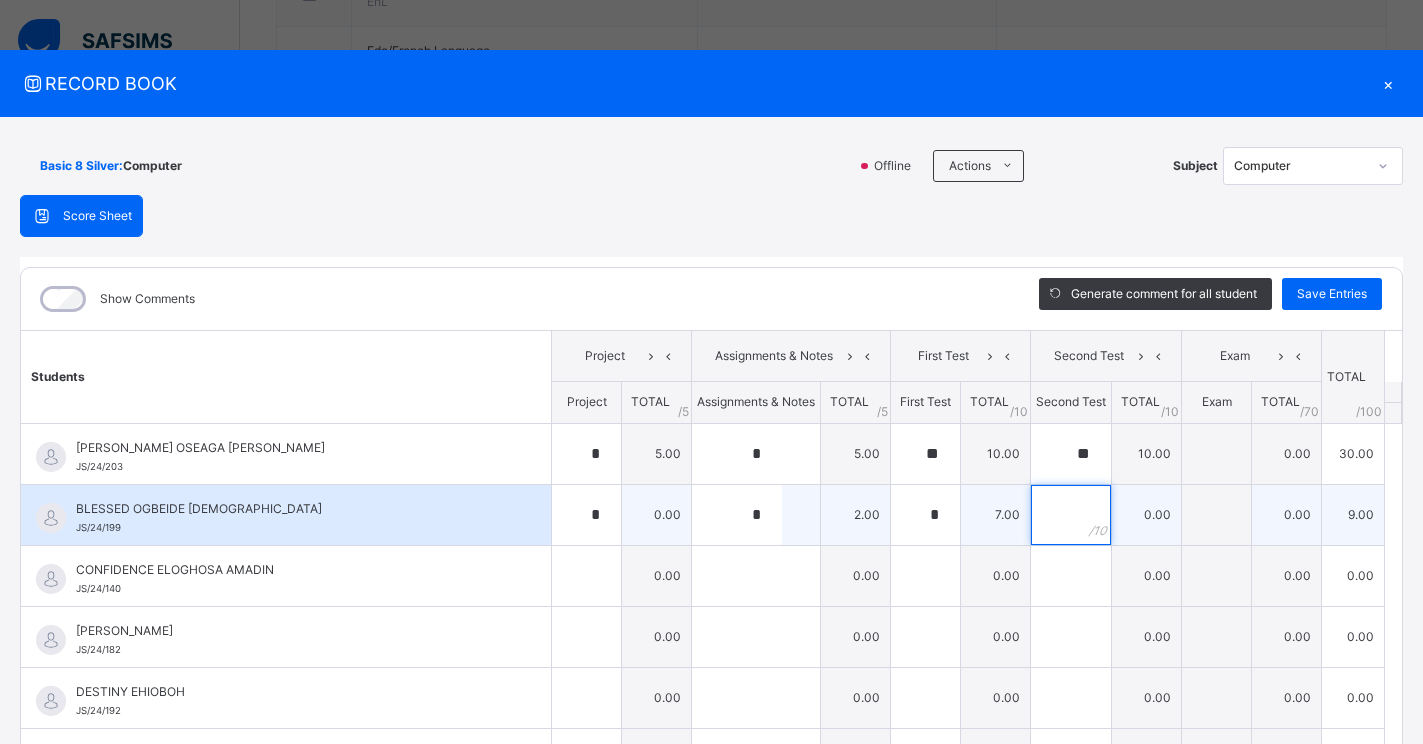 click at bounding box center (1071, 515) 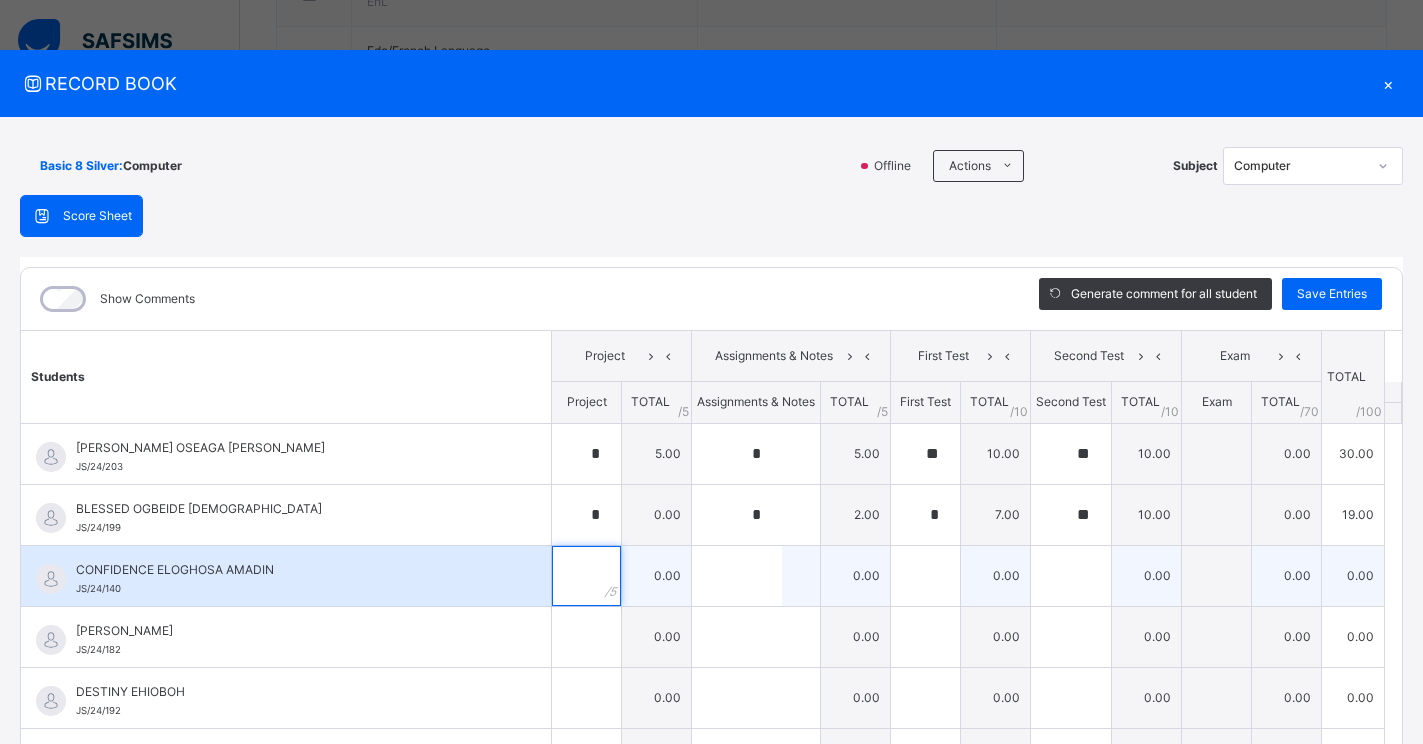 click at bounding box center (586, 576) 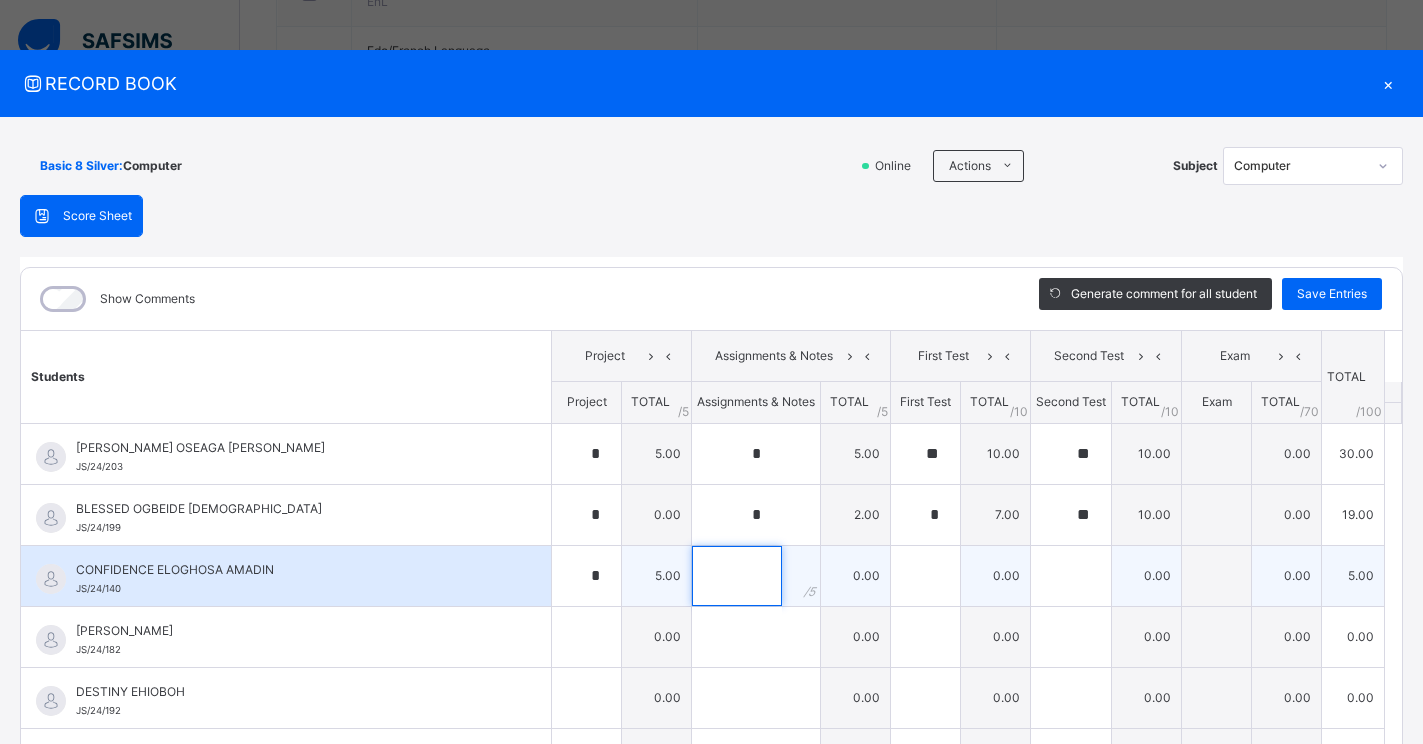 click at bounding box center [737, 576] 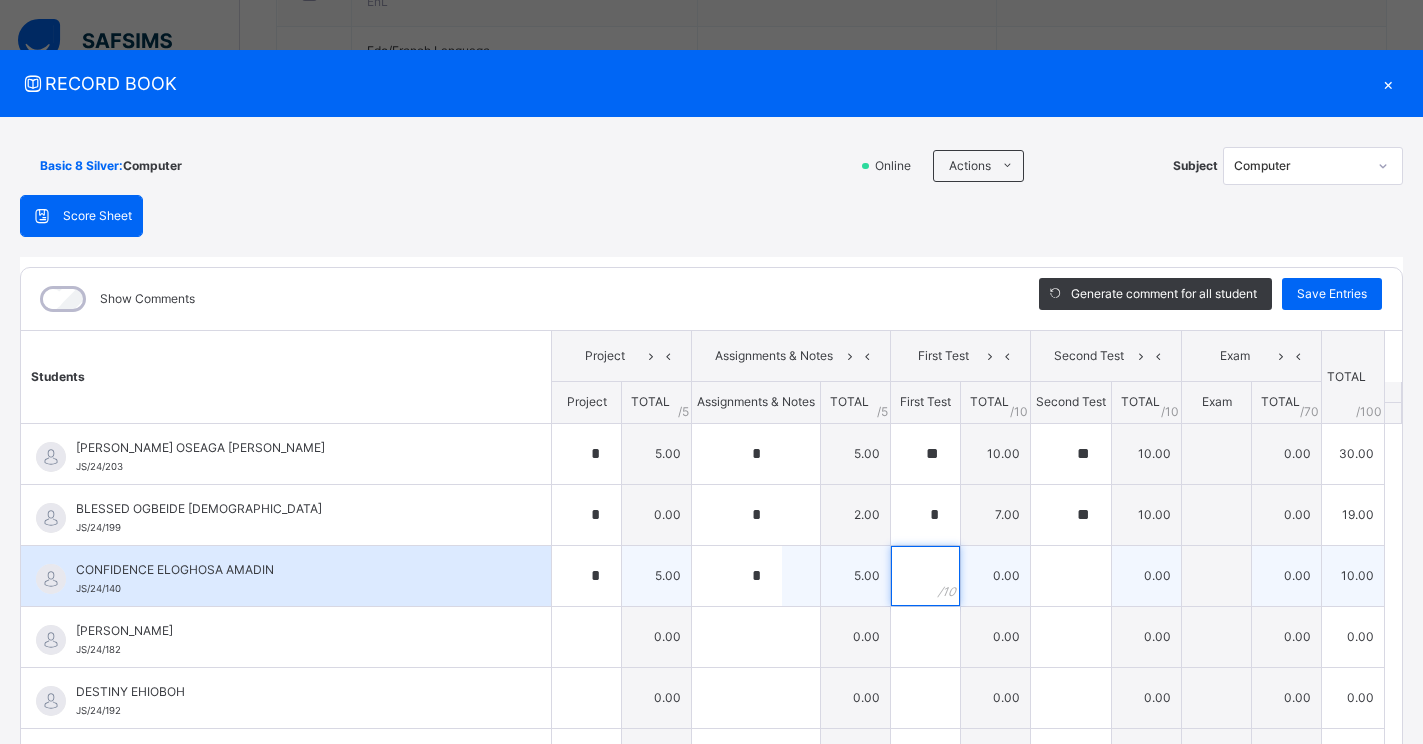 click at bounding box center (925, 576) 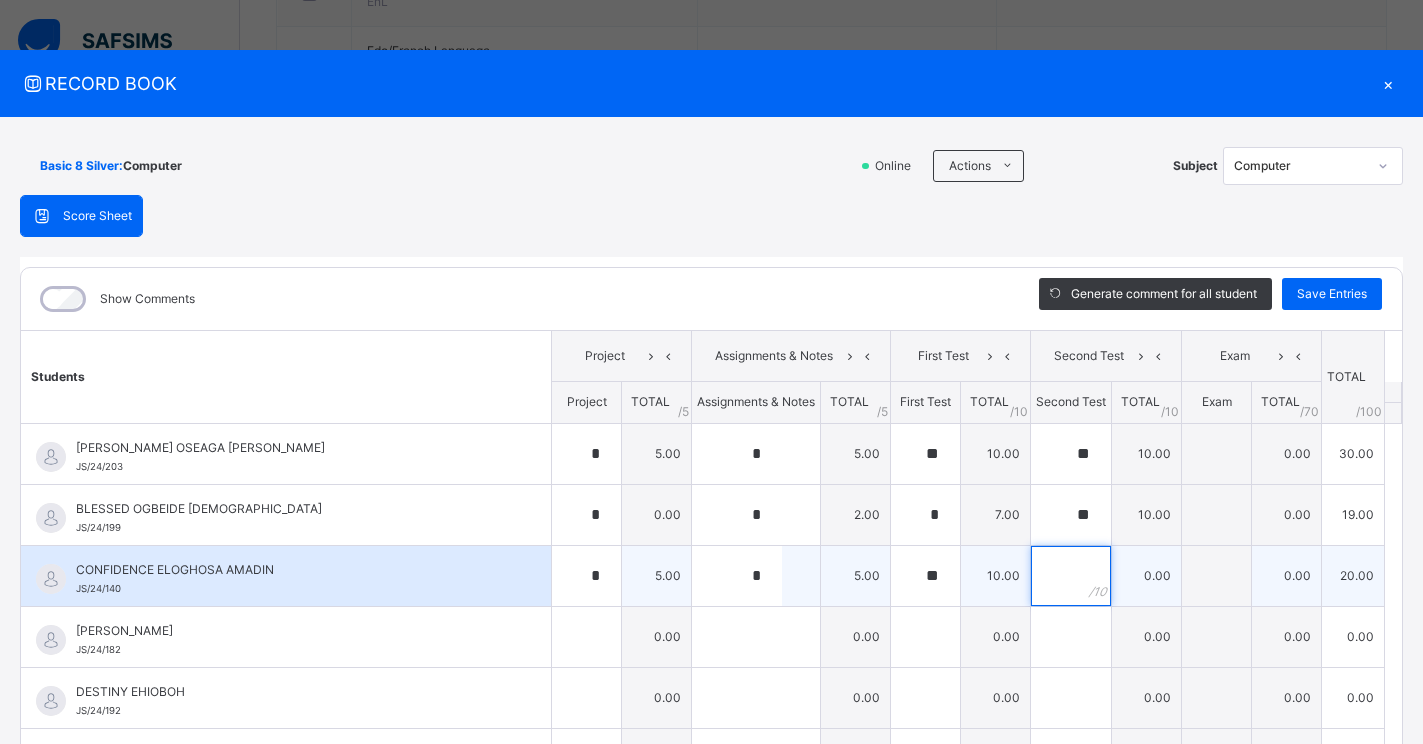click at bounding box center (1071, 576) 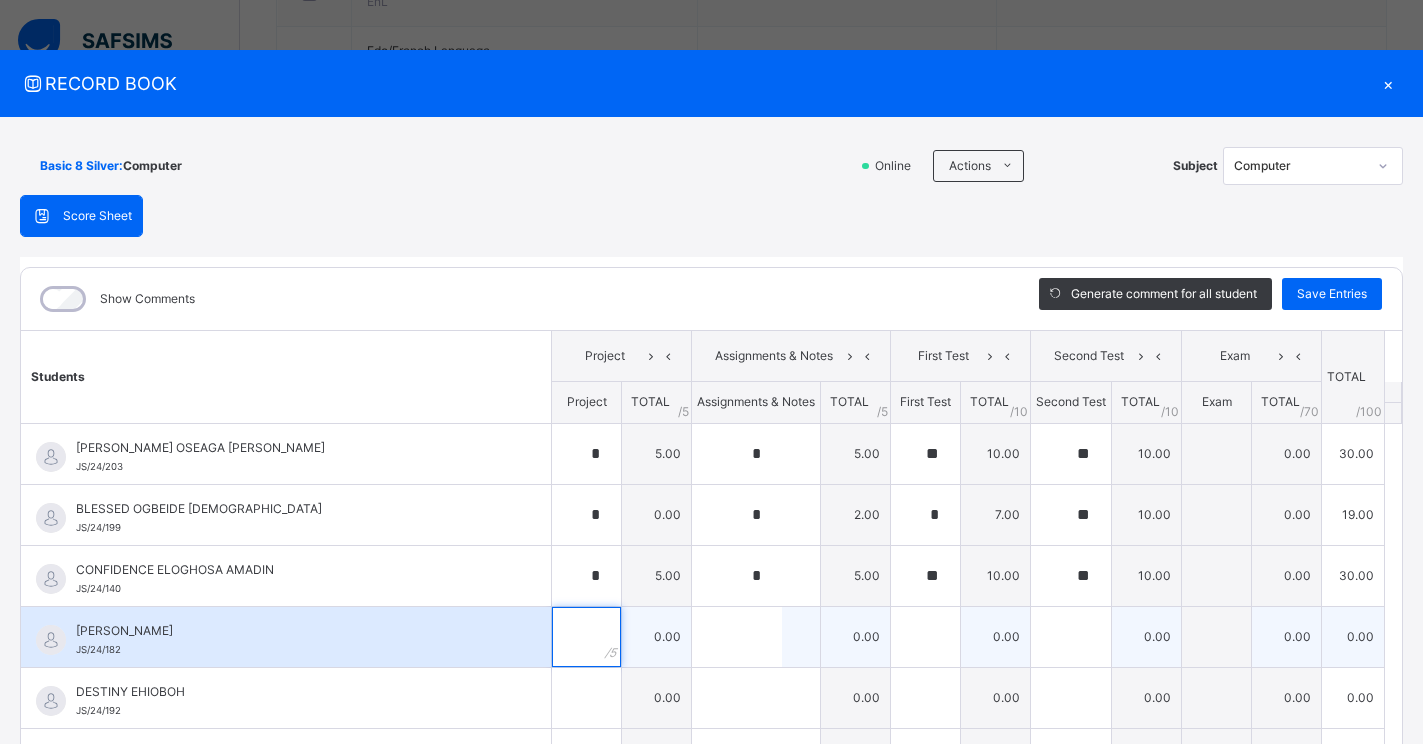 click at bounding box center (586, 637) 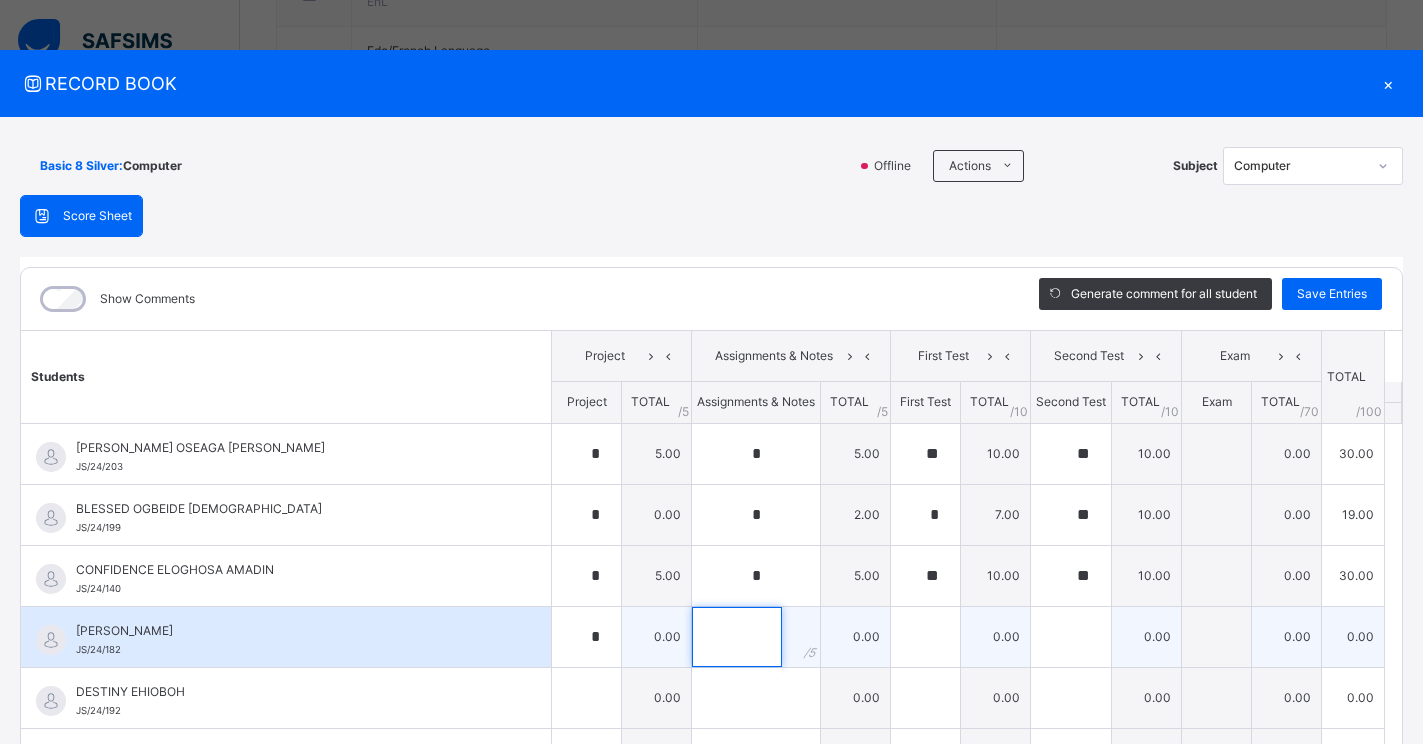 click at bounding box center (737, 637) 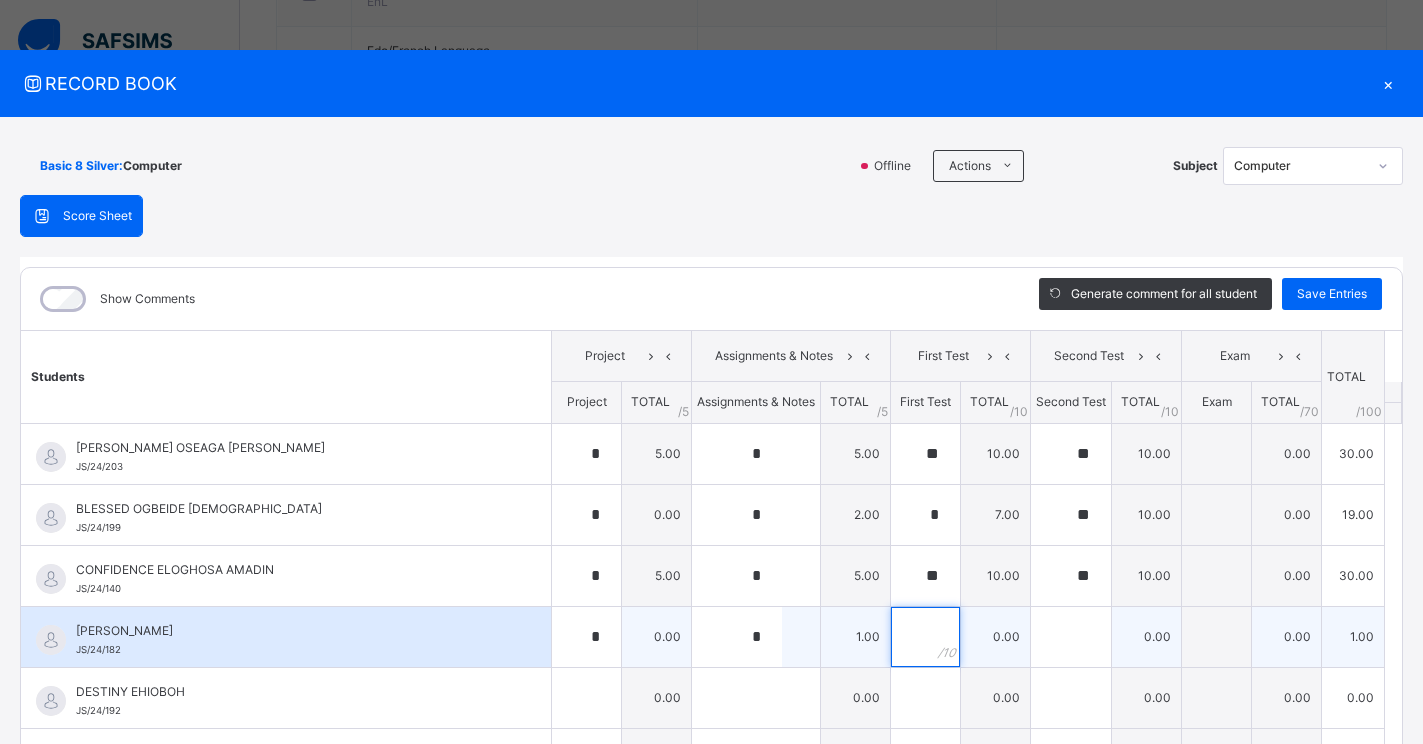 click at bounding box center (925, 637) 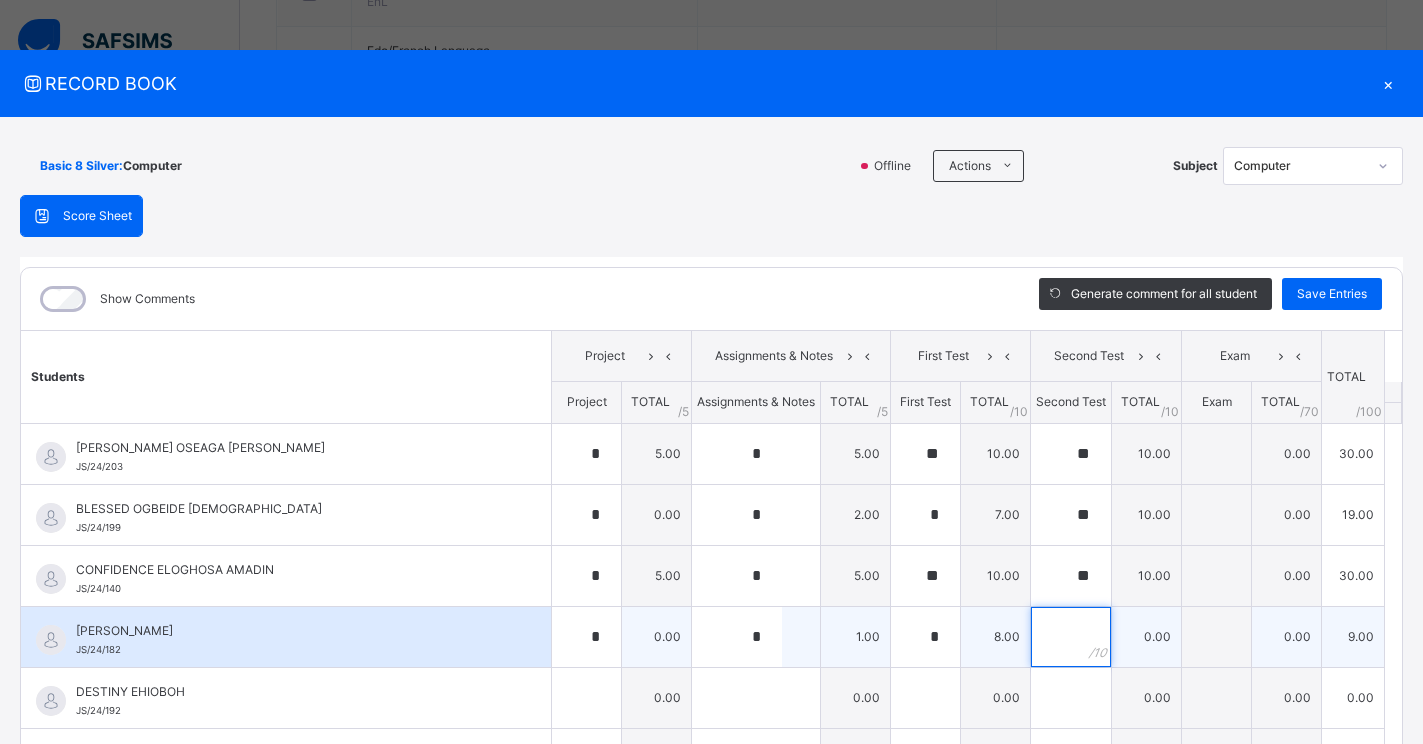 click at bounding box center (1071, 637) 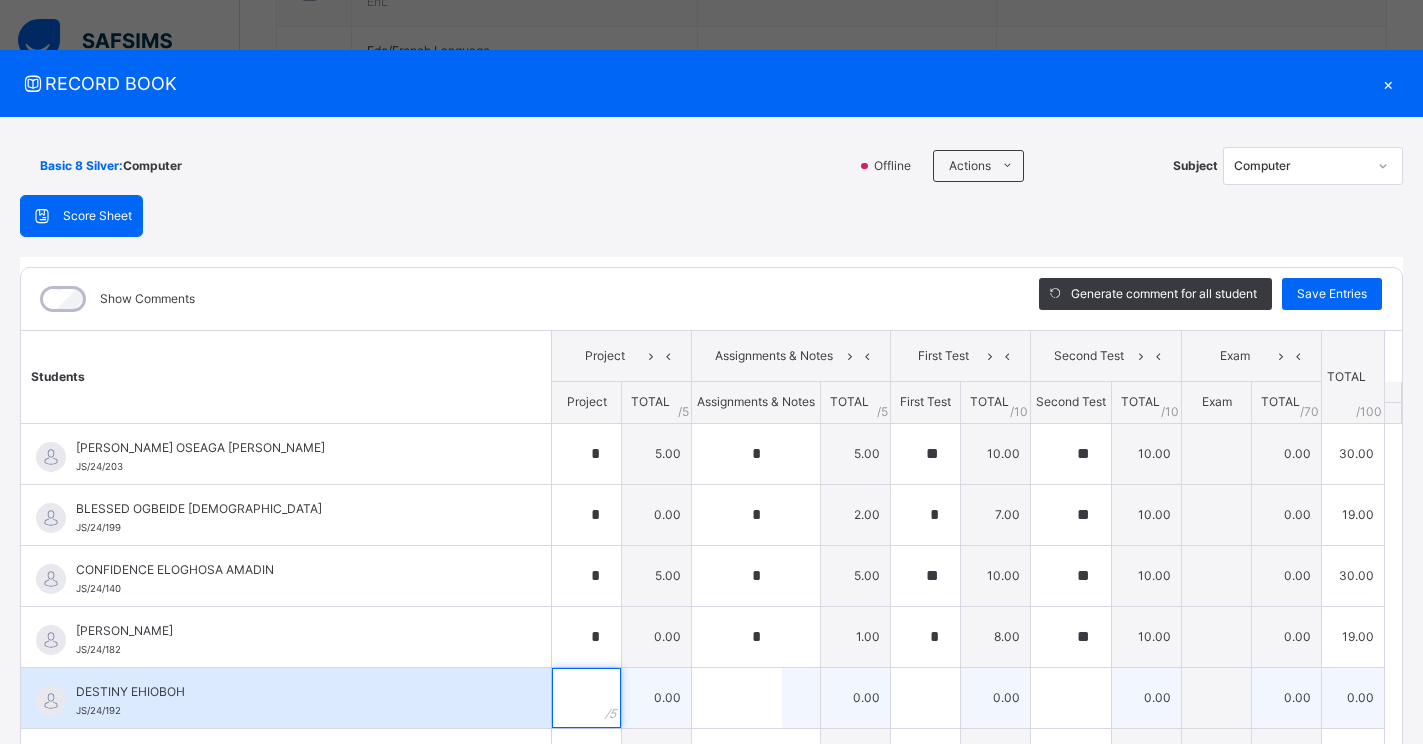 click at bounding box center [586, 698] 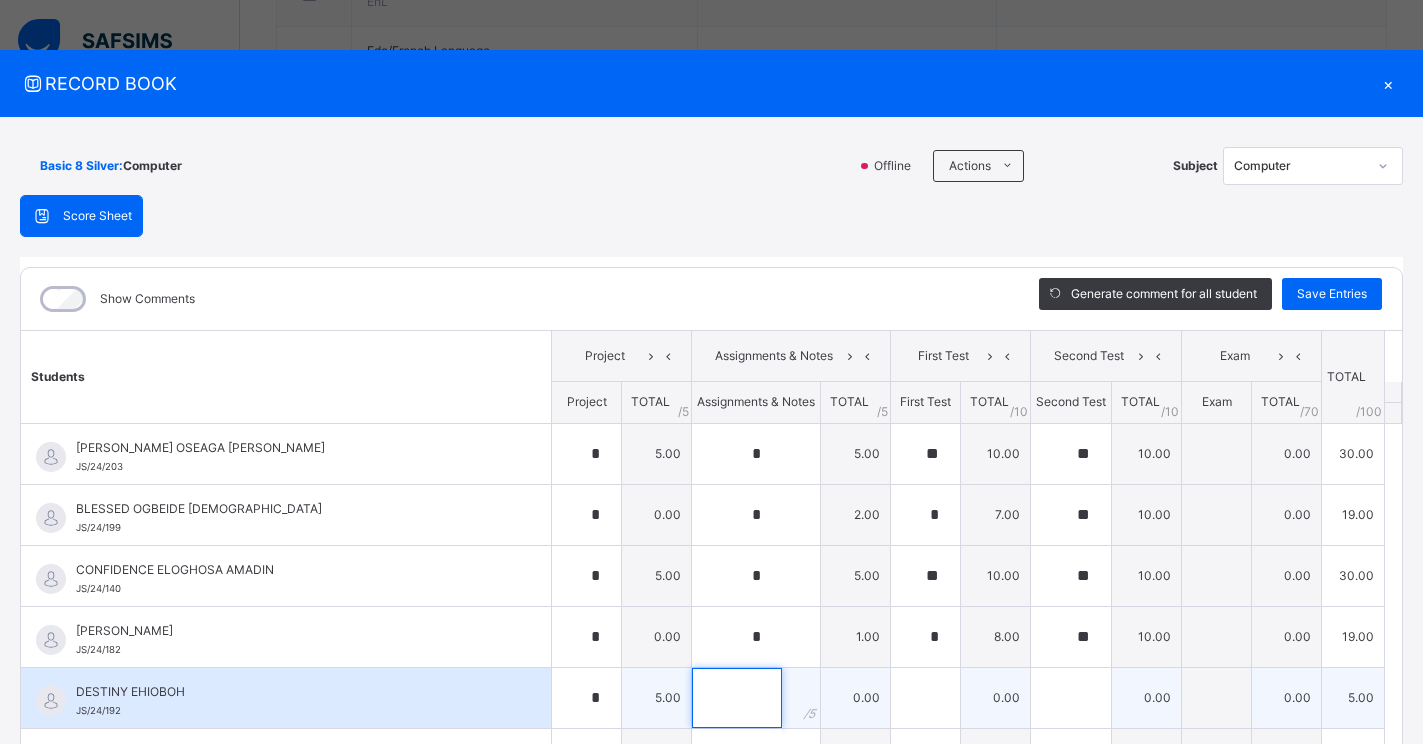 click at bounding box center (737, 698) 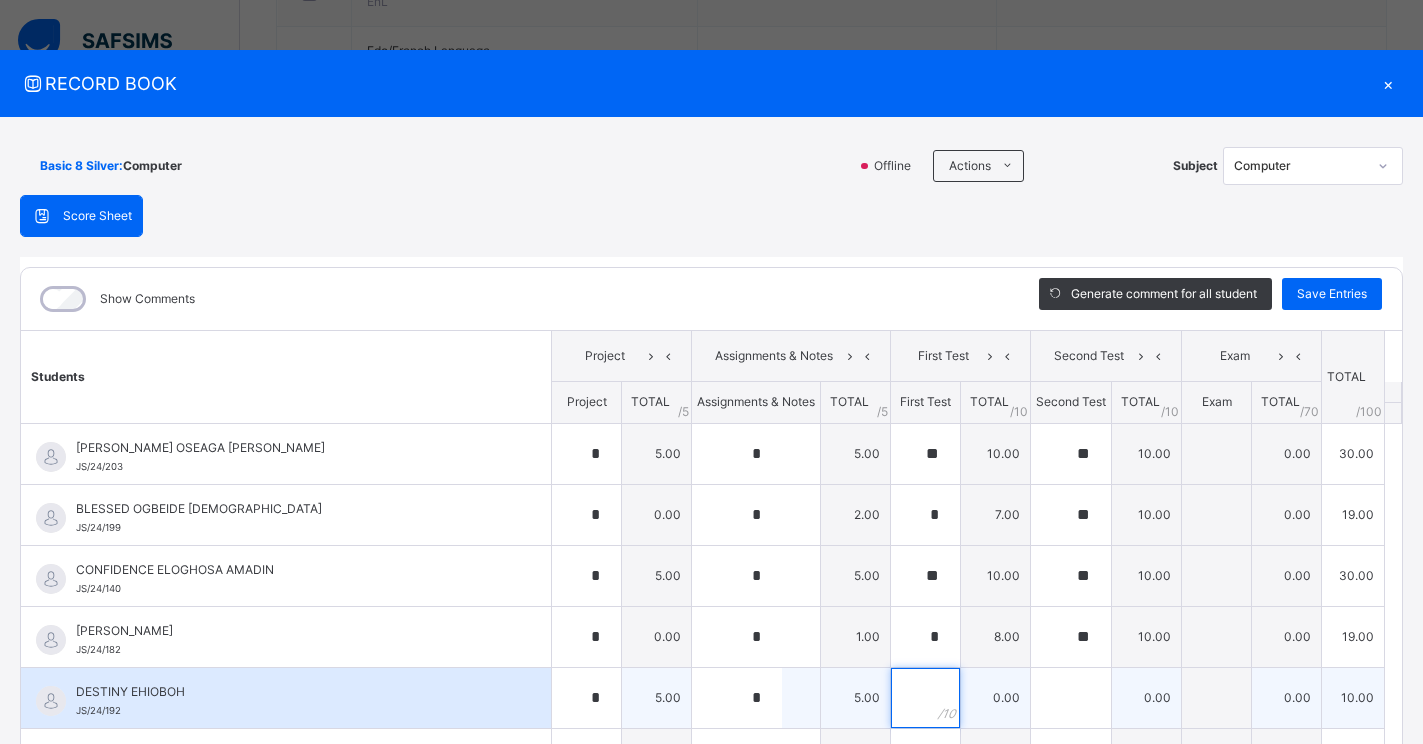 click at bounding box center (925, 698) 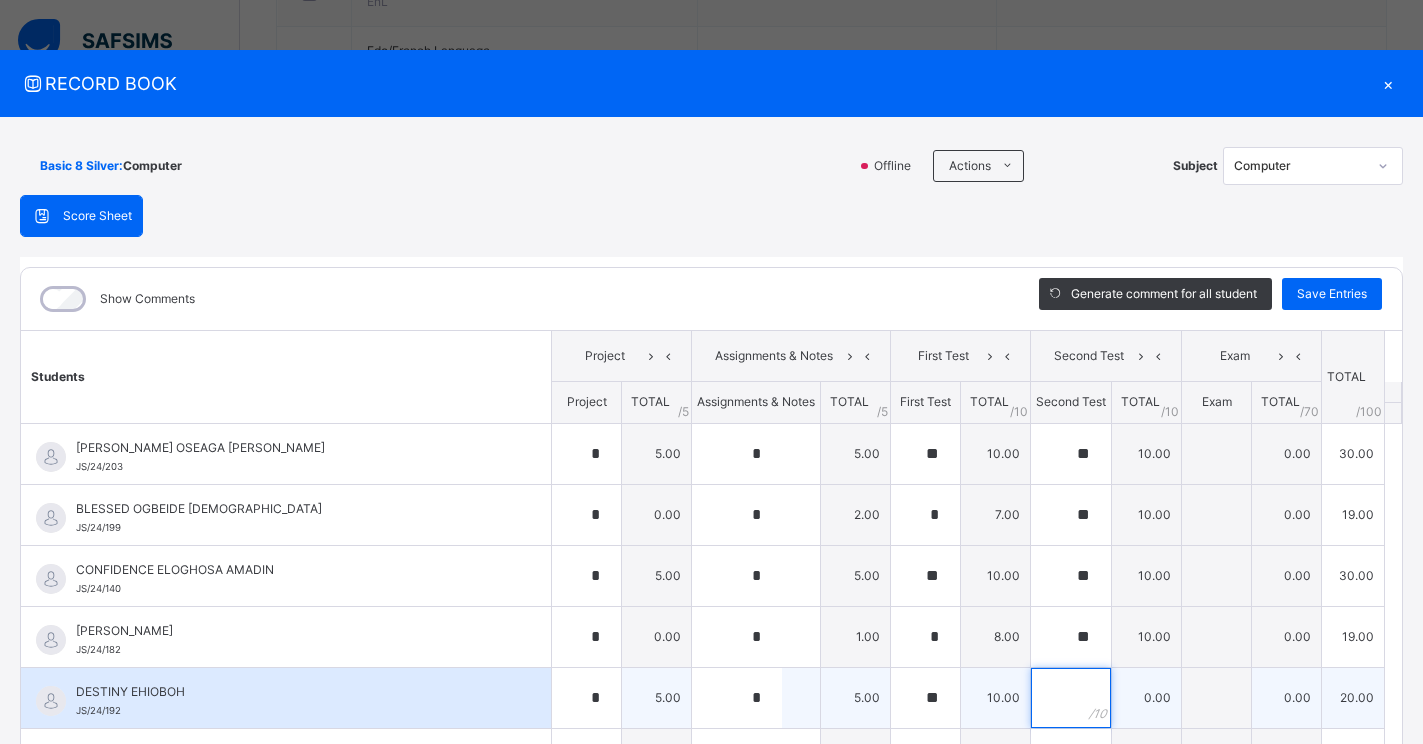 click at bounding box center (1071, 698) 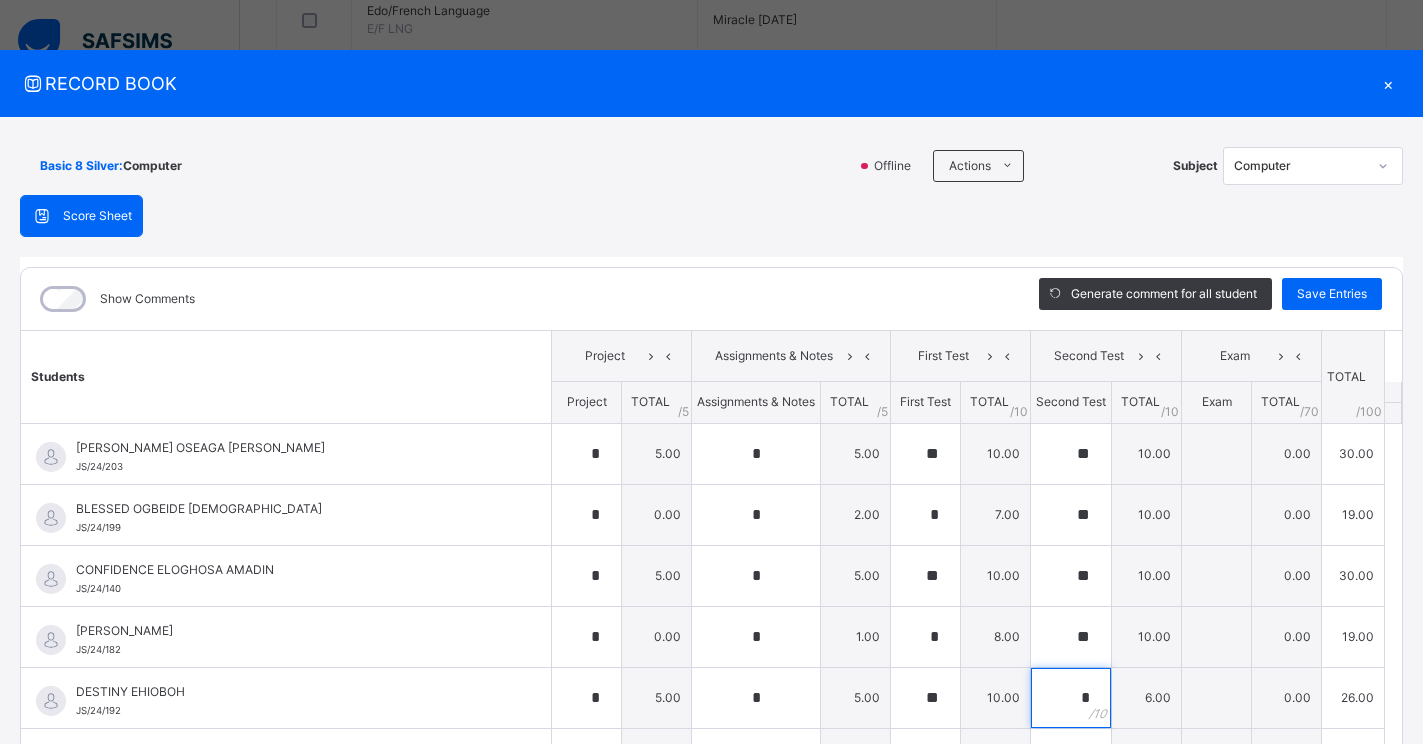 scroll, scrollTop: 817, scrollLeft: 0, axis: vertical 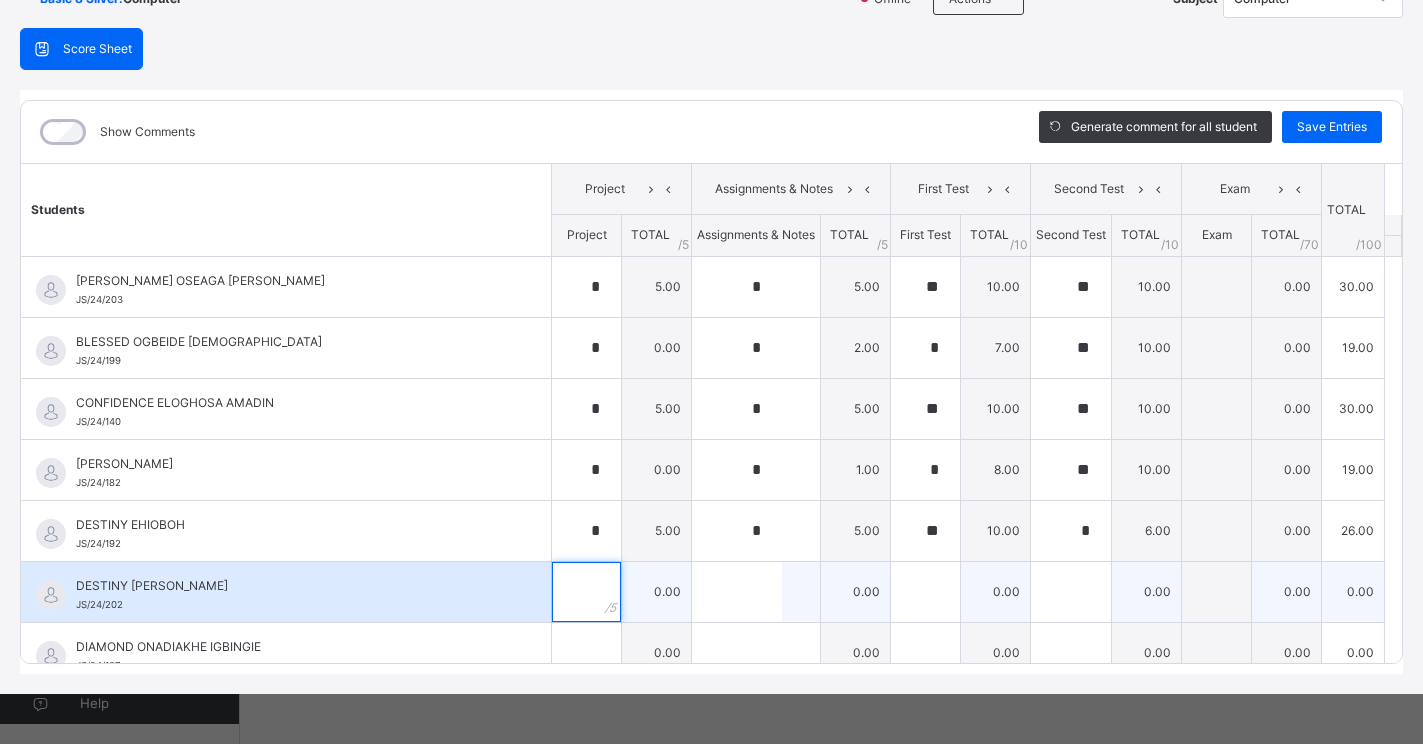 click at bounding box center (586, 592) 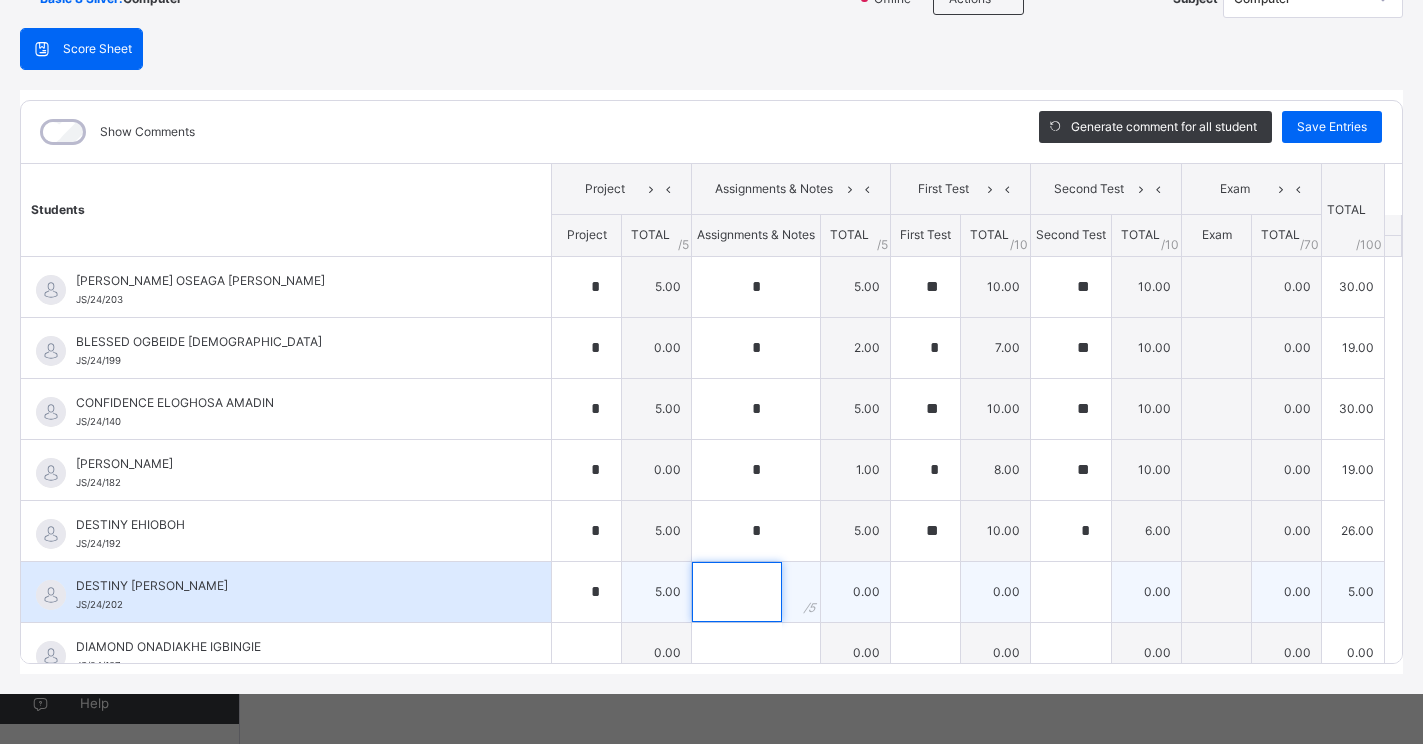 click at bounding box center (737, 592) 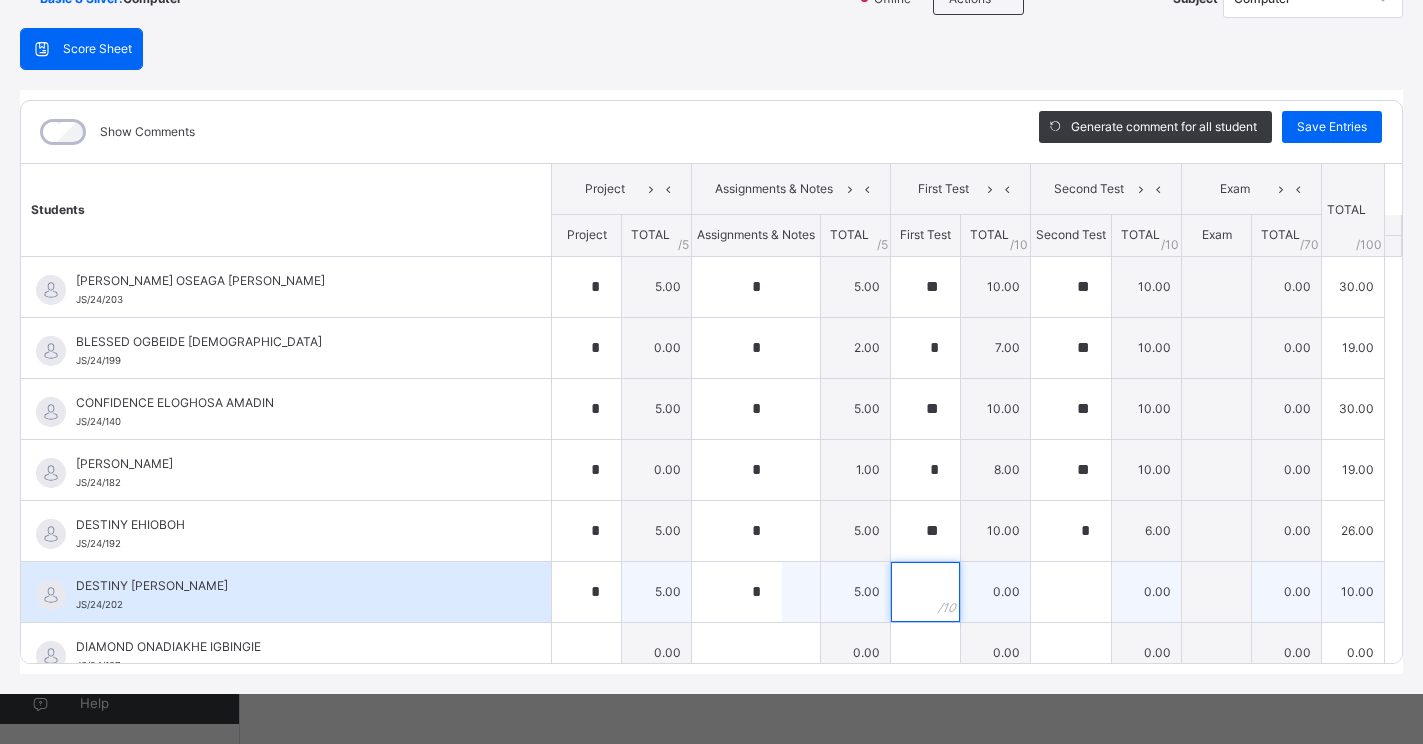 click at bounding box center [925, 592] 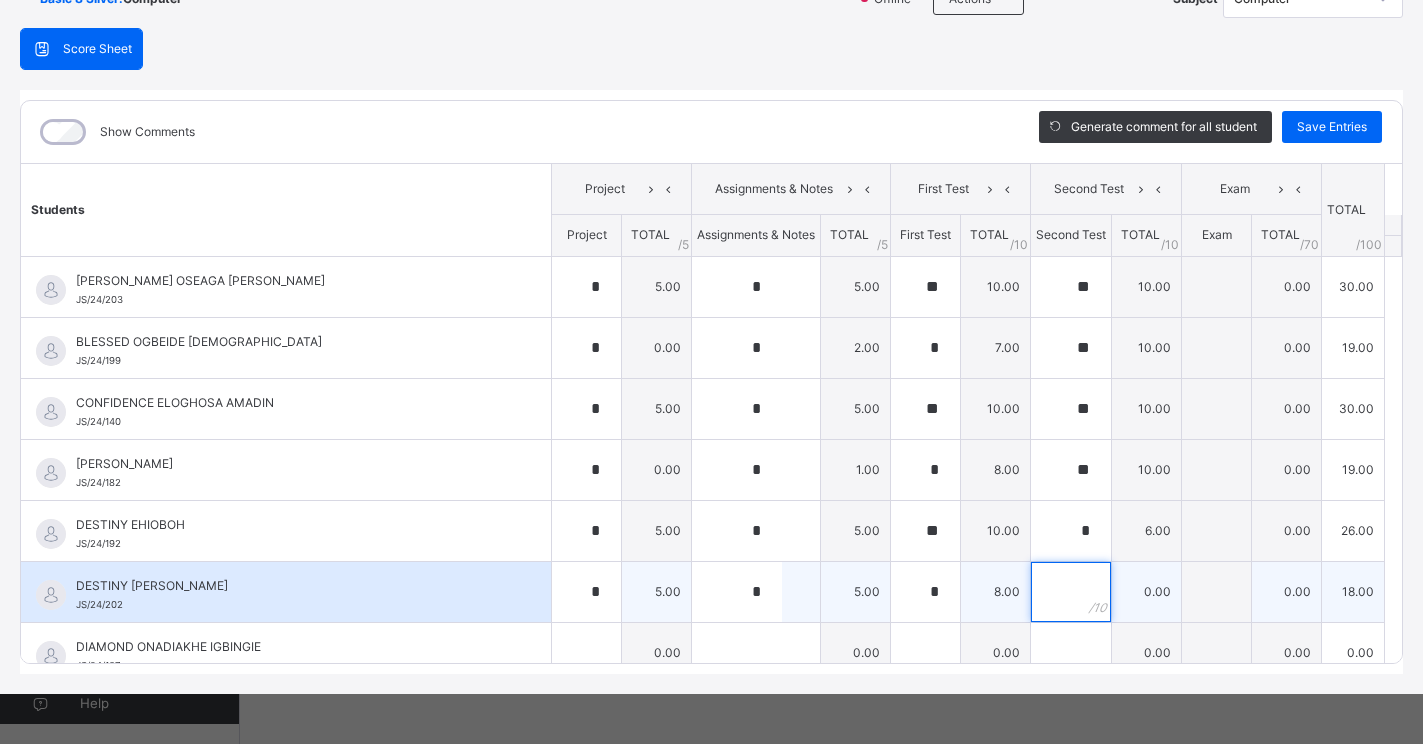 click at bounding box center [1071, 592] 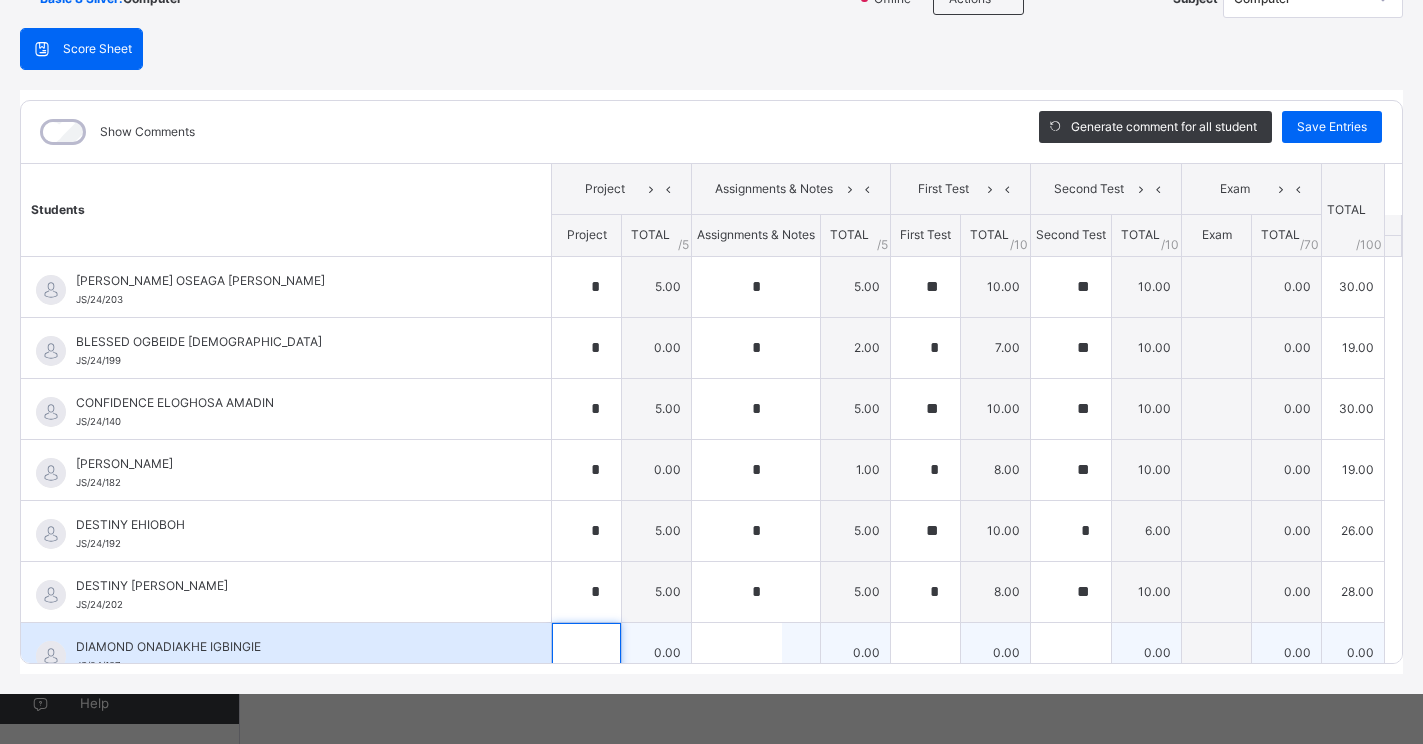click at bounding box center [586, 653] 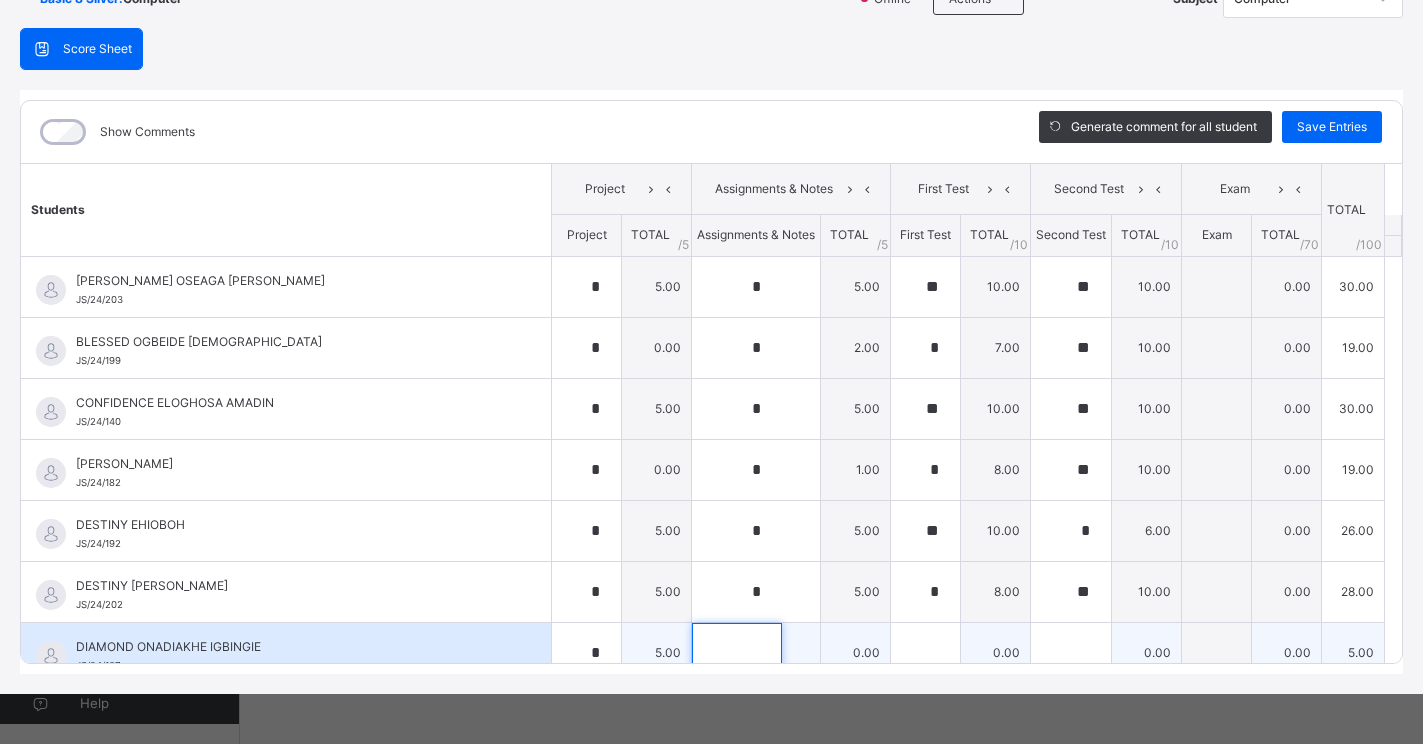 click at bounding box center (737, 653) 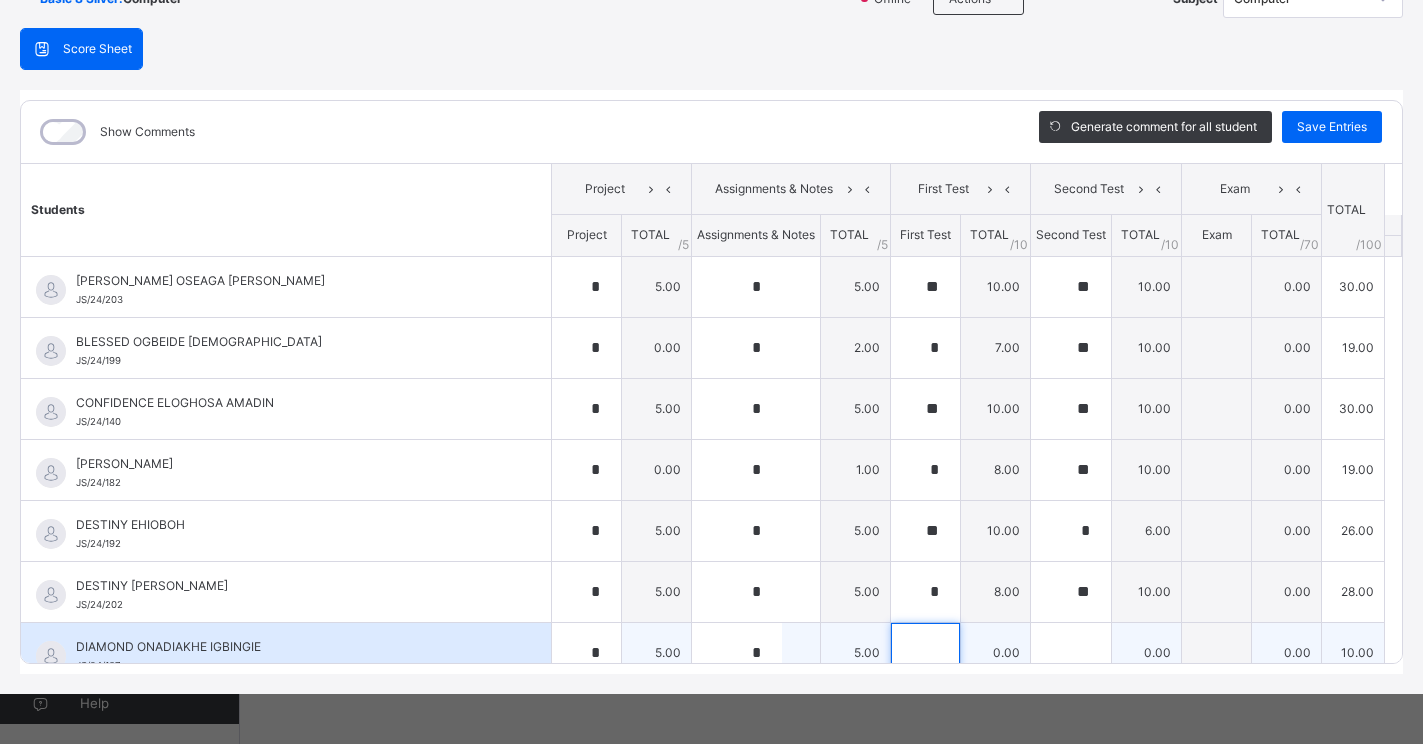 click at bounding box center [925, 653] 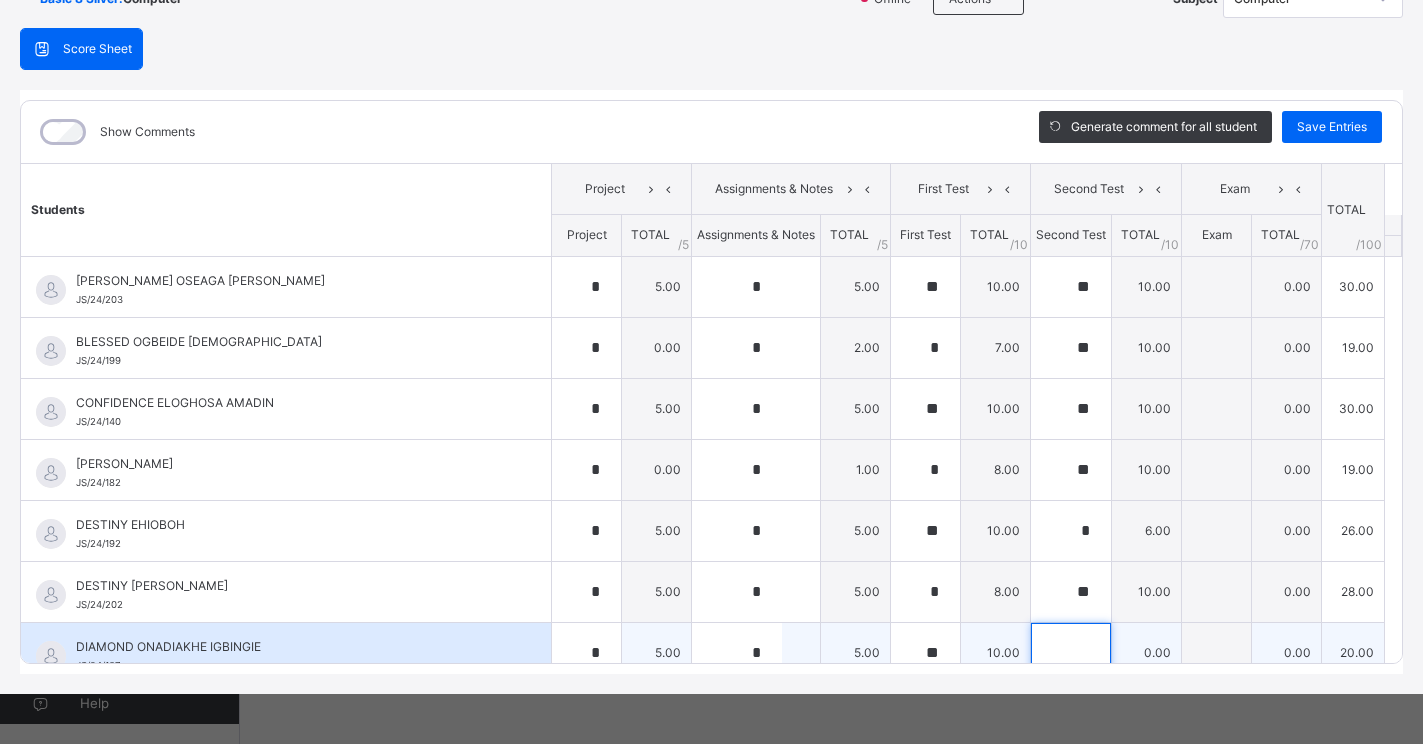 click at bounding box center (1071, 653) 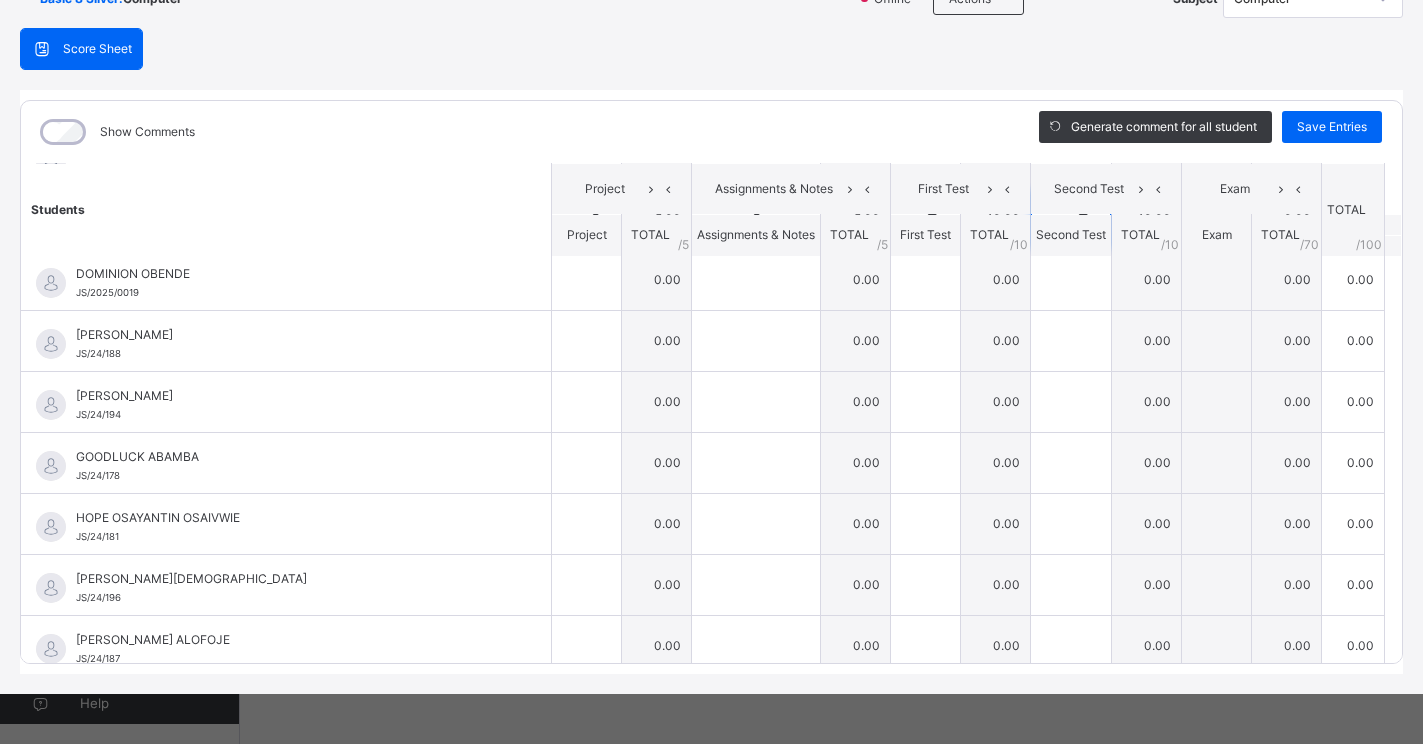 scroll, scrollTop: 400, scrollLeft: 0, axis: vertical 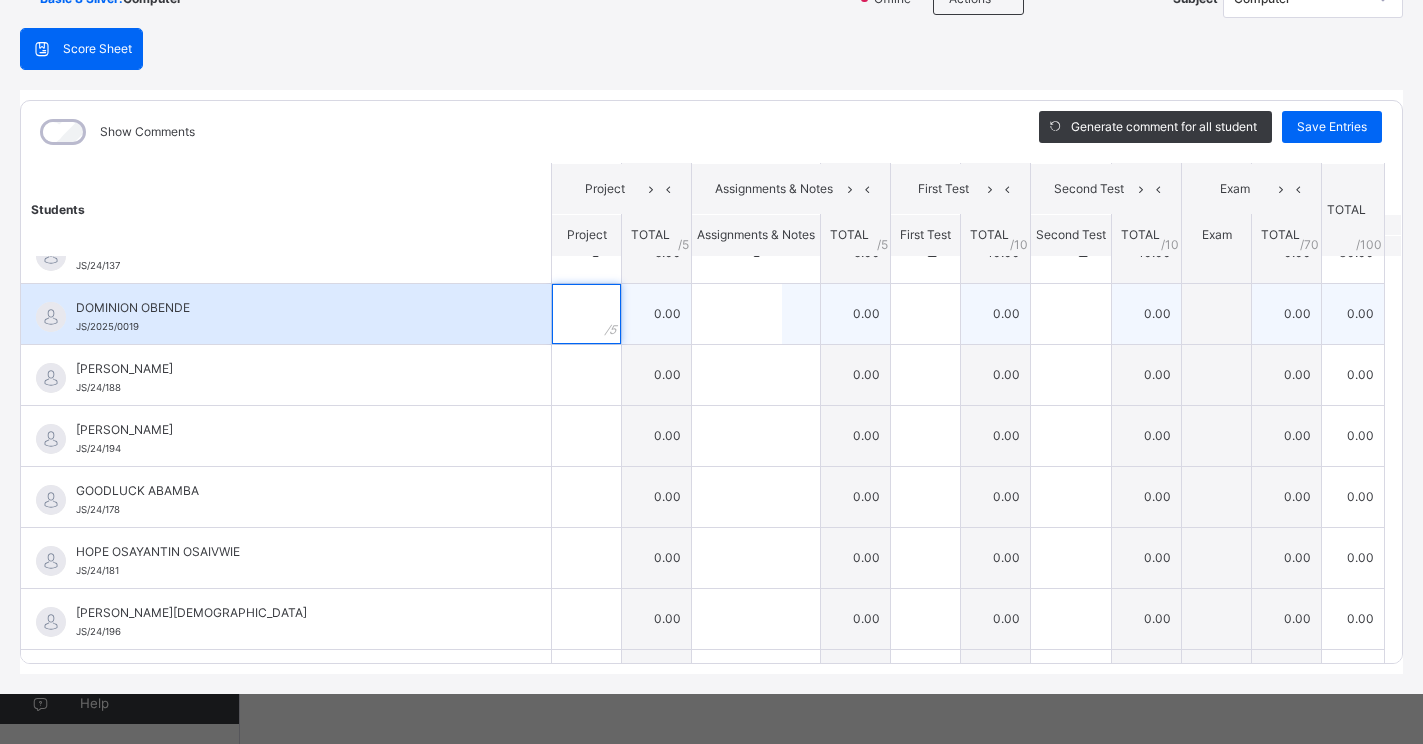 click at bounding box center [586, 314] 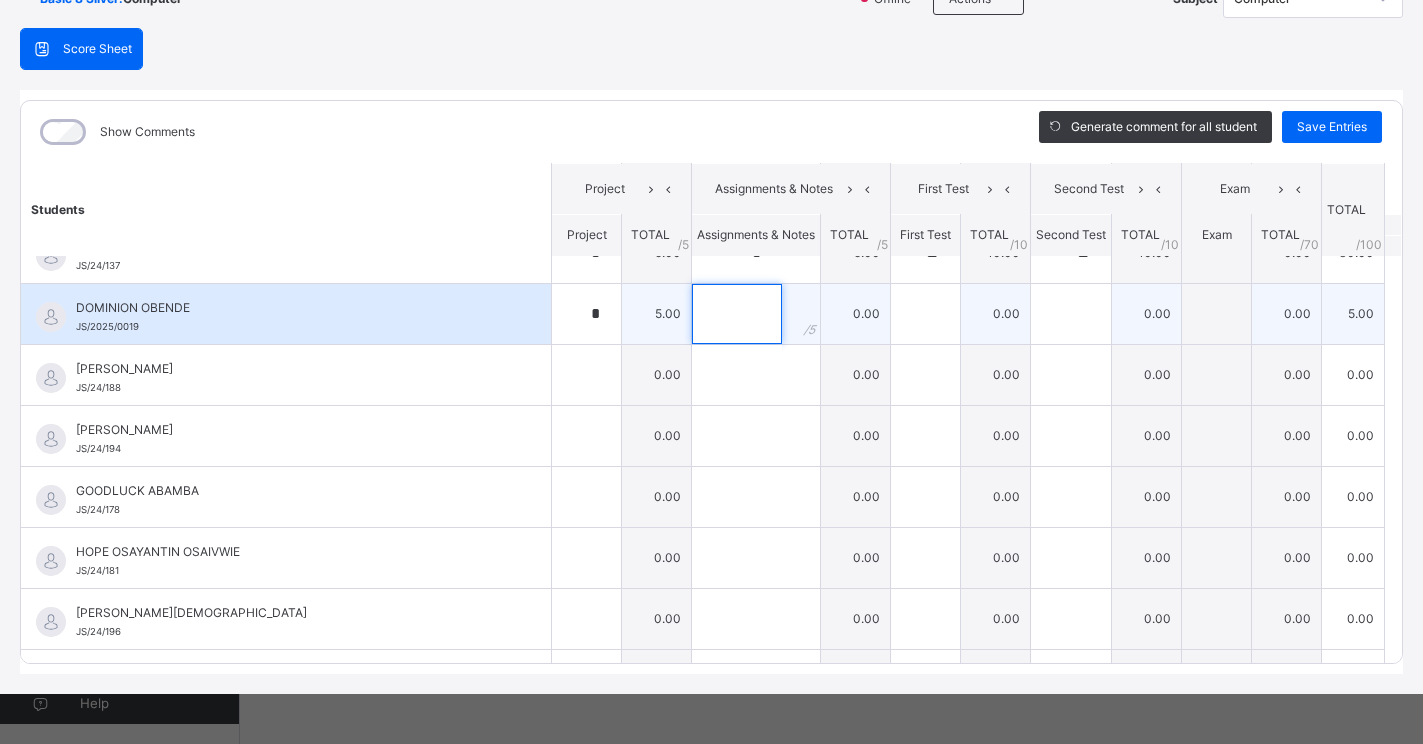 click at bounding box center [737, 314] 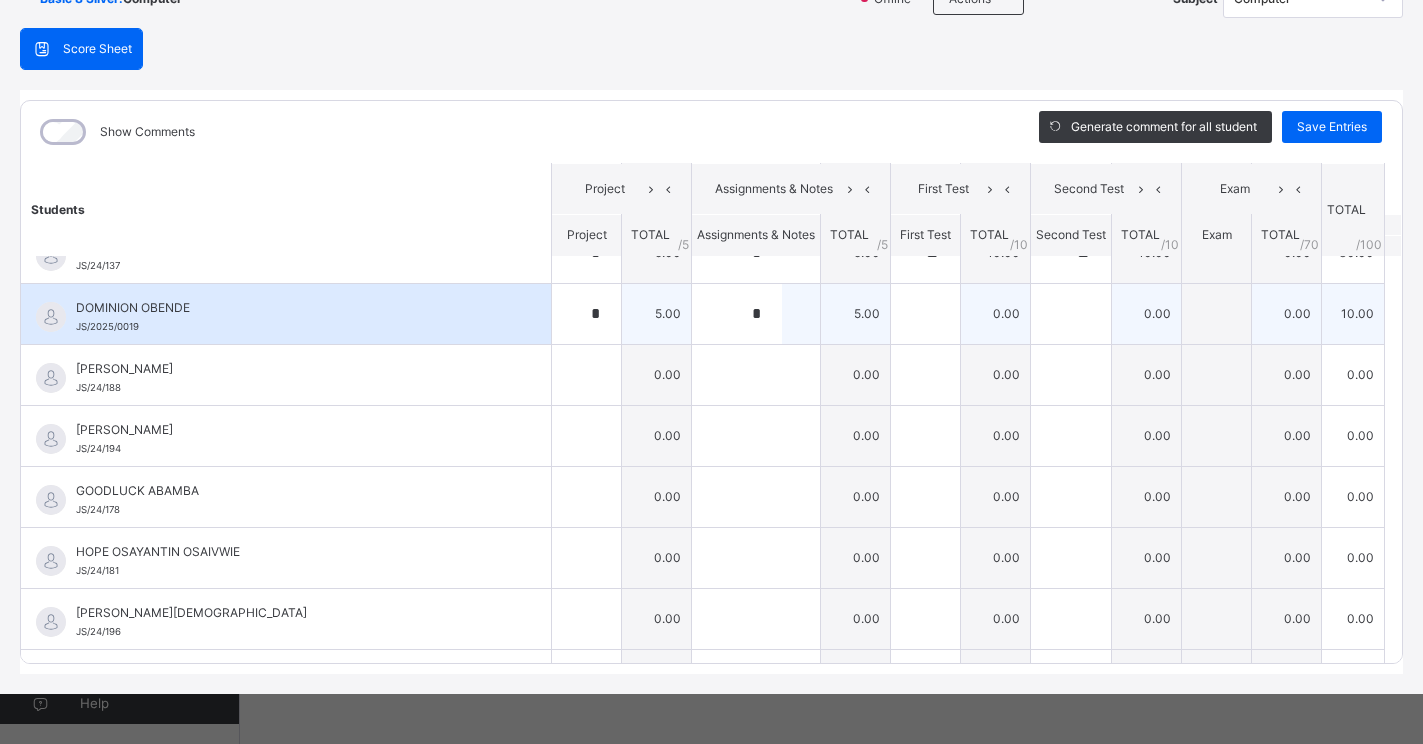 click at bounding box center [926, 313] 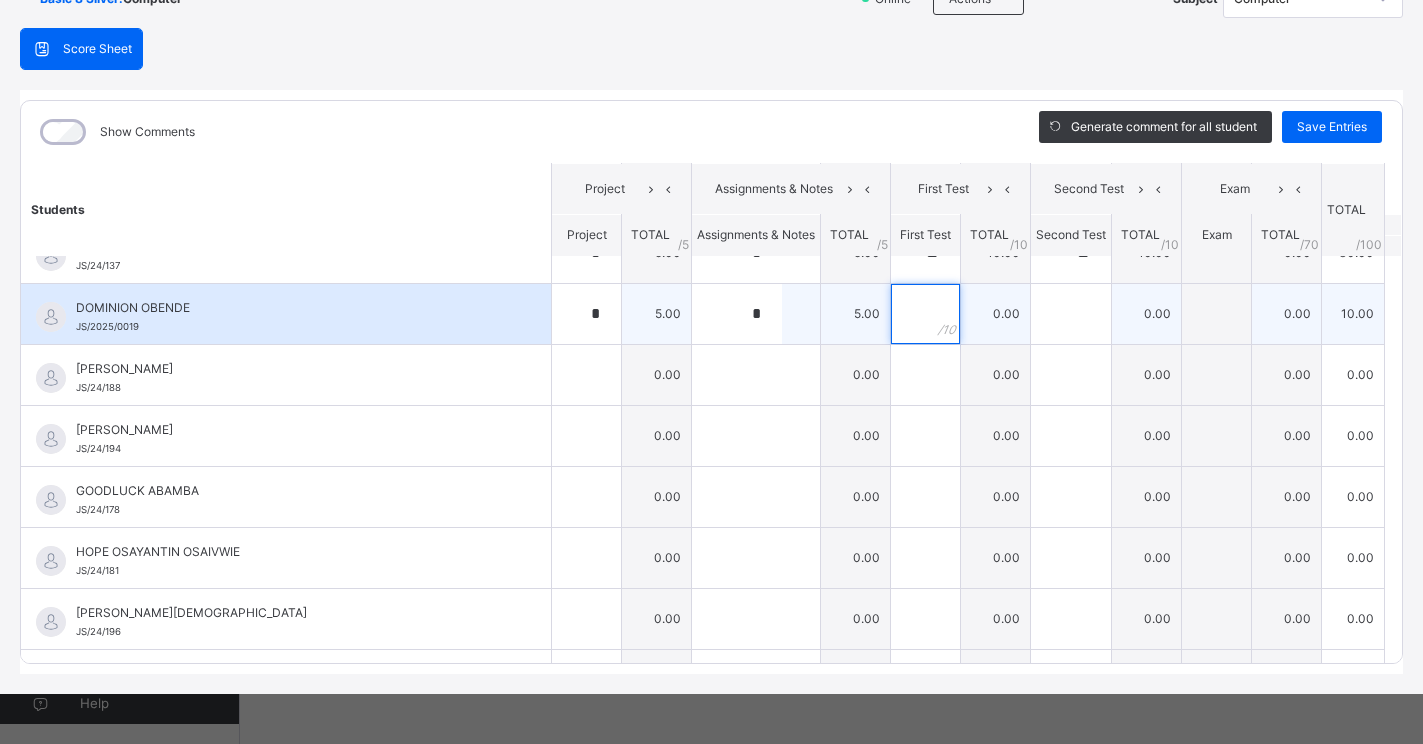 click at bounding box center [925, 314] 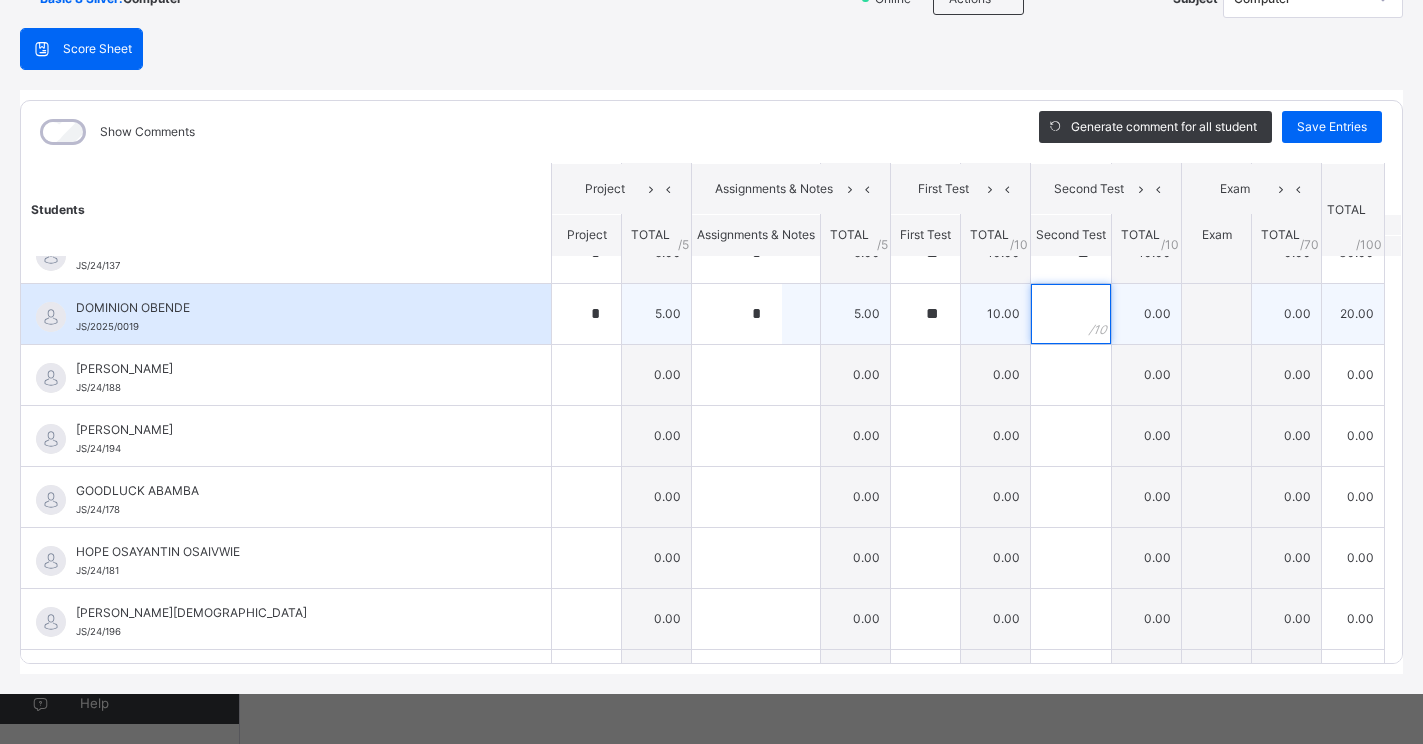click at bounding box center [1071, 314] 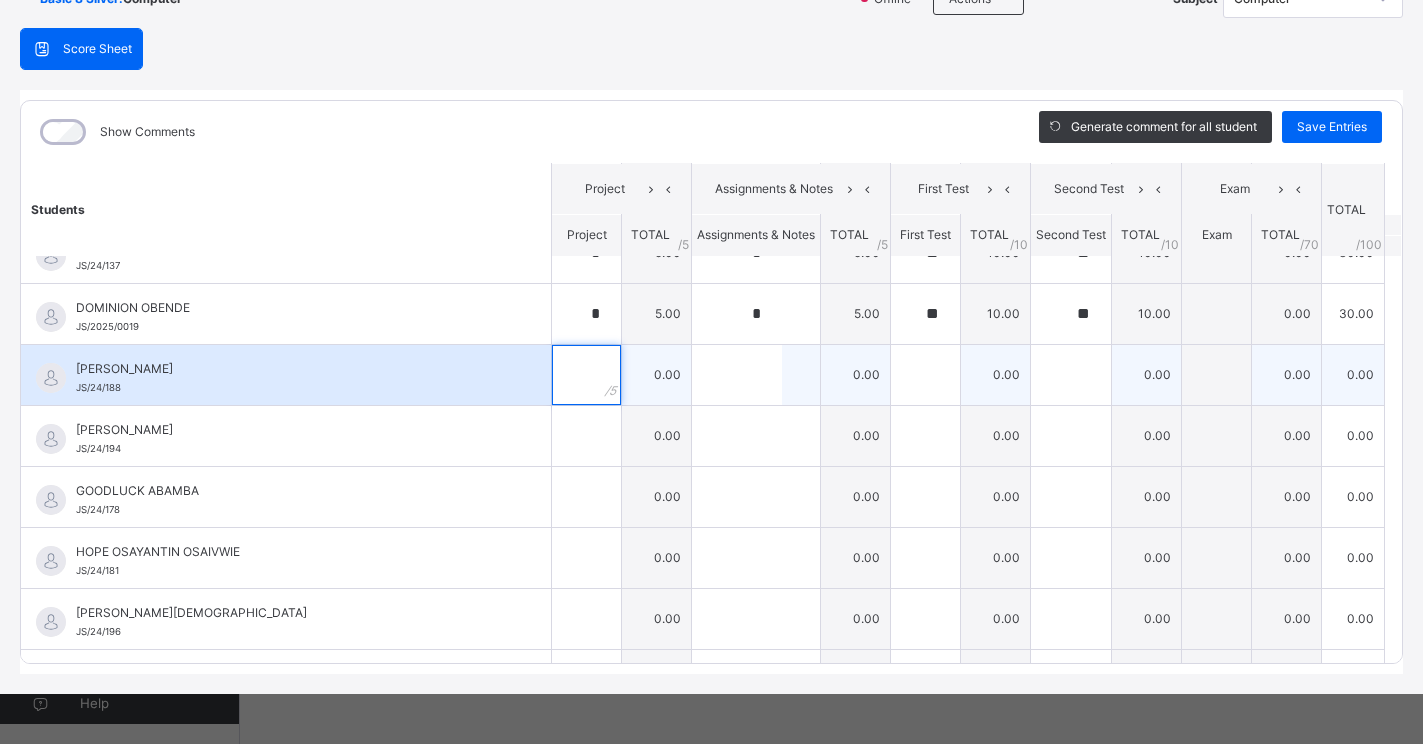 click at bounding box center (586, 375) 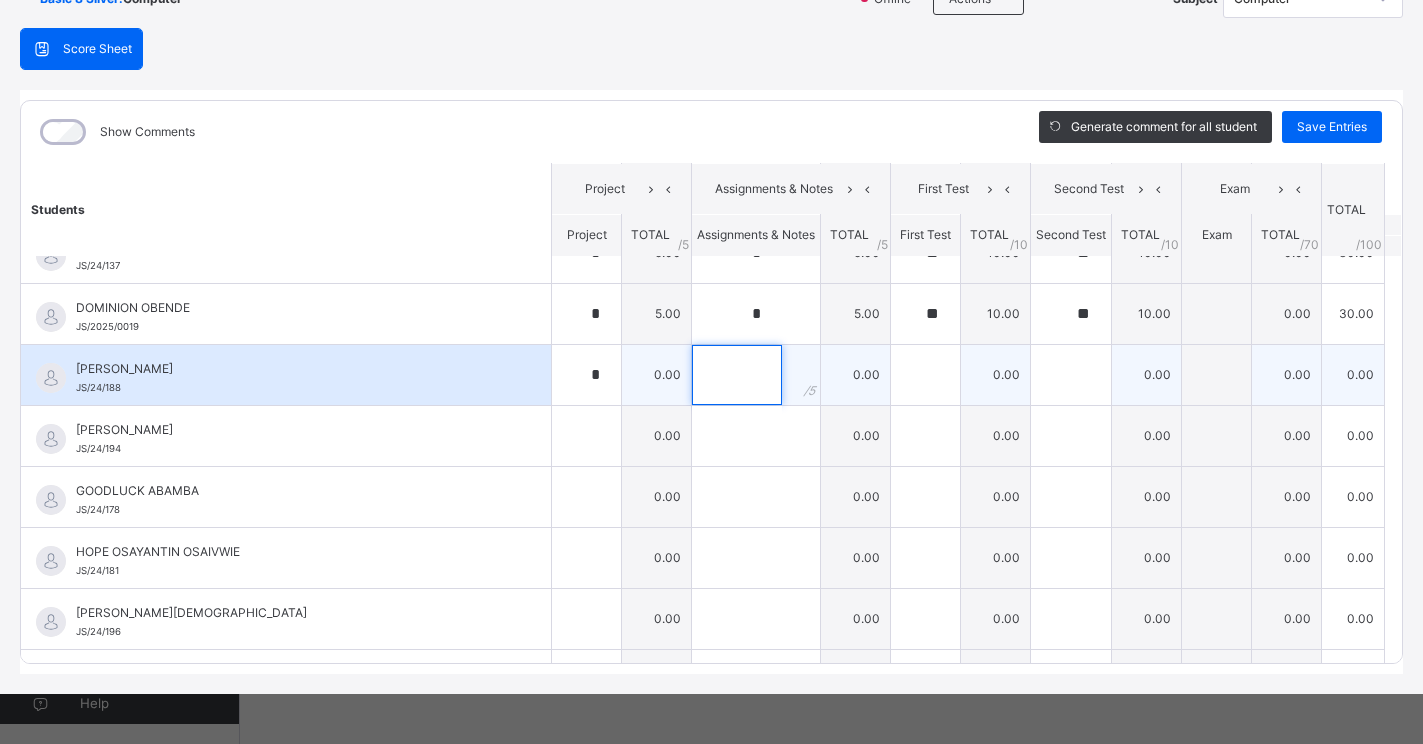 click at bounding box center [737, 375] 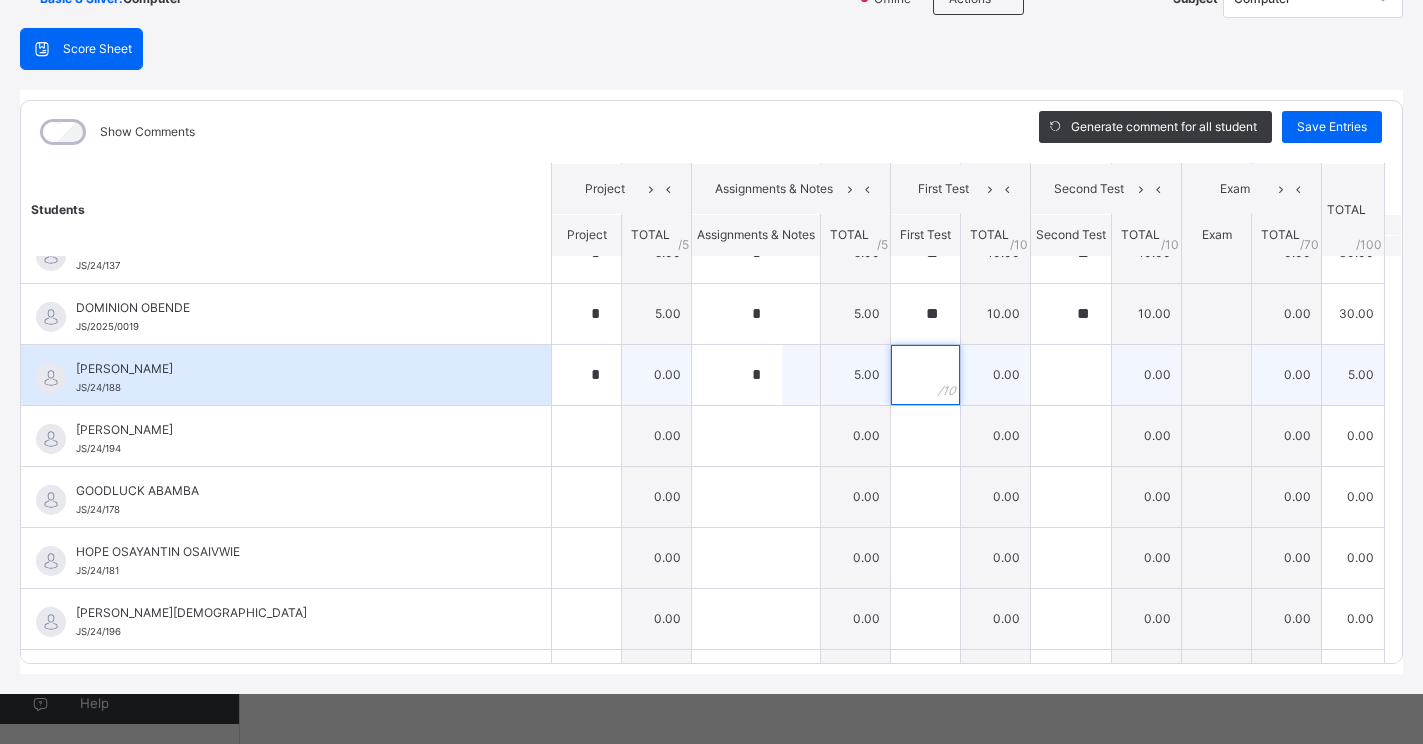 click at bounding box center [925, 375] 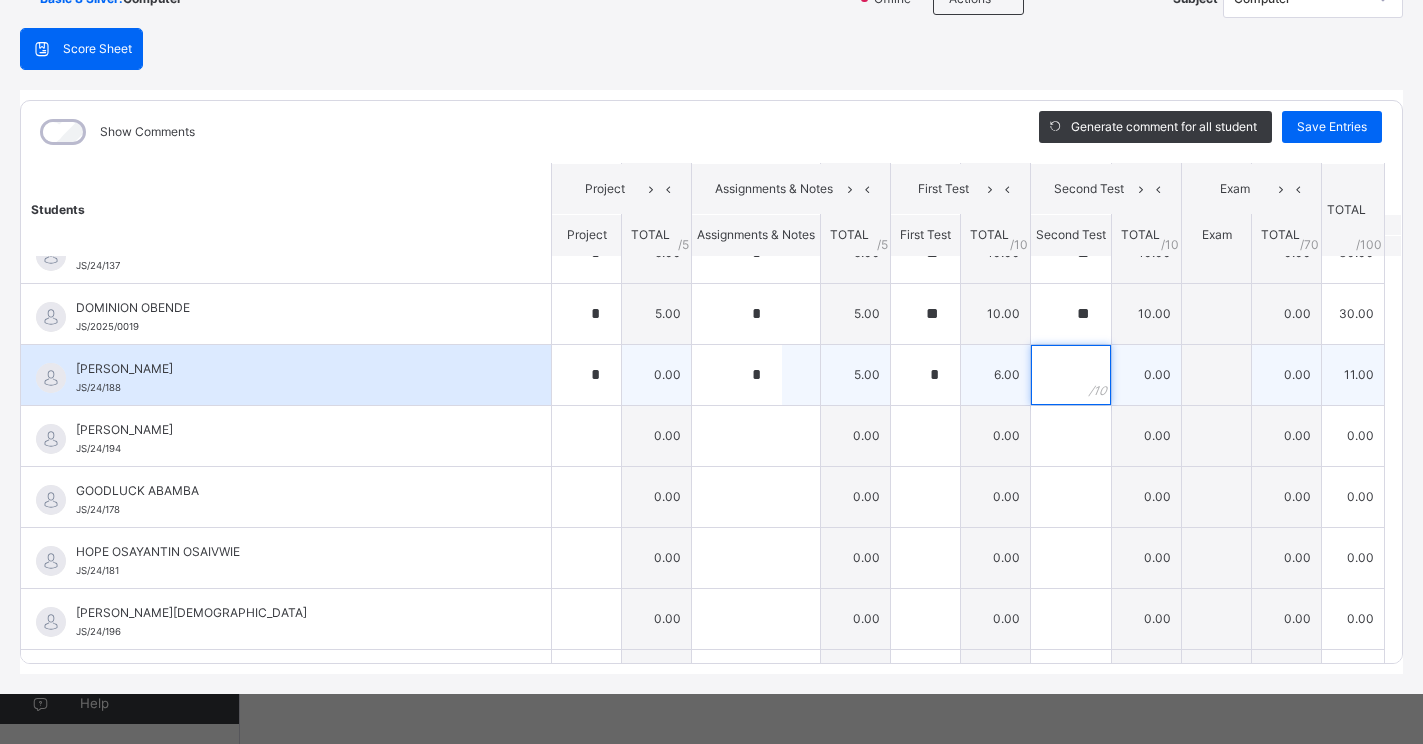 click at bounding box center (1071, 375) 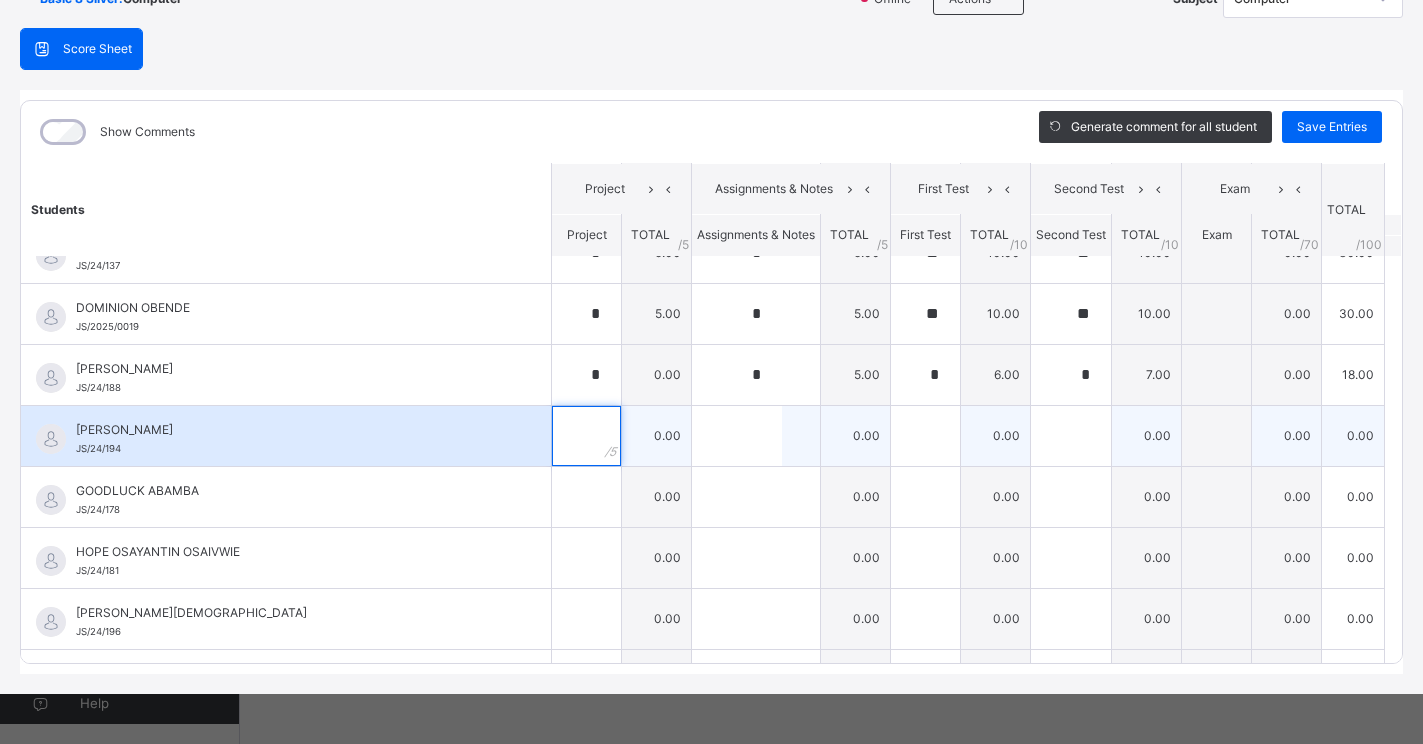 click at bounding box center (586, 436) 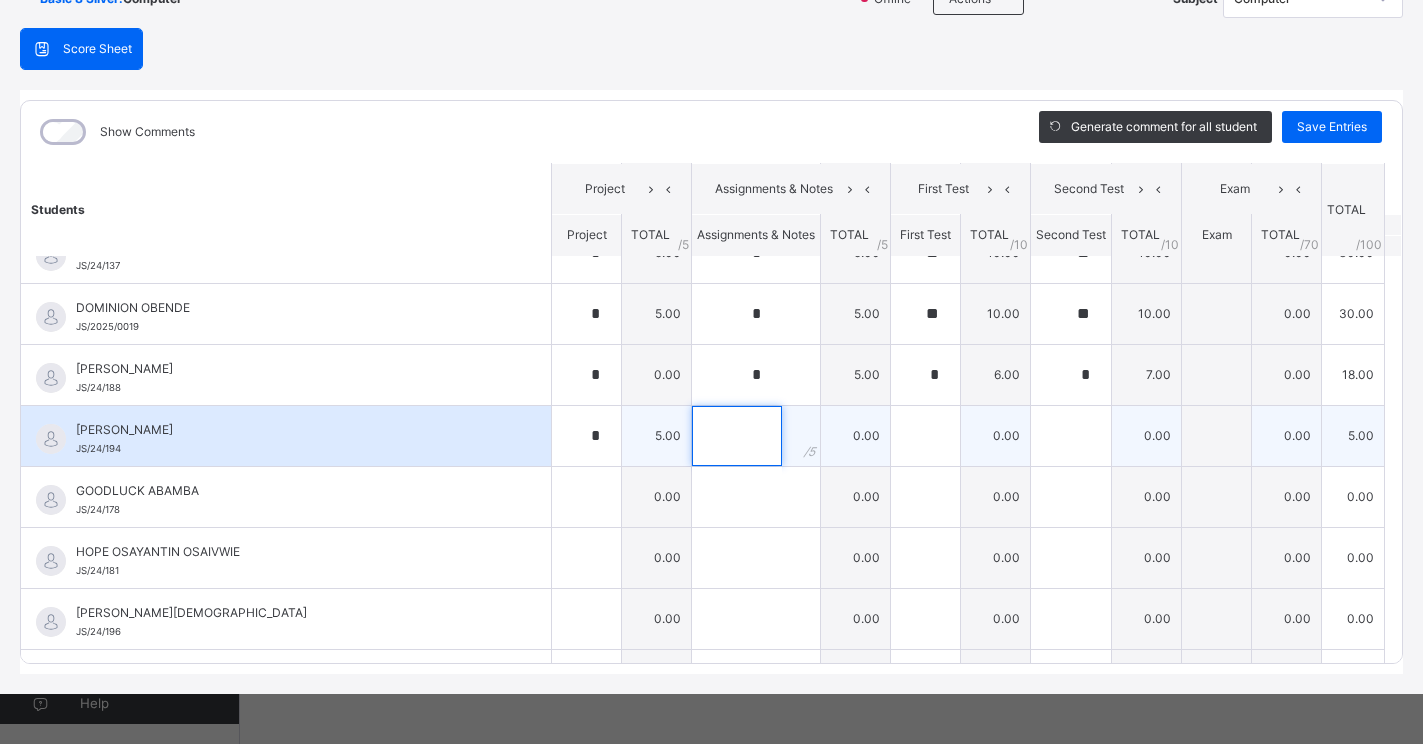 click at bounding box center (737, 436) 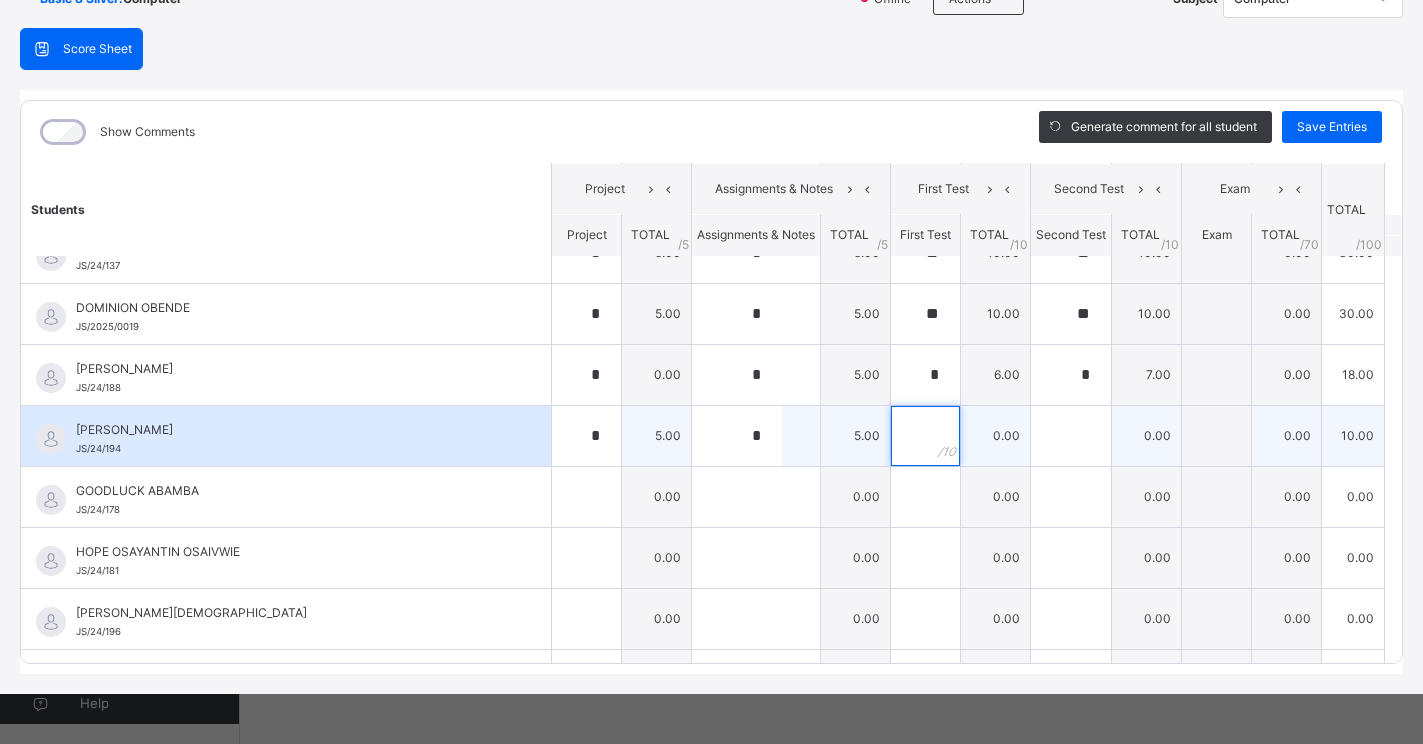 click at bounding box center (925, 436) 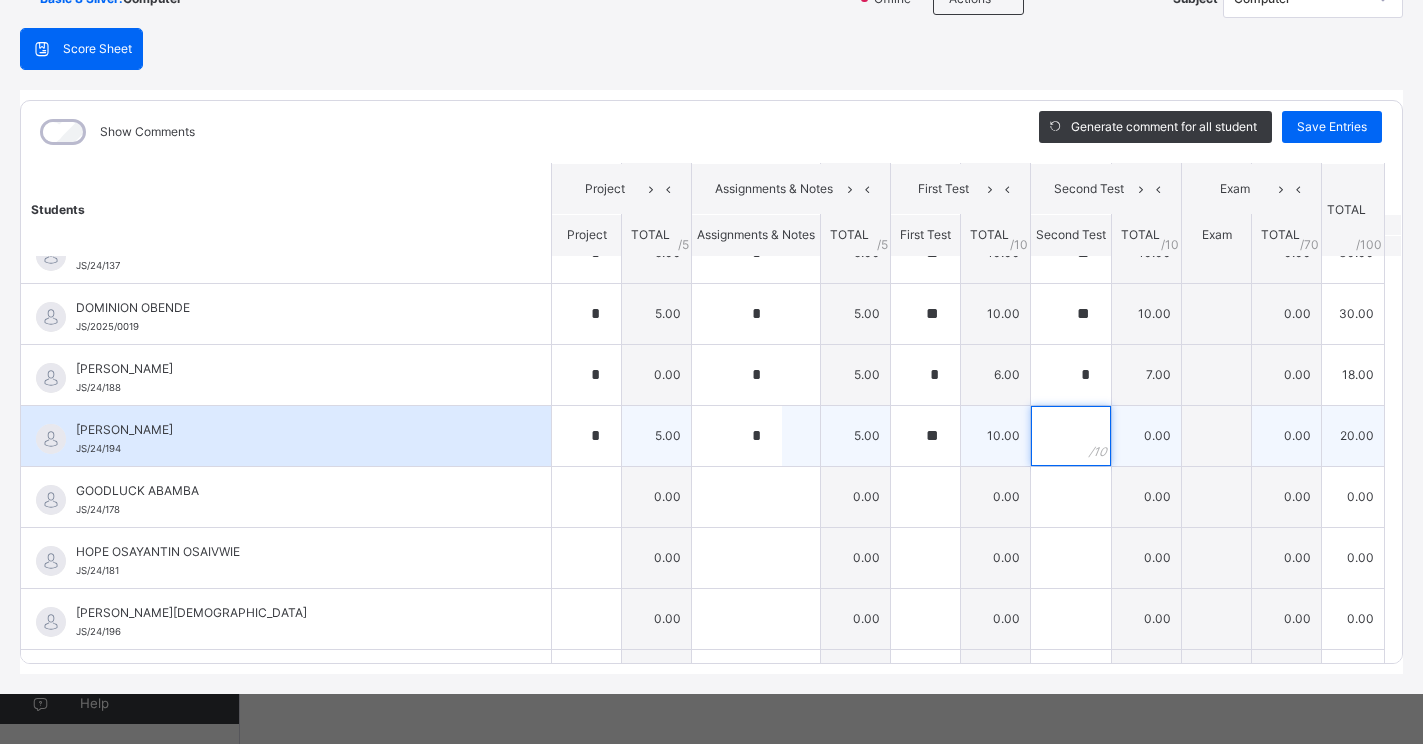 click at bounding box center [1071, 436] 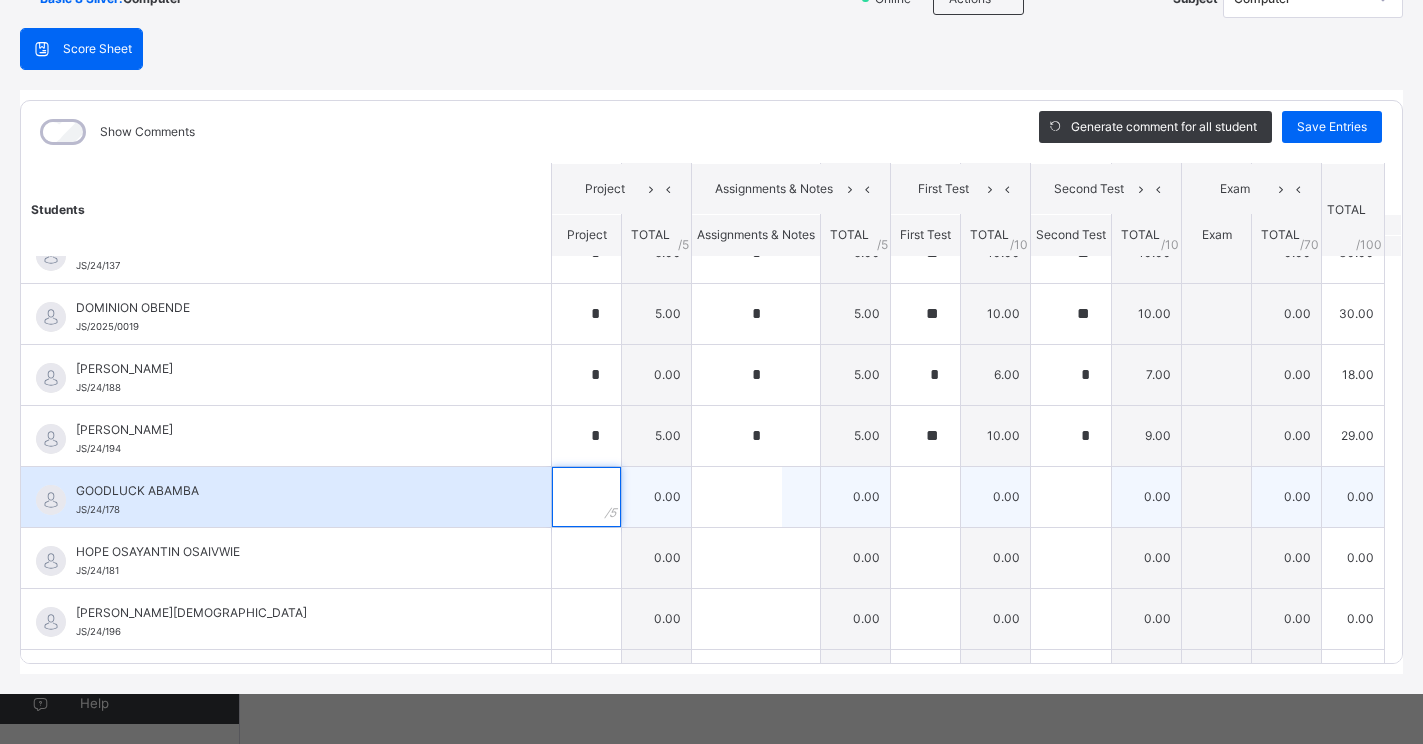 click at bounding box center (586, 497) 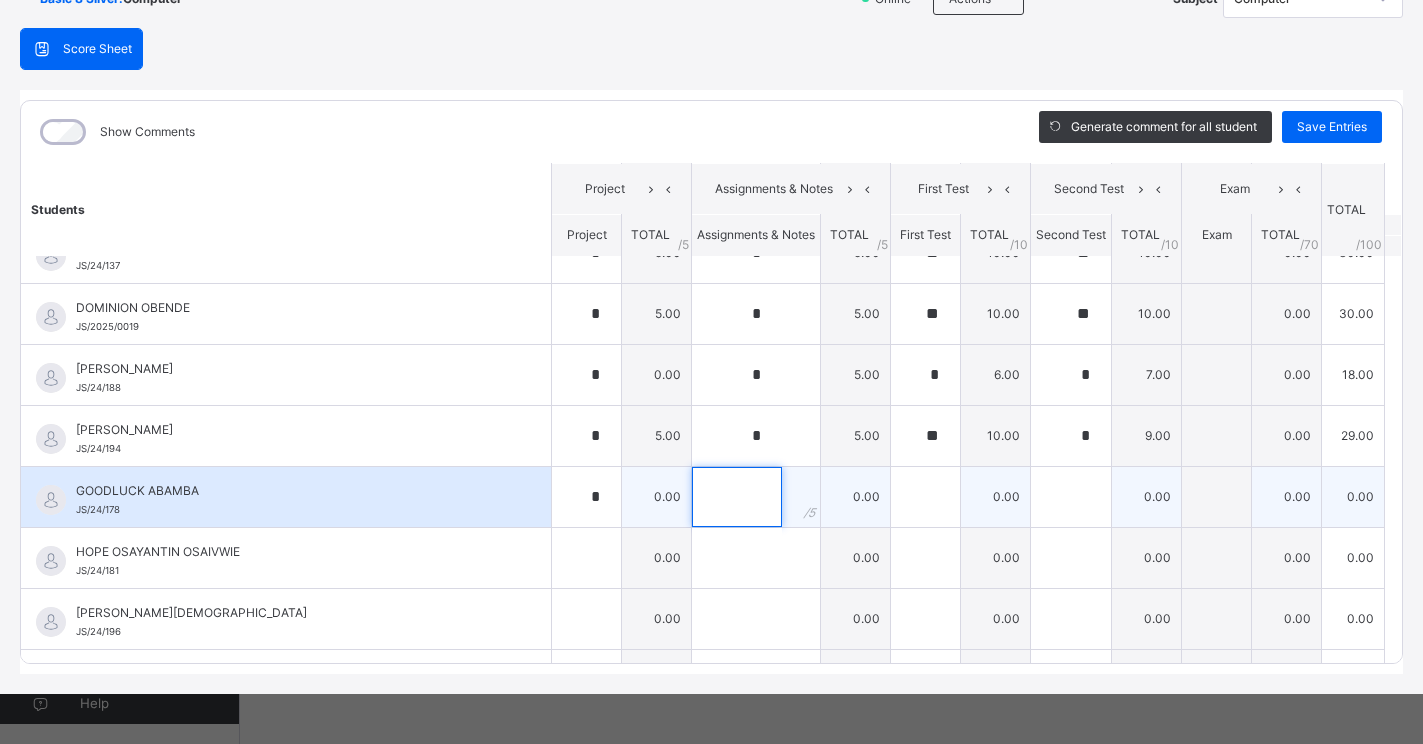 click at bounding box center [737, 497] 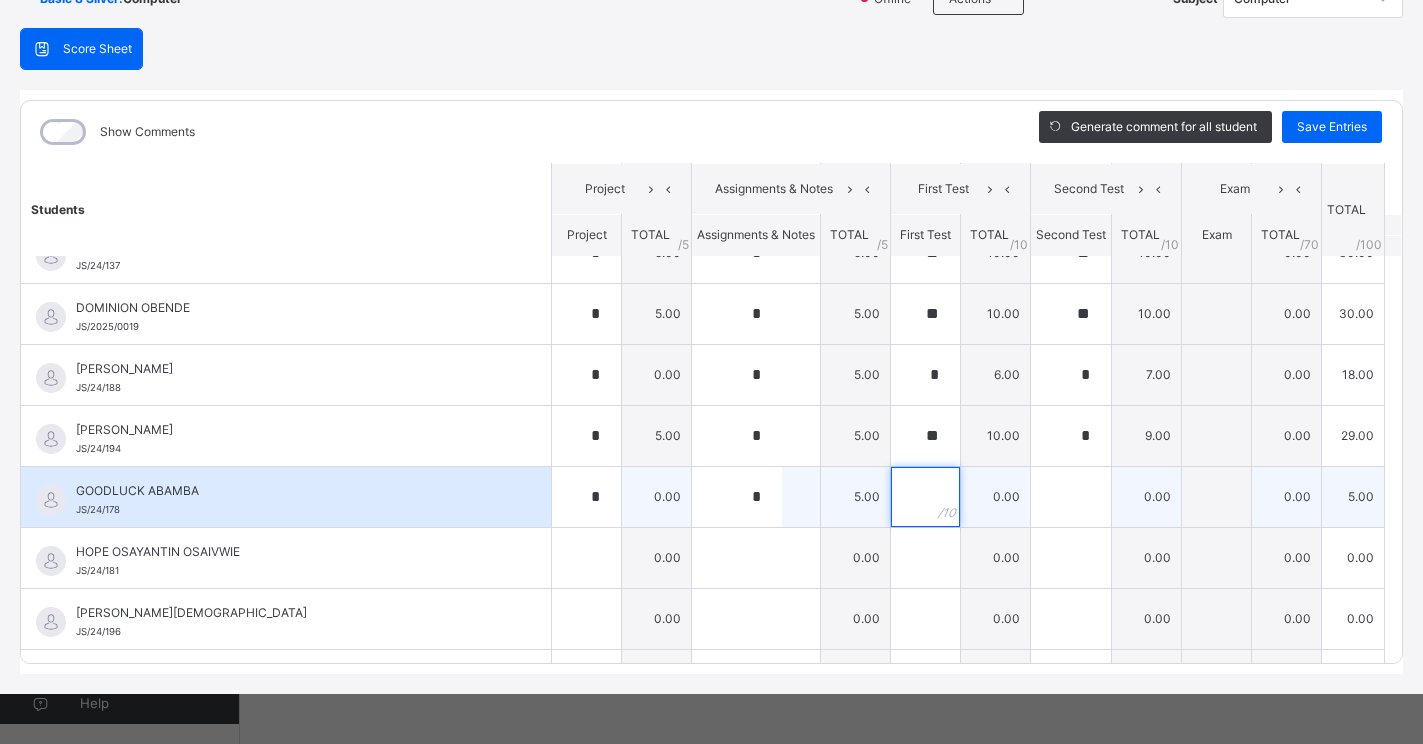 click at bounding box center (925, 497) 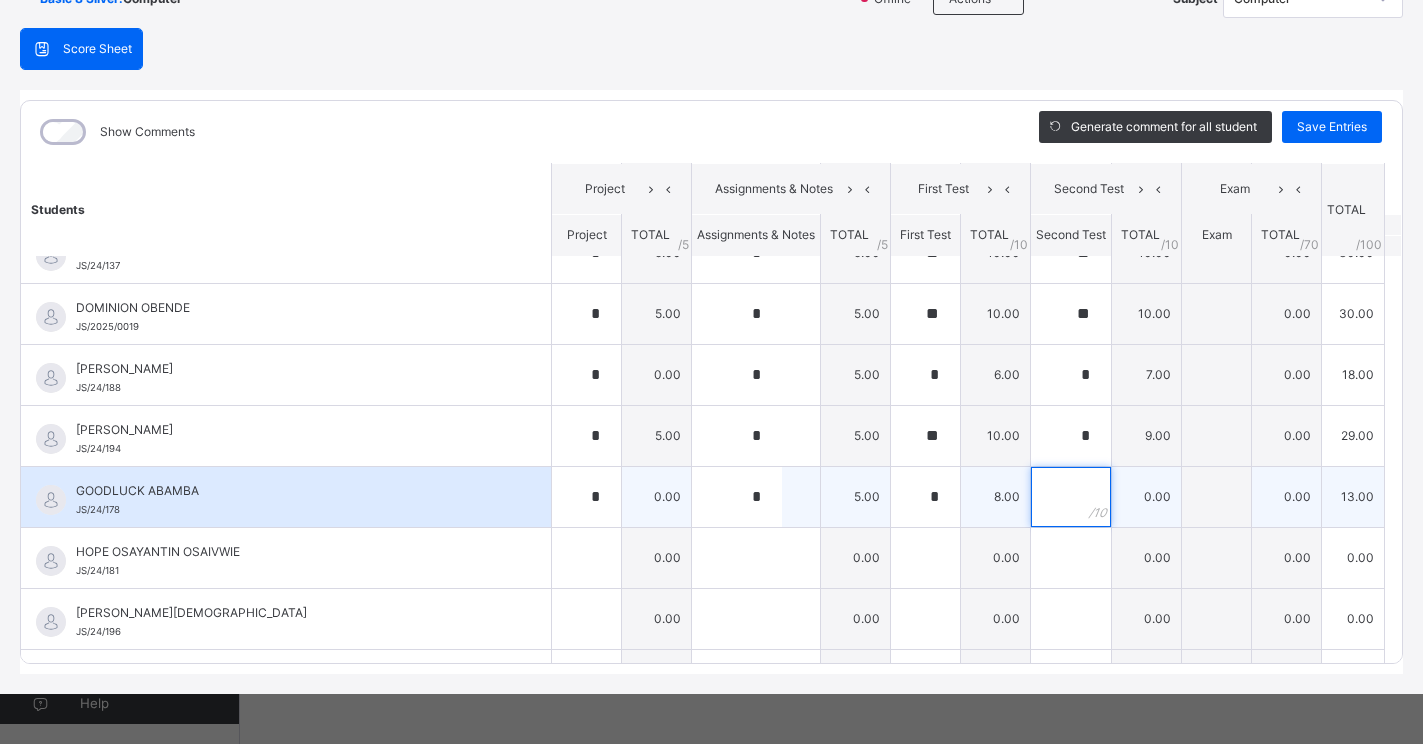 click at bounding box center (1071, 497) 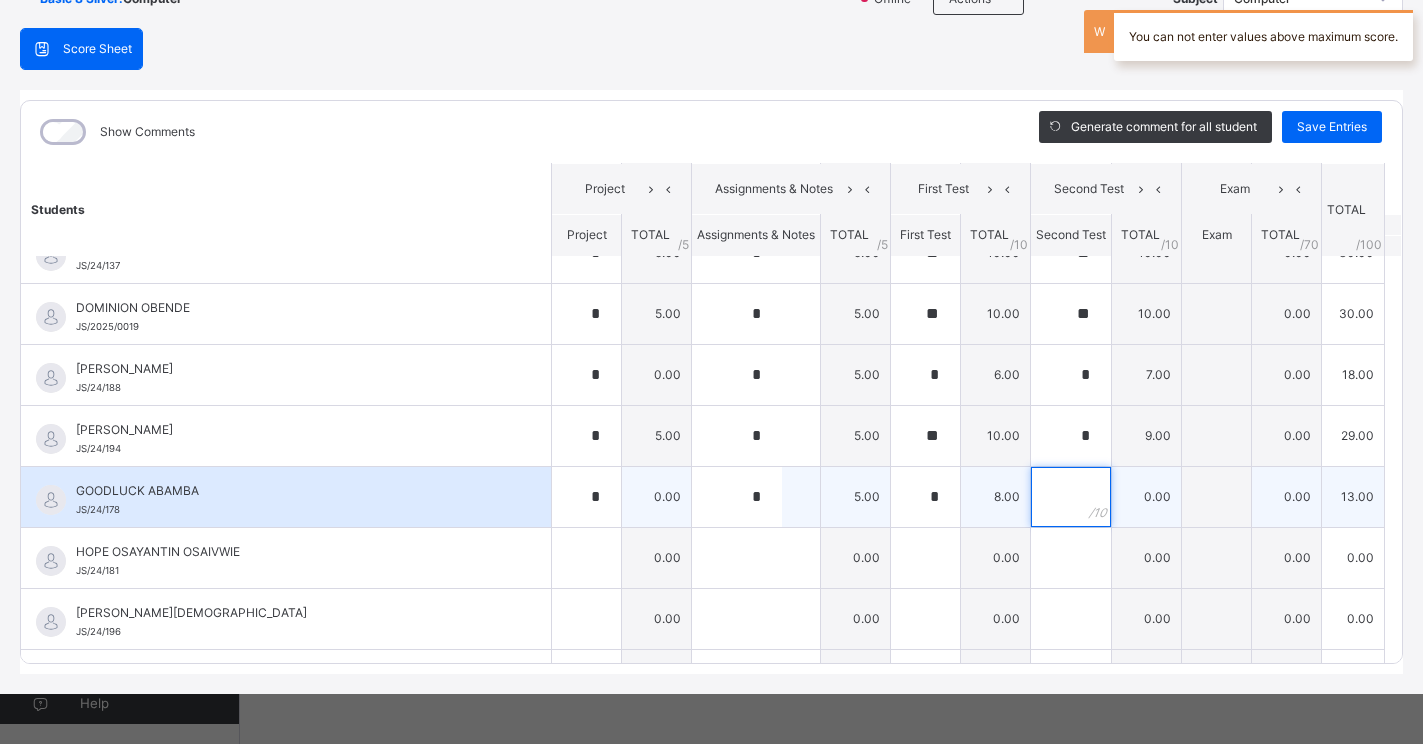 click at bounding box center (1071, 497) 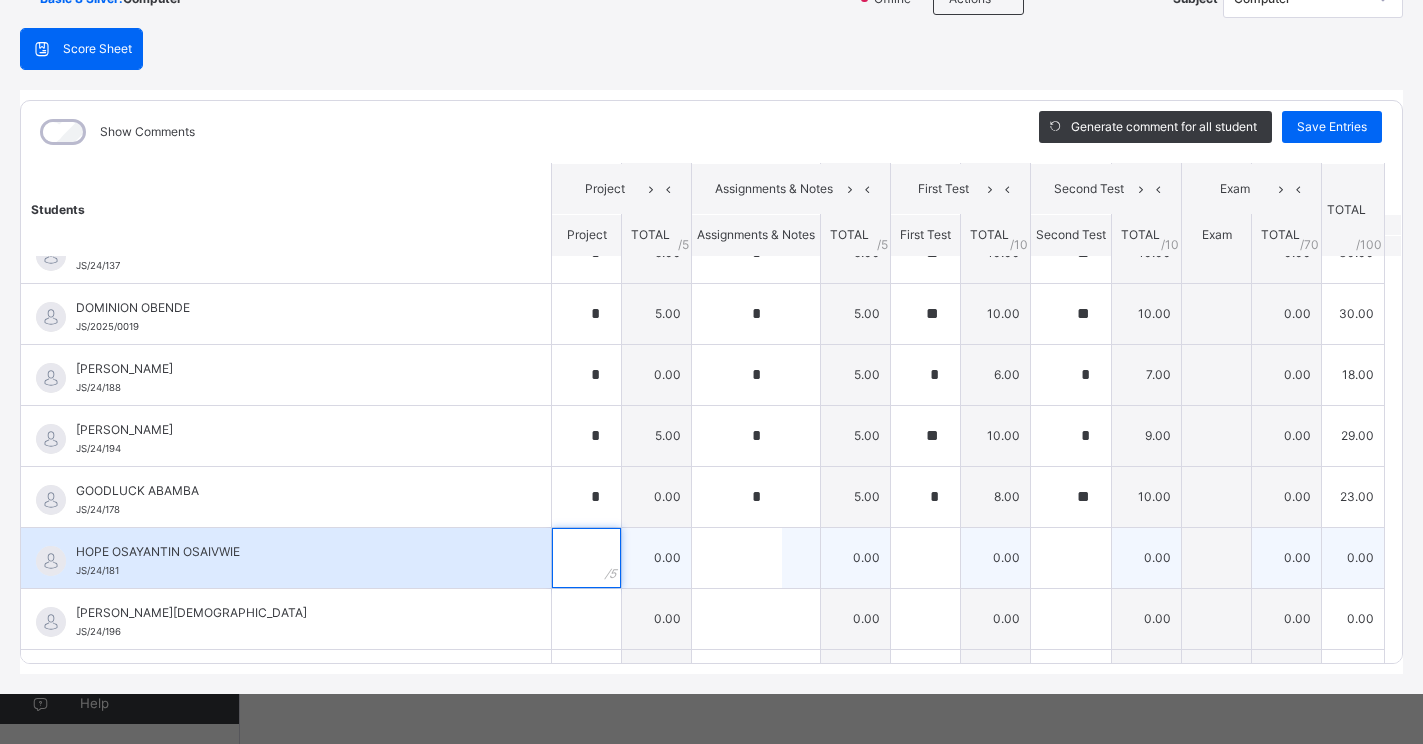 click at bounding box center [586, 558] 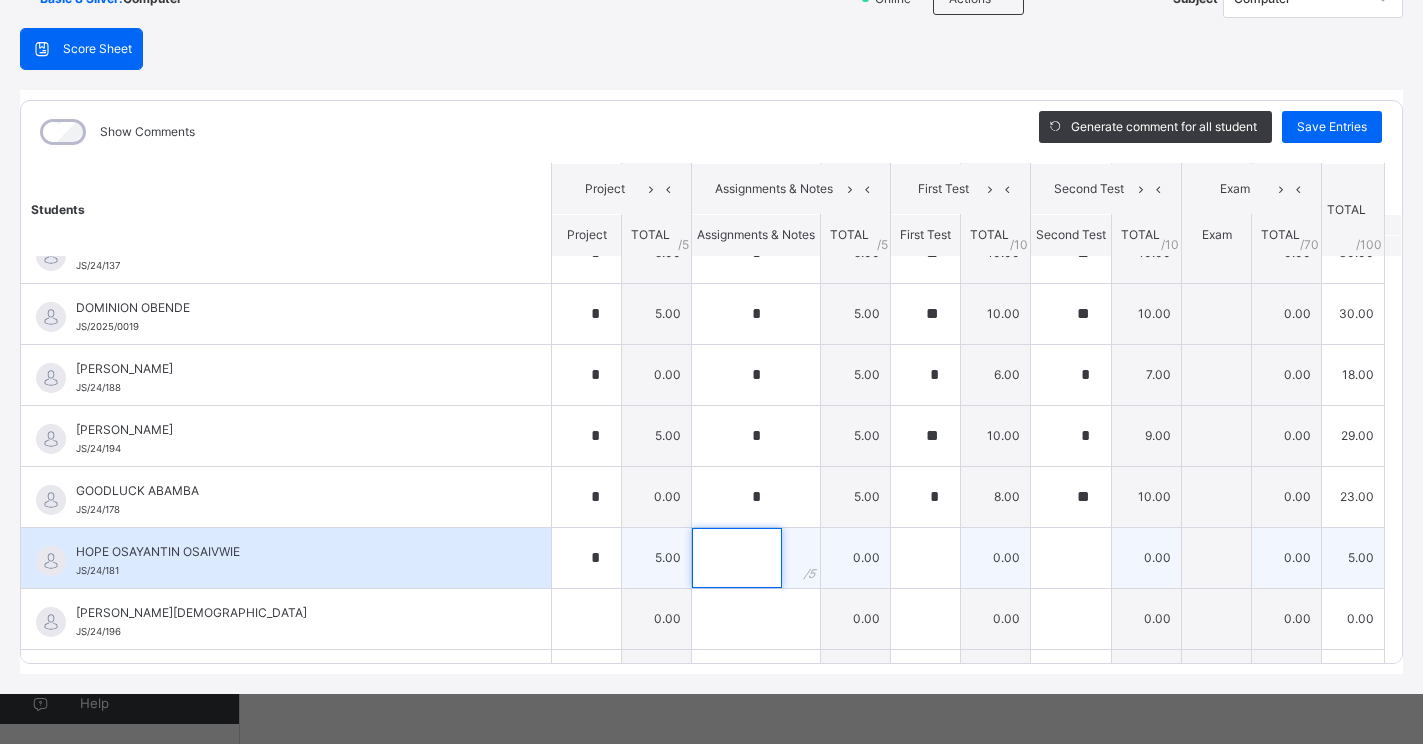 click at bounding box center (737, 558) 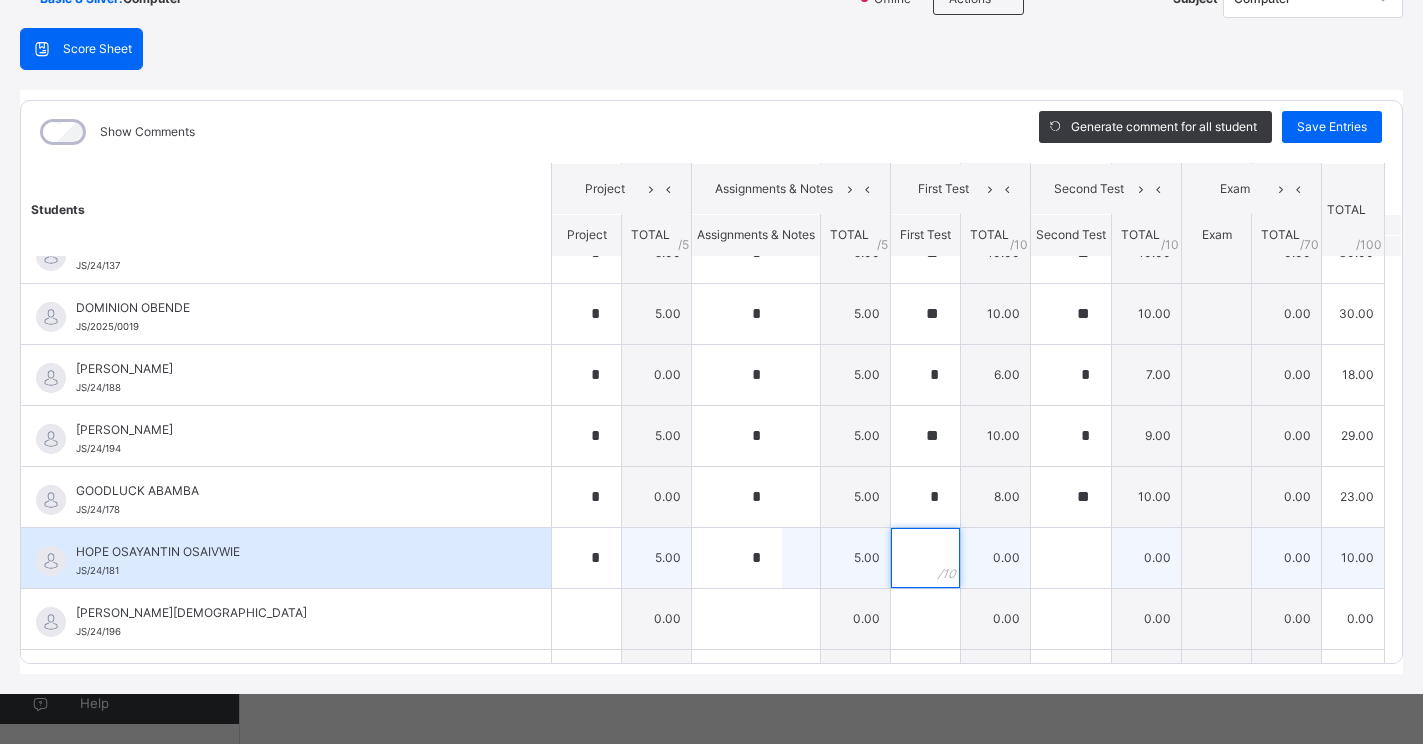 click at bounding box center [925, 558] 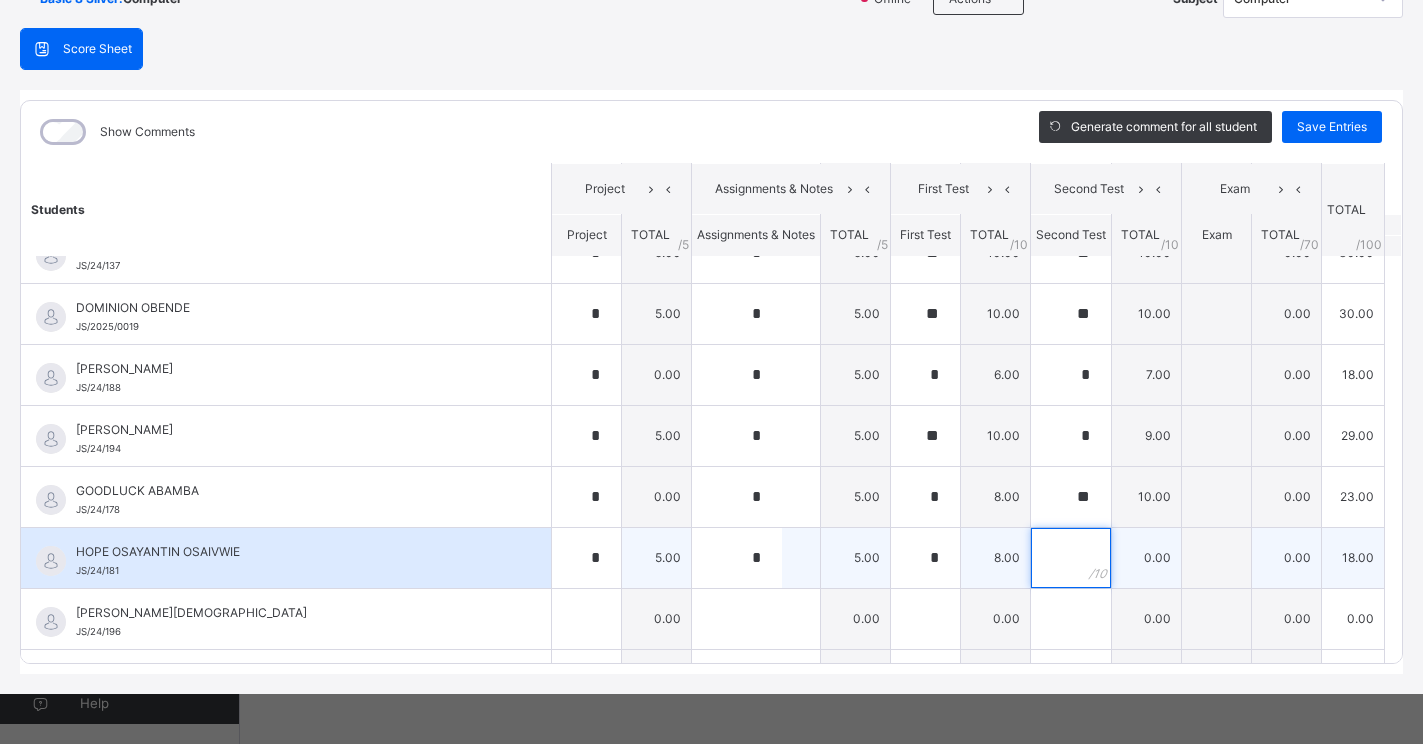 click at bounding box center [1071, 558] 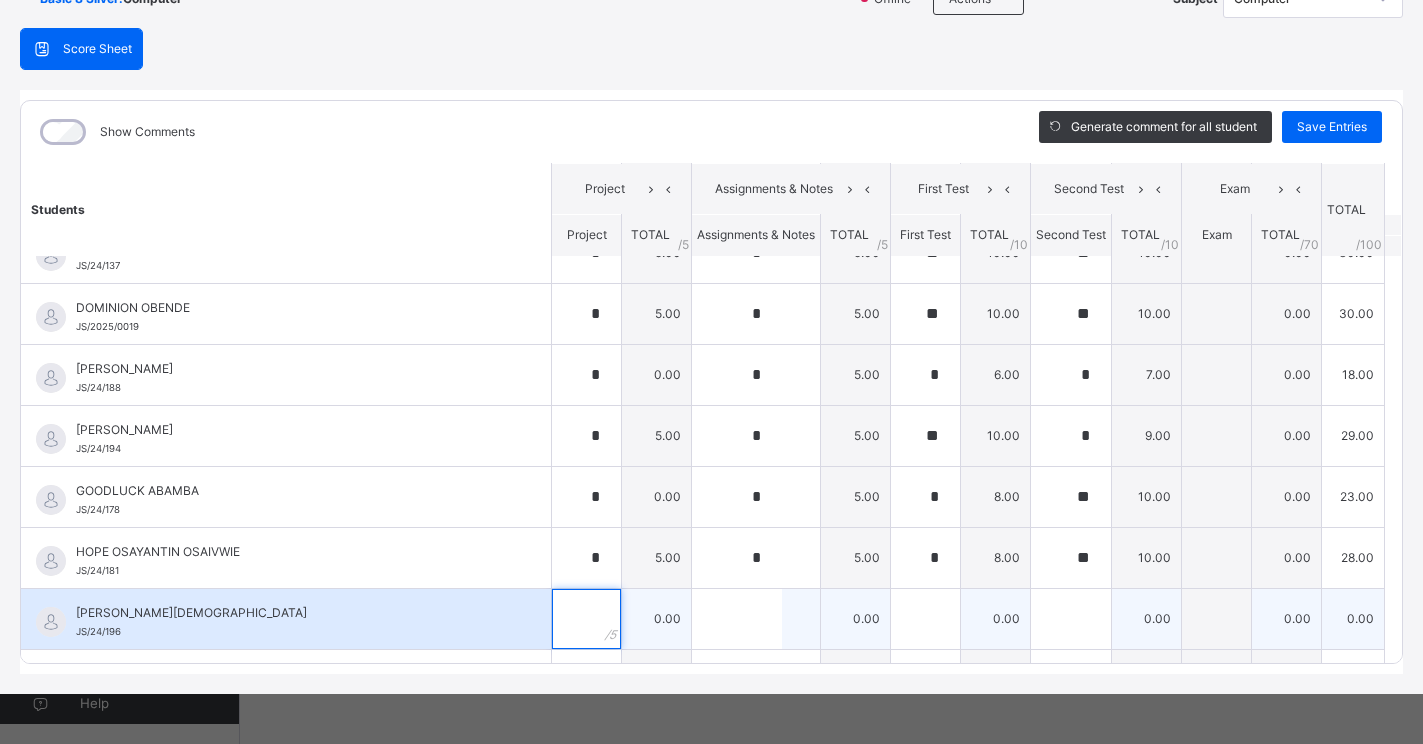 click at bounding box center (586, 619) 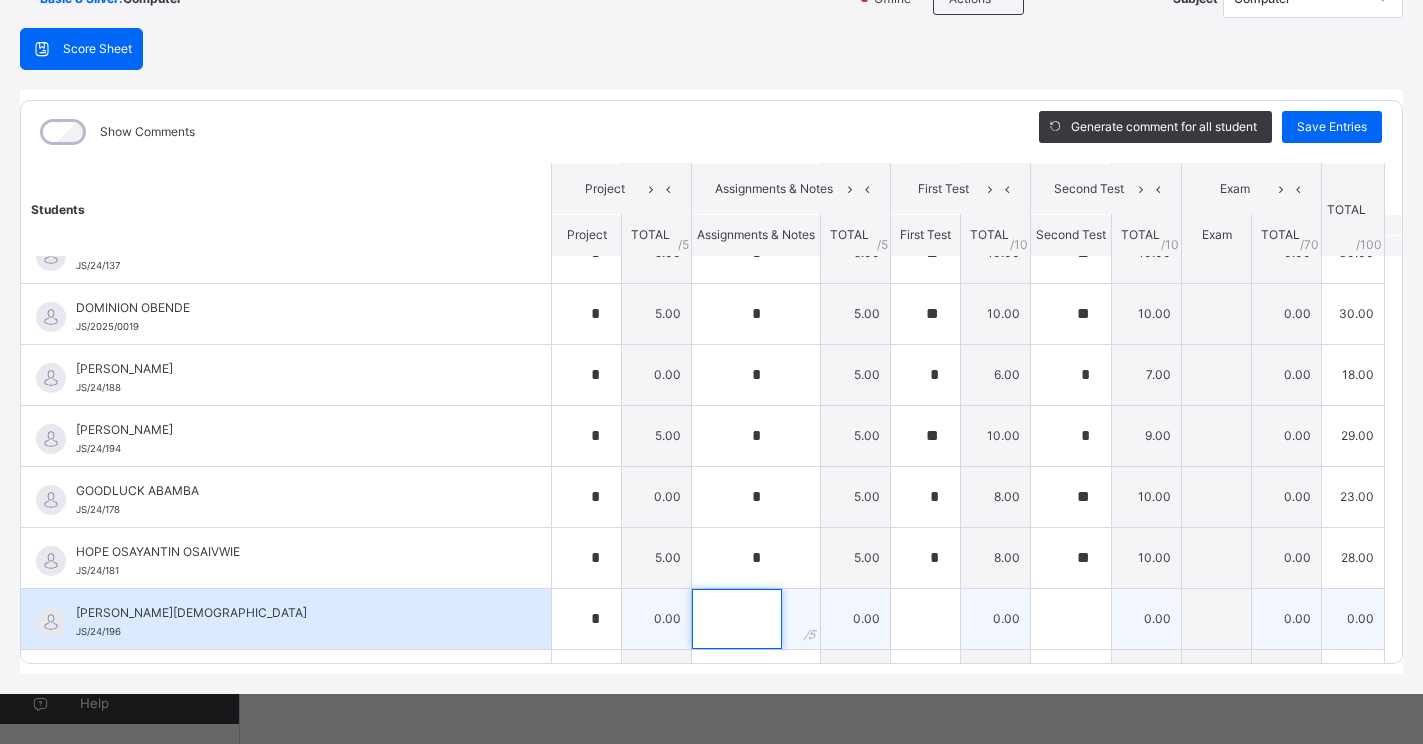 click at bounding box center (737, 619) 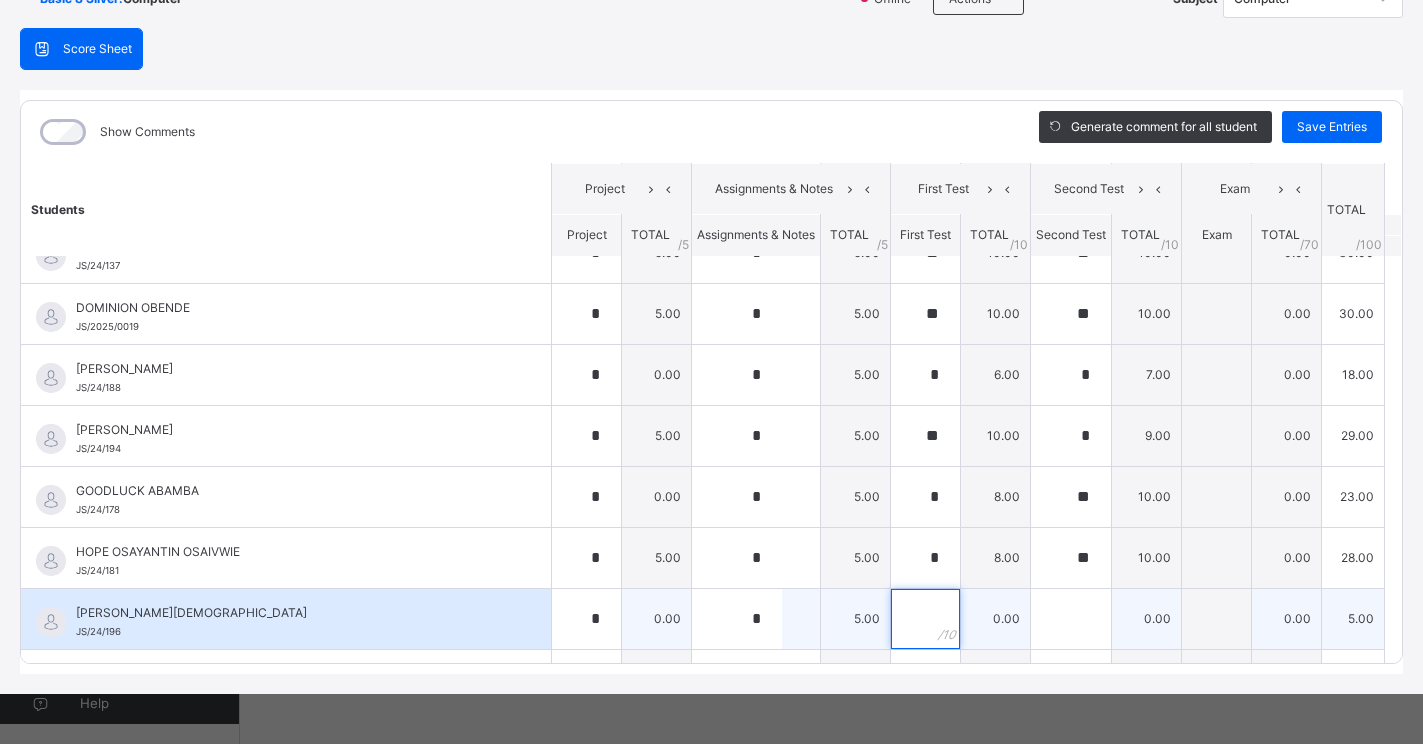 click at bounding box center [925, 619] 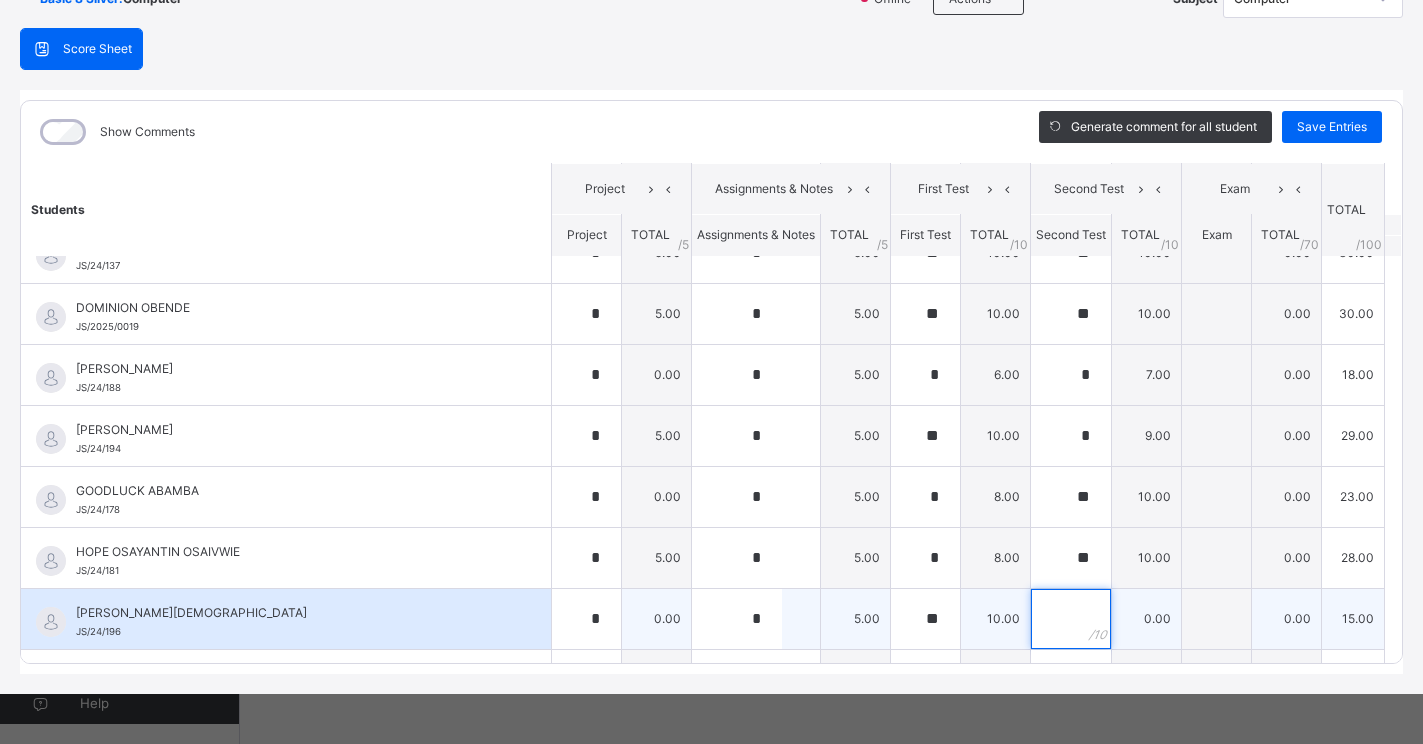 click at bounding box center (1071, 619) 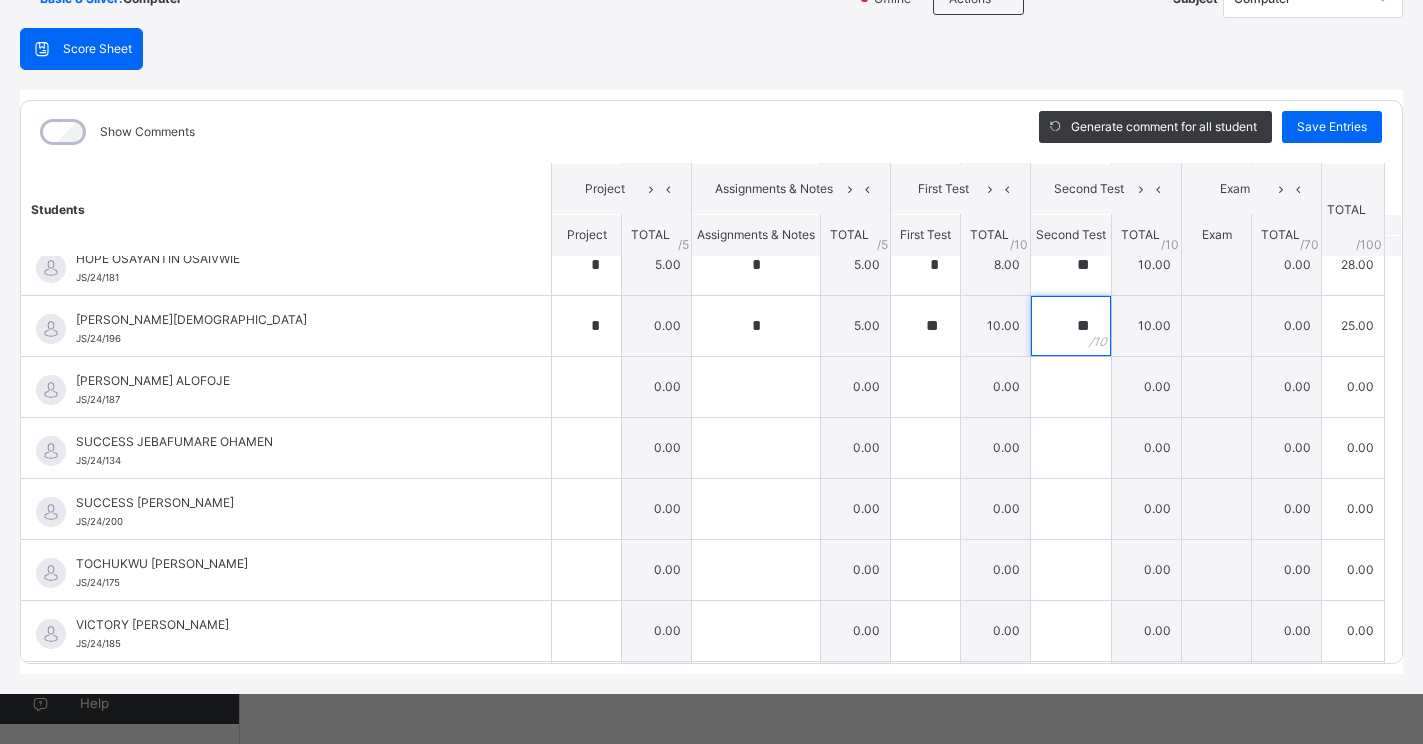 scroll, scrollTop: 814, scrollLeft: 0, axis: vertical 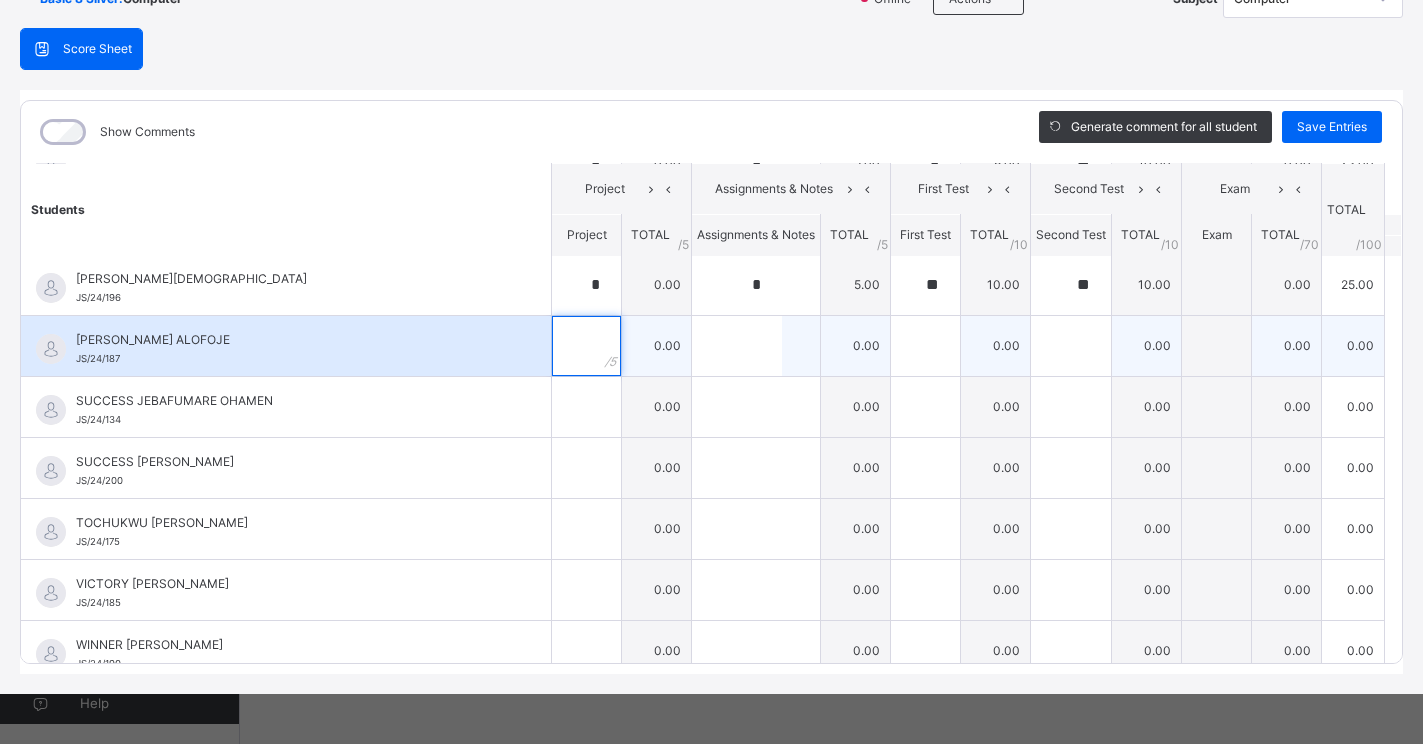 click at bounding box center (586, 346) 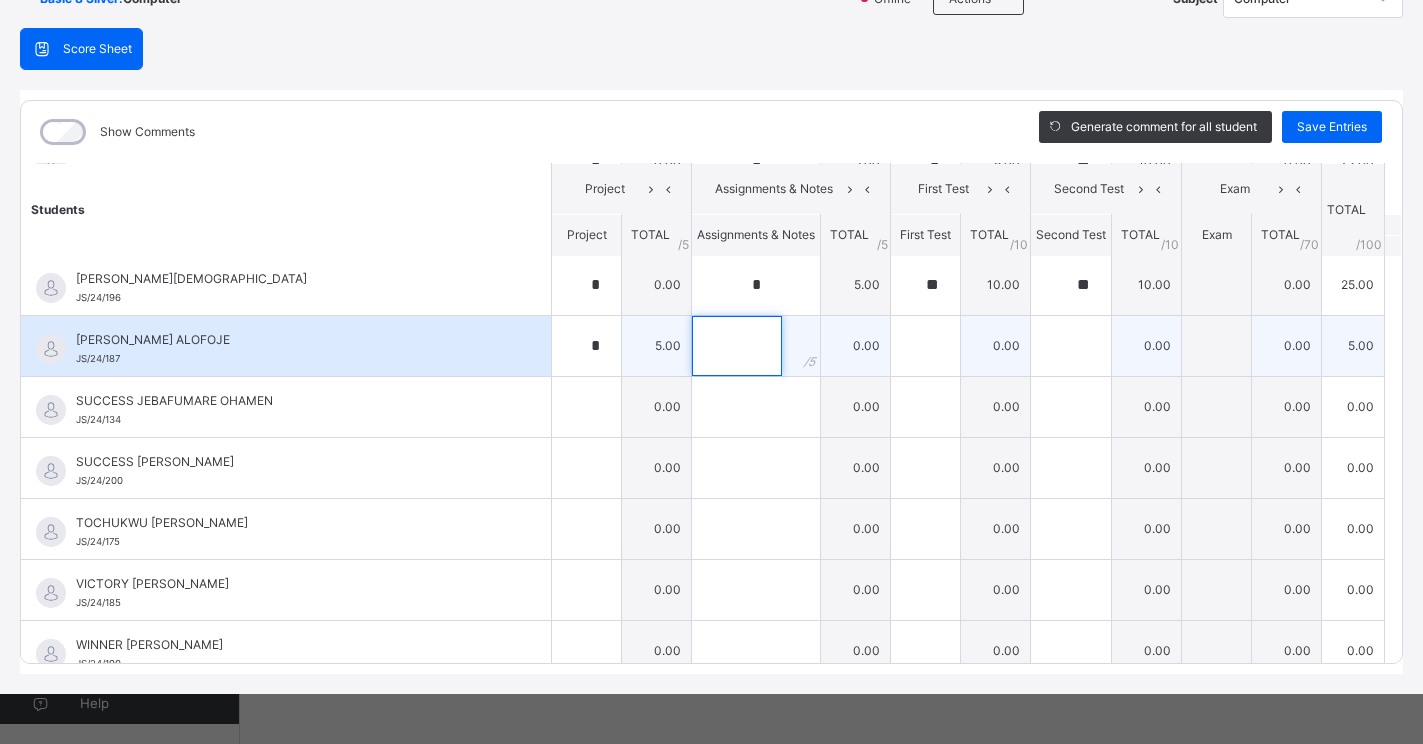 click at bounding box center [737, 346] 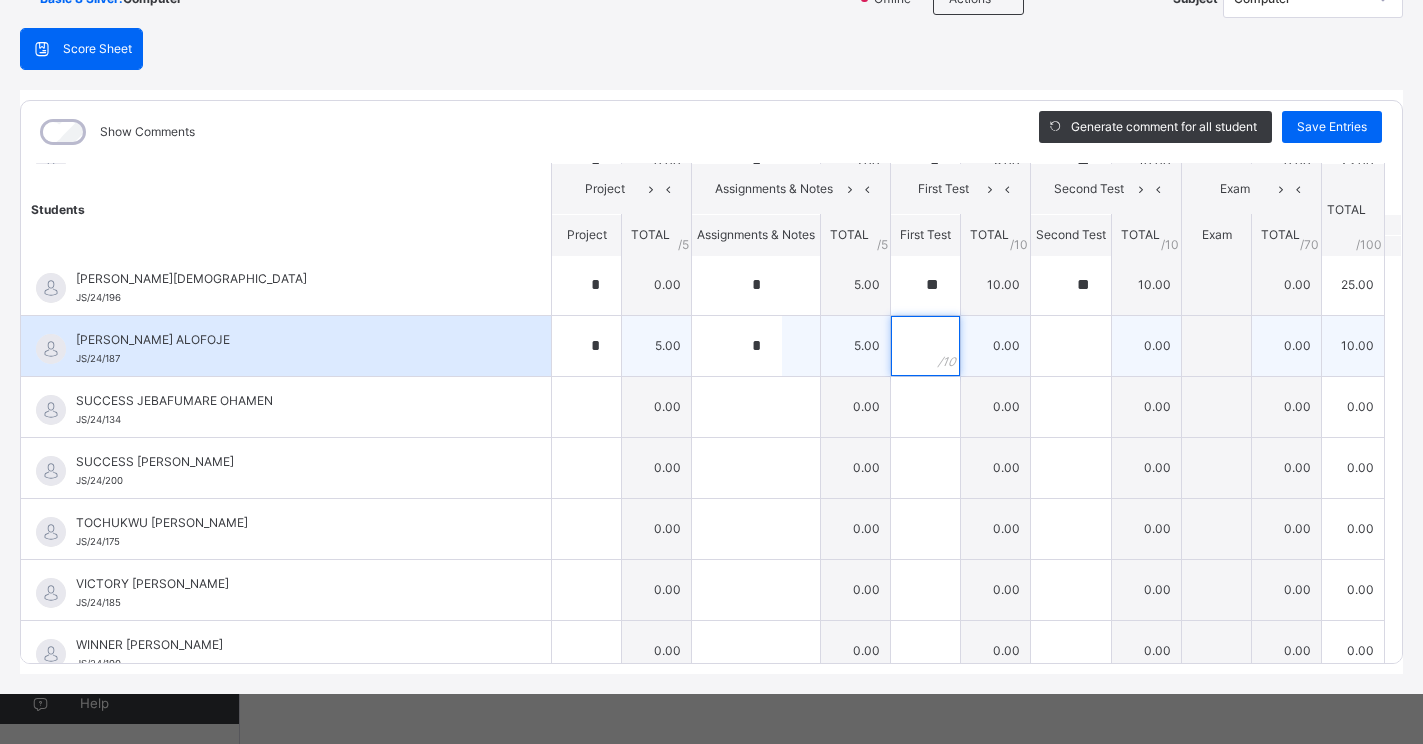 click at bounding box center [925, 346] 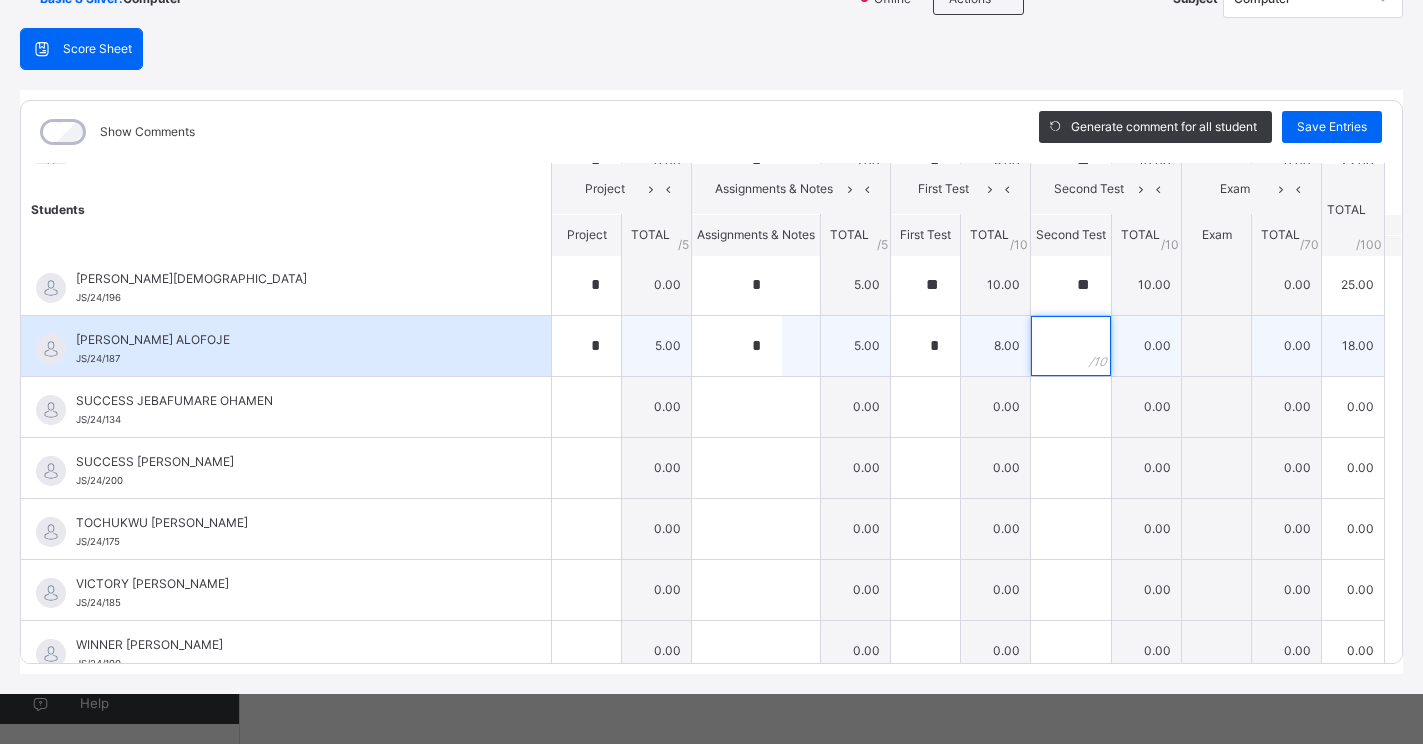 click at bounding box center (1071, 346) 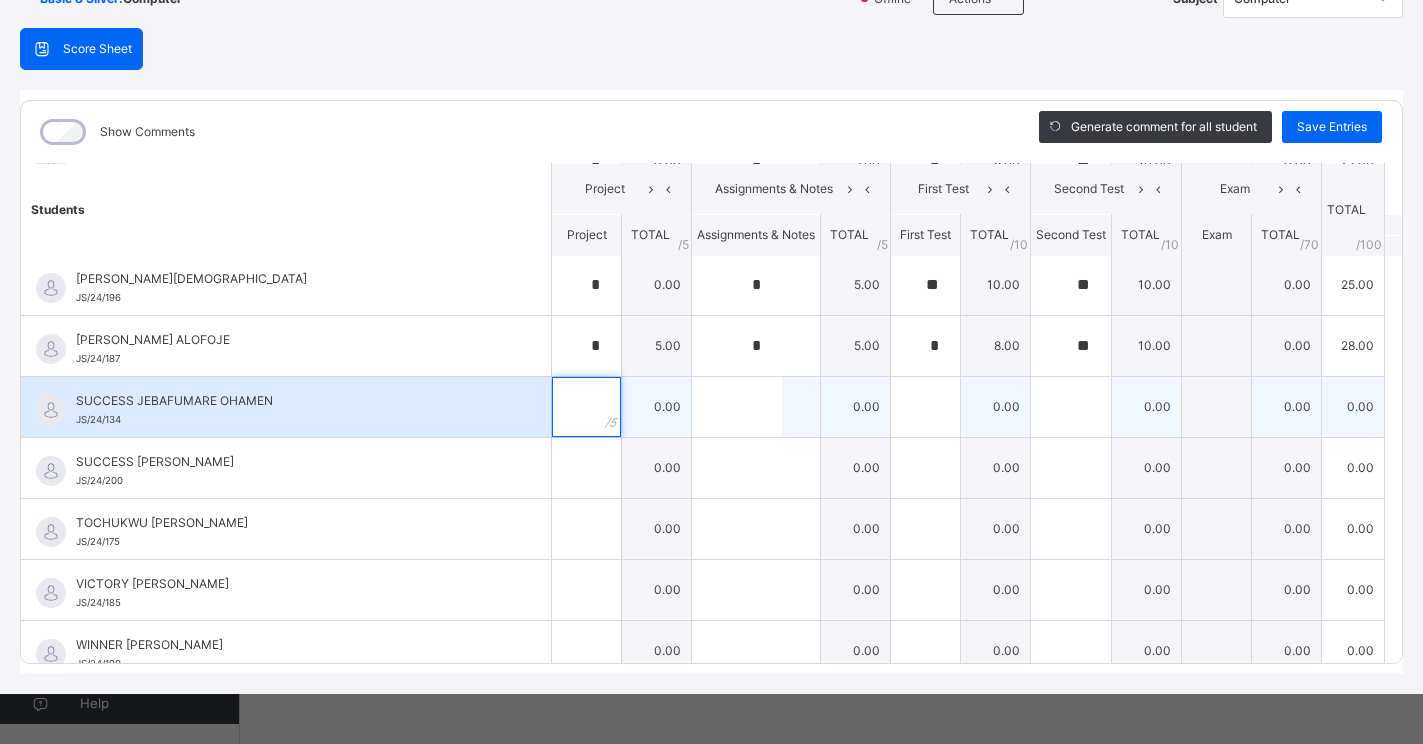 click at bounding box center (586, 407) 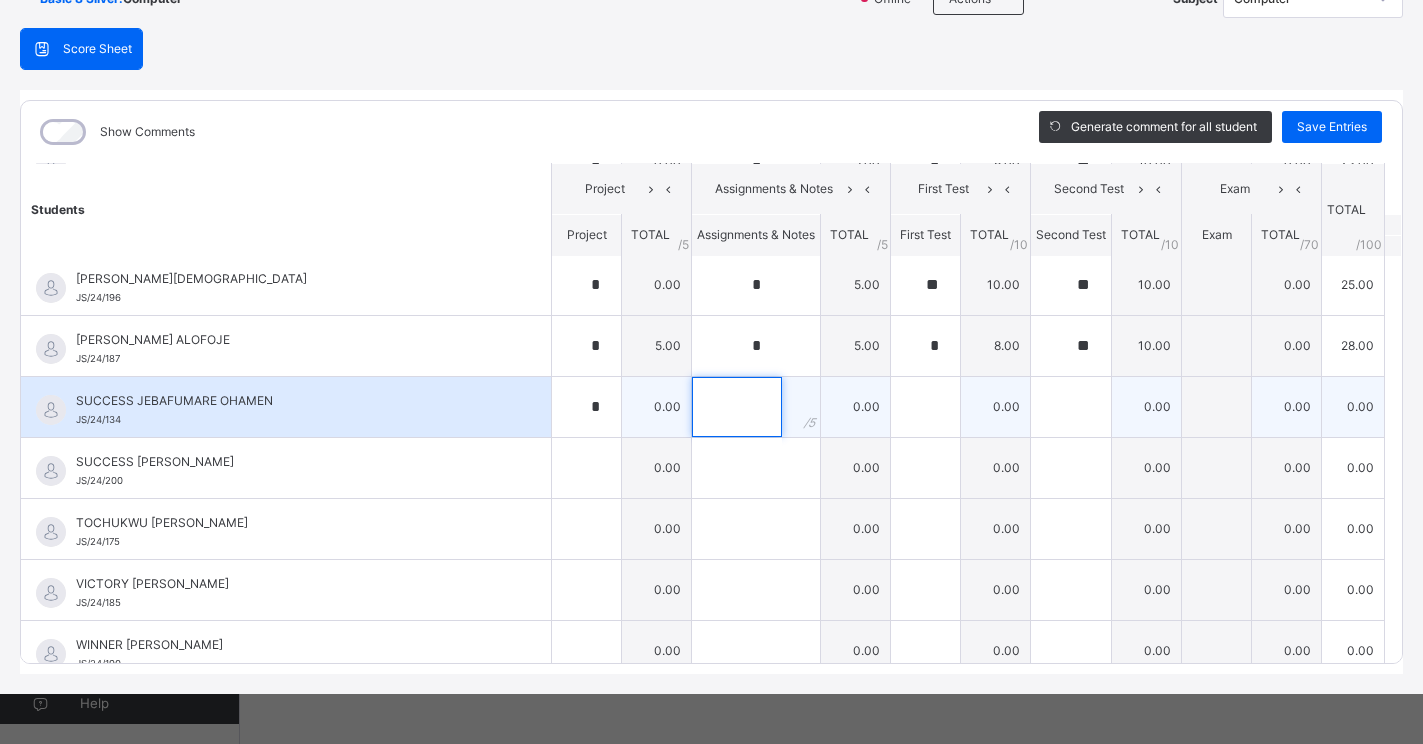 click at bounding box center [737, 407] 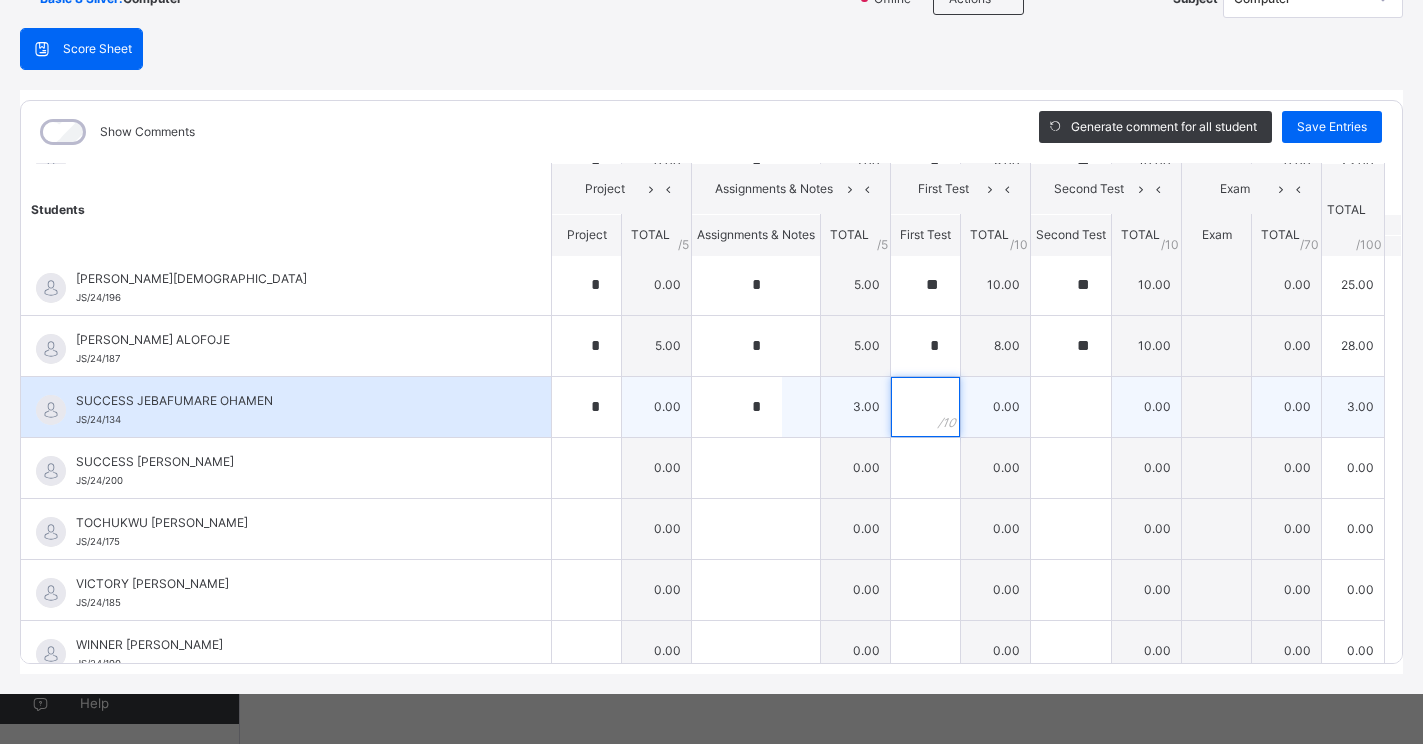 click at bounding box center (925, 407) 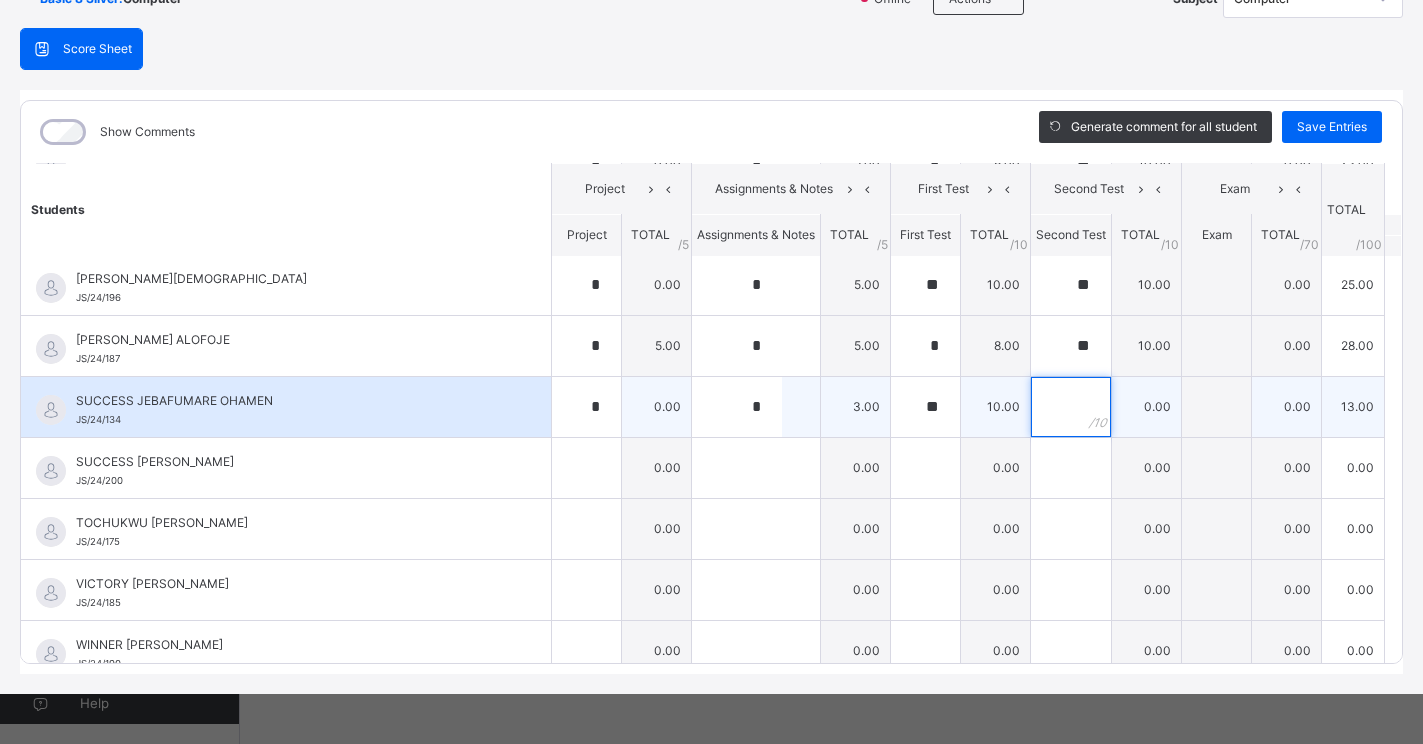 click at bounding box center (1071, 407) 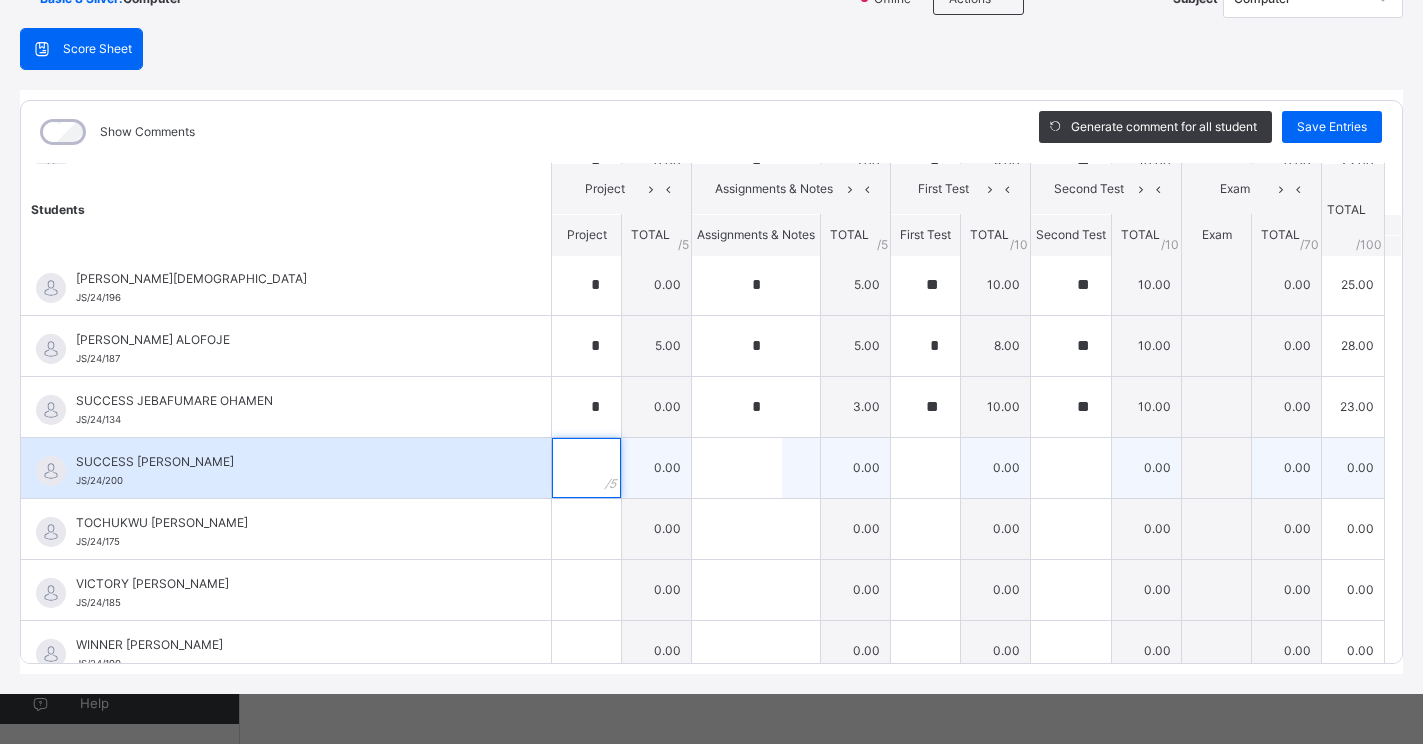click at bounding box center [586, 468] 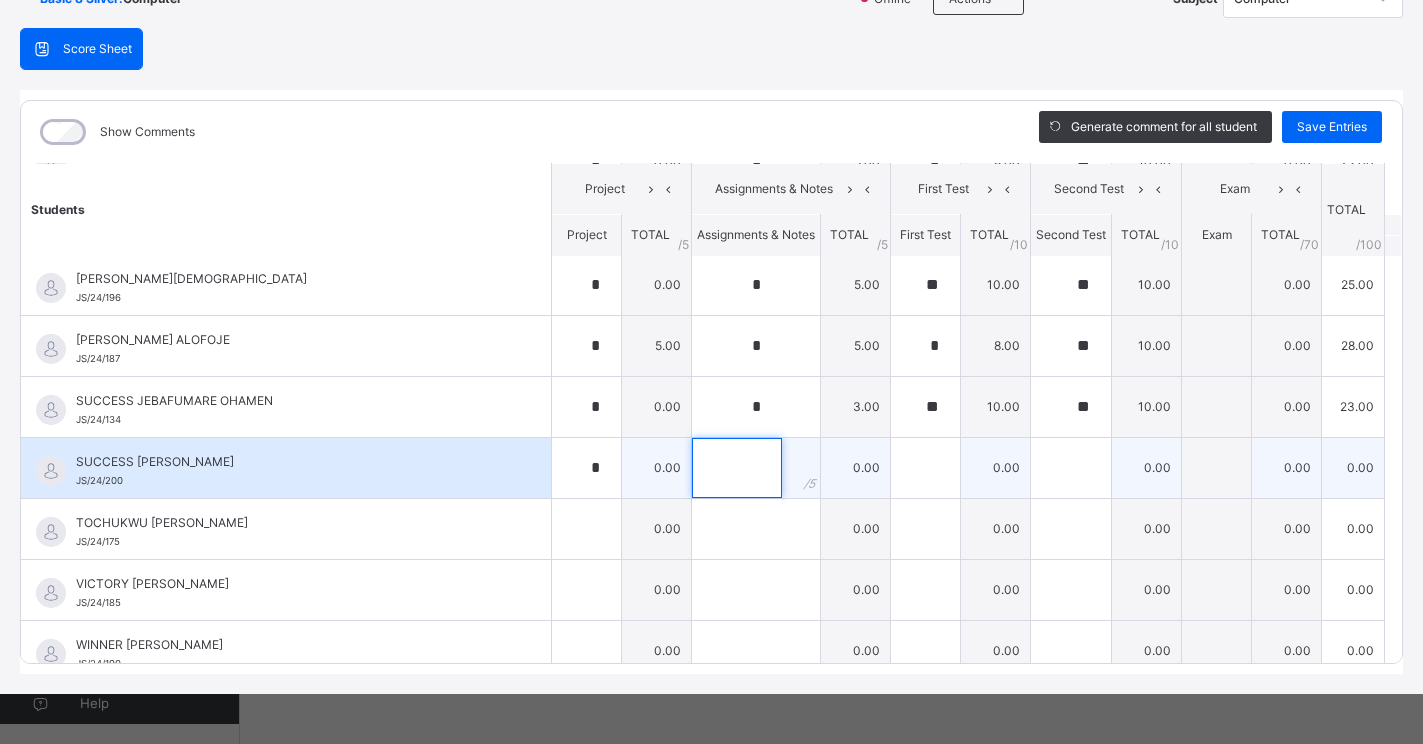 click at bounding box center [737, 468] 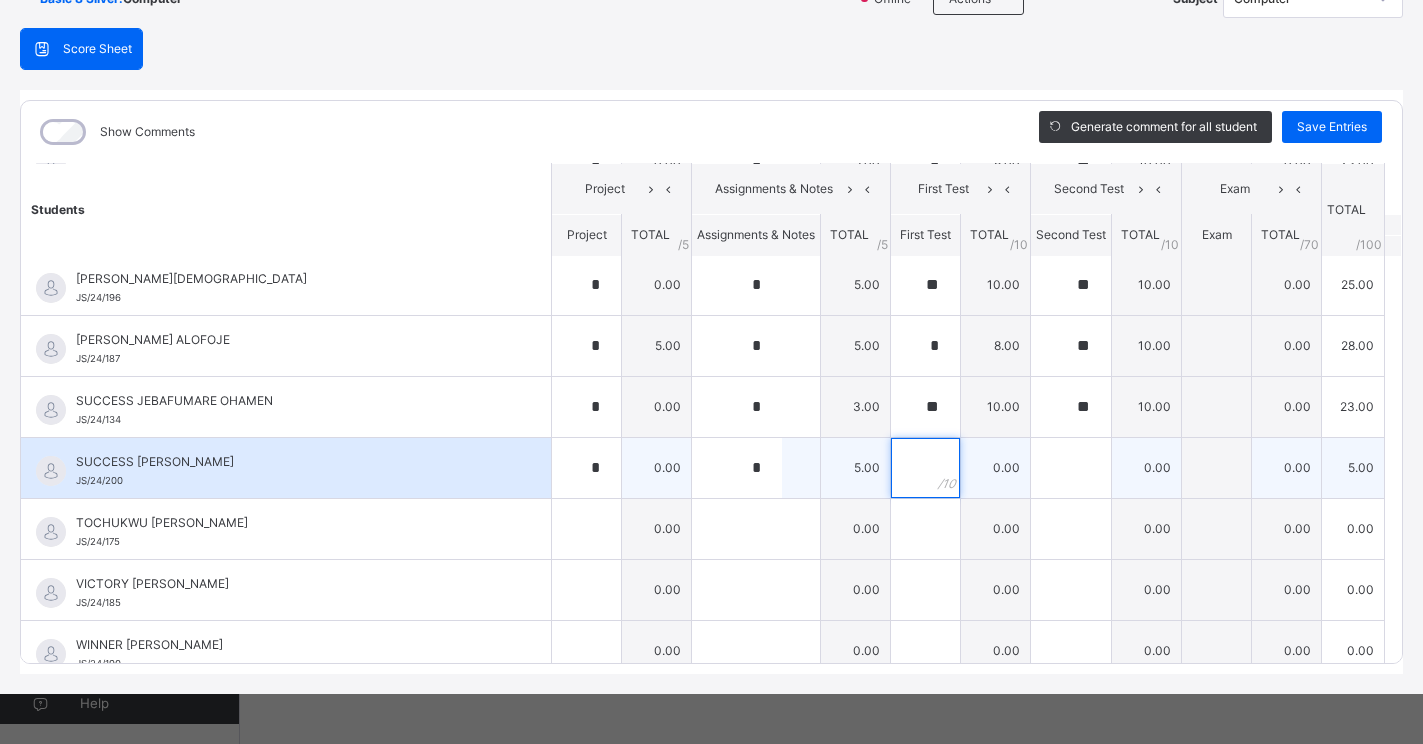 click at bounding box center (925, 468) 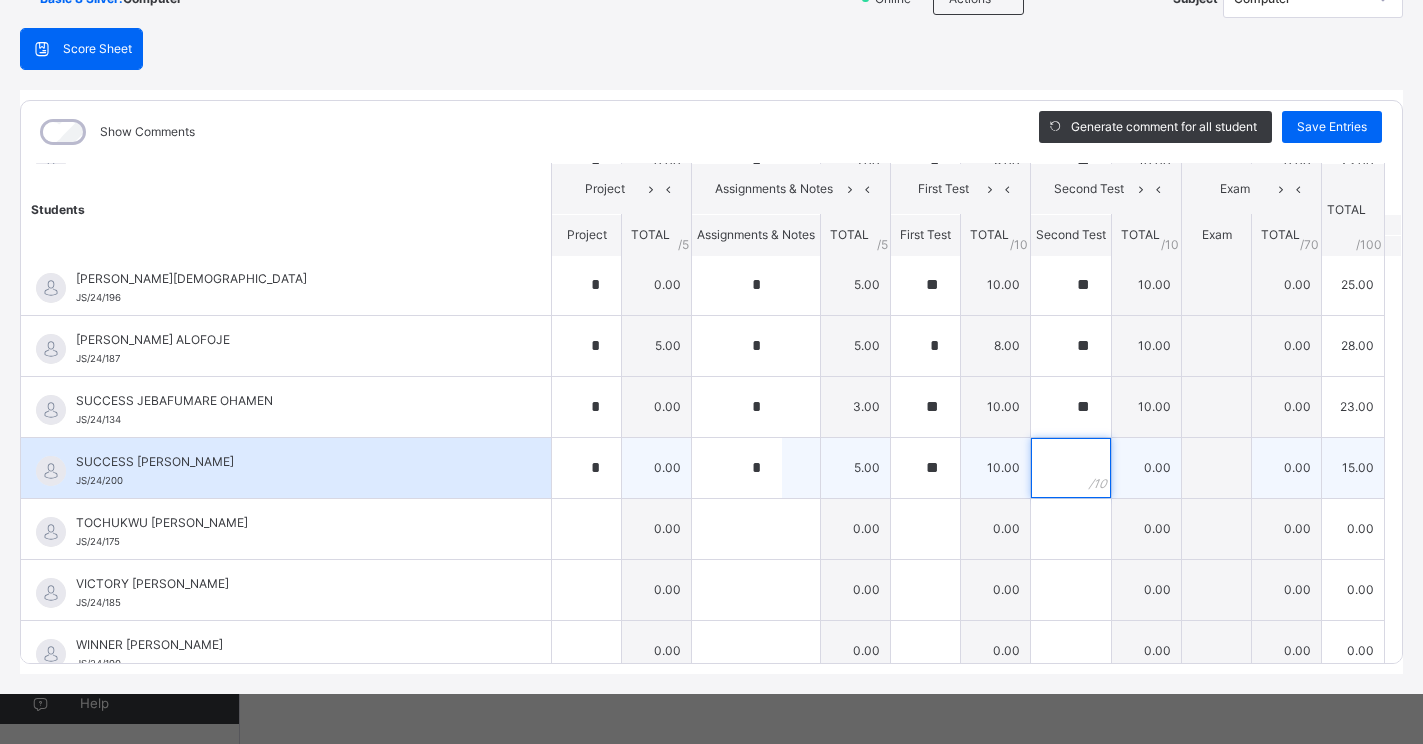 click at bounding box center [1071, 468] 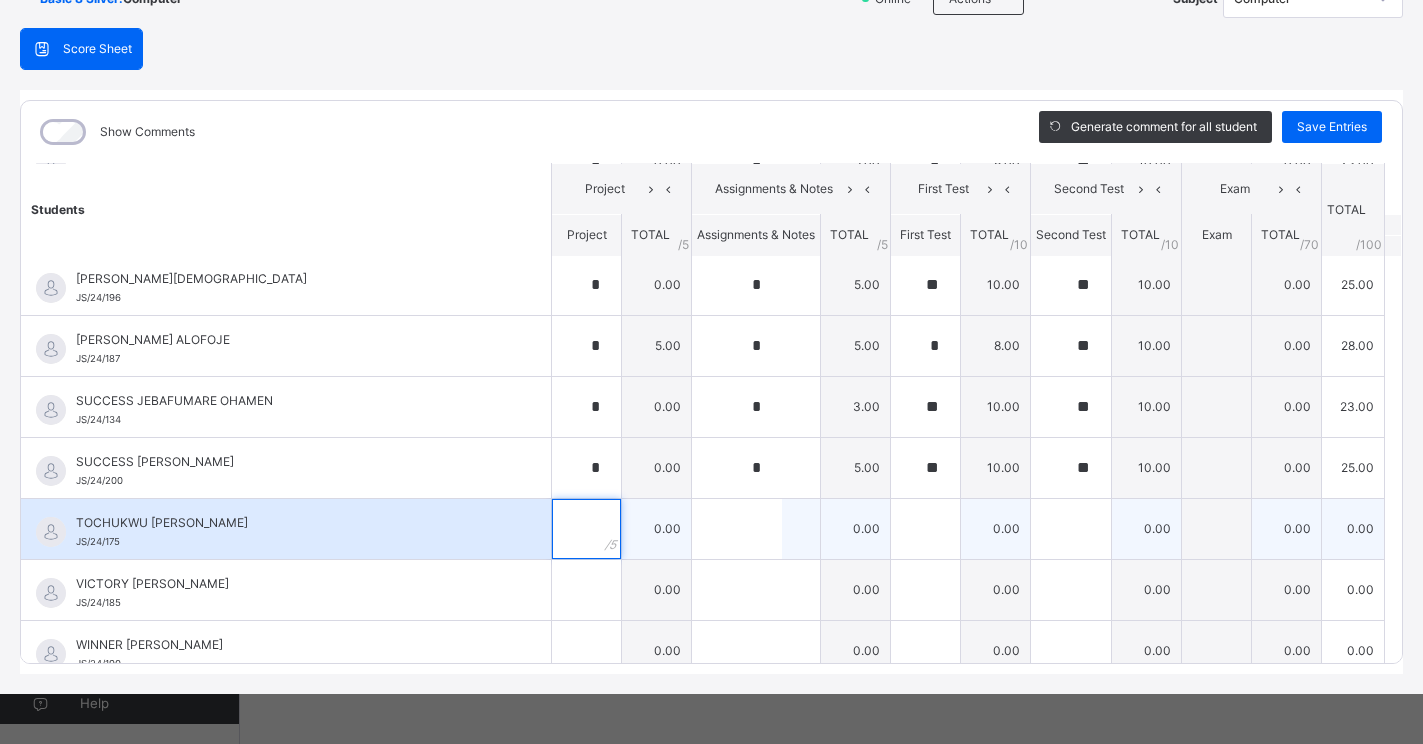 click at bounding box center [586, 529] 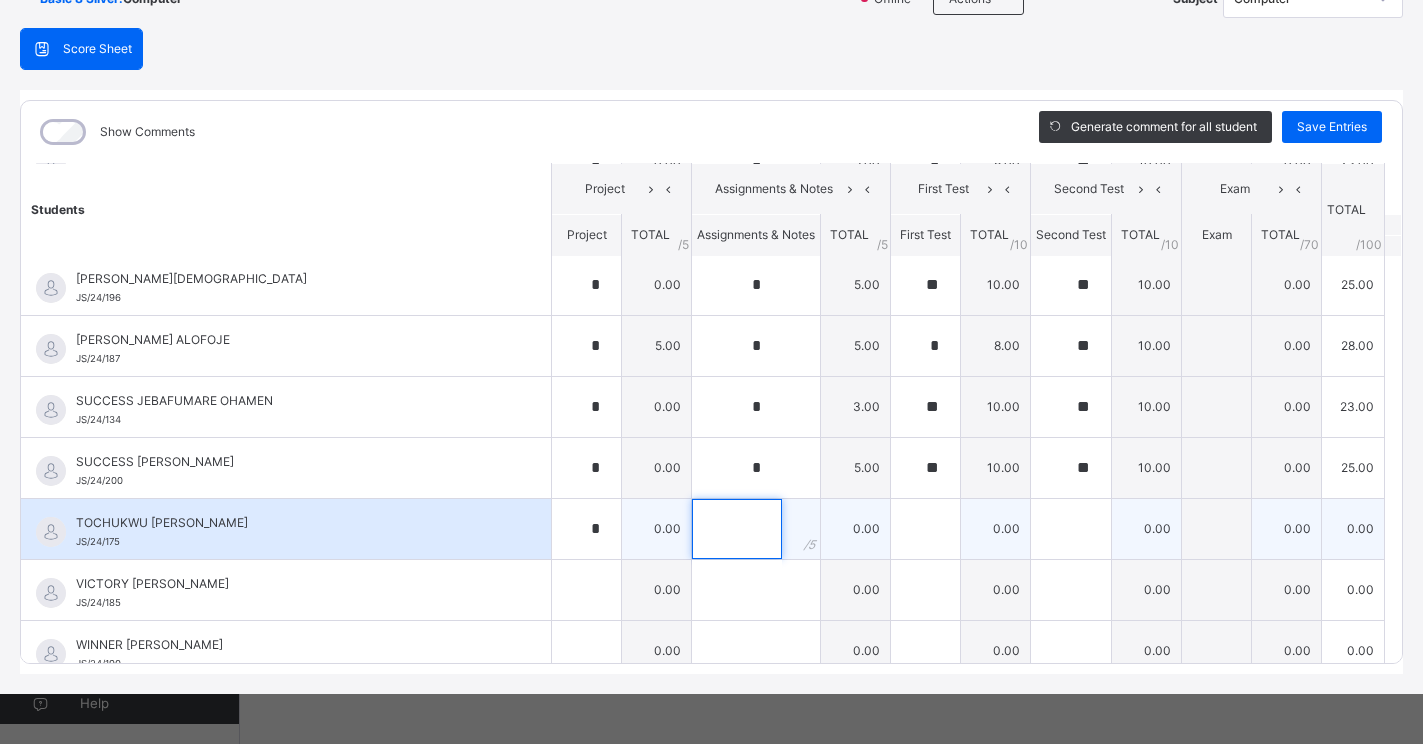 click at bounding box center [737, 529] 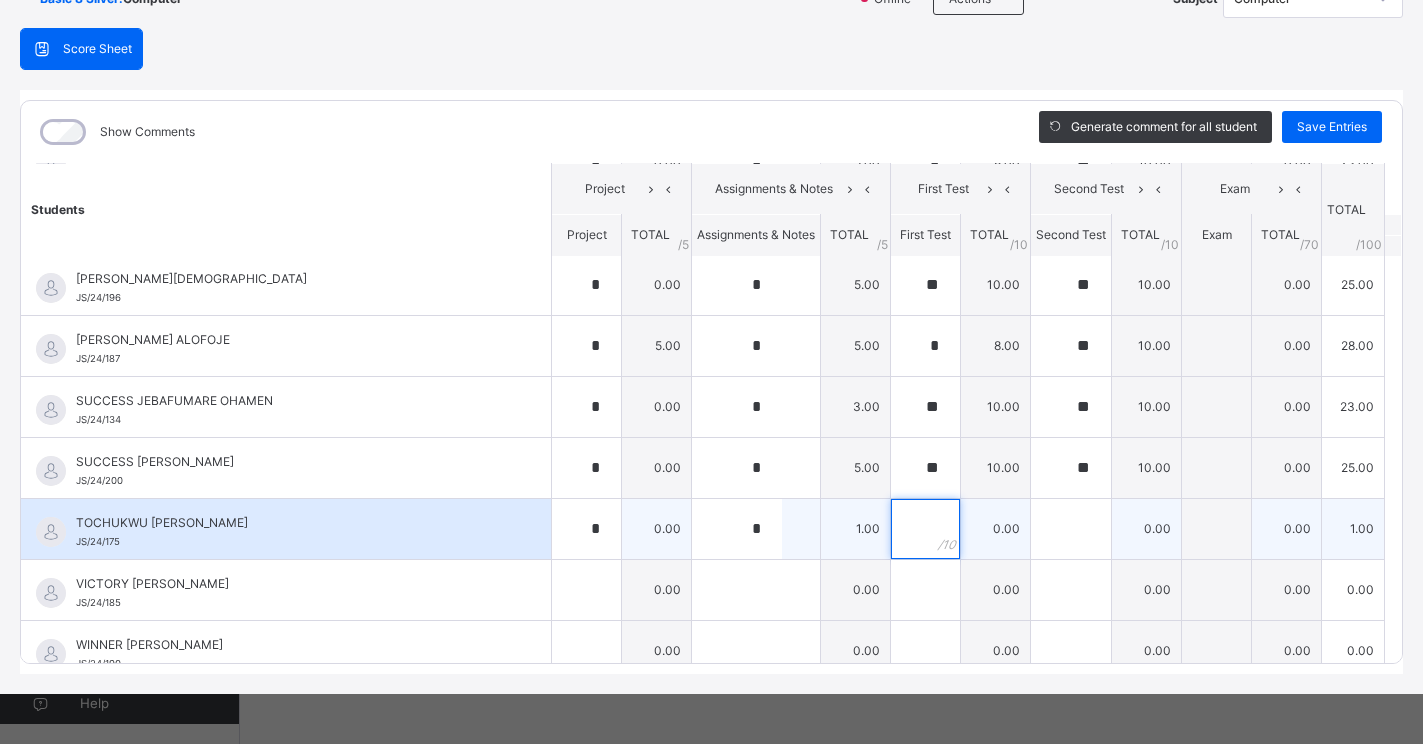click at bounding box center (925, 529) 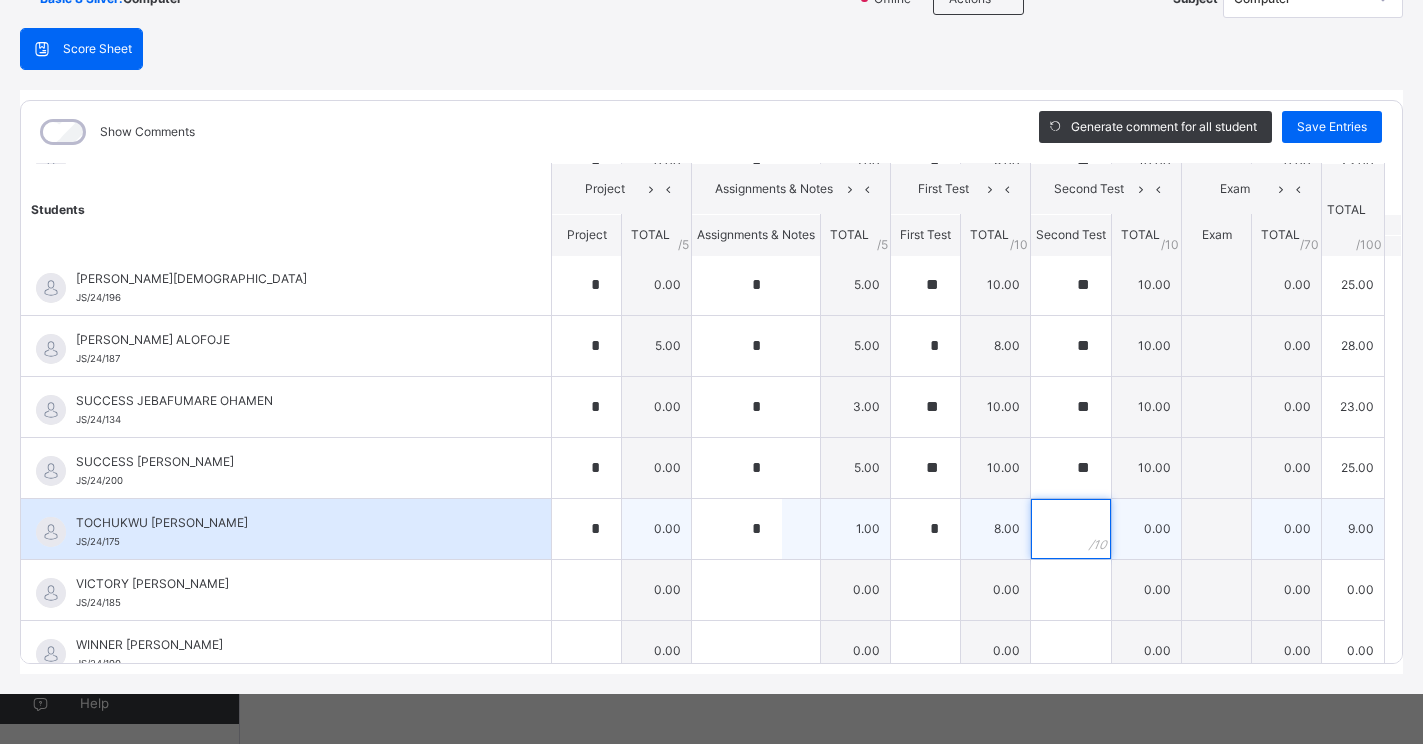 click at bounding box center (1071, 529) 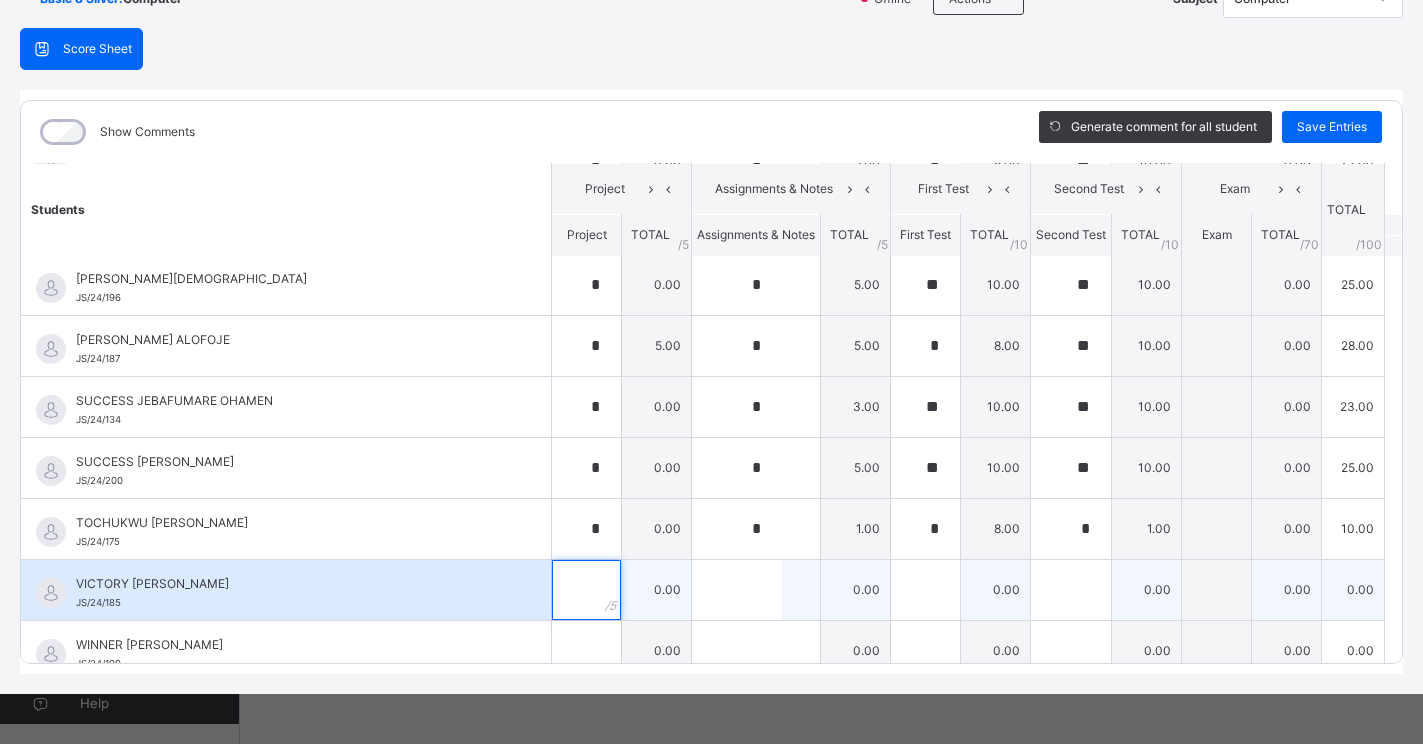 click at bounding box center [586, 590] 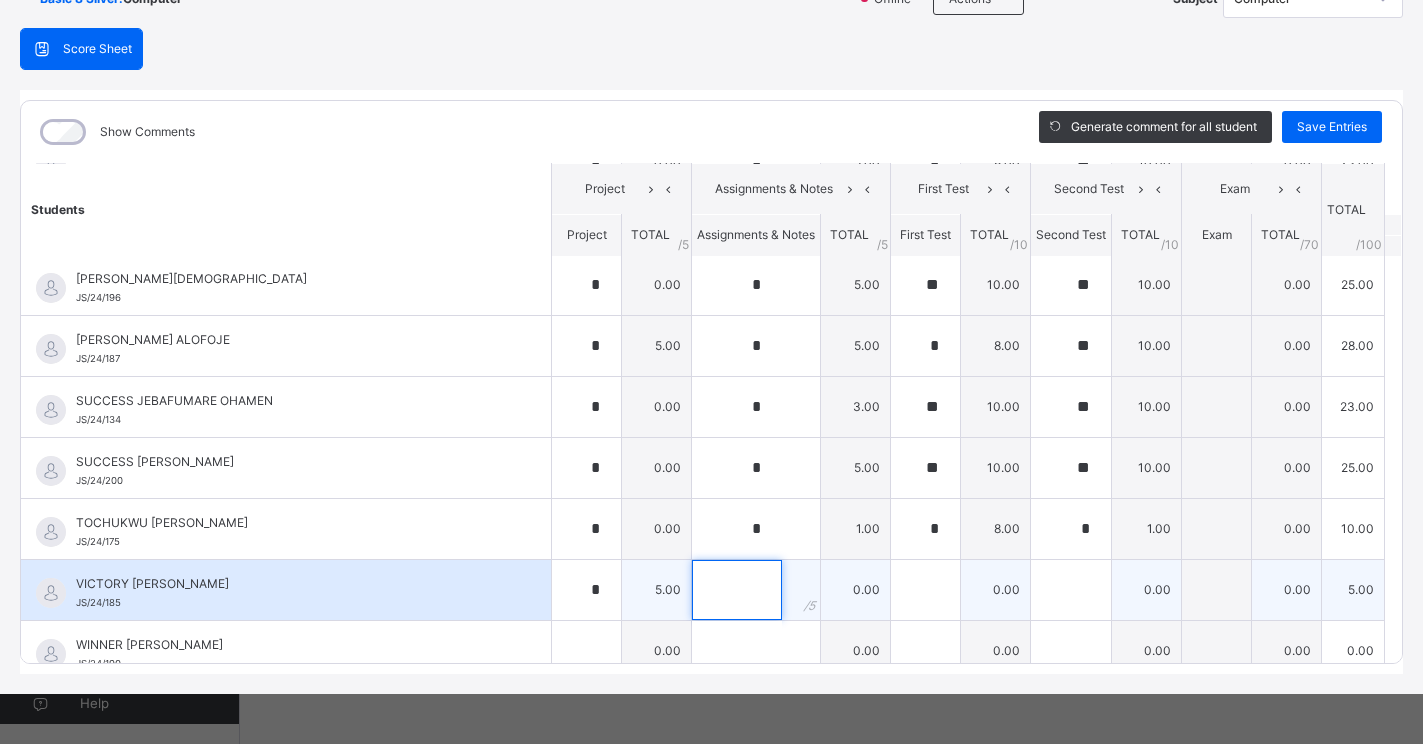 click at bounding box center (737, 590) 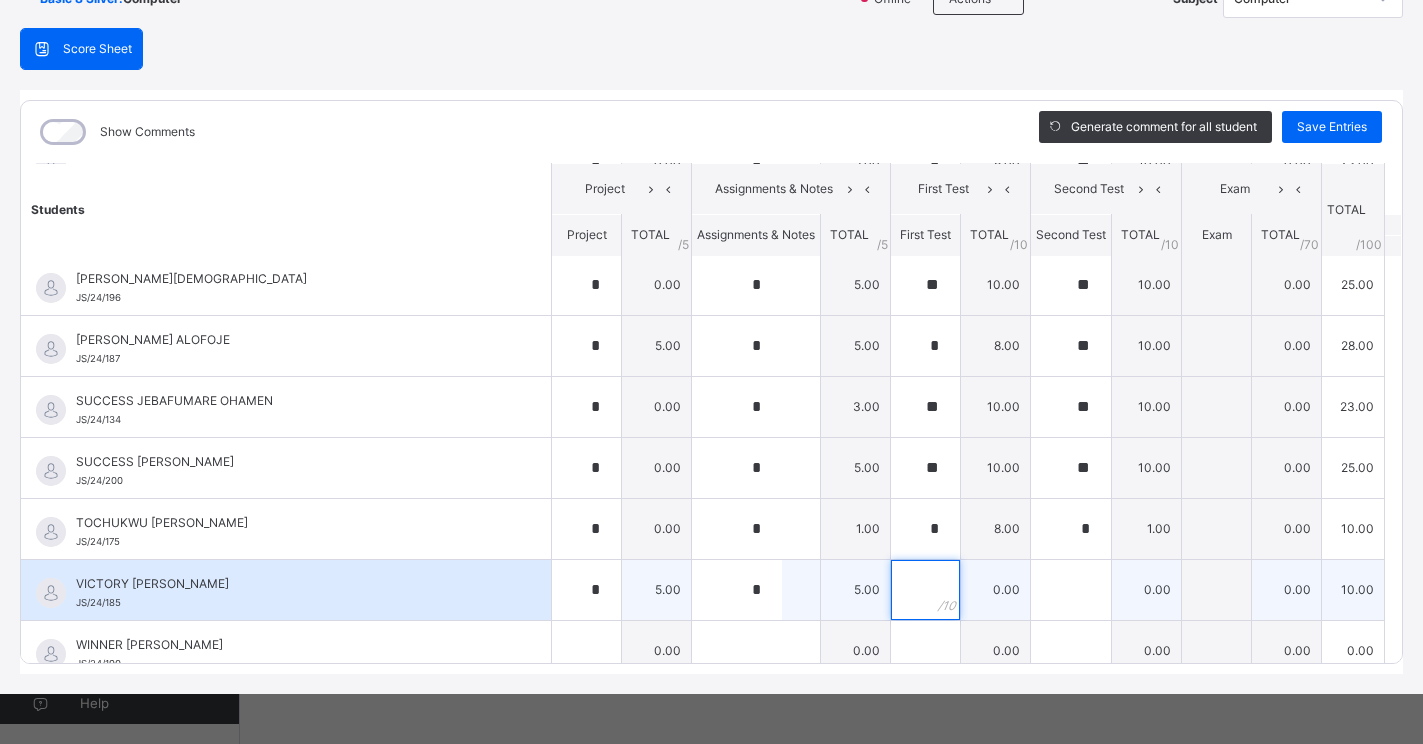 click at bounding box center (925, 590) 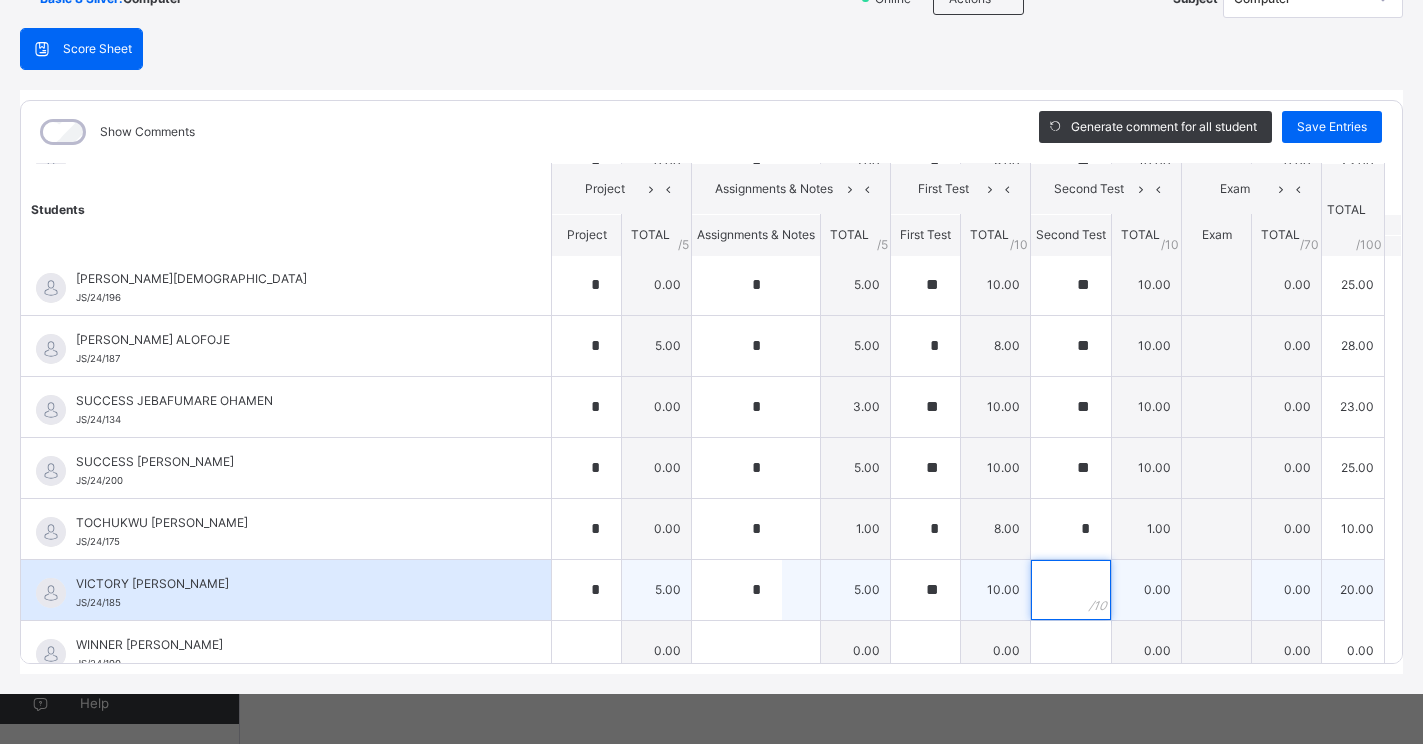 click at bounding box center [1071, 590] 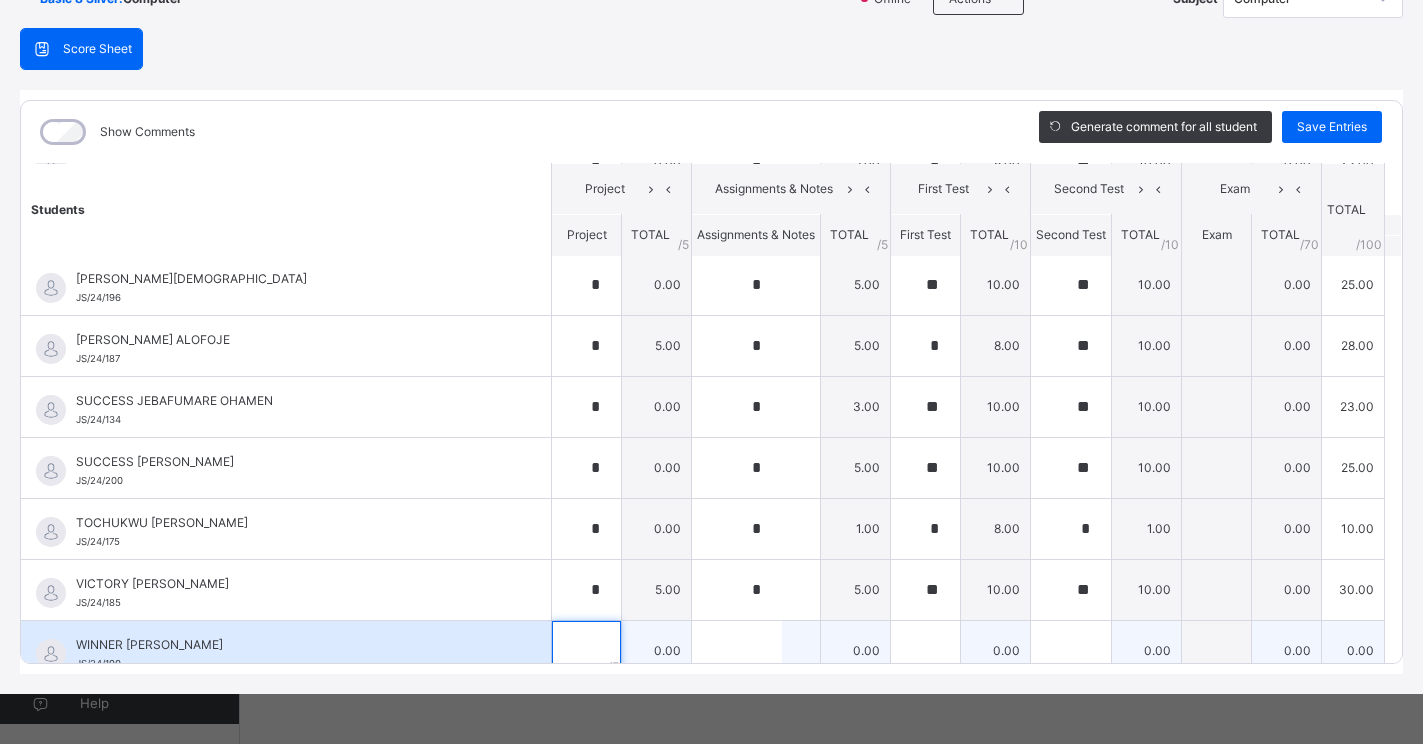 click at bounding box center [586, 651] 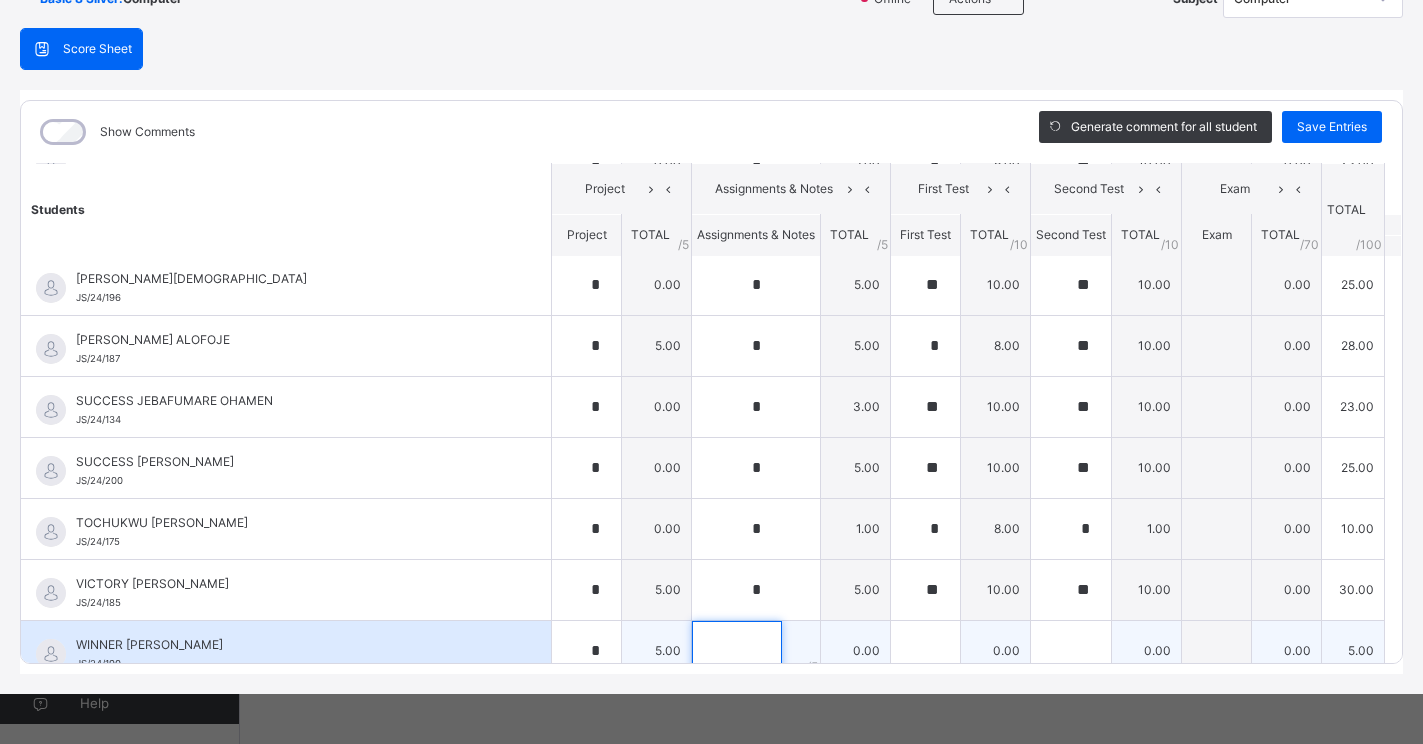 click at bounding box center (737, 651) 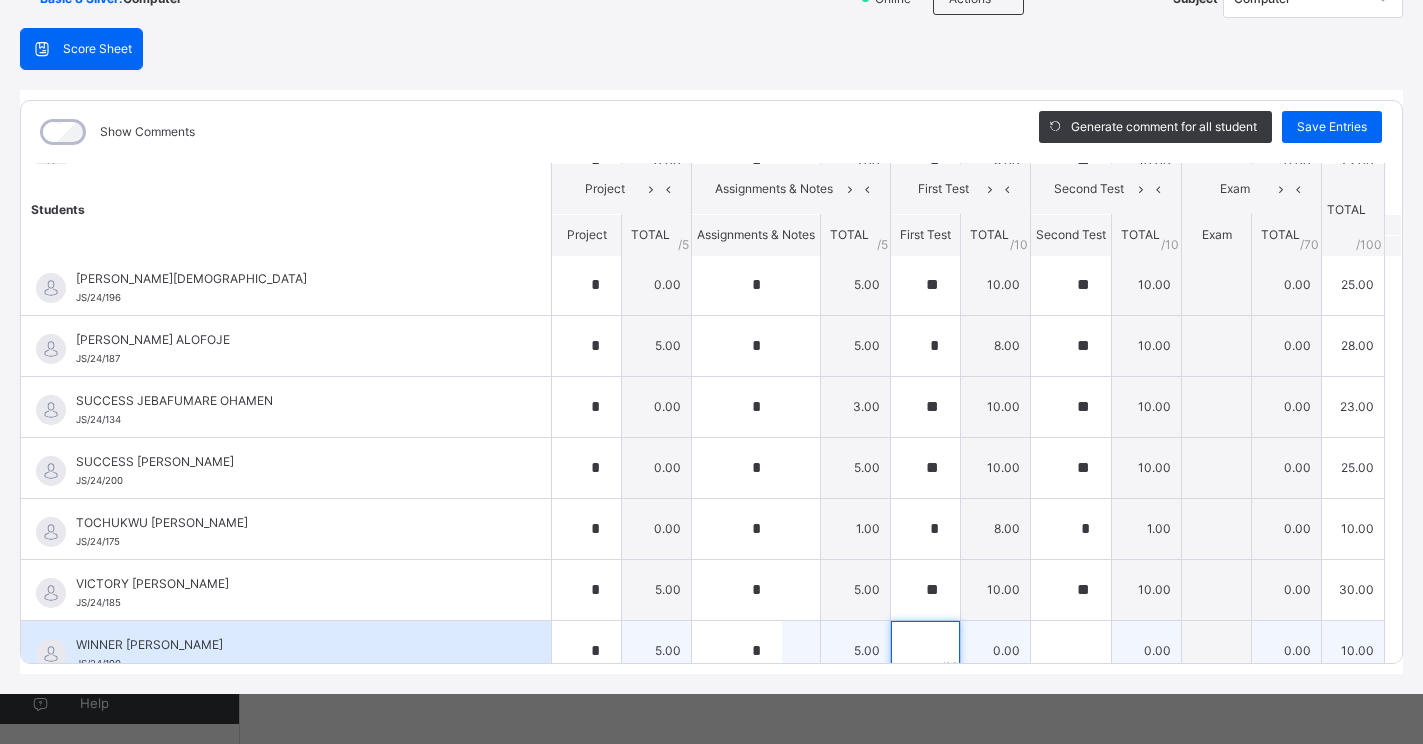 click at bounding box center [925, 651] 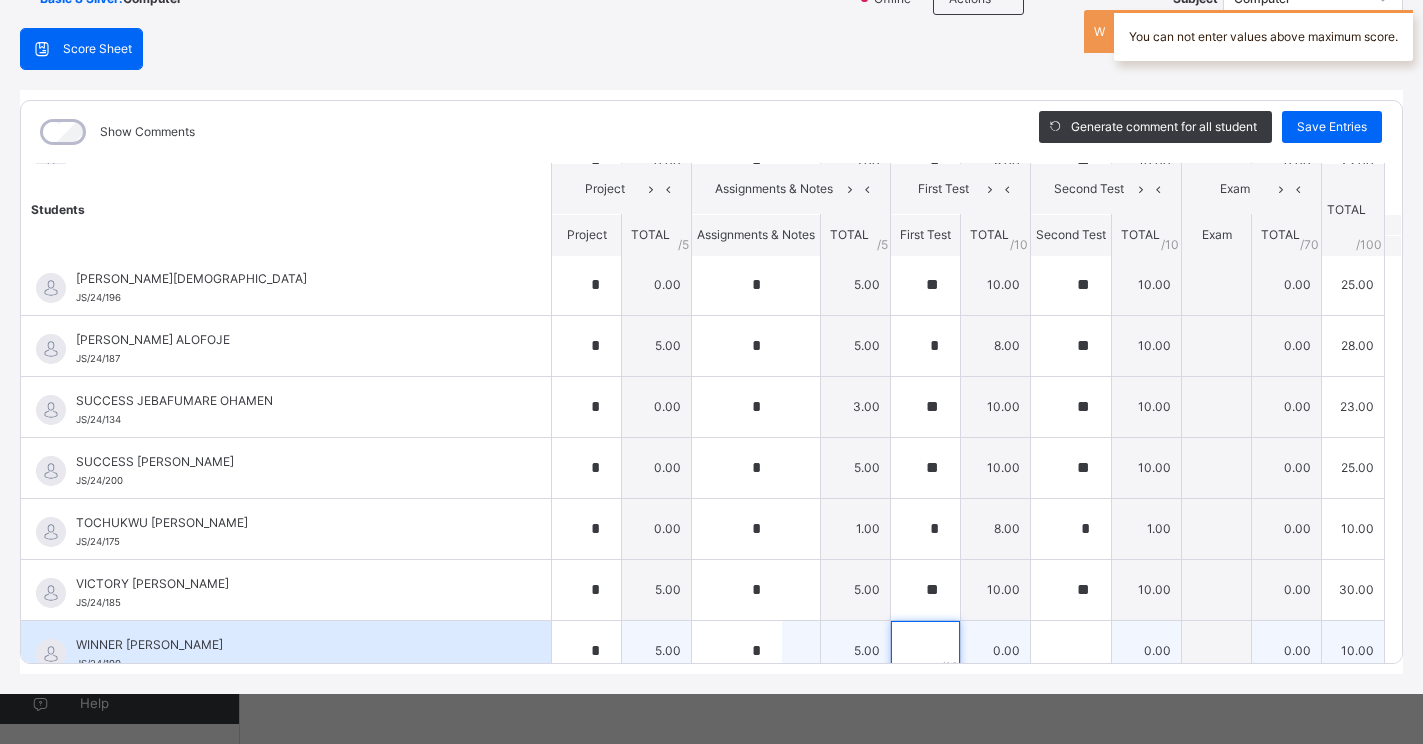 click at bounding box center [925, 651] 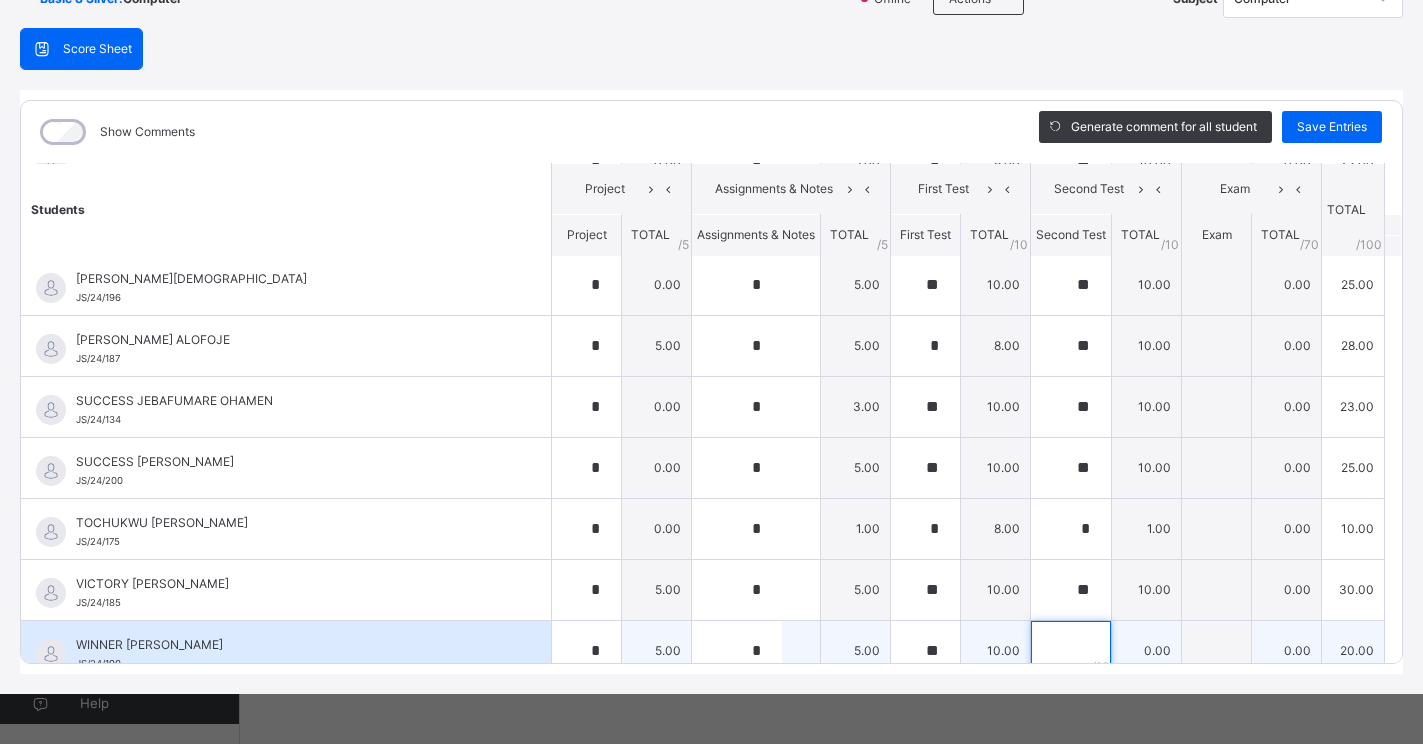 click at bounding box center [1071, 651] 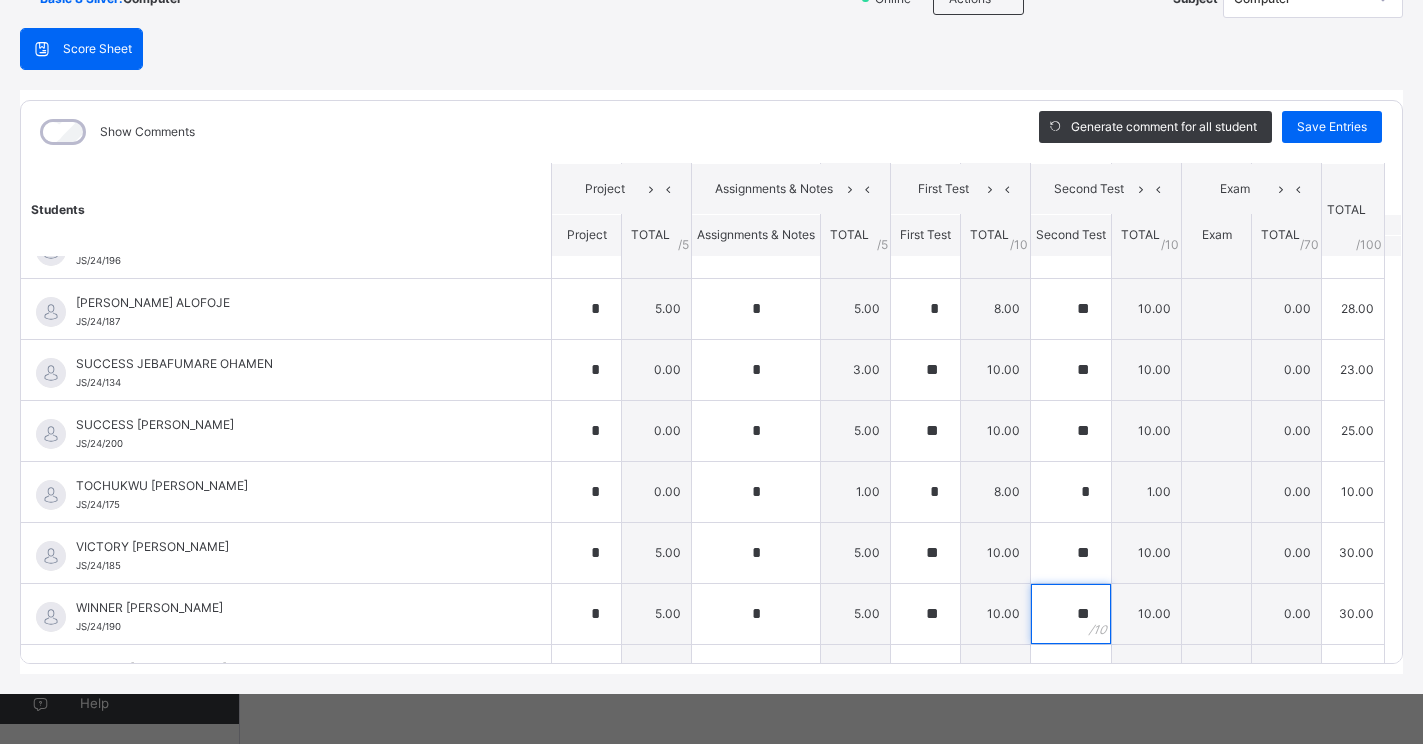 scroll, scrollTop: 814, scrollLeft: 0, axis: vertical 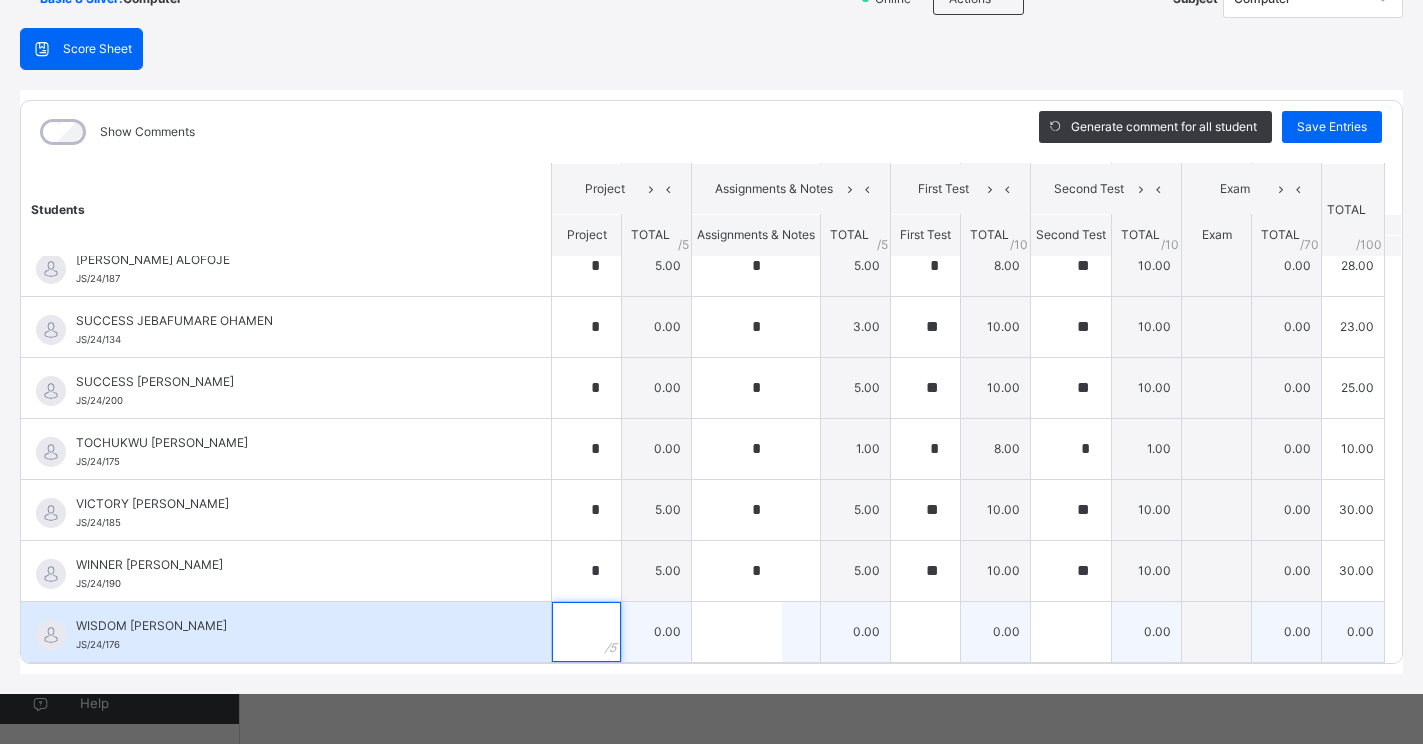 click at bounding box center (586, 632) 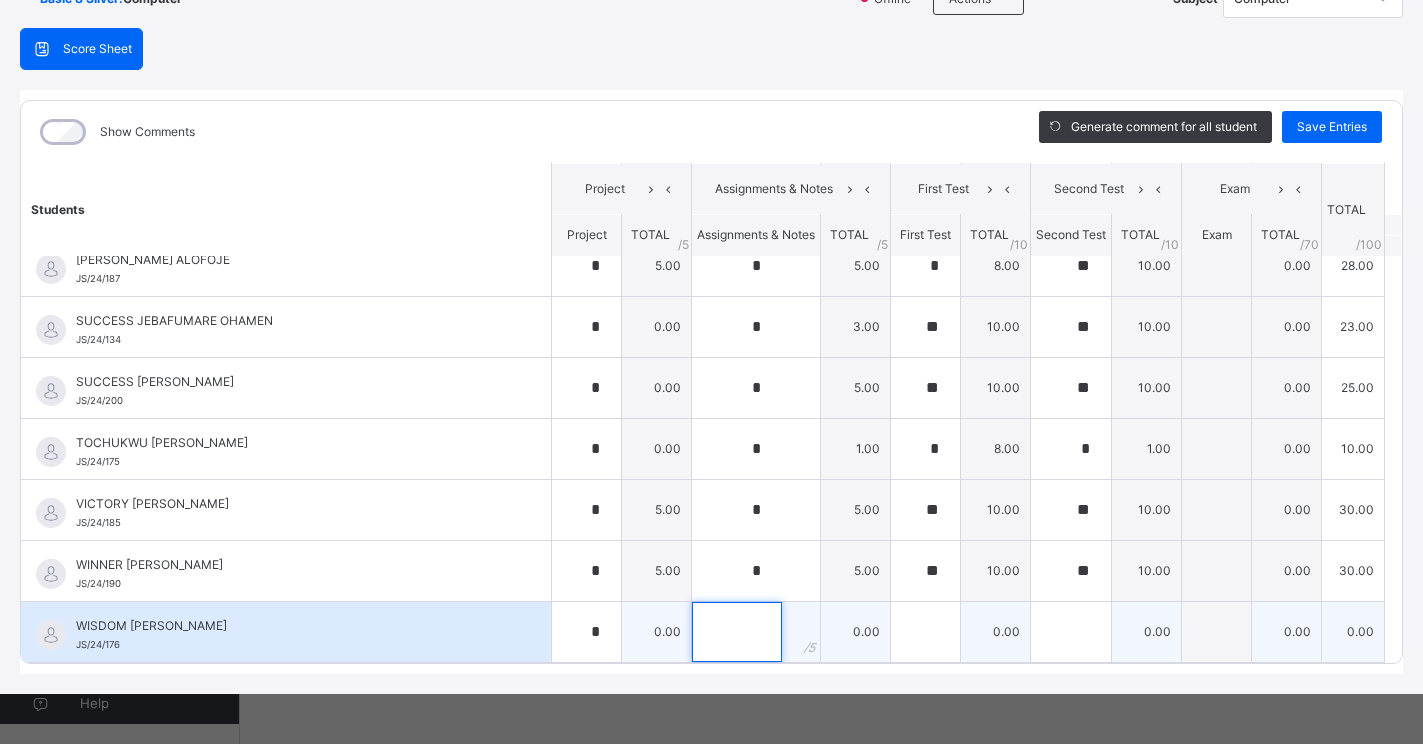 click at bounding box center (737, 632) 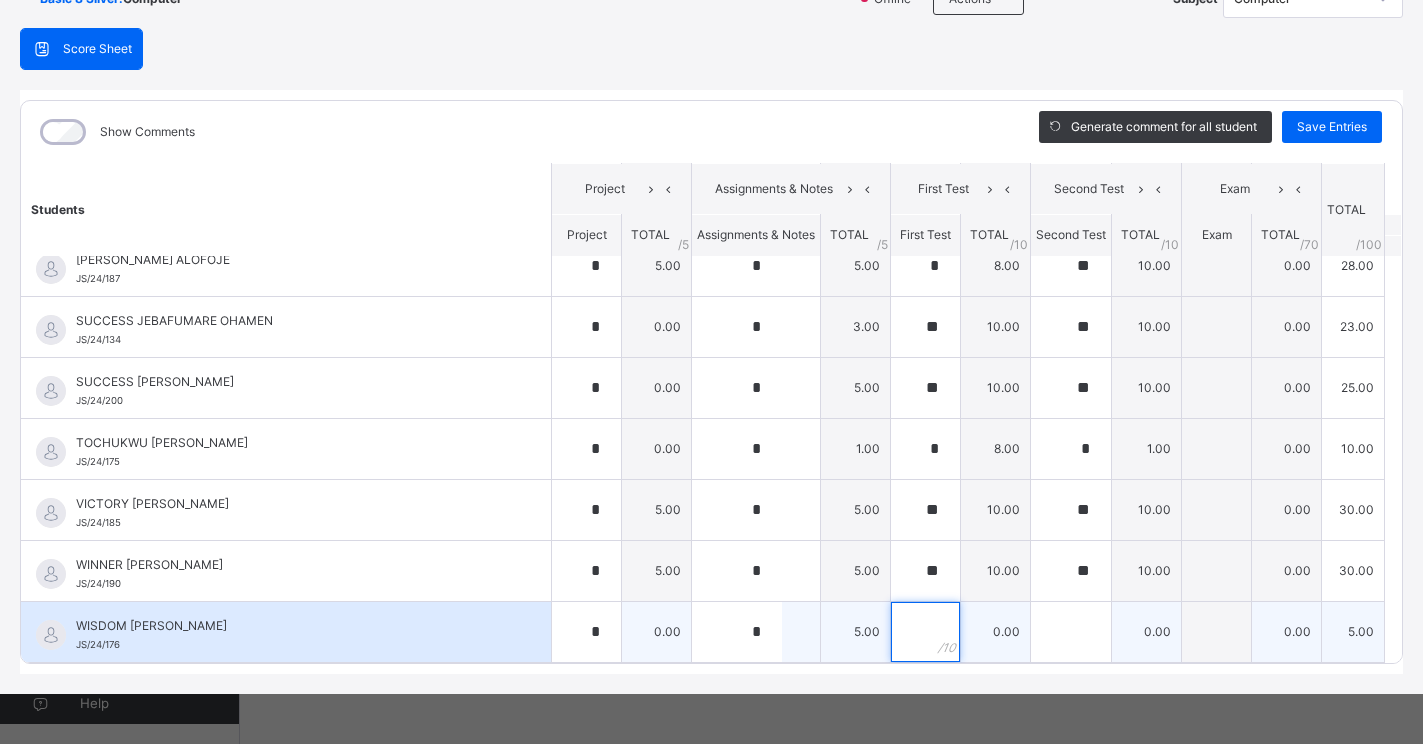 click at bounding box center [925, 632] 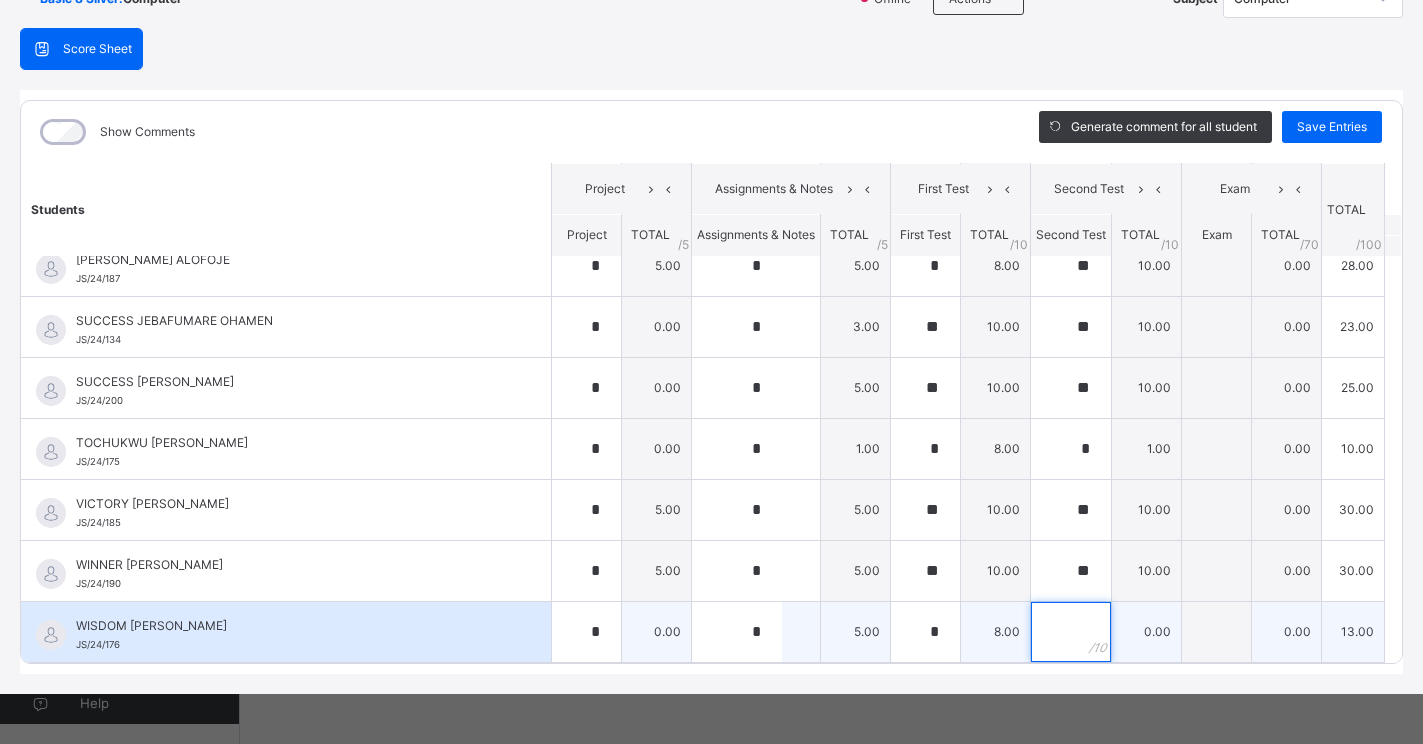 click at bounding box center [1071, 632] 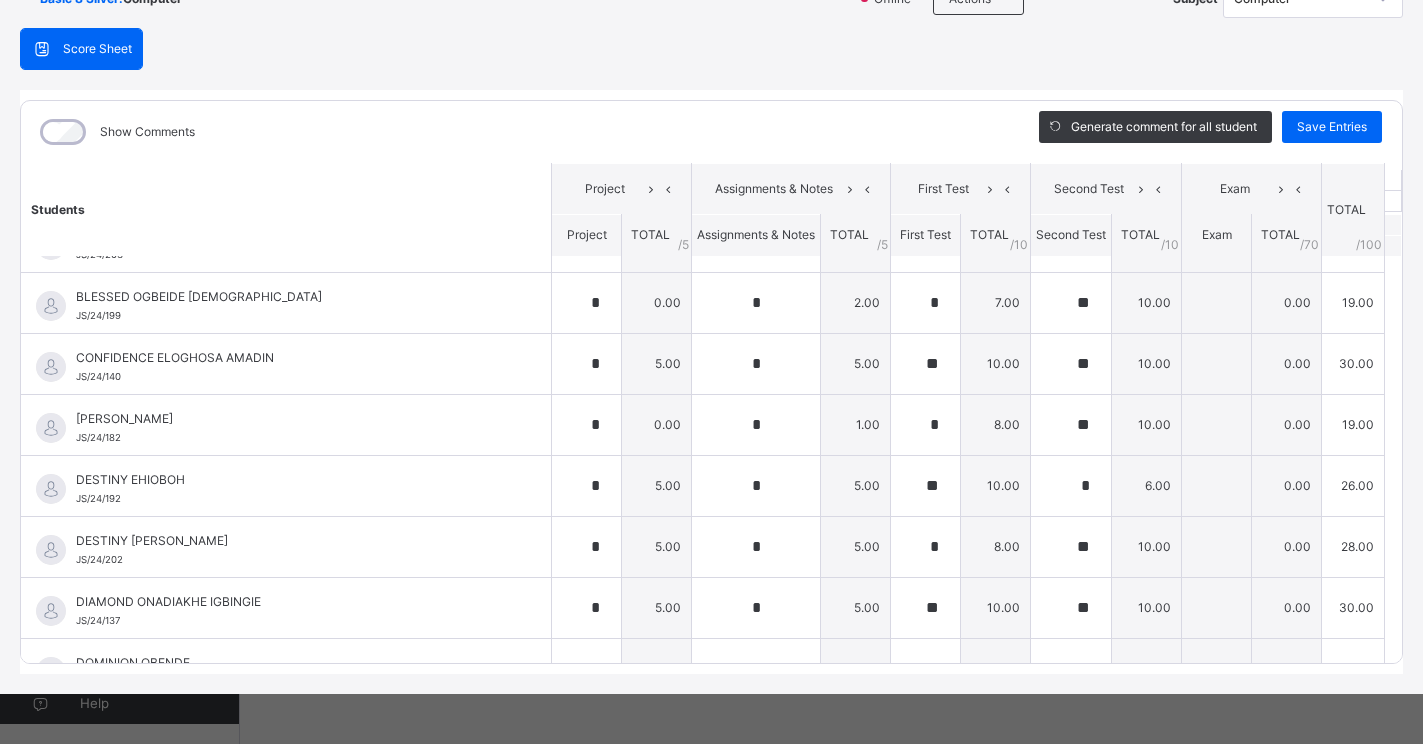 scroll, scrollTop: 1, scrollLeft: 0, axis: vertical 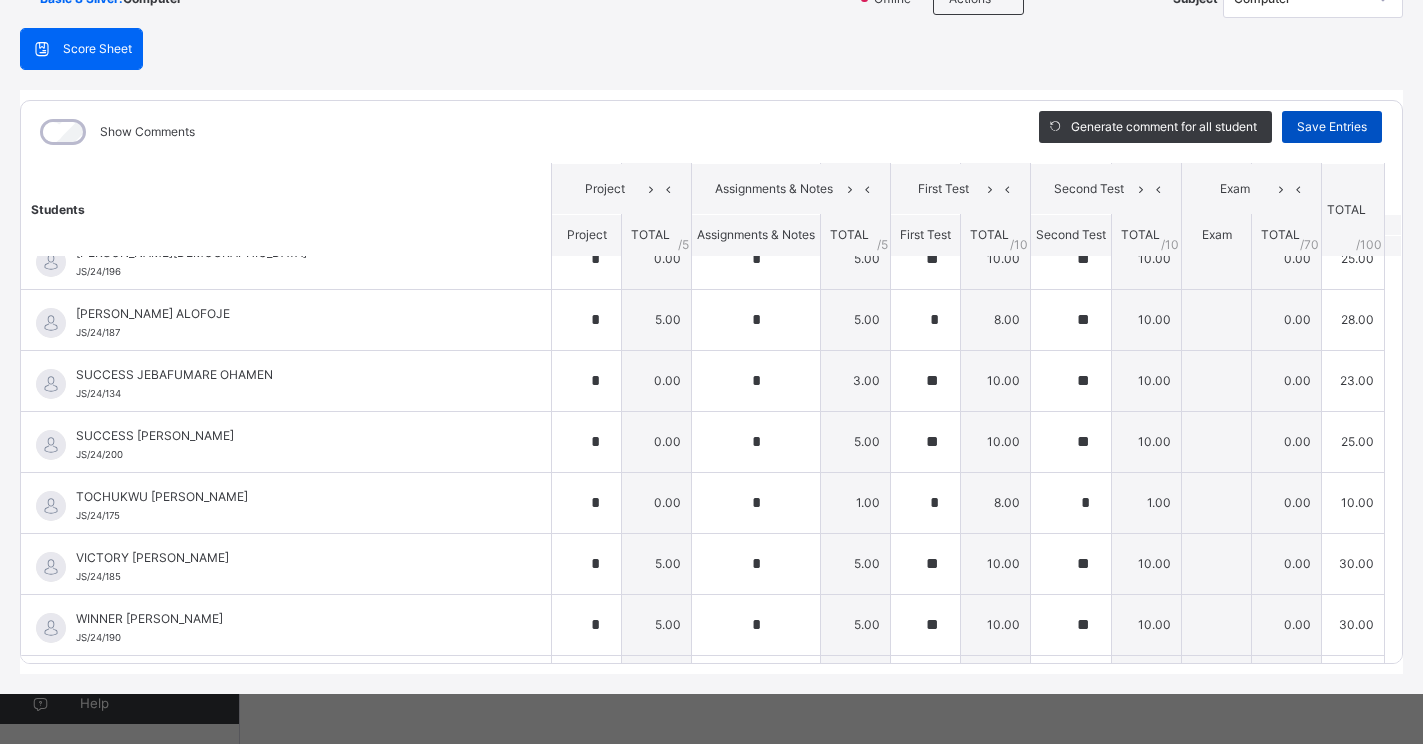 click on "Save Entries" at bounding box center (1332, 127) 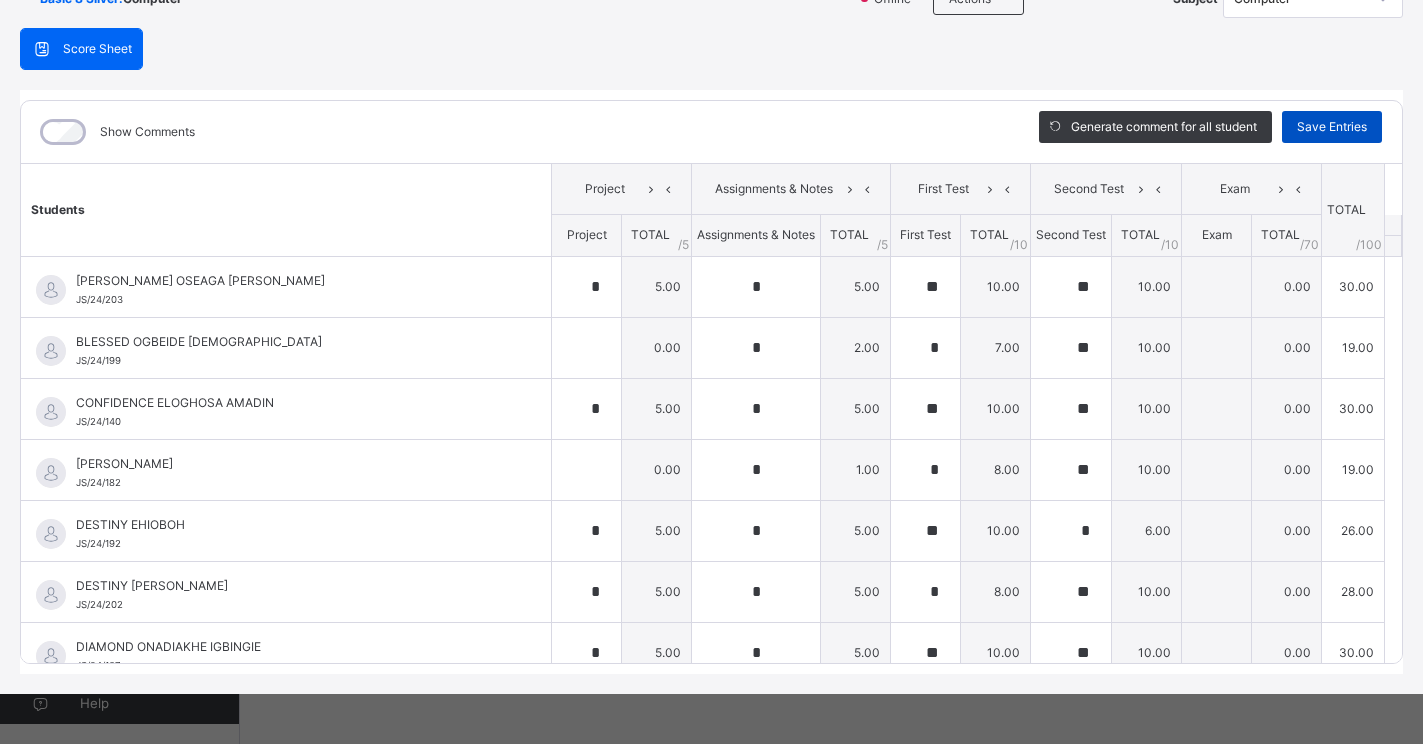 click on "Save Entries" at bounding box center [1332, 127] 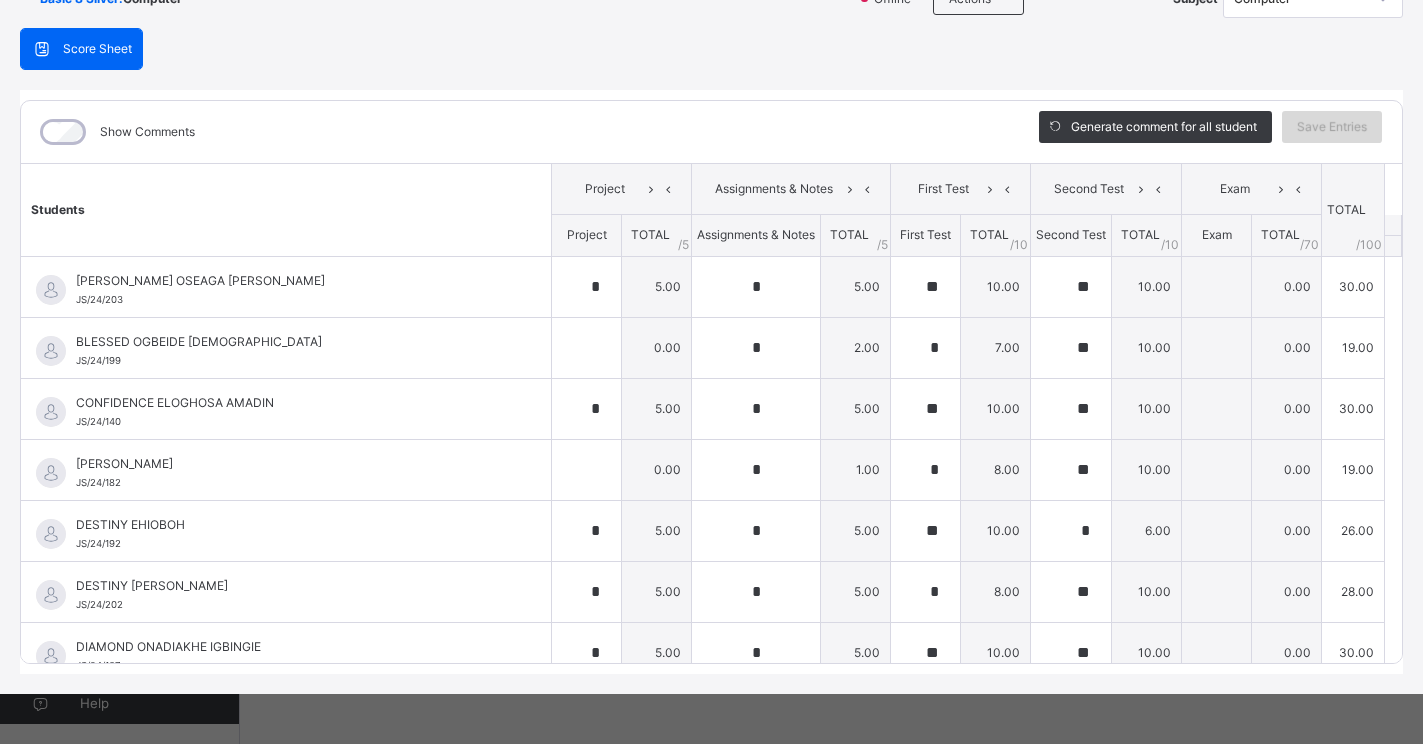 click on "Save Entries" at bounding box center [1332, 127] 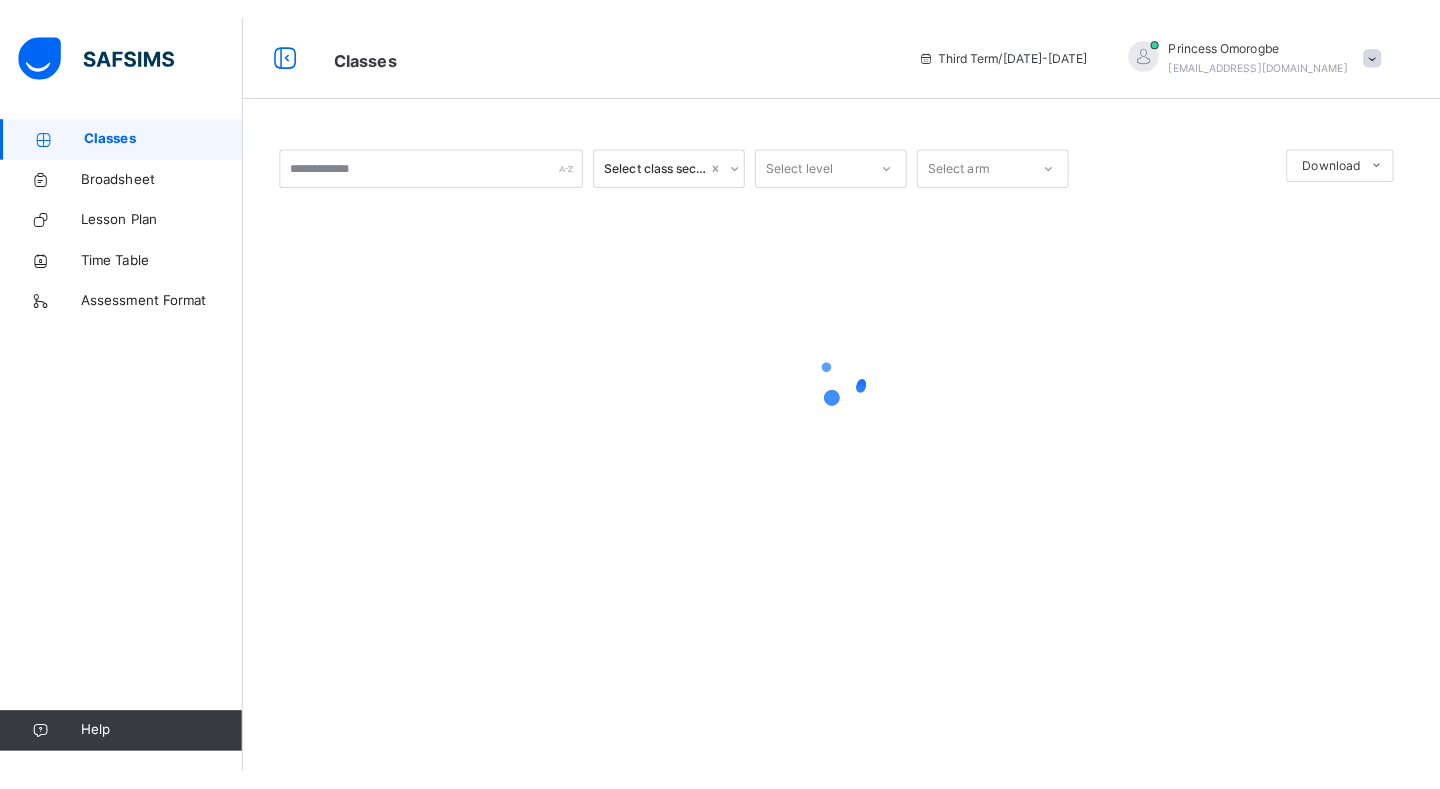 scroll, scrollTop: 0, scrollLeft: 0, axis: both 